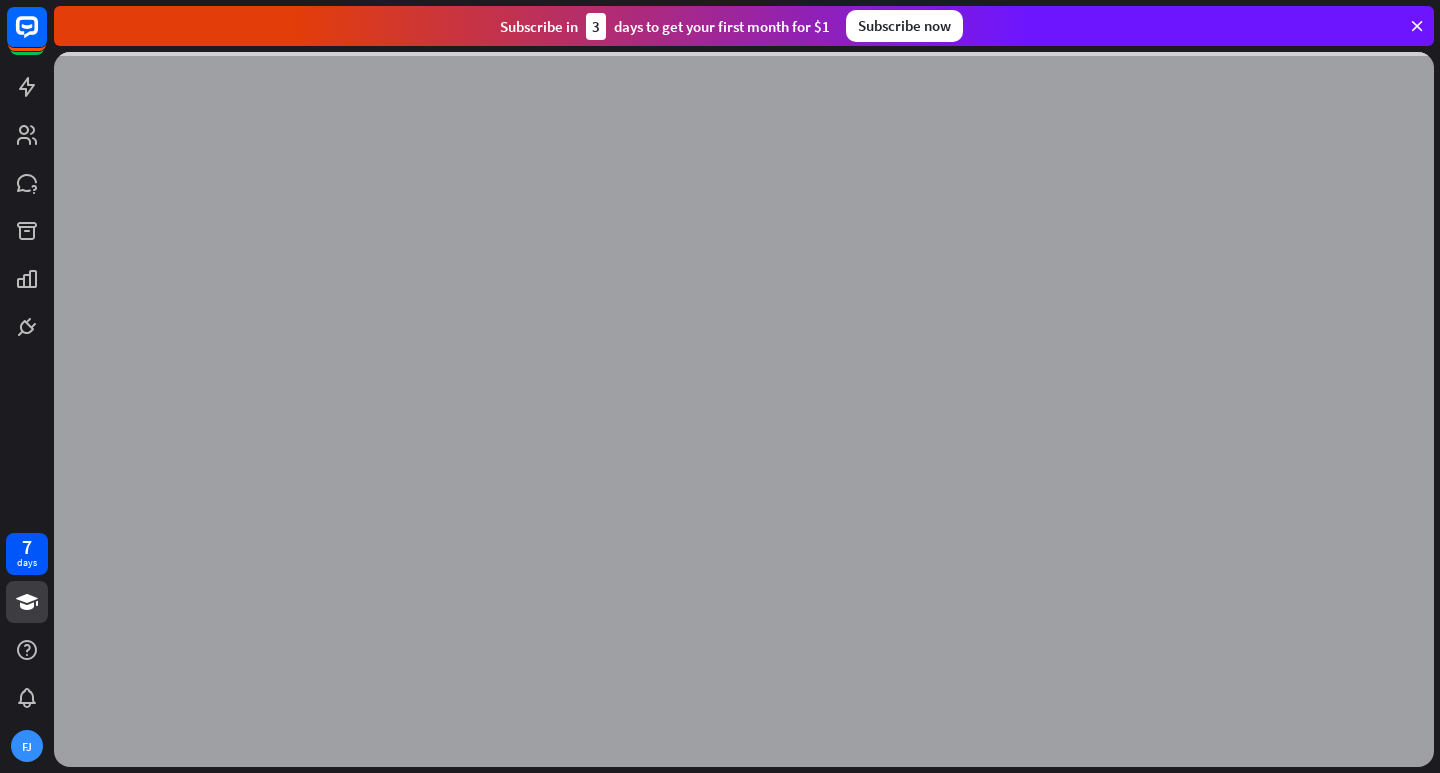 scroll, scrollTop: 0, scrollLeft: 0, axis: both 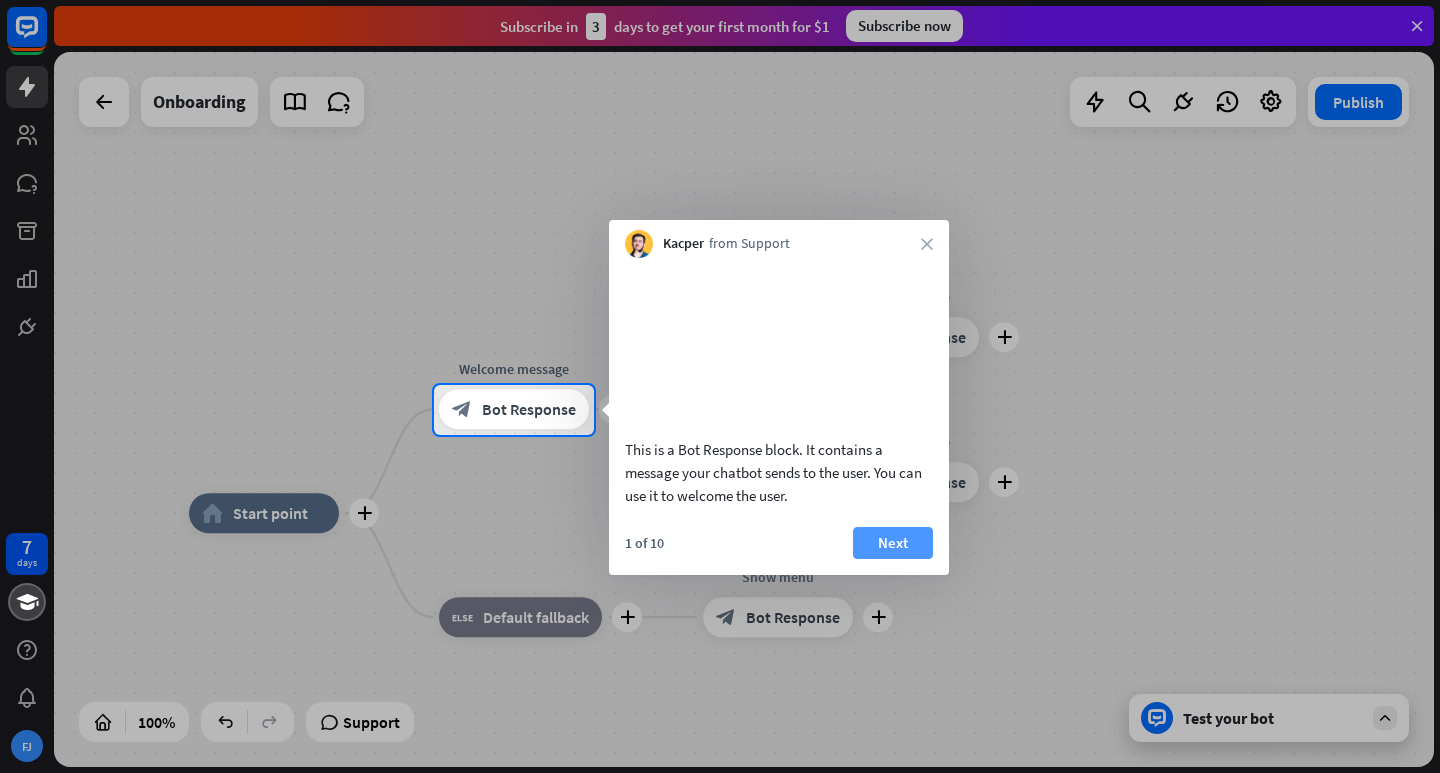 click on "Next" at bounding box center (893, 543) 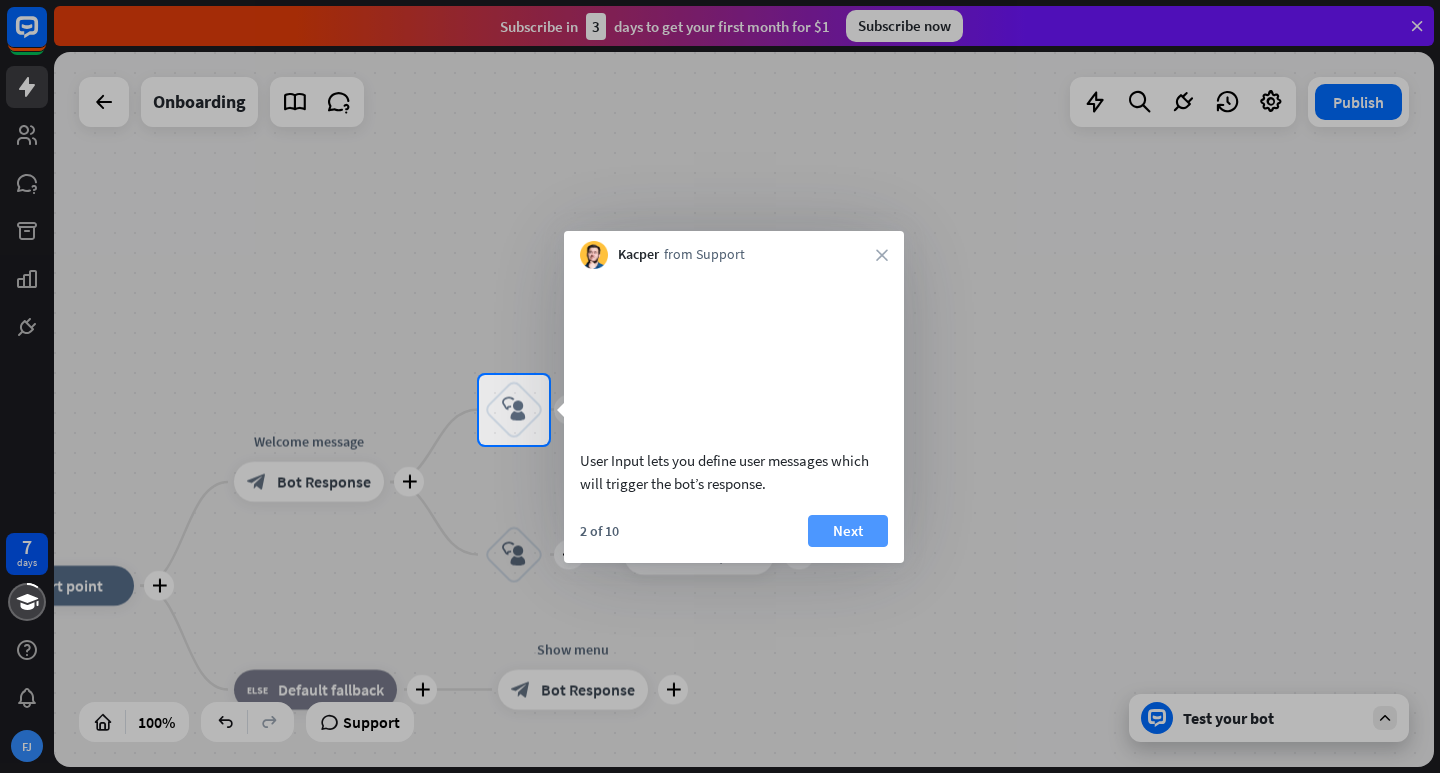 click on "Next" at bounding box center (848, 531) 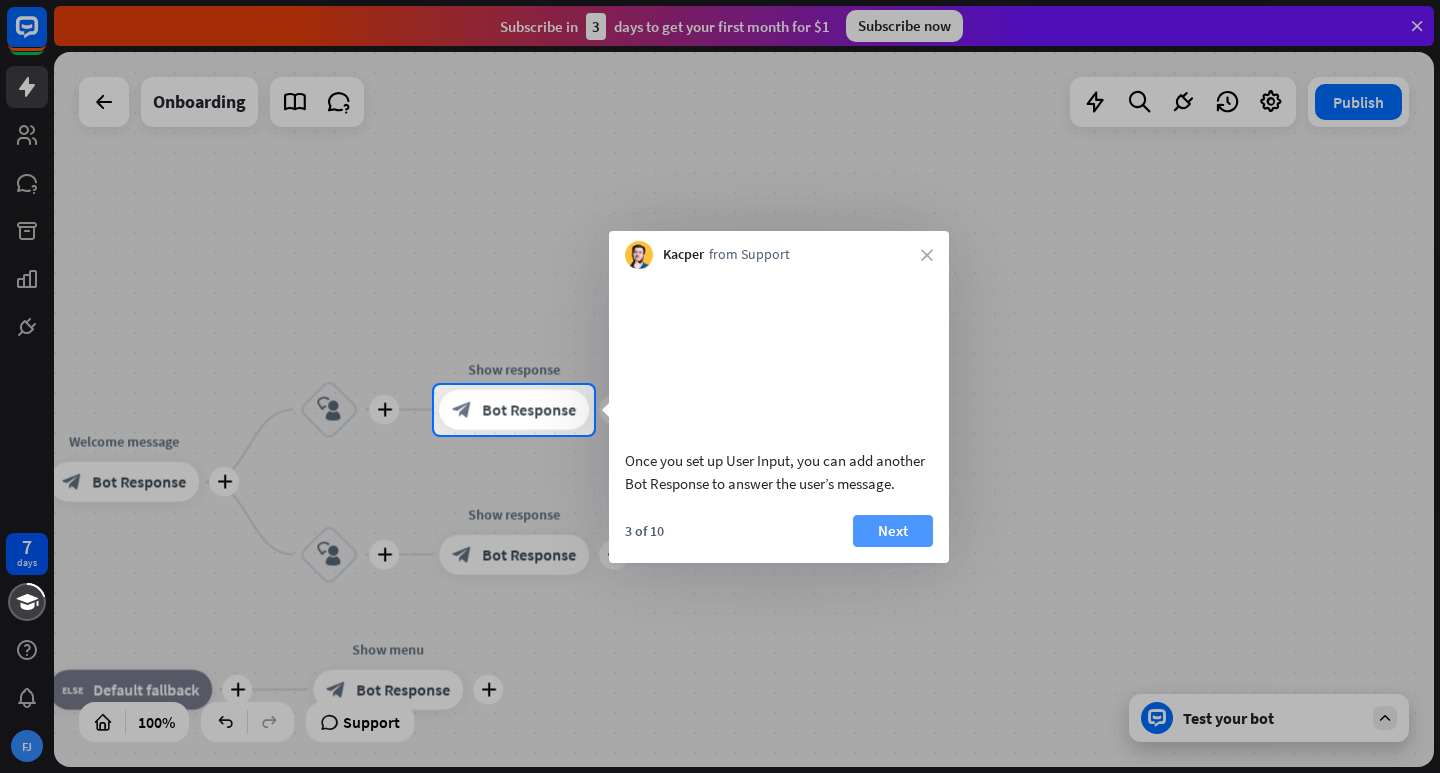 click on "Next" at bounding box center [893, 531] 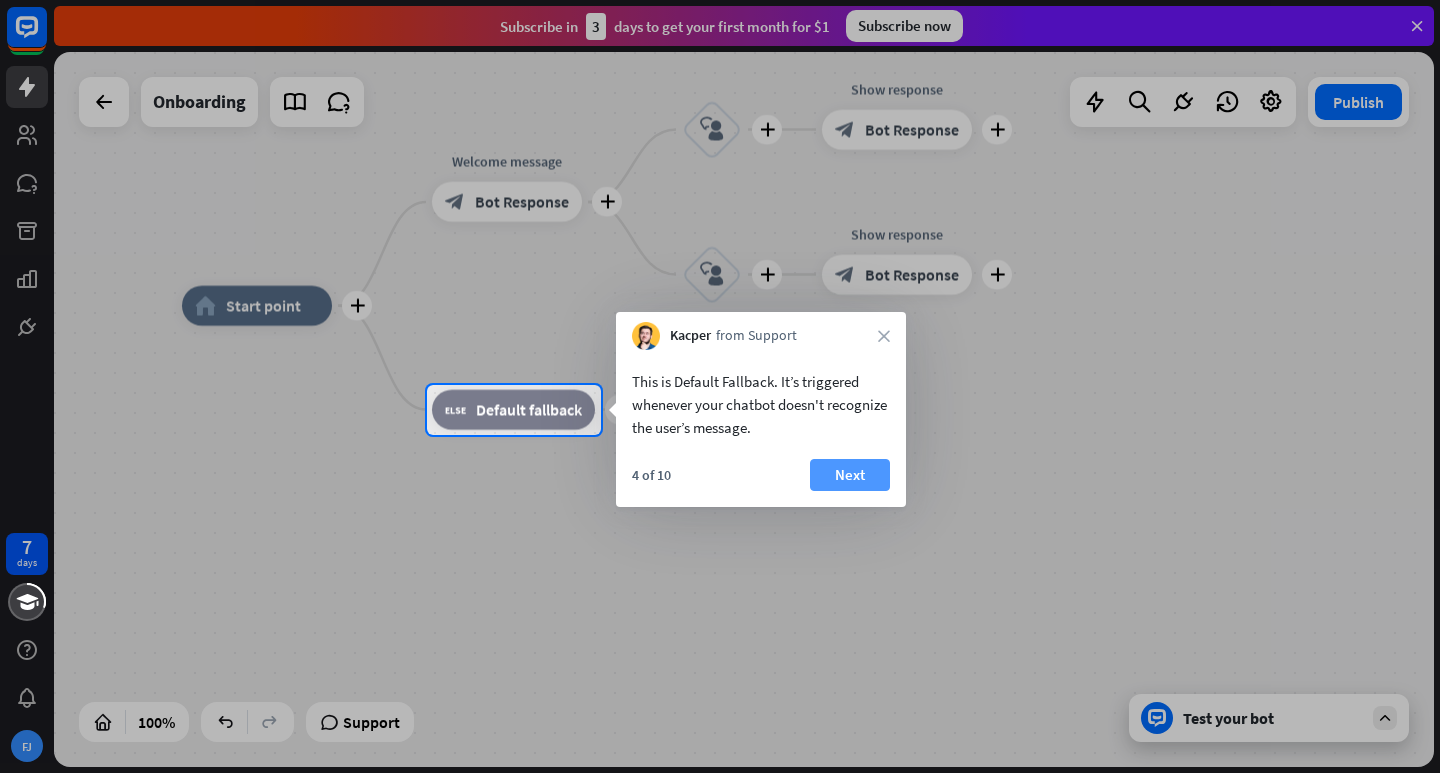 click on "Next" at bounding box center (850, 475) 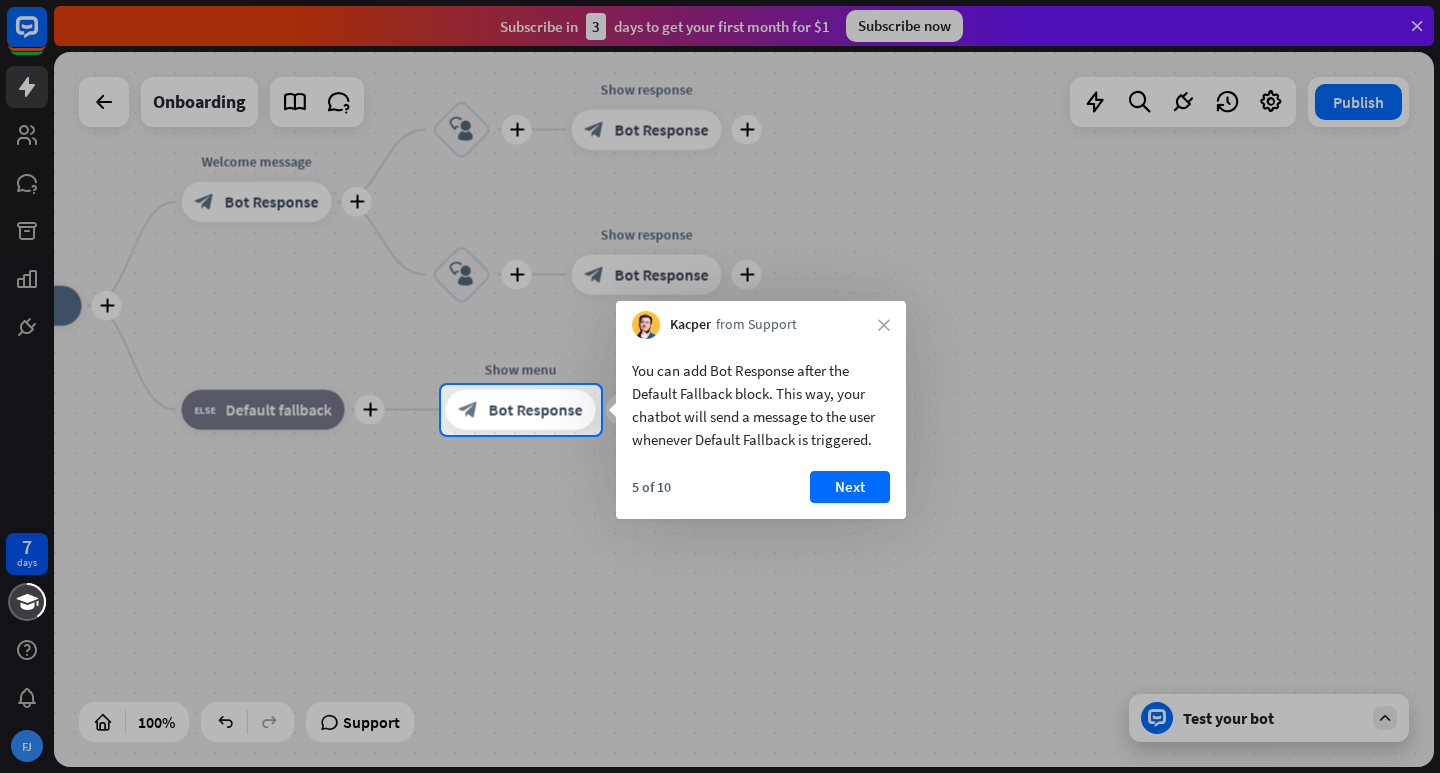click on "Next" at bounding box center [850, 487] 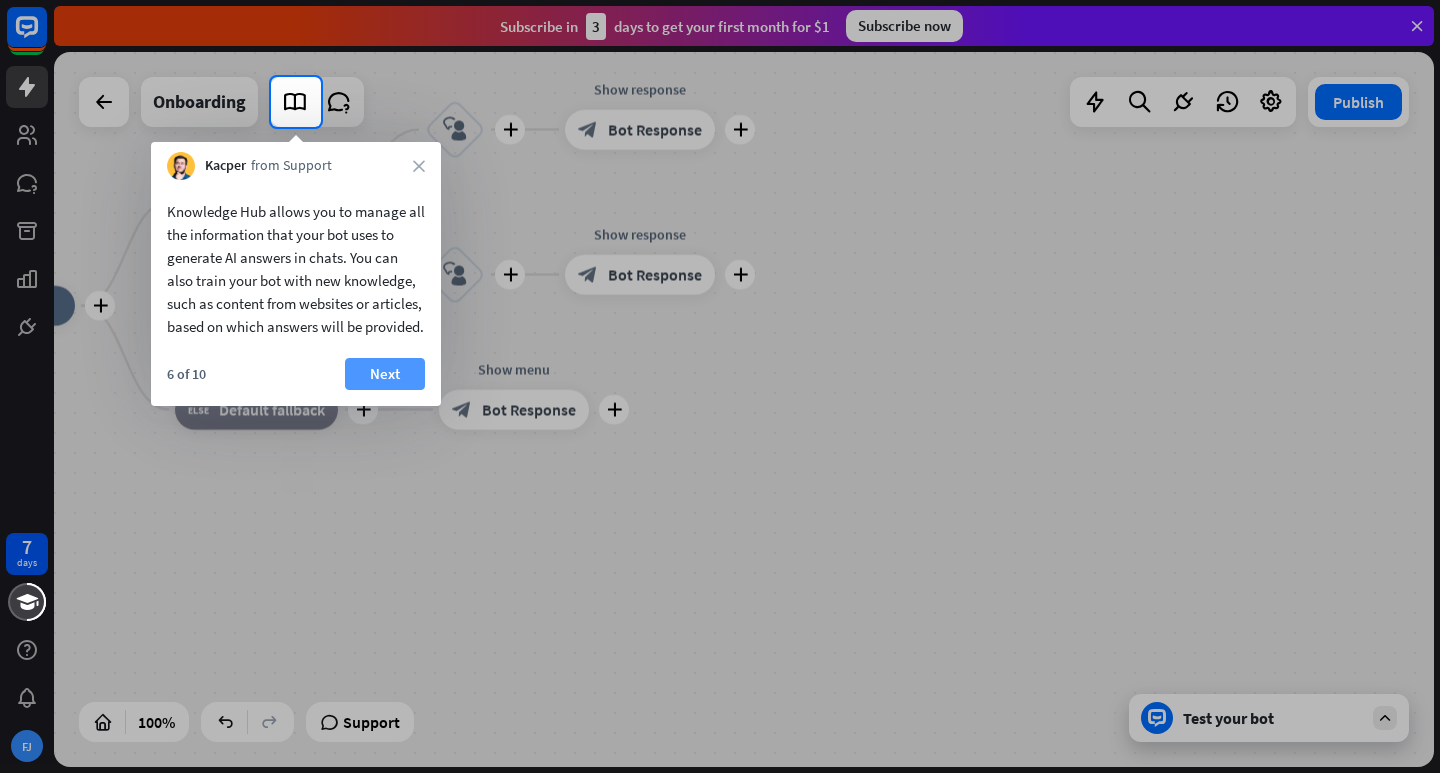 click on "Next" at bounding box center (385, 374) 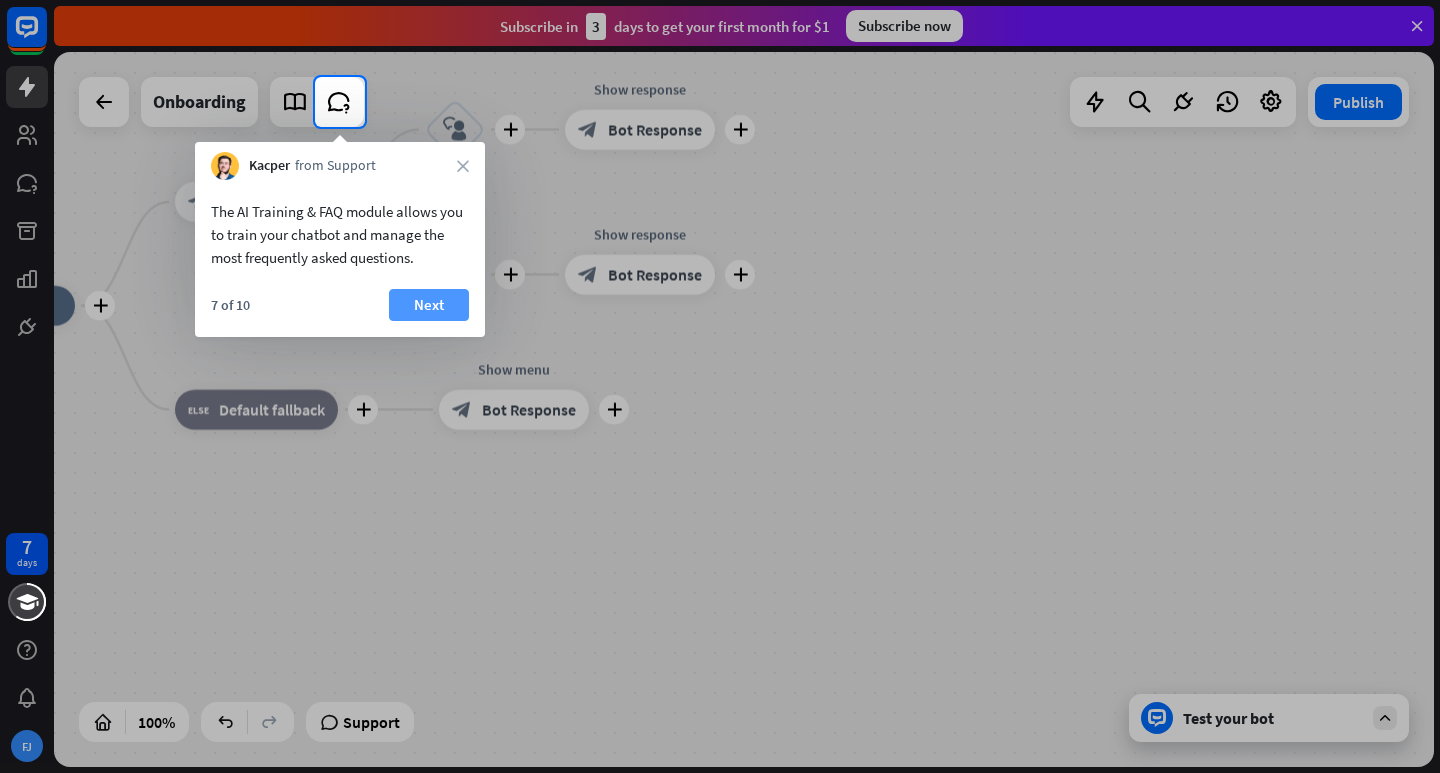 click on "Next" at bounding box center (429, 305) 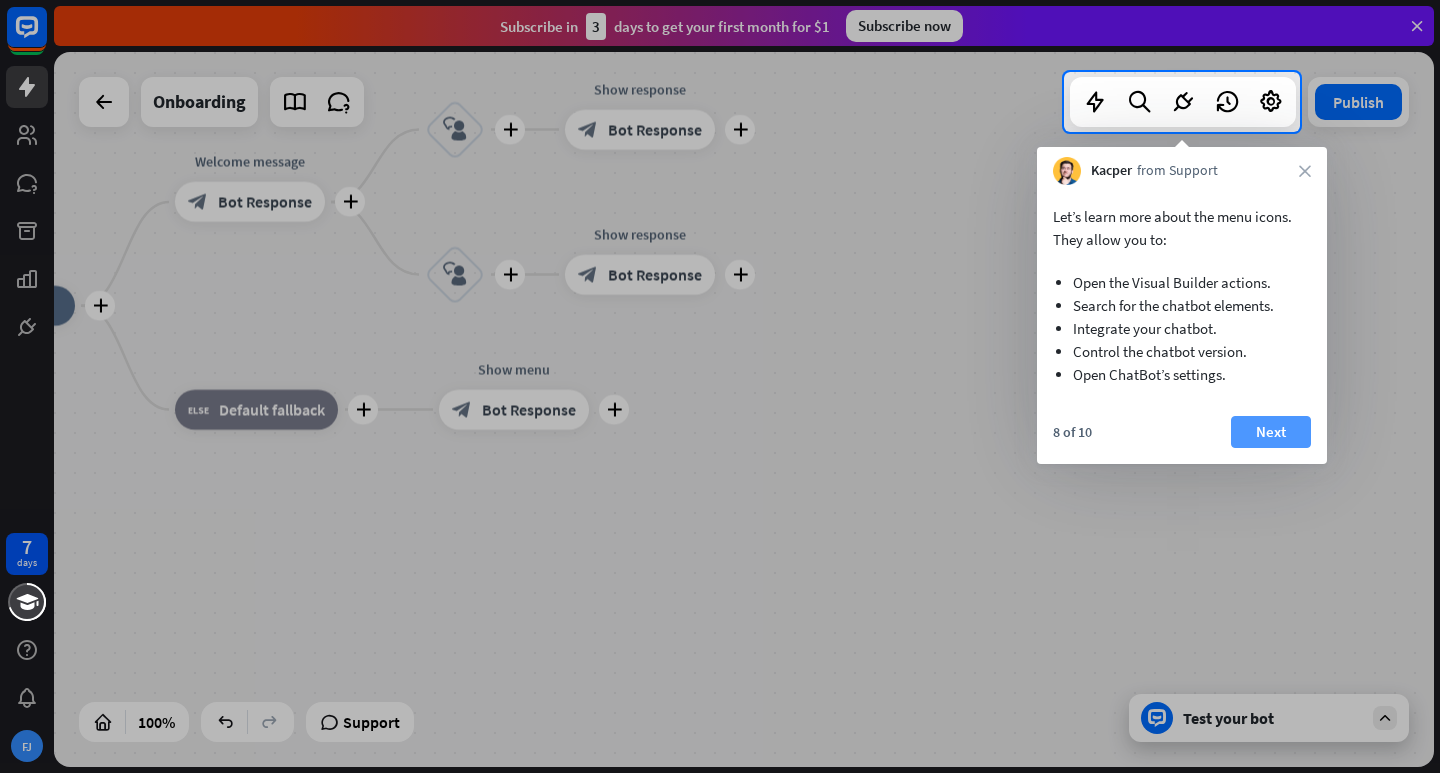 click on "Next" at bounding box center [1271, 432] 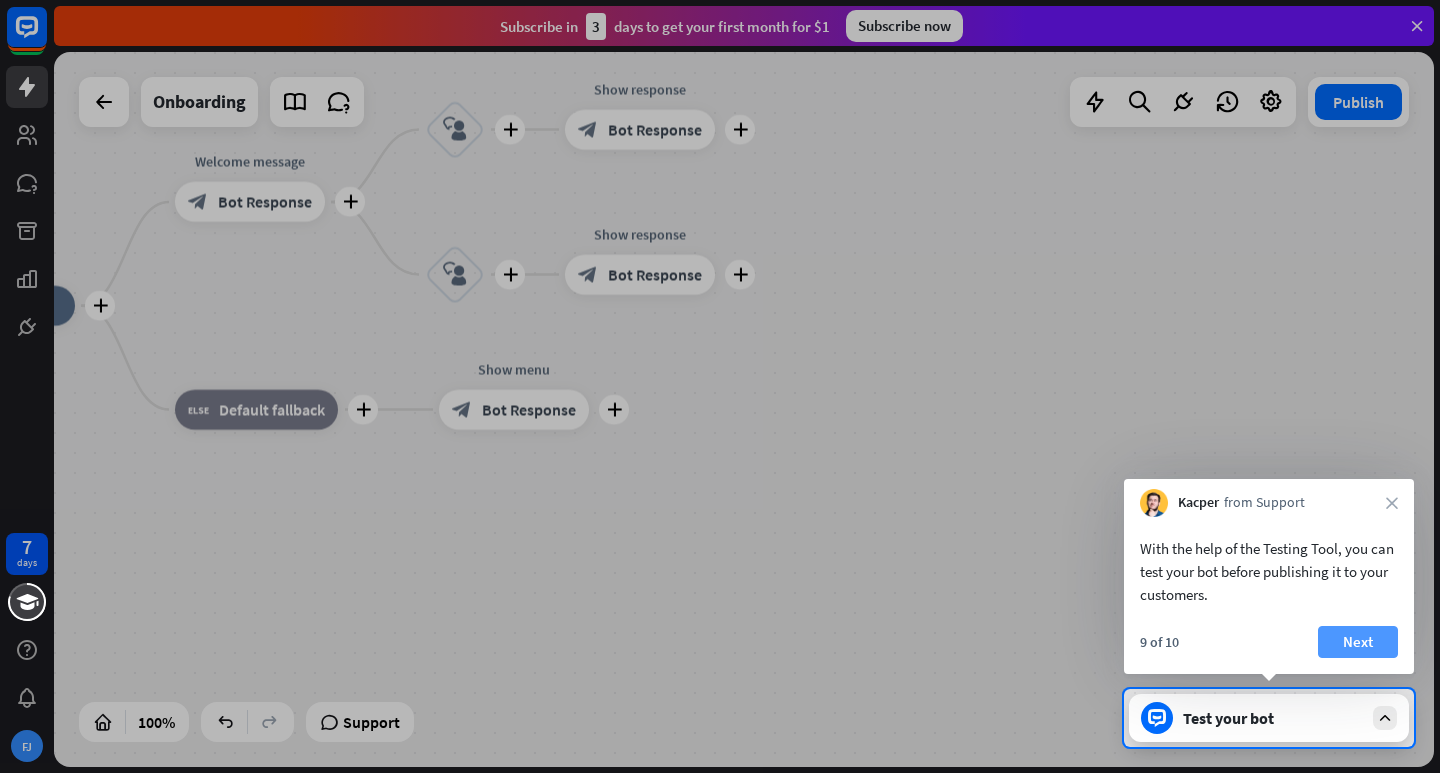 click on "Next" at bounding box center (1358, 642) 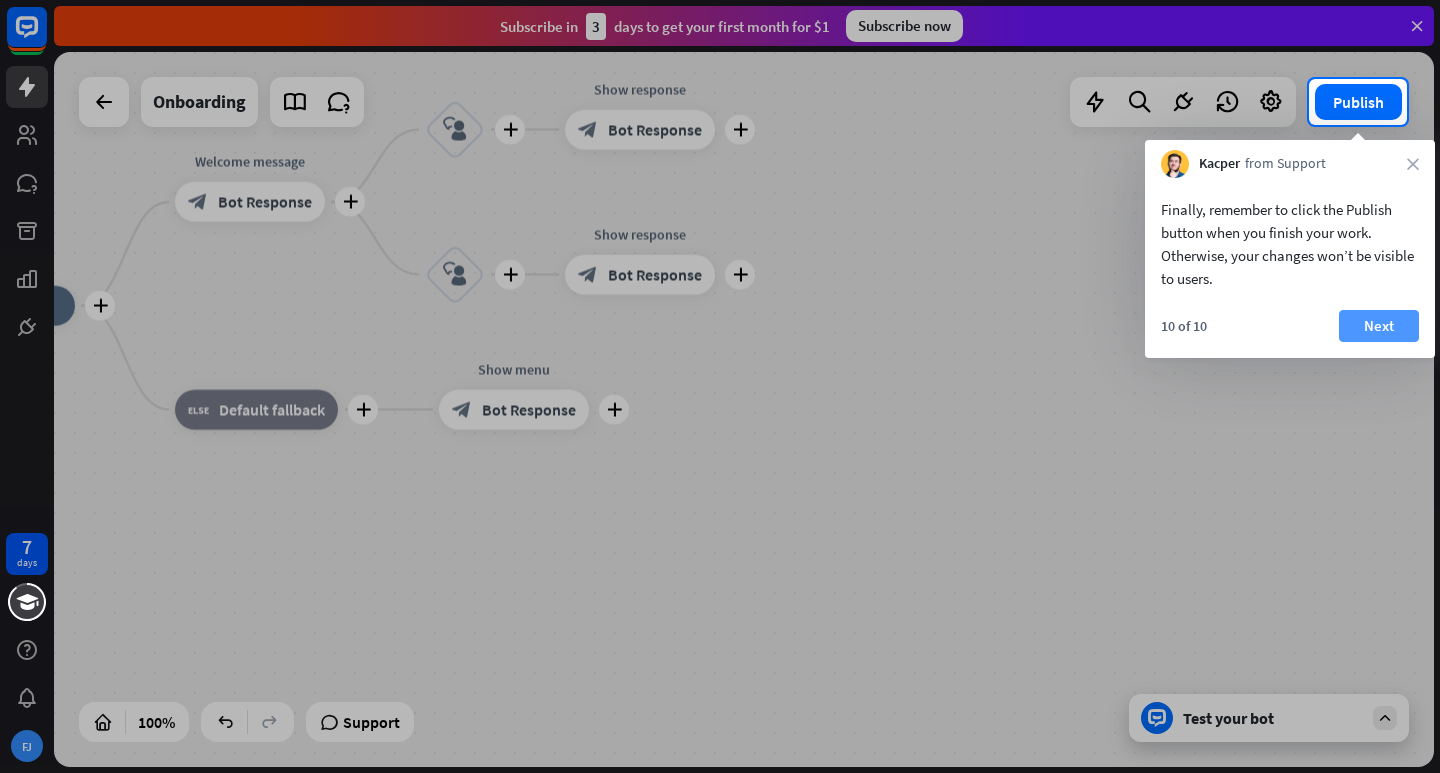 click on "Next" at bounding box center [1379, 326] 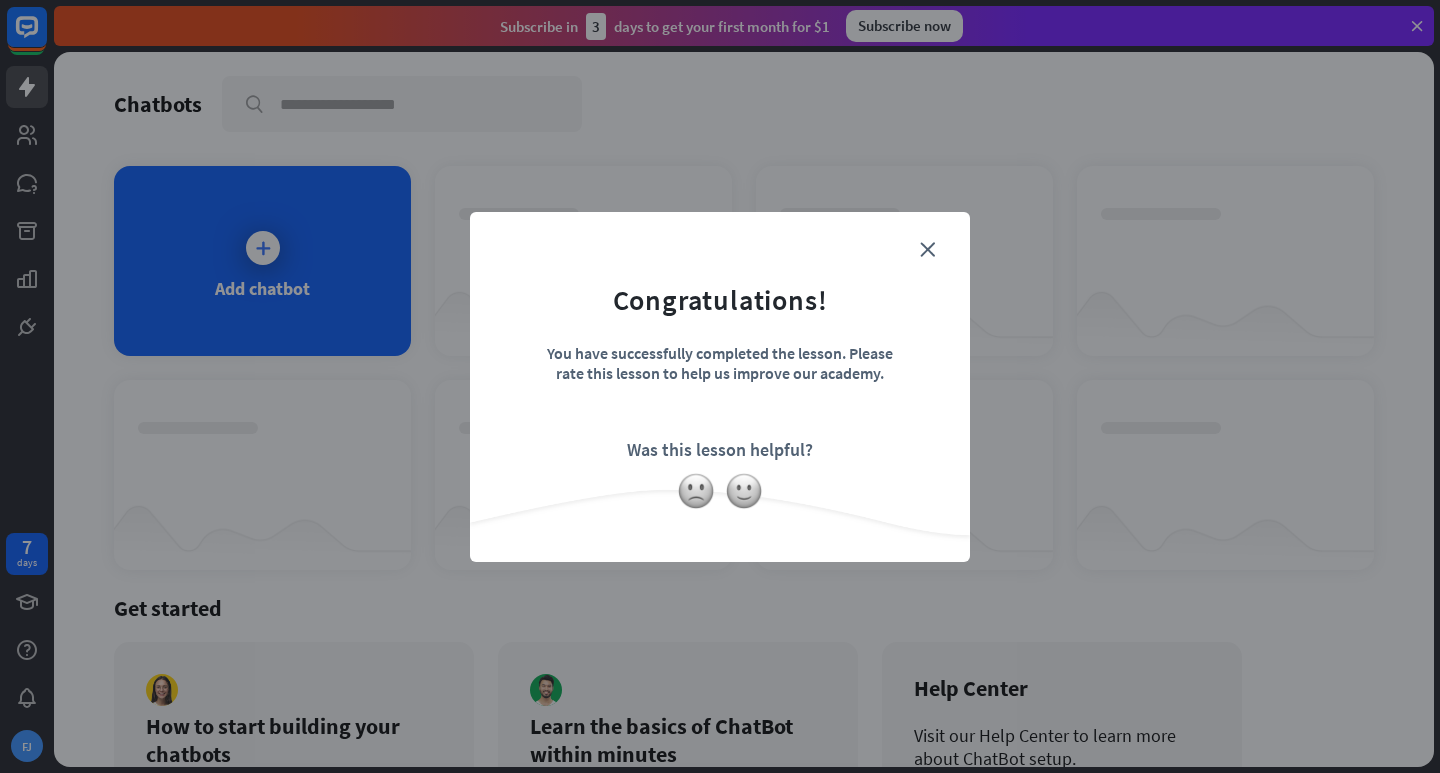 click on "close
Congratulations!
You have successfully completed the lesson.
Please rate this lesson to help us improve our
academy.
Was this lesson helpful?" at bounding box center [720, 387] 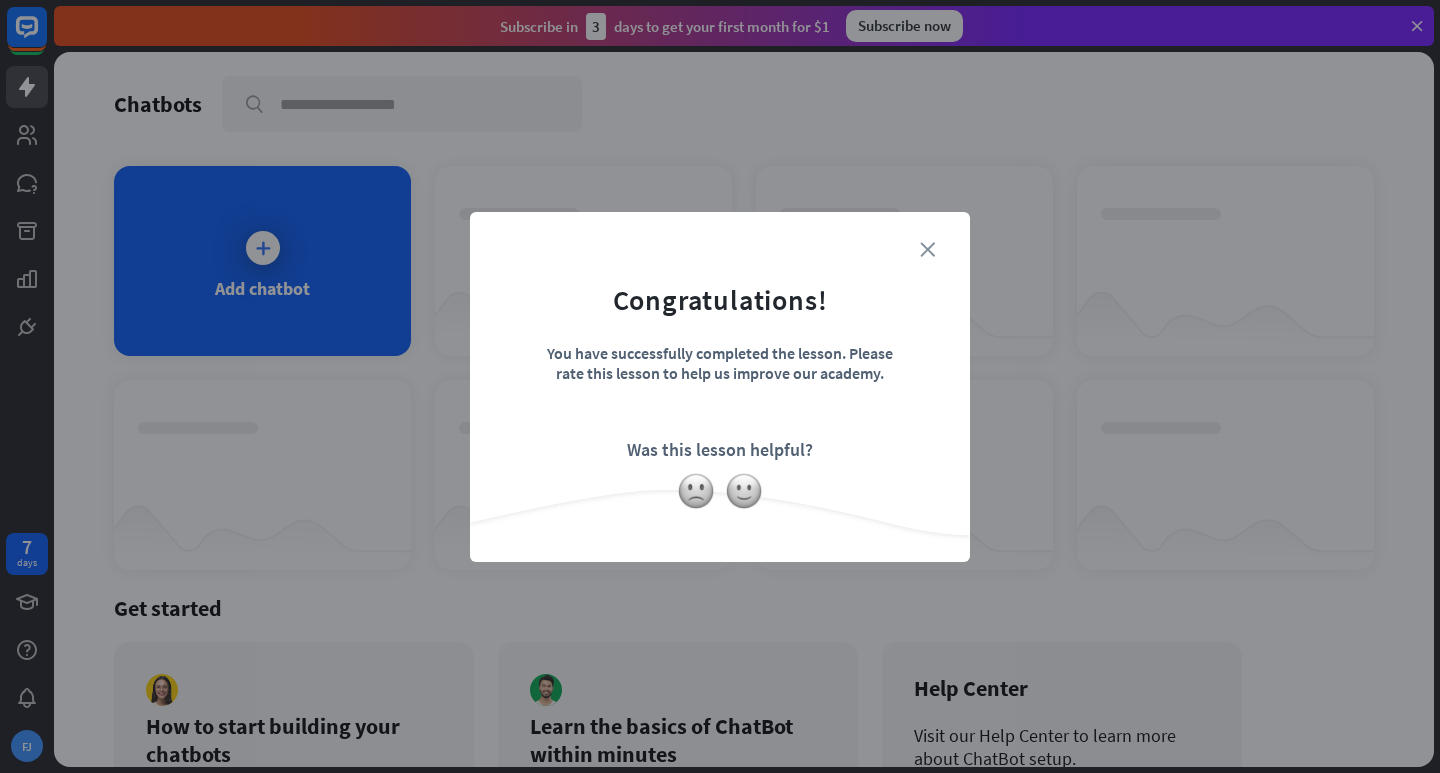 click on "close" at bounding box center (927, 249) 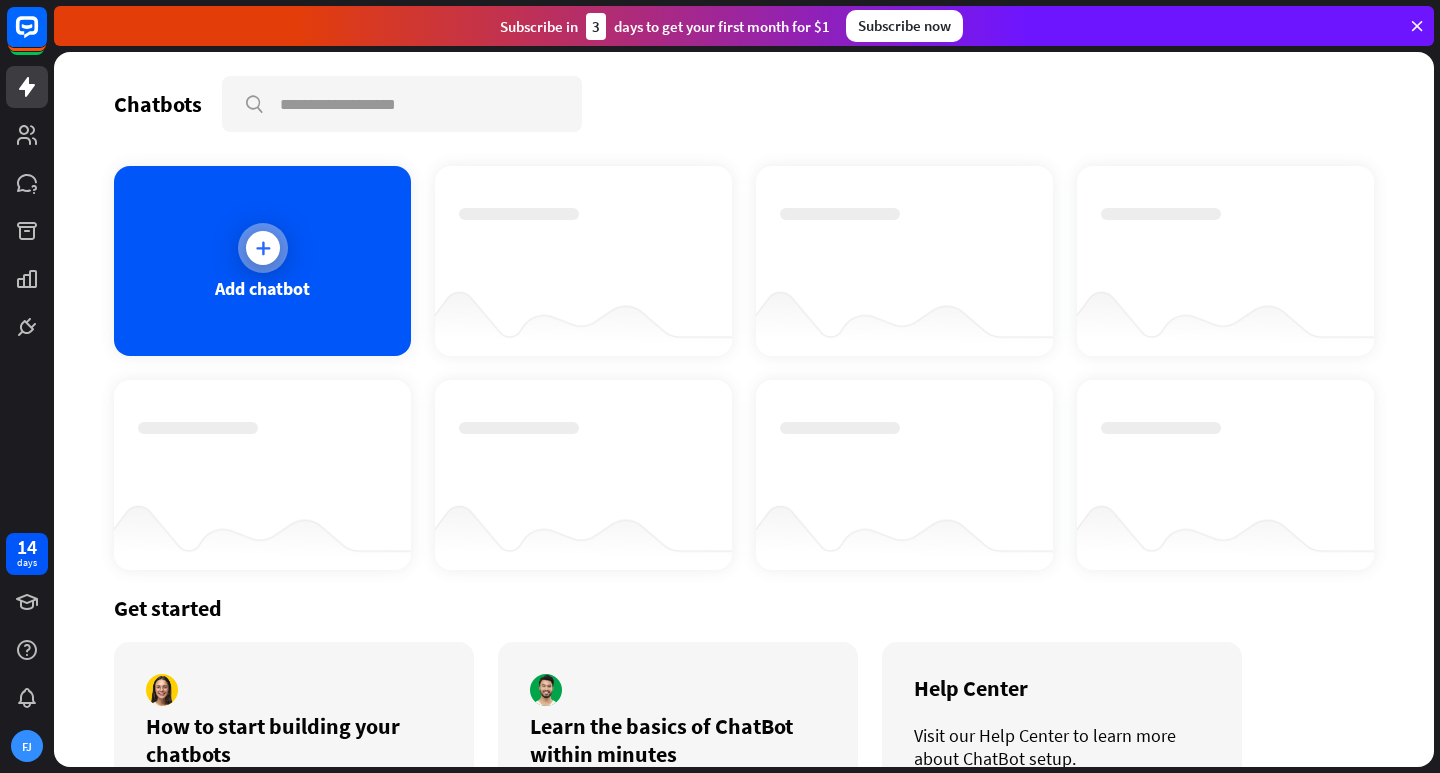 click at bounding box center (263, 248) 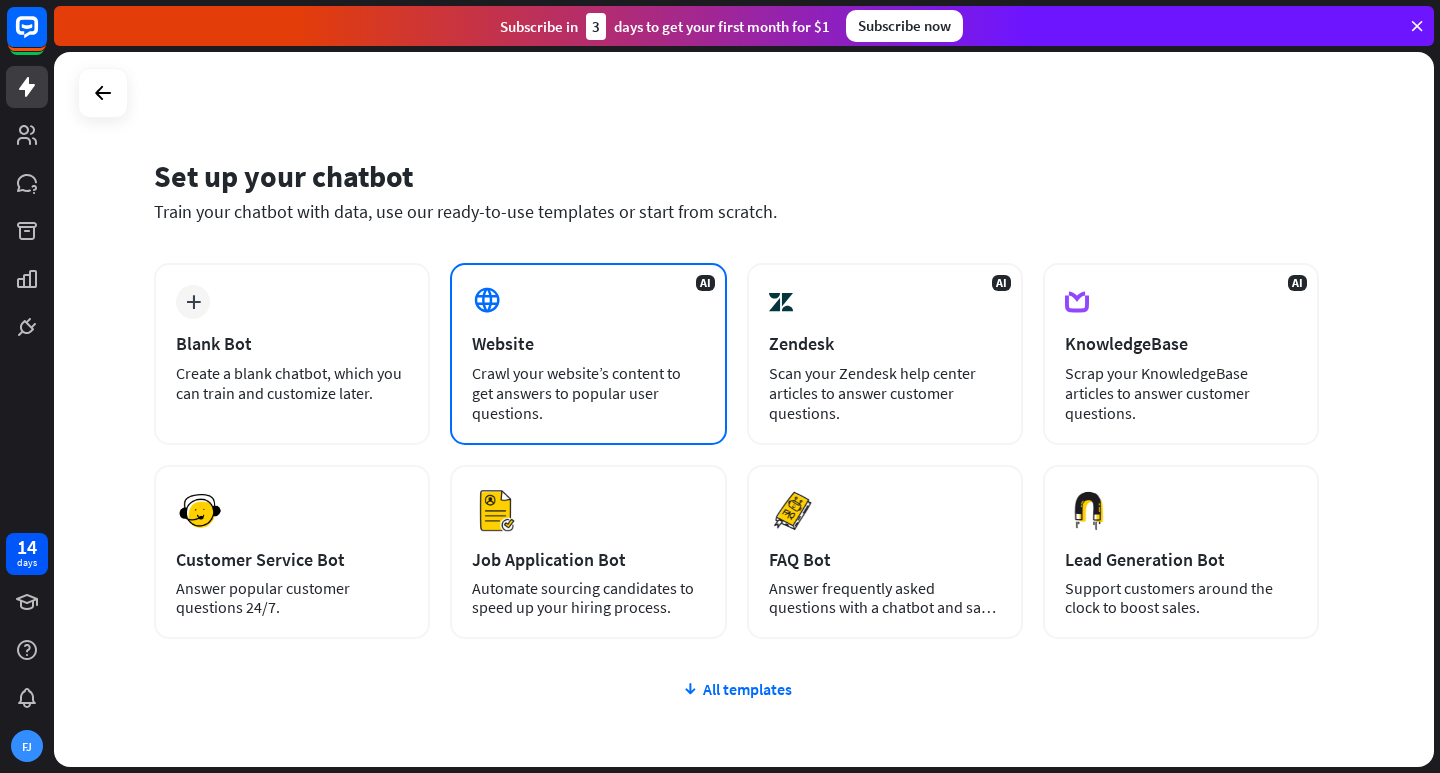 click on "AI     Website
Crawl your website’s content to get answers to
popular user questions." at bounding box center (588, 354) 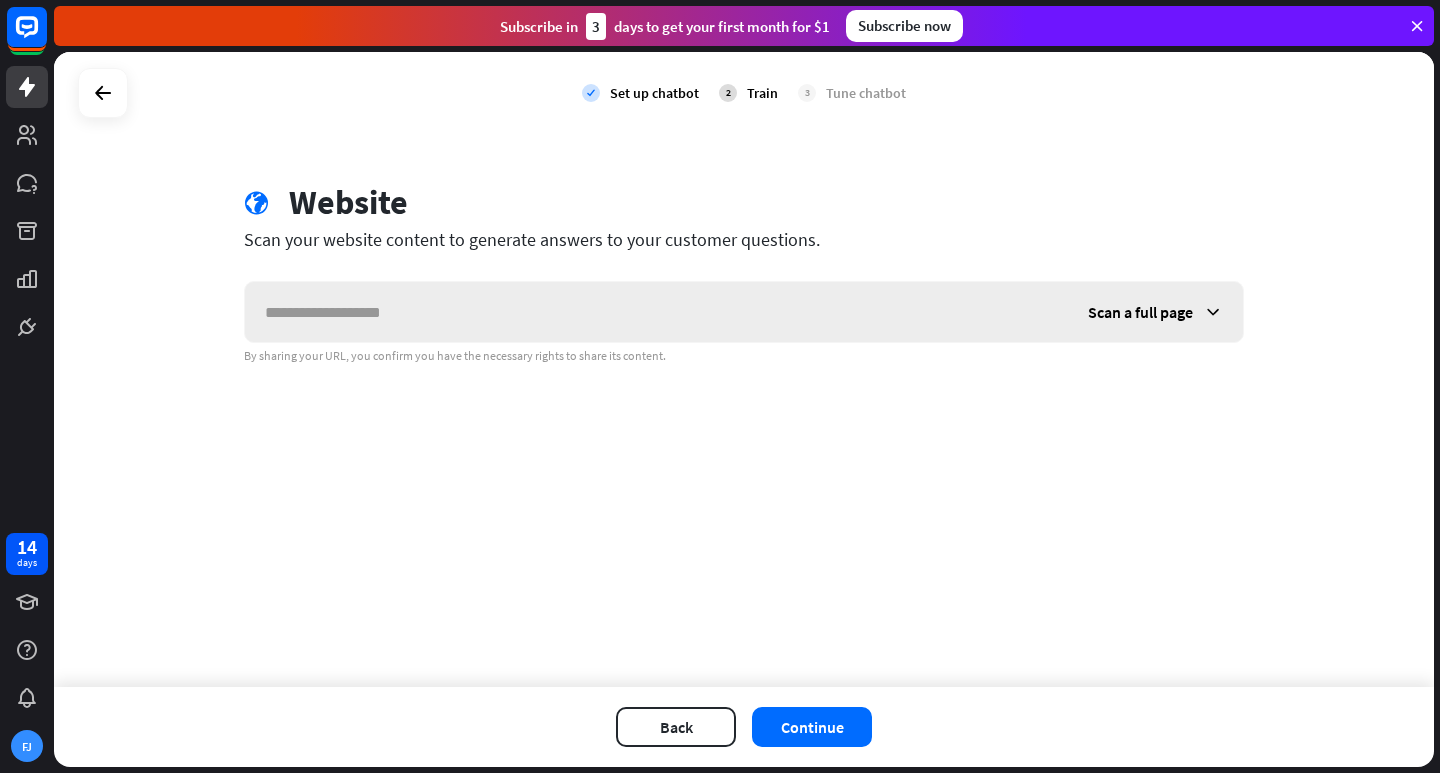 click at bounding box center [656, 312] 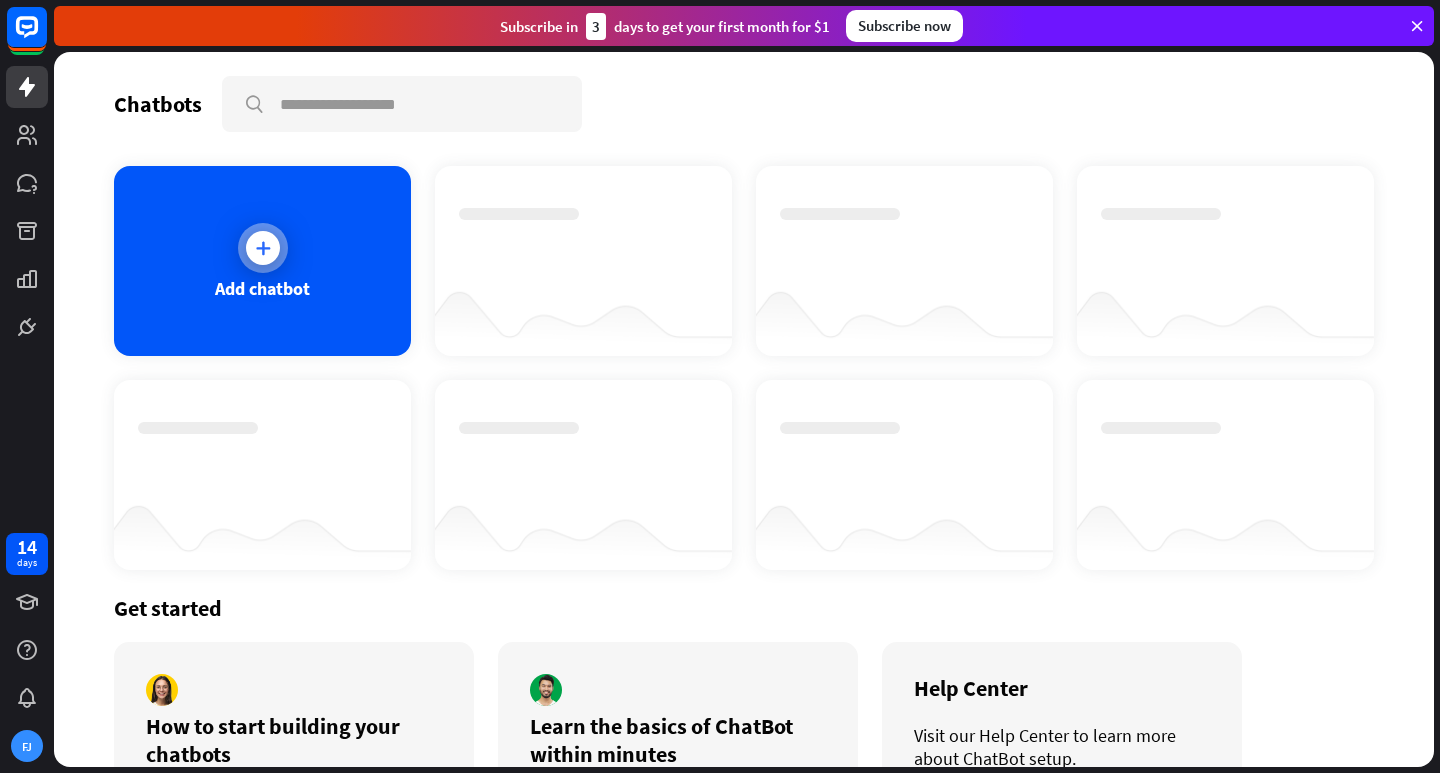 click at bounding box center [263, 248] 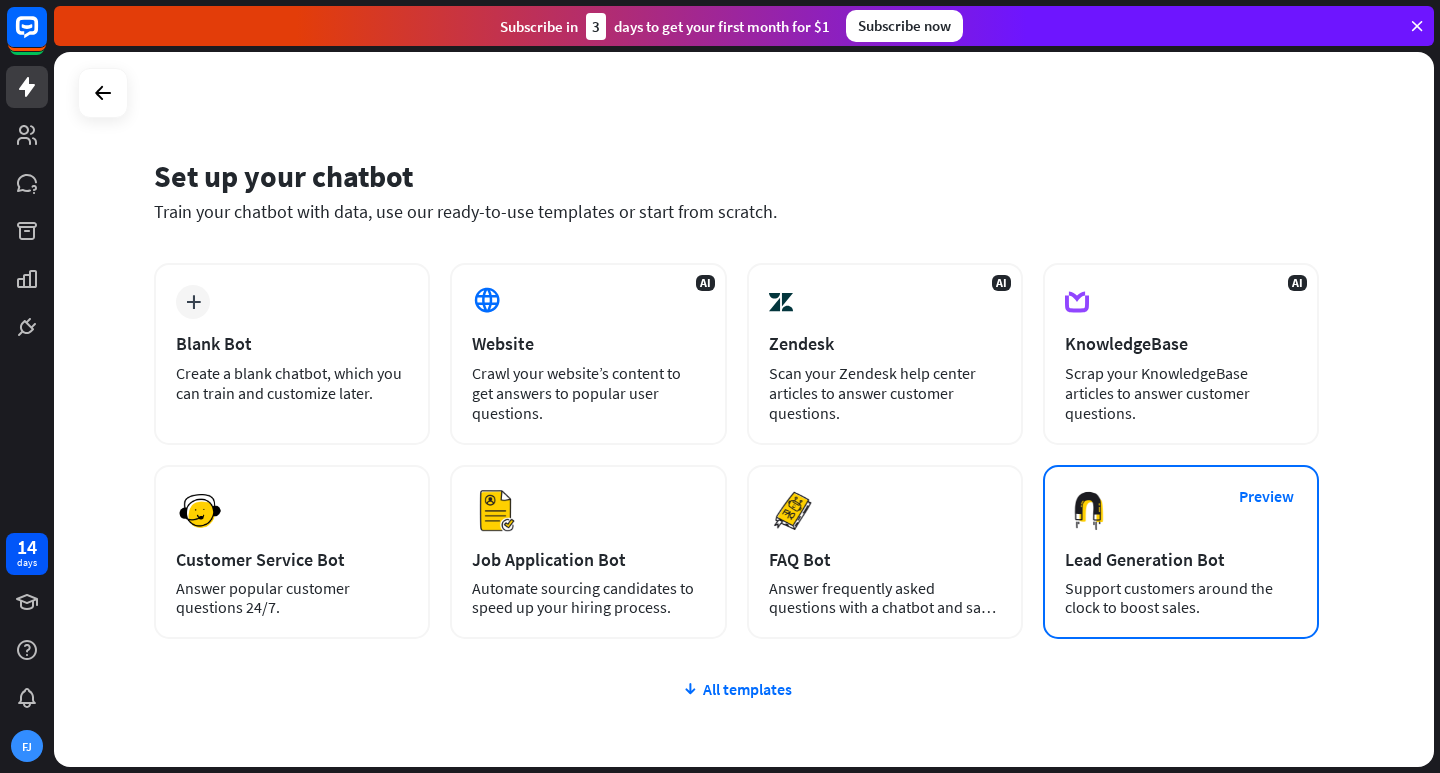 scroll, scrollTop: 112, scrollLeft: 0, axis: vertical 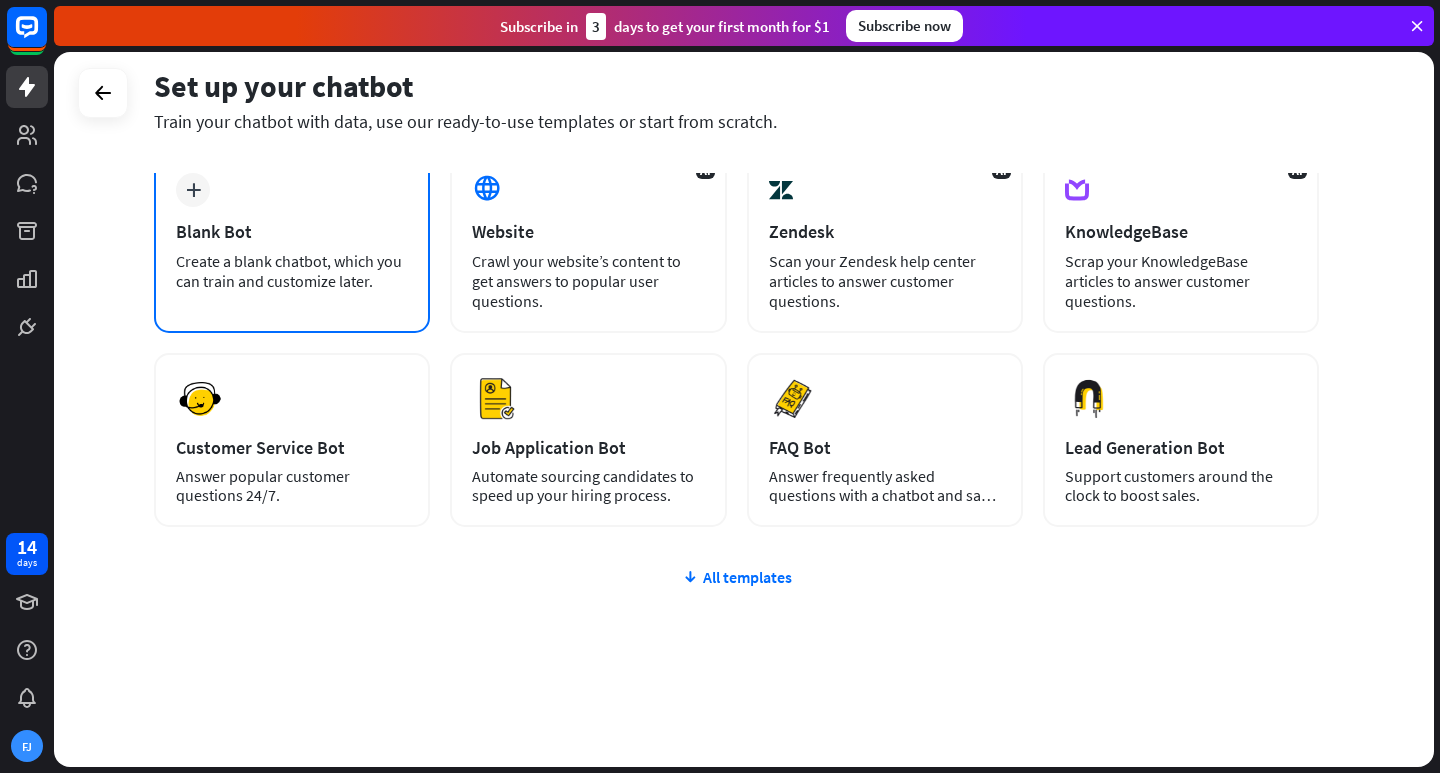 click on "plus   Blank Bot
Create a blank chatbot, which you can train and
customize later." at bounding box center (292, 242) 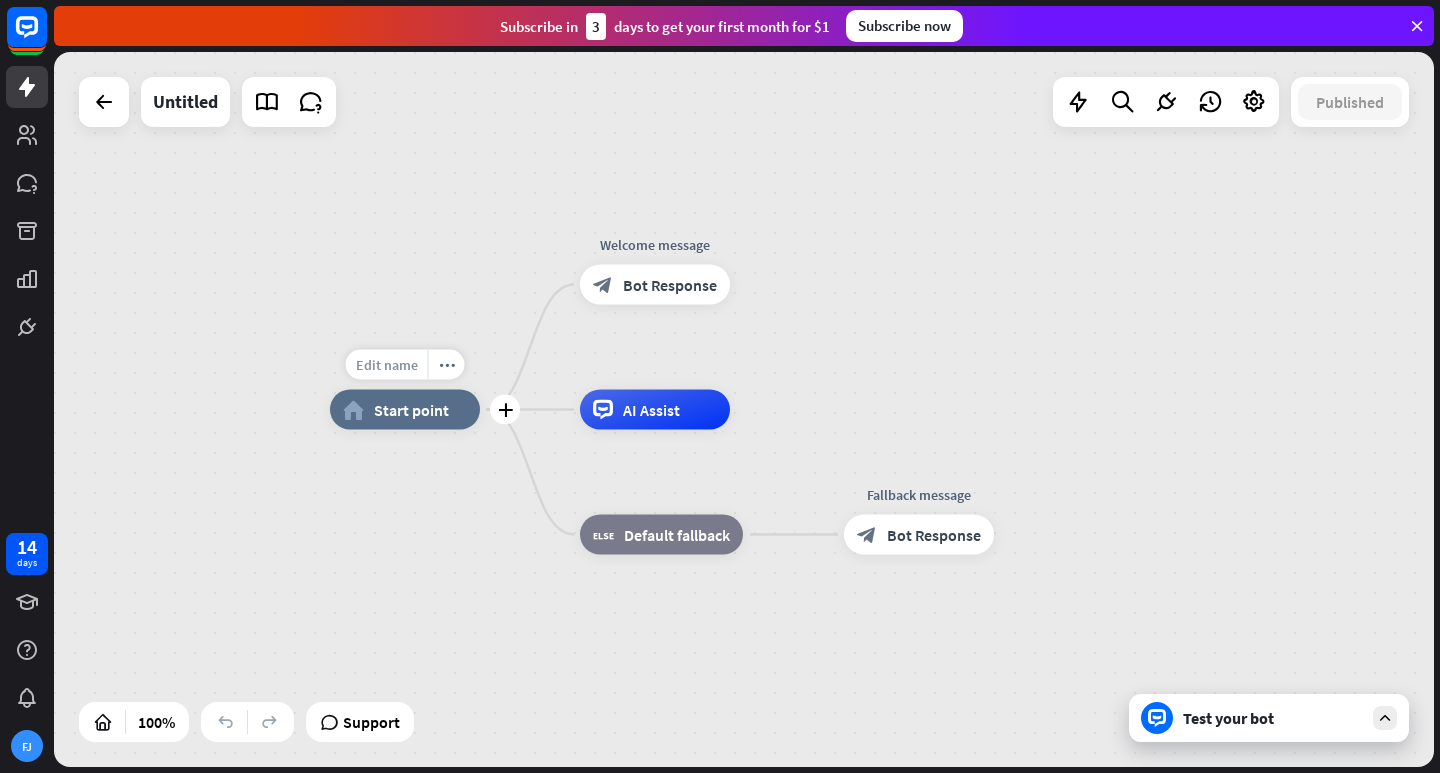 click on "Edit name" at bounding box center (387, 365) 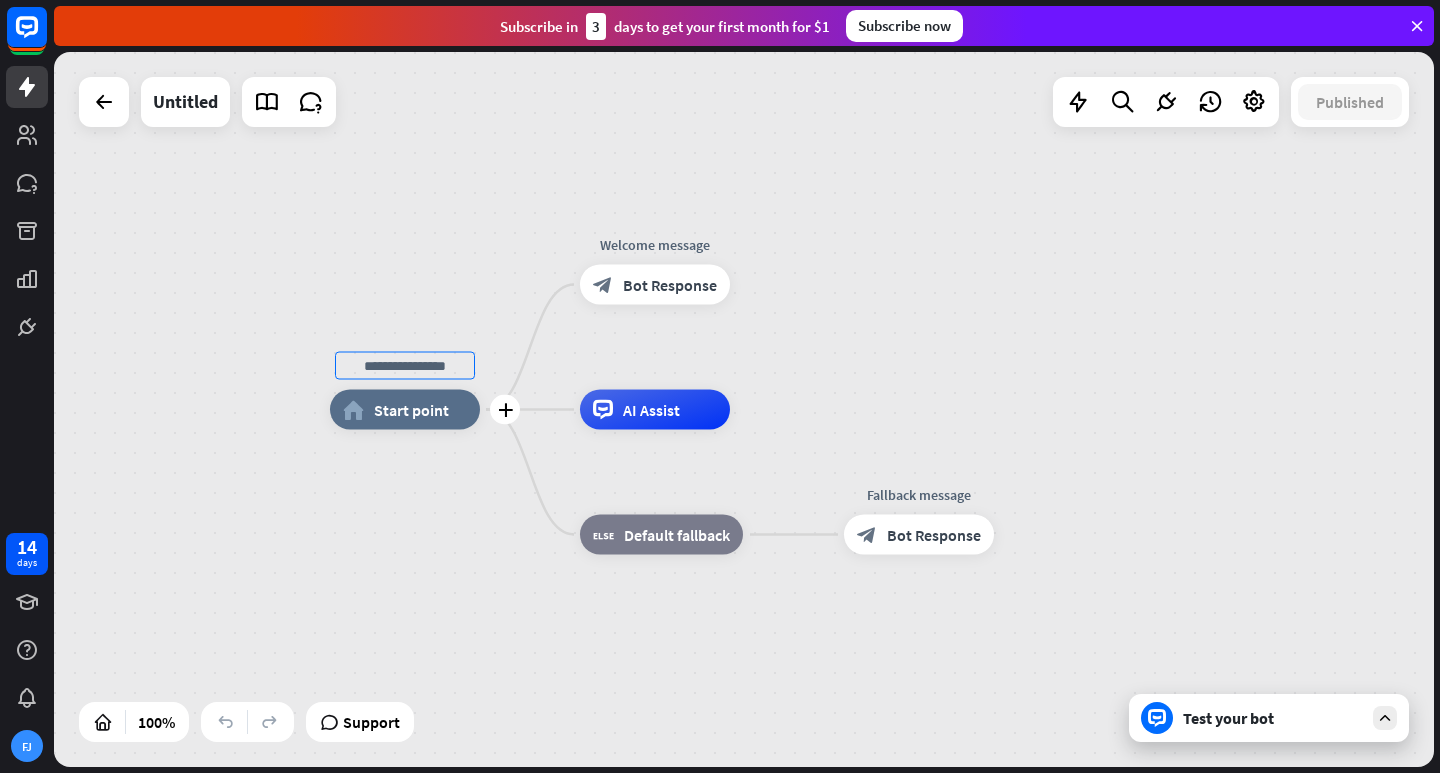 type on "*" 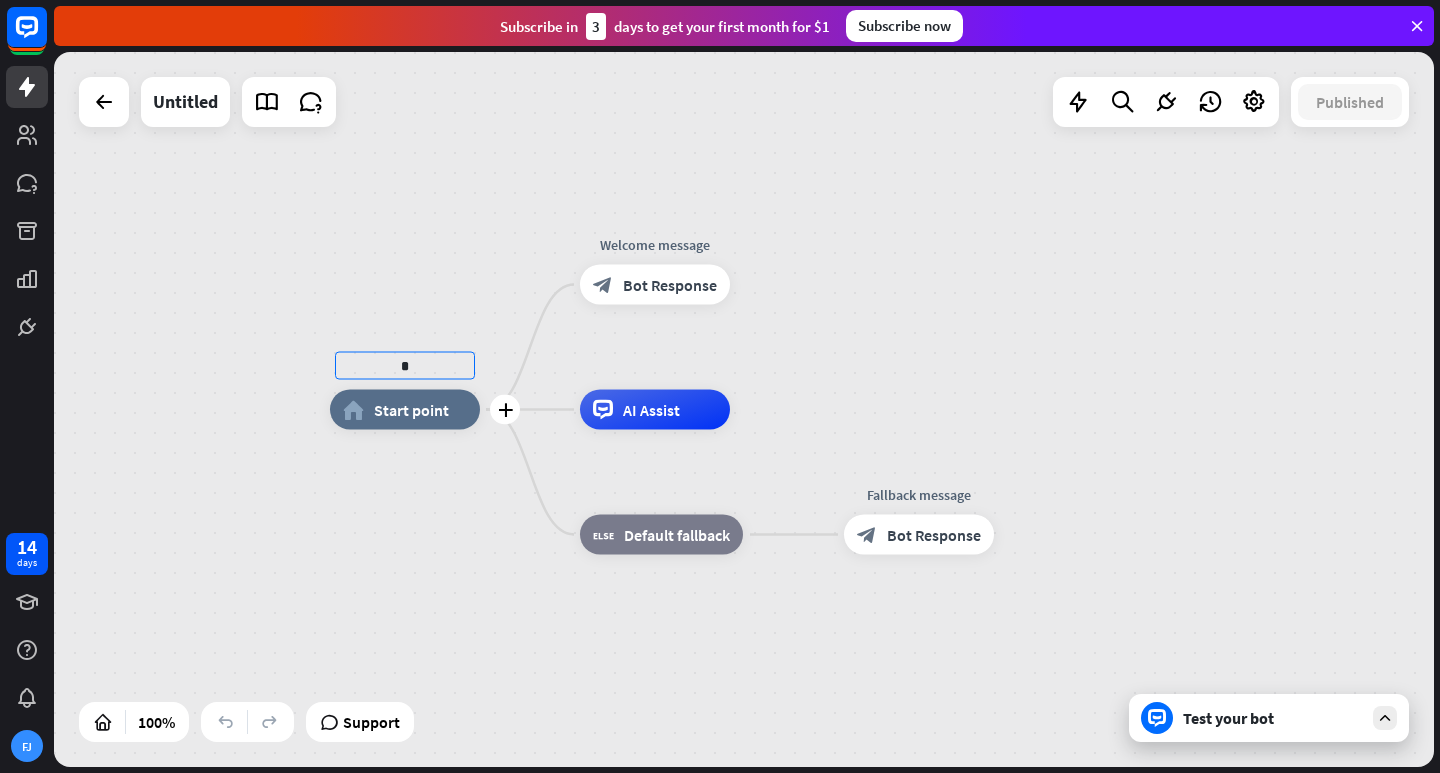 type 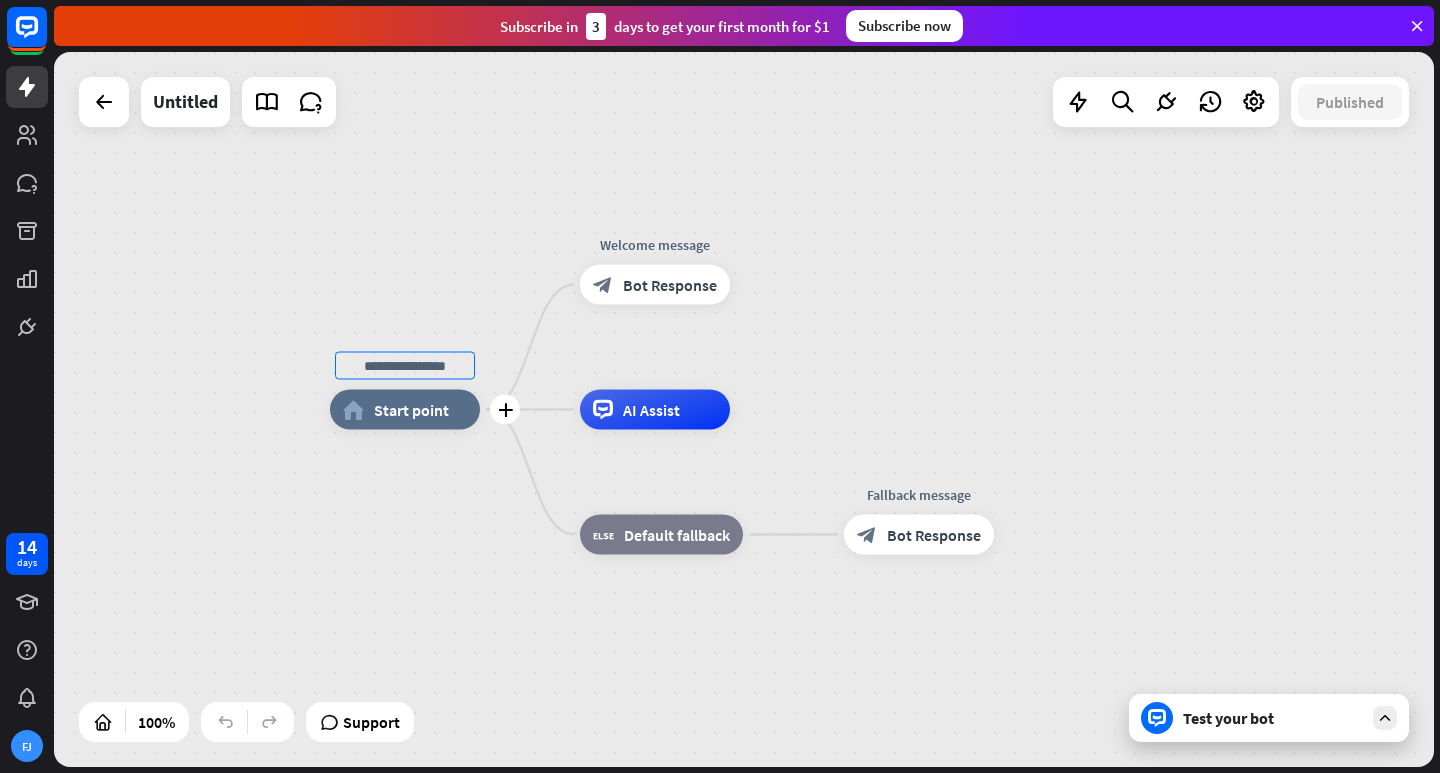 click on "plus     home_2   Start point" at bounding box center (405, 410) 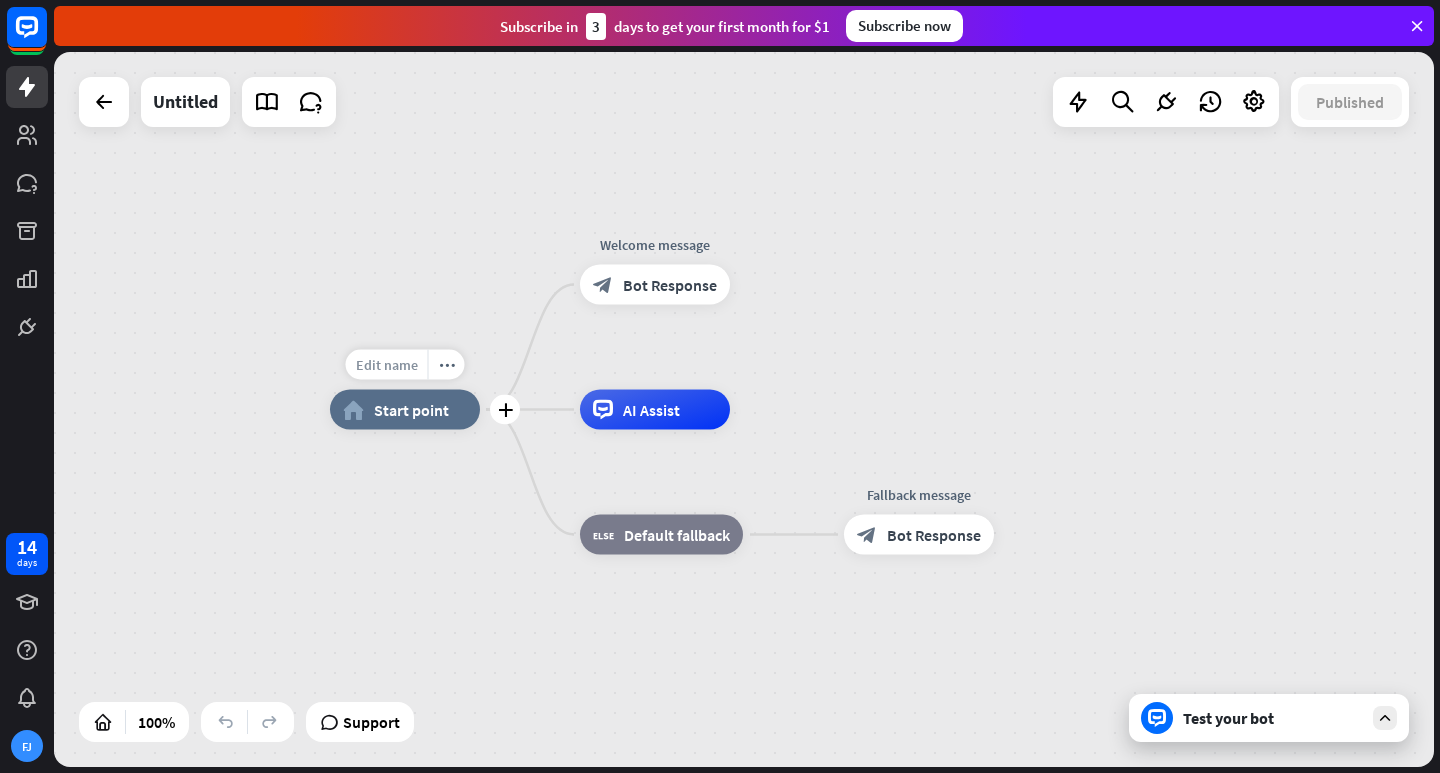 click on "Edit name" at bounding box center [387, 365] 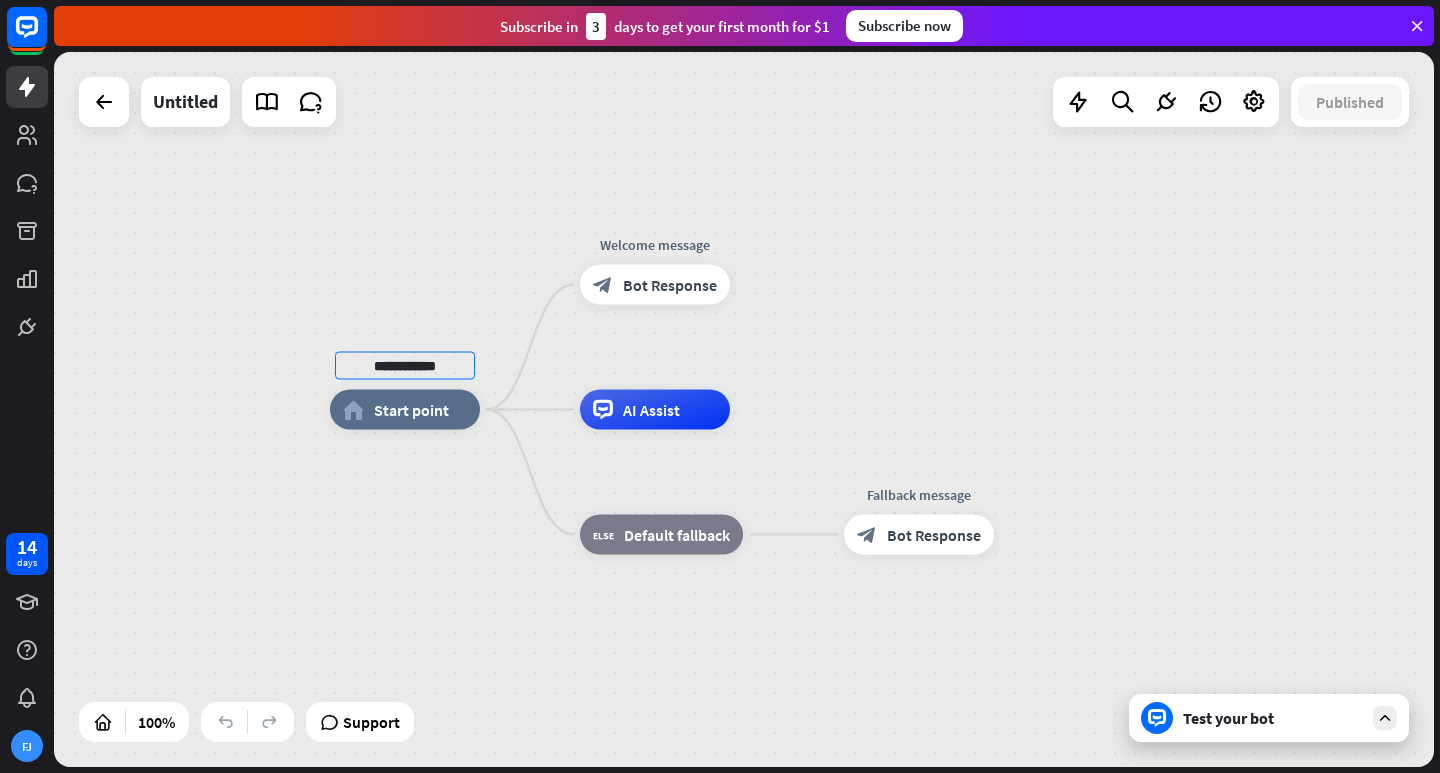 type on "**********" 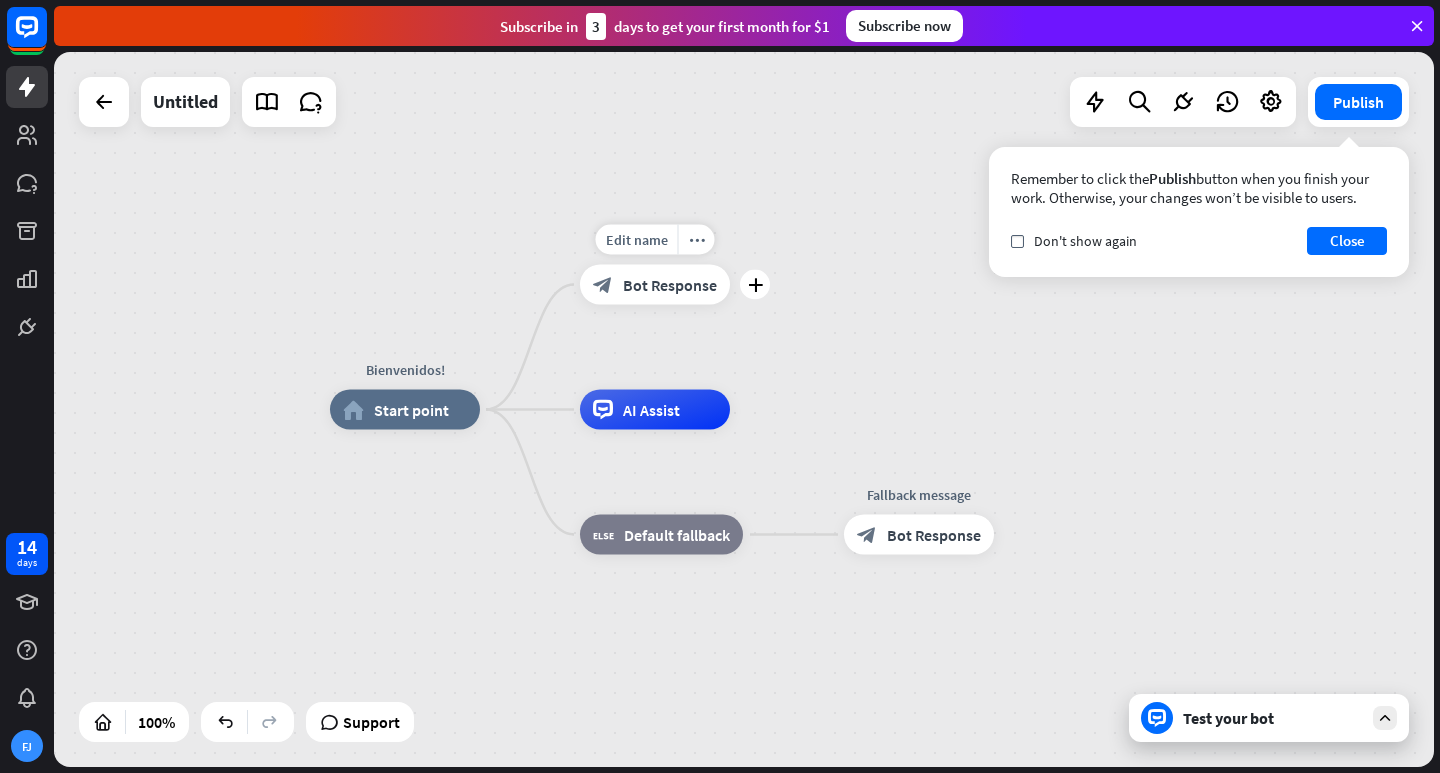 click on "Edit name   more_horiz         plus     block_bot_response   Bot Response" at bounding box center [655, 285] 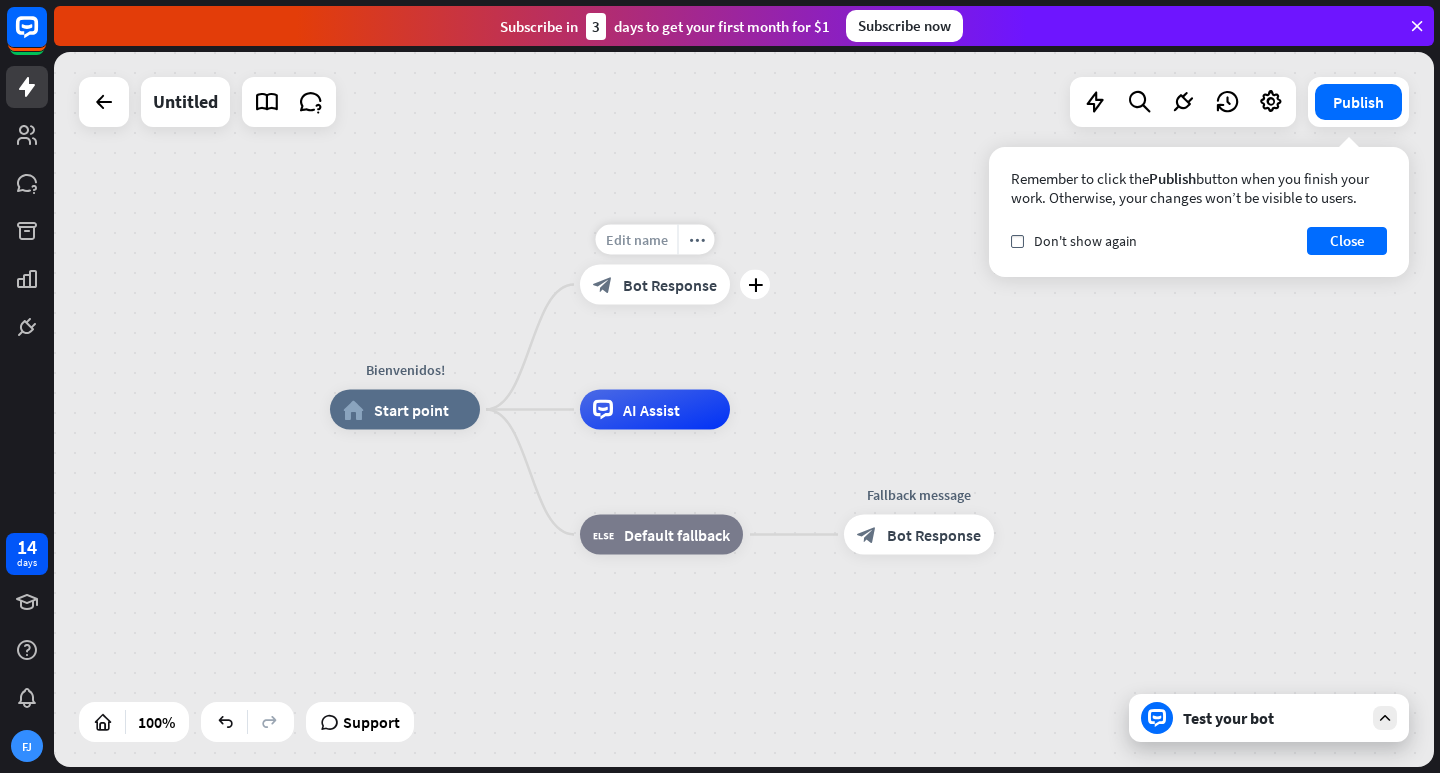 click on "Edit name" at bounding box center (637, 240) 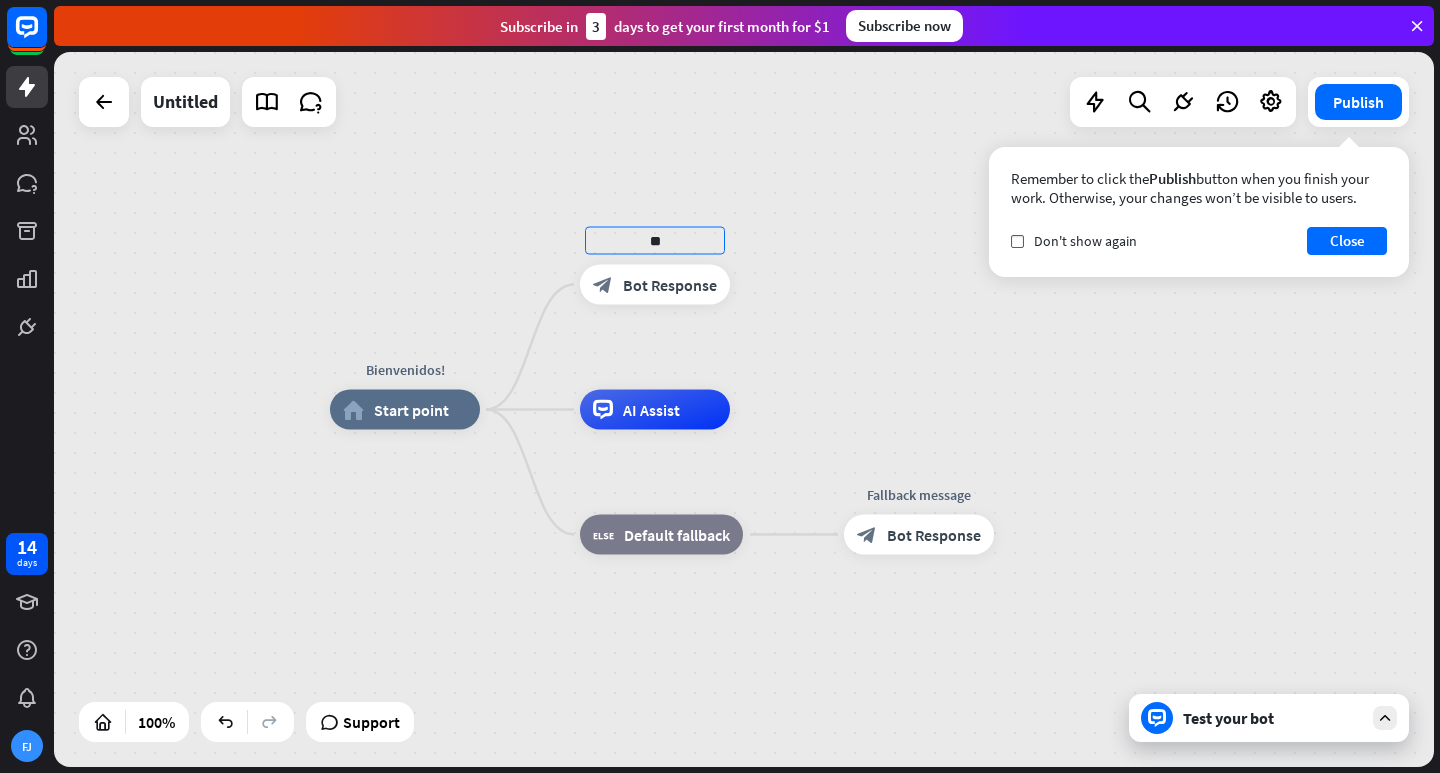 type on "*" 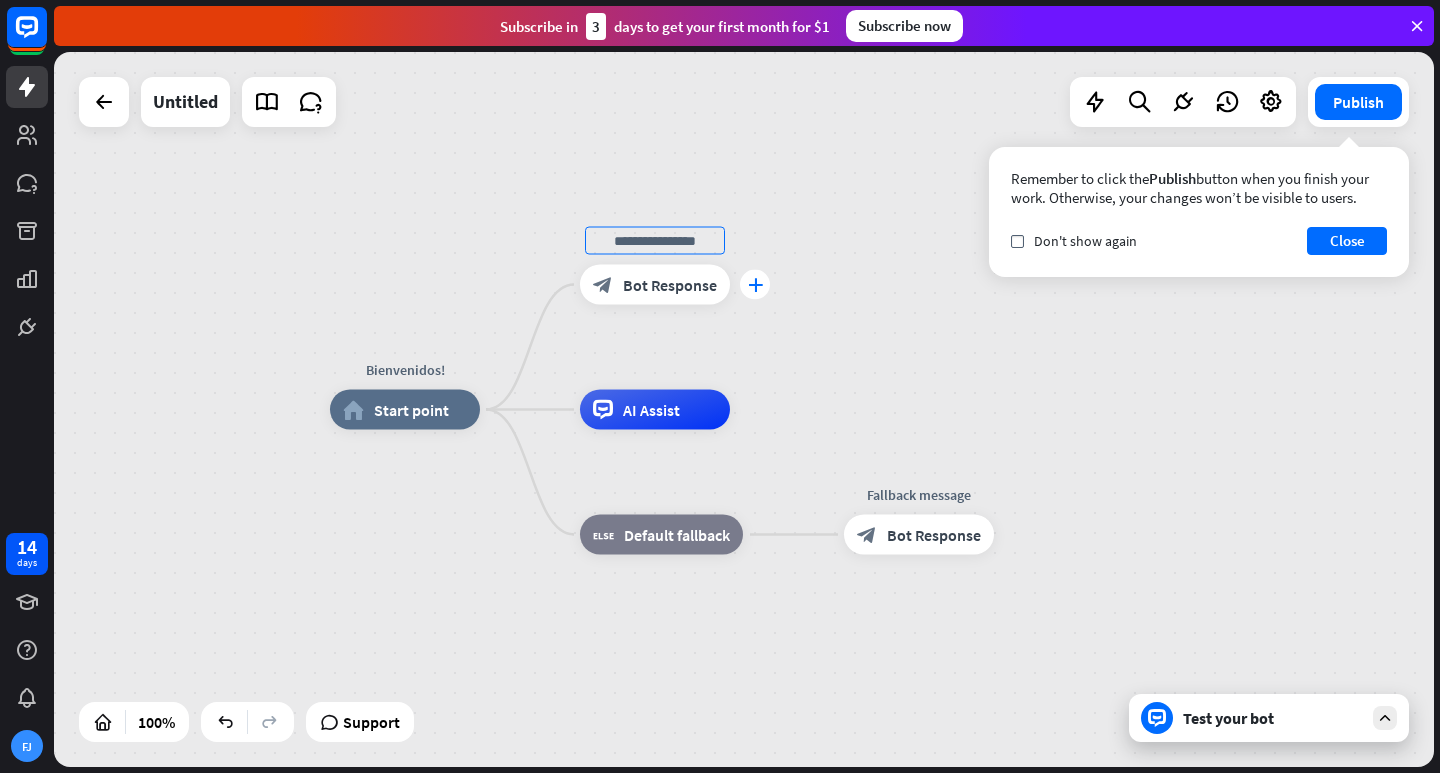 type 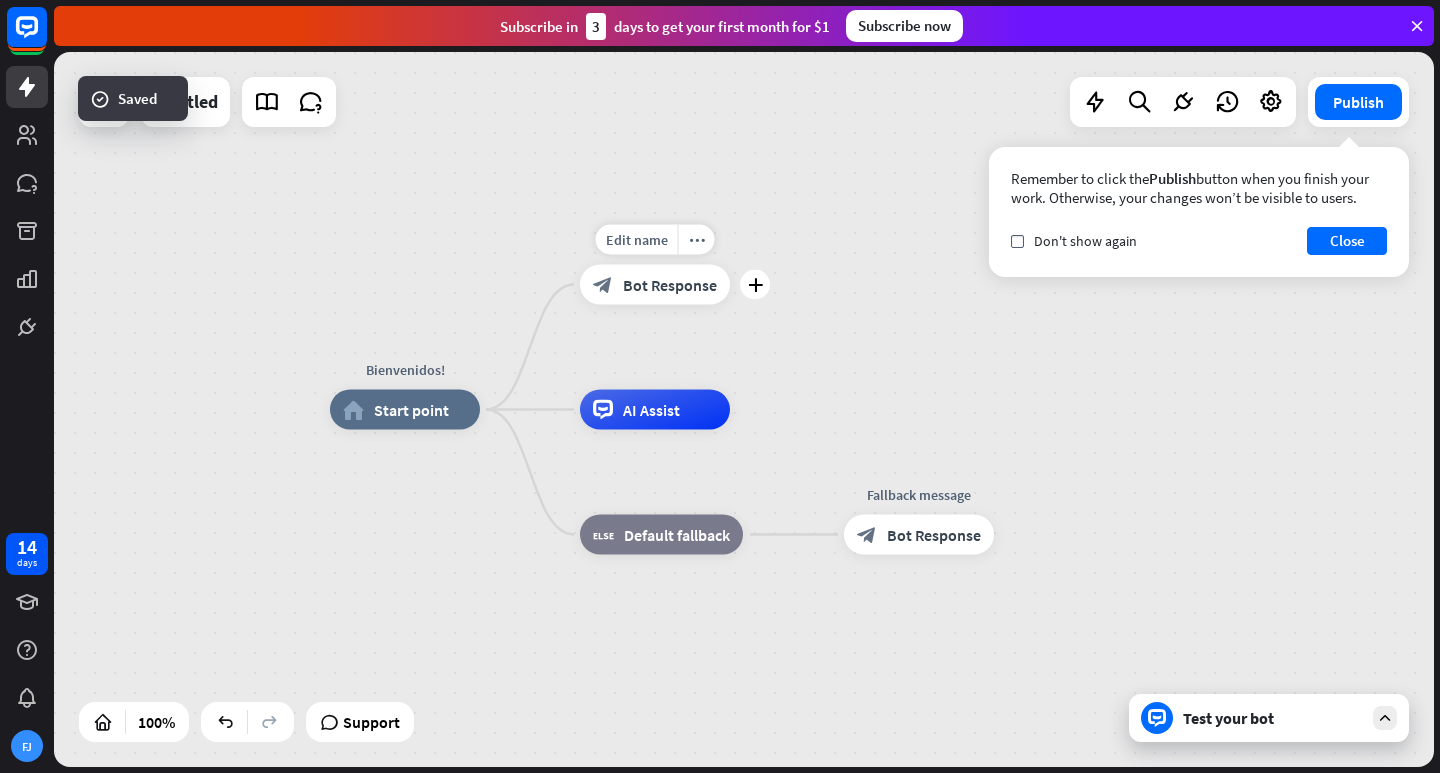 click on "block_bot_response" at bounding box center [603, 285] 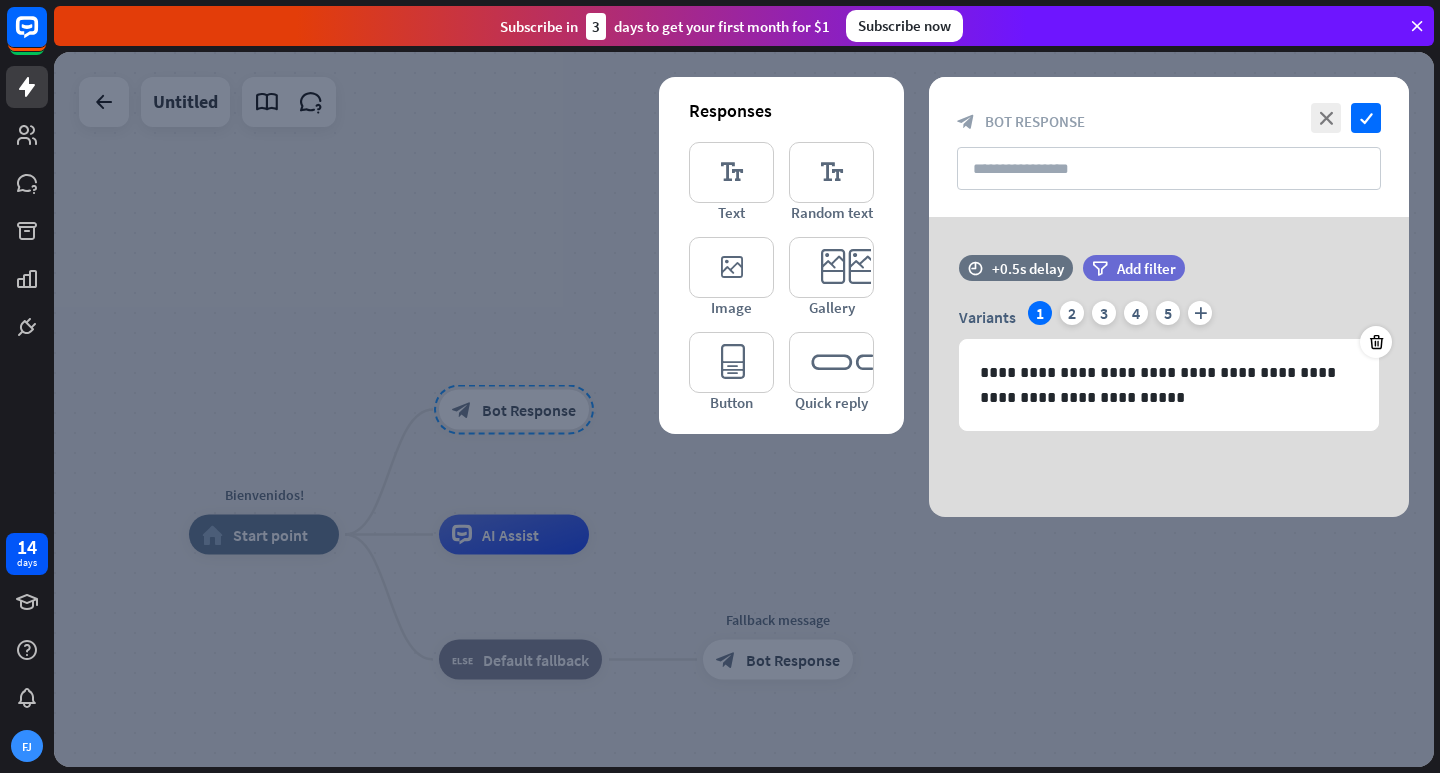 click at bounding box center [744, 409] 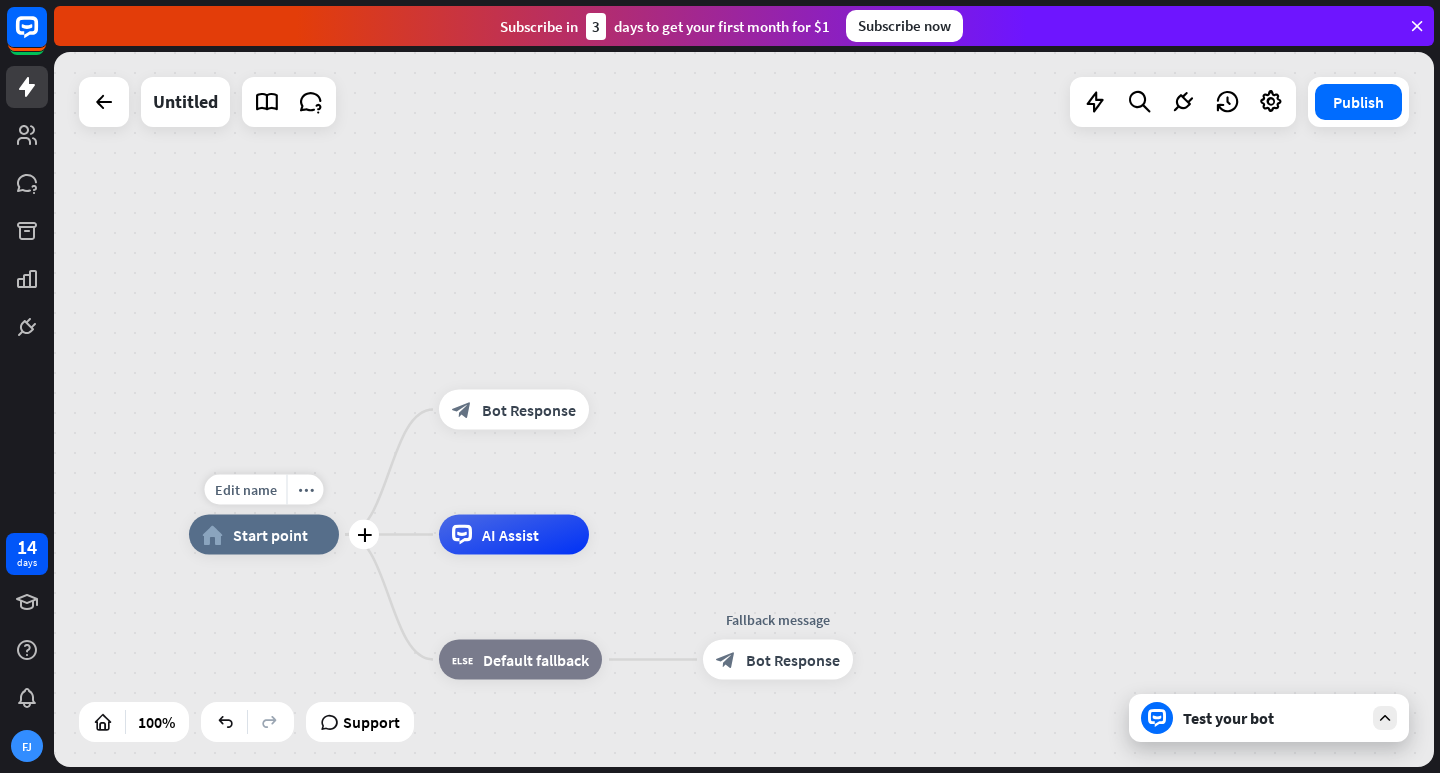 click on "Start point" at bounding box center [270, 535] 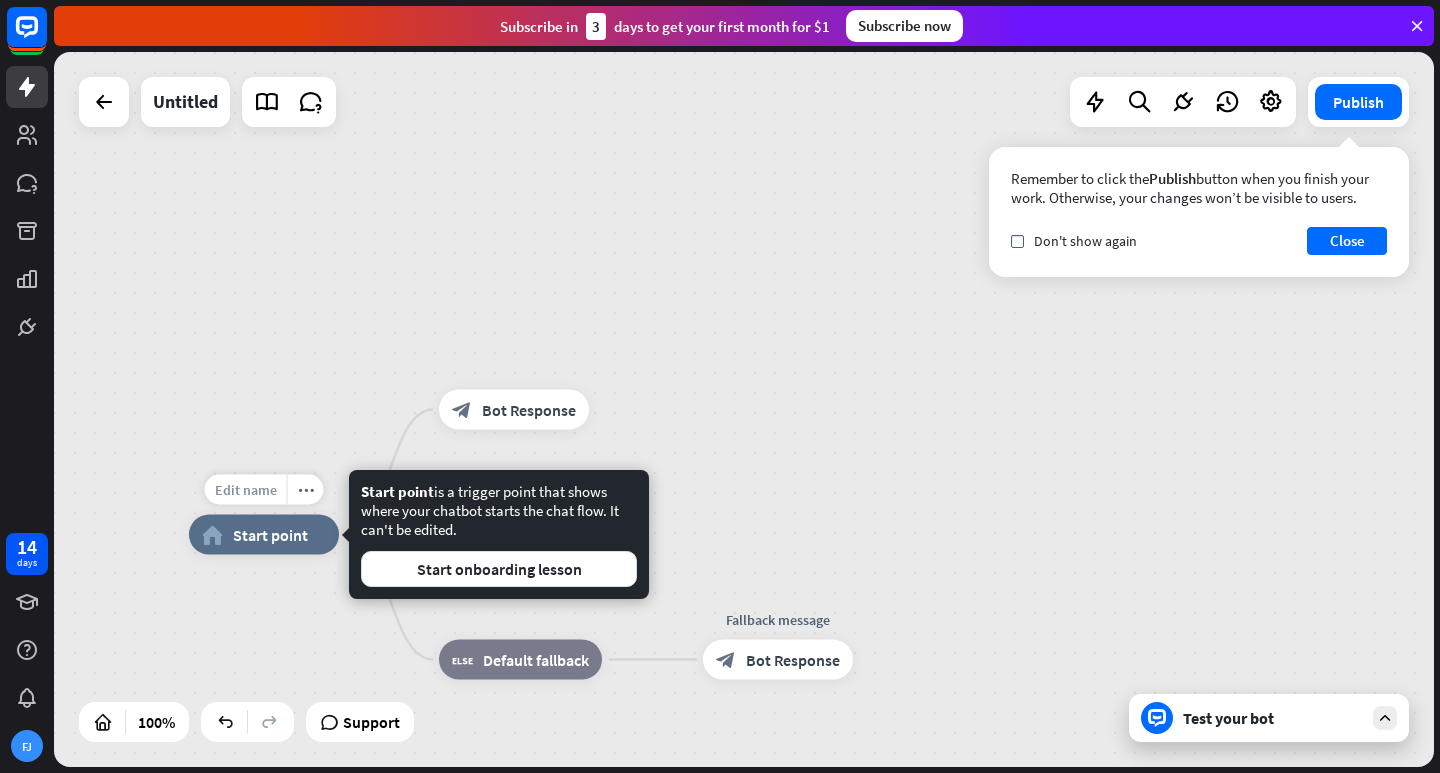 click on "Edit name" at bounding box center (246, 490) 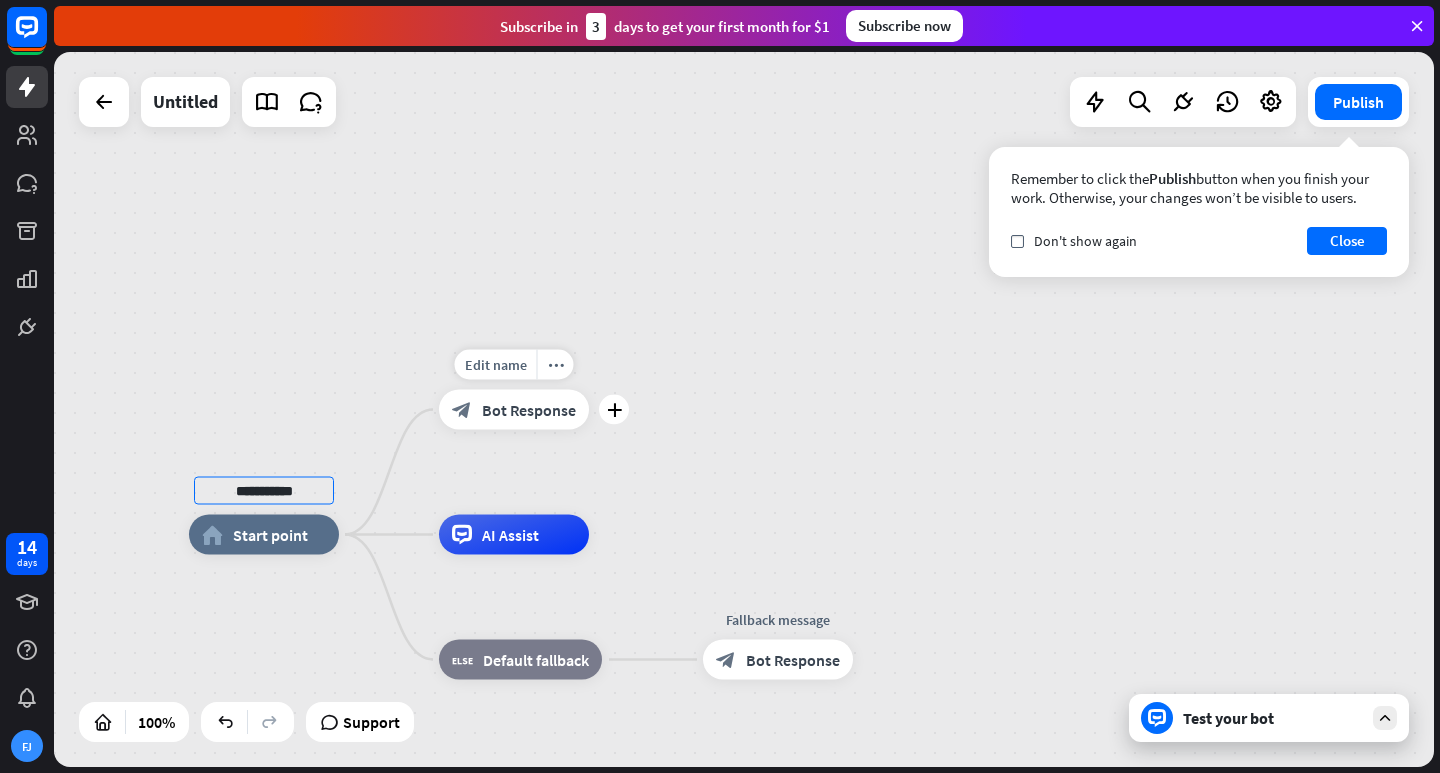 type on "**********" 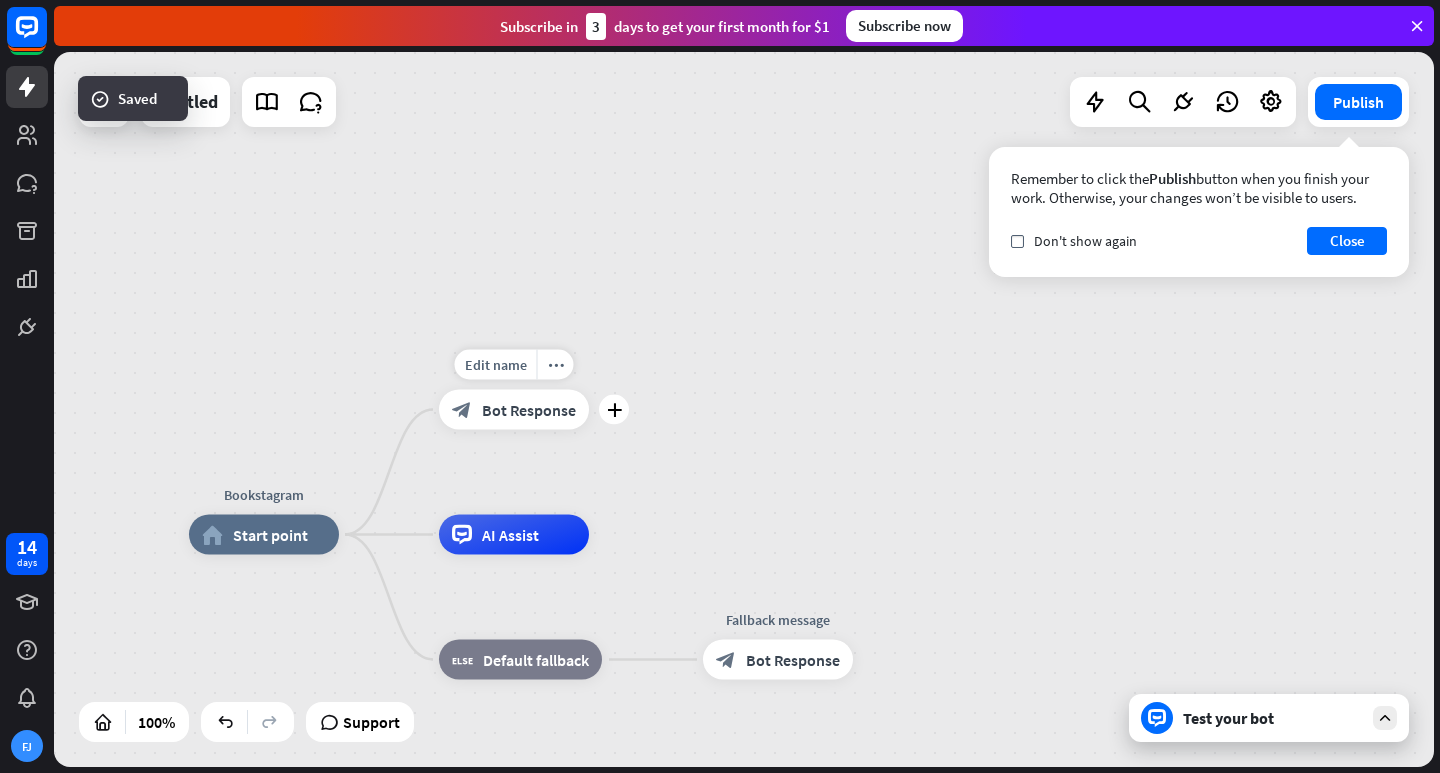 click on "Bot Response" at bounding box center [529, 410] 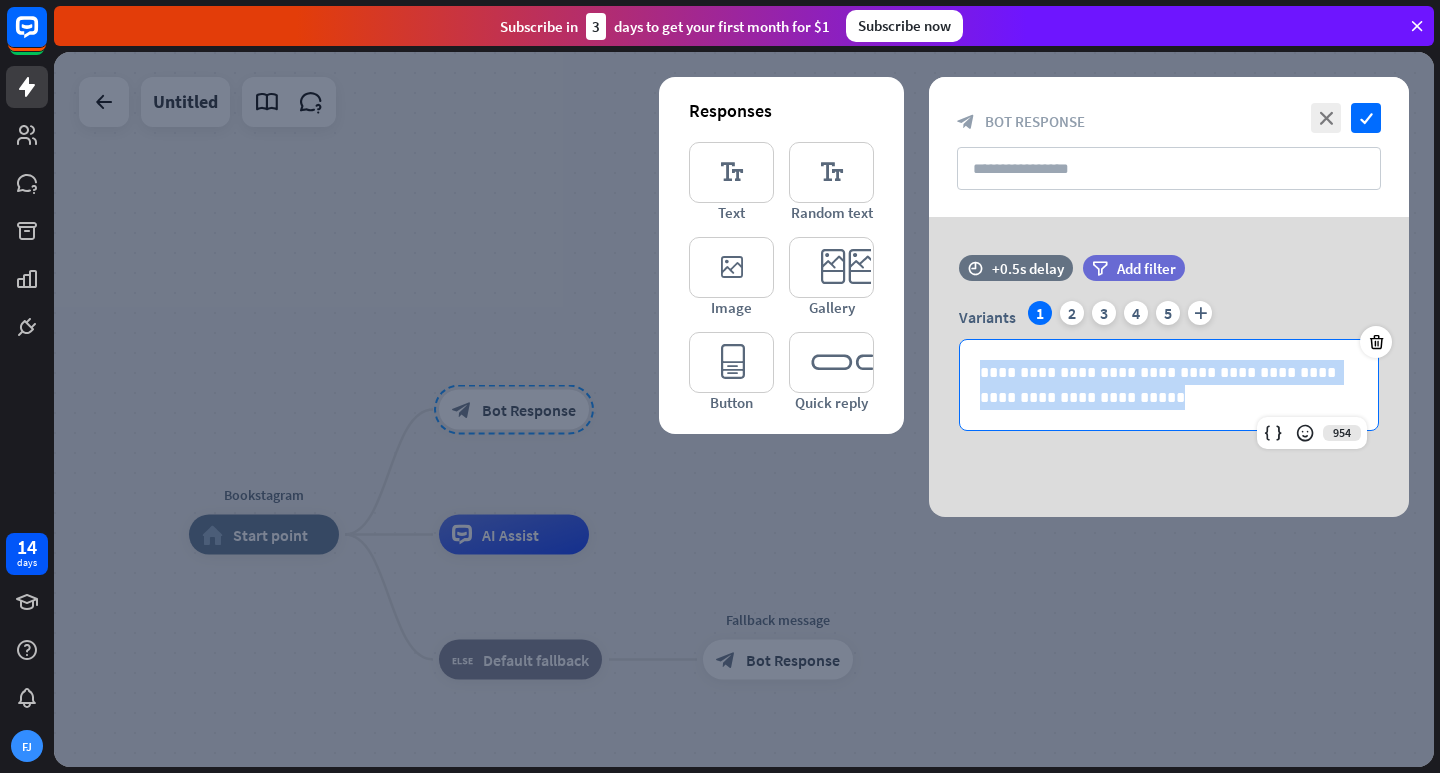 drag, startPoint x: 1168, startPoint y: 401, endPoint x: 900, endPoint y: 355, distance: 271.9191 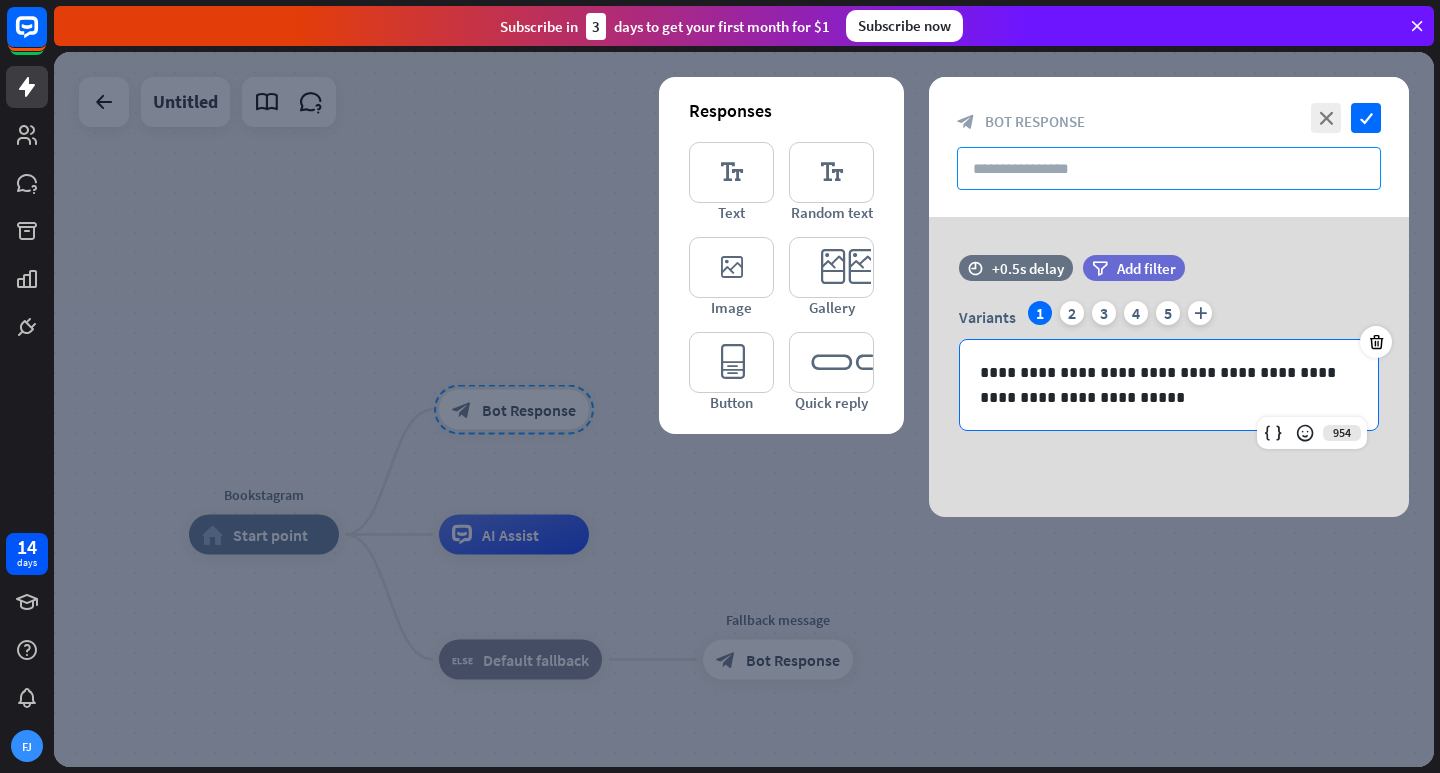 click at bounding box center [1169, 168] 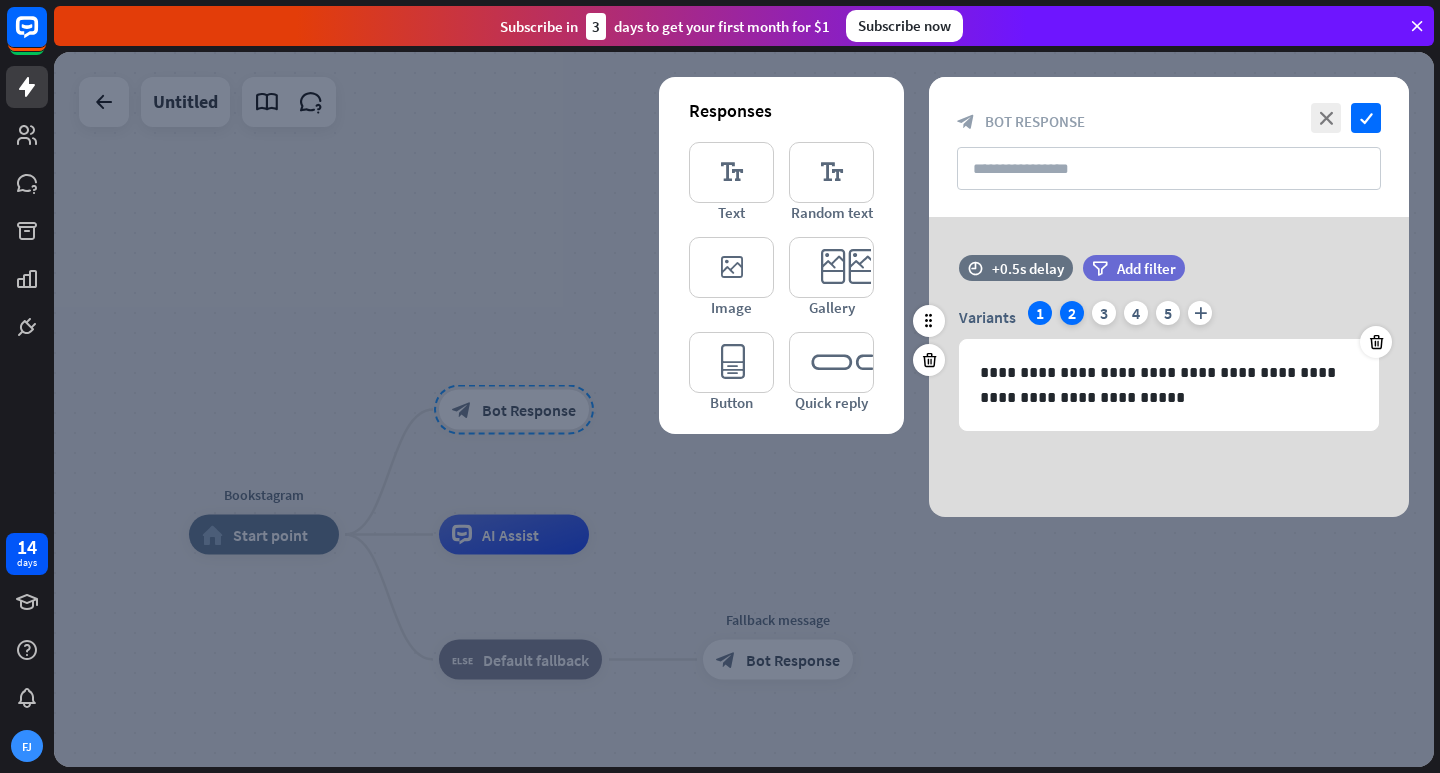 click on "2" at bounding box center (1072, 313) 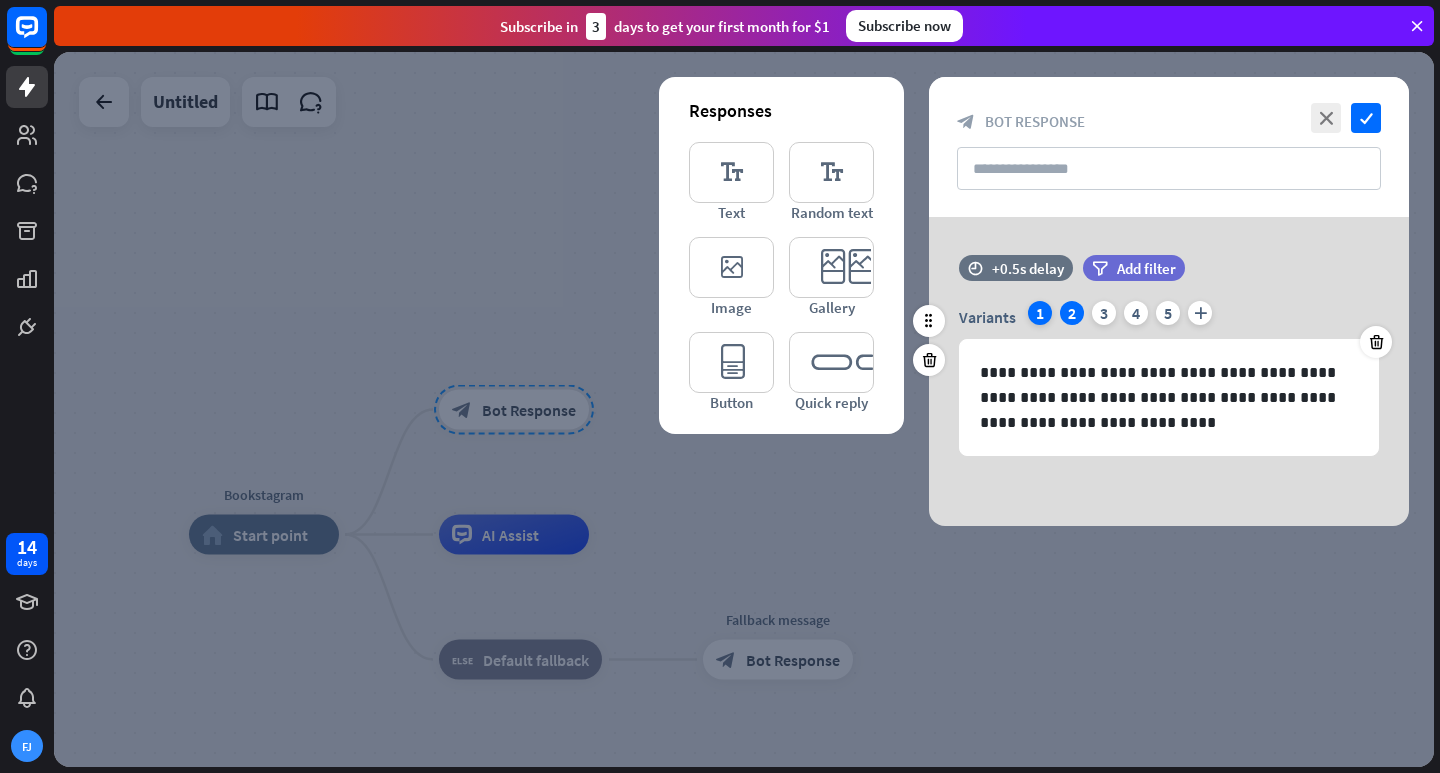 click on "1" at bounding box center [1040, 313] 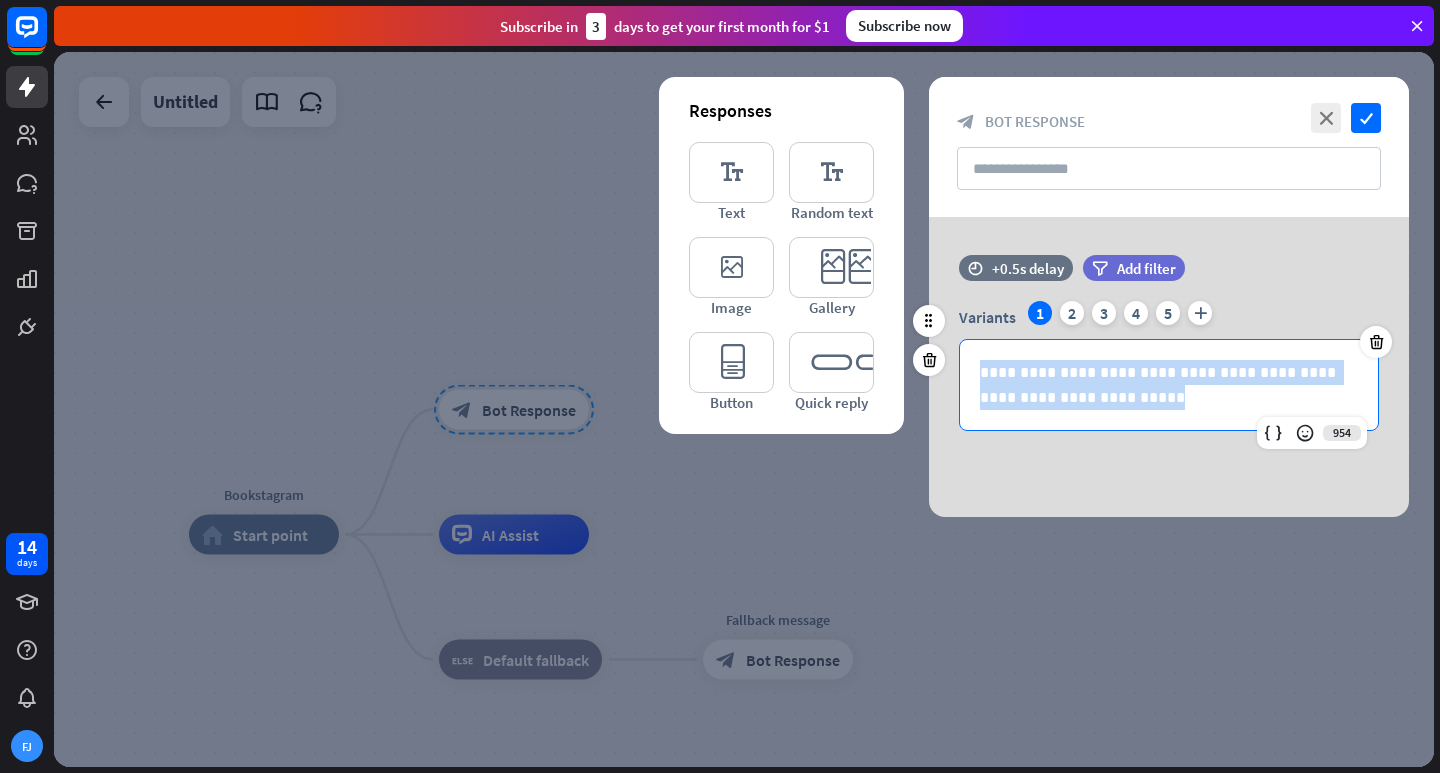 drag, startPoint x: 1114, startPoint y: 398, endPoint x: 962, endPoint y: 356, distance: 157.6959 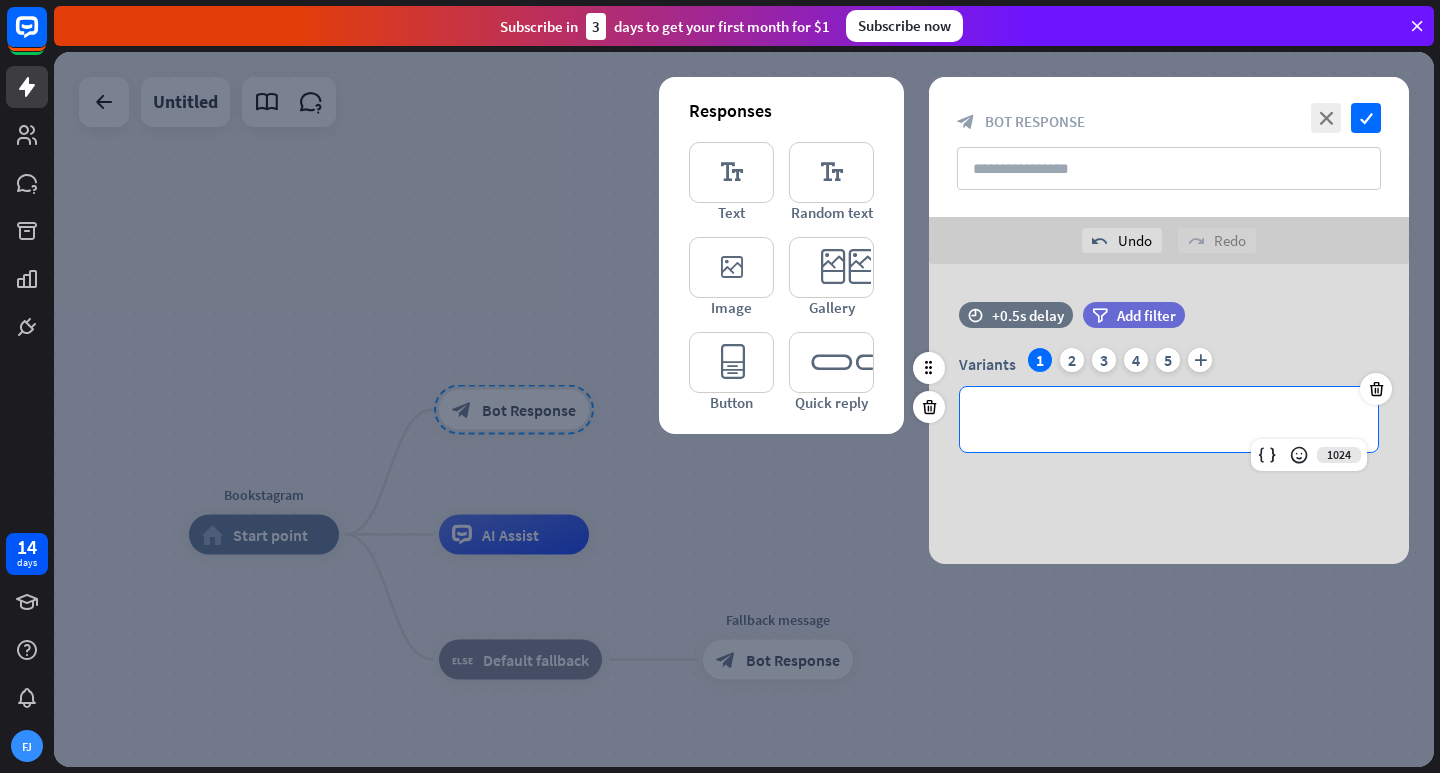 type 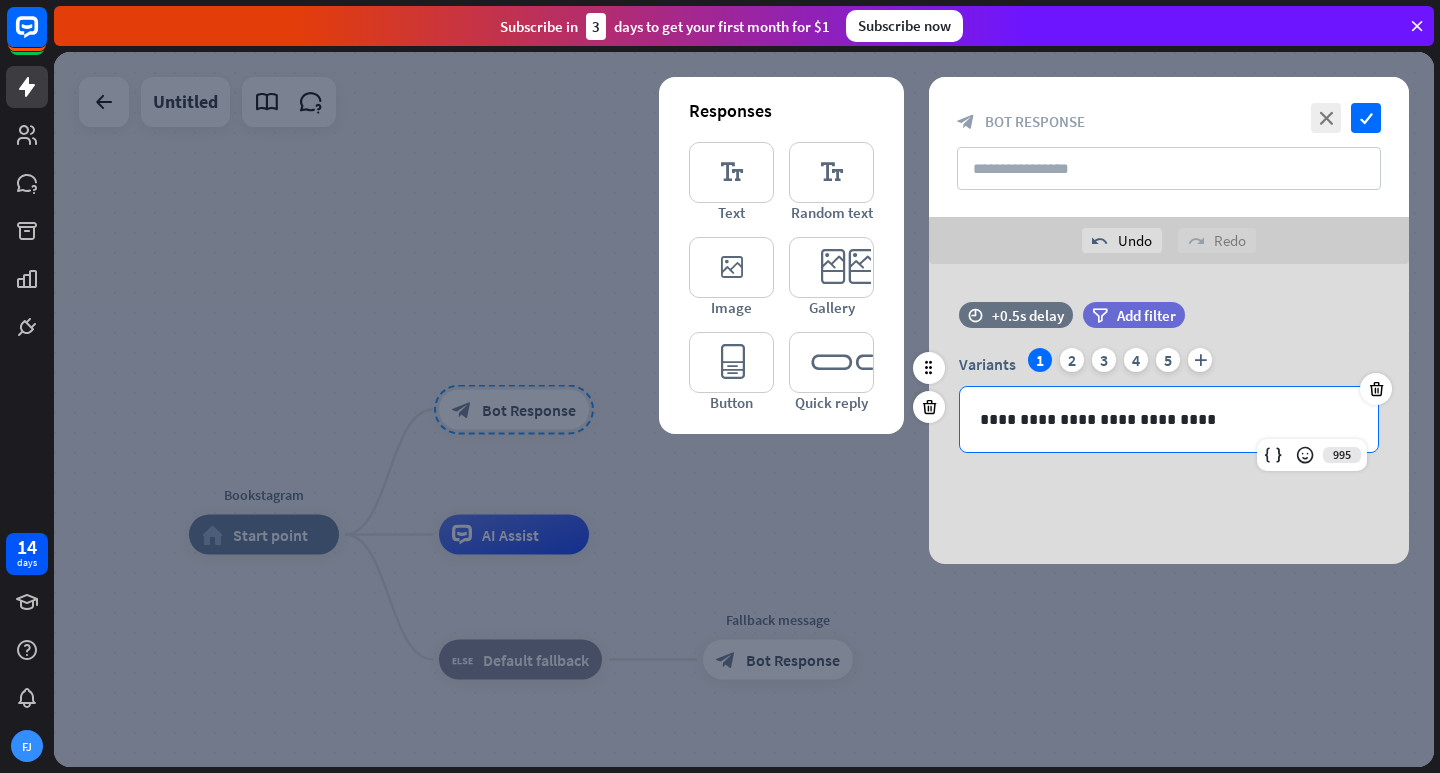 click on "**********" at bounding box center [1169, 419] 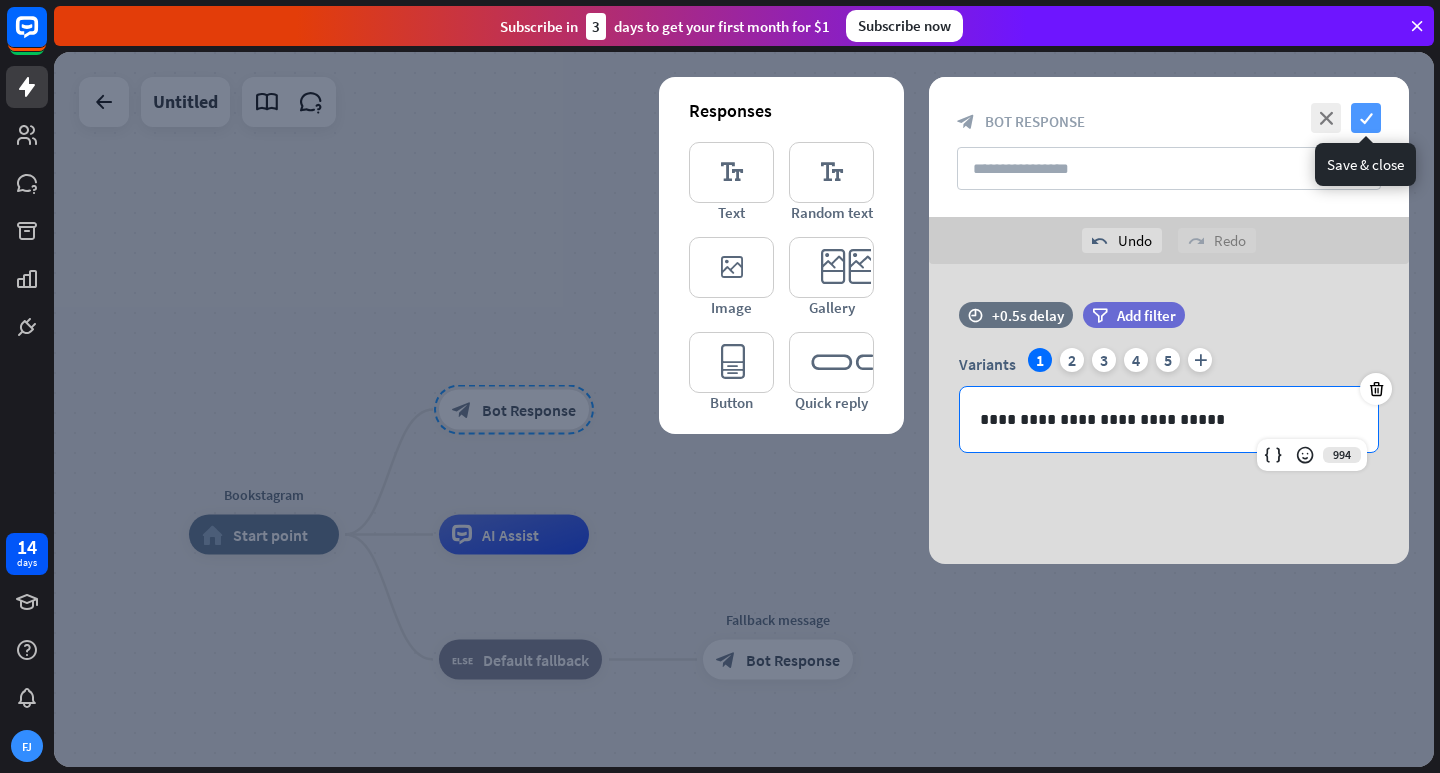 click on "check" at bounding box center (1366, 118) 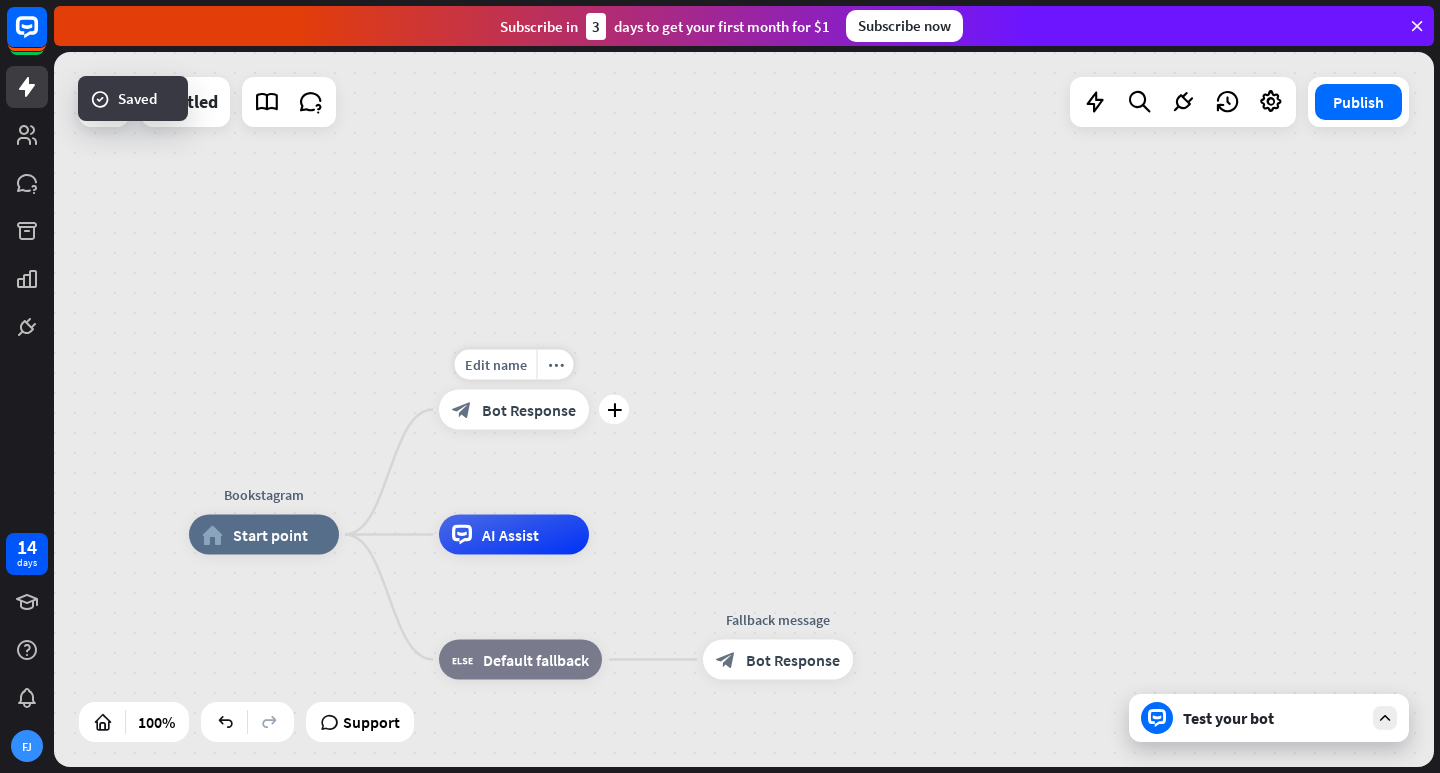 click on "Edit name   more_horiz         plus     block_bot_response   Bot Response" at bounding box center [514, 410] 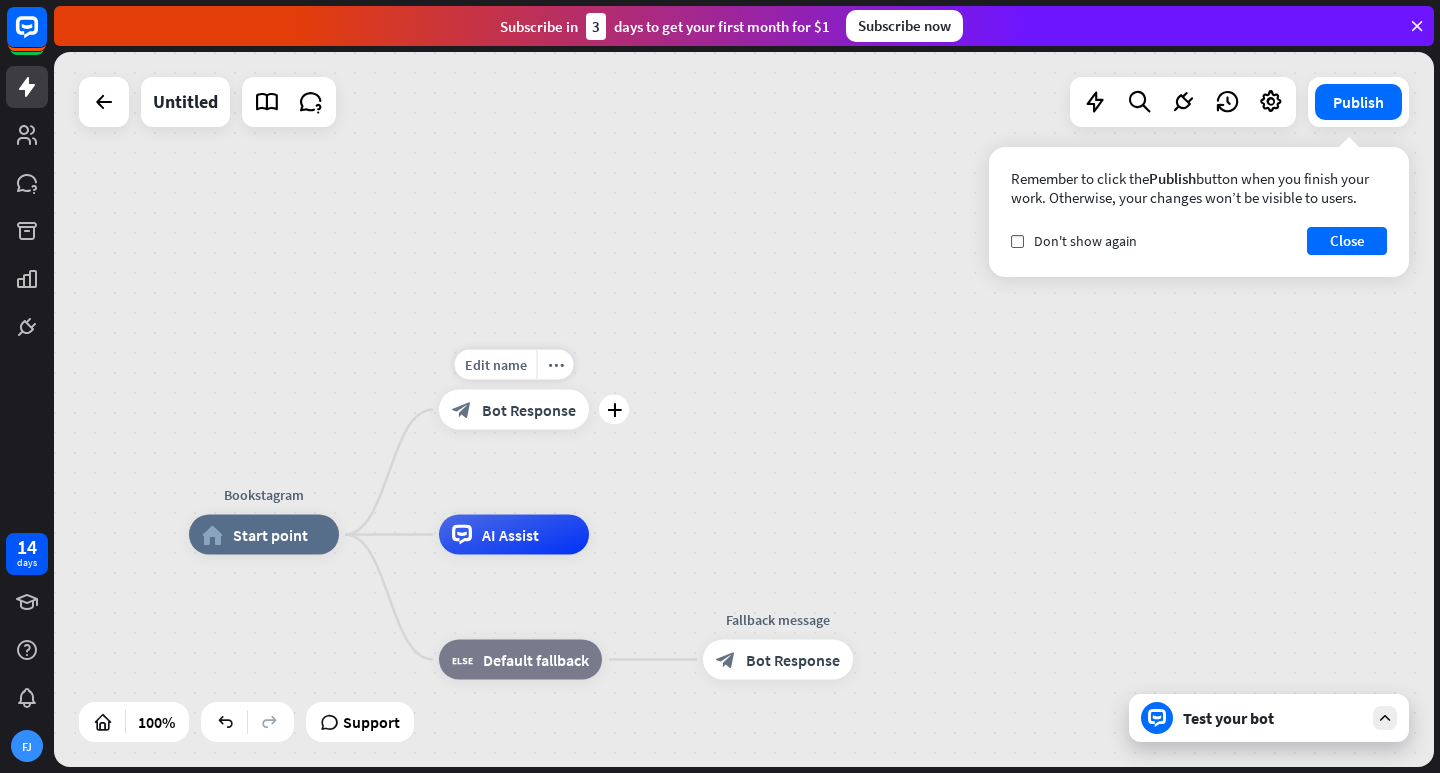 click on "Bot Response" at bounding box center [529, 410] 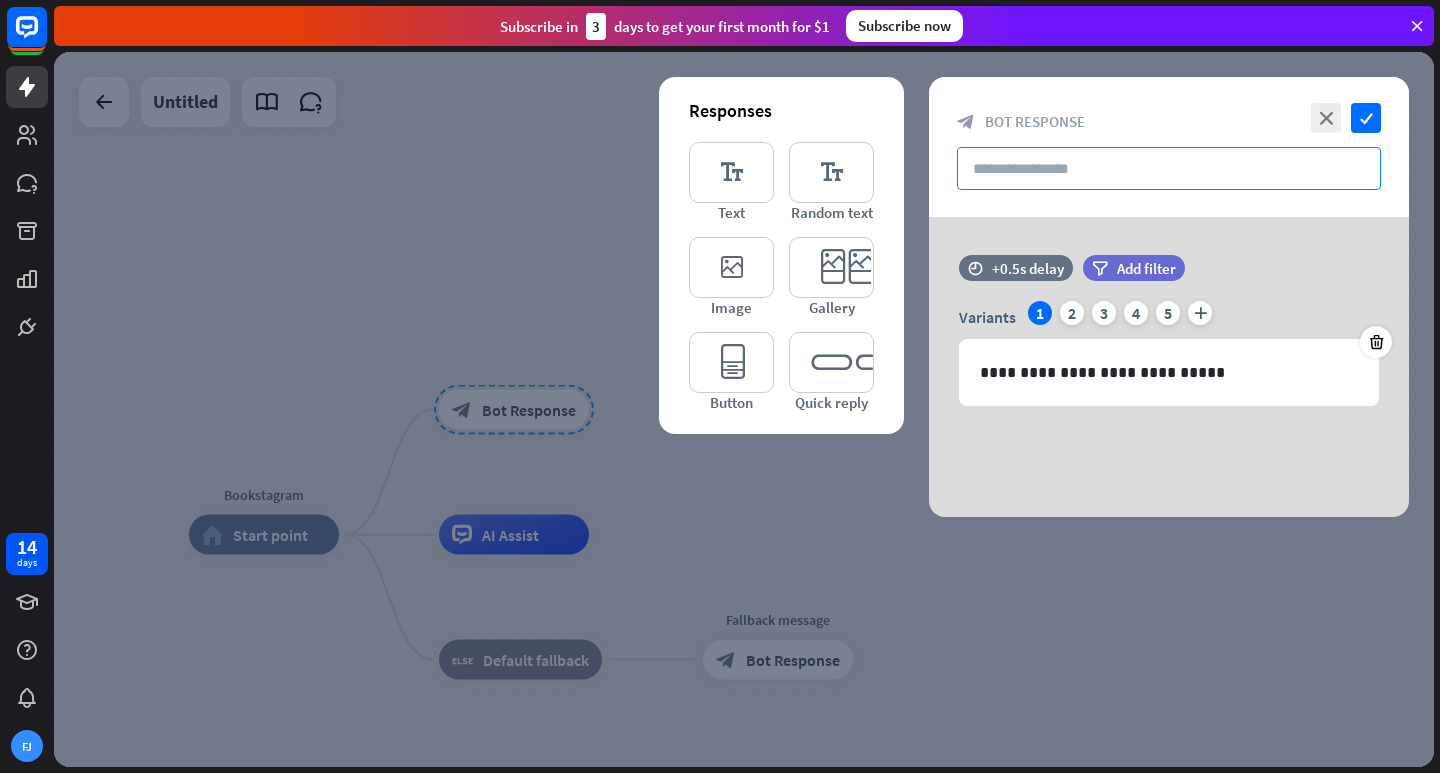 click at bounding box center [1169, 168] 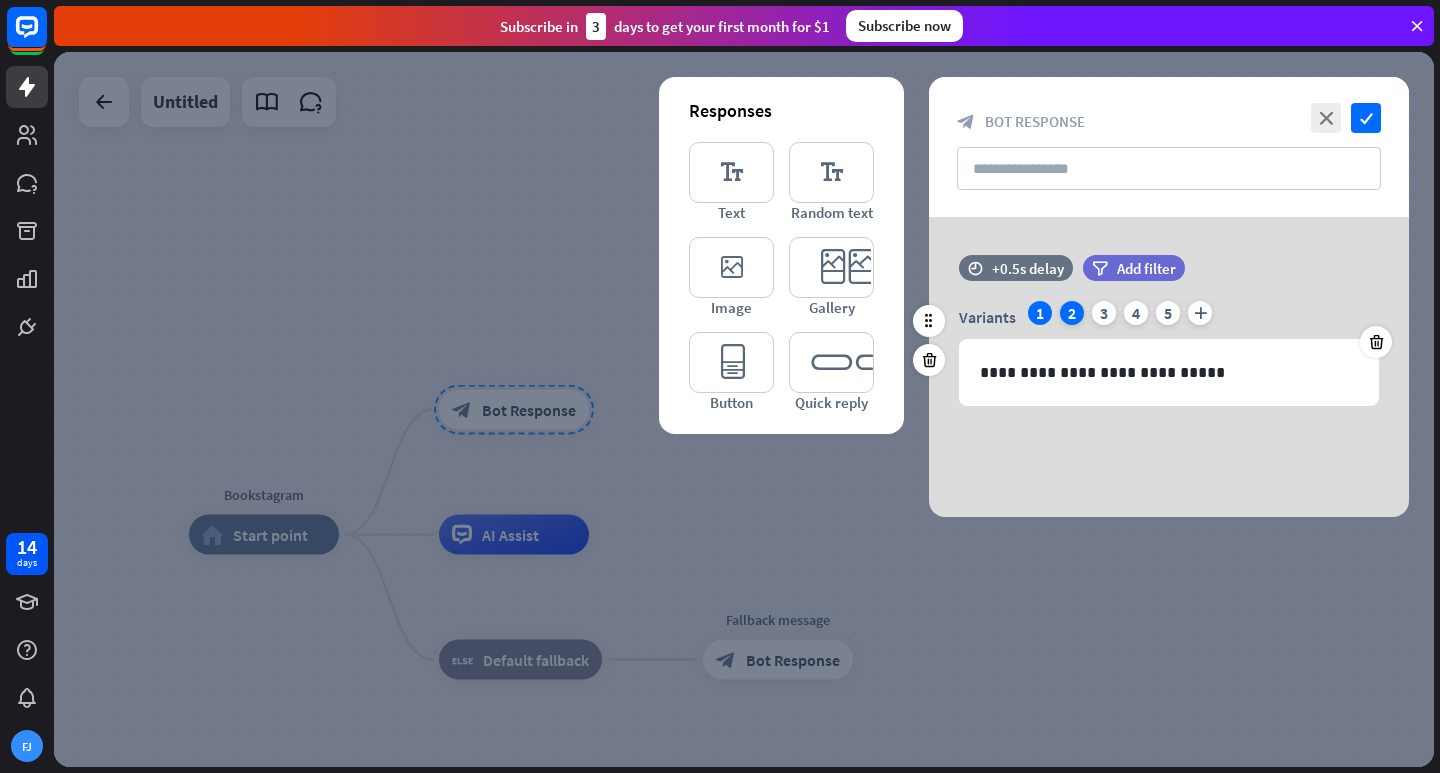 click on "2" at bounding box center (1072, 313) 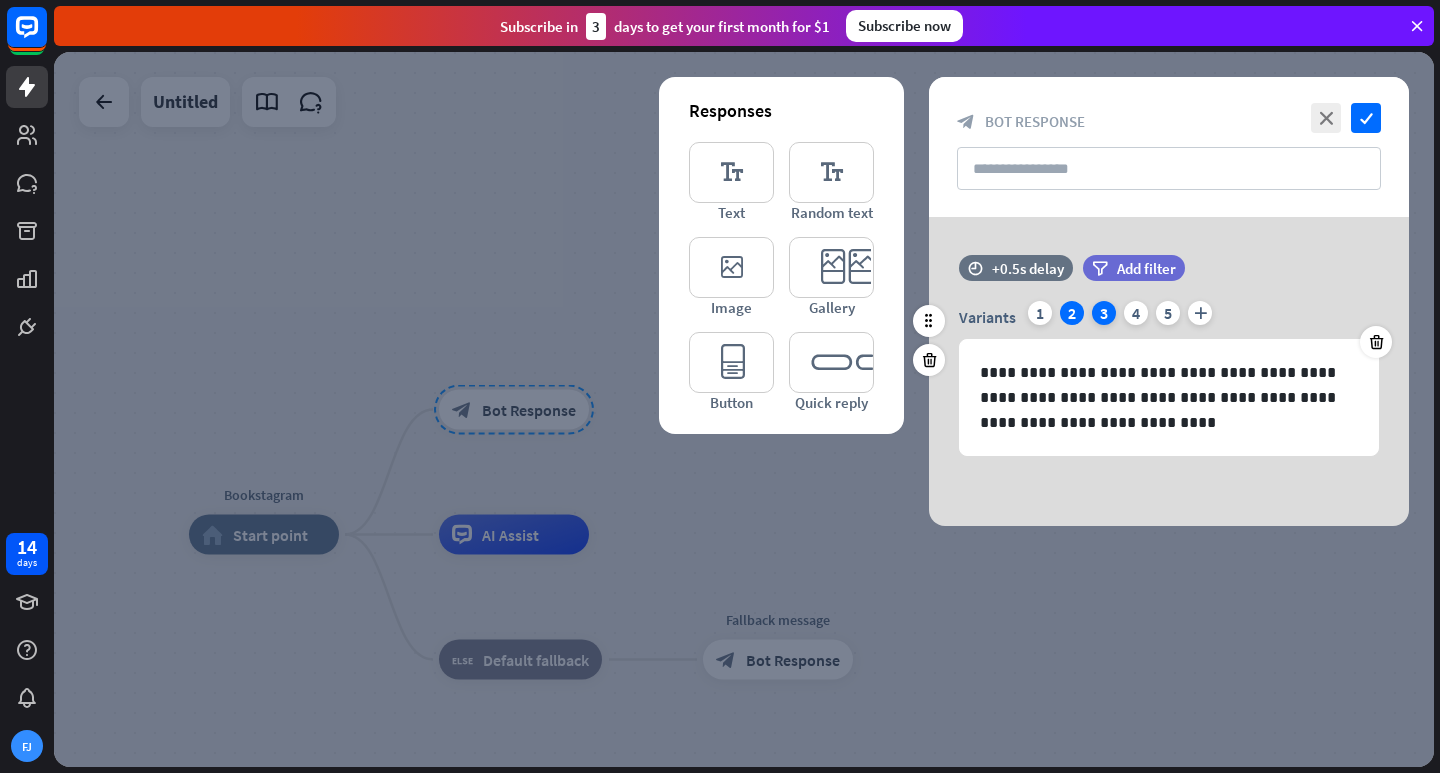 click on "3" at bounding box center [1104, 313] 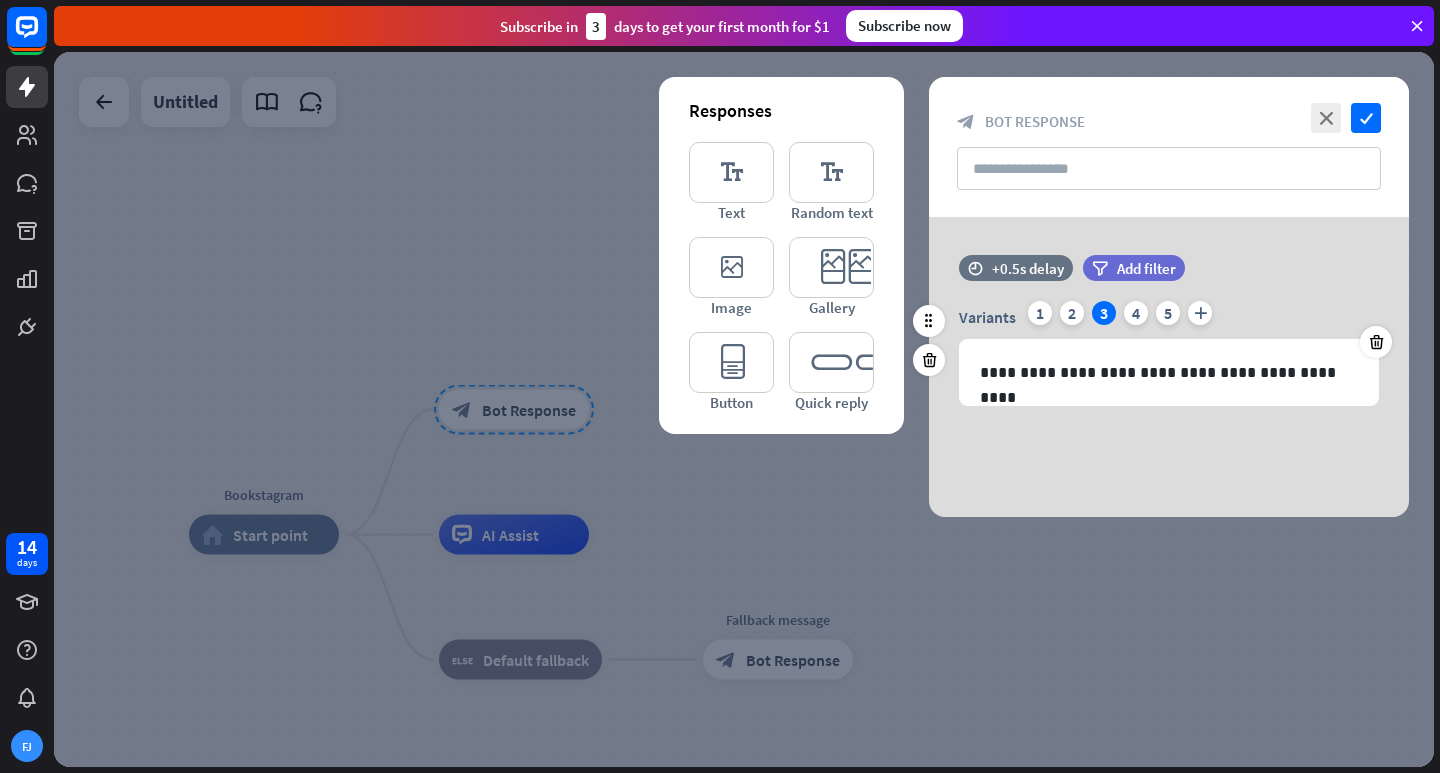 click on "Variants
1
2
3
4
5
plus" at bounding box center [1169, 317] 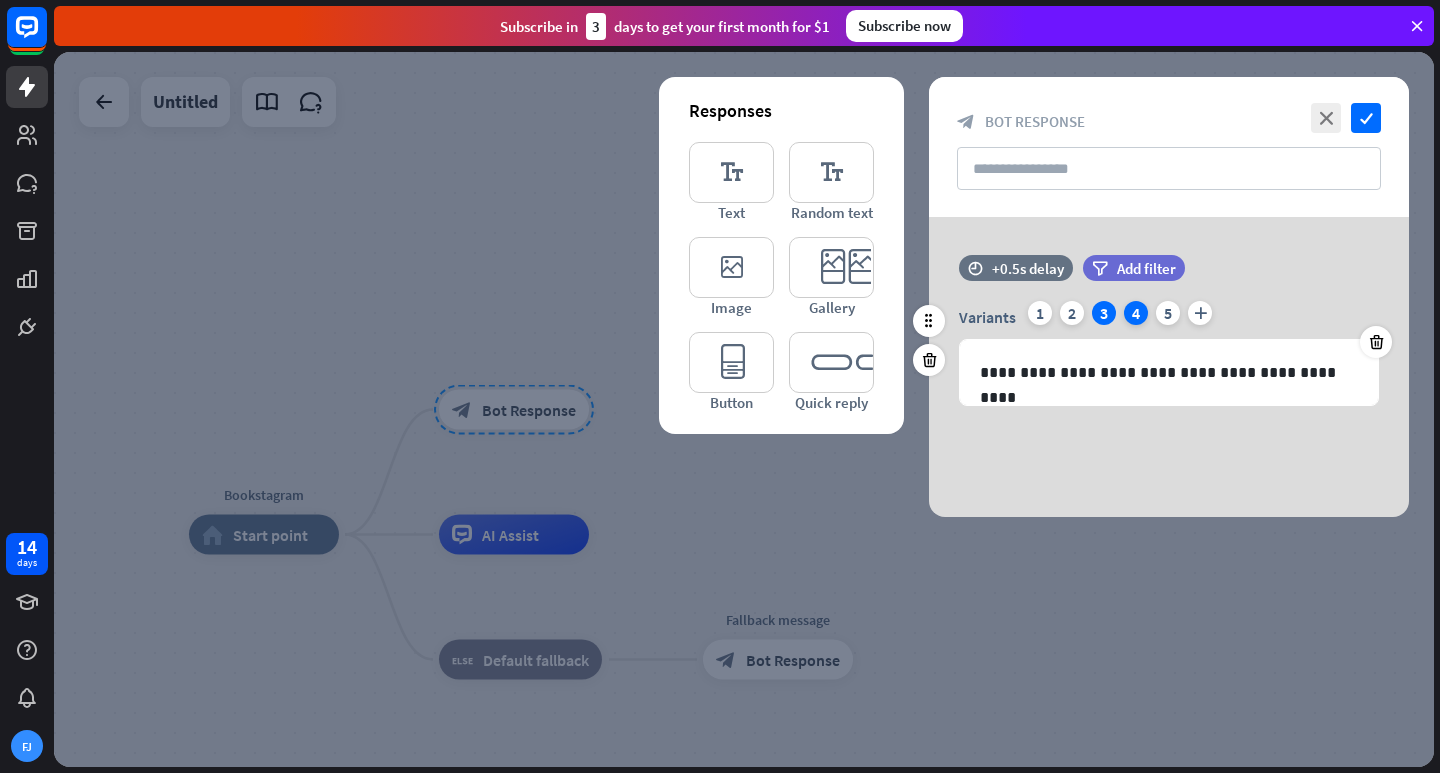 click on "4" at bounding box center (1136, 313) 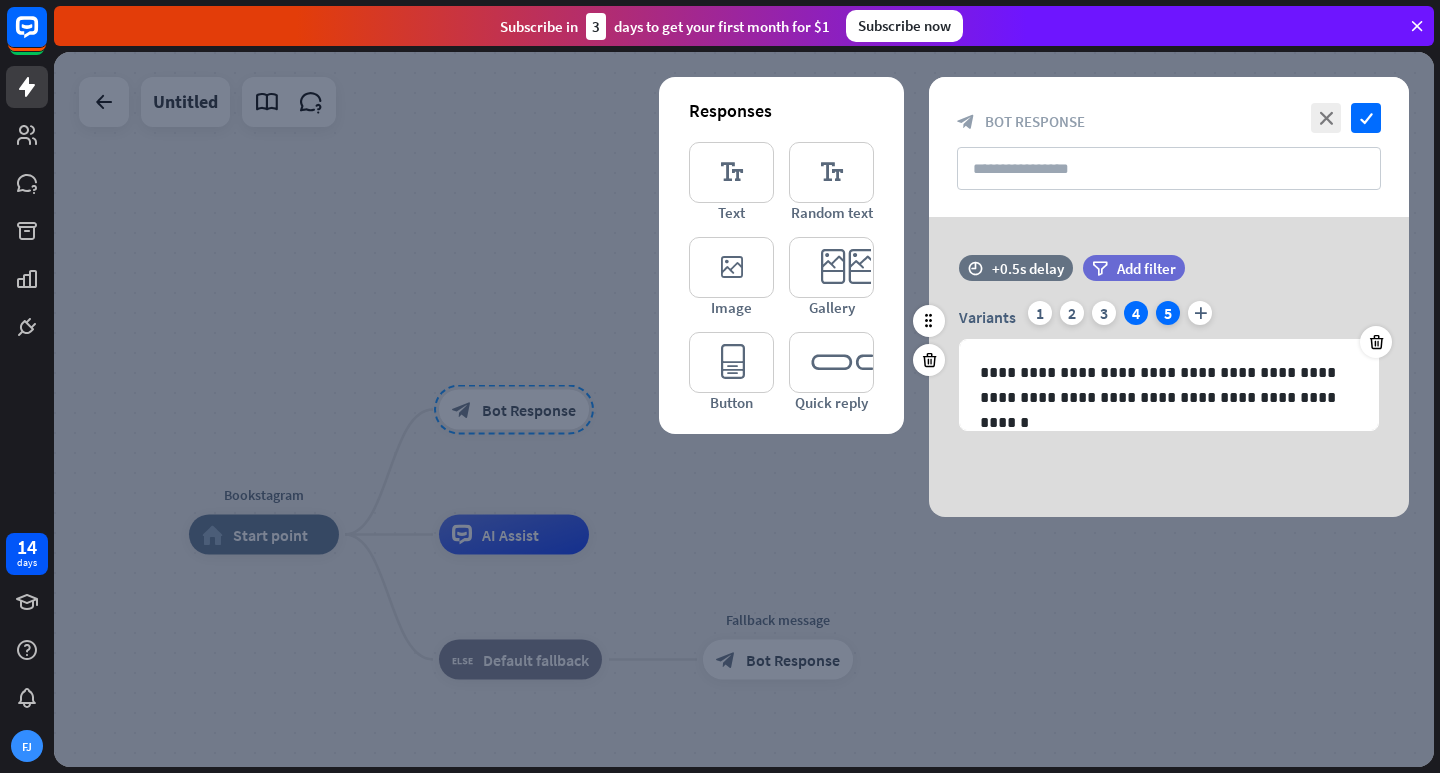 click on "5" at bounding box center [1168, 313] 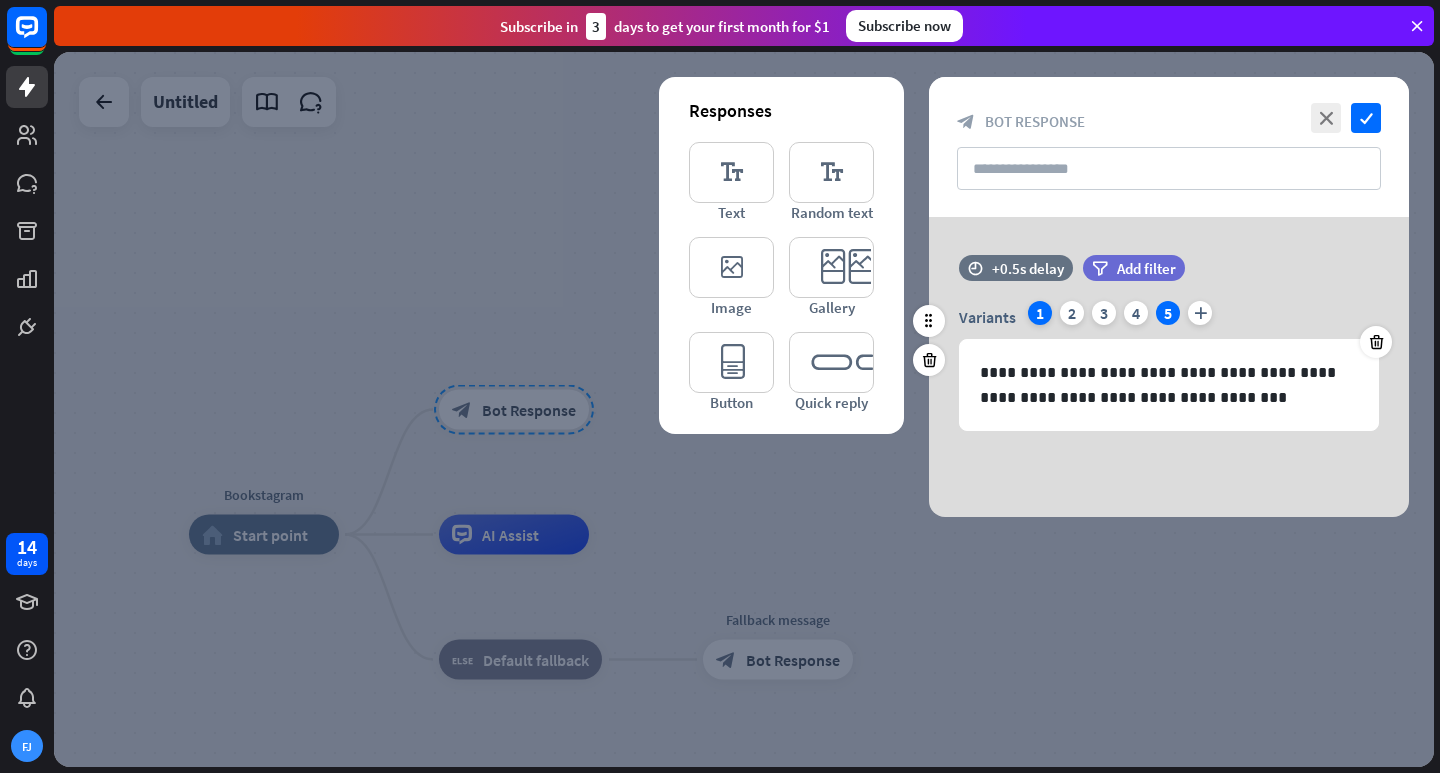 click on "1" at bounding box center (1040, 313) 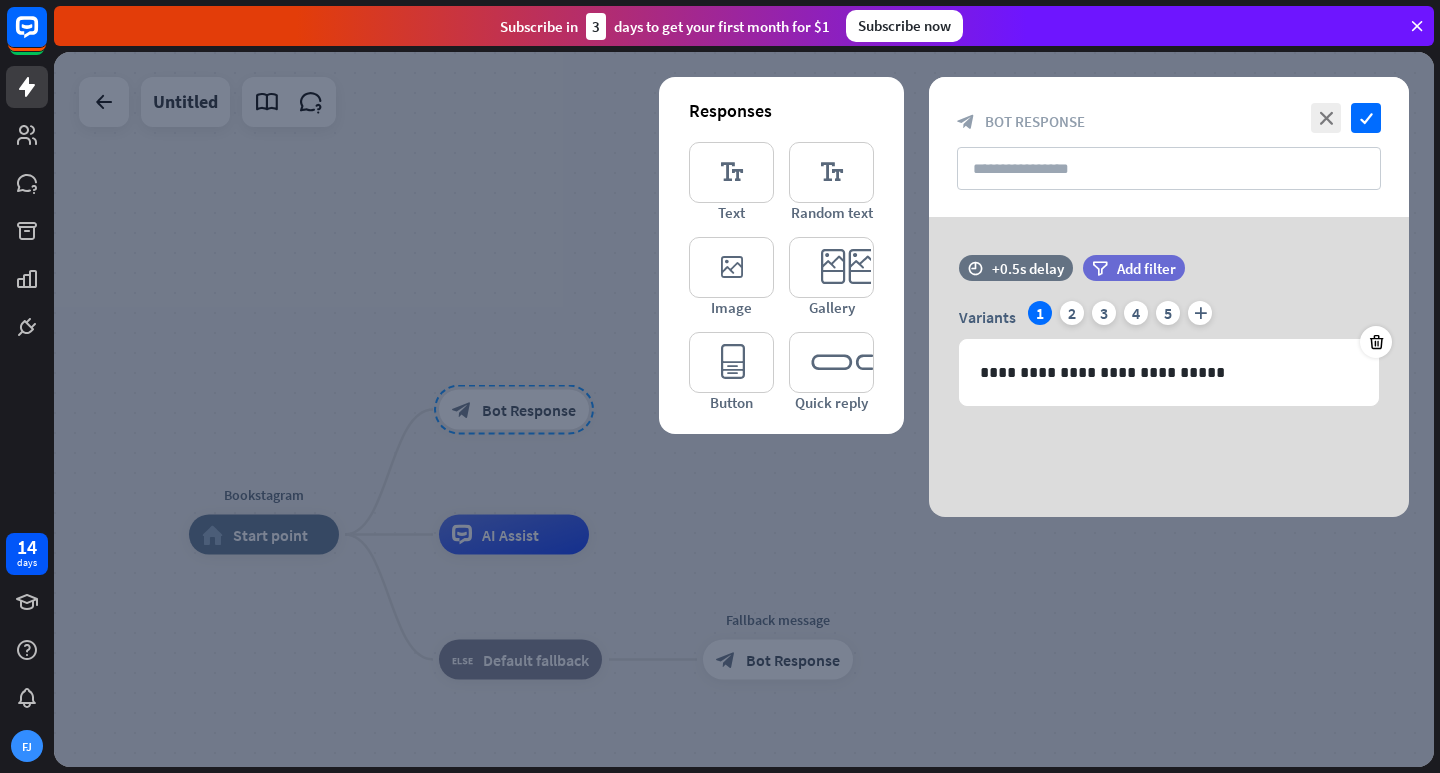 click on "Subscribe in
3
days
to get your first month for $1
Subscribe now" at bounding box center [744, 26] 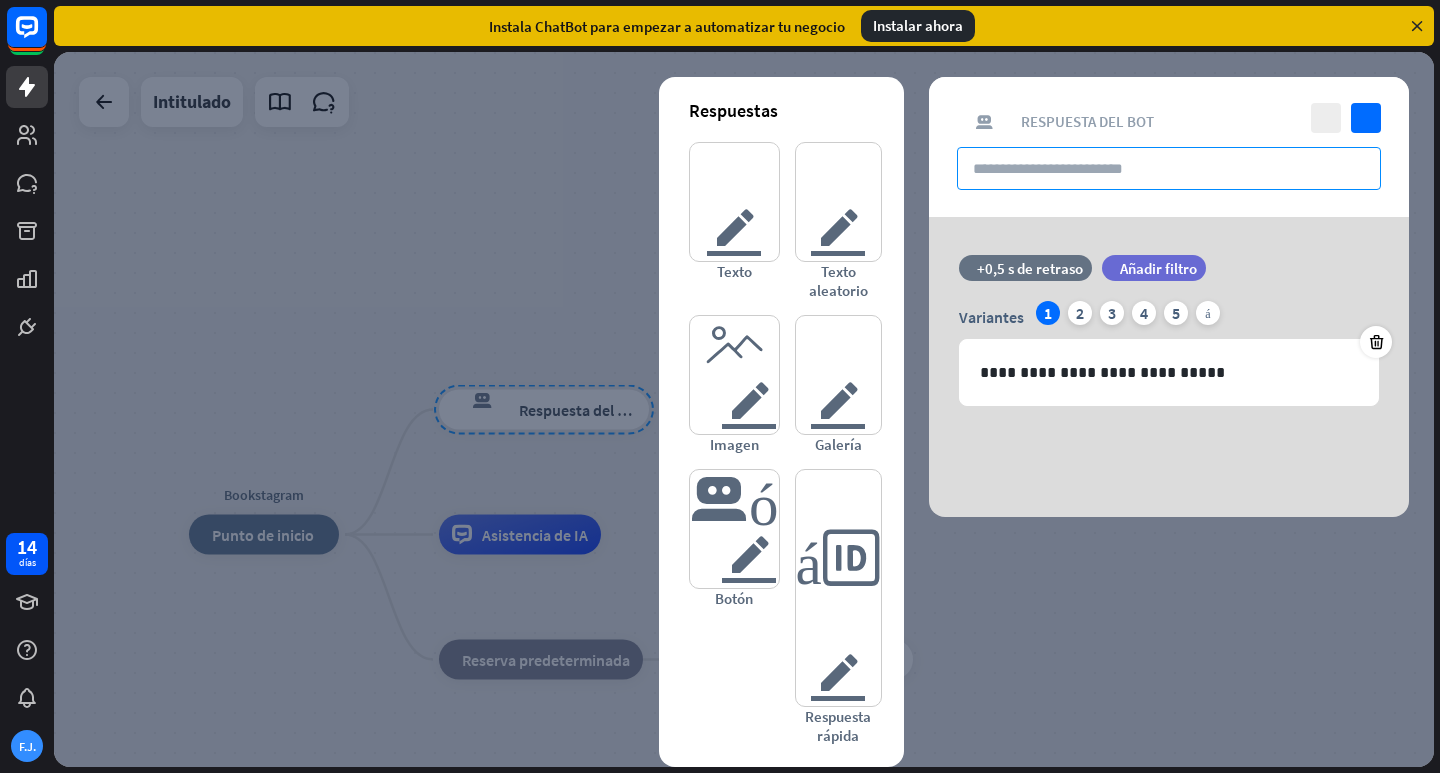 click at bounding box center (1169, 168) 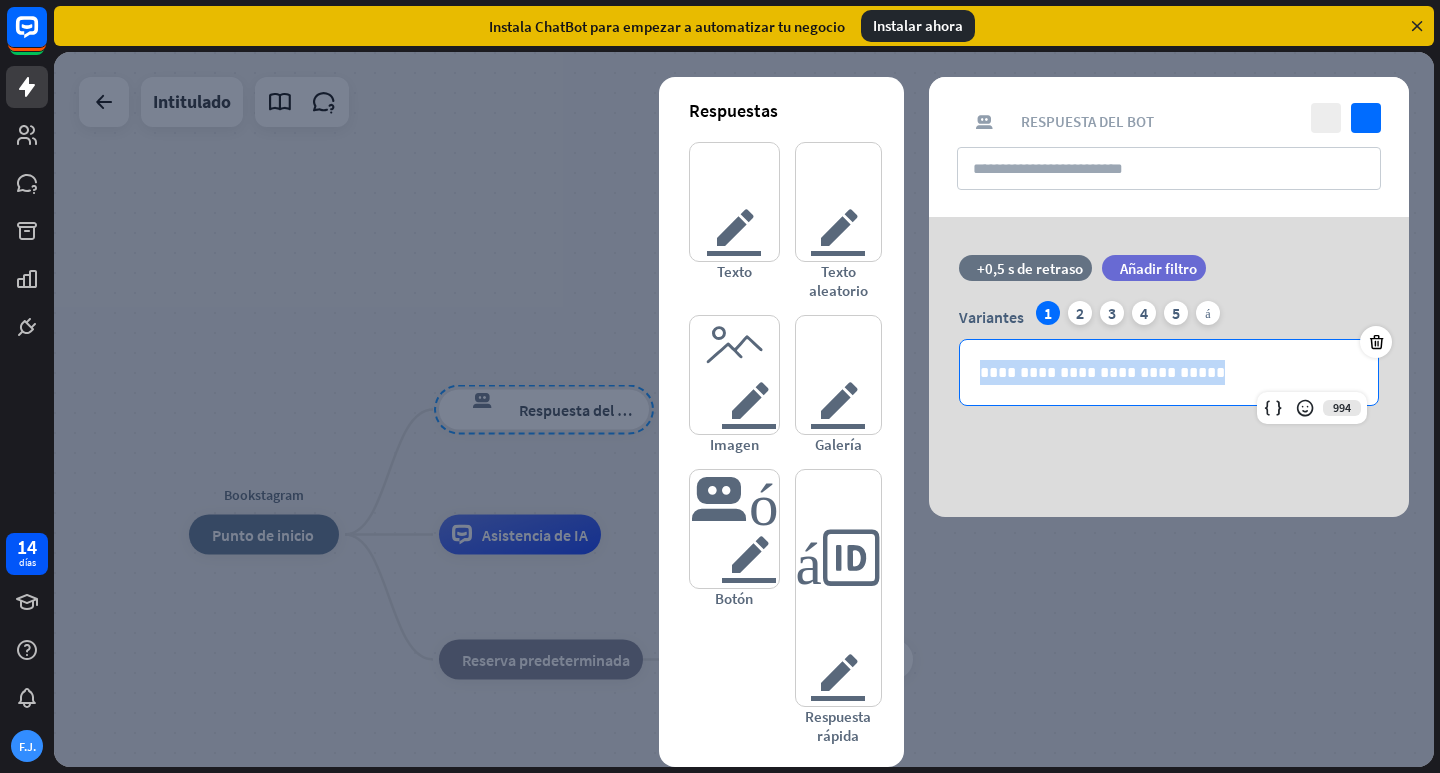 drag, startPoint x: 1218, startPoint y: 357, endPoint x: 894, endPoint y: 334, distance: 324.81534 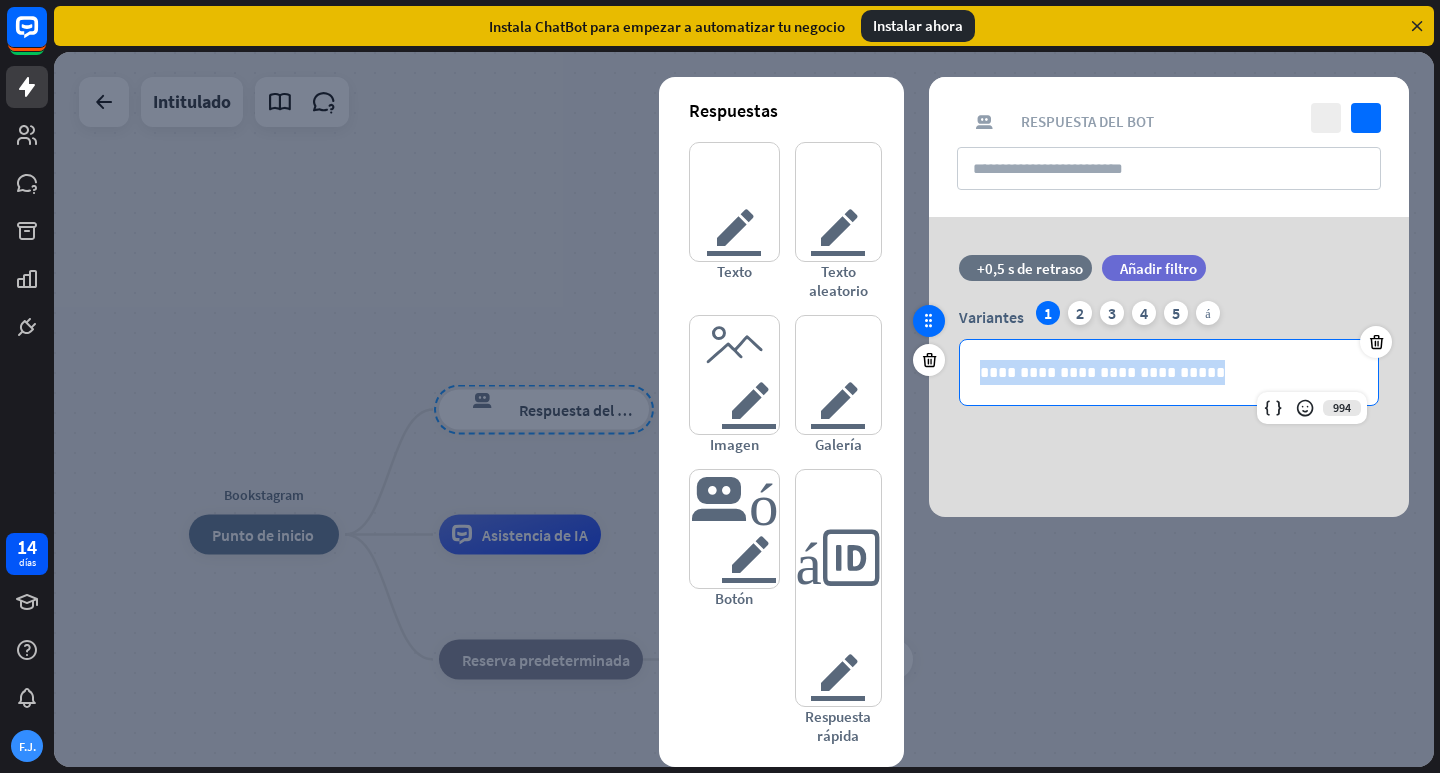 copy on "**********" 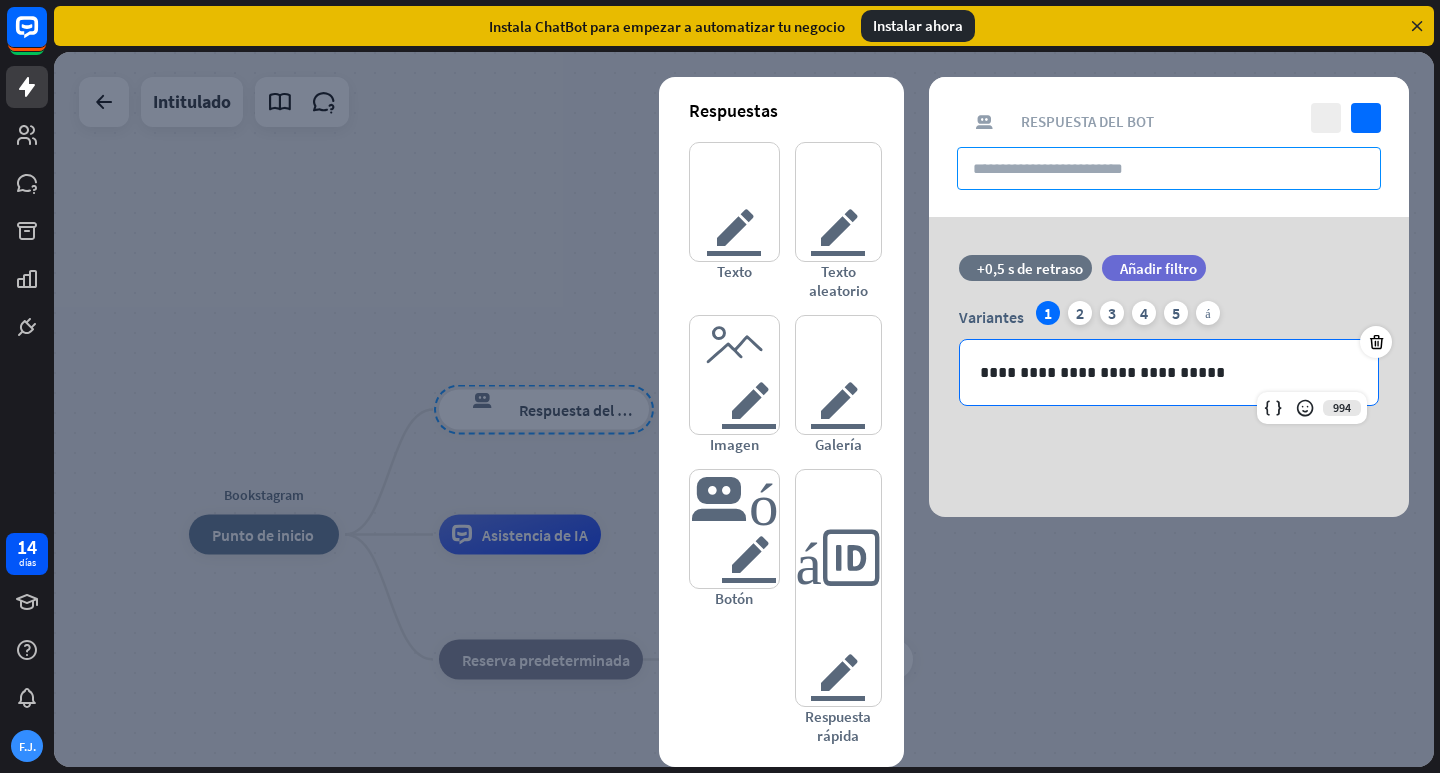 click at bounding box center (1169, 168) 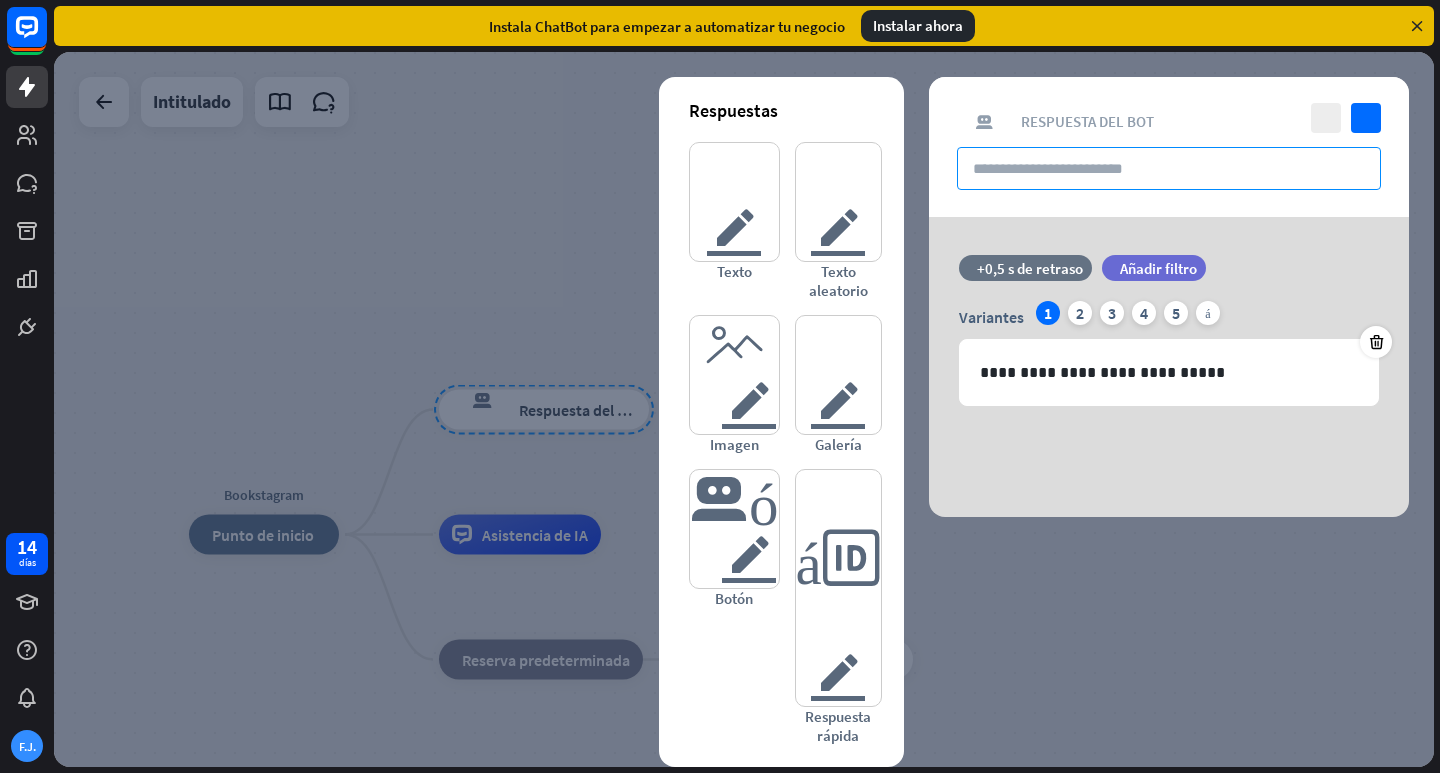 paste on "**********" 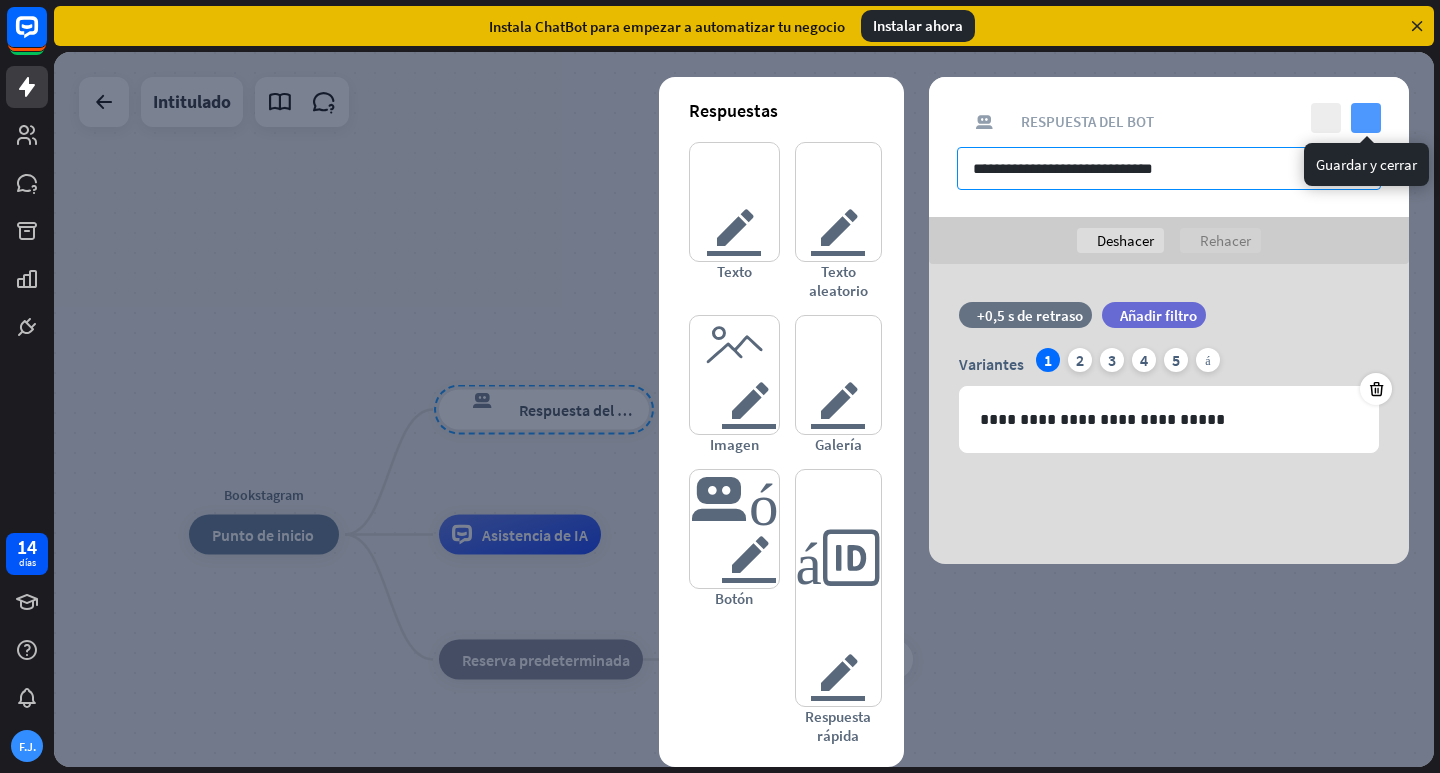 type on "**********" 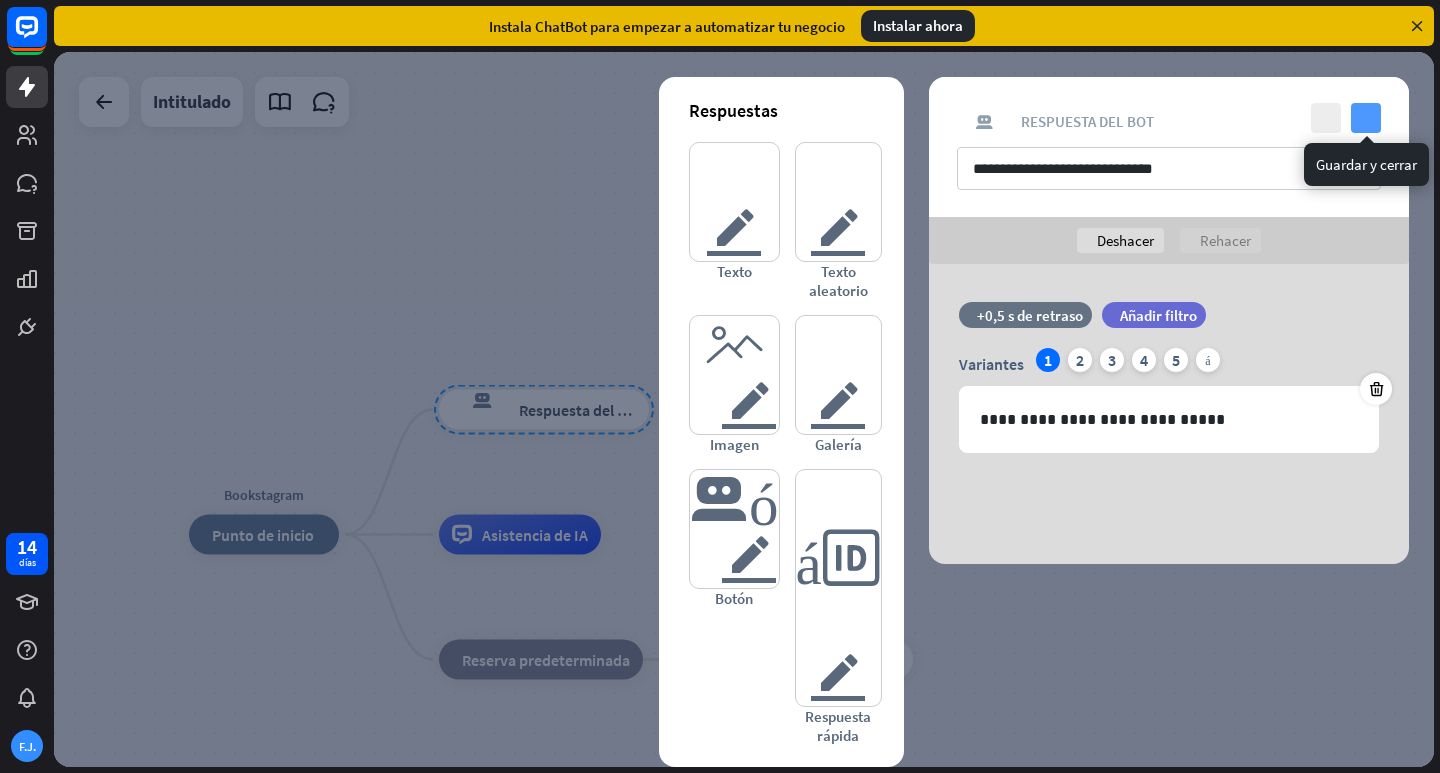click on "controlar" at bounding box center [1366, 118] 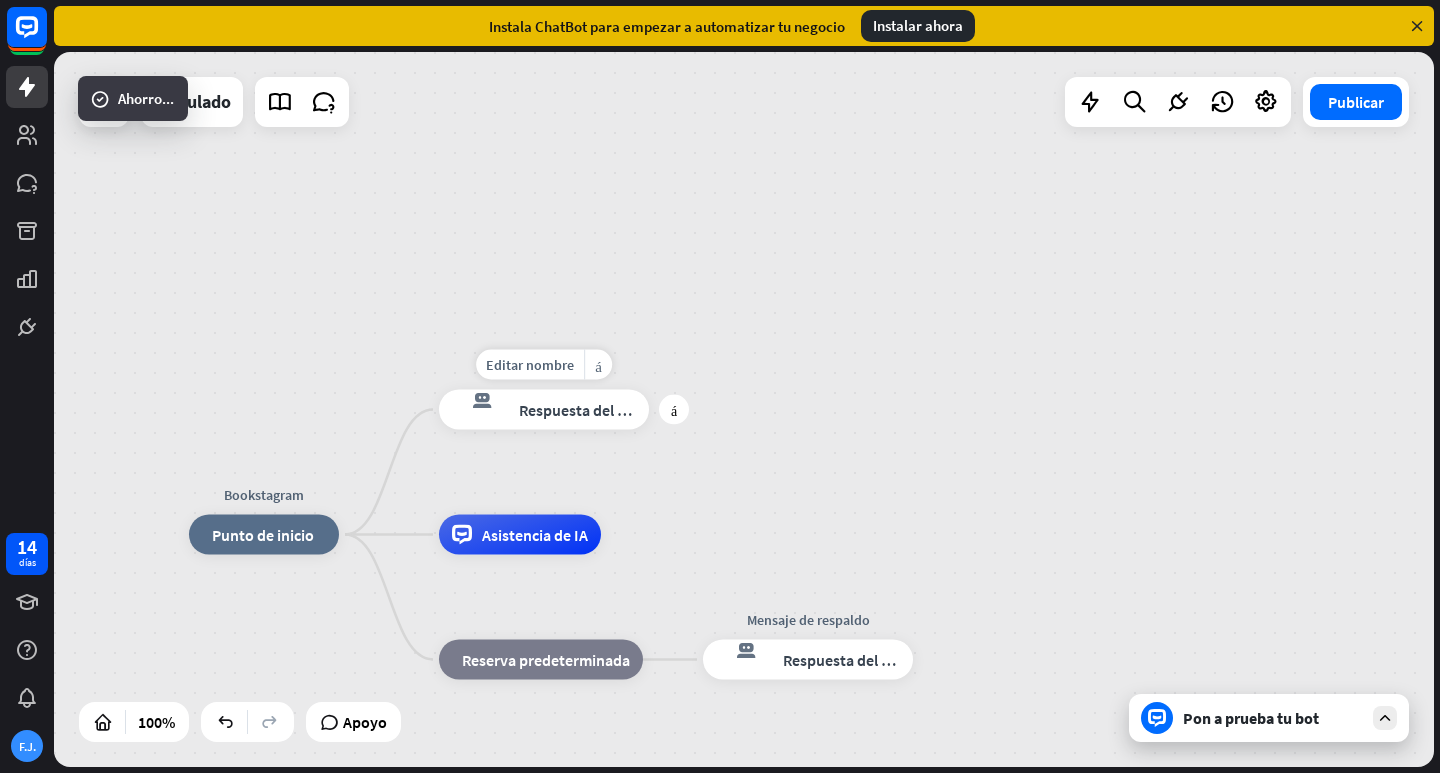click on "Respuesta del bot" at bounding box center [580, 410] 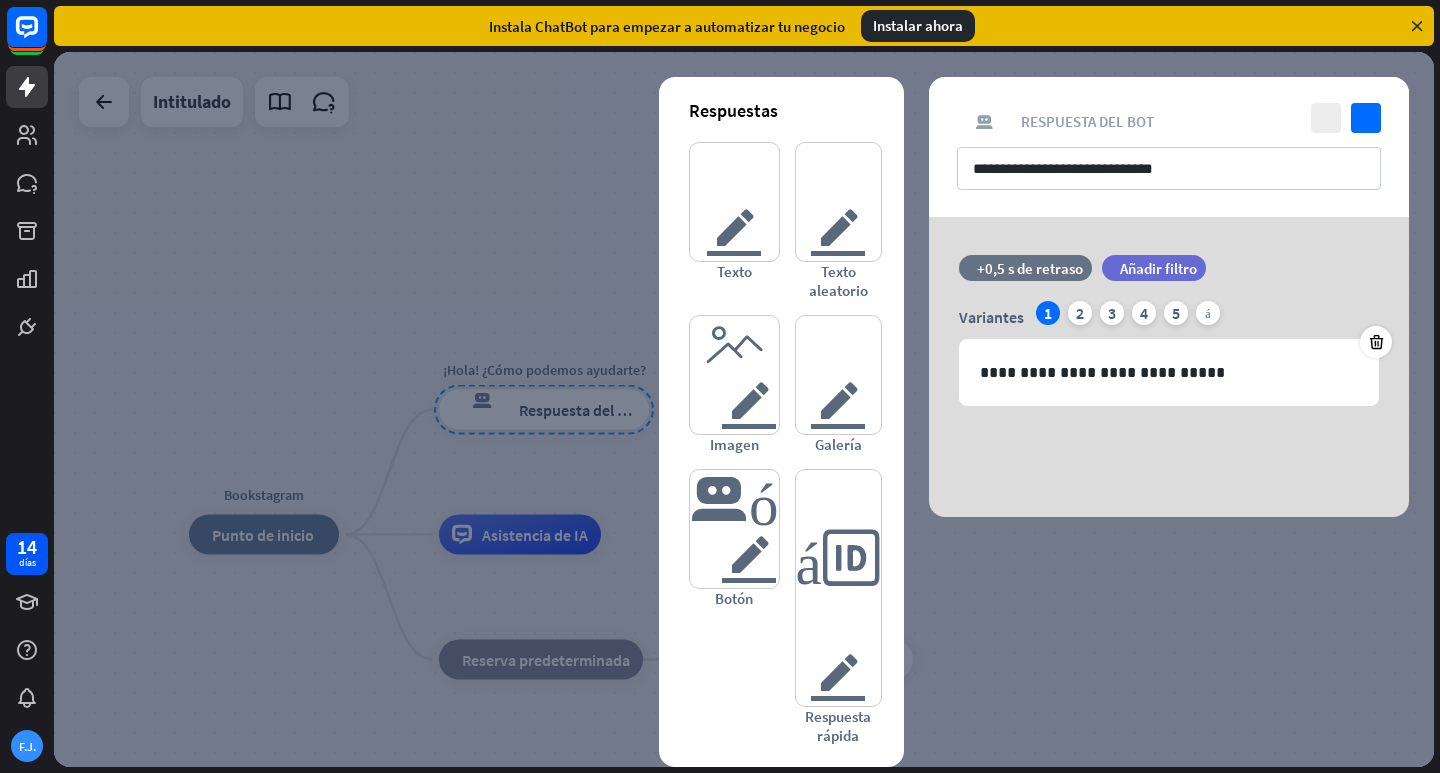click at bounding box center [744, 409] 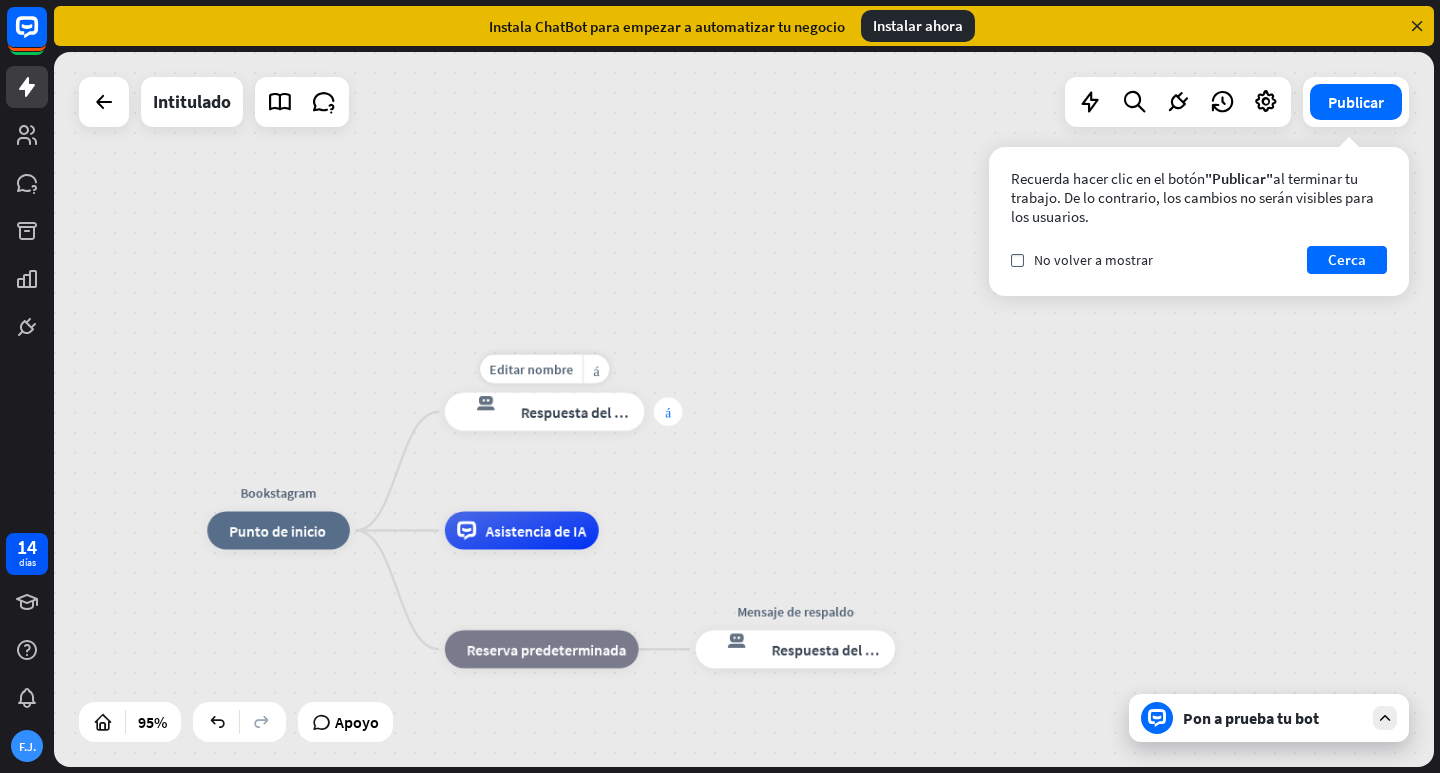 click on "más" at bounding box center [668, 411] 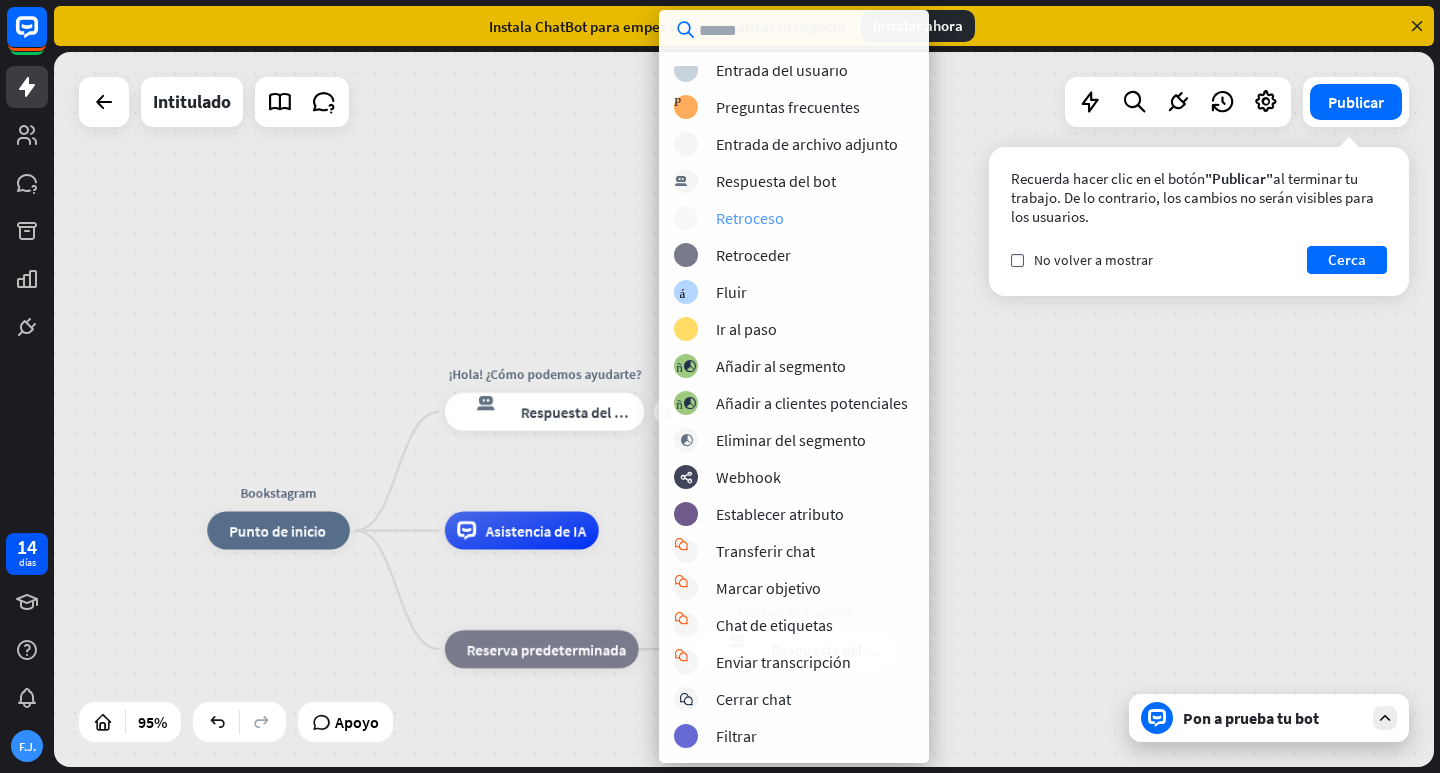 scroll, scrollTop: 0, scrollLeft: 0, axis: both 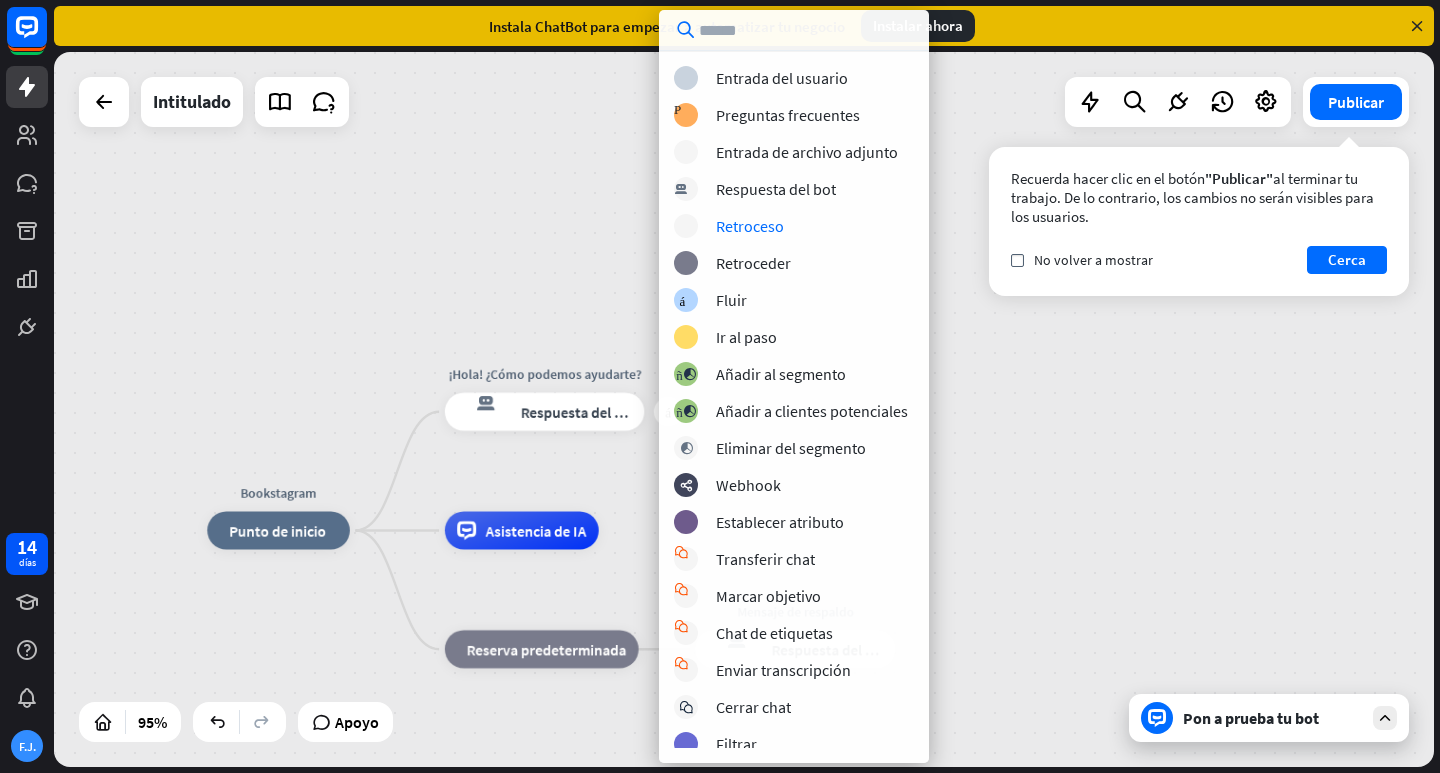 click on "Bookstagram   inicio_2   Punto de inicio               más   ¡Hola! ¿Cómo podemos ayudarte?   respuesta del bot de bloqueo   Respuesta del bot                     Asistencia de IA                   bloque_de_retroceso   Reserva predeterminada                 Mensaje de respaldo   respuesta del bot de bloqueo   Respuesta del bot" at bounding box center (744, 409) 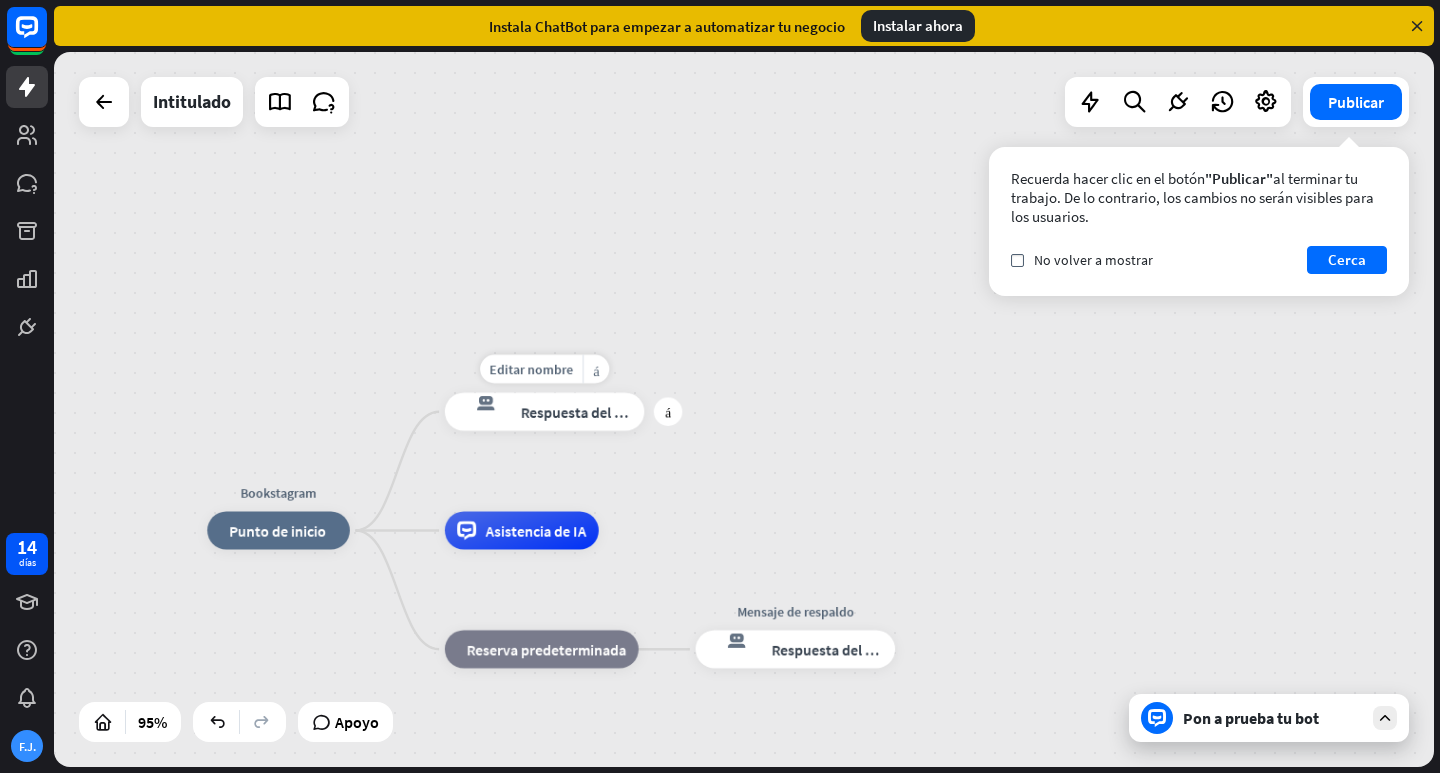 click on "Respuesta del bot" at bounding box center (579, 411) 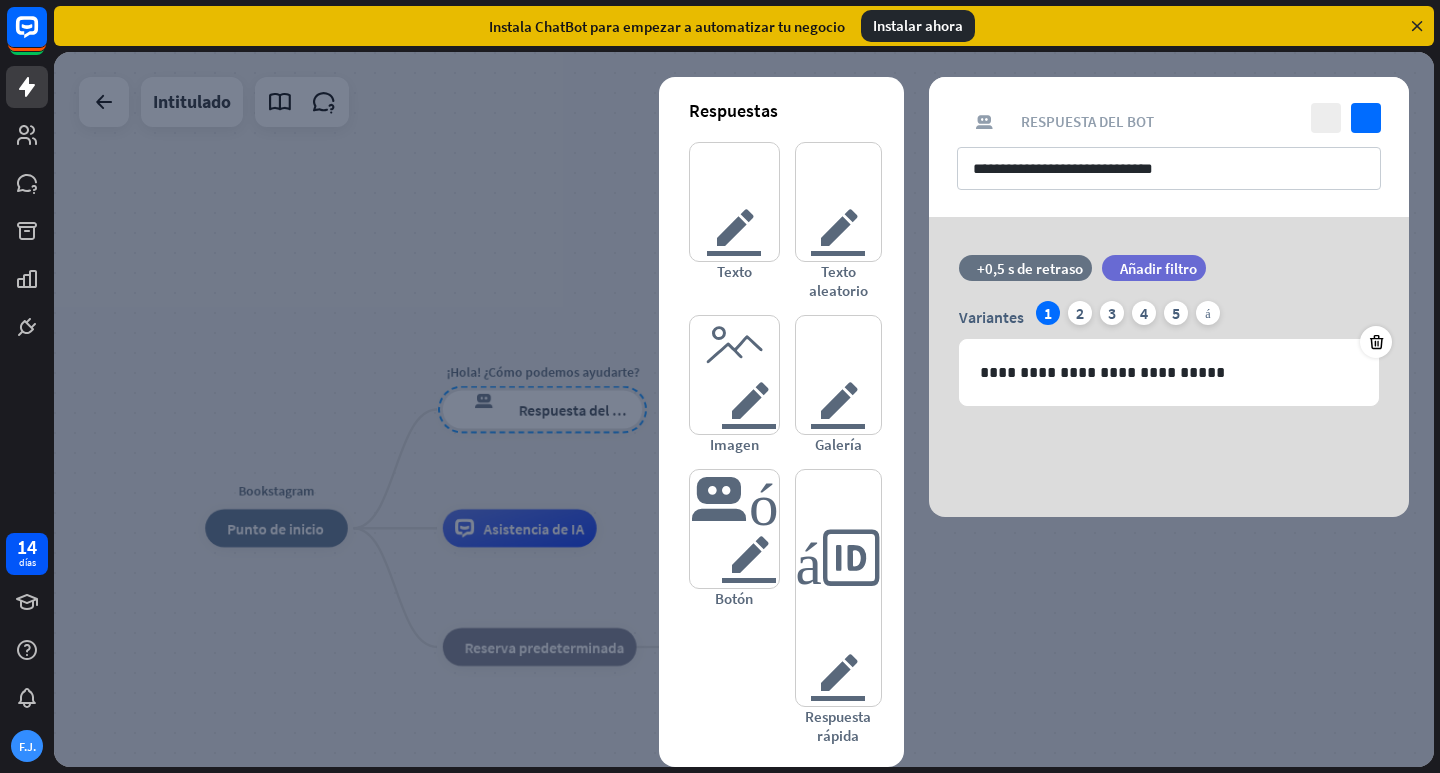 click at bounding box center [744, 409] 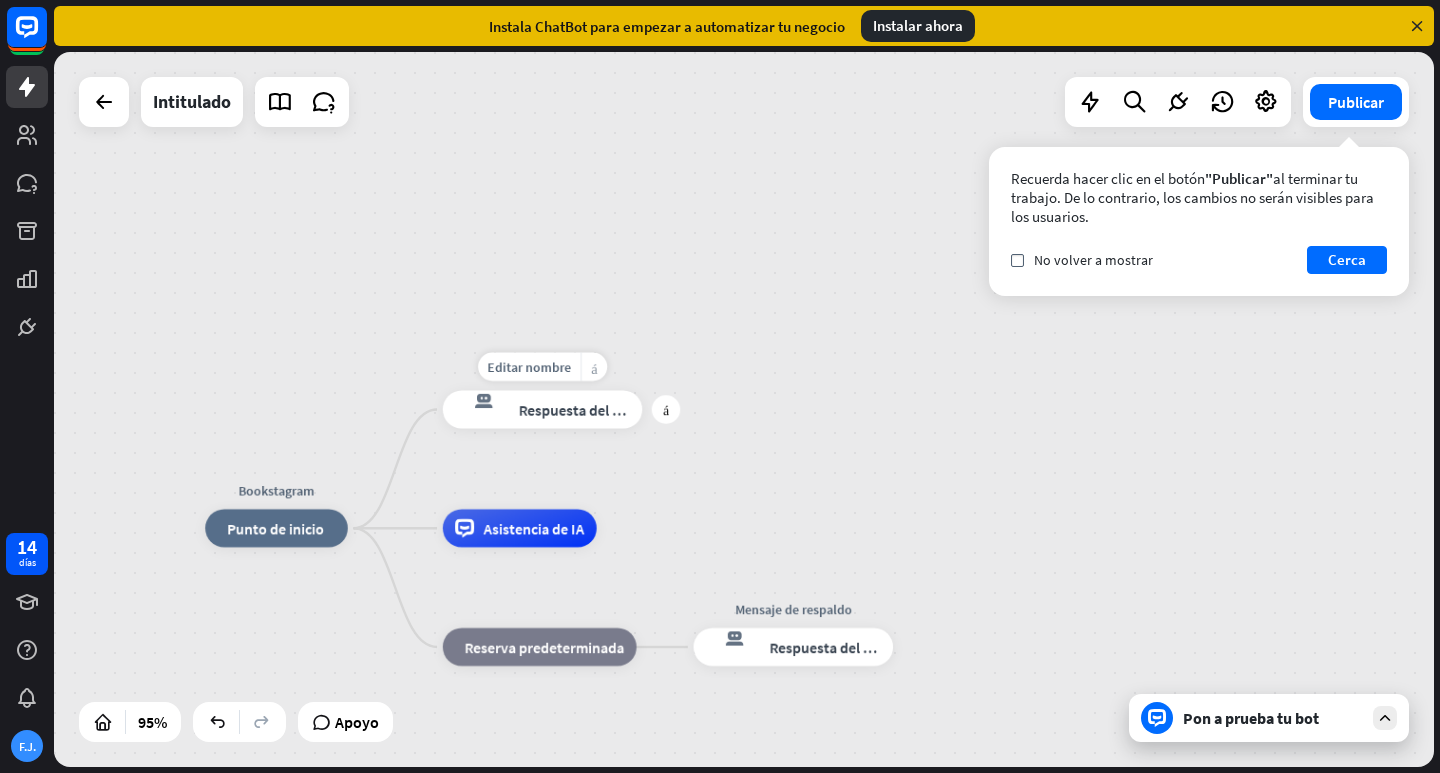 click on "más_amarillo" at bounding box center [594, 367] 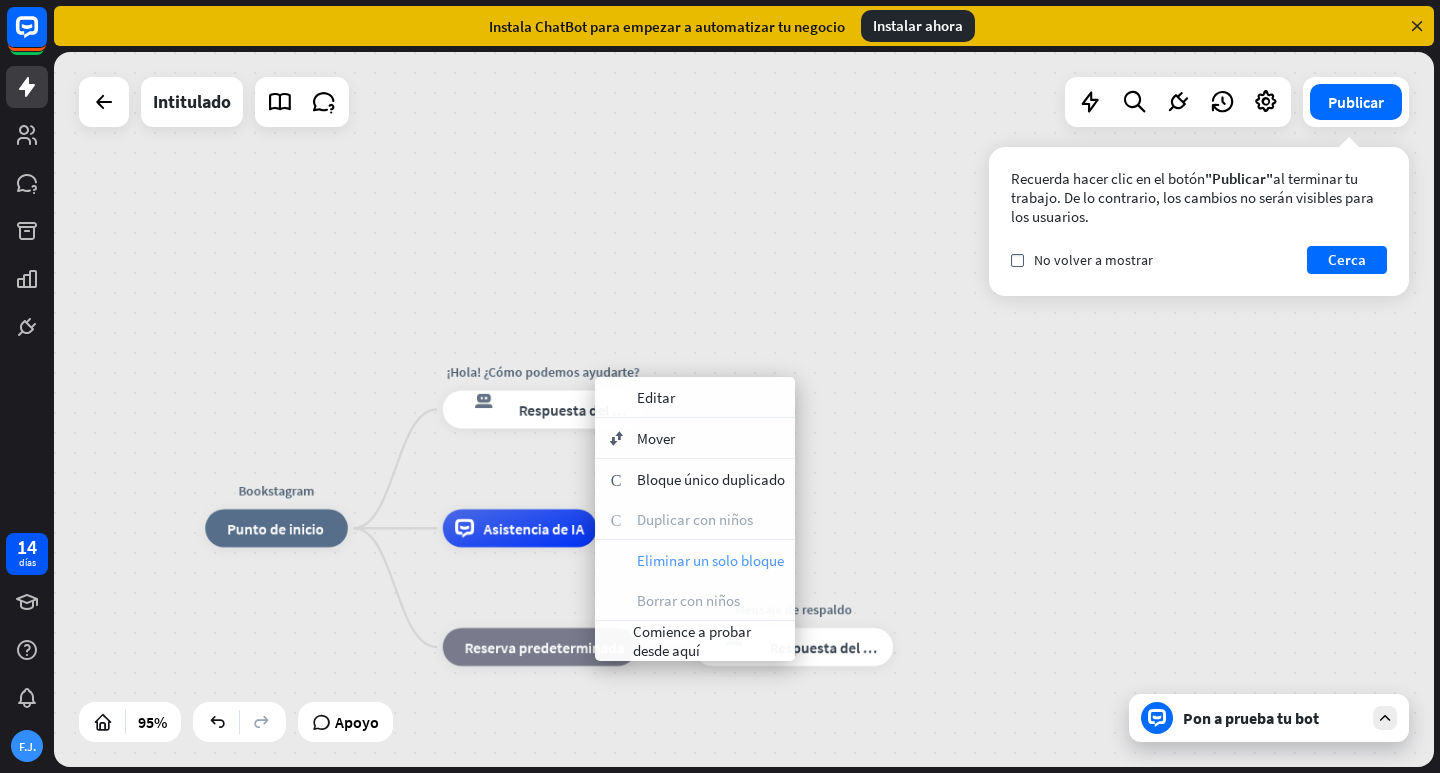 click on "Eliminar un solo bloque" at bounding box center (710, 560) 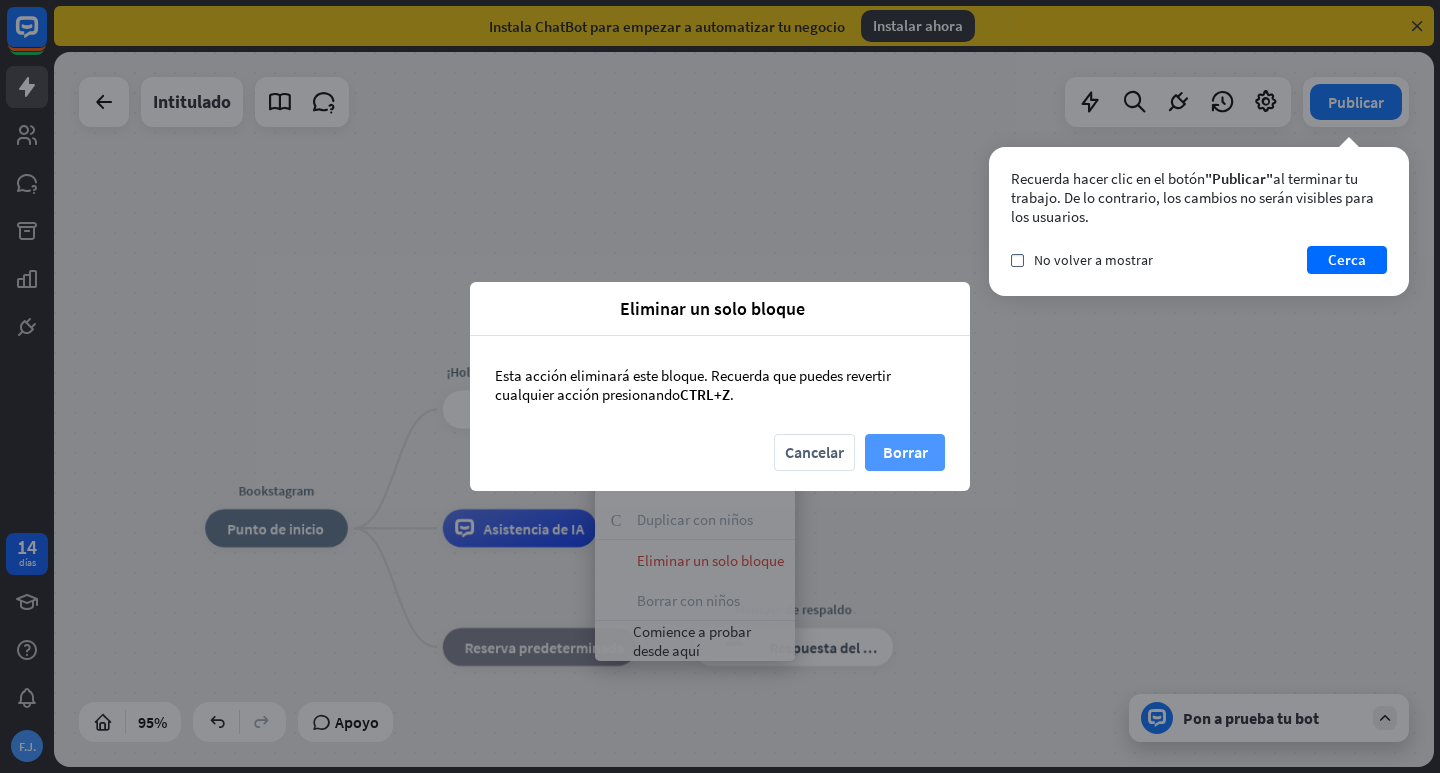 click on "Borrar" at bounding box center [905, 452] 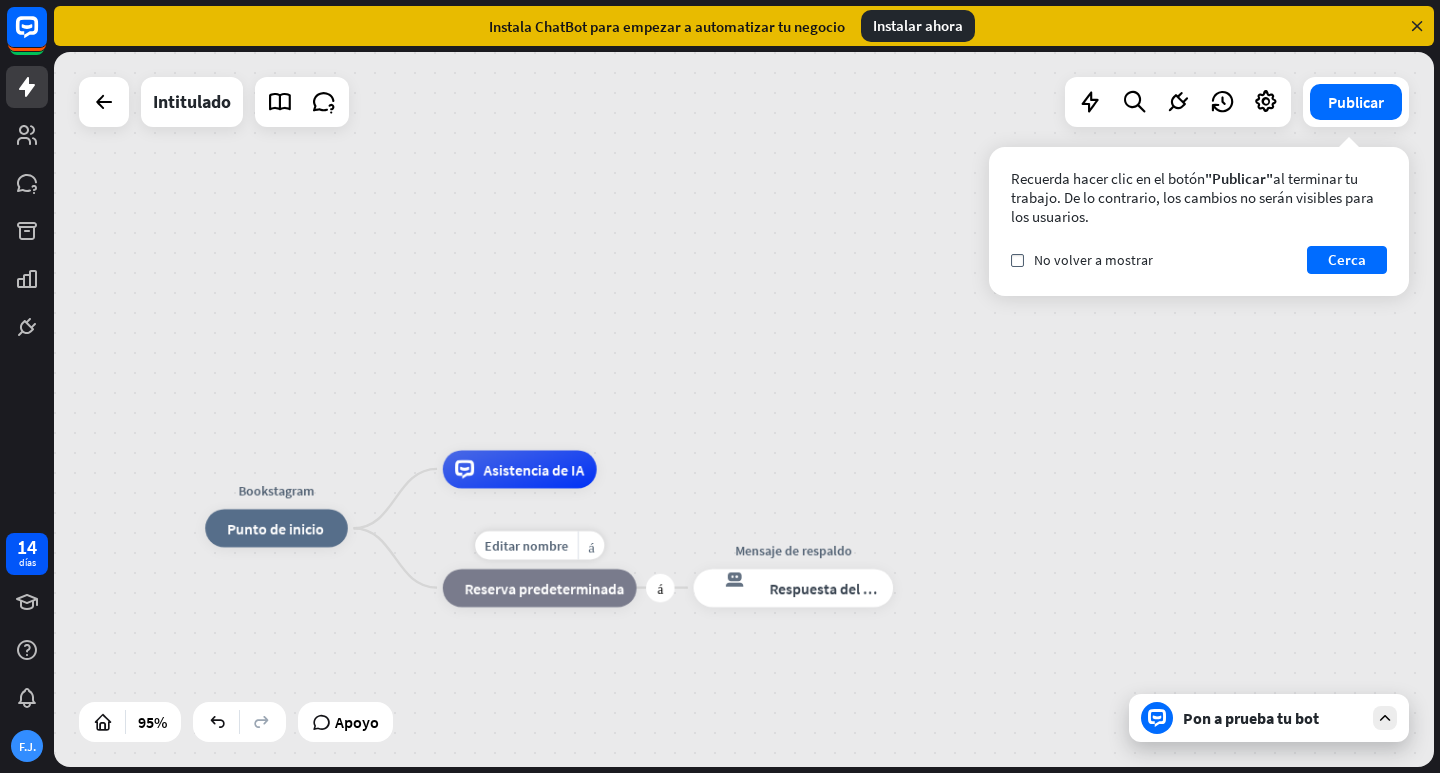 click on "bloque_de_retroceso   Reserva predeterminada" at bounding box center (540, 588) 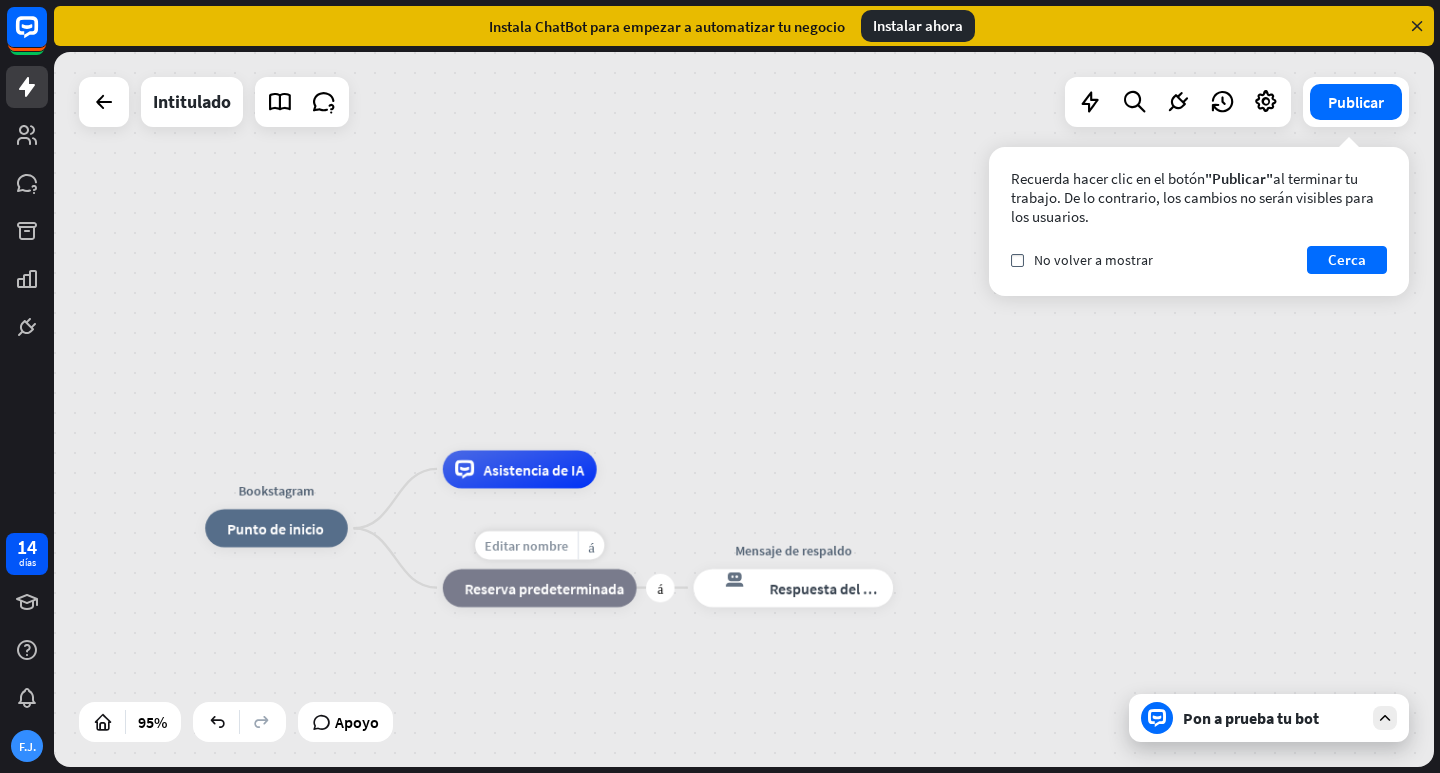 click on "Editar nombre" at bounding box center [526, 545] 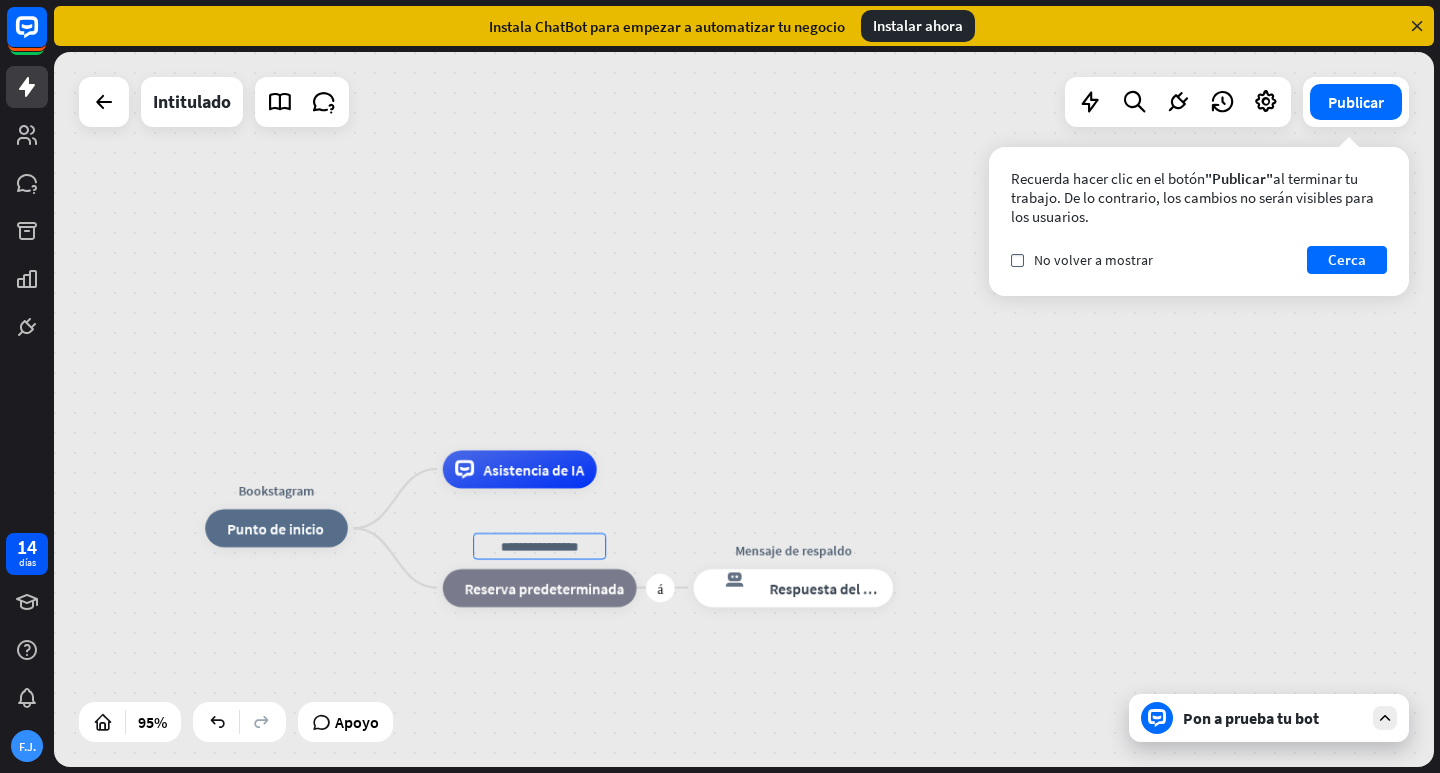 drag, startPoint x: 582, startPoint y: 547, endPoint x: 629, endPoint y: 531, distance: 49.648766 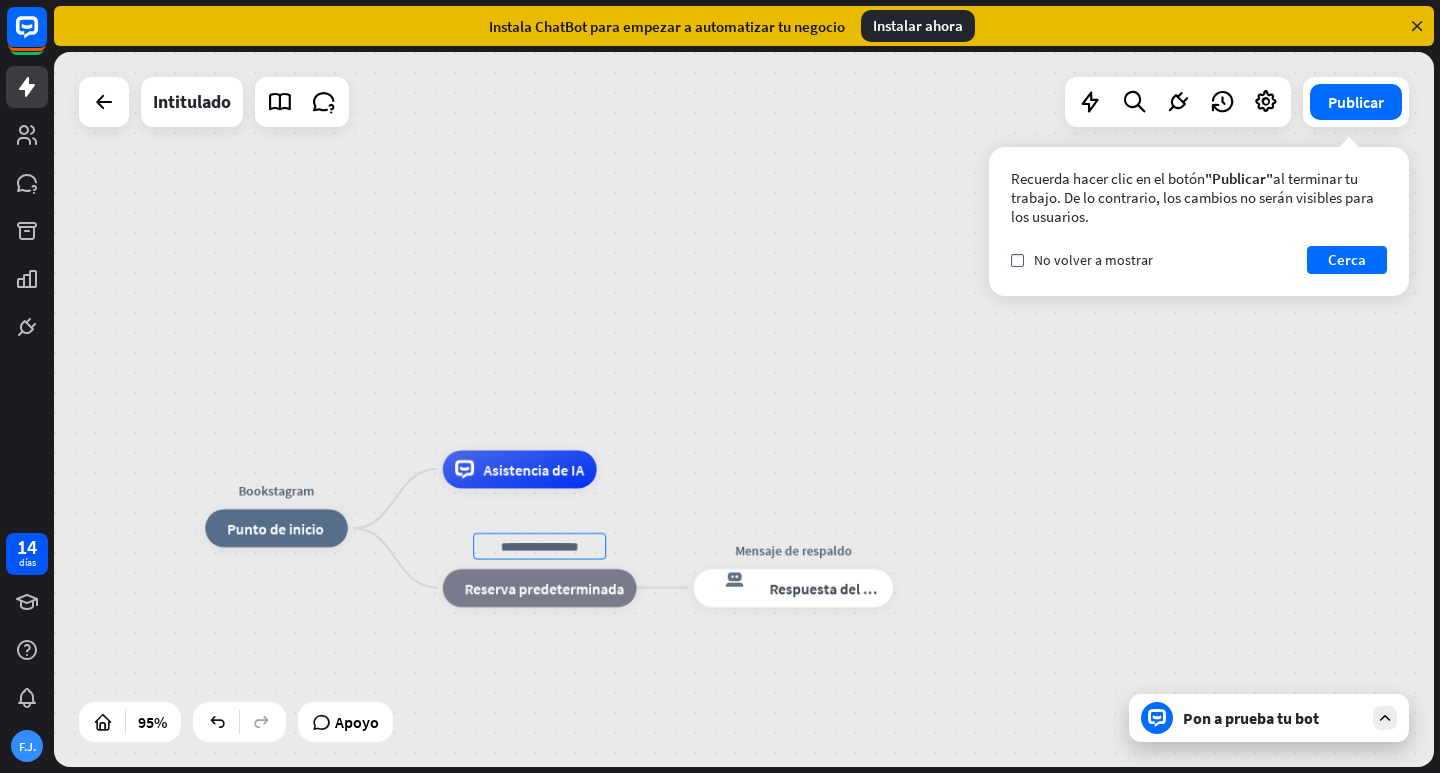 click on "Bookstagram   inicio_2   Punto de inicio       Edit name   more_horiz               Asistencia de IA                   bloque_de_retroceso   Reserva predeterminada                 Mensaje de respaldo   respuesta del bot de bloqueo   Respuesta del bot" at bounding box center [744, 409] 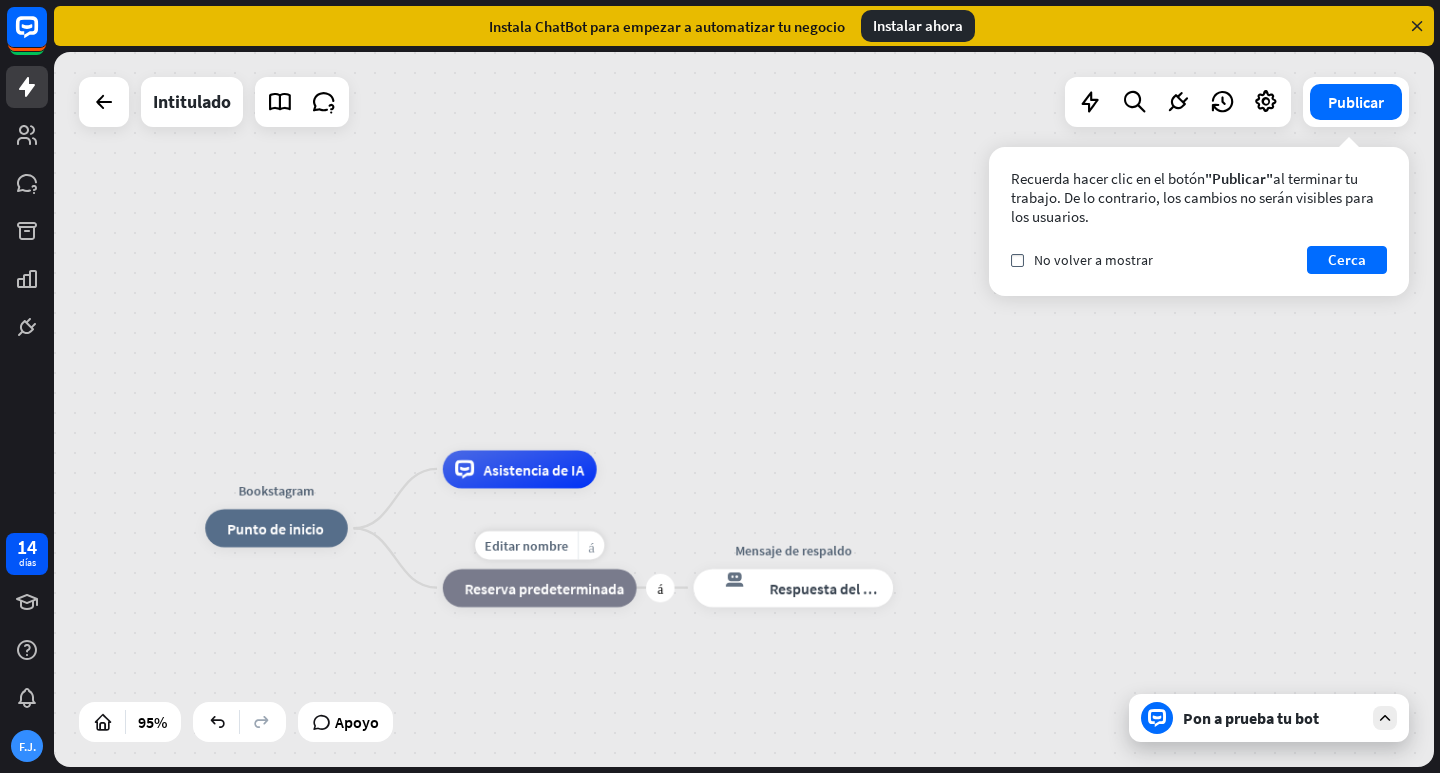click on "más_amarillo" at bounding box center (591, 545) 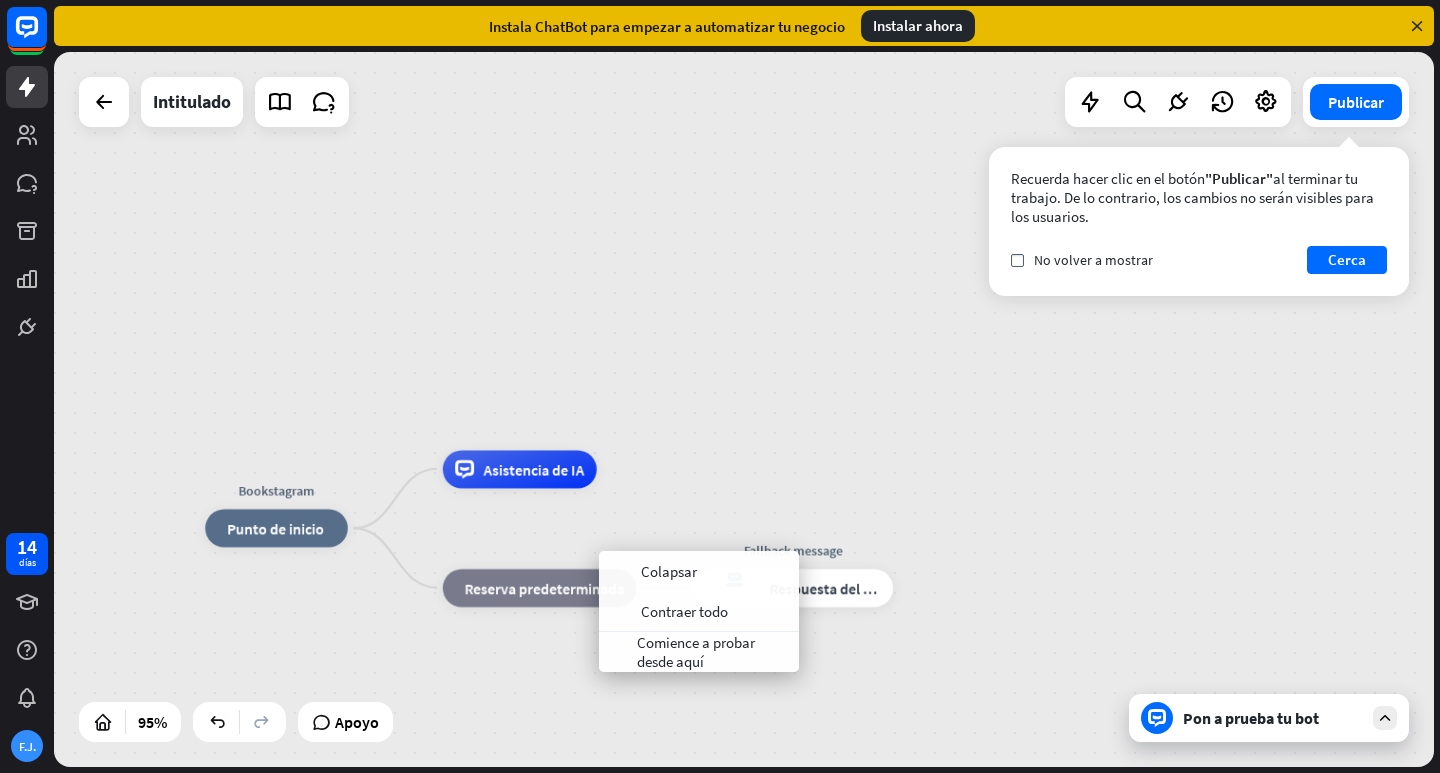 click on "Bookstagram   inicio_2   Punto de inicio                     Asistencia de IA                   bloque_de_retroceso   Reserva predeterminada       Edit name   more_horiz           Fallback message   respuesta del bot de bloqueo   Respuesta del bot" at bounding box center (744, 409) 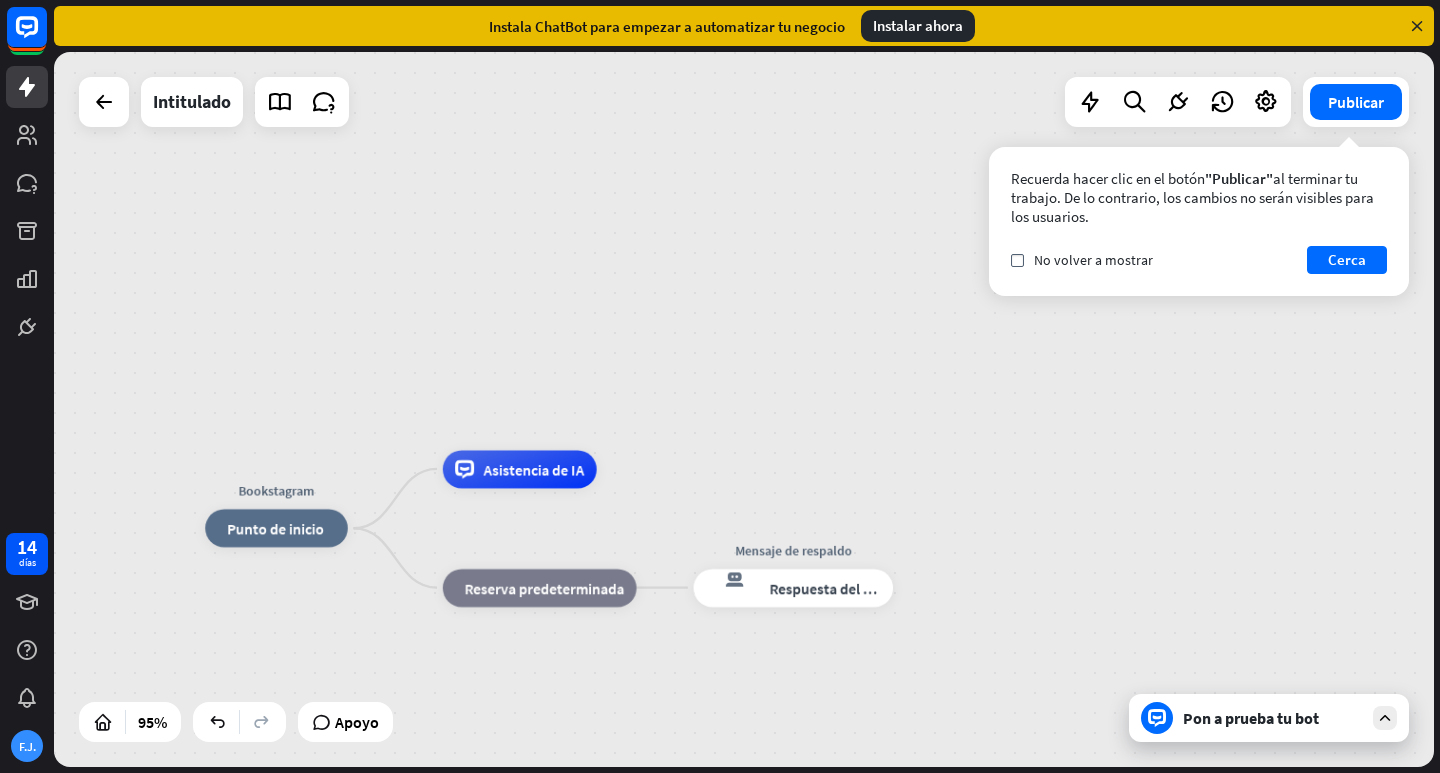 click at bounding box center (239, 722) 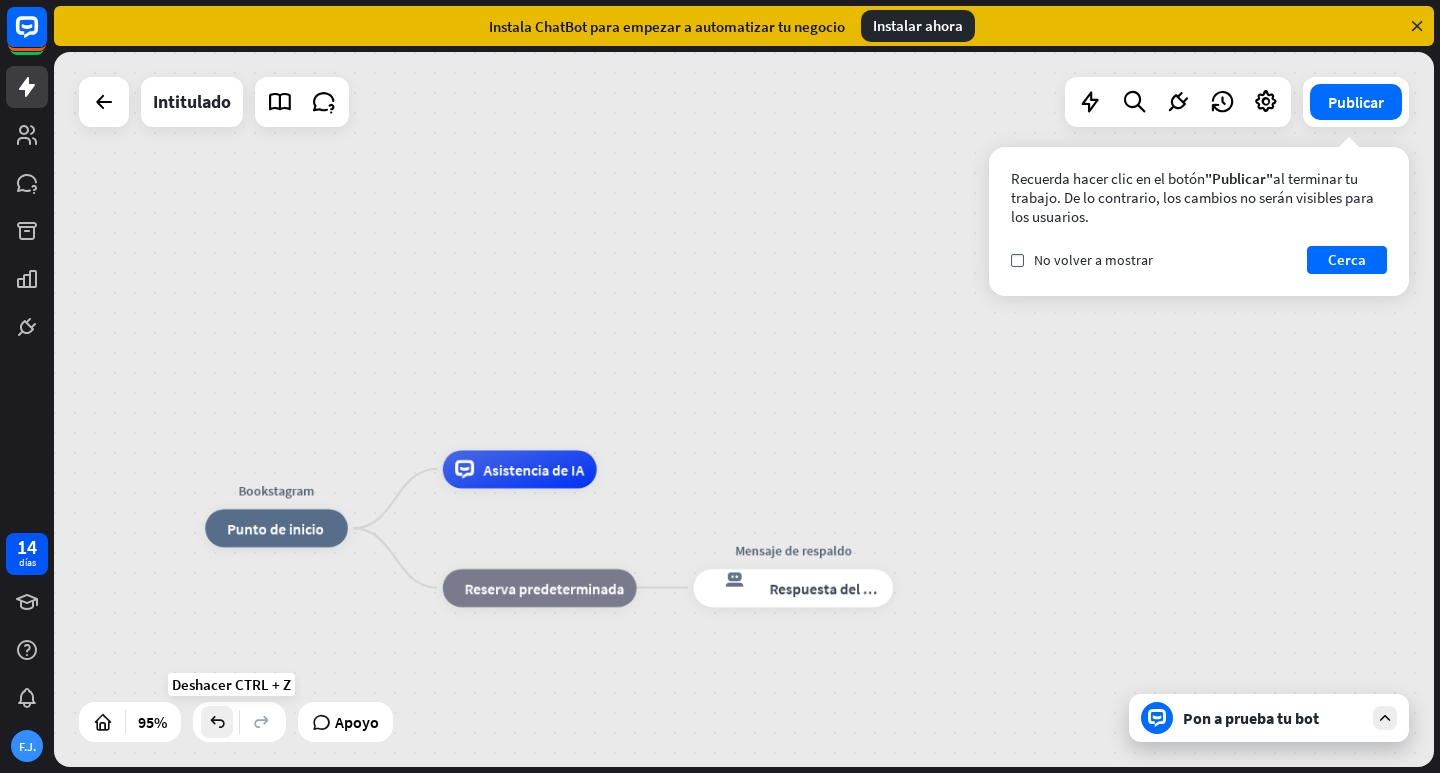 click at bounding box center (217, 722) 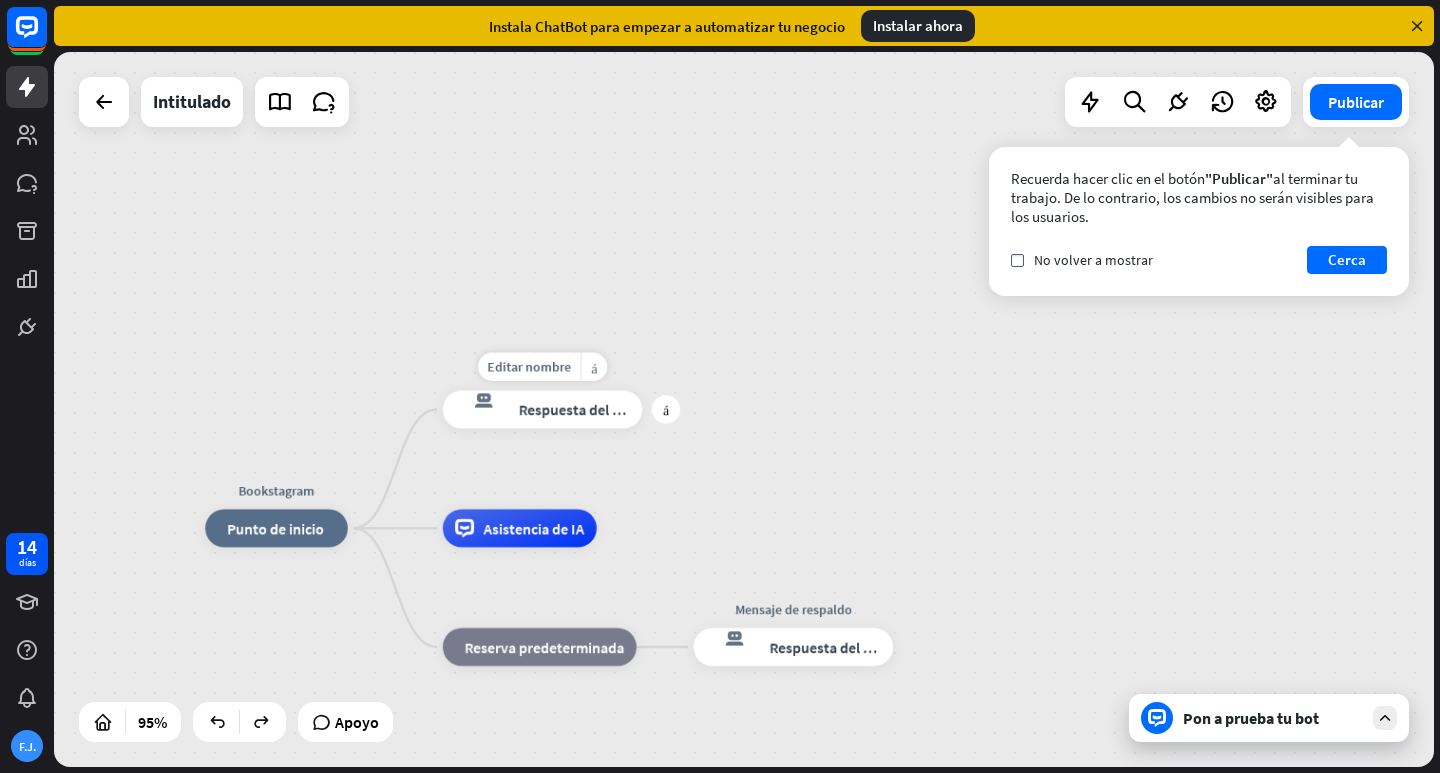 click on "respuesta del bot de bloqueo   Respuesta del bot" at bounding box center [543, 410] 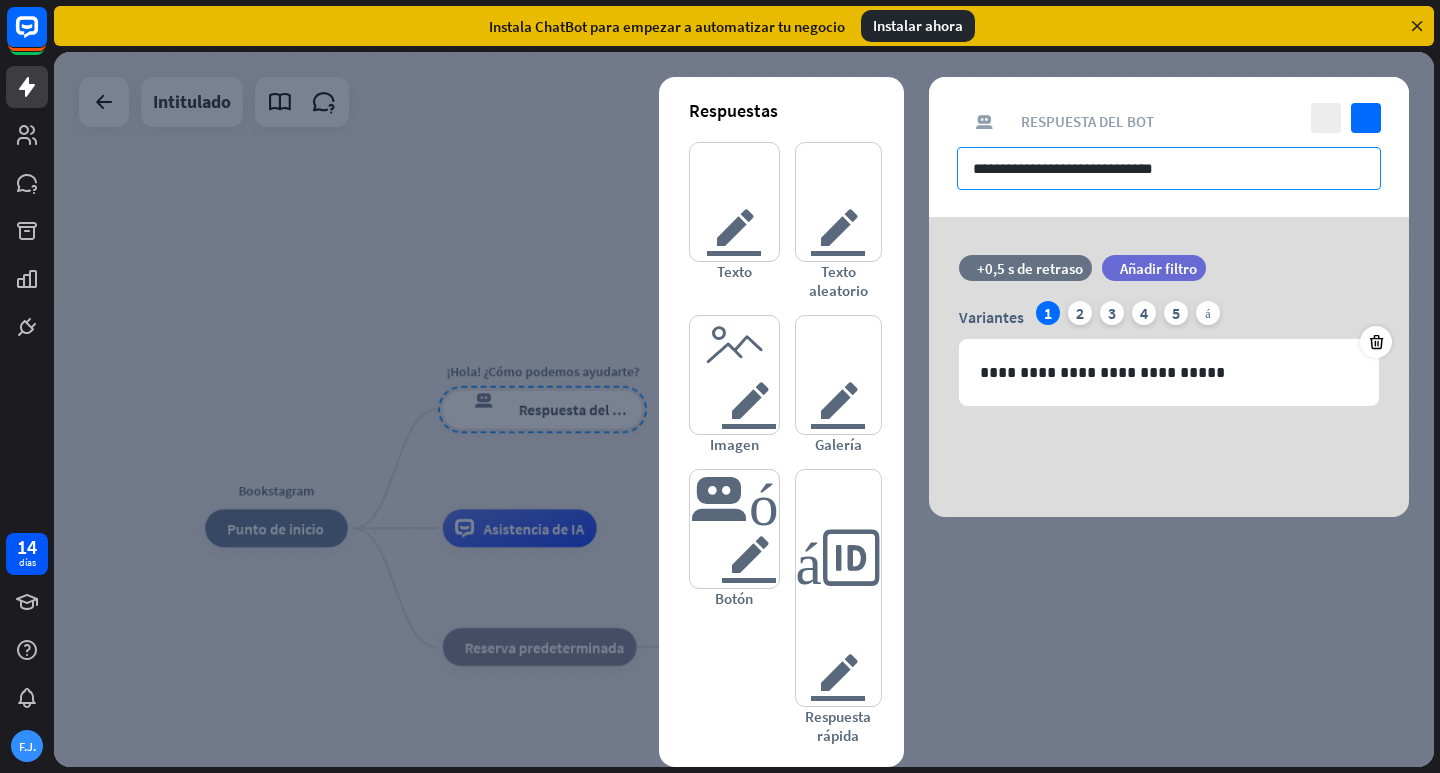 drag, startPoint x: 1216, startPoint y: 166, endPoint x: 1010, endPoint y: 189, distance: 207.28 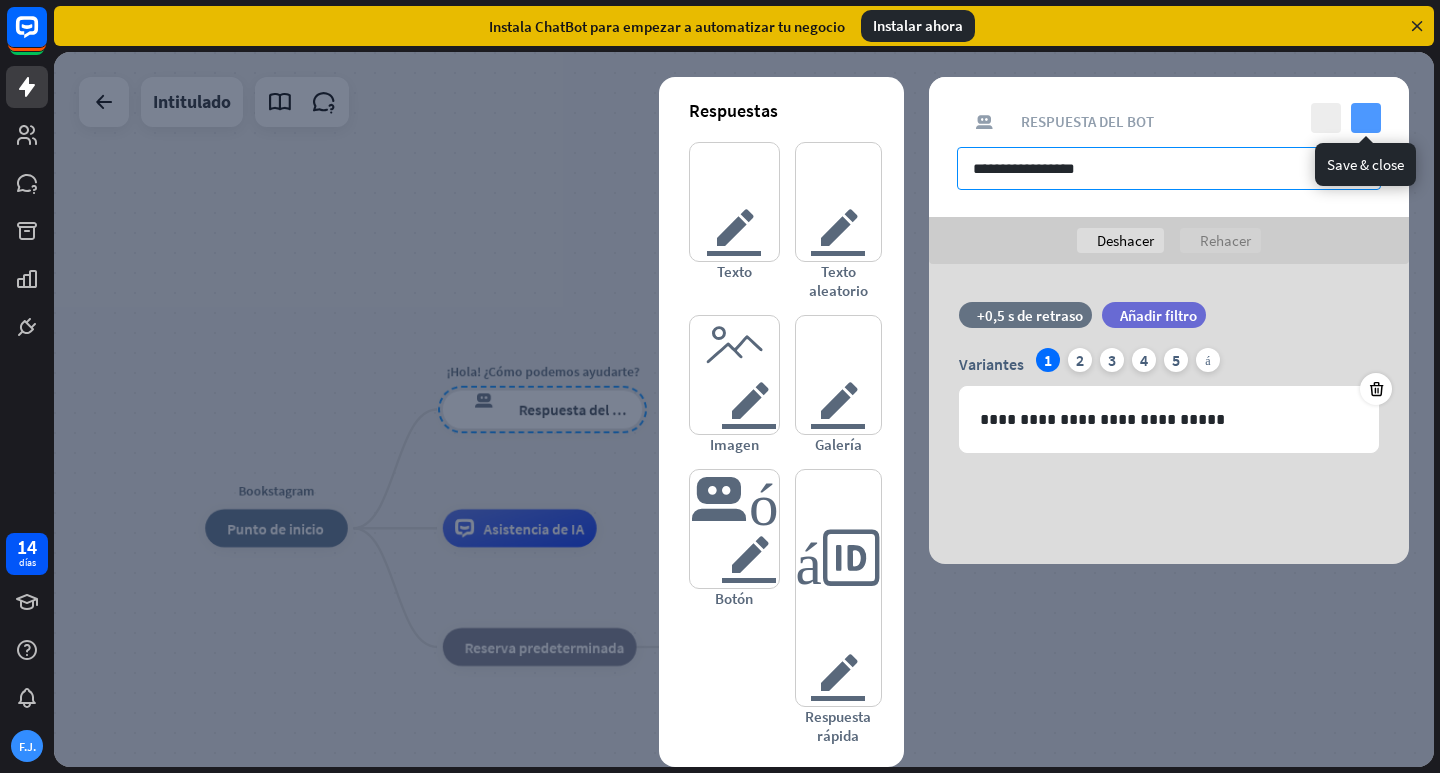 type on "**********" 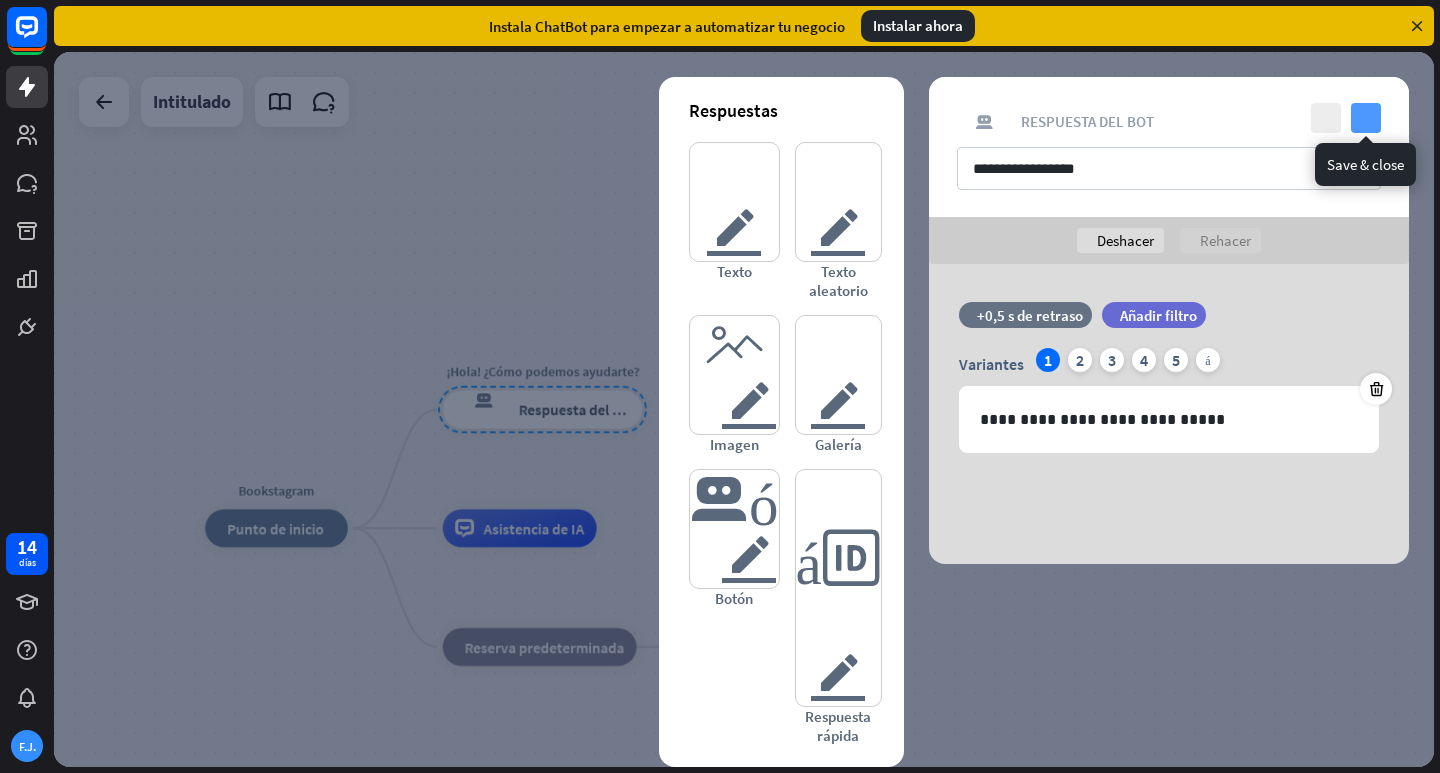 click on "controlar" at bounding box center [1366, 118] 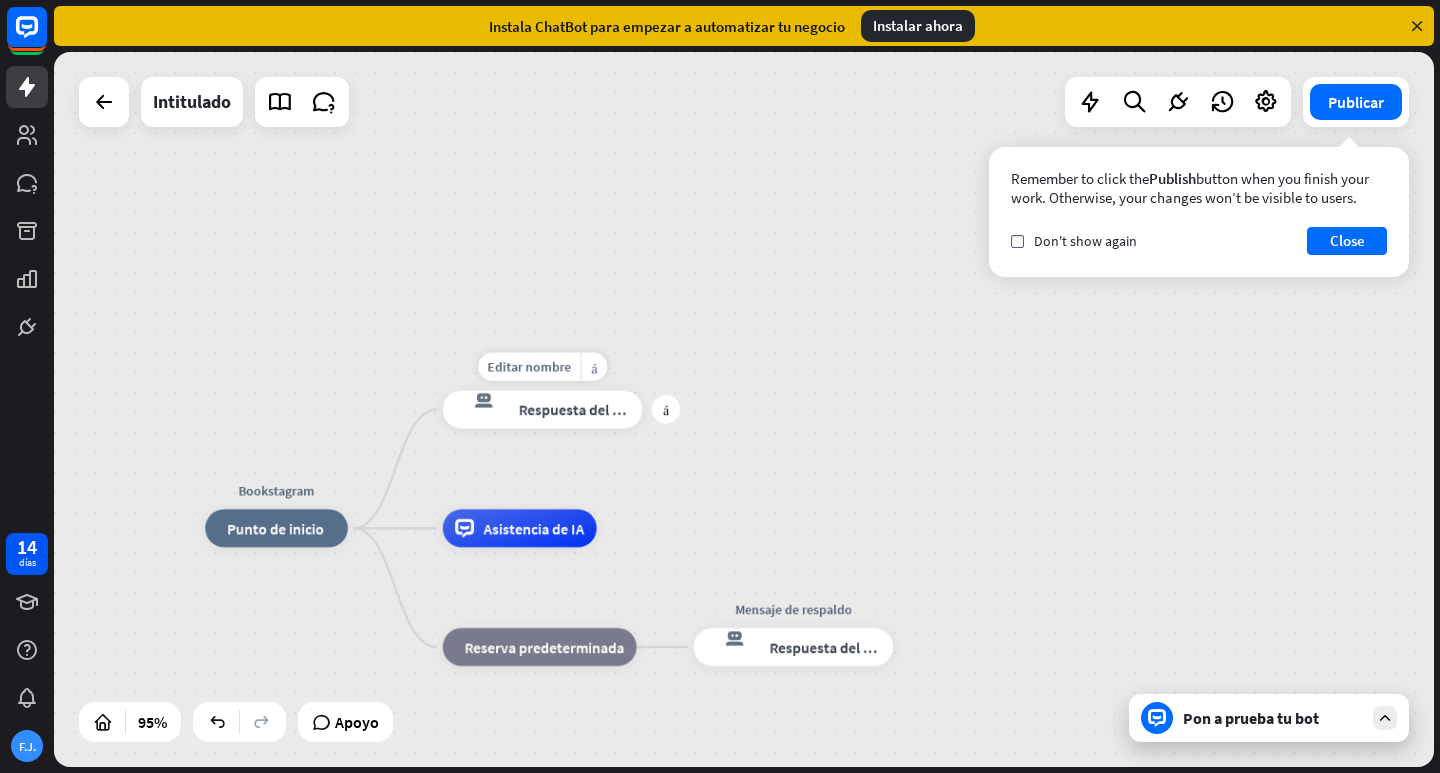 click on "Editar nombre   más_amarillo         más     respuesta del bot de bloqueo   Respuesta del bot" at bounding box center [543, 410] 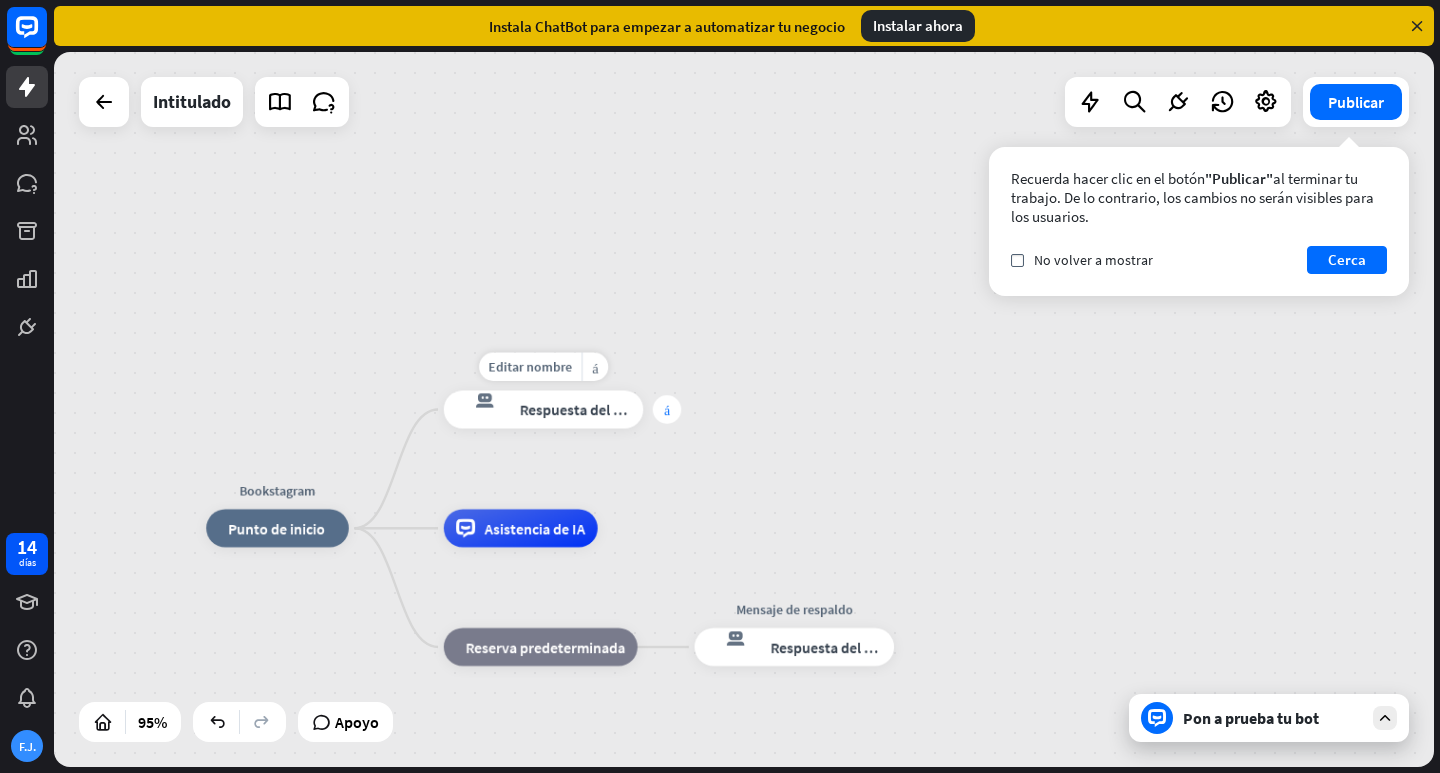 click on "más" at bounding box center (667, 409) 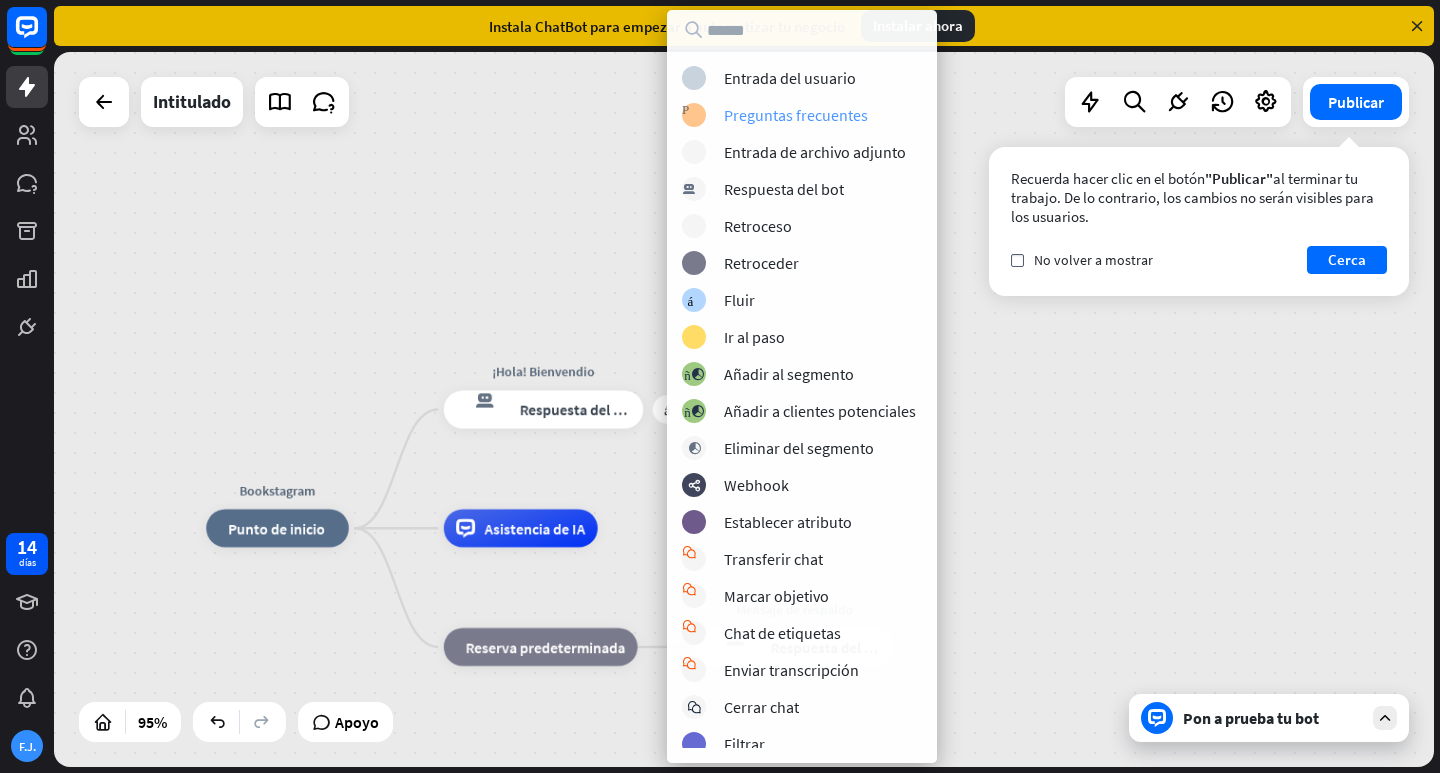 click on "Preguntas frecuentes" at bounding box center [796, 115] 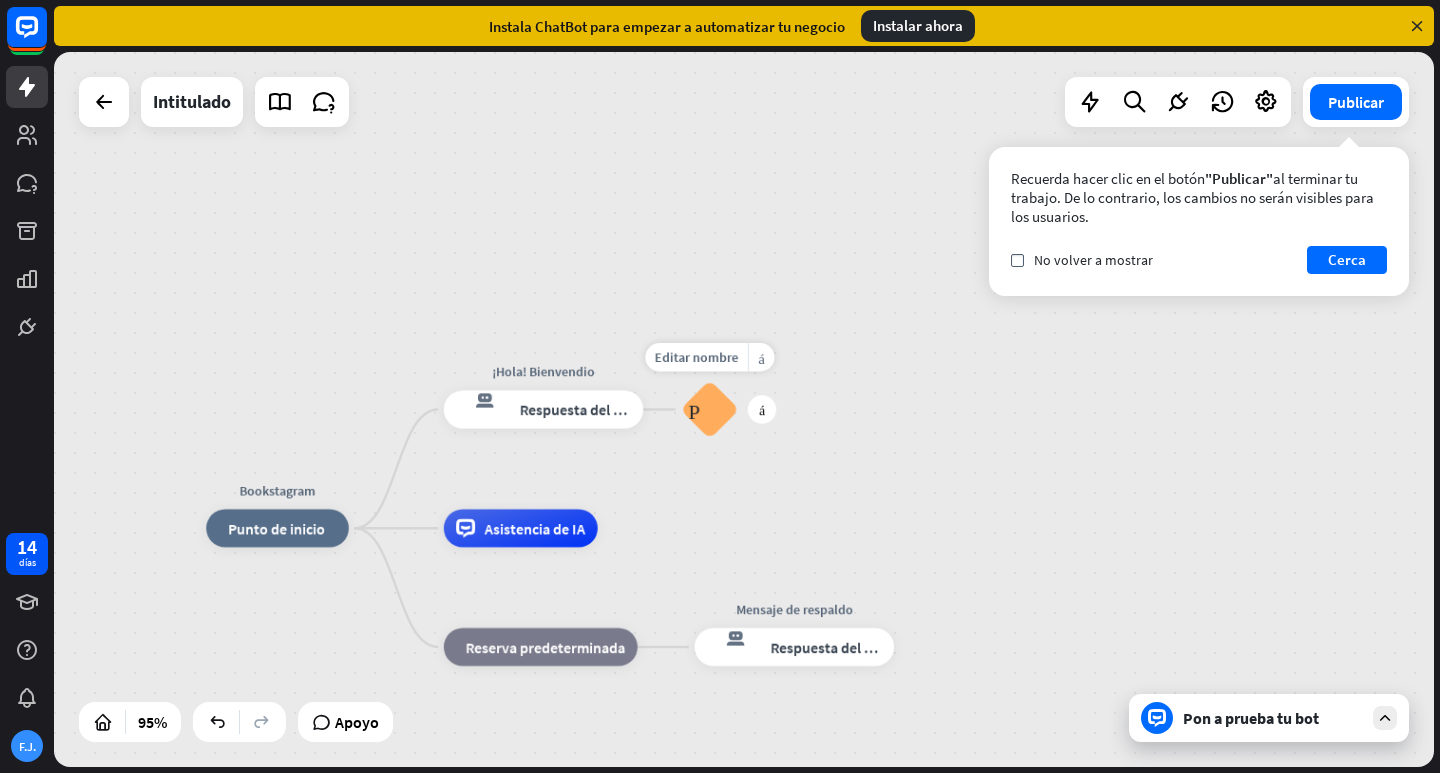 click on "Preguntas frecuentes sobre bloques" at bounding box center (709, 409) 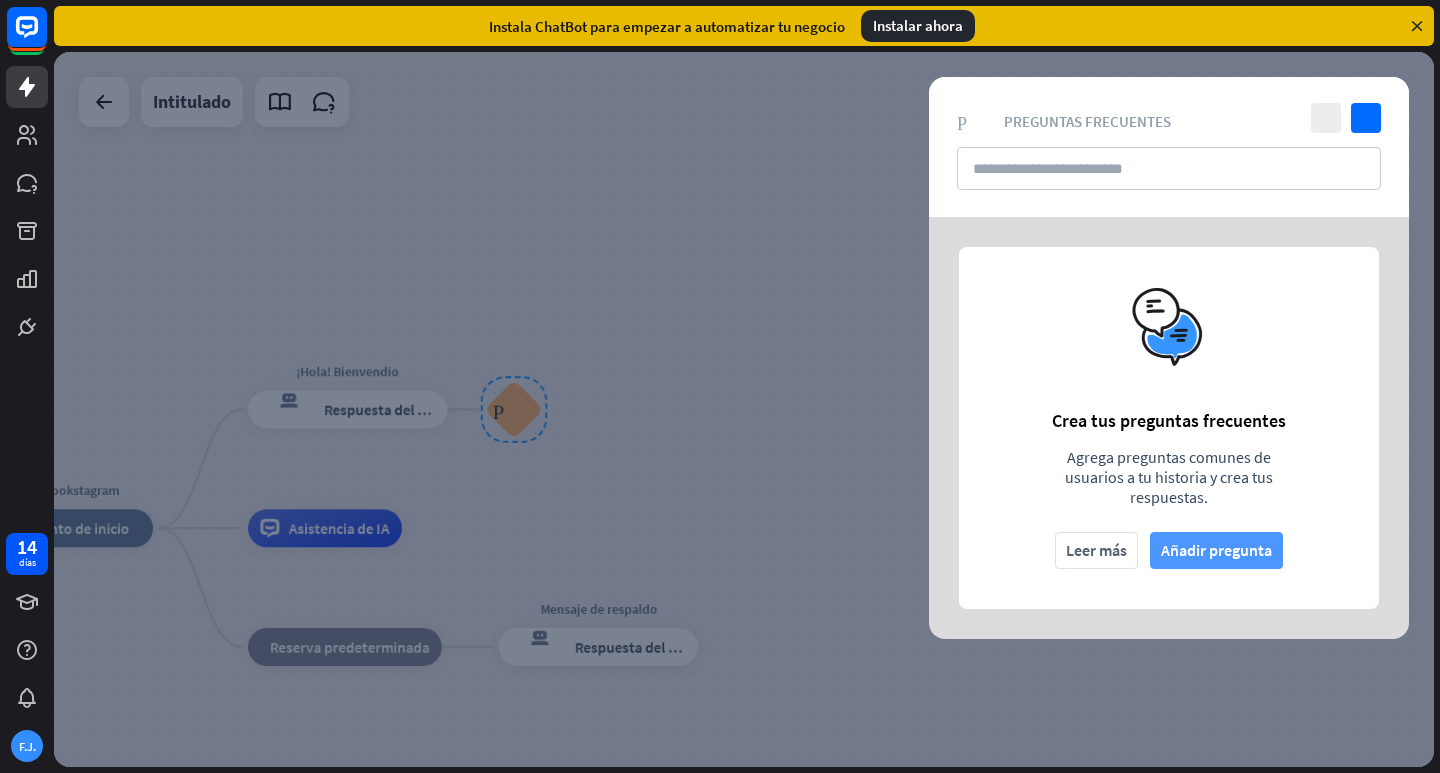 click on "Añadir pregunta" at bounding box center (1216, 550) 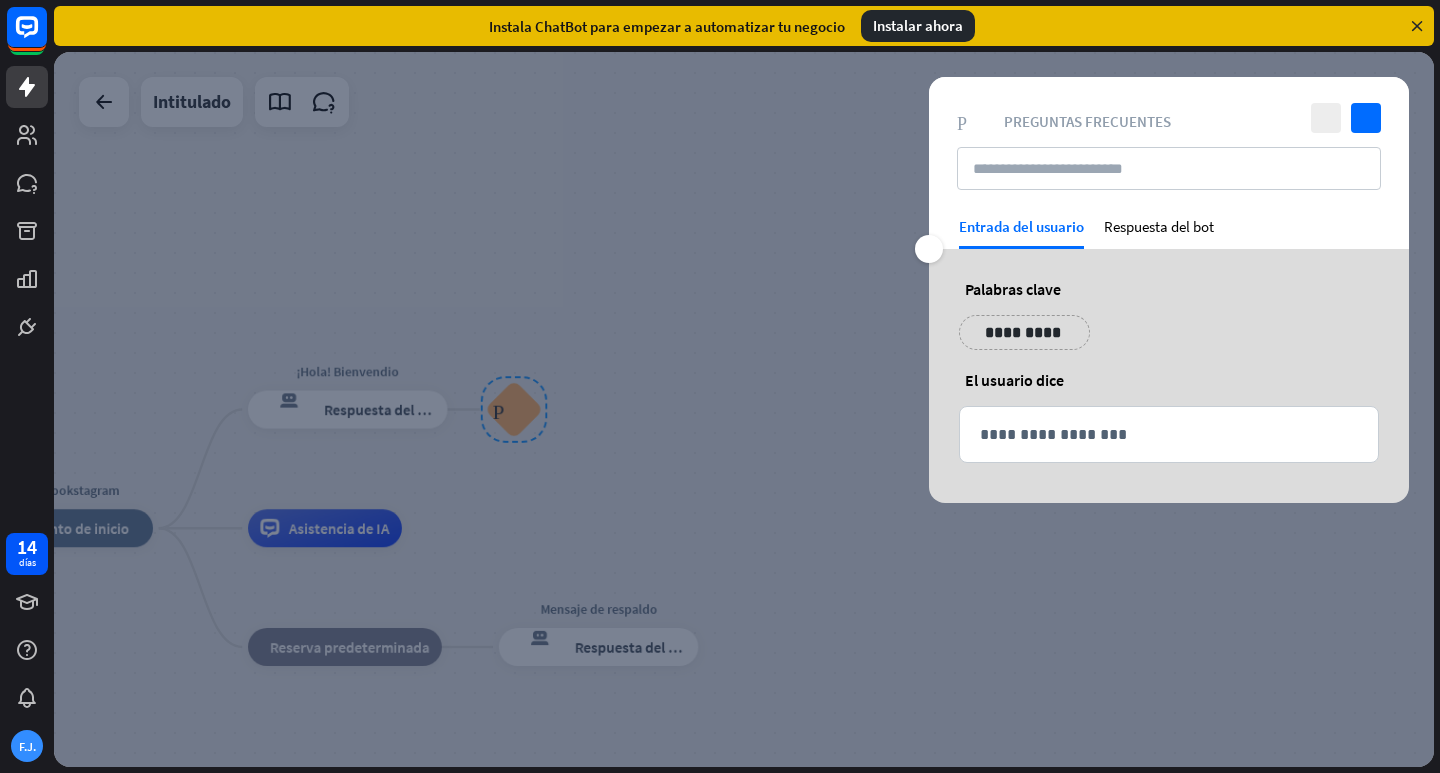 click on "cerca
controlar
Preguntas frecuentes sobre bloques   Preguntas frecuentes" at bounding box center (1169, 147) 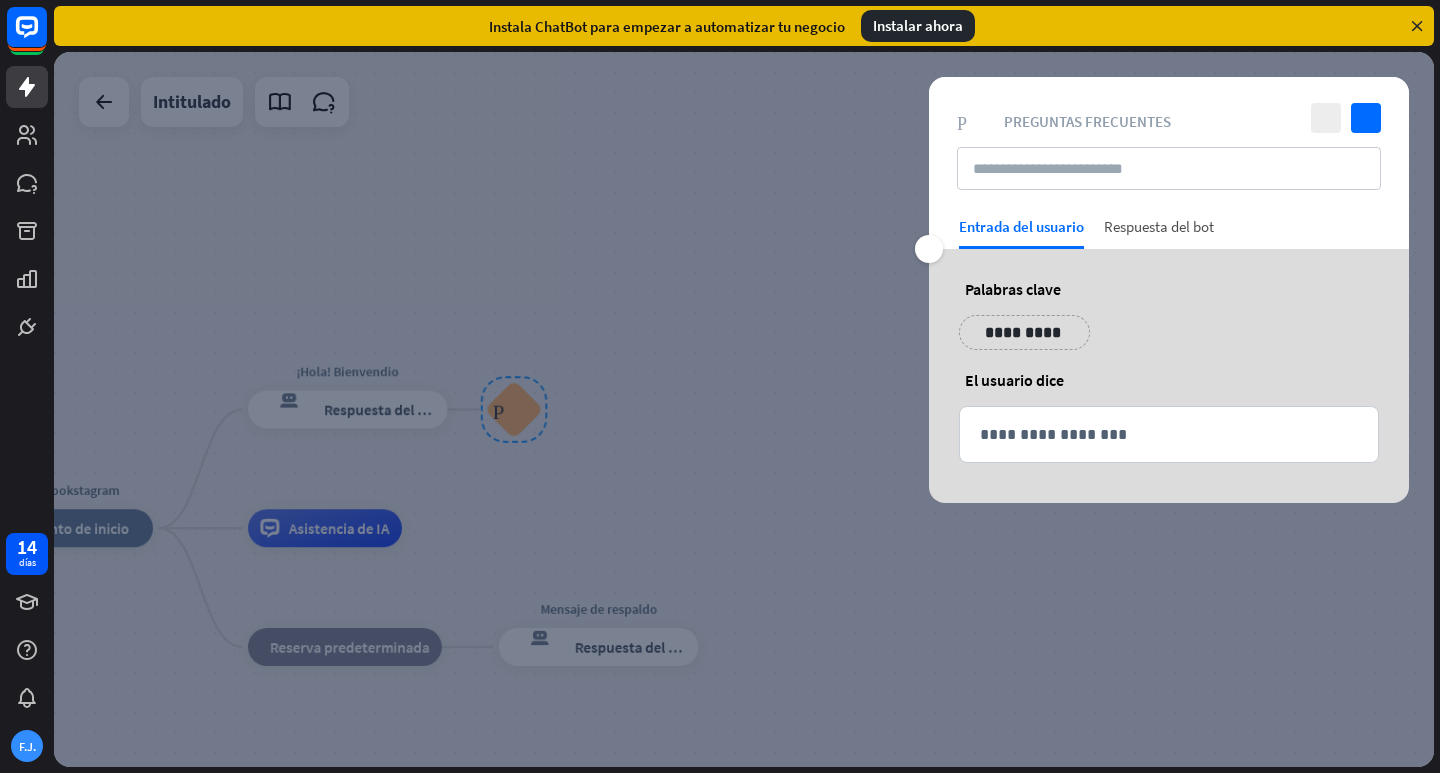 click on "Respuesta del bot" at bounding box center [1159, 226] 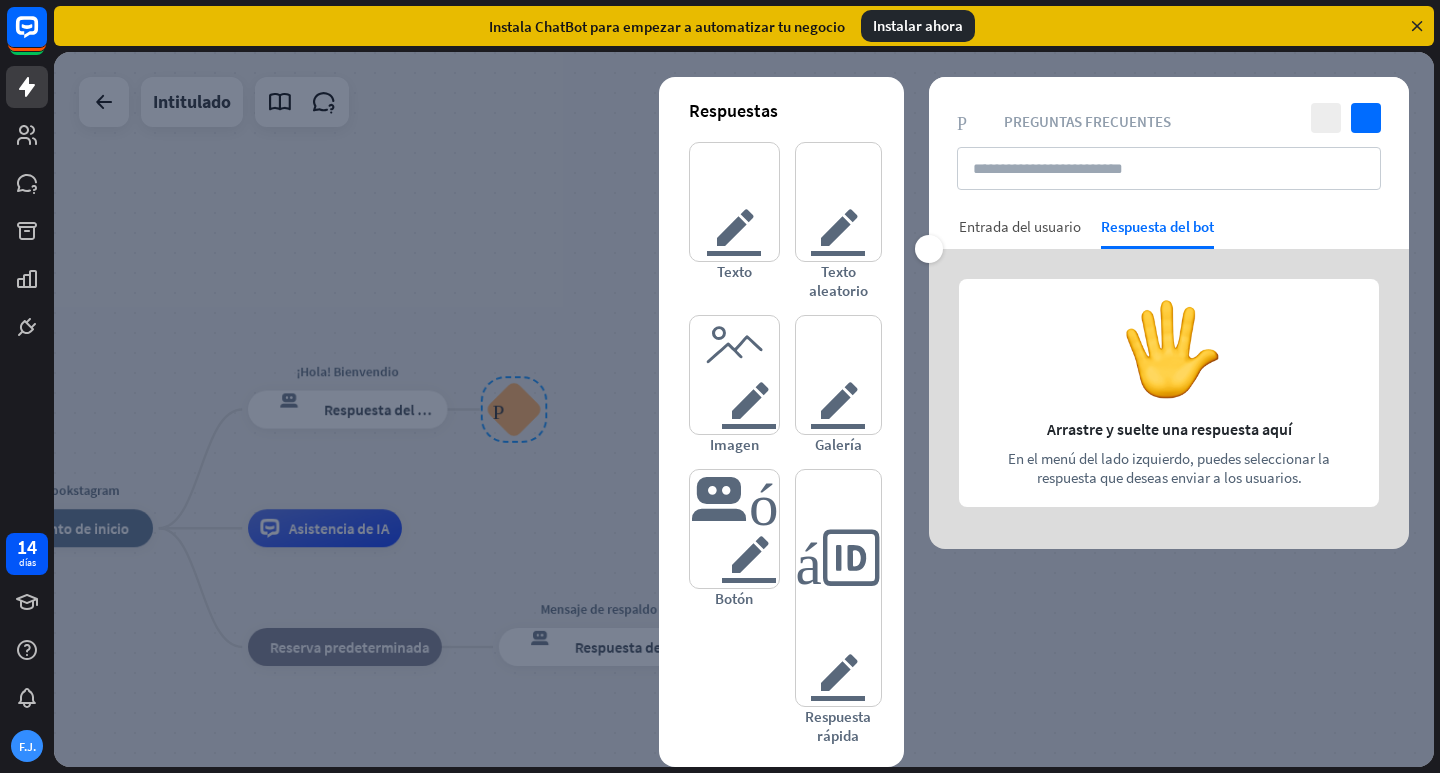 click on "Entrada del usuario" at bounding box center (1020, 226) 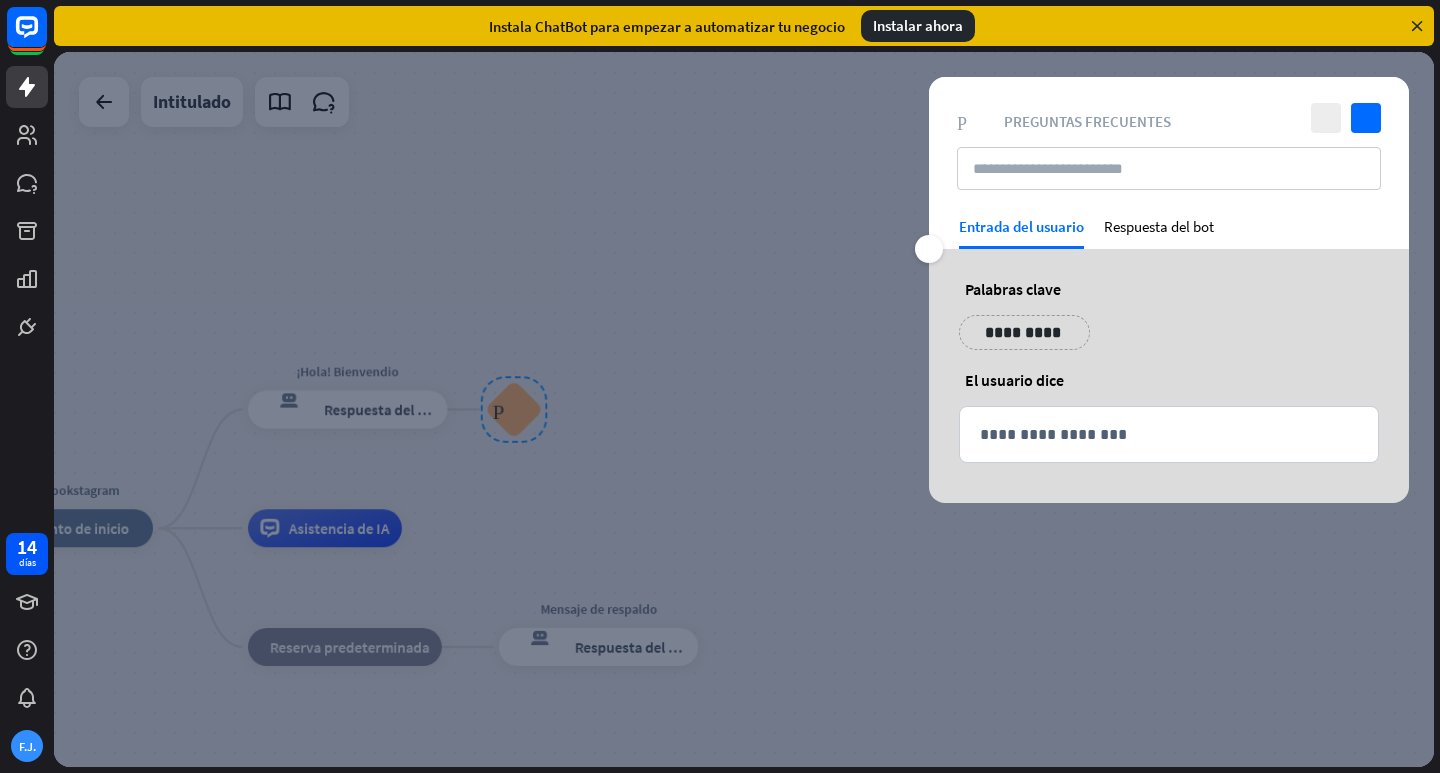 click on "**********" at bounding box center [1024, 332] 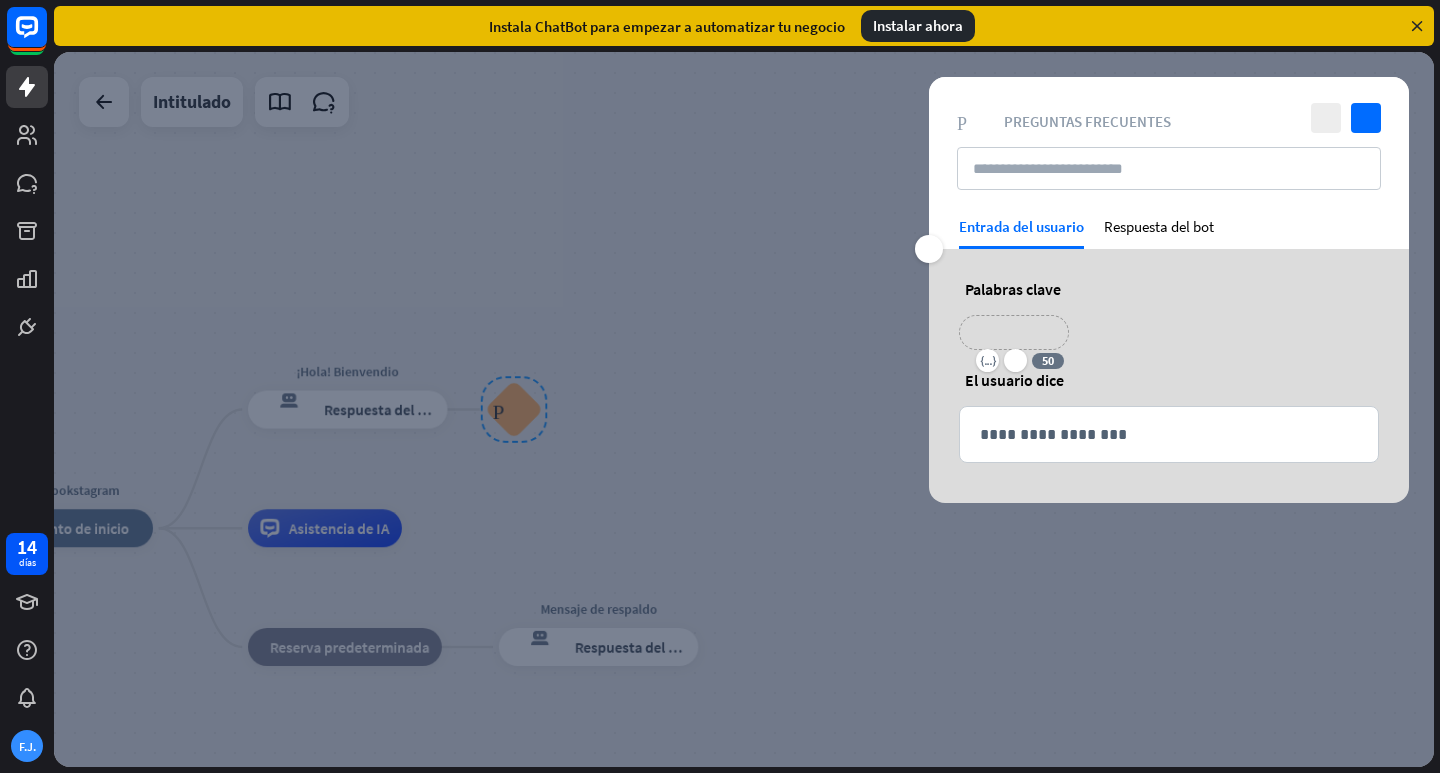 type 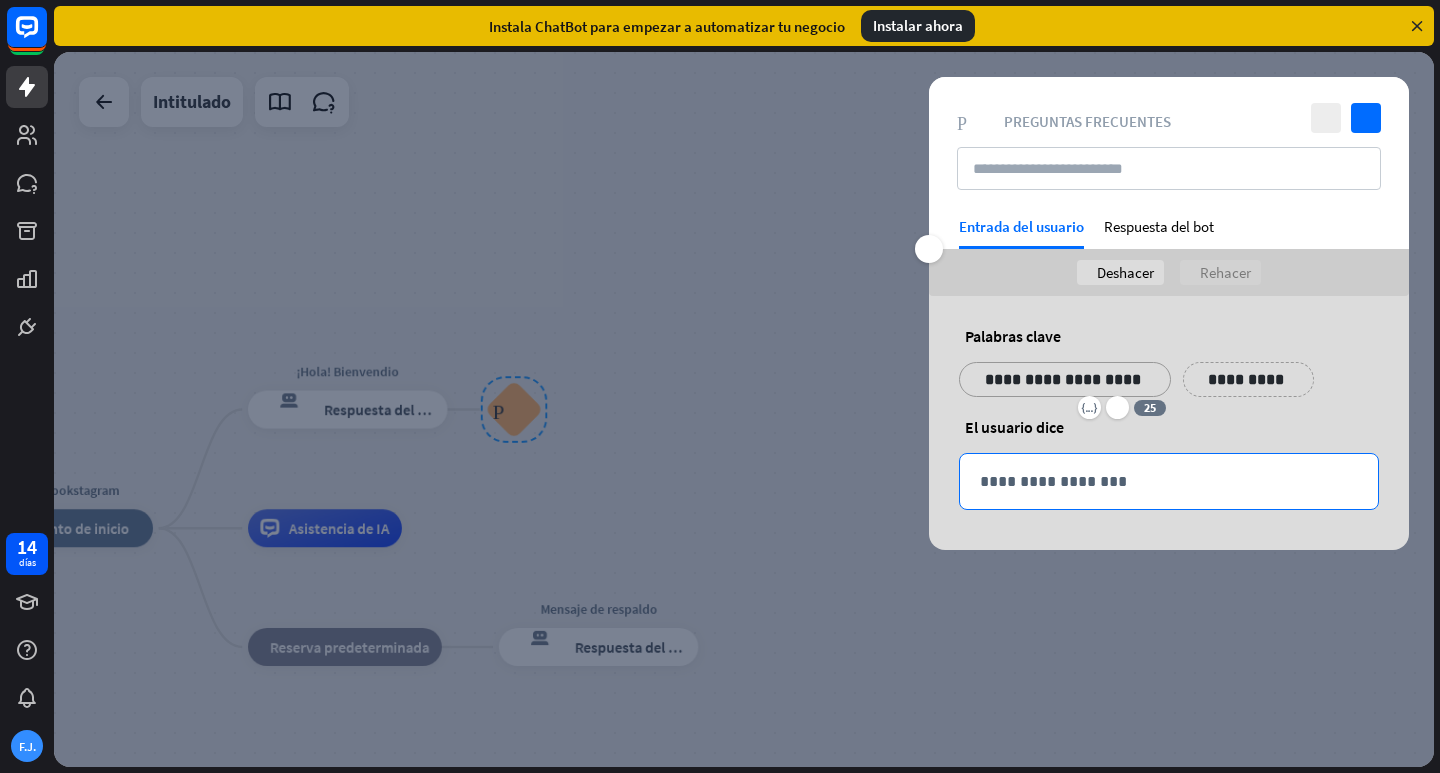 click on "**********" at bounding box center (1169, 481) 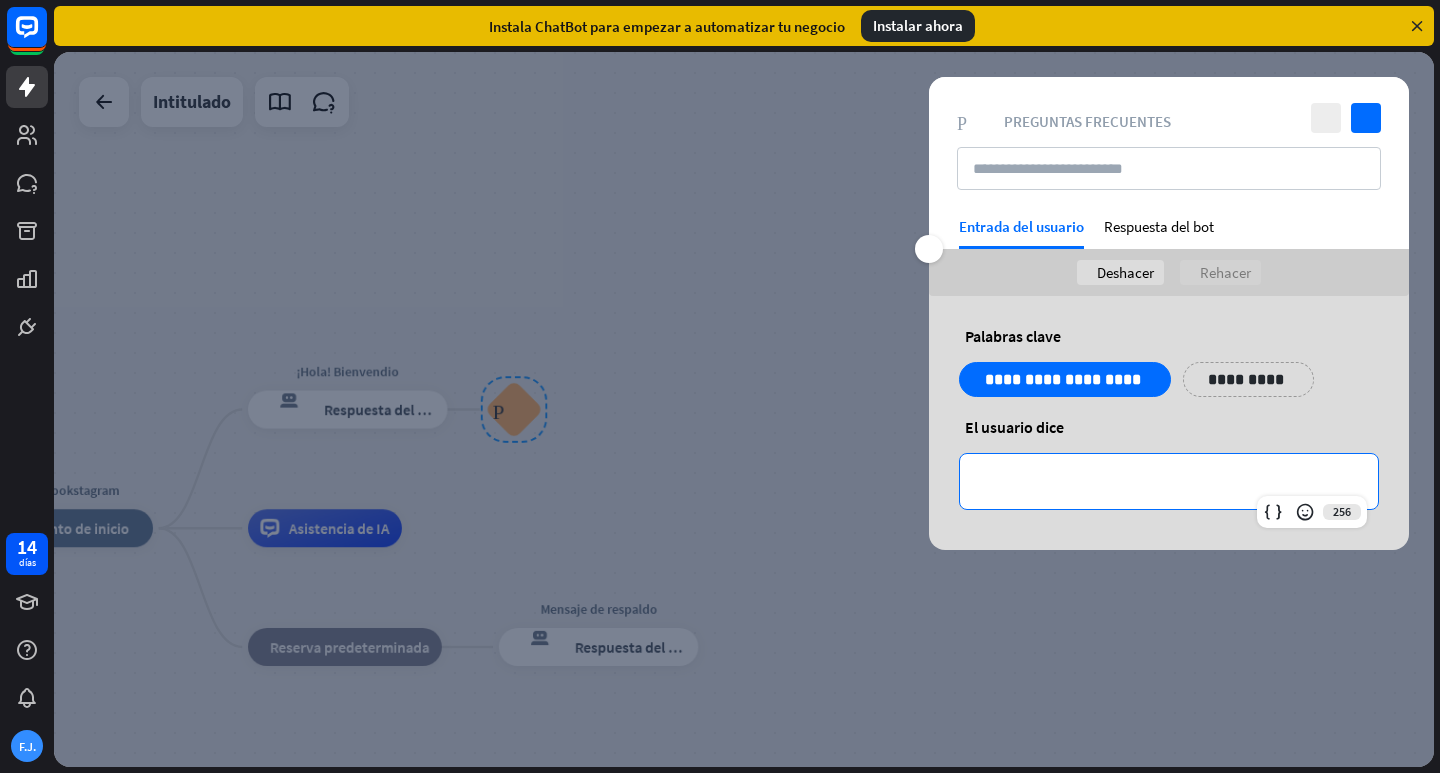click on "**********" at bounding box center (1248, 379) 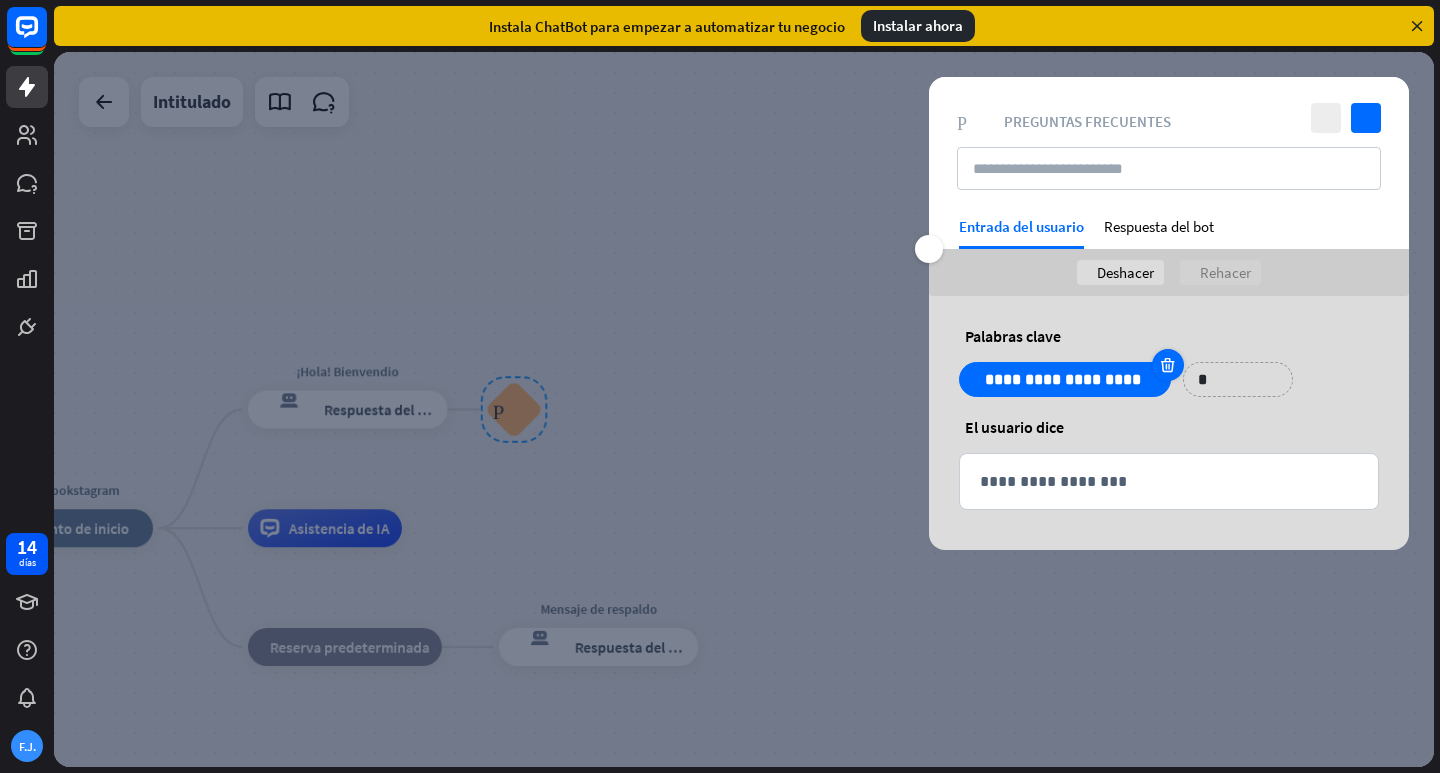 click at bounding box center [1167, 365] 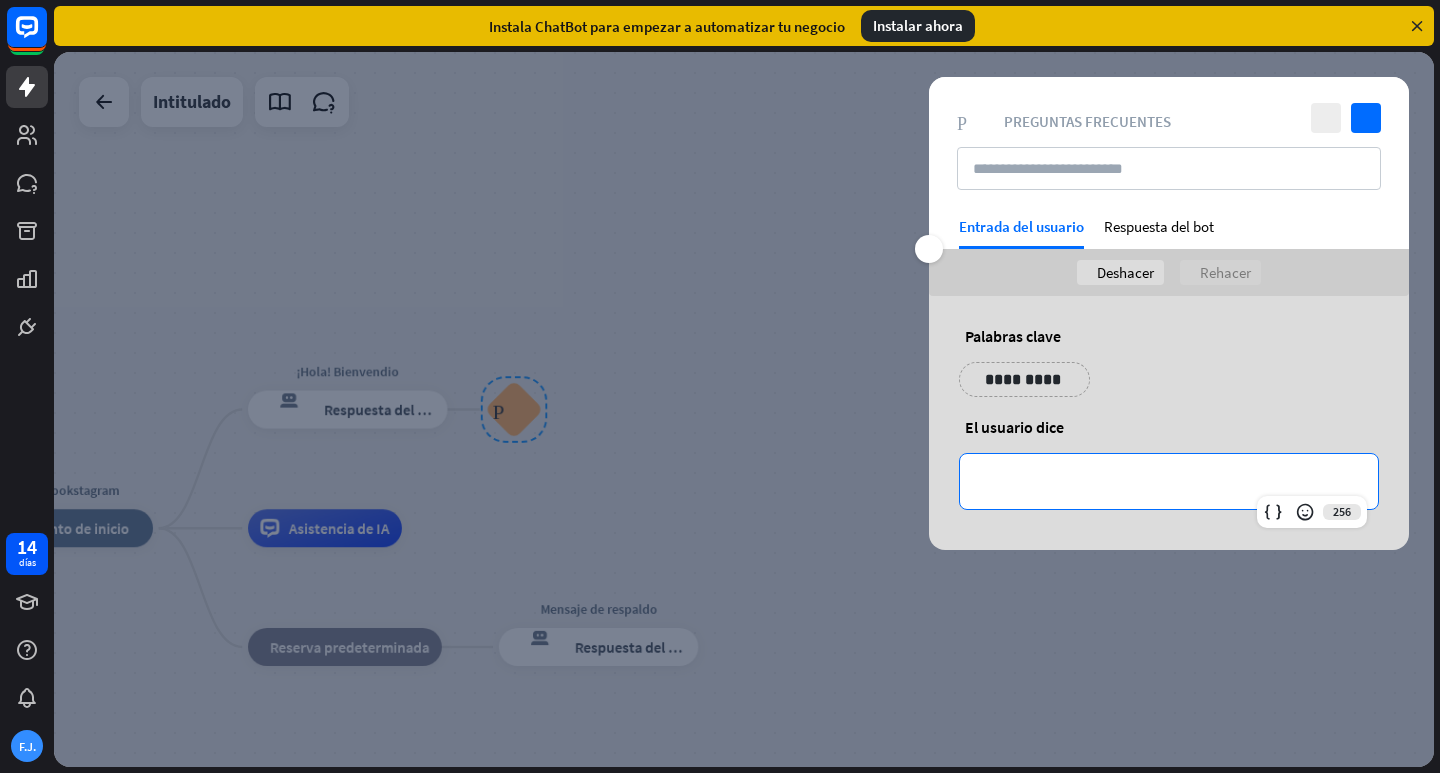 click on "**********" at bounding box center (1169, 481) 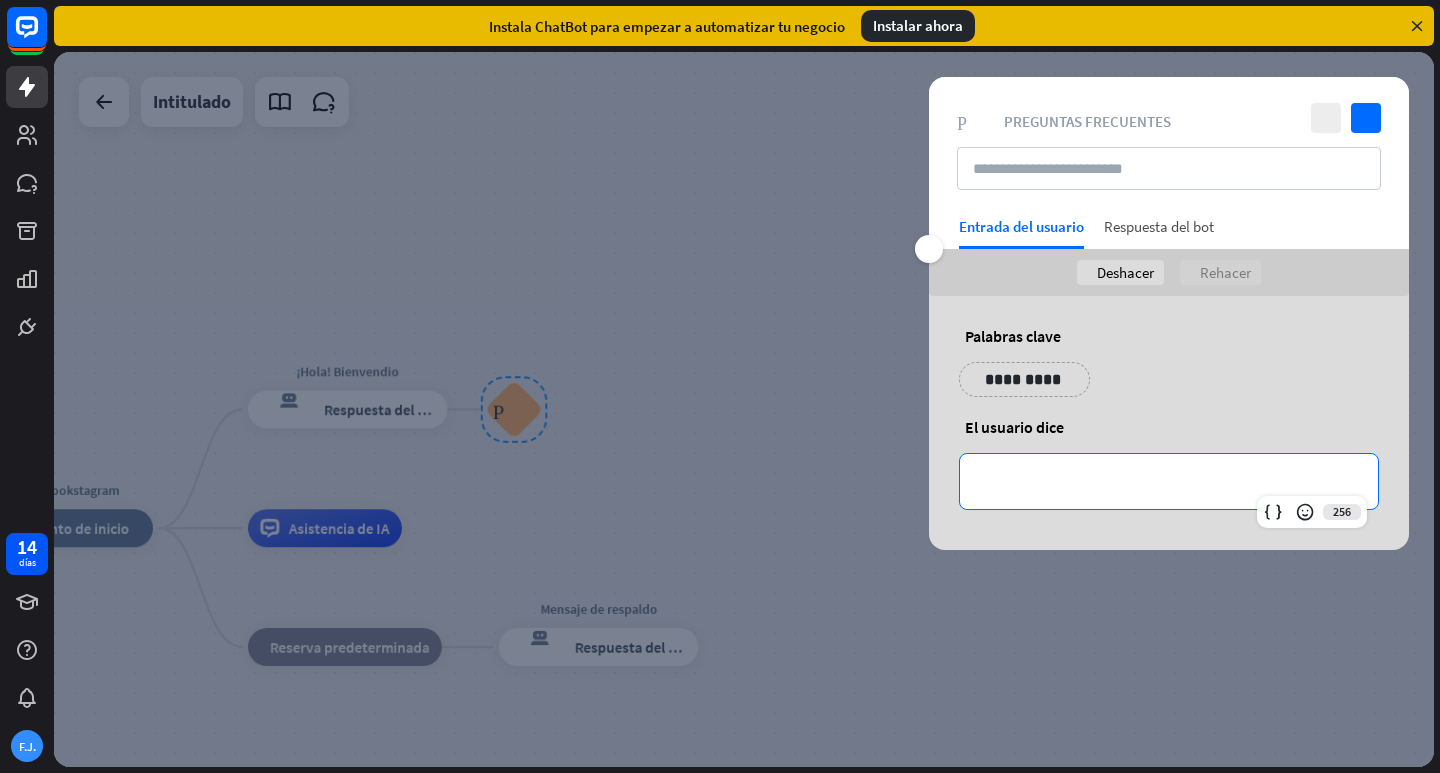 click on "Respuesta del bot" at bounding box center (1159, 226) 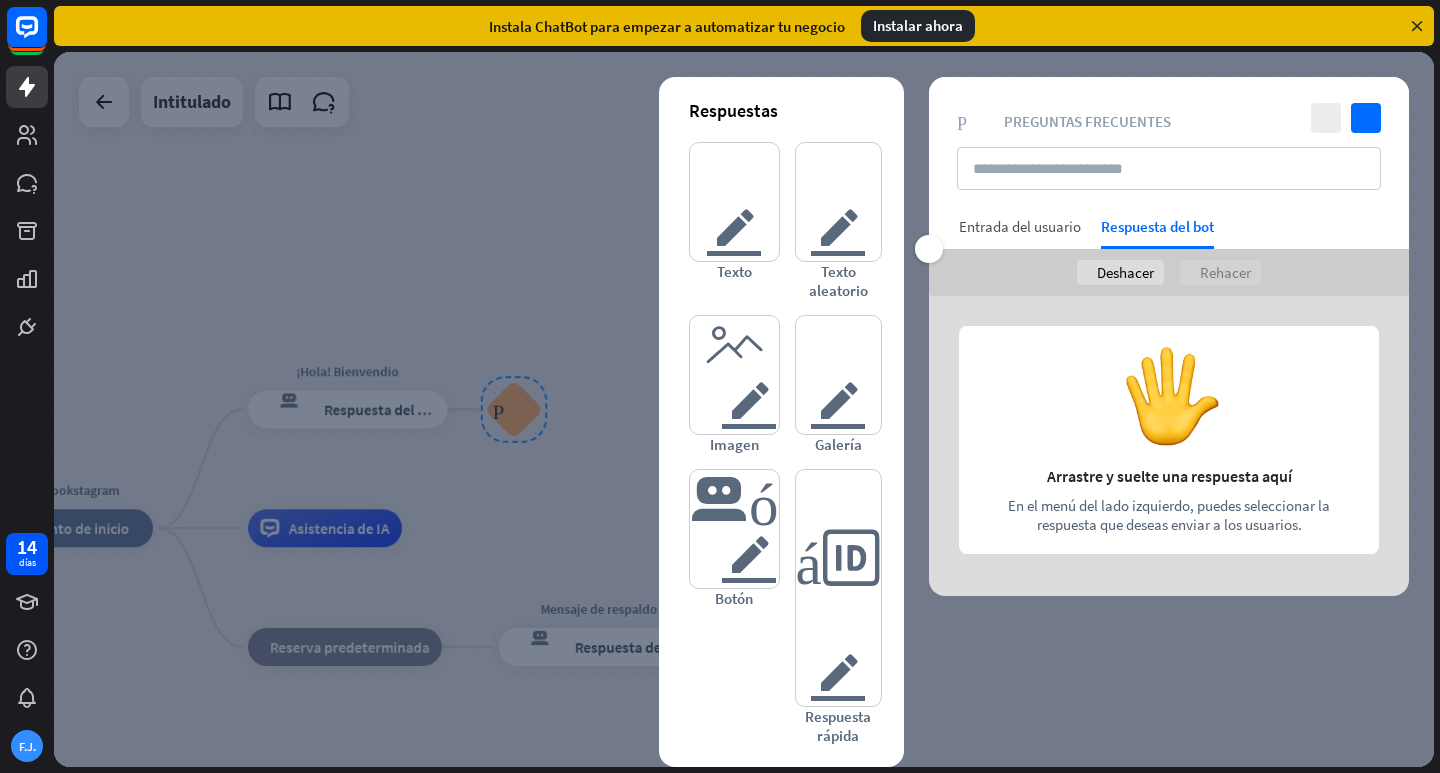 click on "Entrada del usuario" at bounding box center [1020, 226] 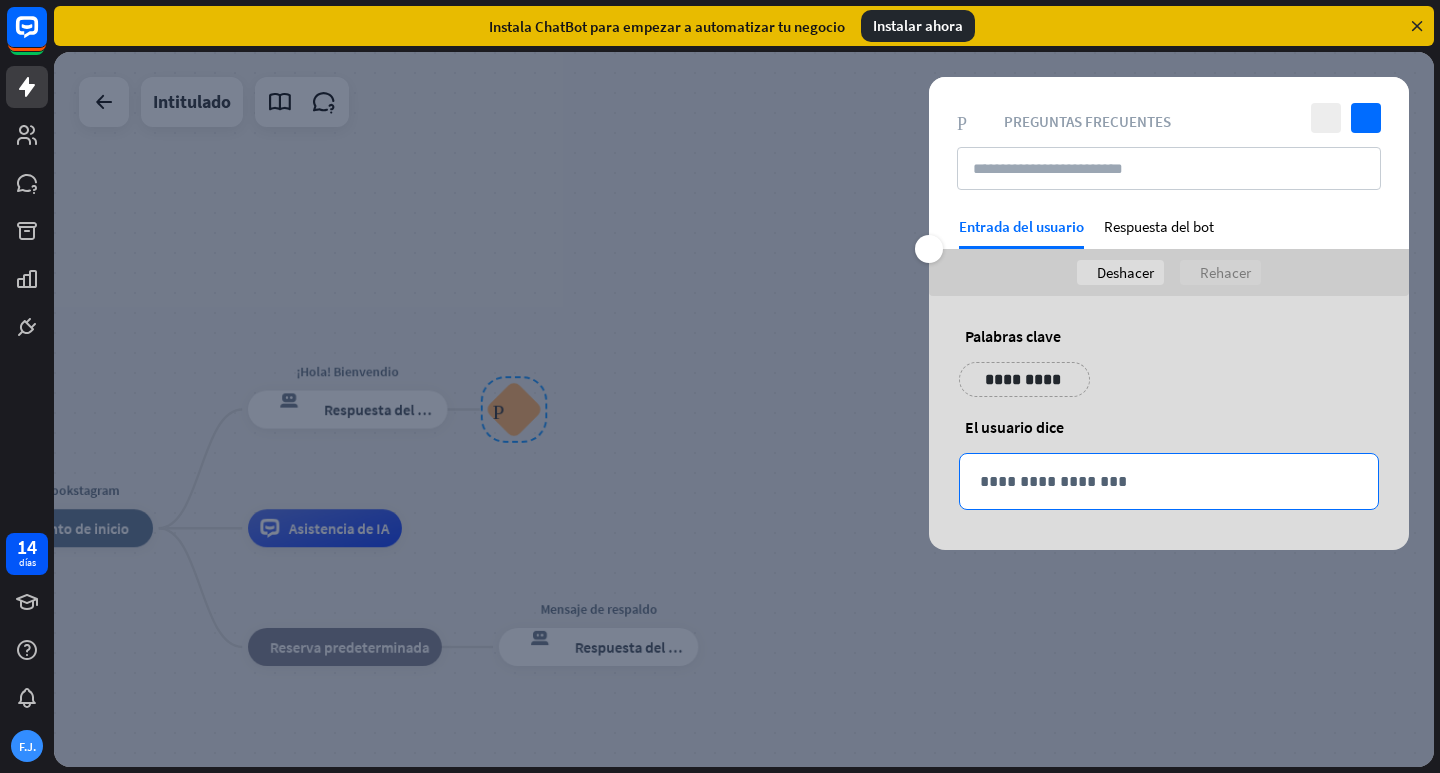 click on "**********" at bounding box center [1169, 481] 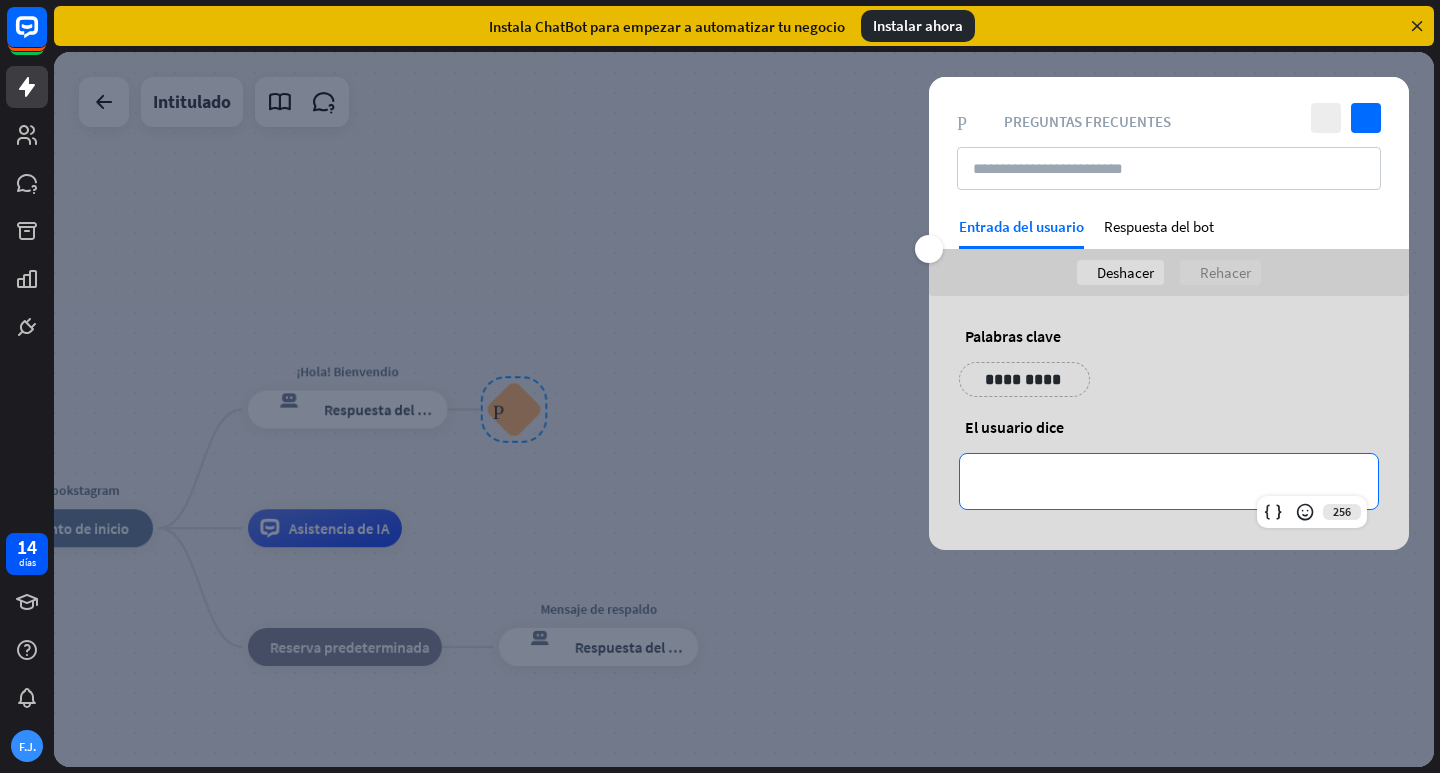 type 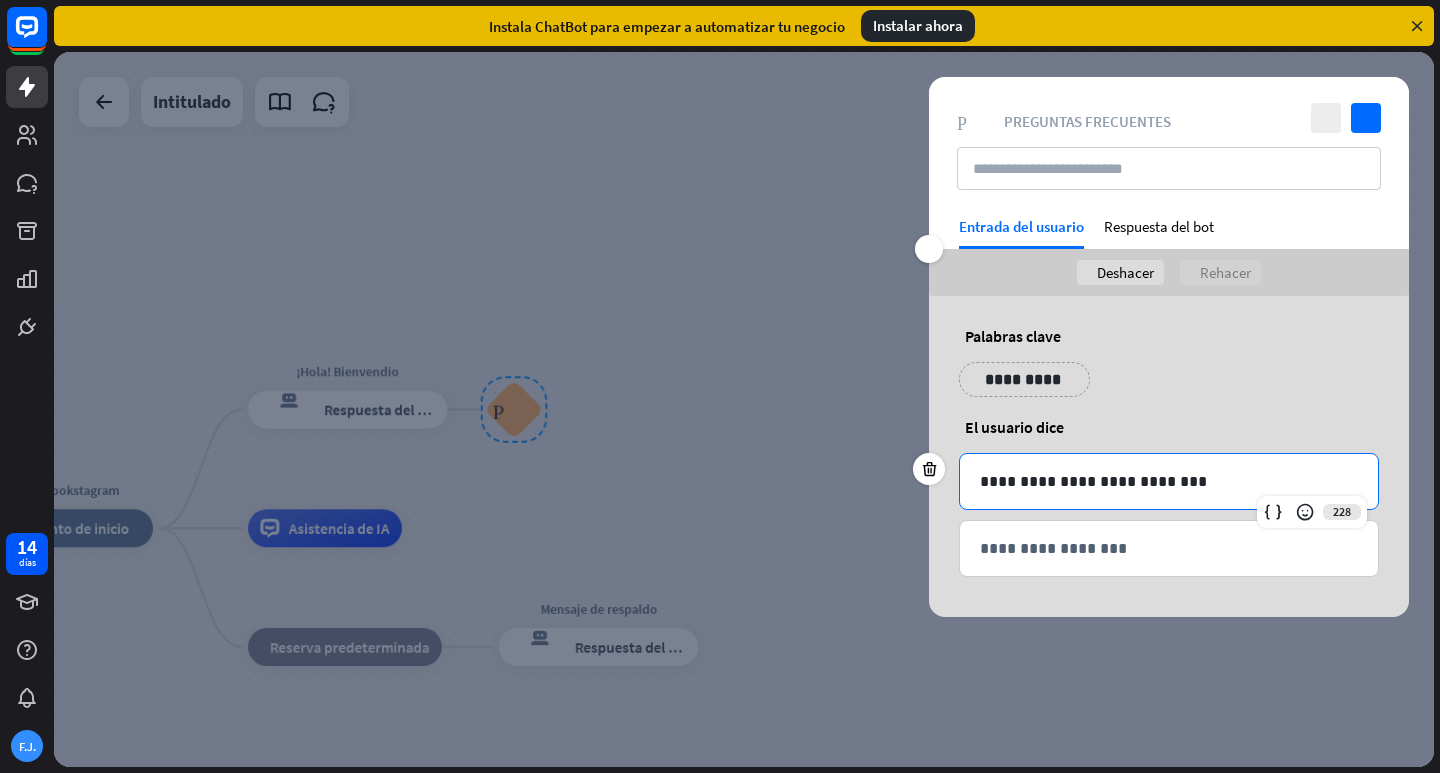 click on "**********" at bounding box center [1024, 379] 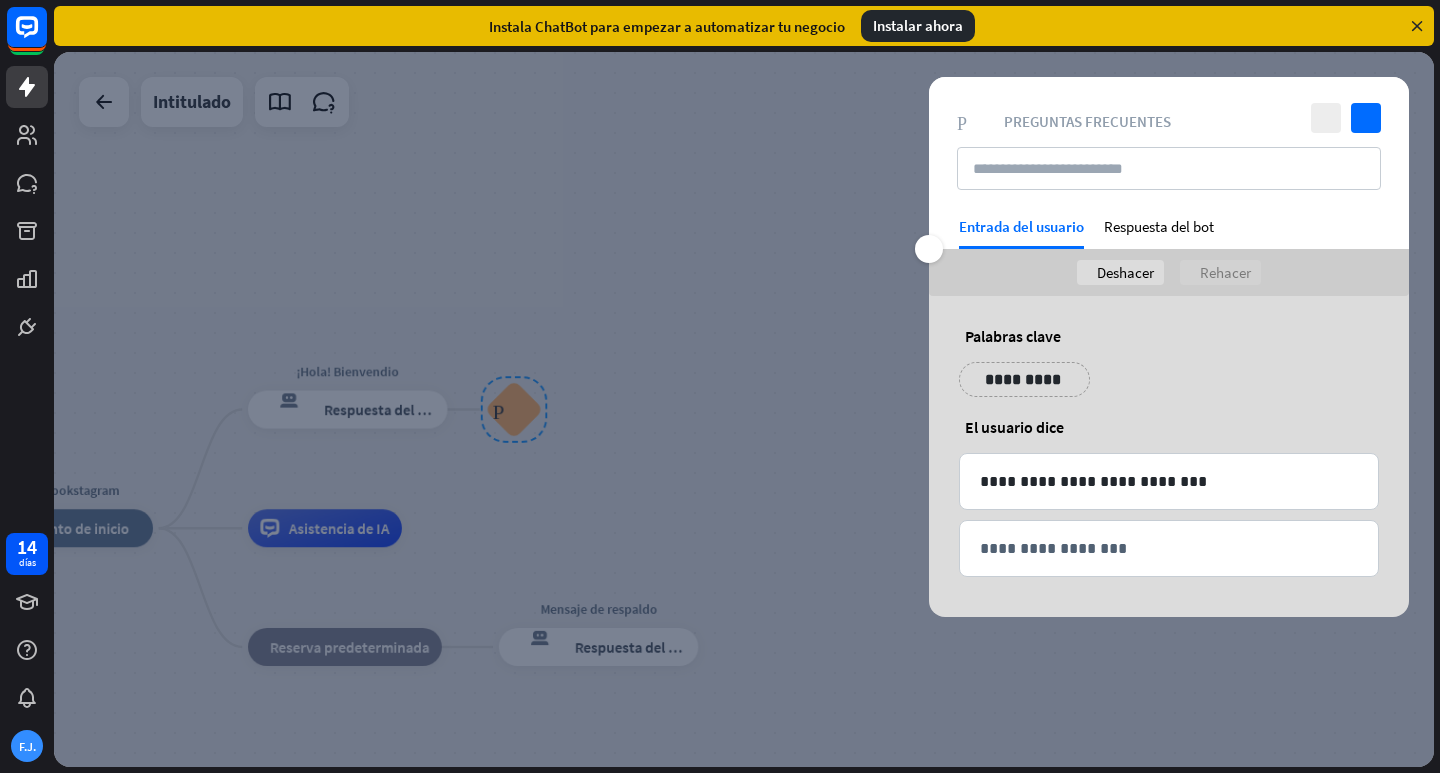 click on "**********" at bounding box center [1024, 379] 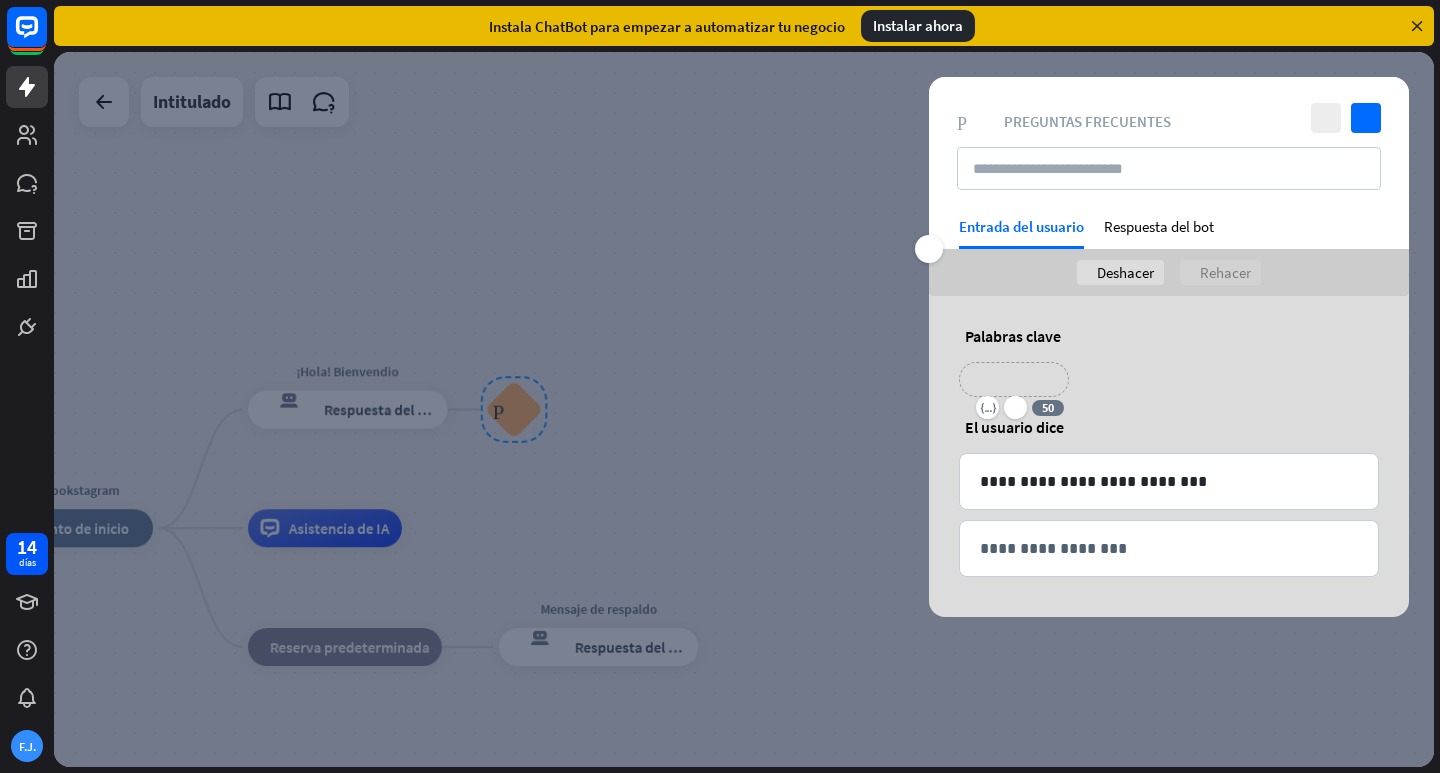 type 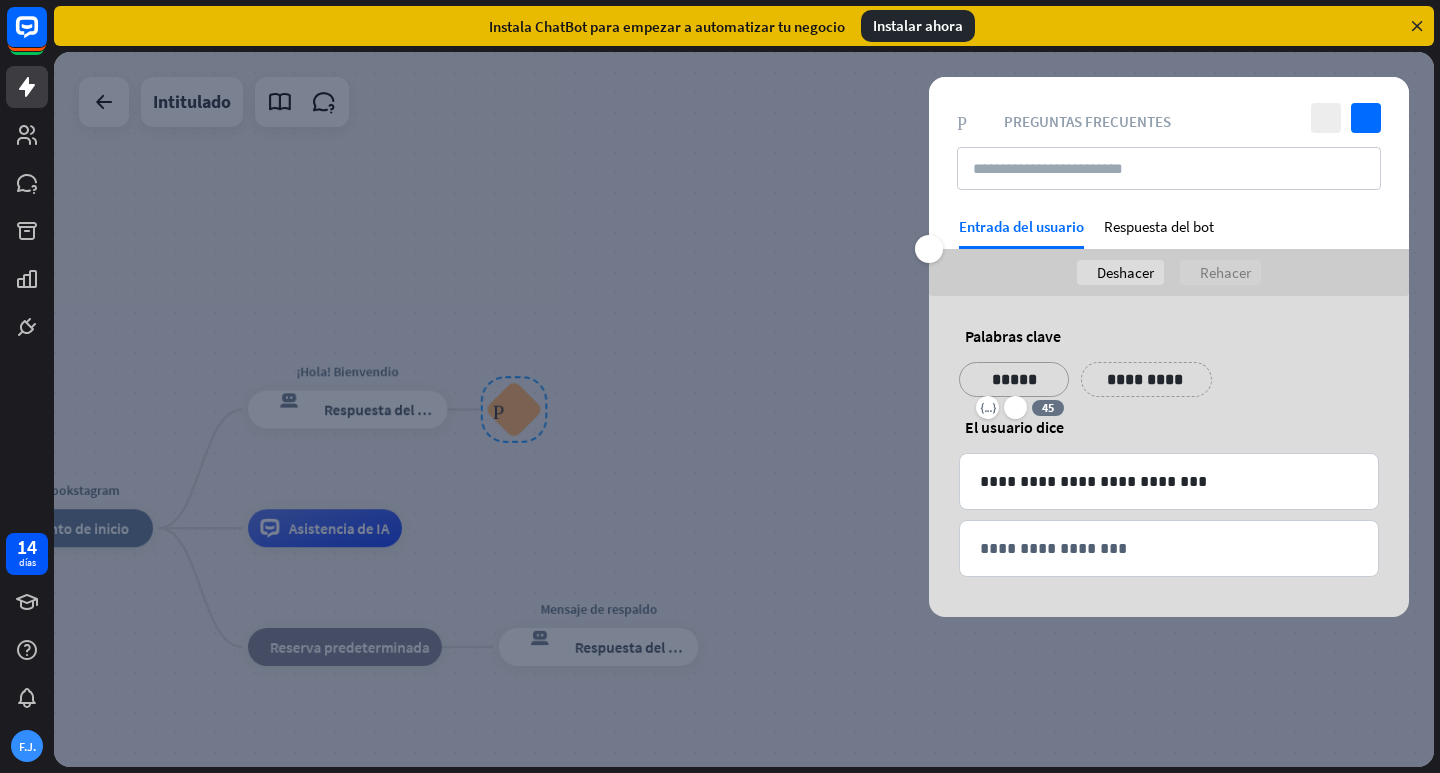 click on "**********" at bounding box center [1146, 379] 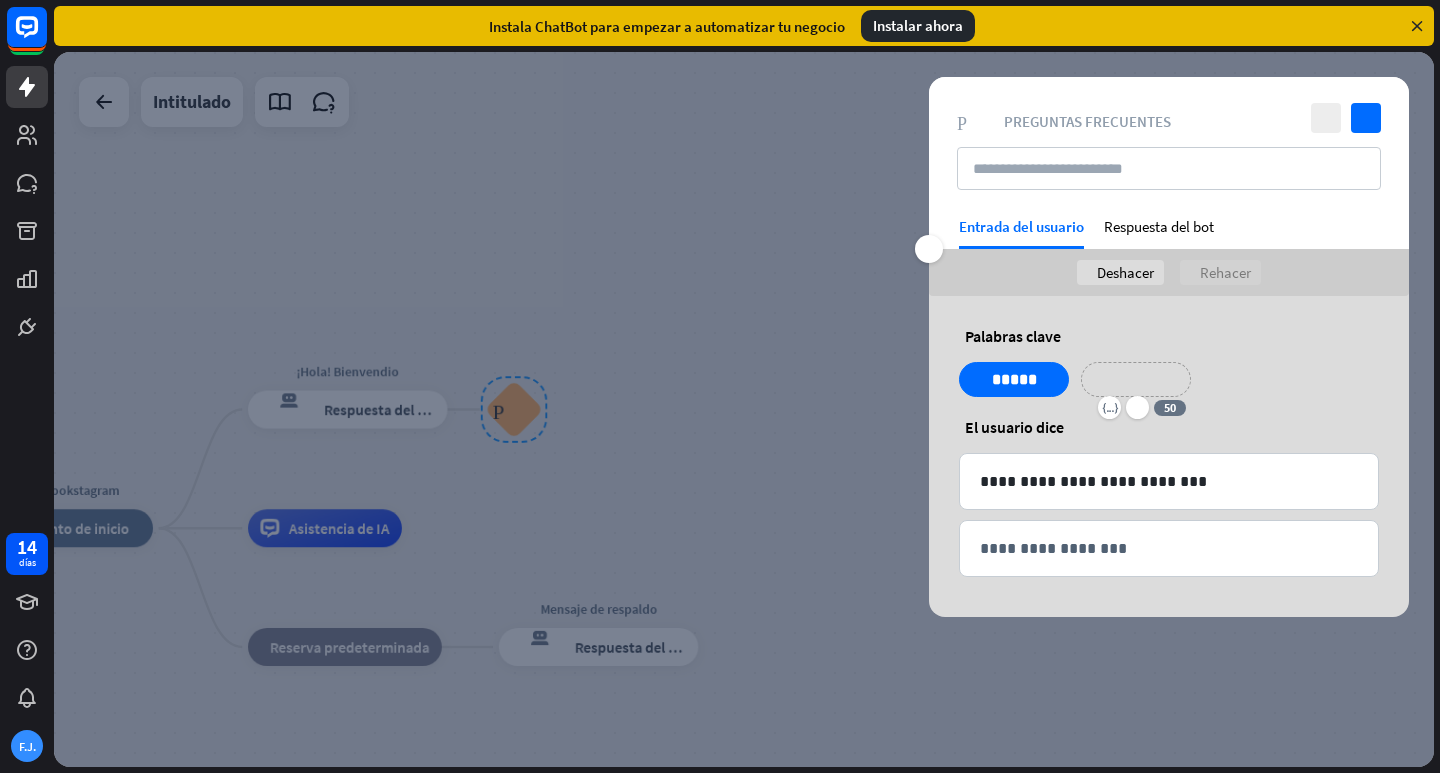 type 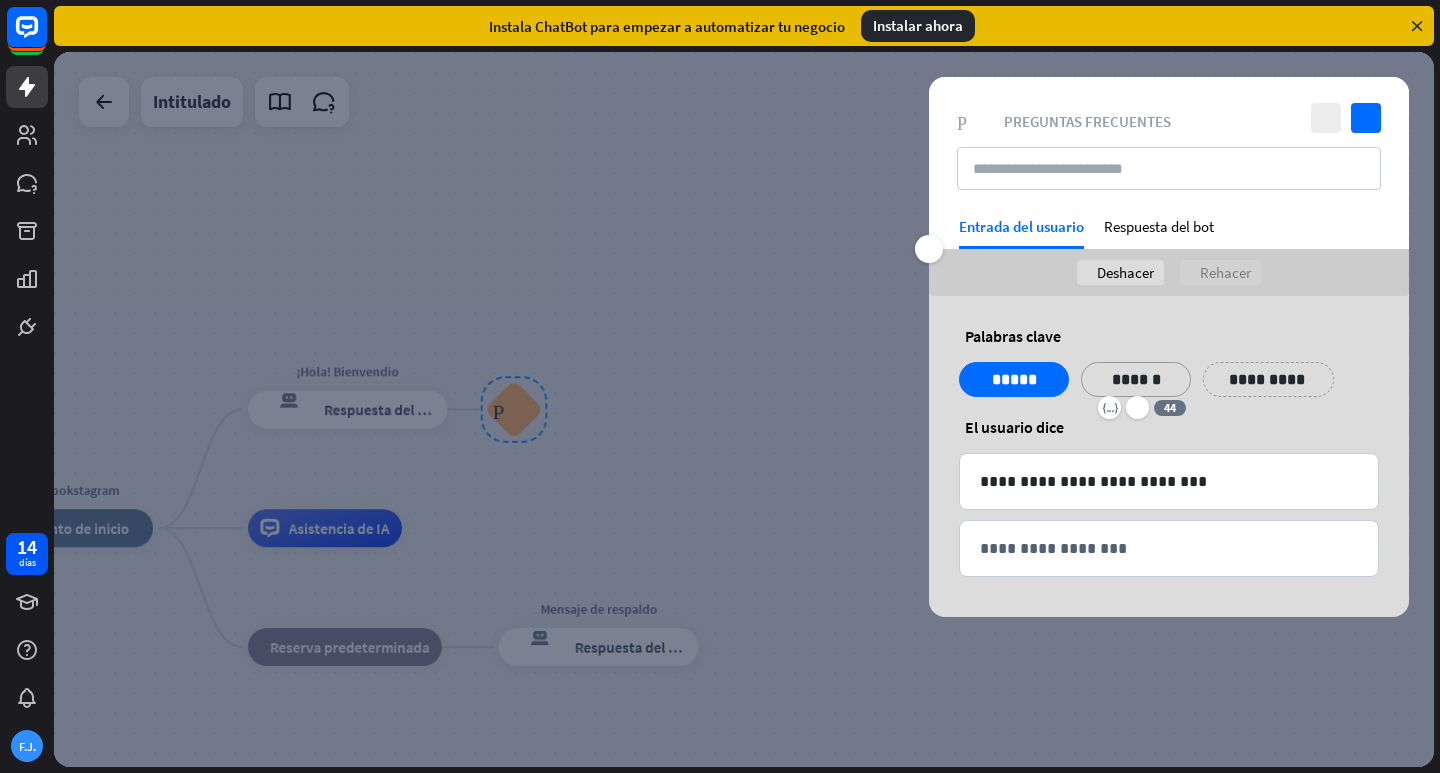 click on "**********" at bounding box center (1268, 379) 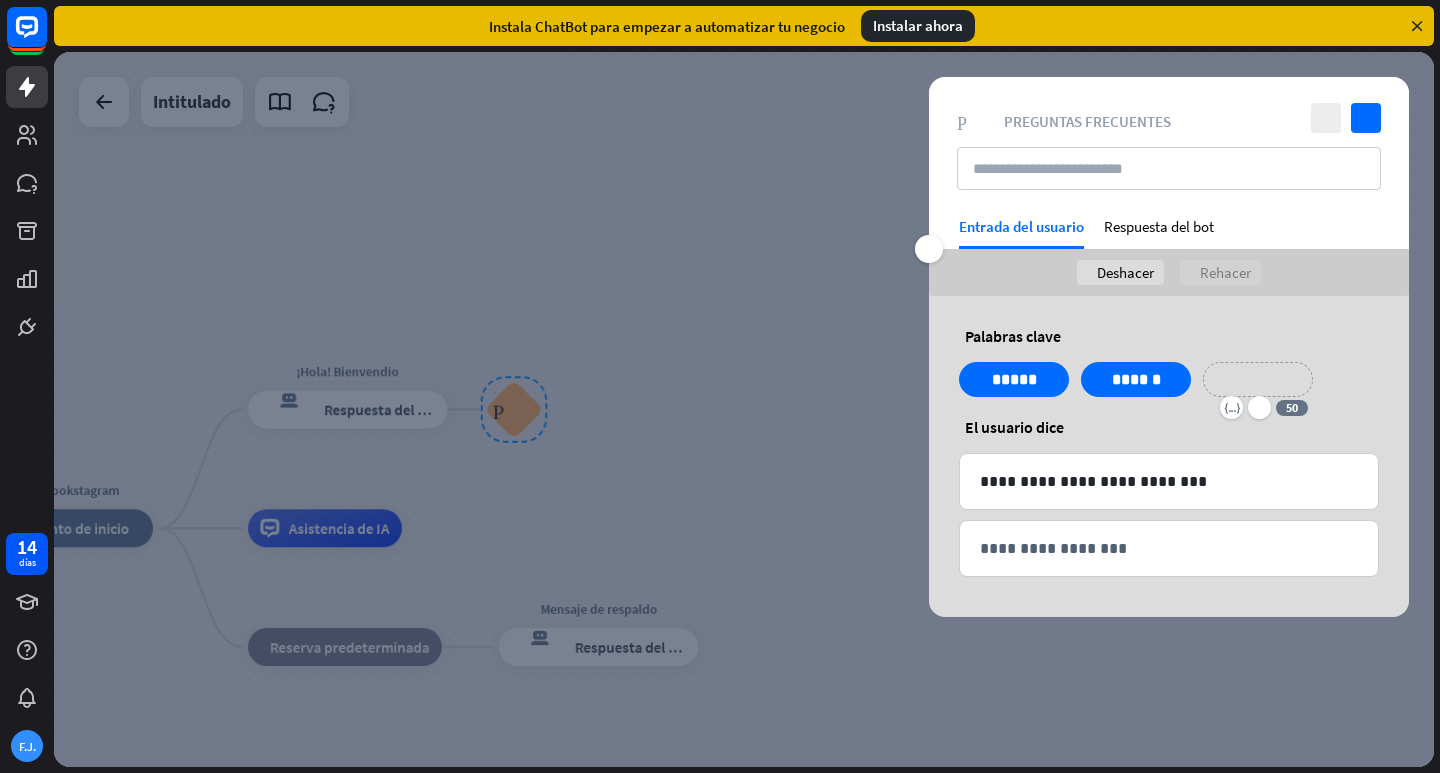 type 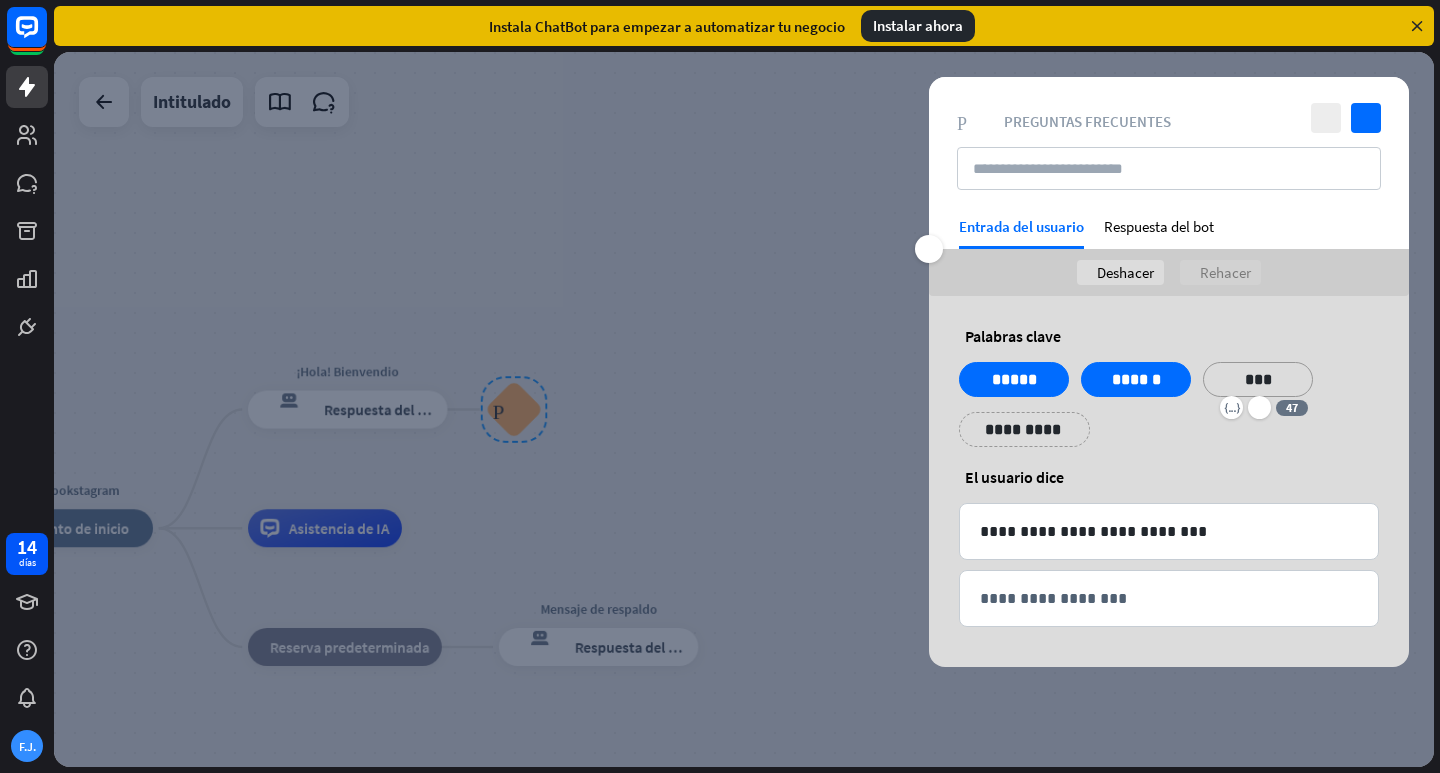 click on "**********" at bounding box center [1169, 412] 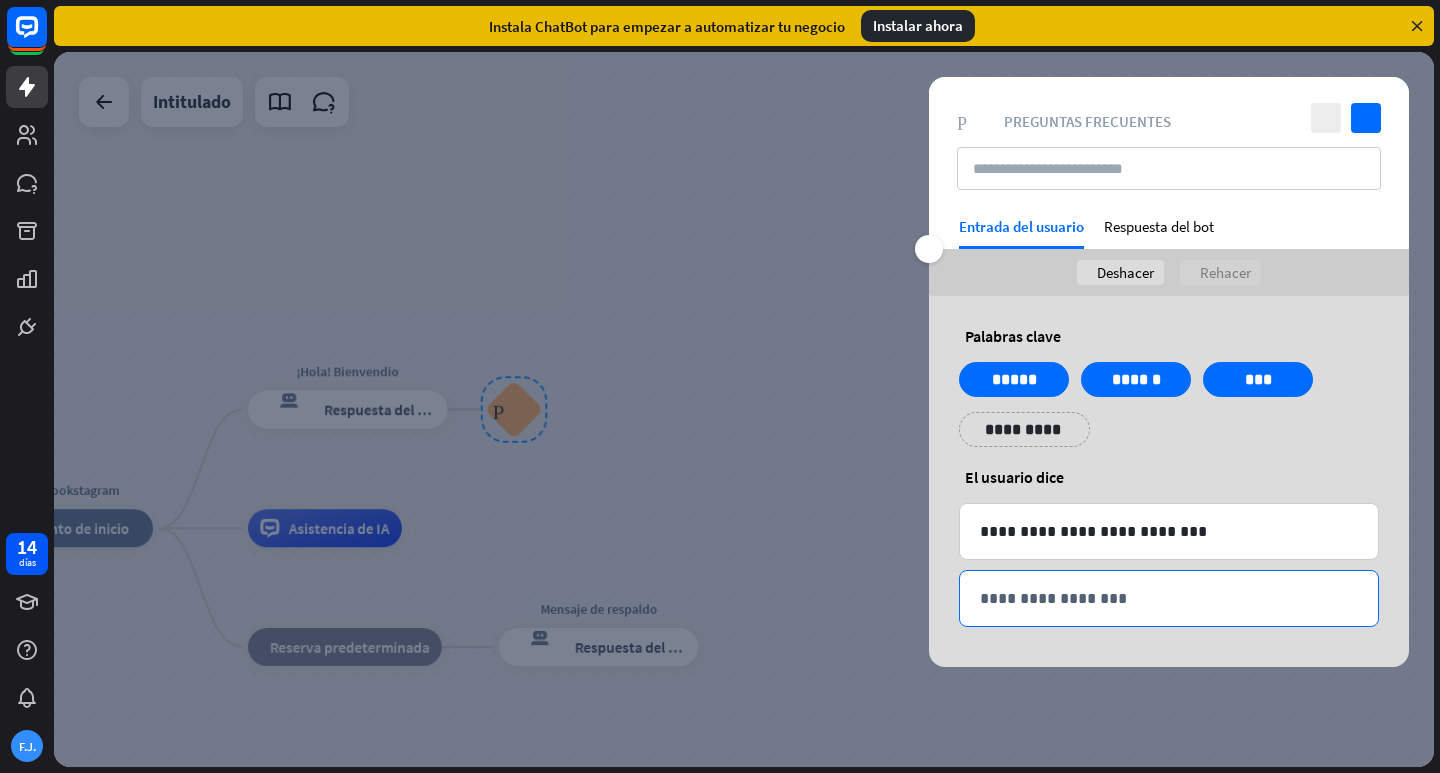 click on "**********" at bounding box center (1169, 598) 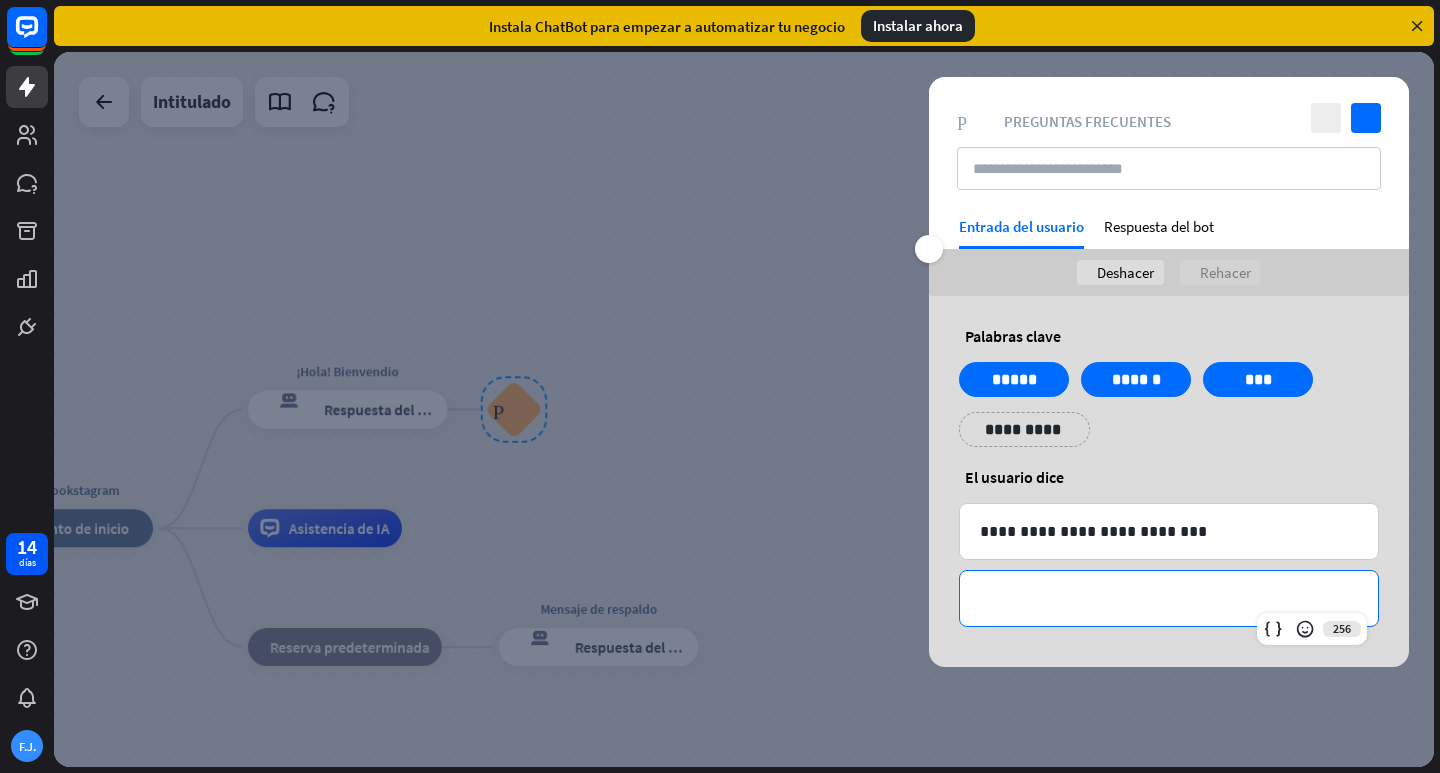 type 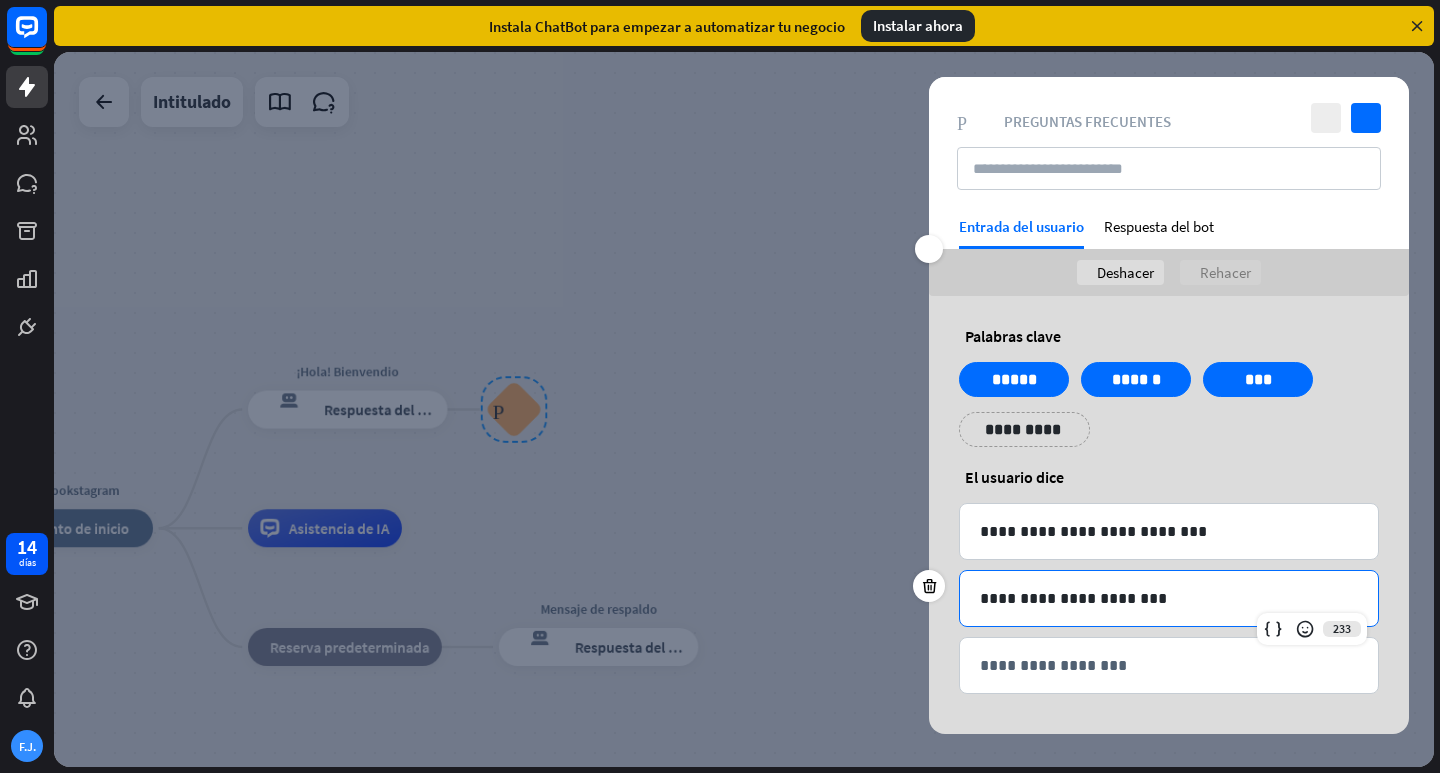 click on "**********" at bounding box center (1024, 429) 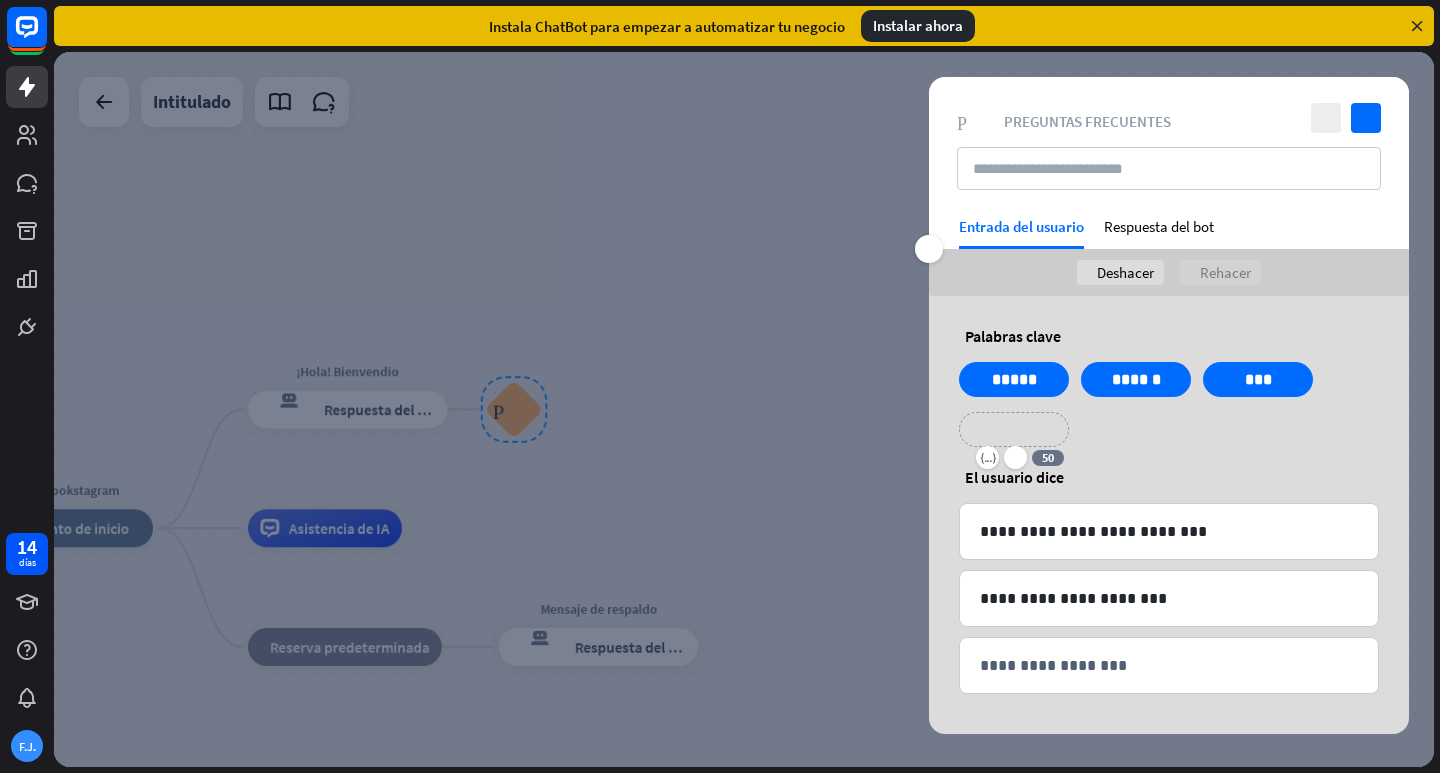 type 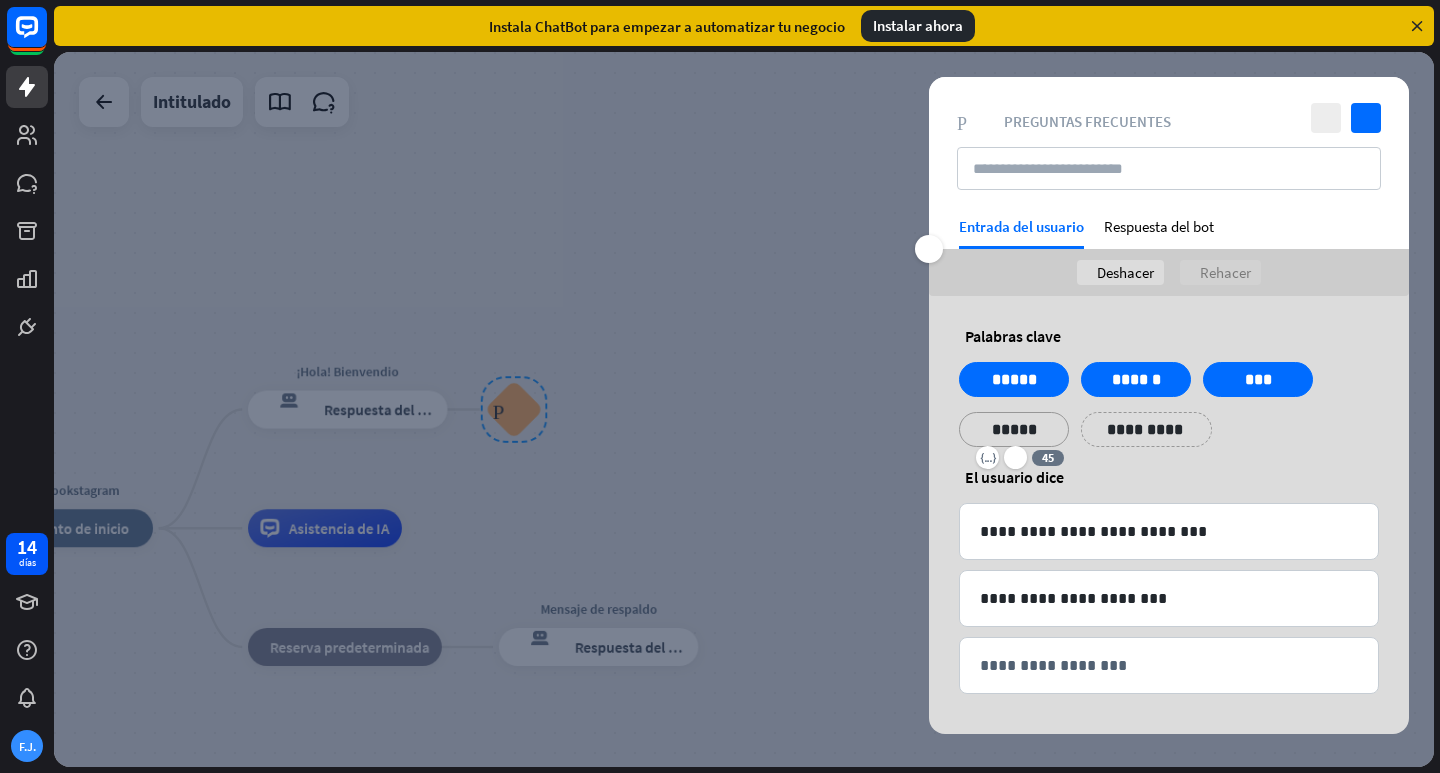 click on "**********" at bounding box center (1146, 429) 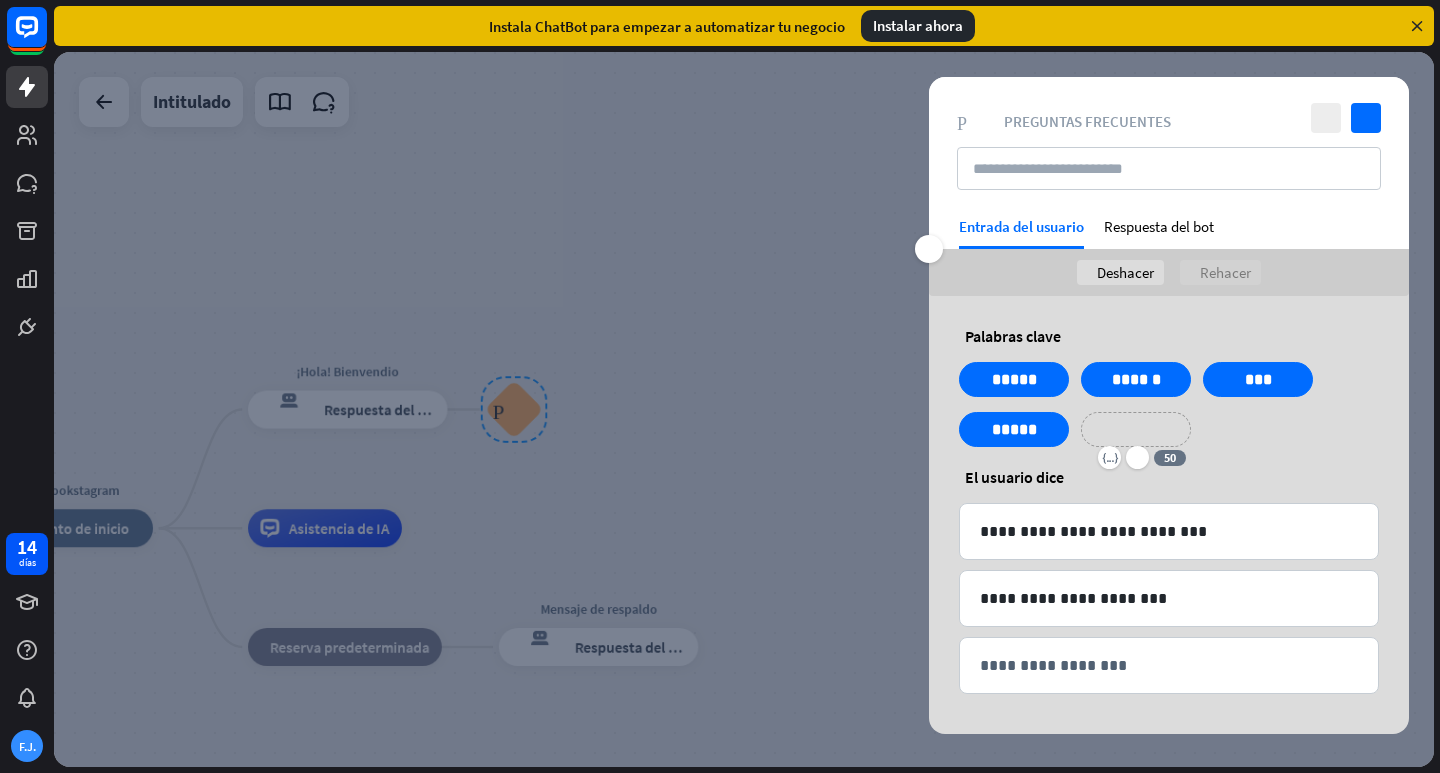 type 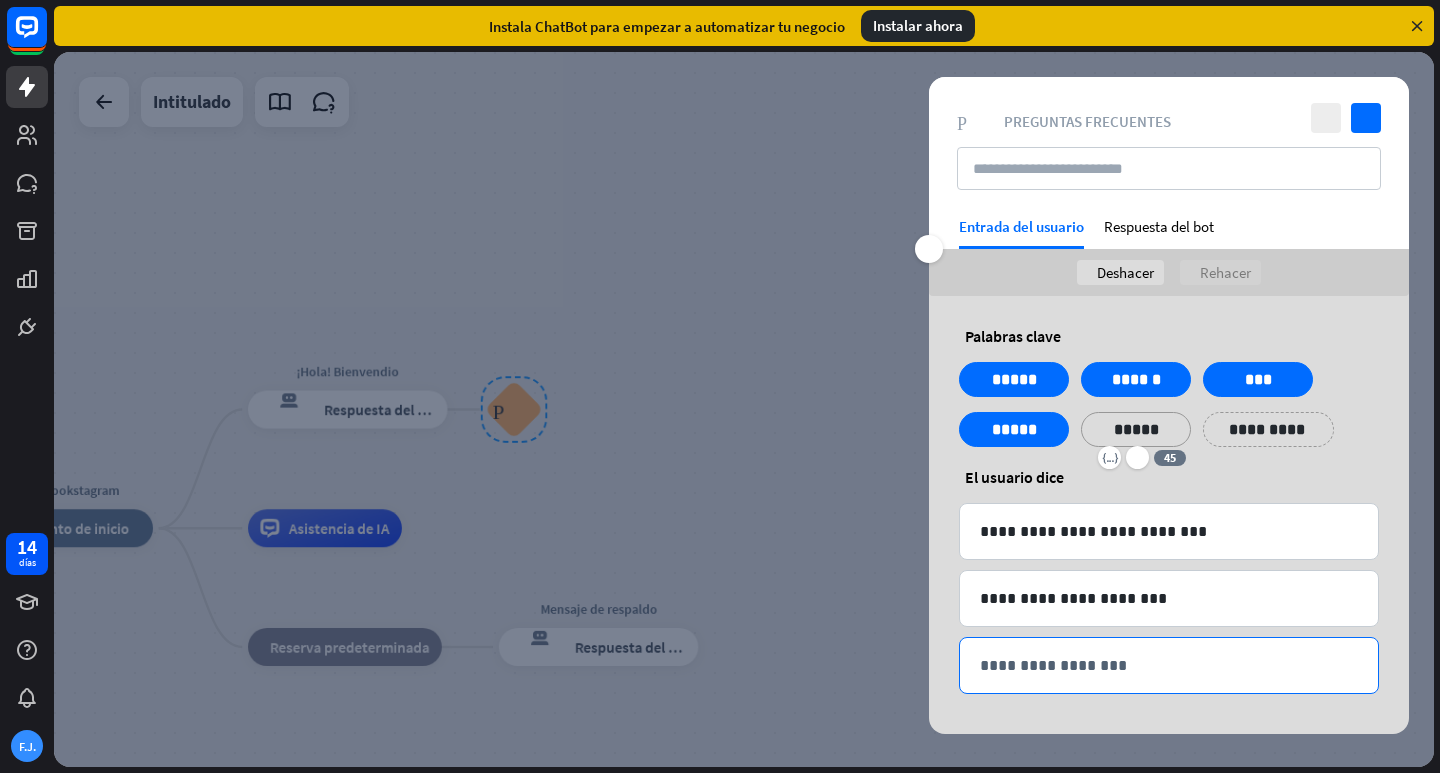 click on "**********" at bounding box center [1169, 665] 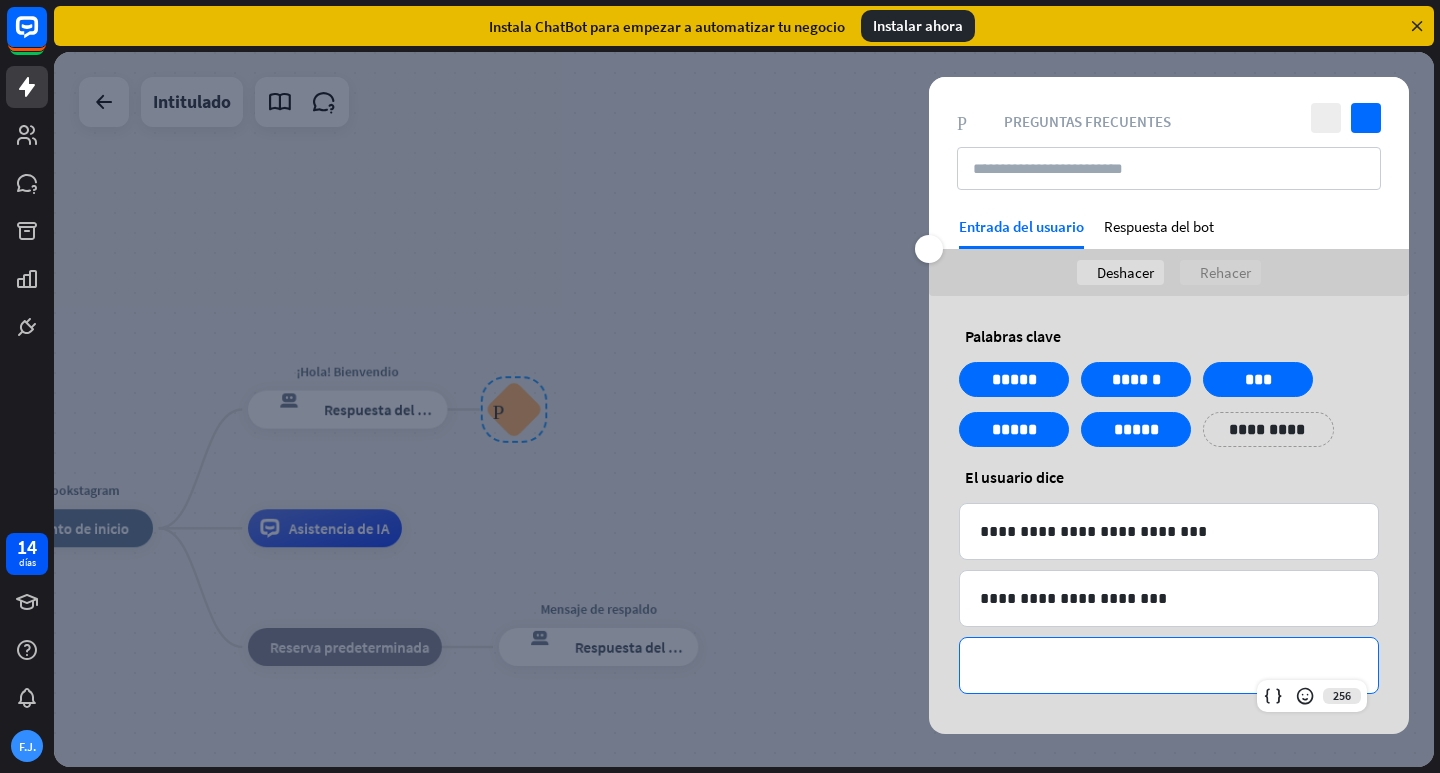 click on "cerca
controlar
Preguntas frecuentes sobre bloques   Preguntas frecuentes" at bounding box center [1169, 147] 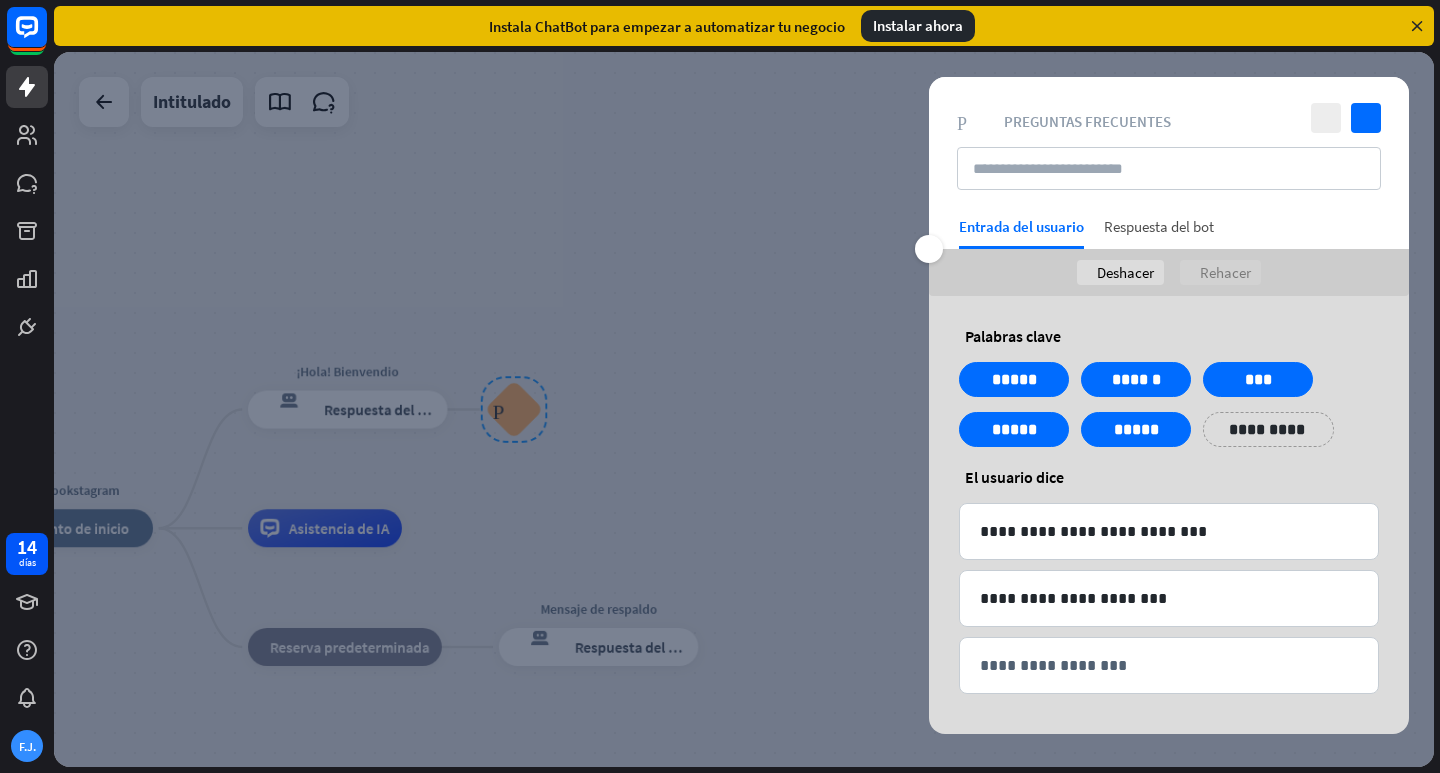 click on "Respuesta del bot" at bounding box center [1159, 226] 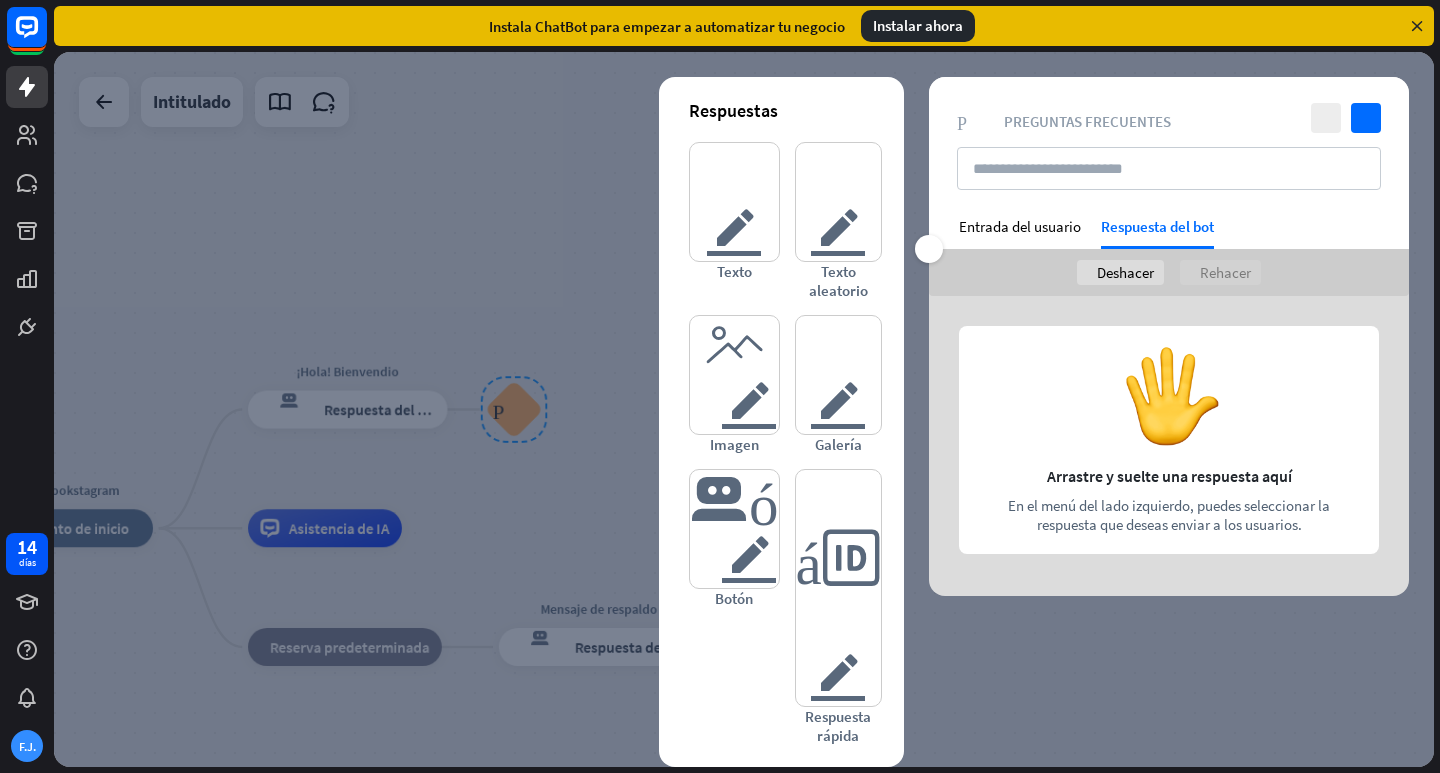 click on "cerca
controlar
Preguntas frecuentes sobre bloques   Preguntas frecuentes" at bounding box center (1169, 147) 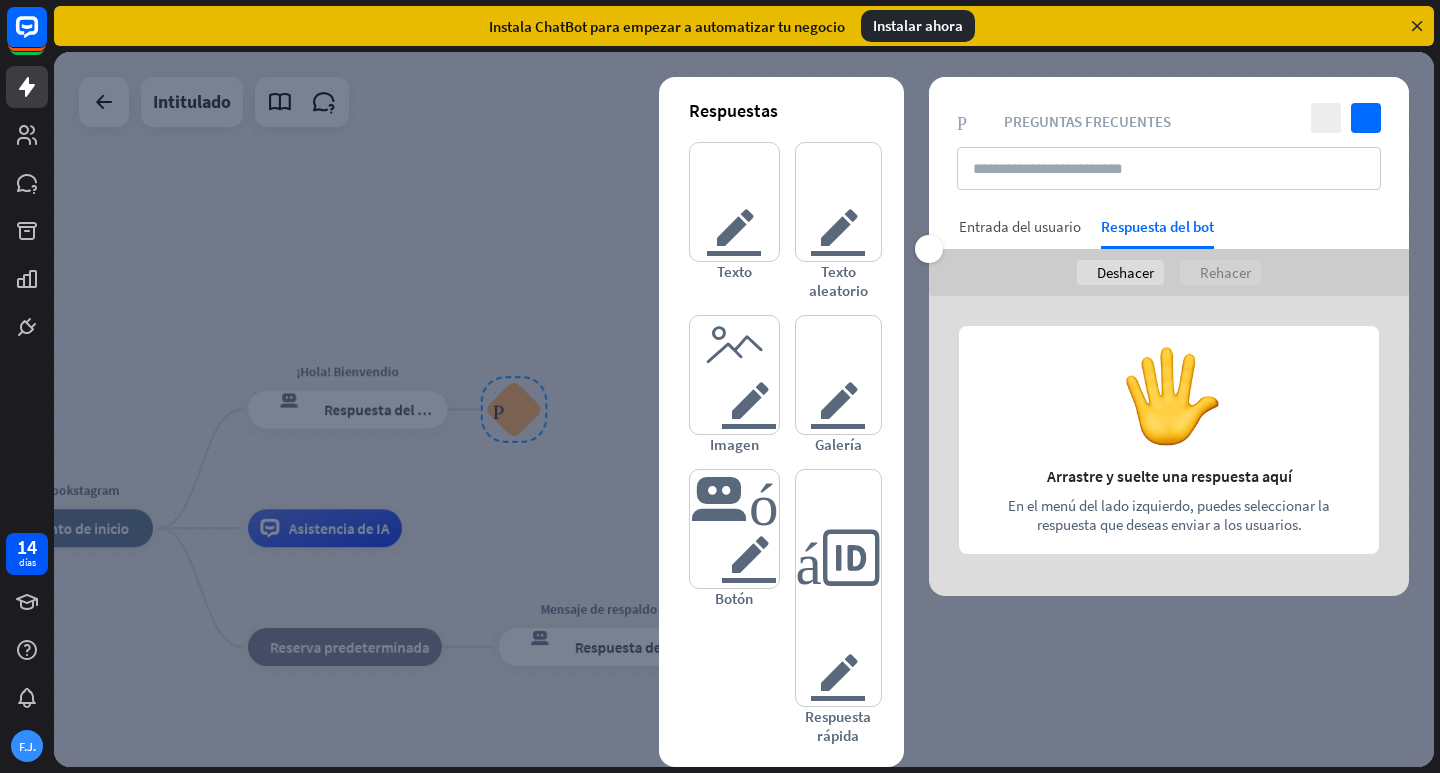 click on "Entrada del usuario" at bounding box center (1020, 226) 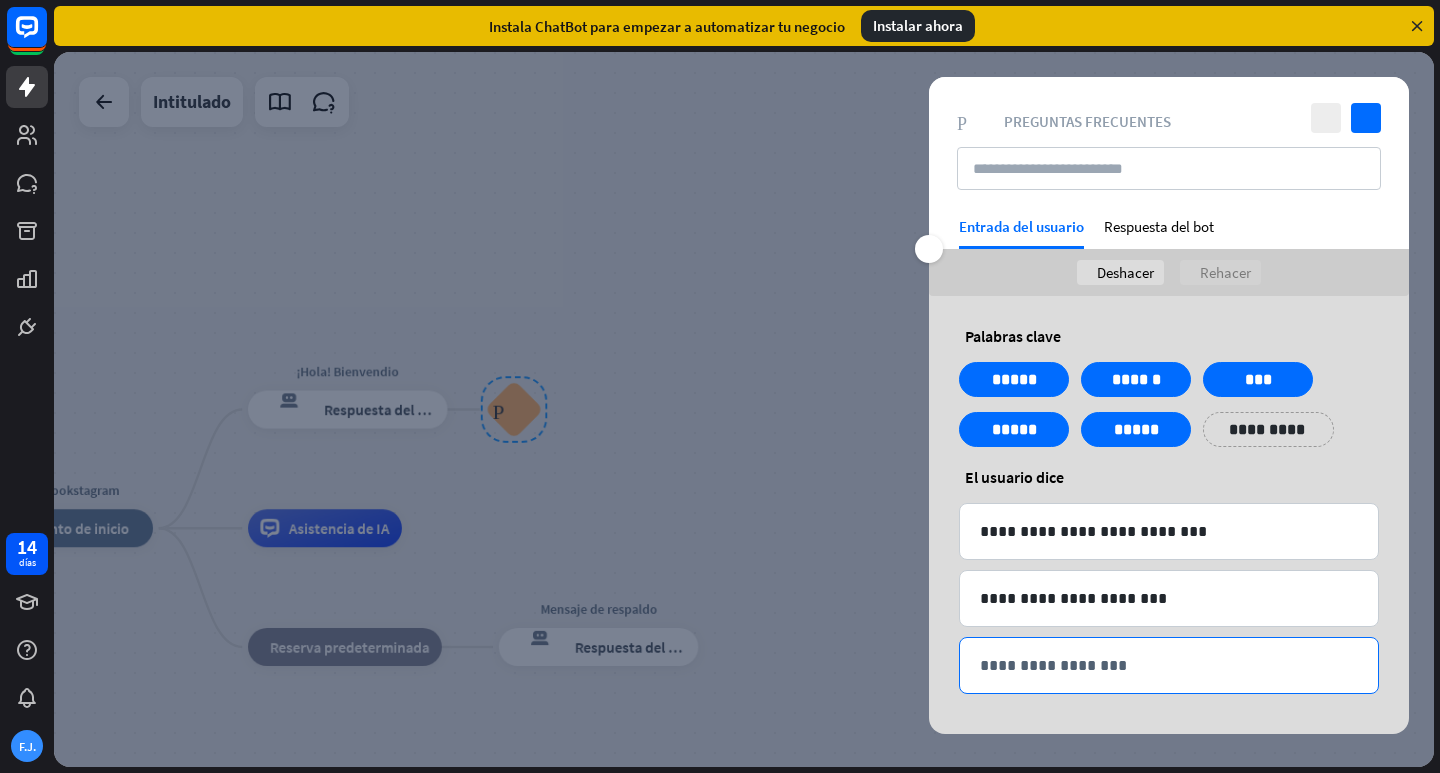 click on "**********" at bounding box center (1169, 665) 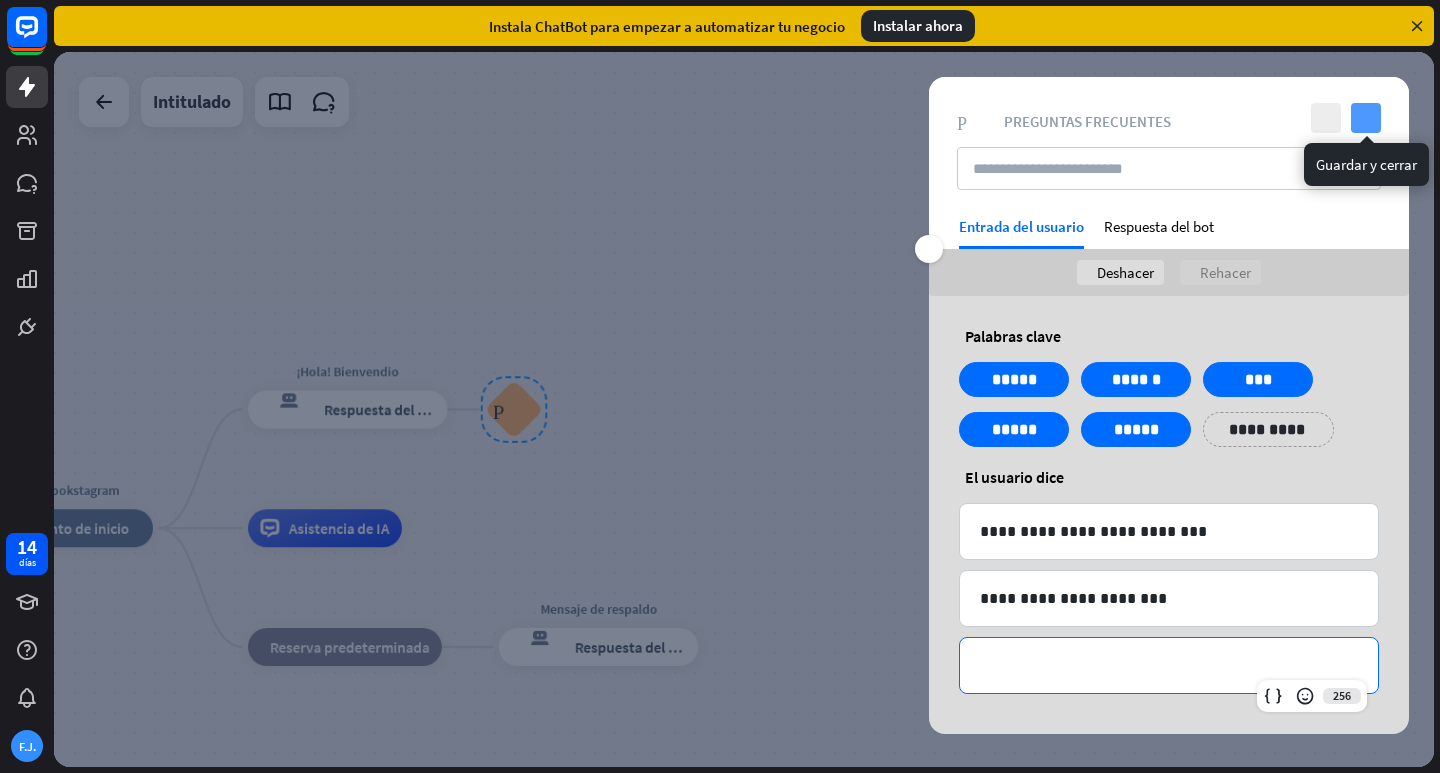 click on "controlar" at bounding box center [1366, 118] 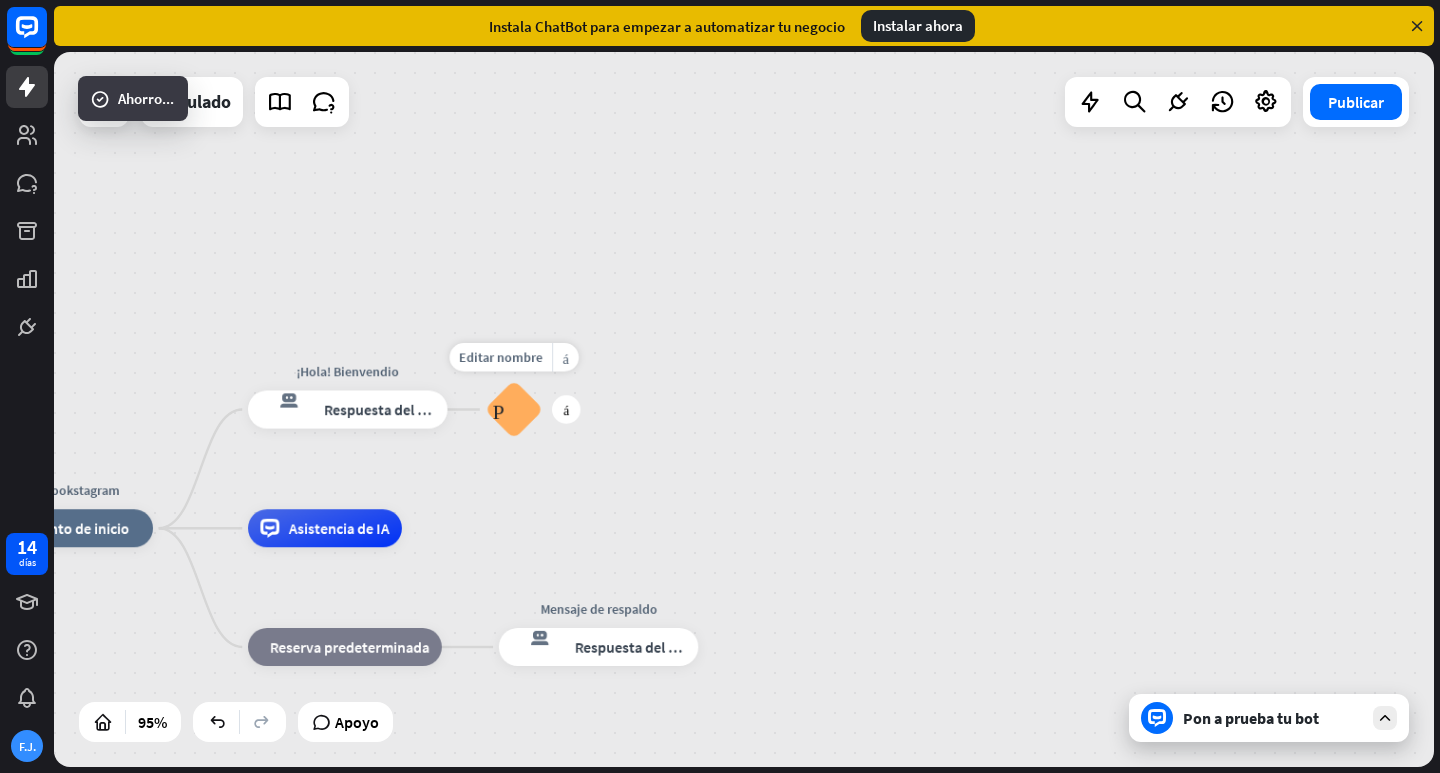 click on "Preguntas frecuentes sobre bloques" at bounding box center (514, 409) 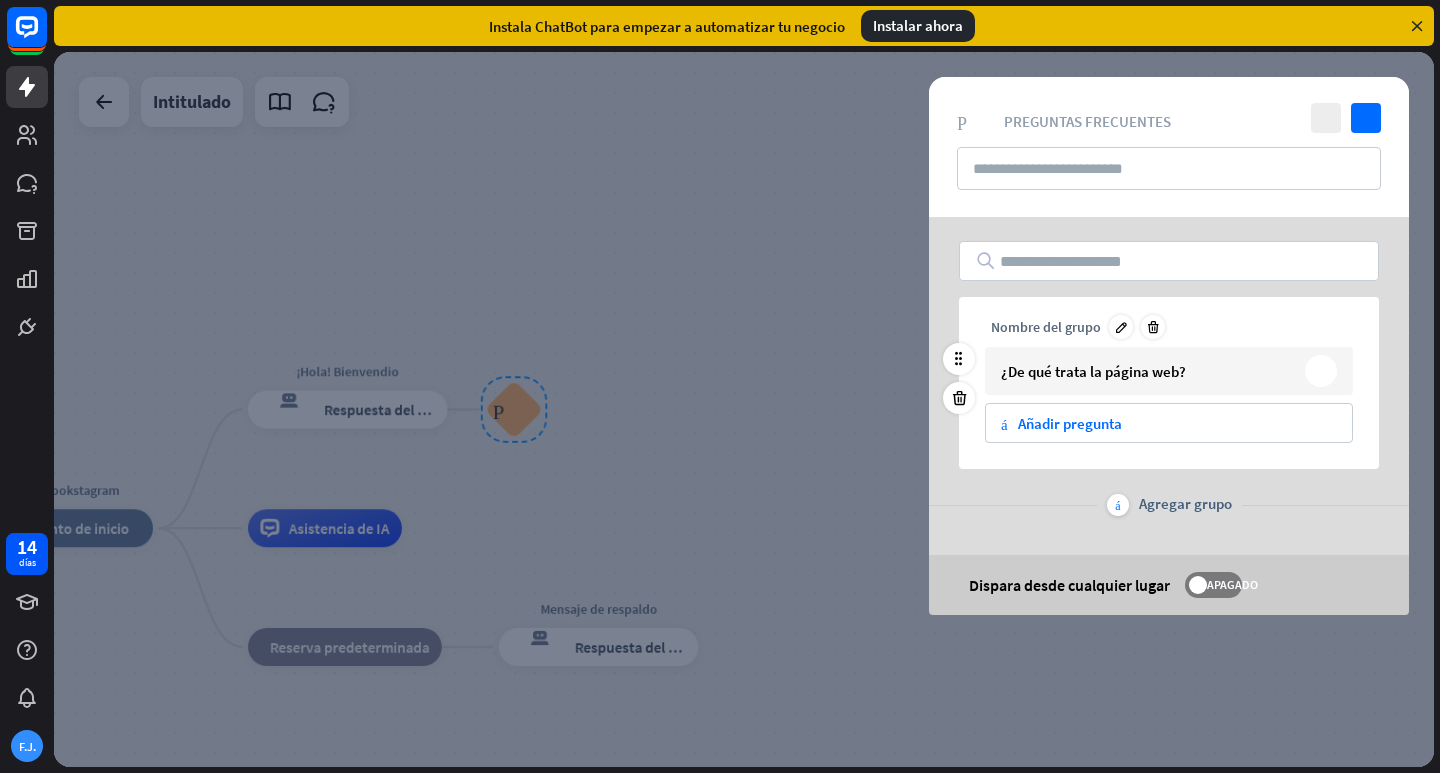 click on "¿De qué trata la página web?" at bounding box center (1149, 371) 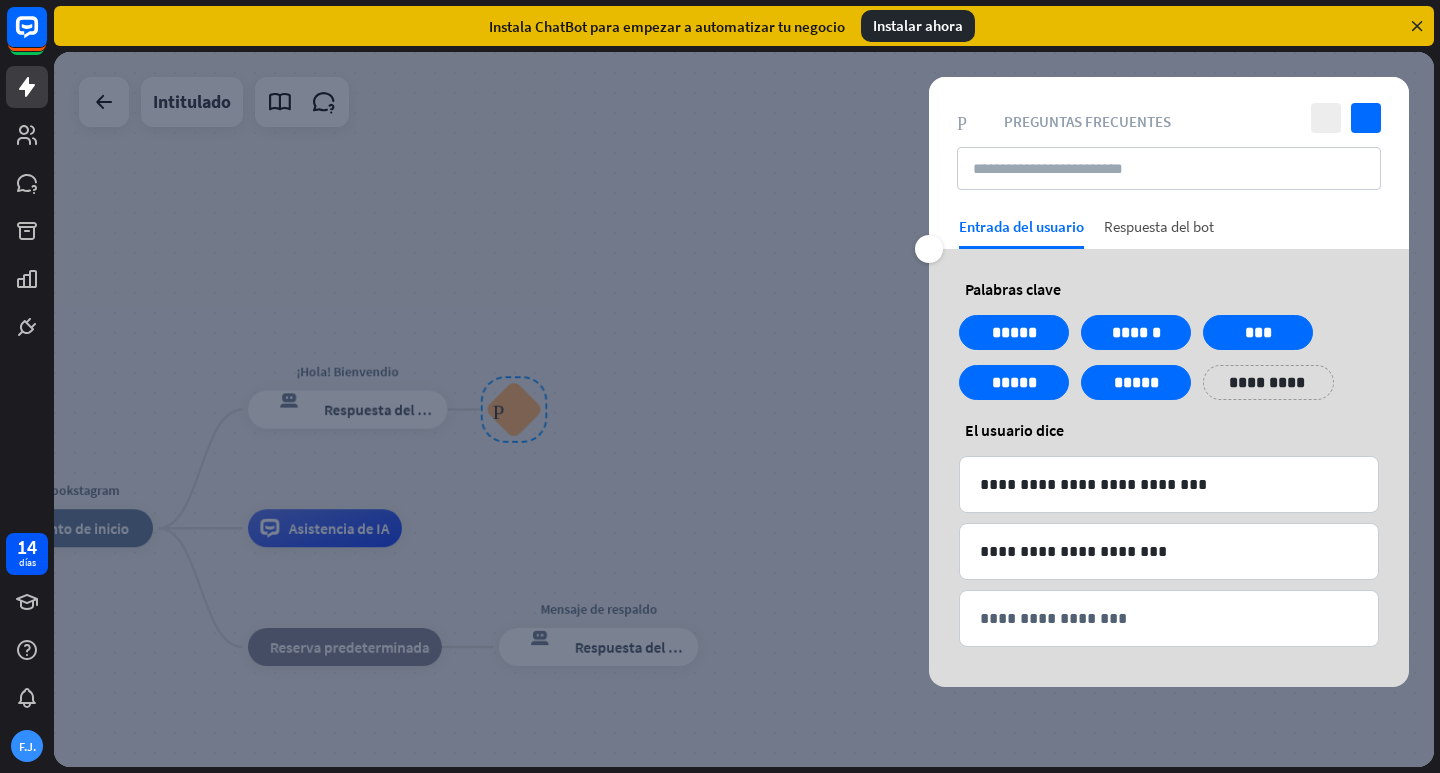 click on "Respuesta del bot" at bounding box center [1159, 233] 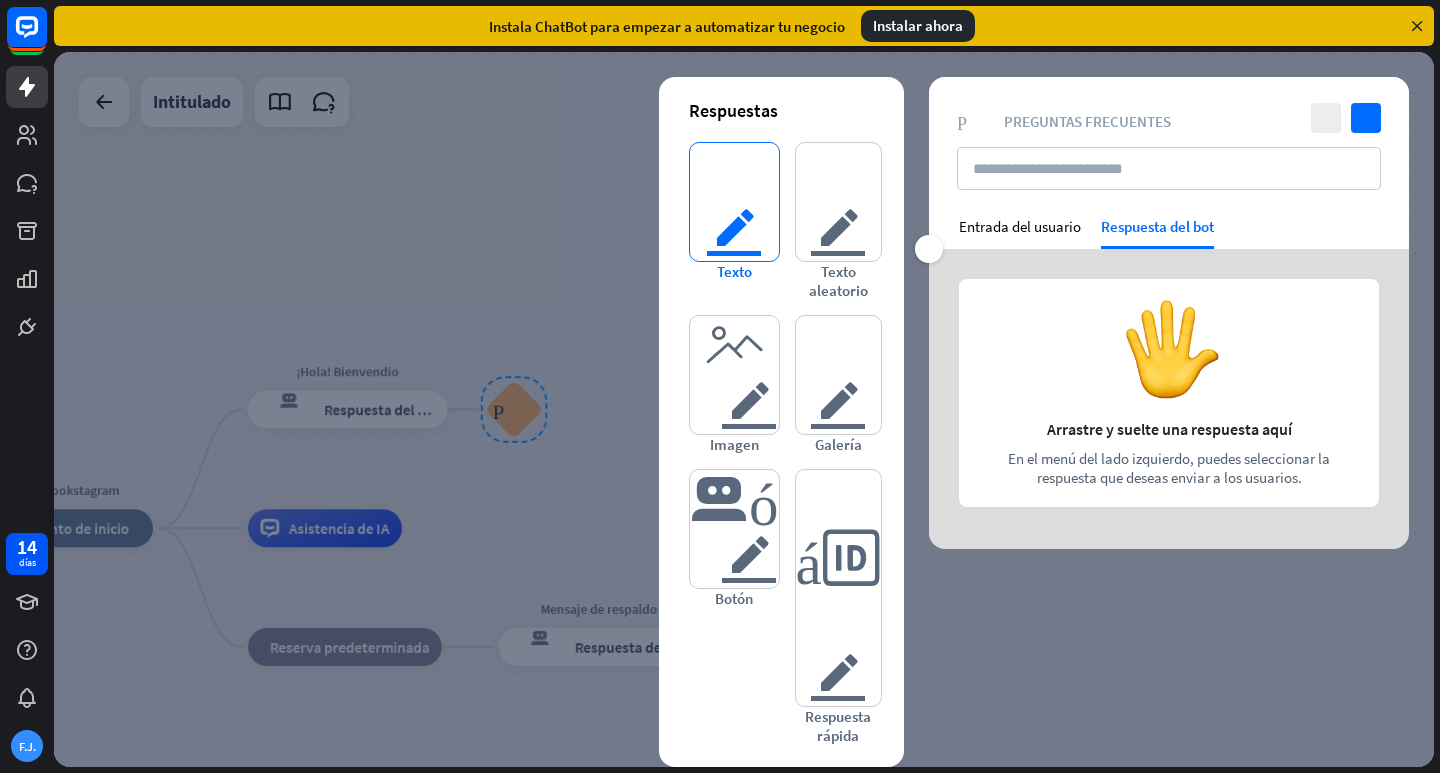 type 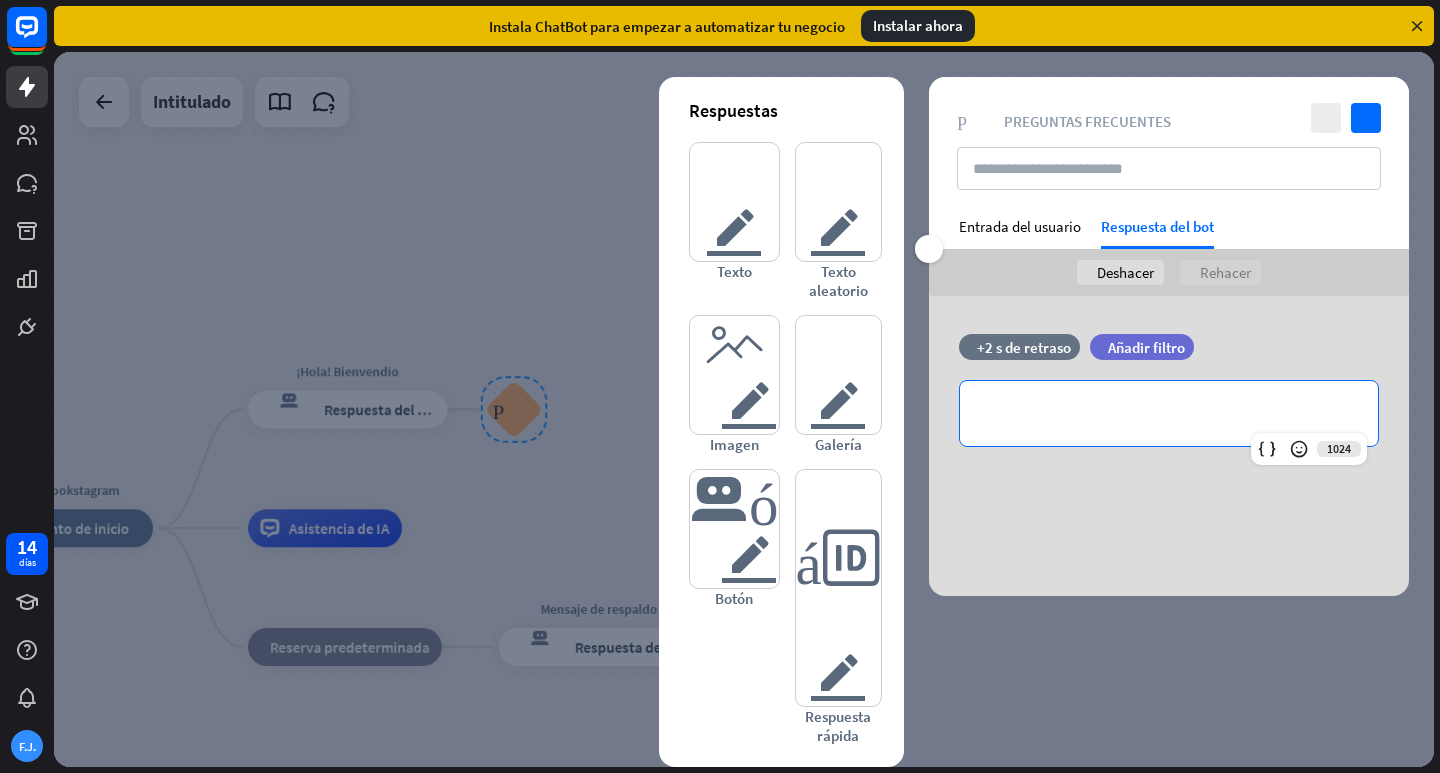 click on "**********" at bounding box center [1169, 413] 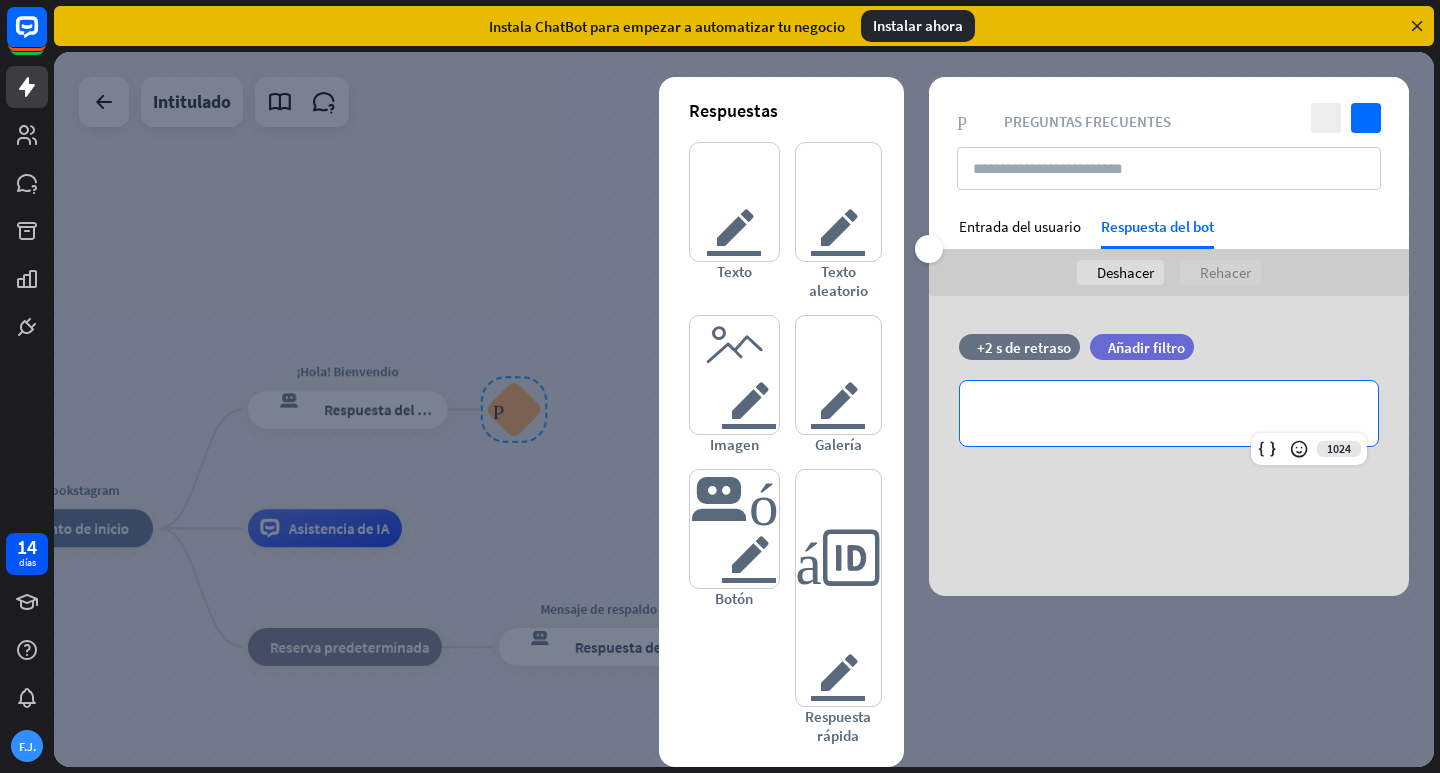 type 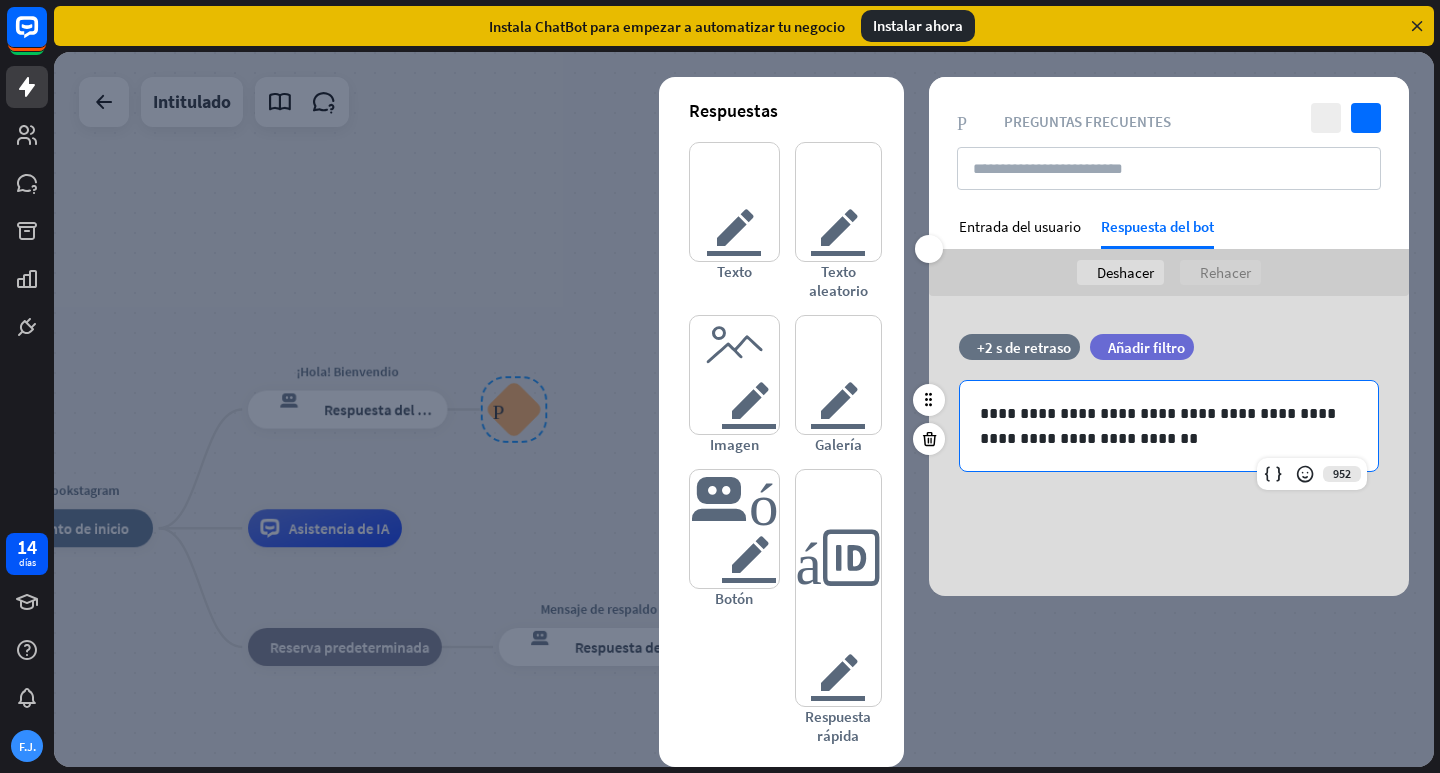 click on "**********" at bounding box center (1169, 426) 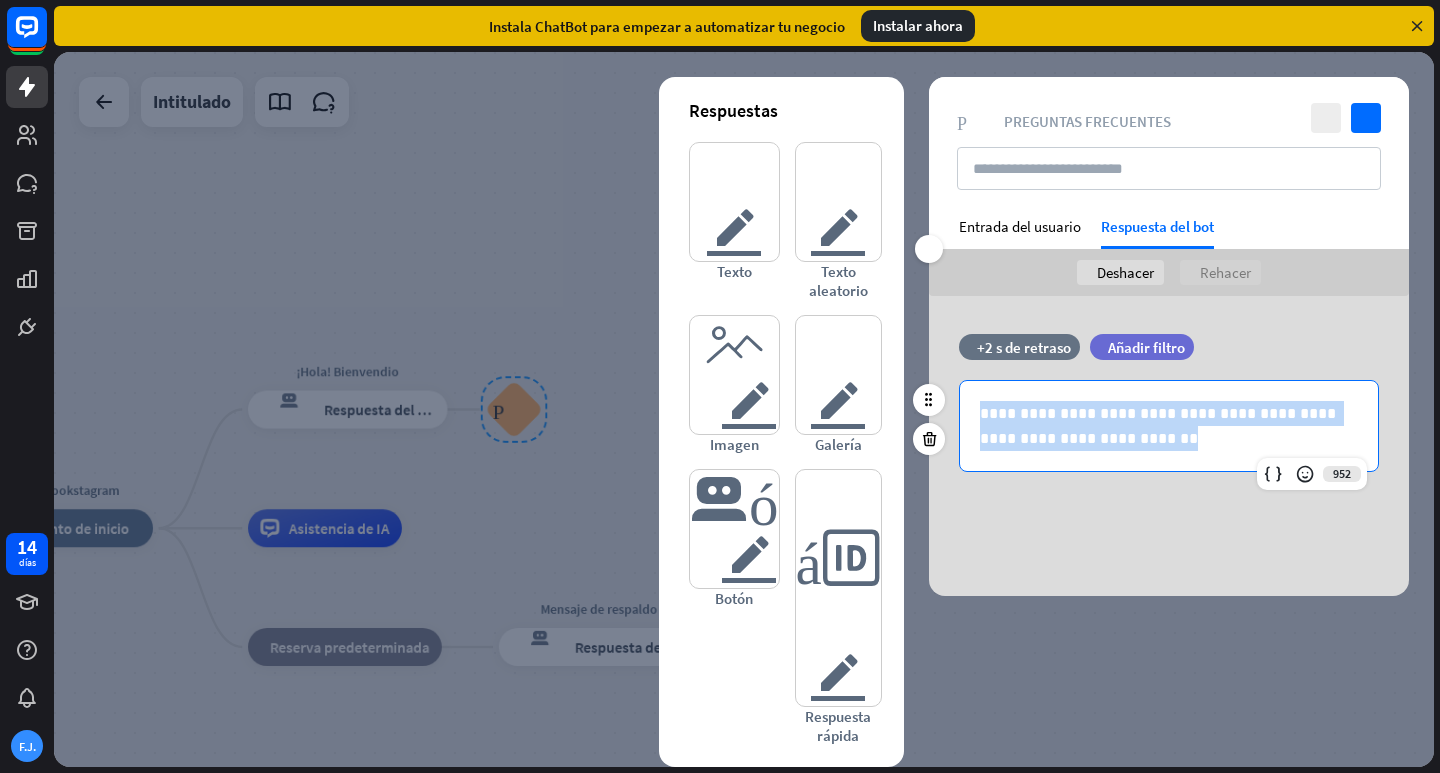 click on "**********" at bounding box center (1169, 426) 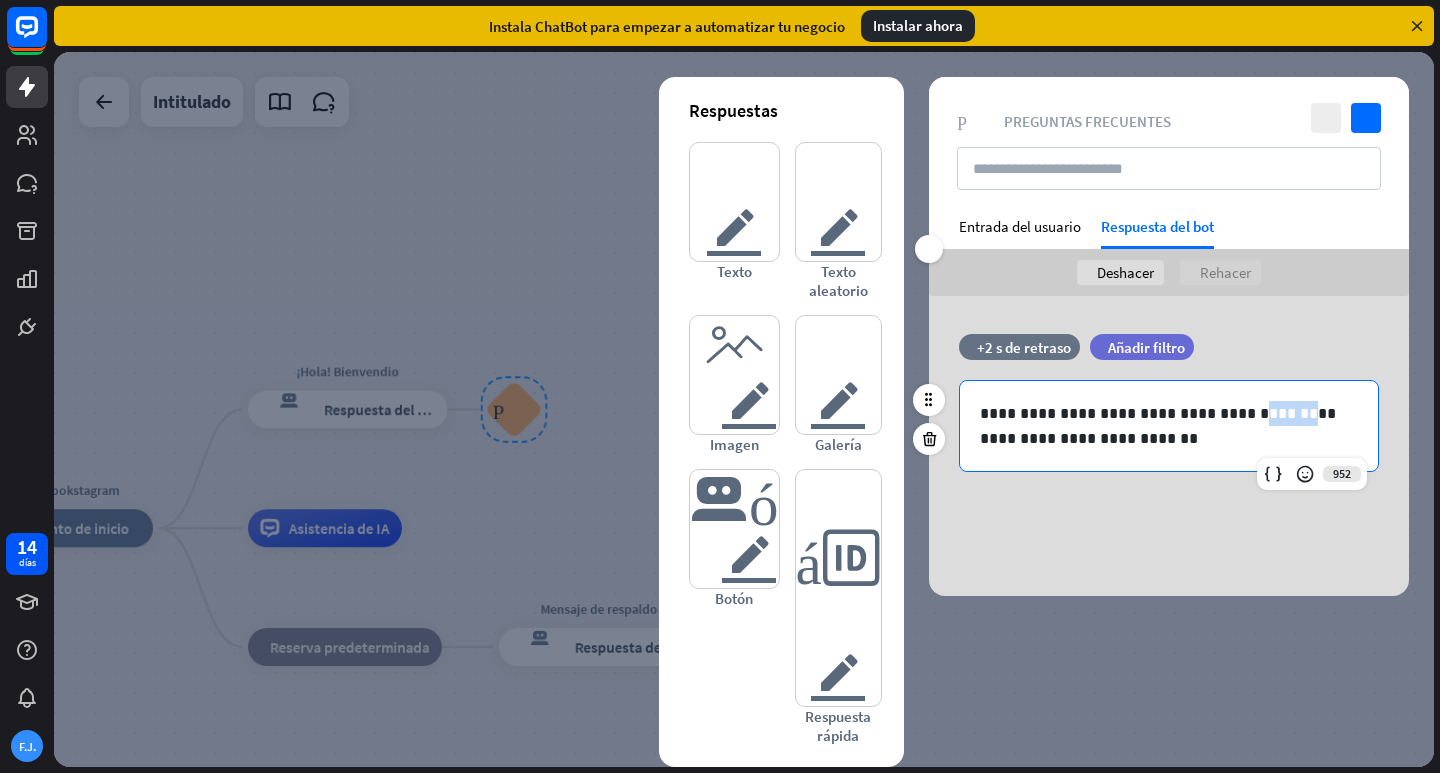 drag, startPoint x: 1260, startPoint y: 413, endPoint x: 1222, endPoint y: 415, distance: 38.052597 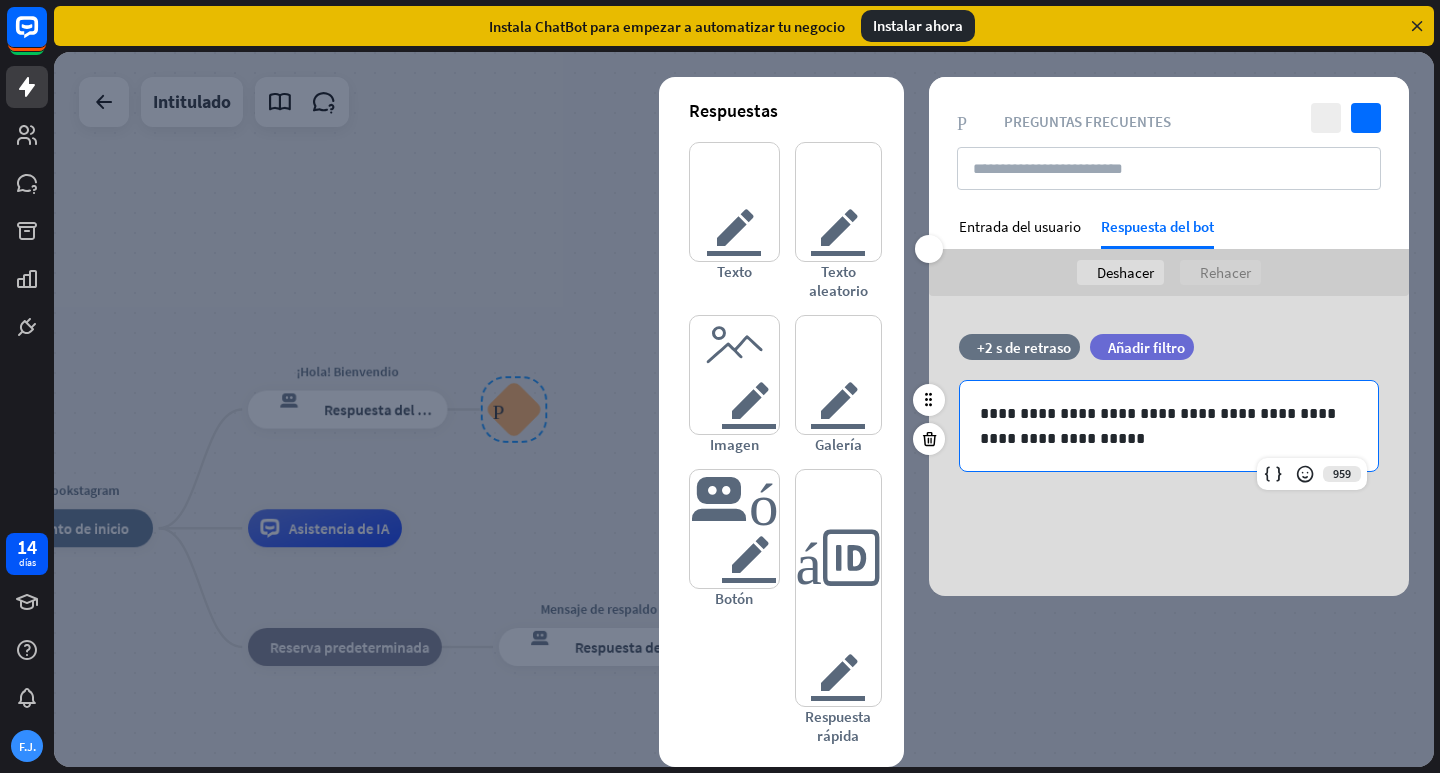 click on "**********" at bounding box center (1169, 426) 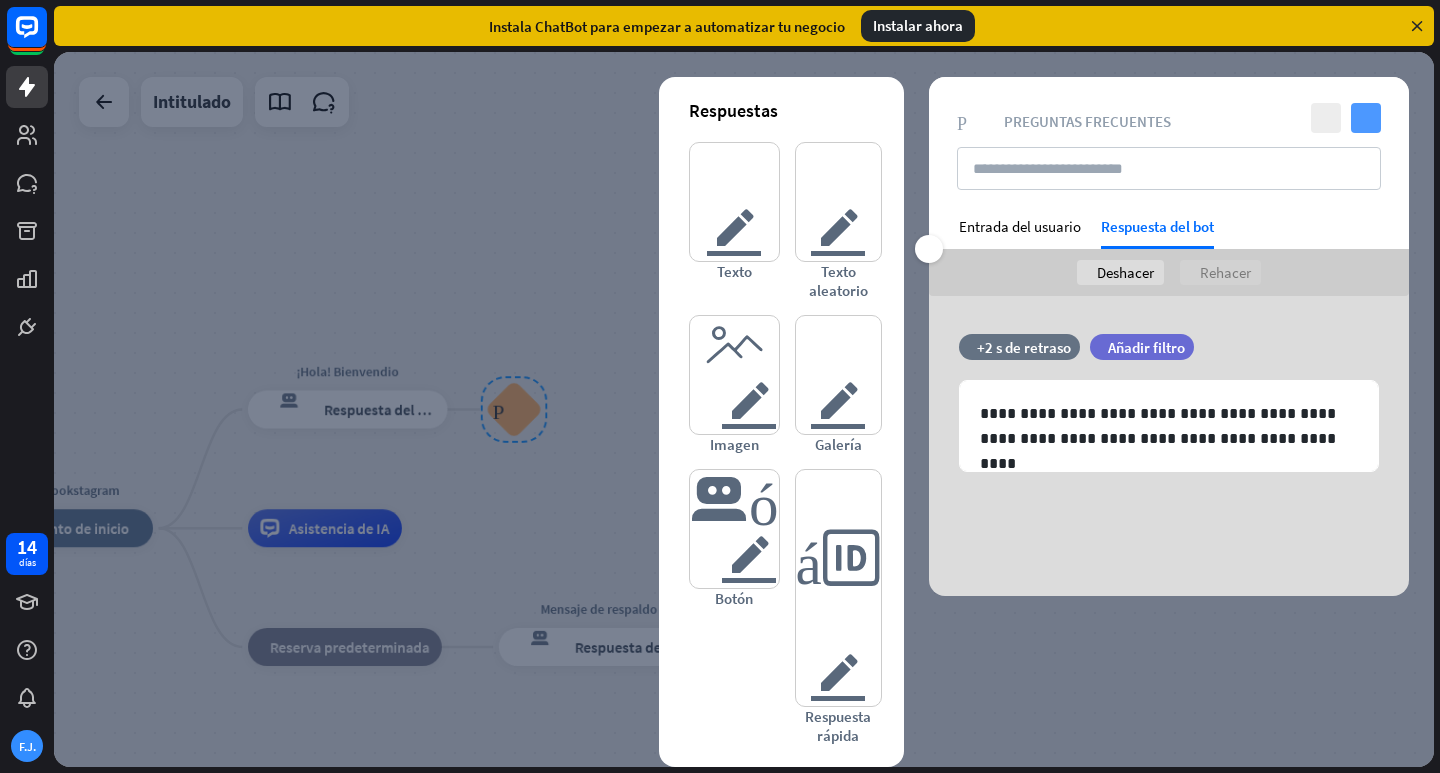 click on "controlar" at bounding box center (1366, 118) 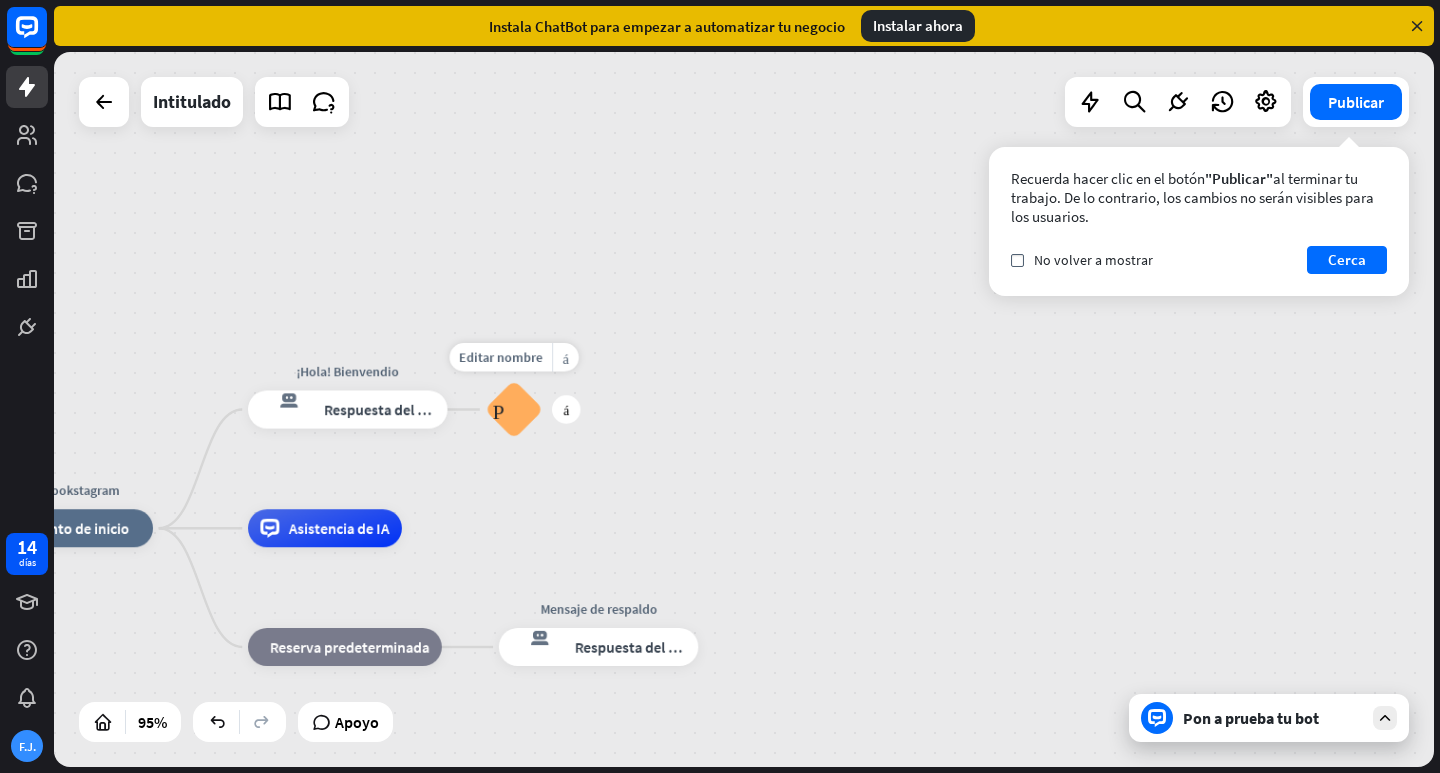 click on "Preguntas frecuentes sobre bloques" at bounding box center (514, 409) 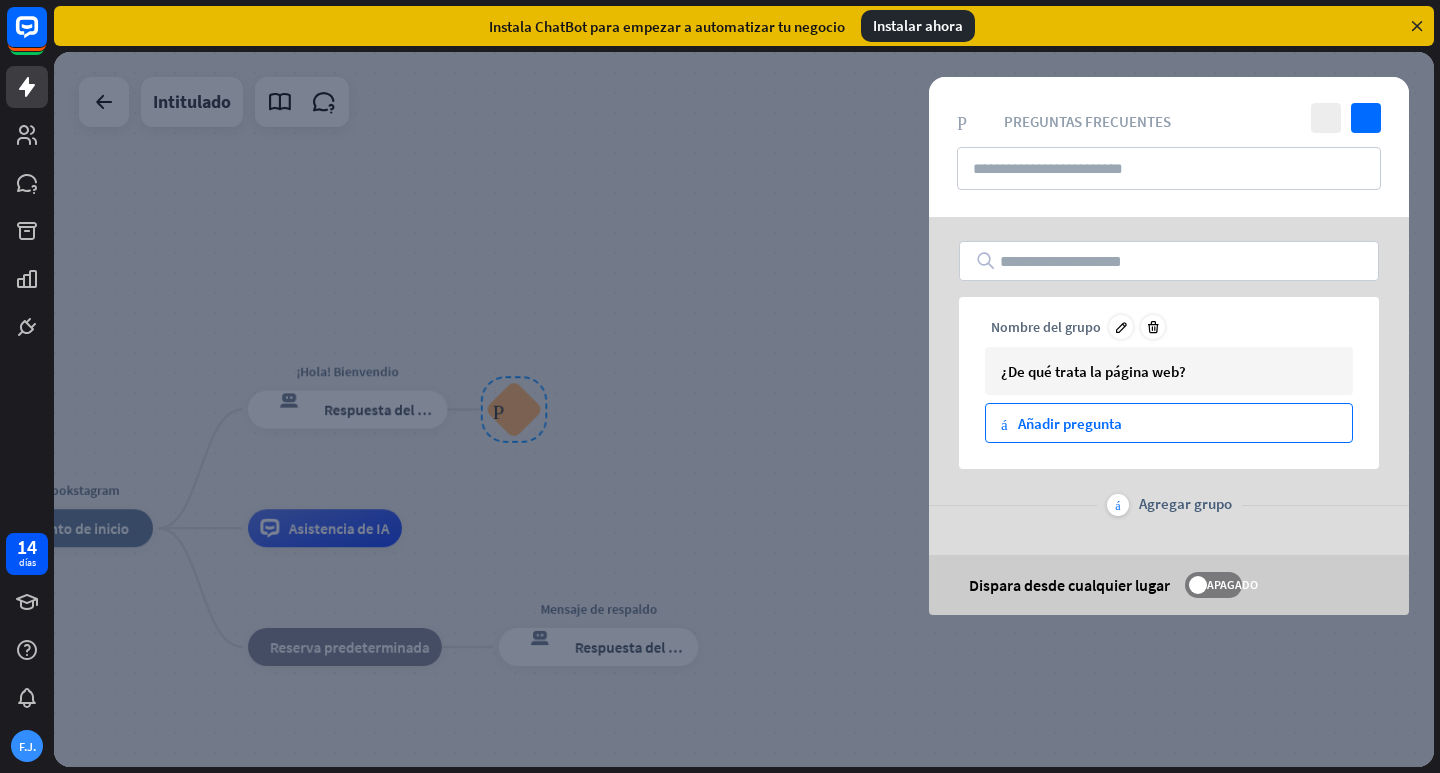 click on "más
Añadir pregunta" at bounding box center (1169, 423) 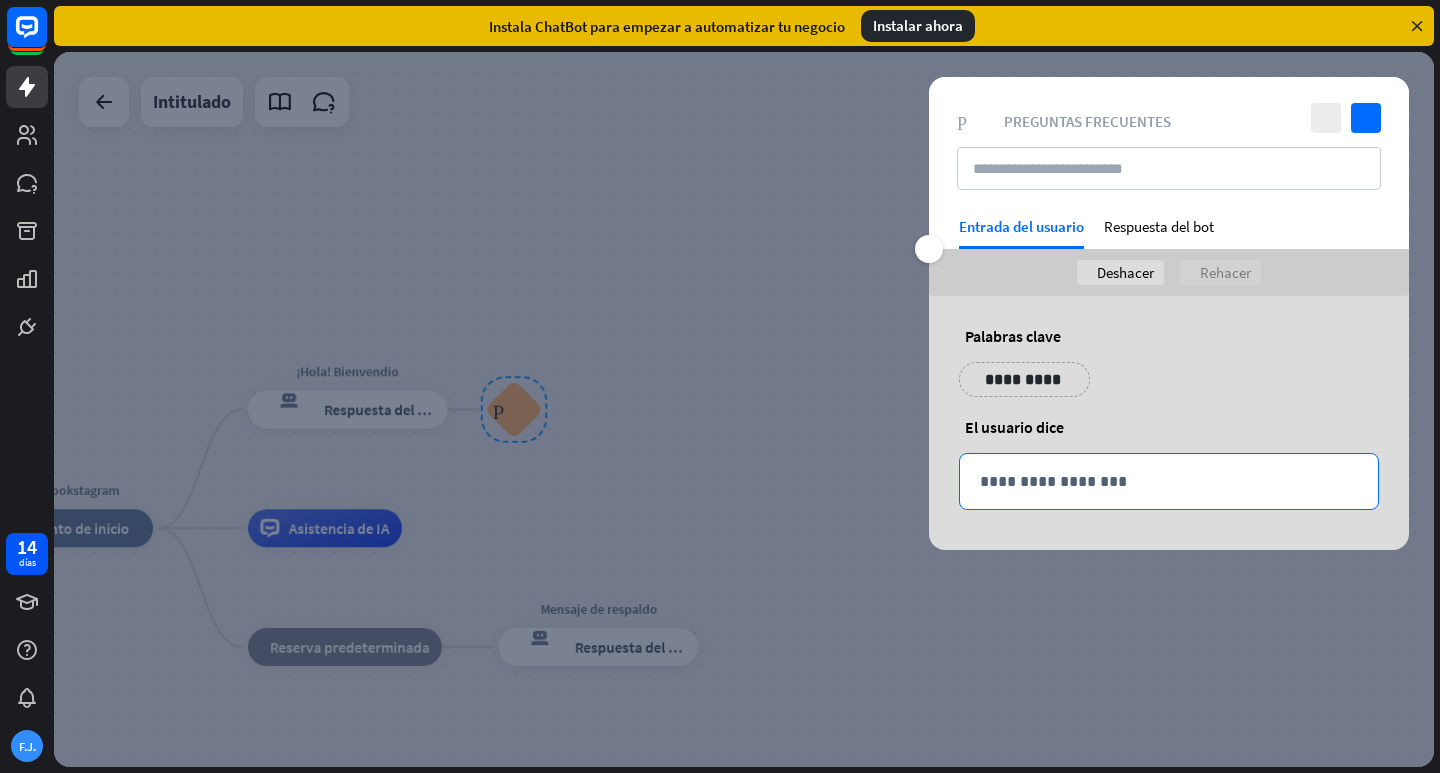 click on "**********" at bounding box center [1169, 481] 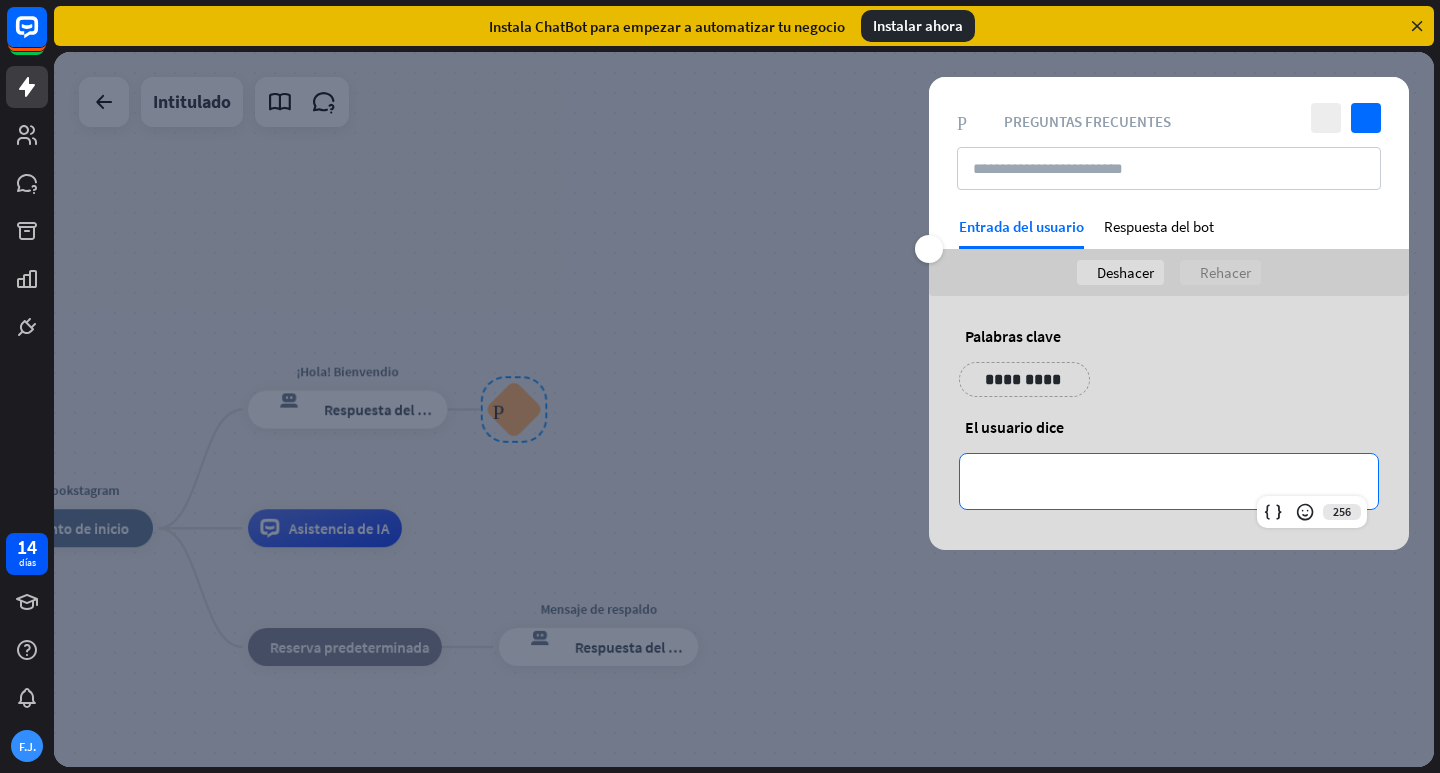 type 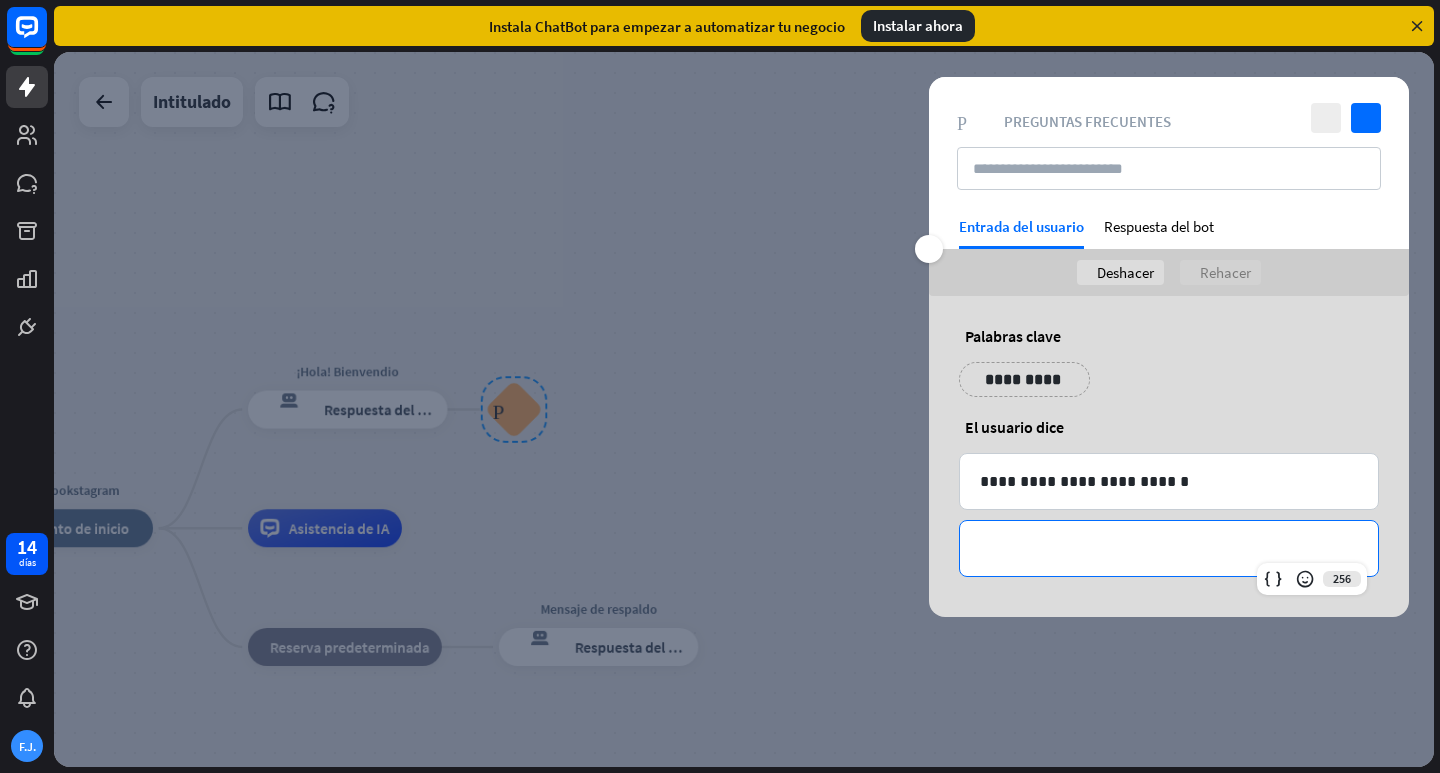 click on "**********" at bounding box center (1169, 548) 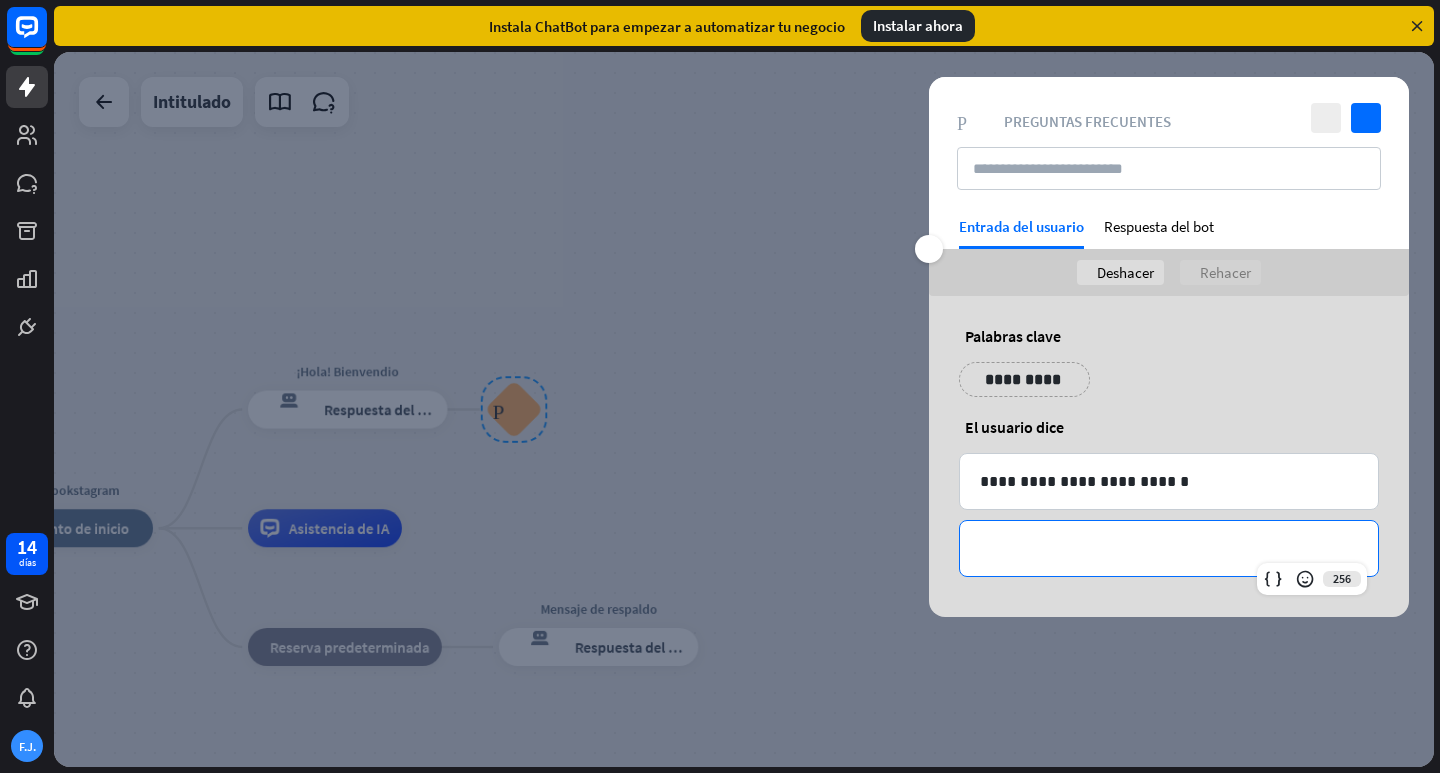 drag, startPoint x: 1003, startPoint y: 484, endPoint x: 1032, endPoint y: 535, distance: 58.66856 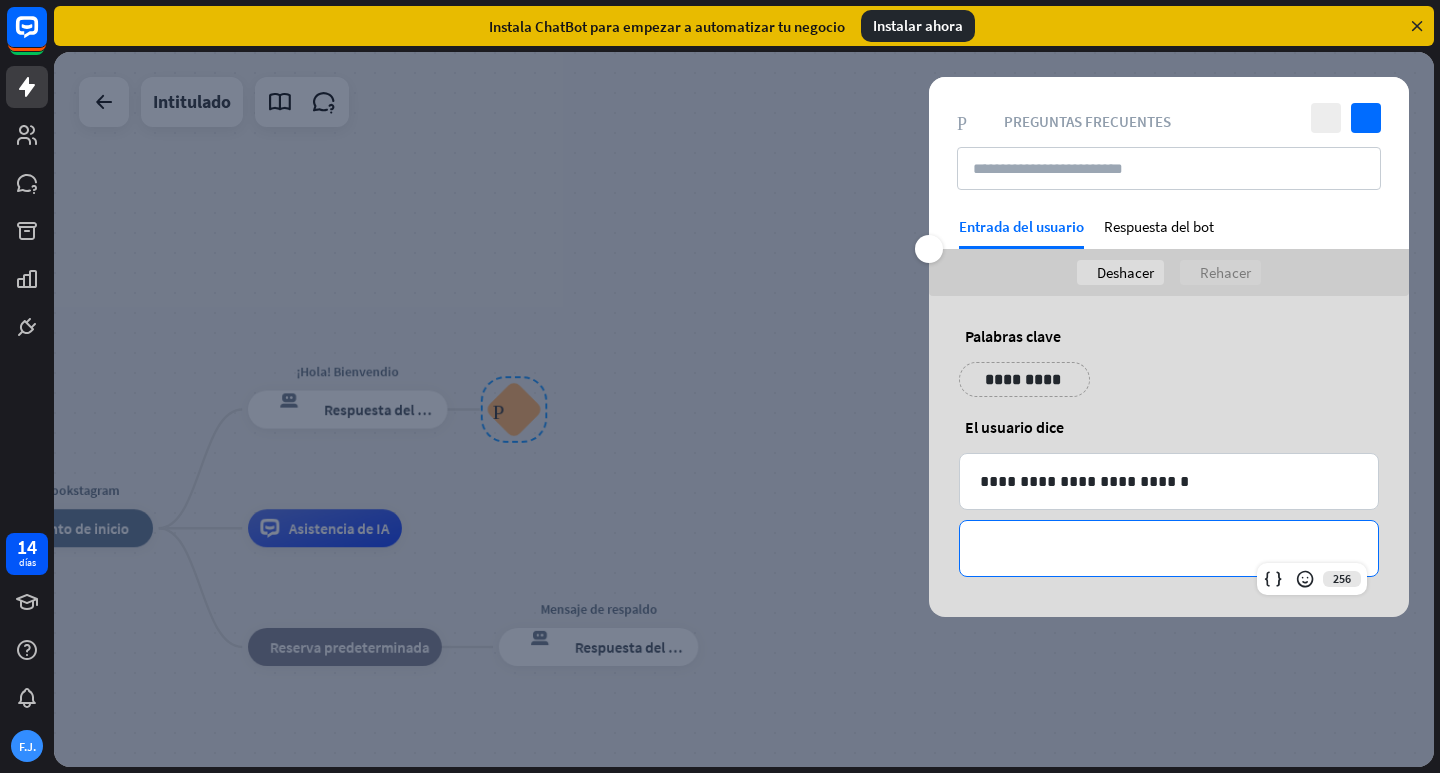 click on "**********" at bounding box center [1169, 481] 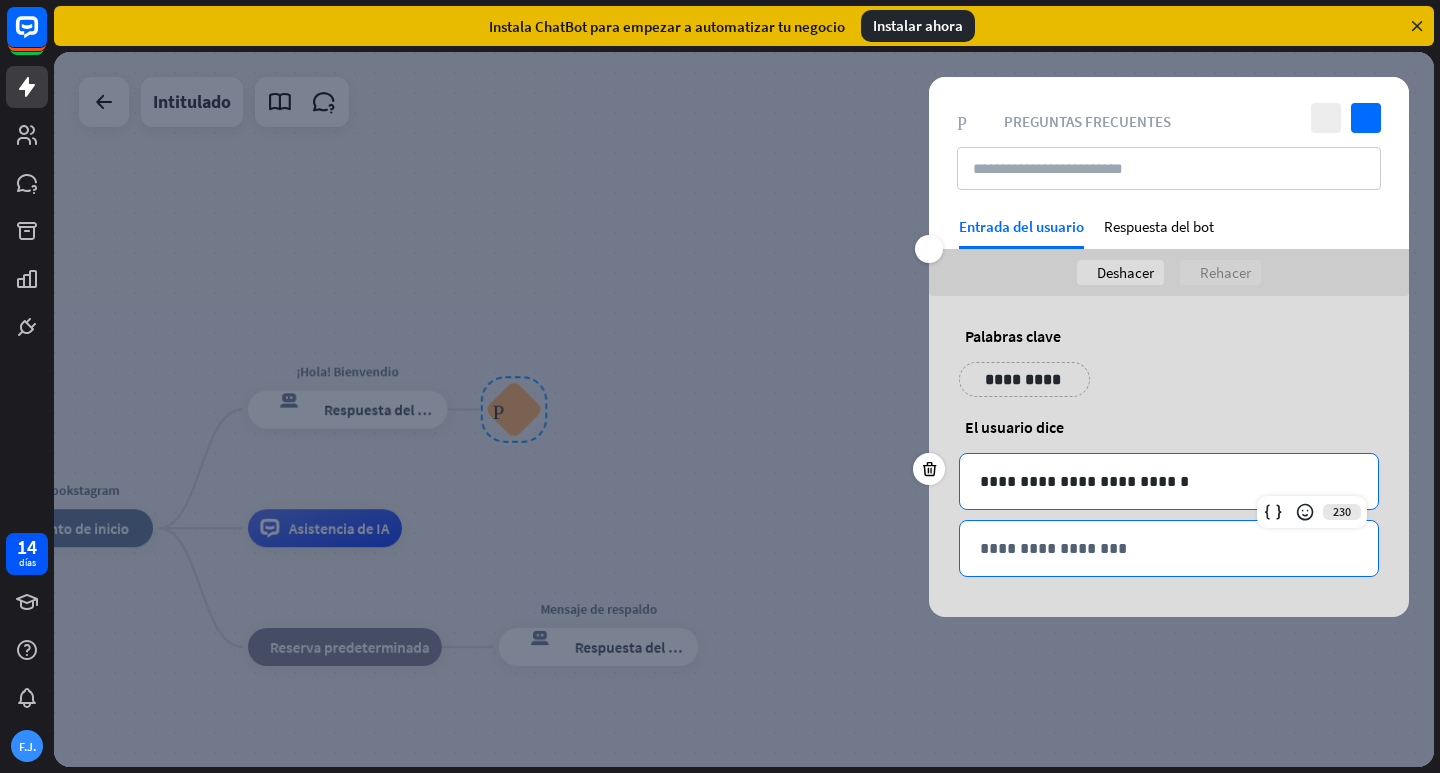 click on "**********" at bounding box center [1169, 548] 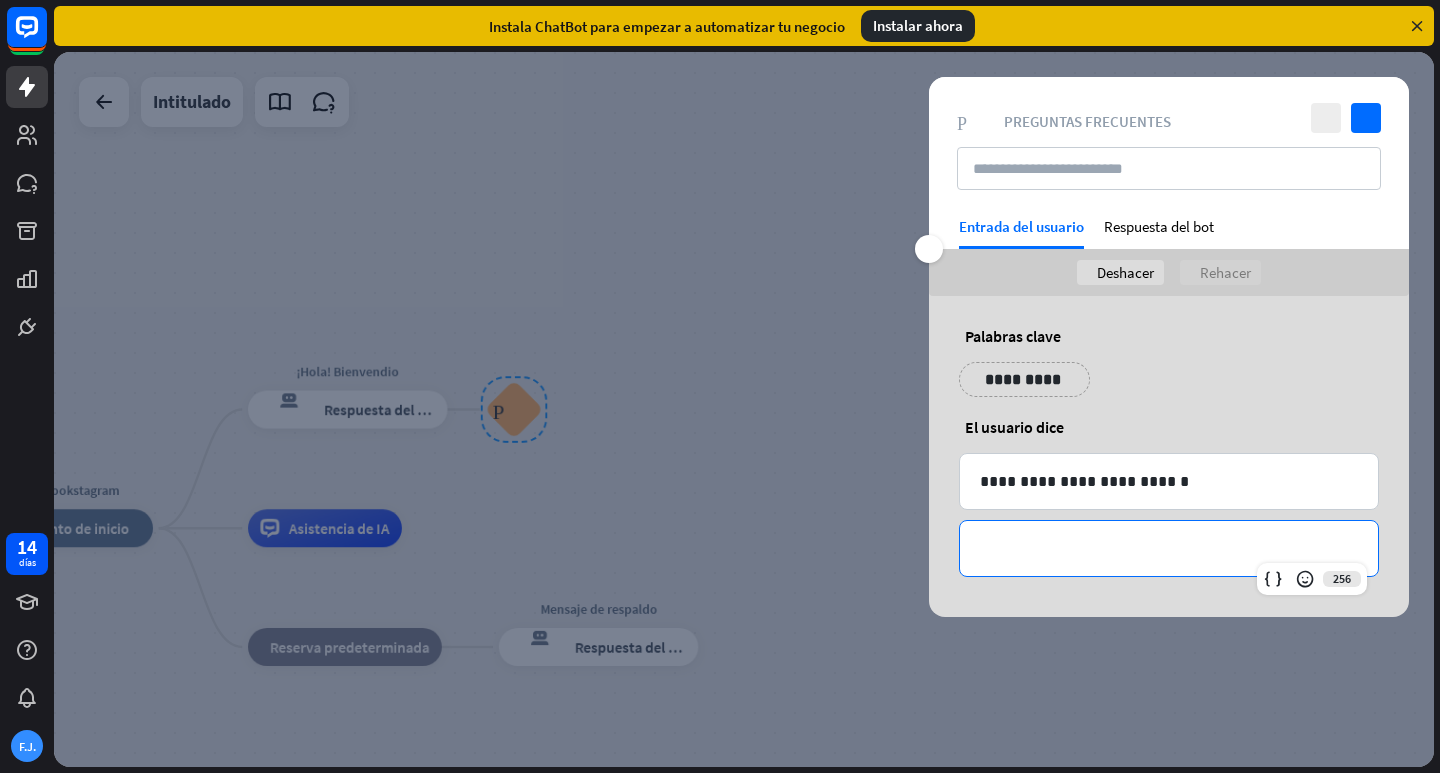 type 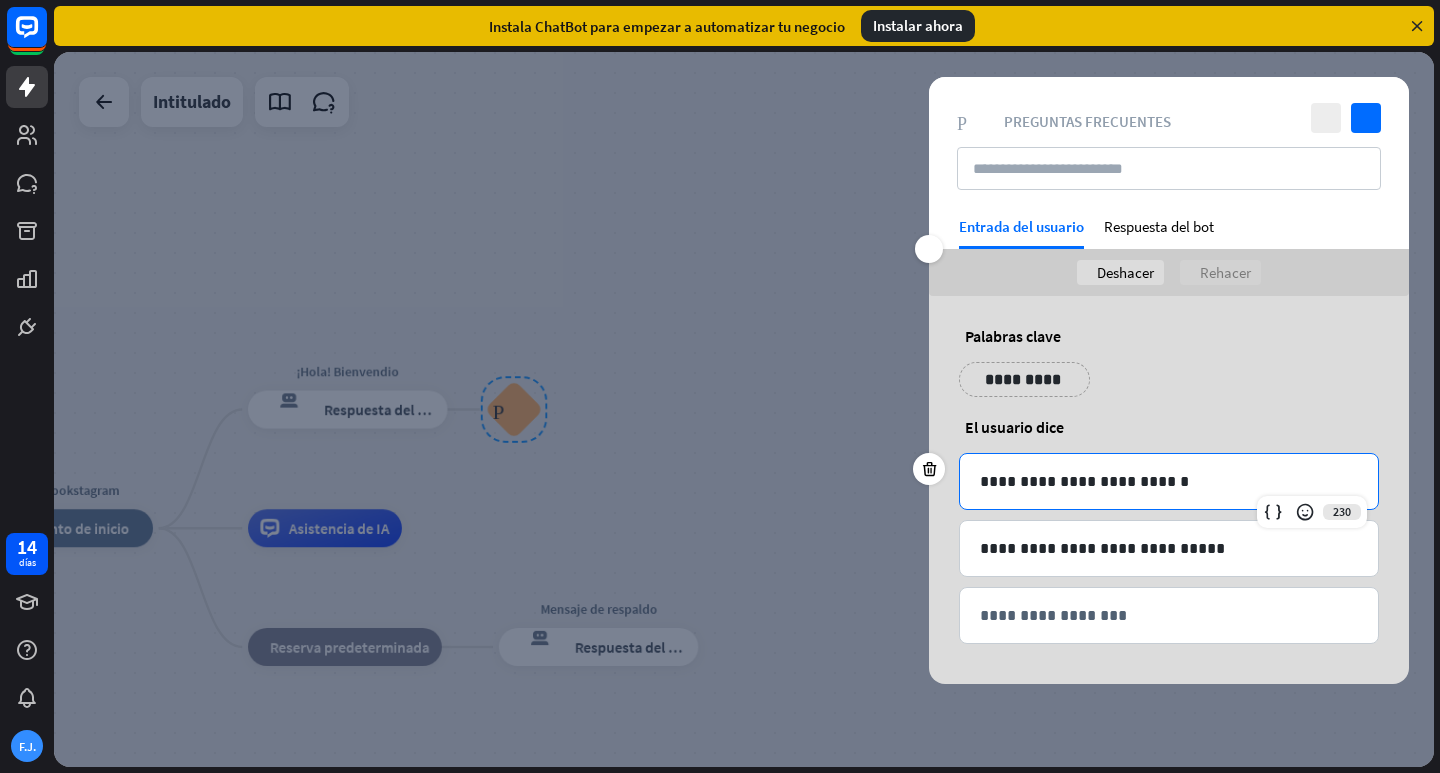 click on "**********" at bounding box center [1169, 481] 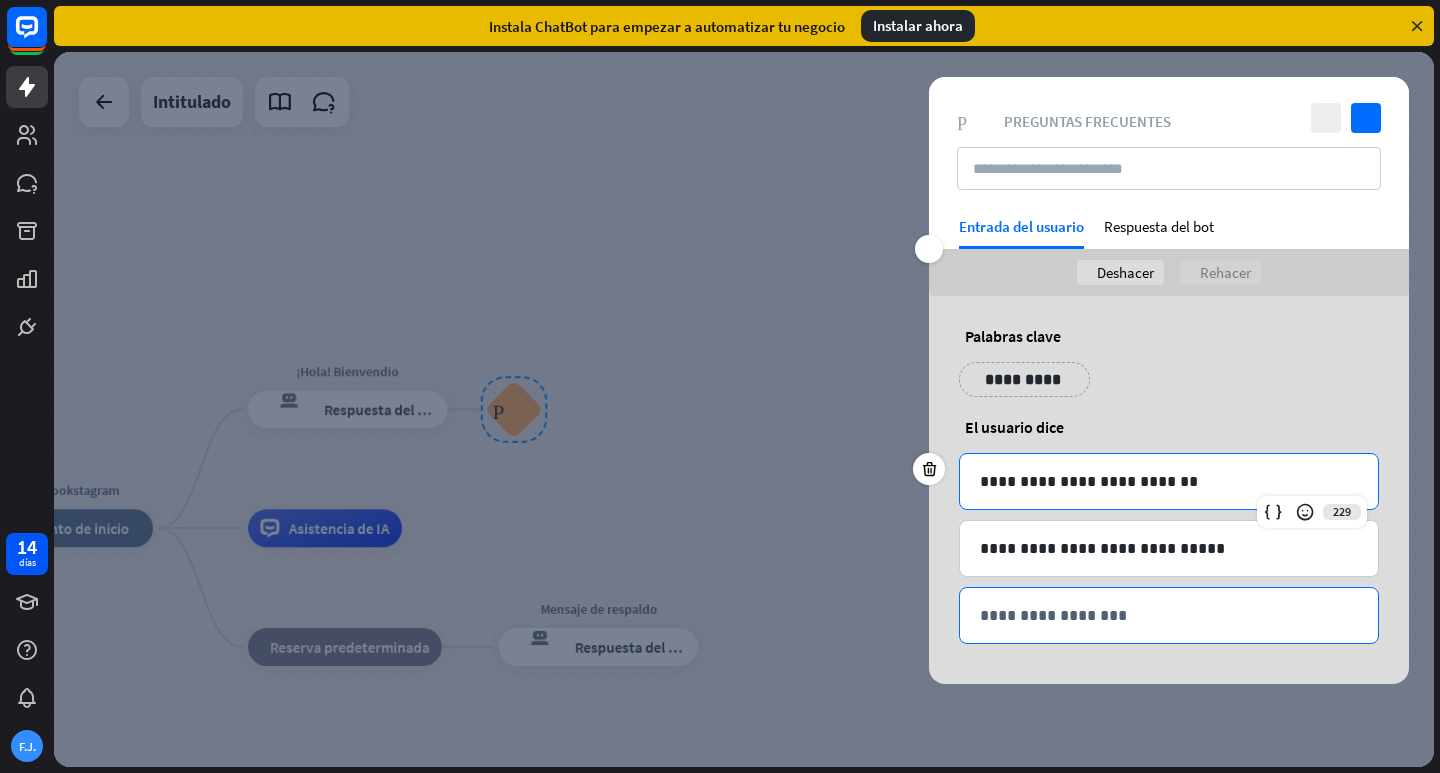 click on "**********" at bounding box center (1169, 615) 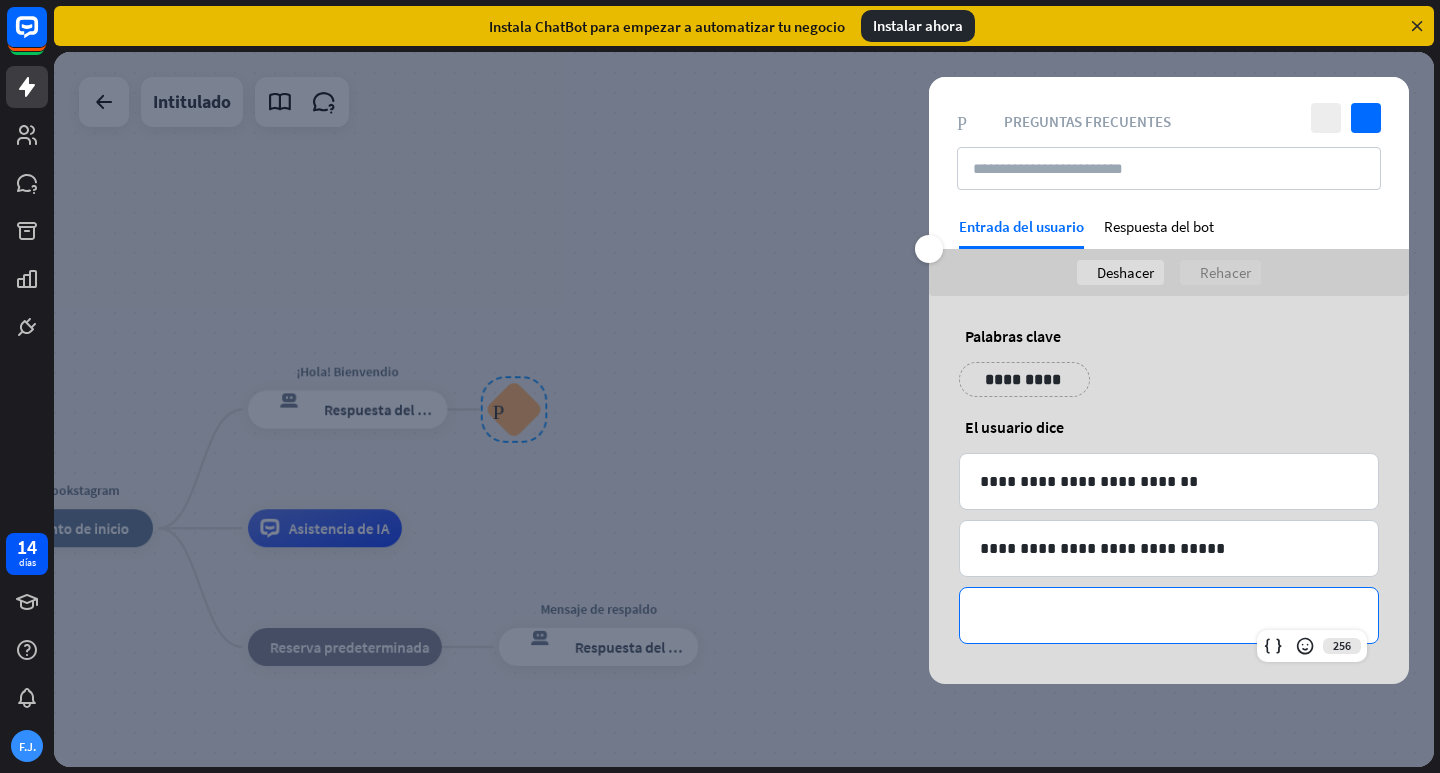 click on "**********" at bounding box center (1024, 379) 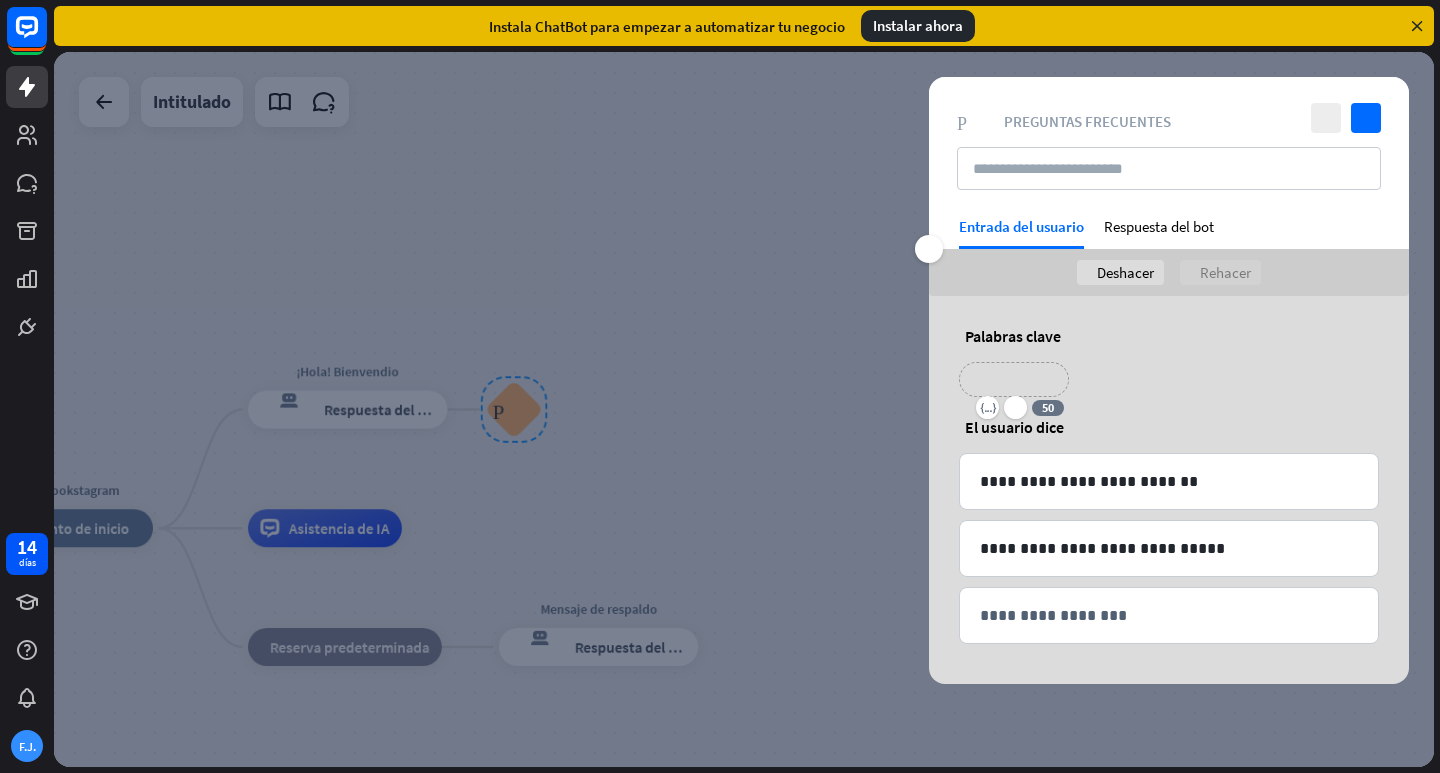 type 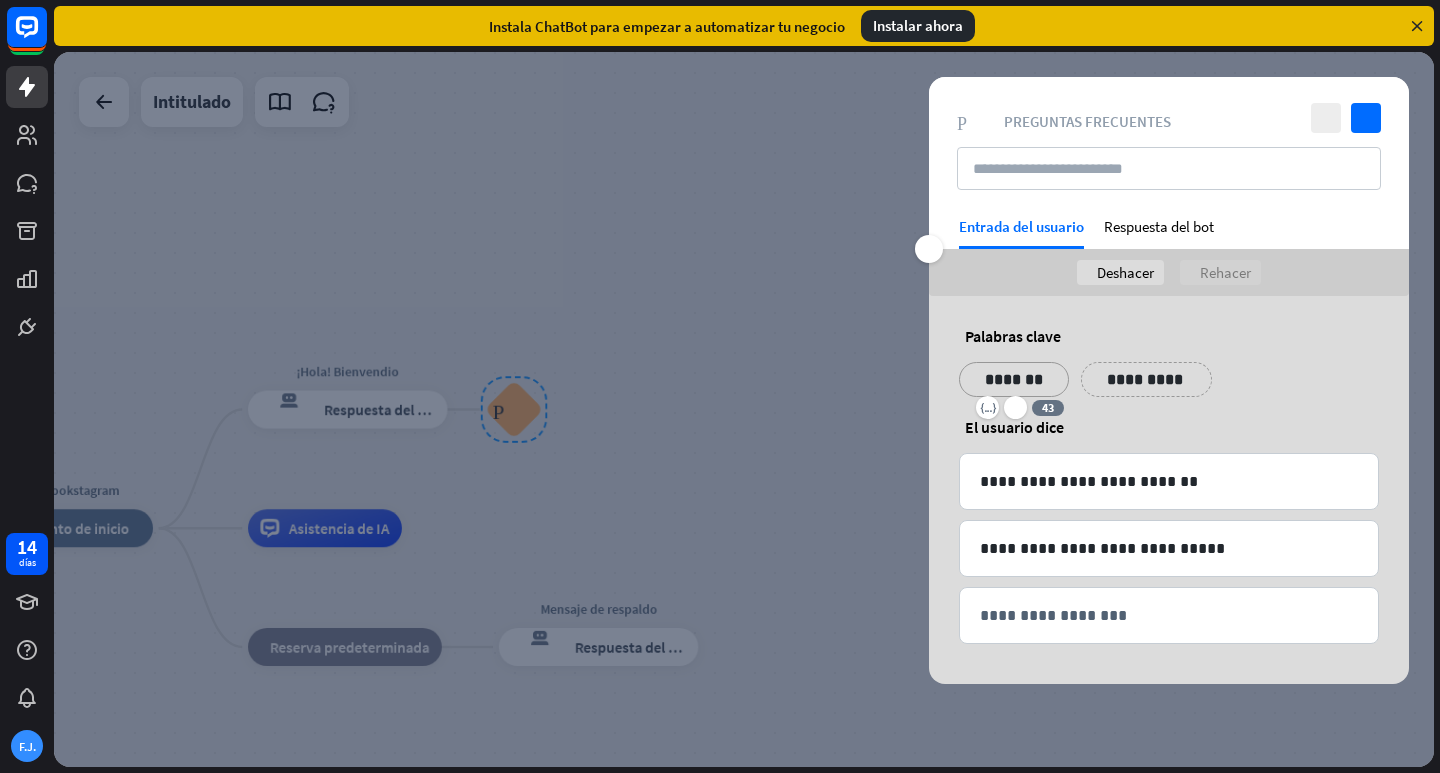 click on "**********" at bounding box center [1146, 379] 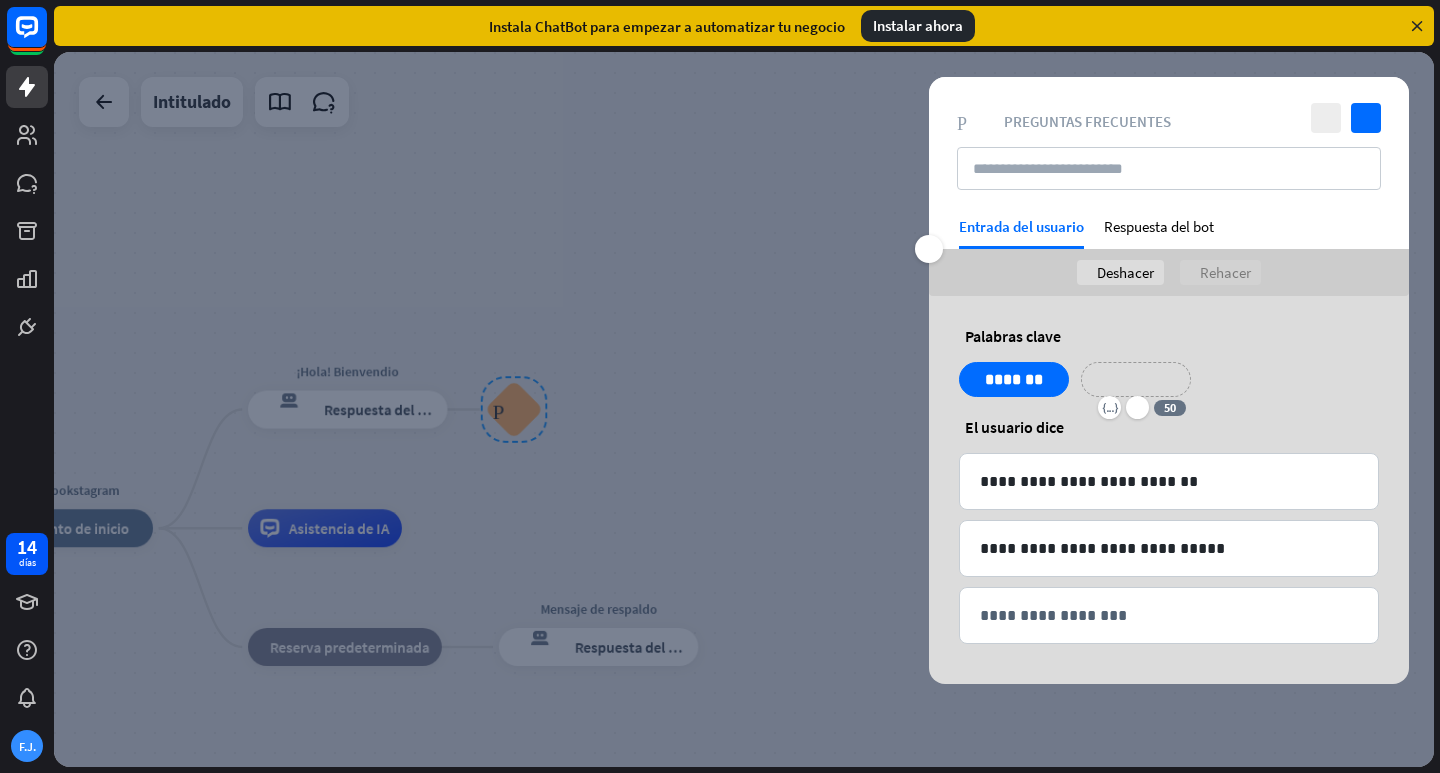 type 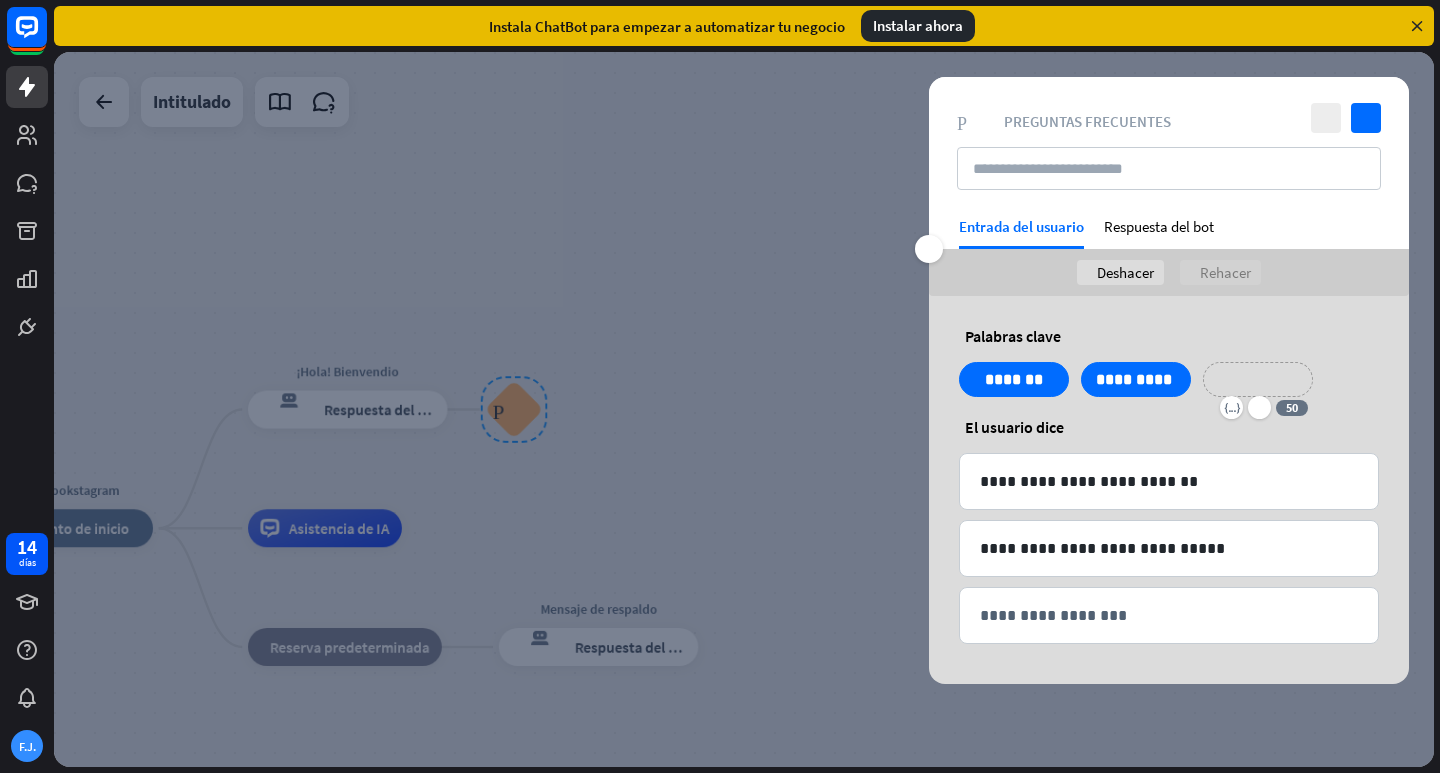 click on "**********" at bounding box center [1258, 379] 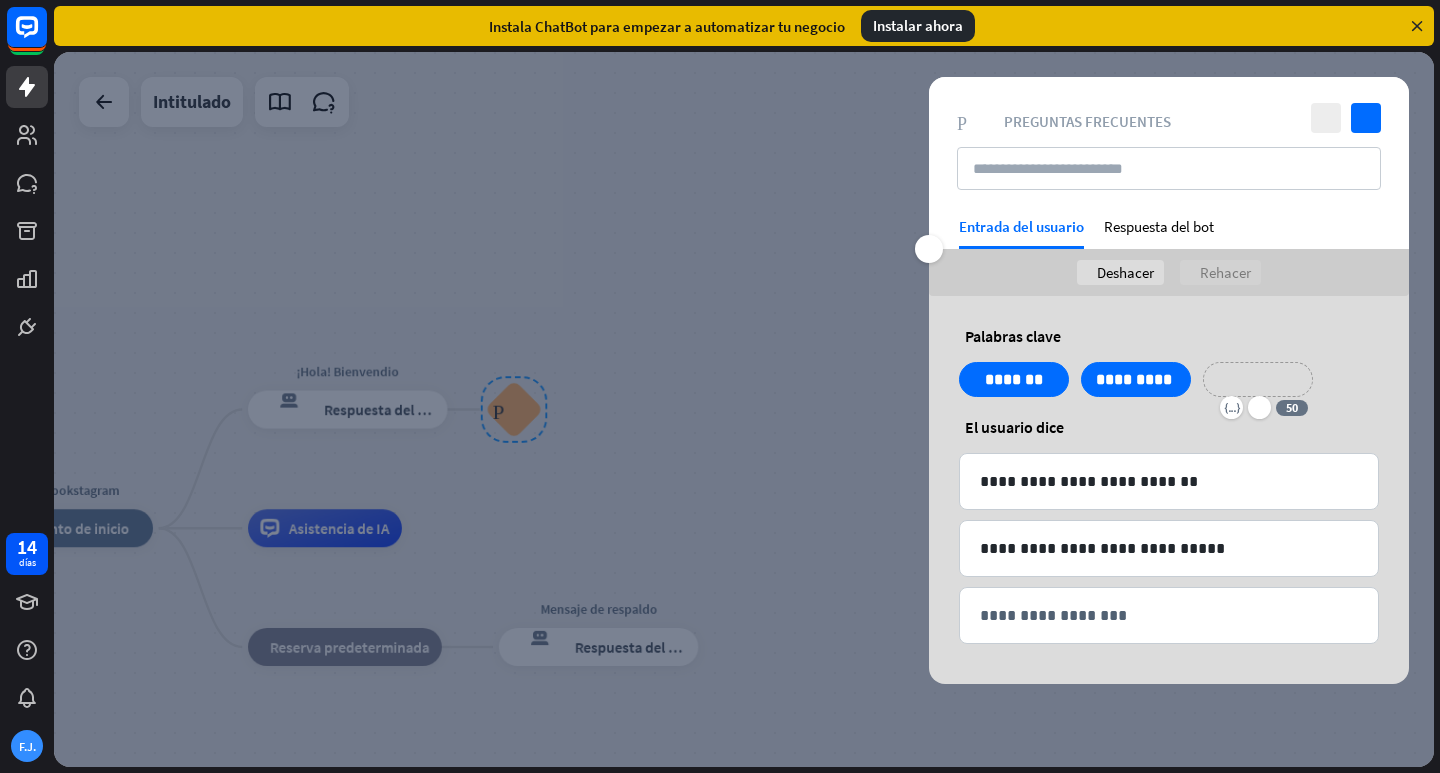 type 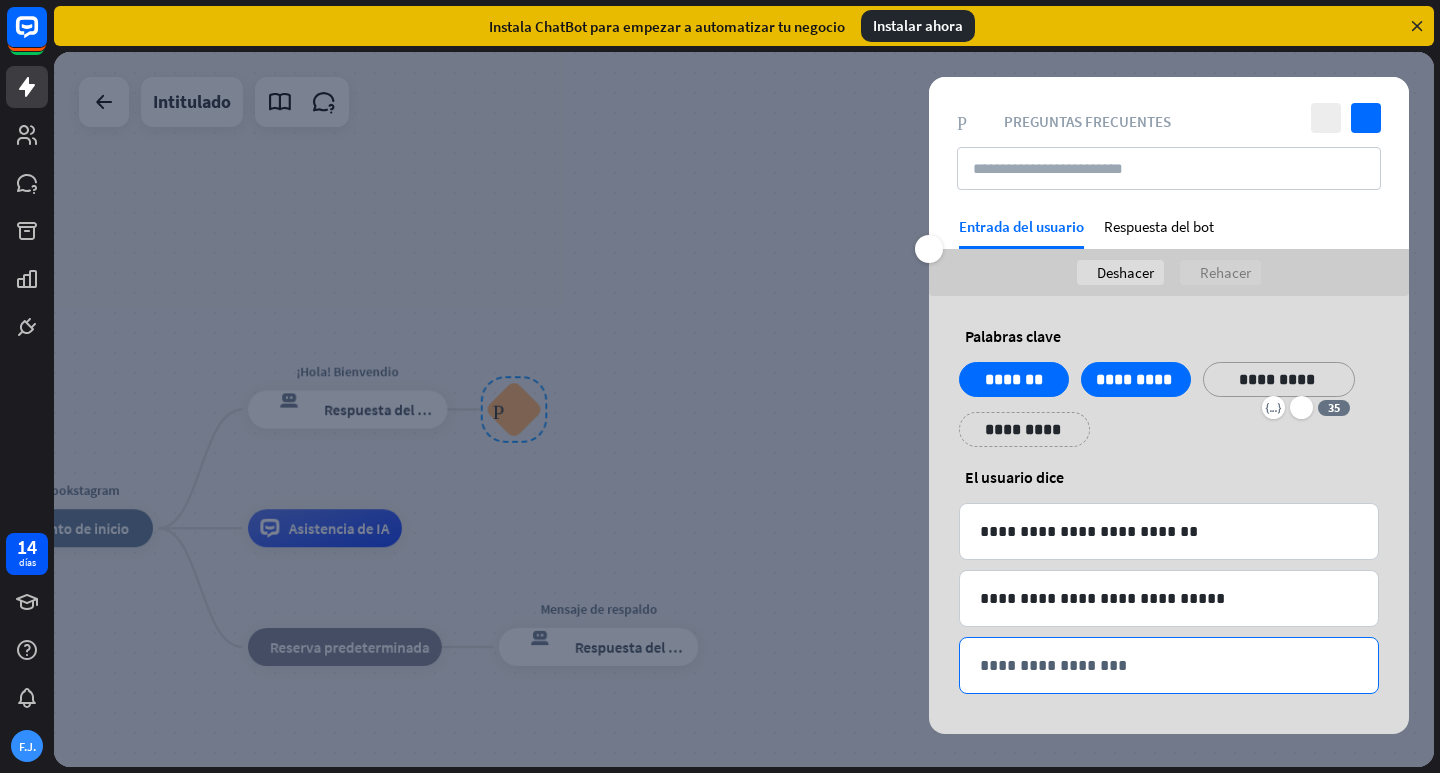 click on "**********" at bounding box center (1169, 665) 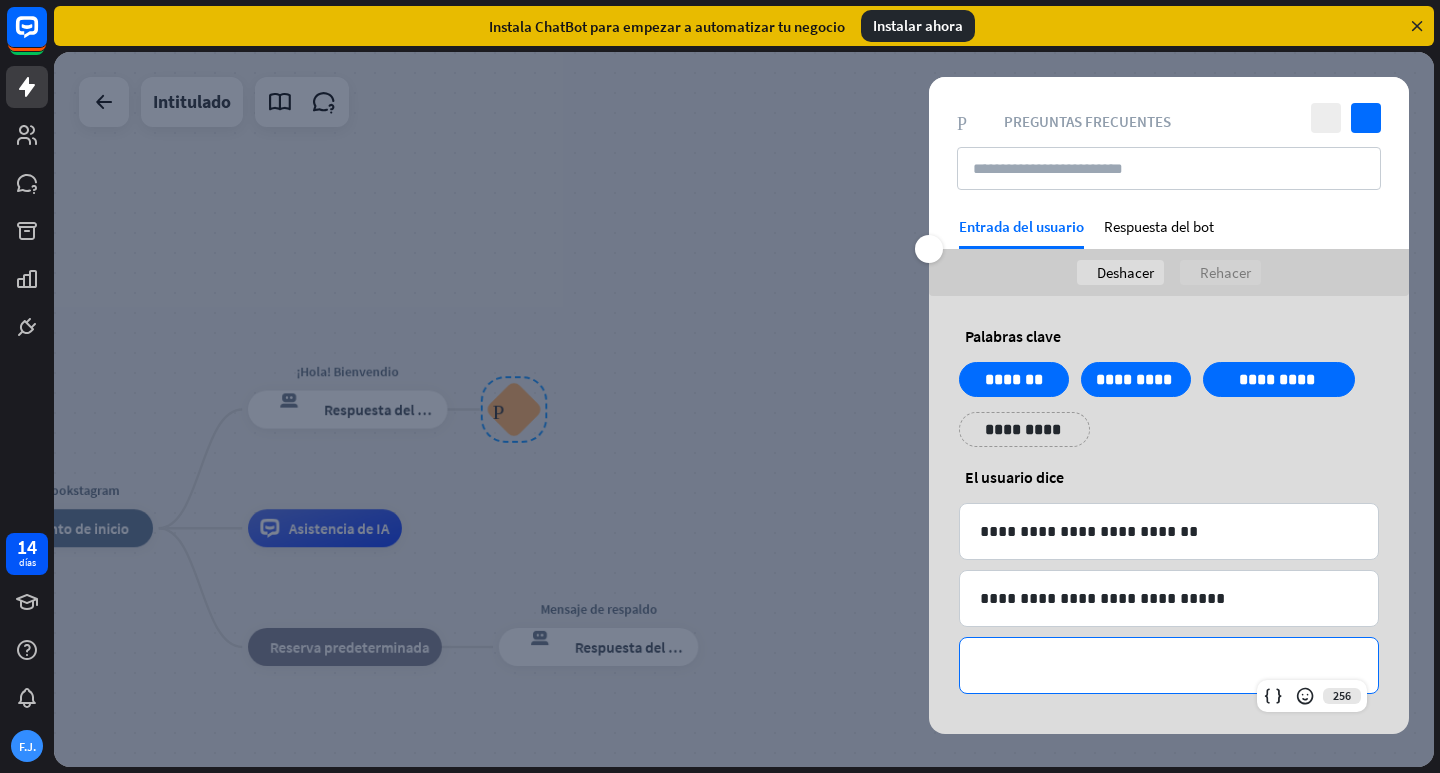 type 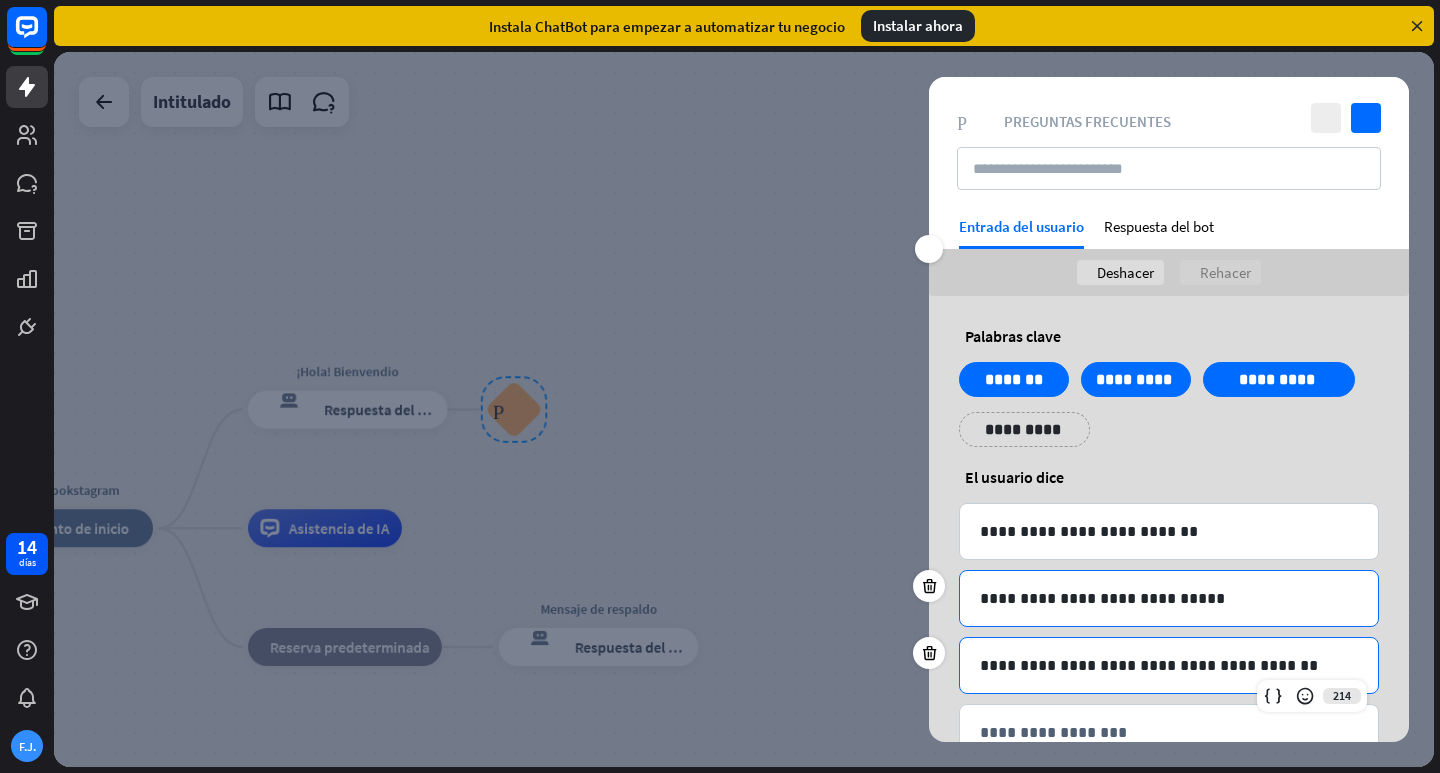 scroll, scrollTop: 59, scrollLeft: 0, axis: vertical 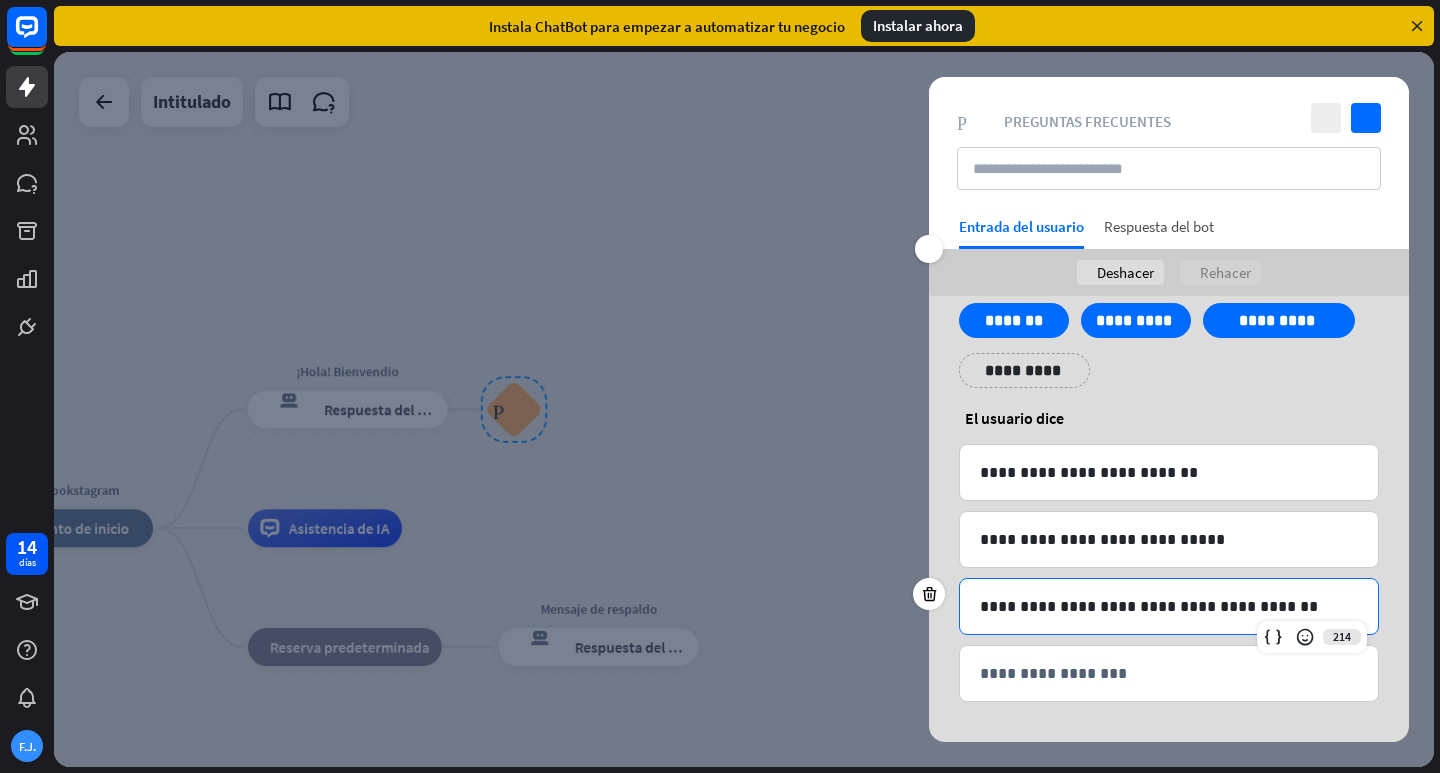 click on "Respuesta del bot" at bounding box center [1159, 226] 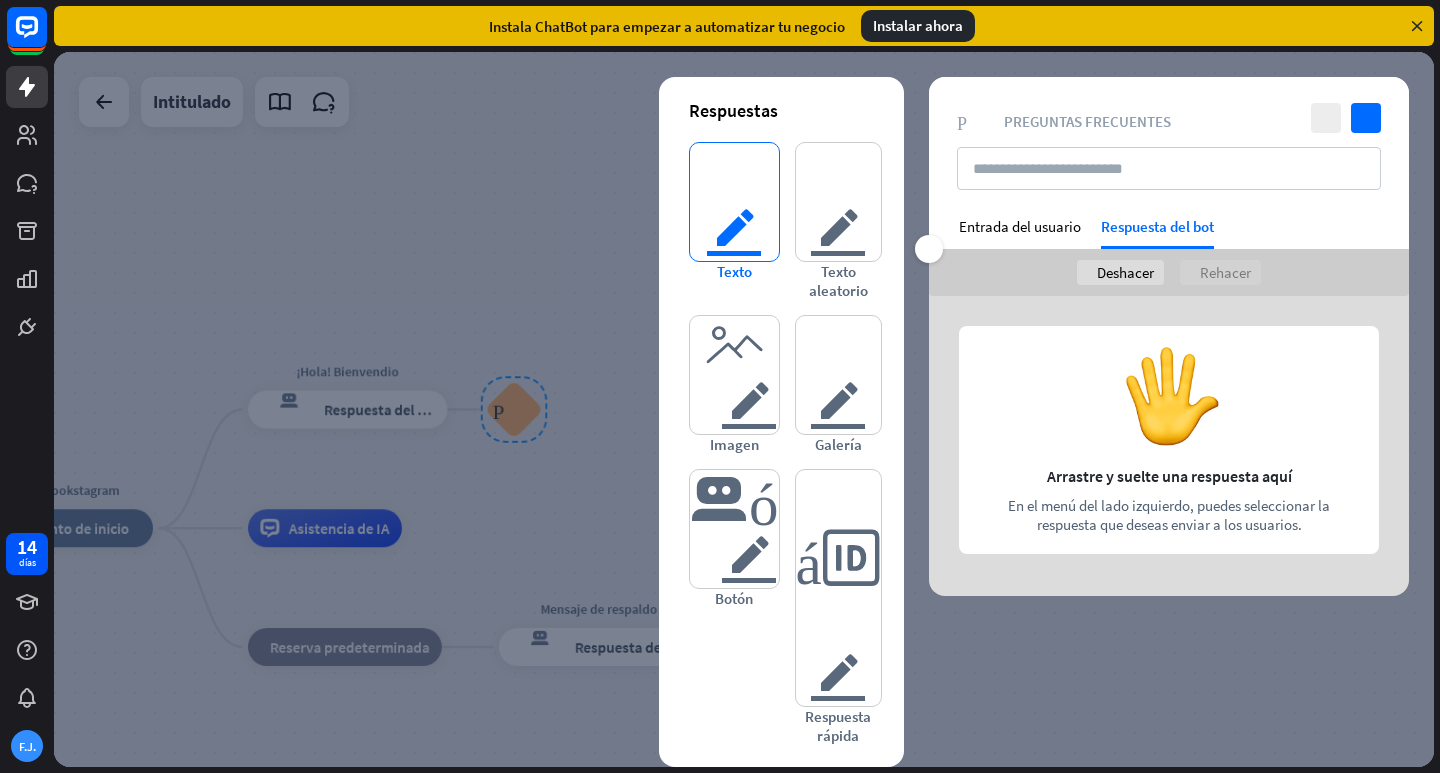 type 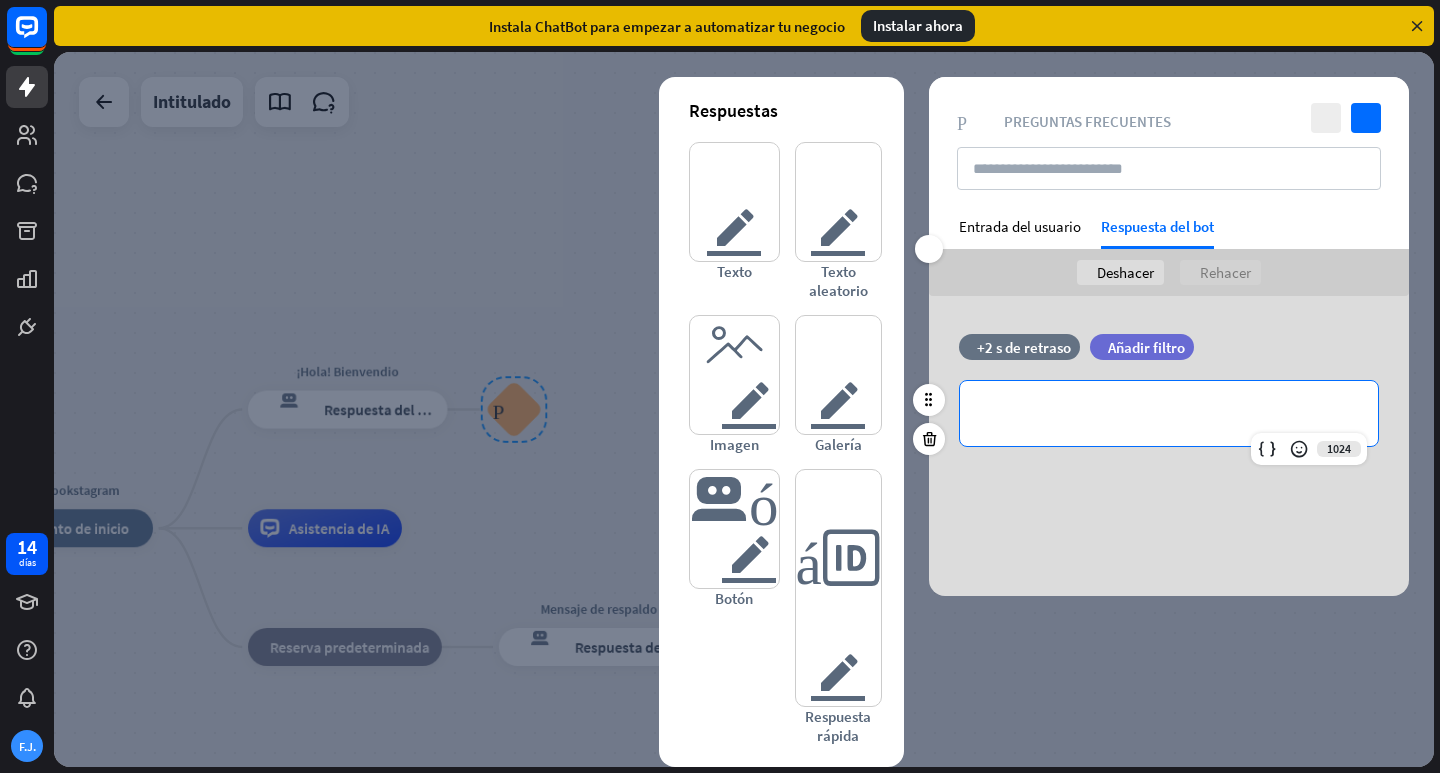 click on "**********" at bounding box center (1169, 413) 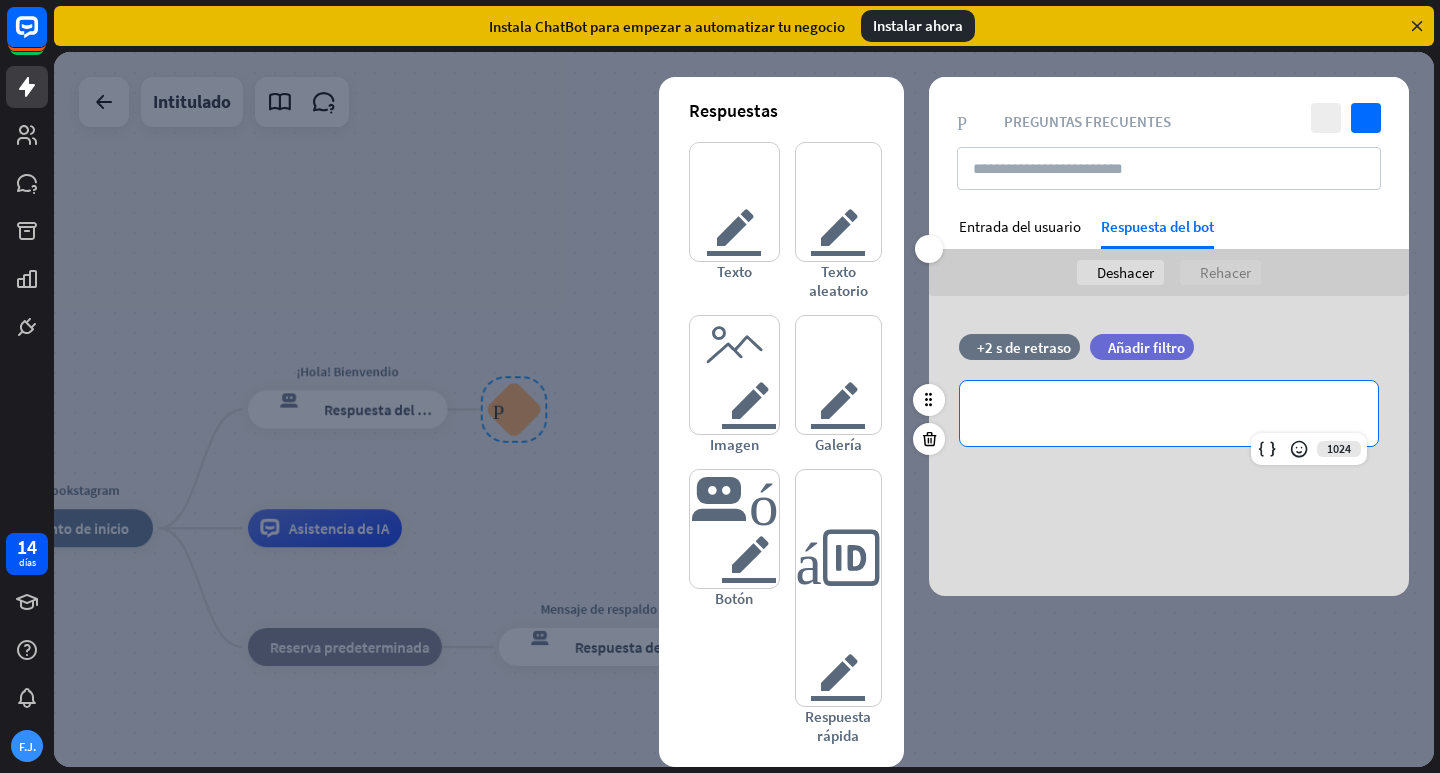type 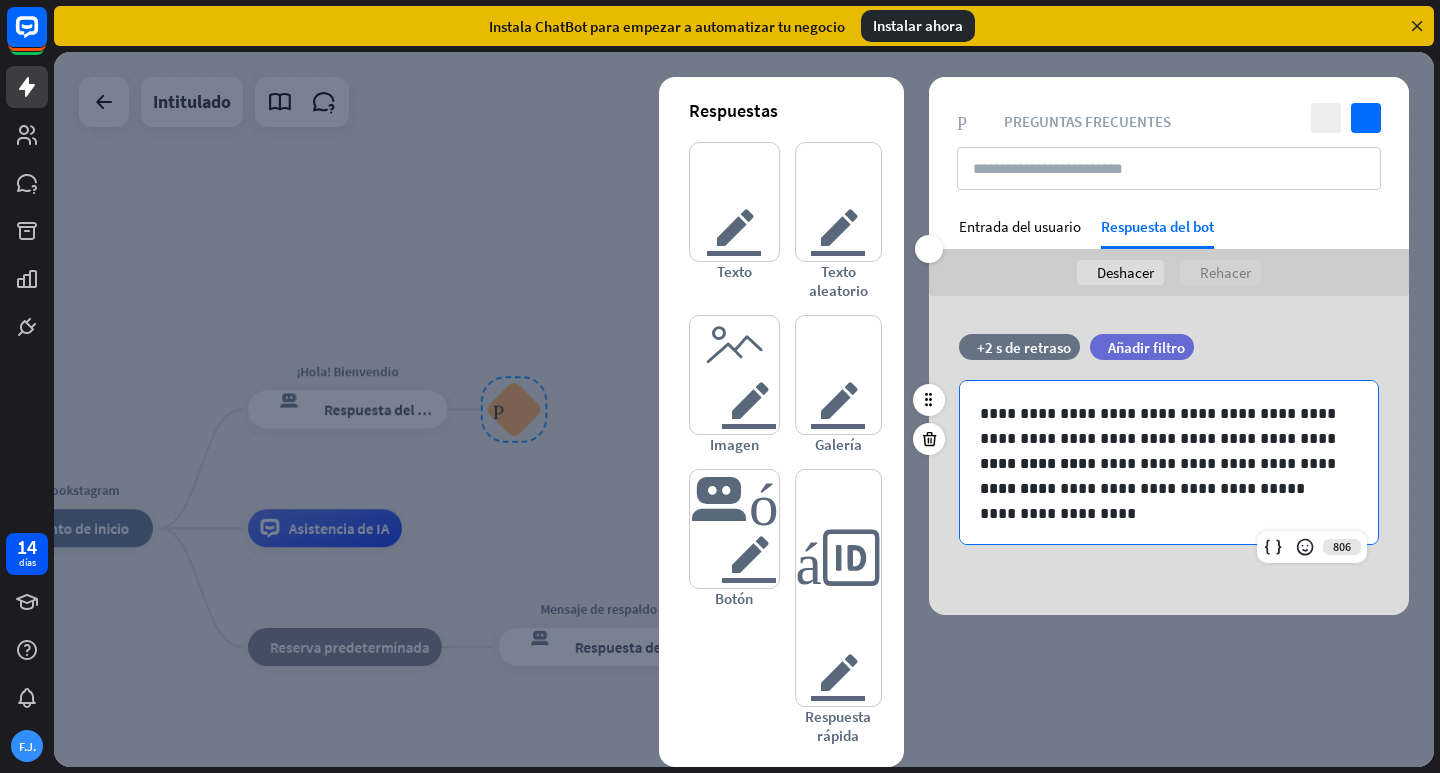 click on "**********" at bounding box center (1161, 513) 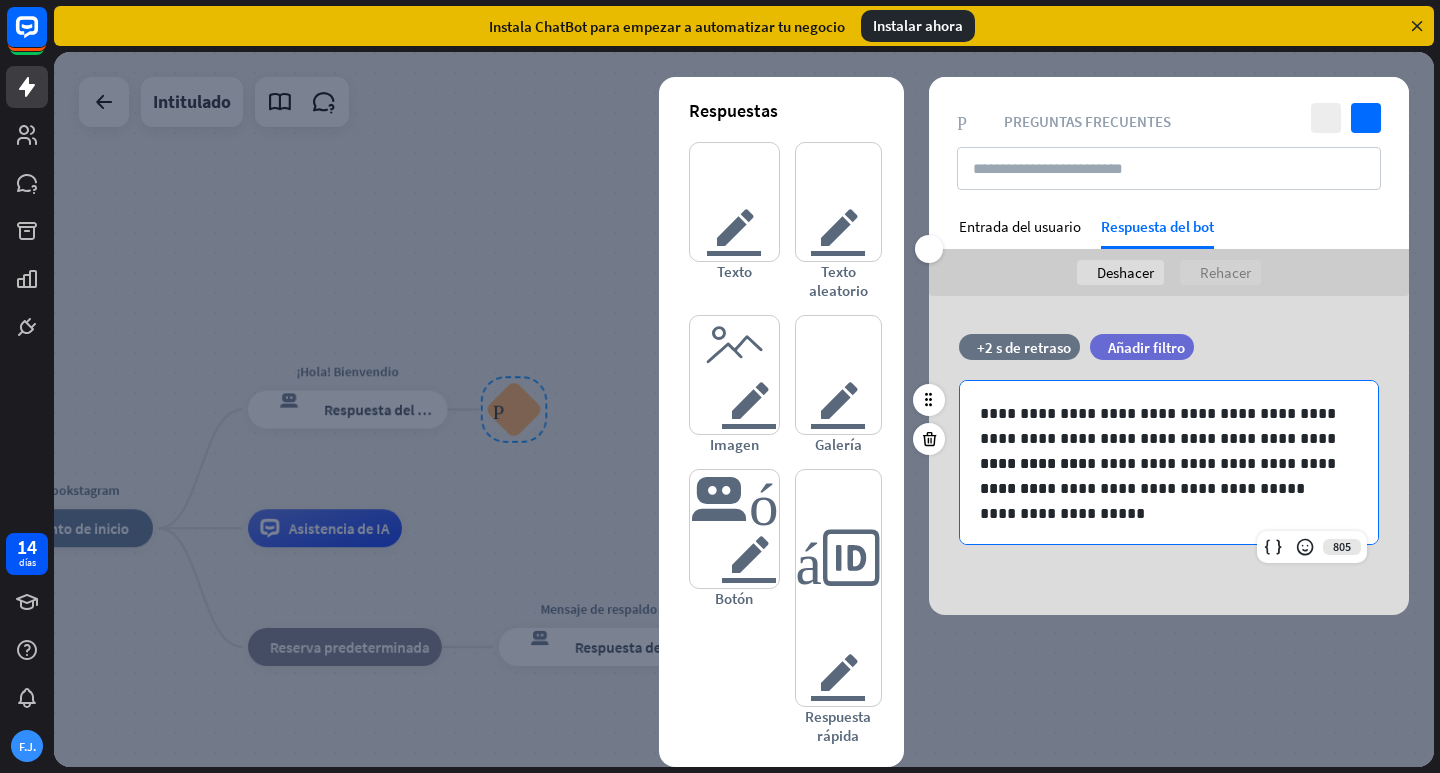 click on "**********" at bounding box center (1161, 513) 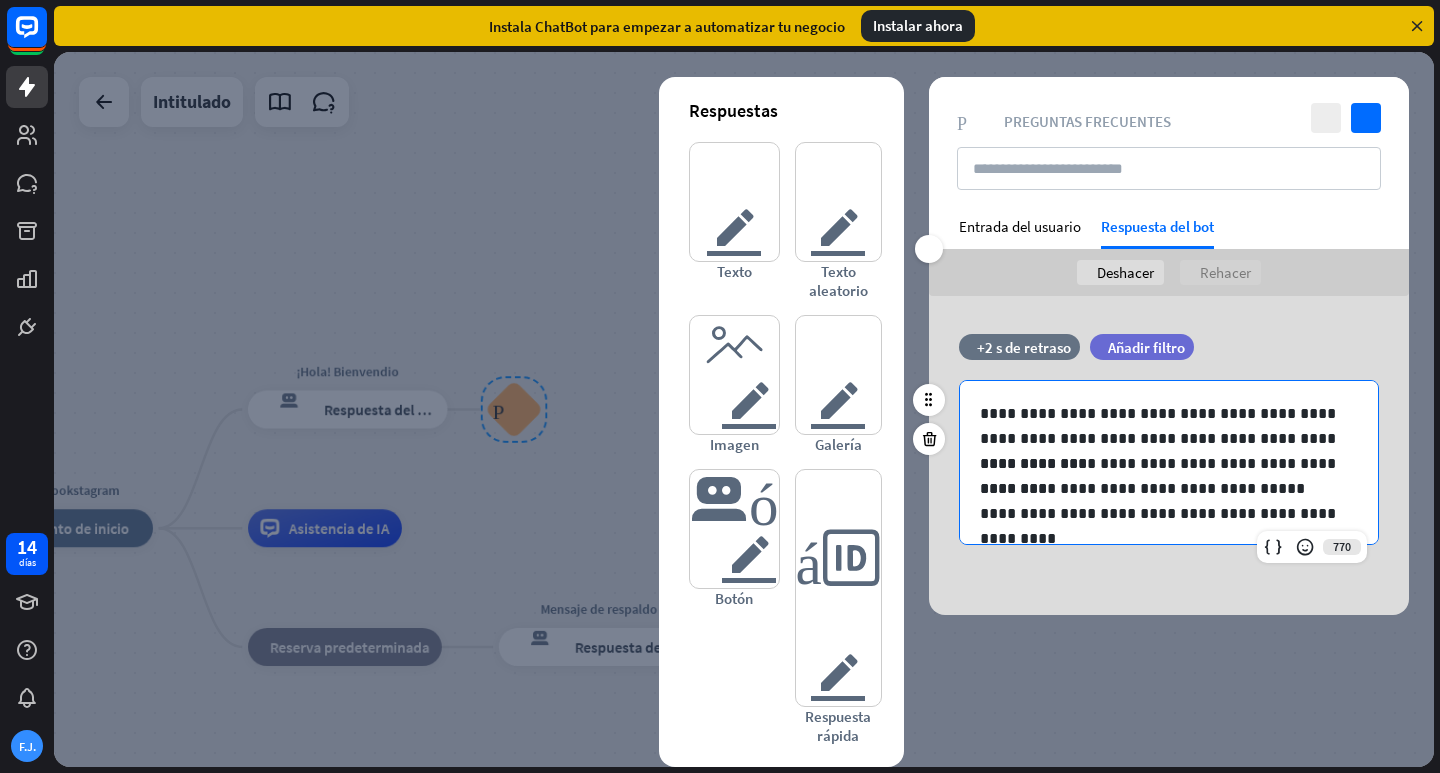 scroll, scrollTop: 10, scrollLeft: 0, axis: vertical 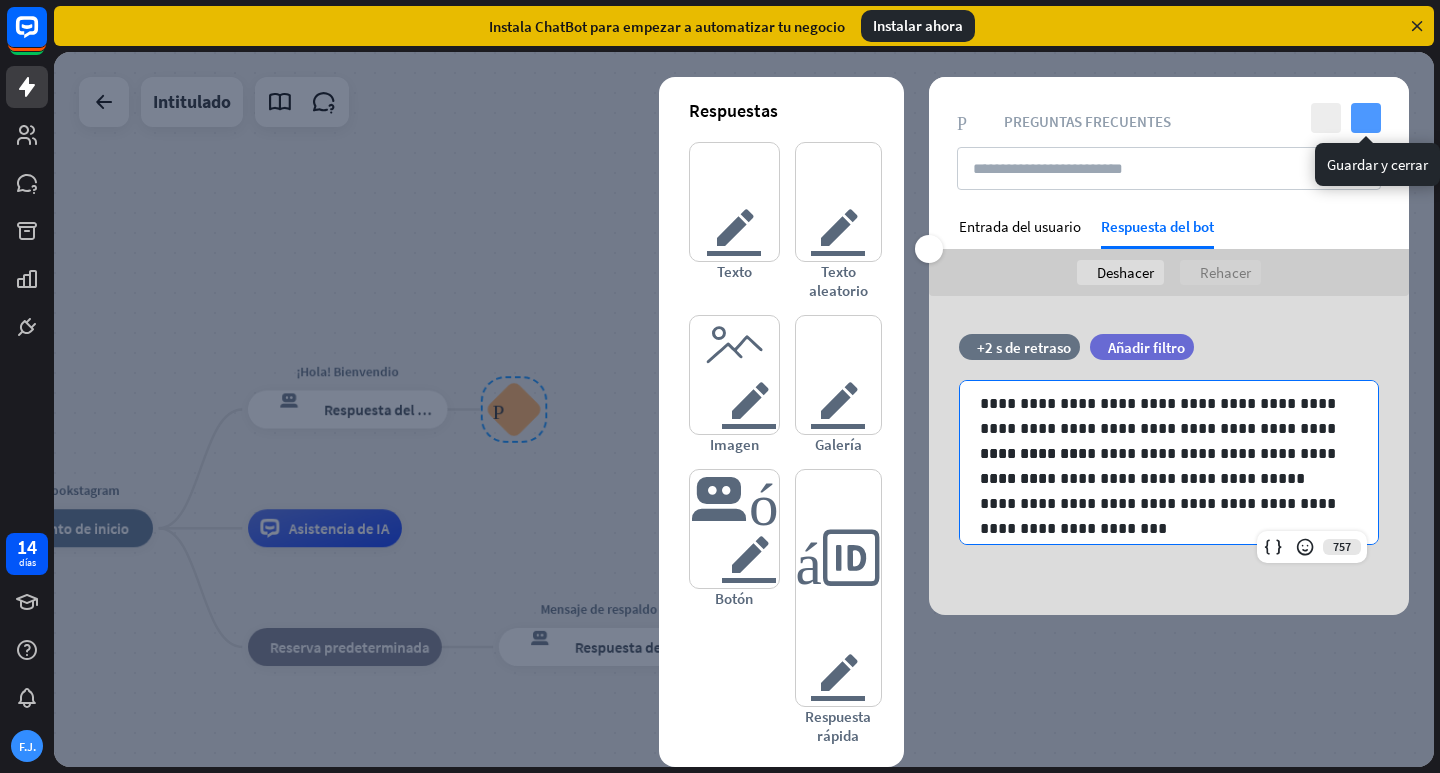 click on "controlar" at bounding box center (1366, 118) 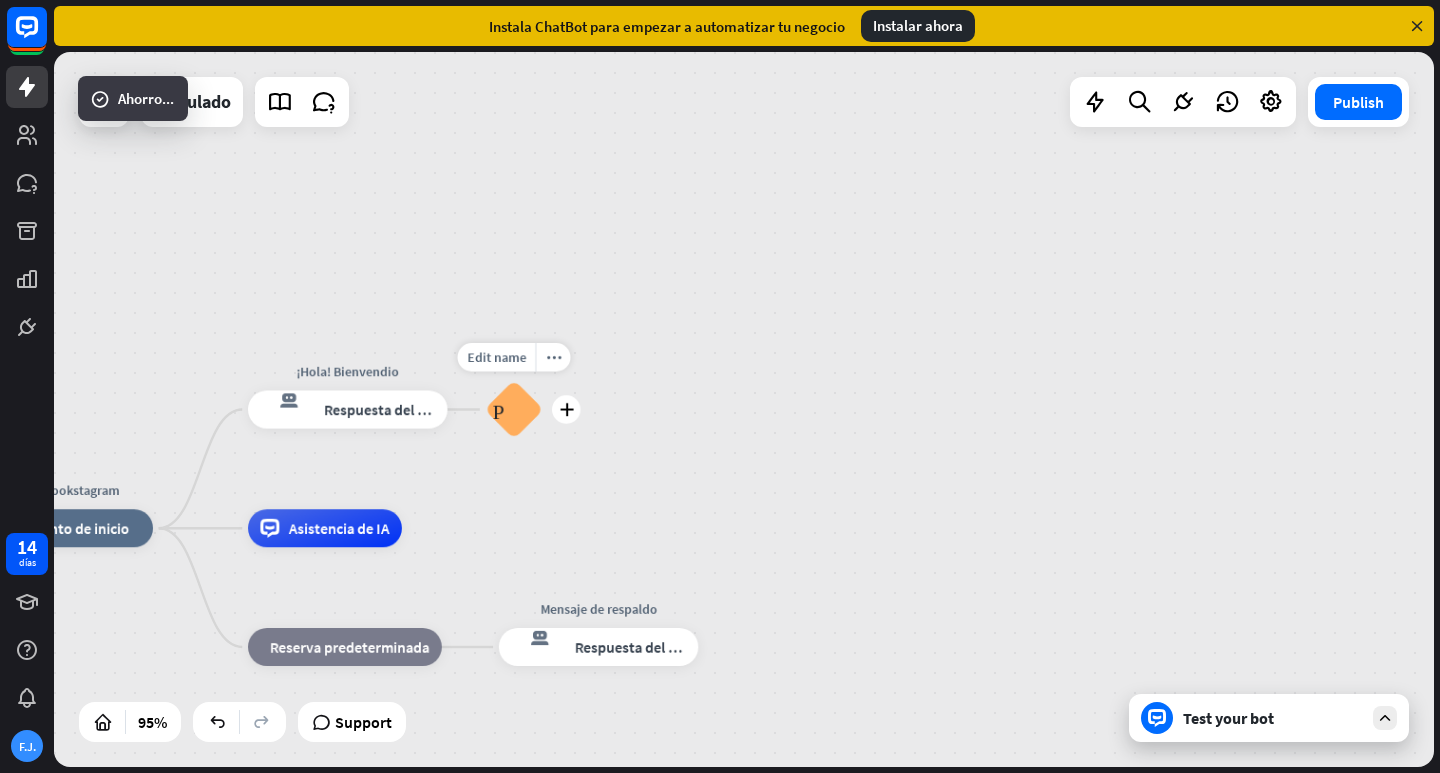 click on "Preguntas frecuentes sobre bloques" at bounding box center [514, 409] 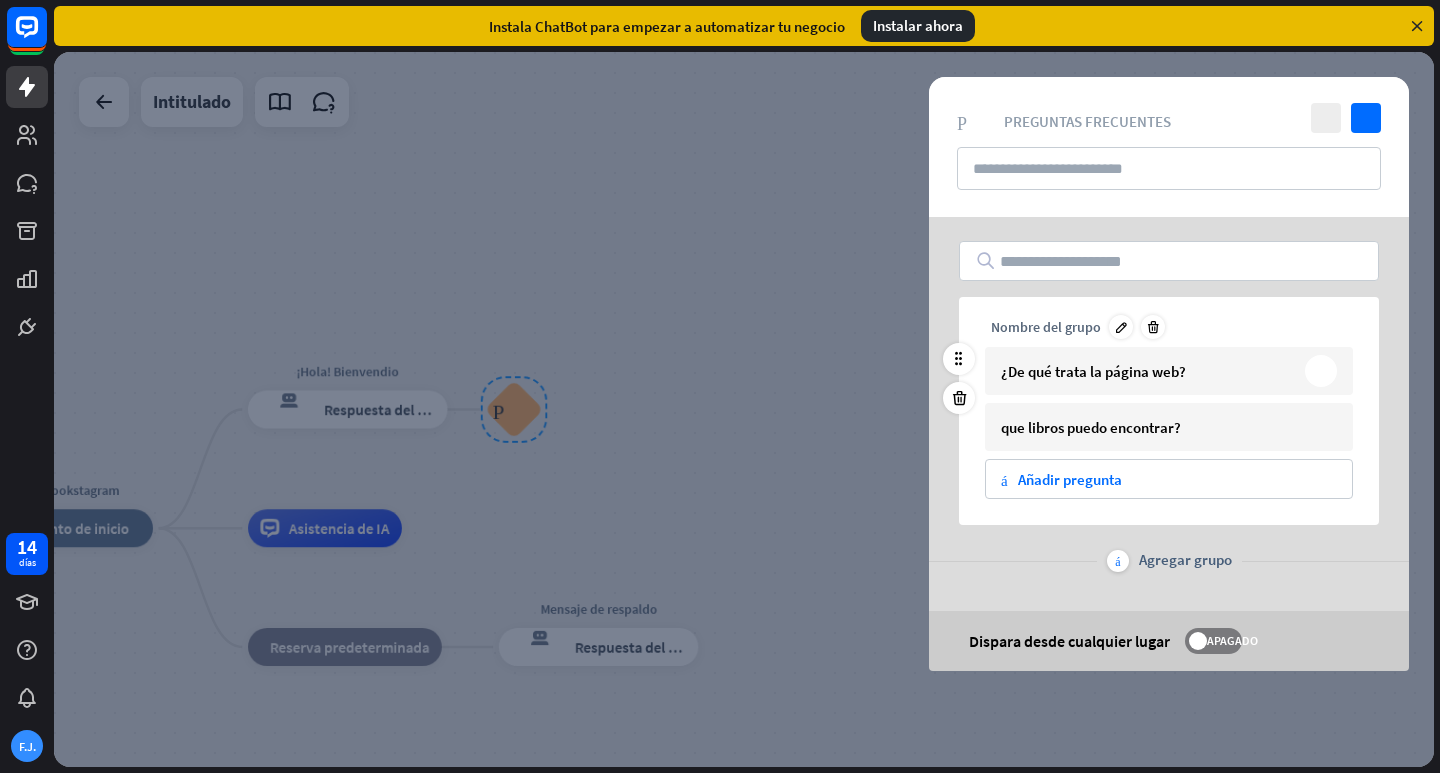 click on "¿De qué trata la página web?" at bounding box center (1093, 371) 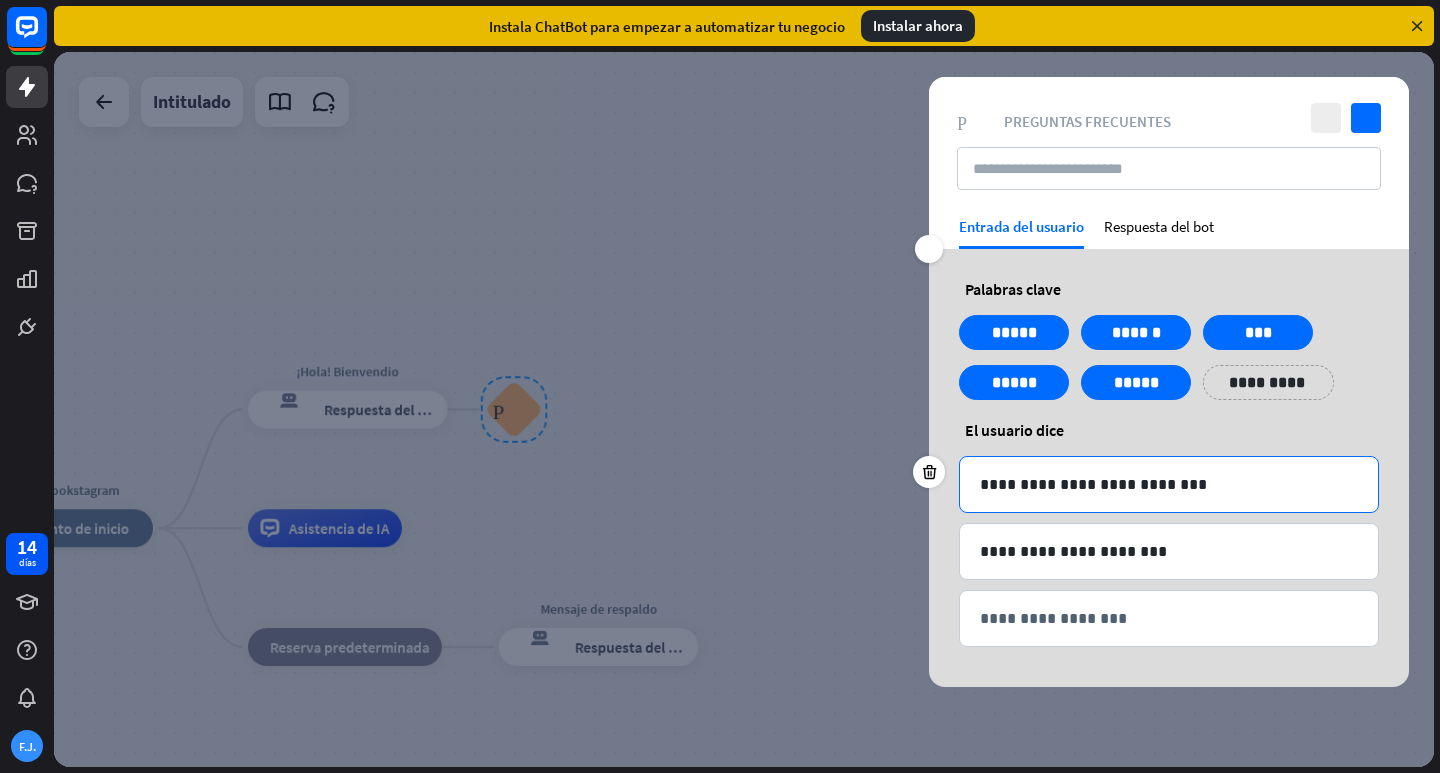 click on "**********" at bounding box center [1169, 484] 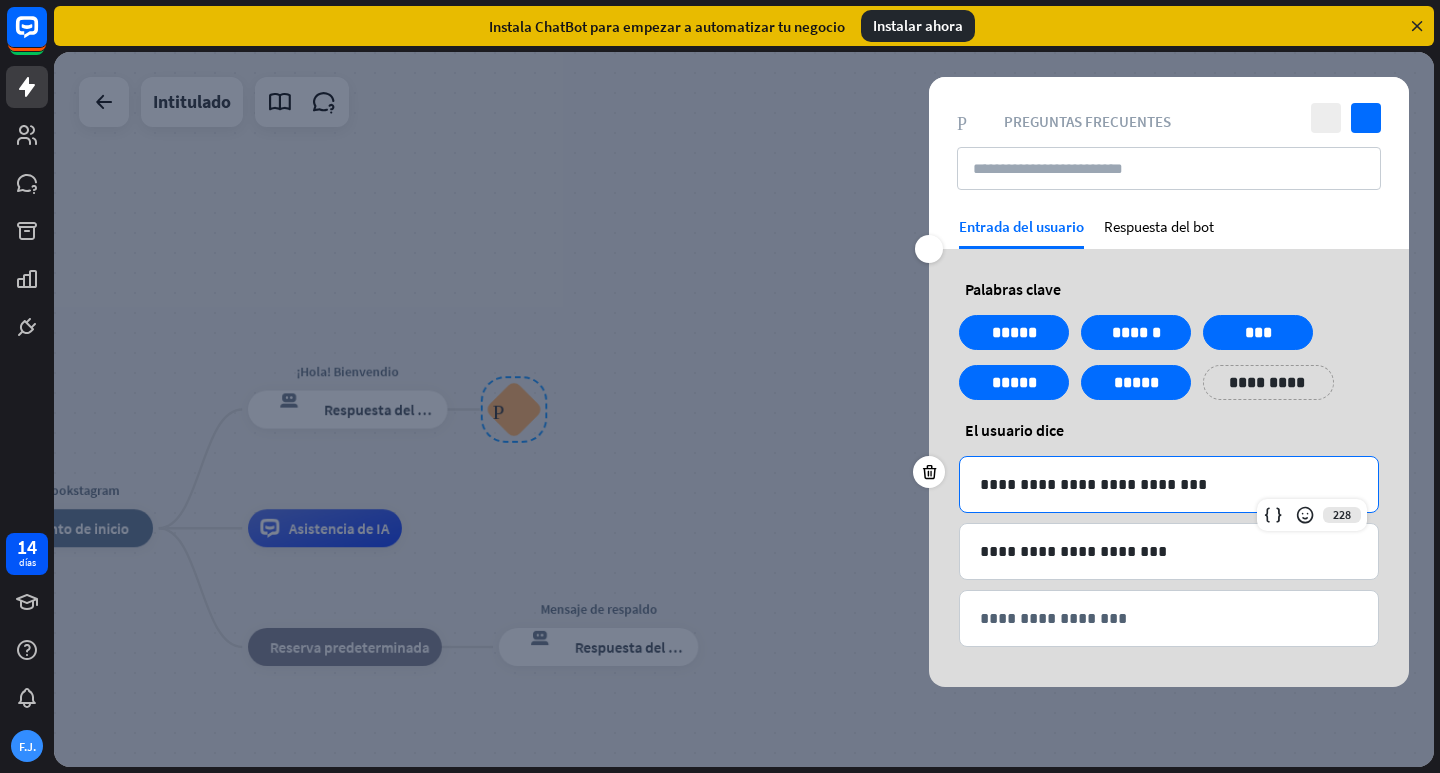 type 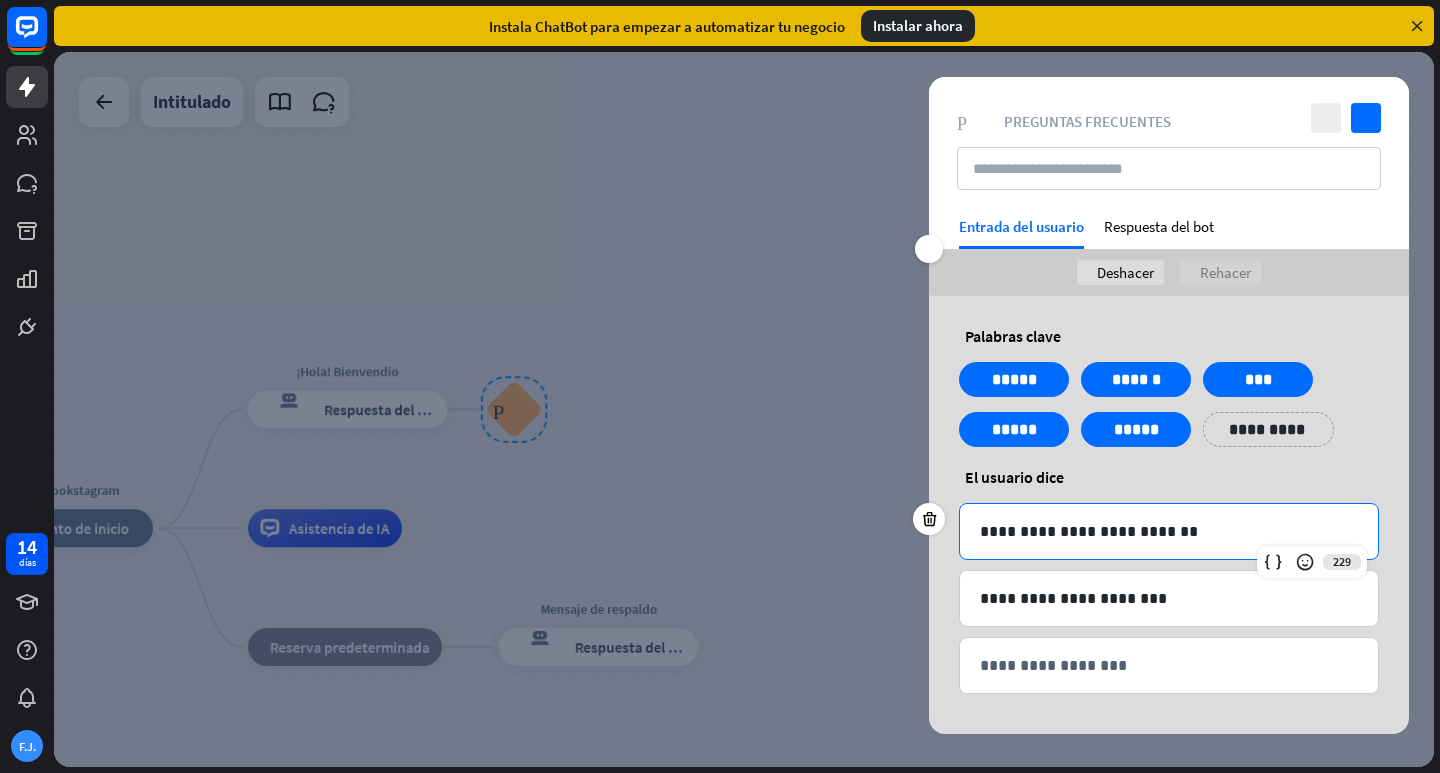 click on "**********" at bounding box center [1169, 531] 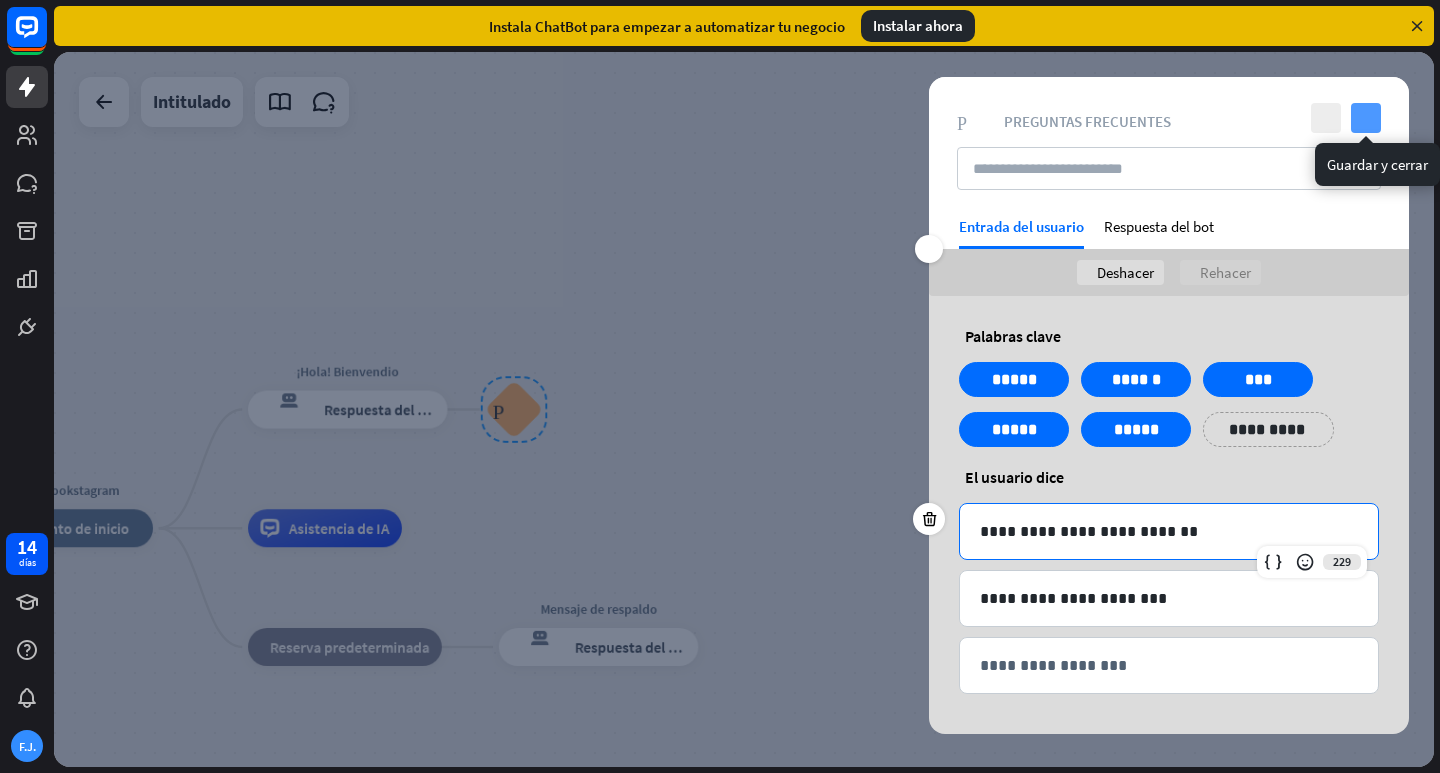 click on "controlar" at bounding box center [1366, 118] 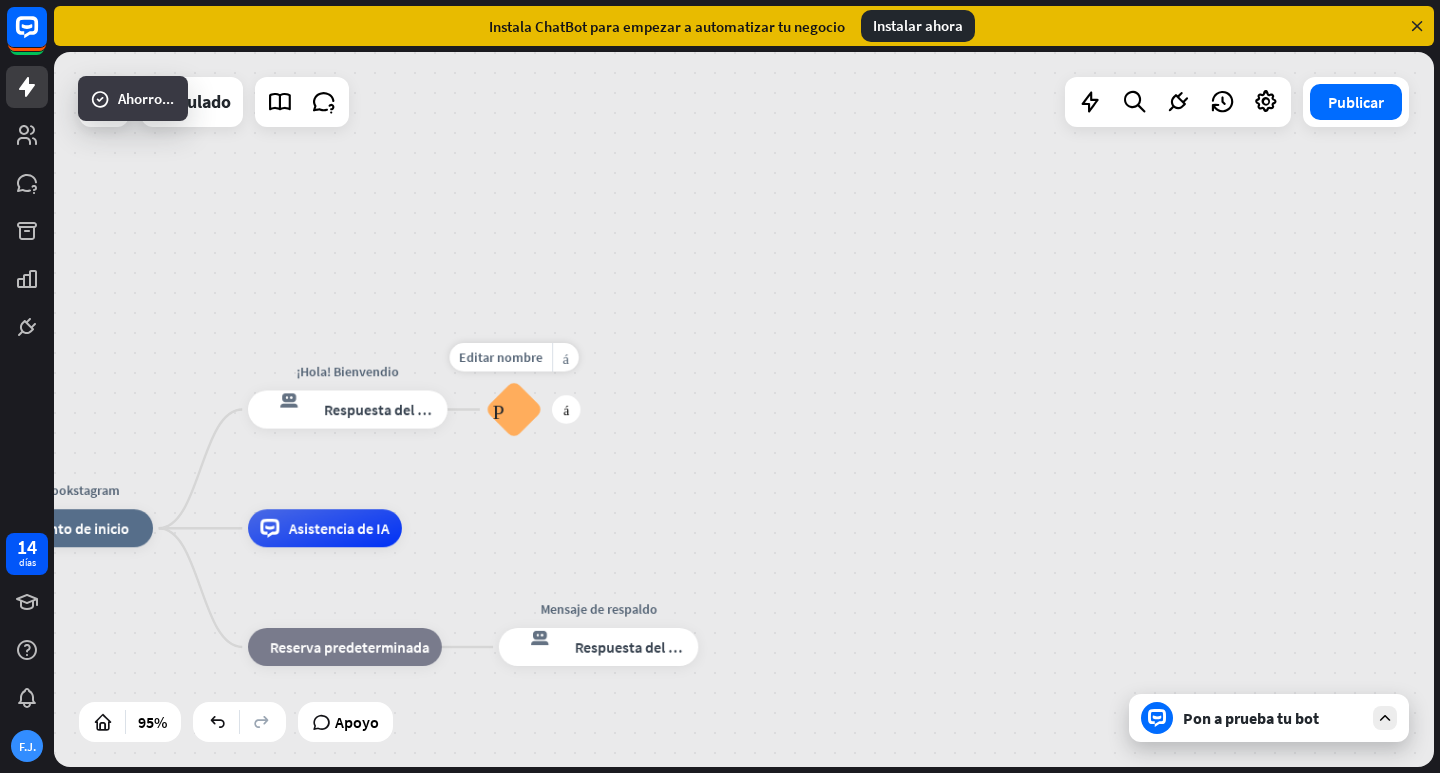 click on "Preguntas frecuentes sobre bloques" at bounding box center (514, 409) 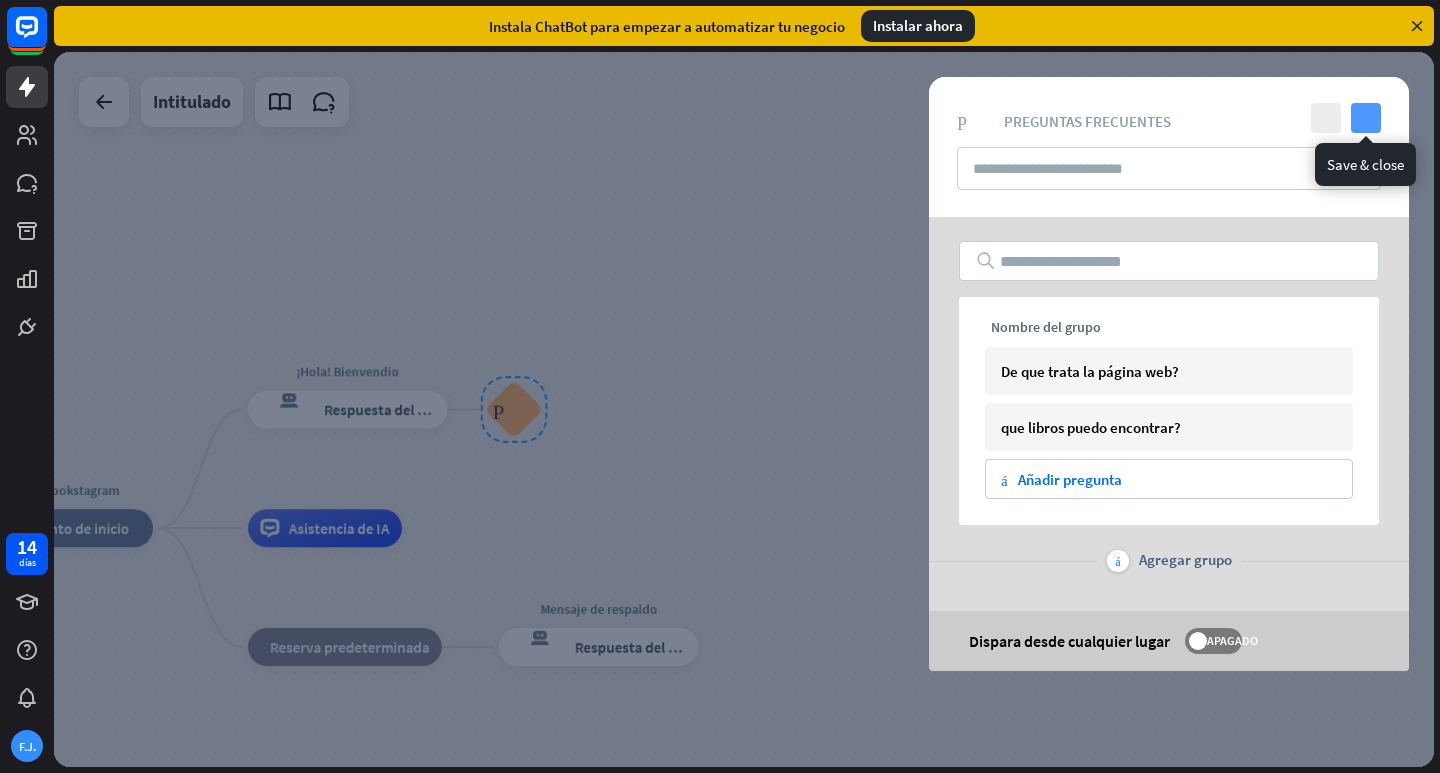 click on "controlar" at bounding box center (1366, 118) 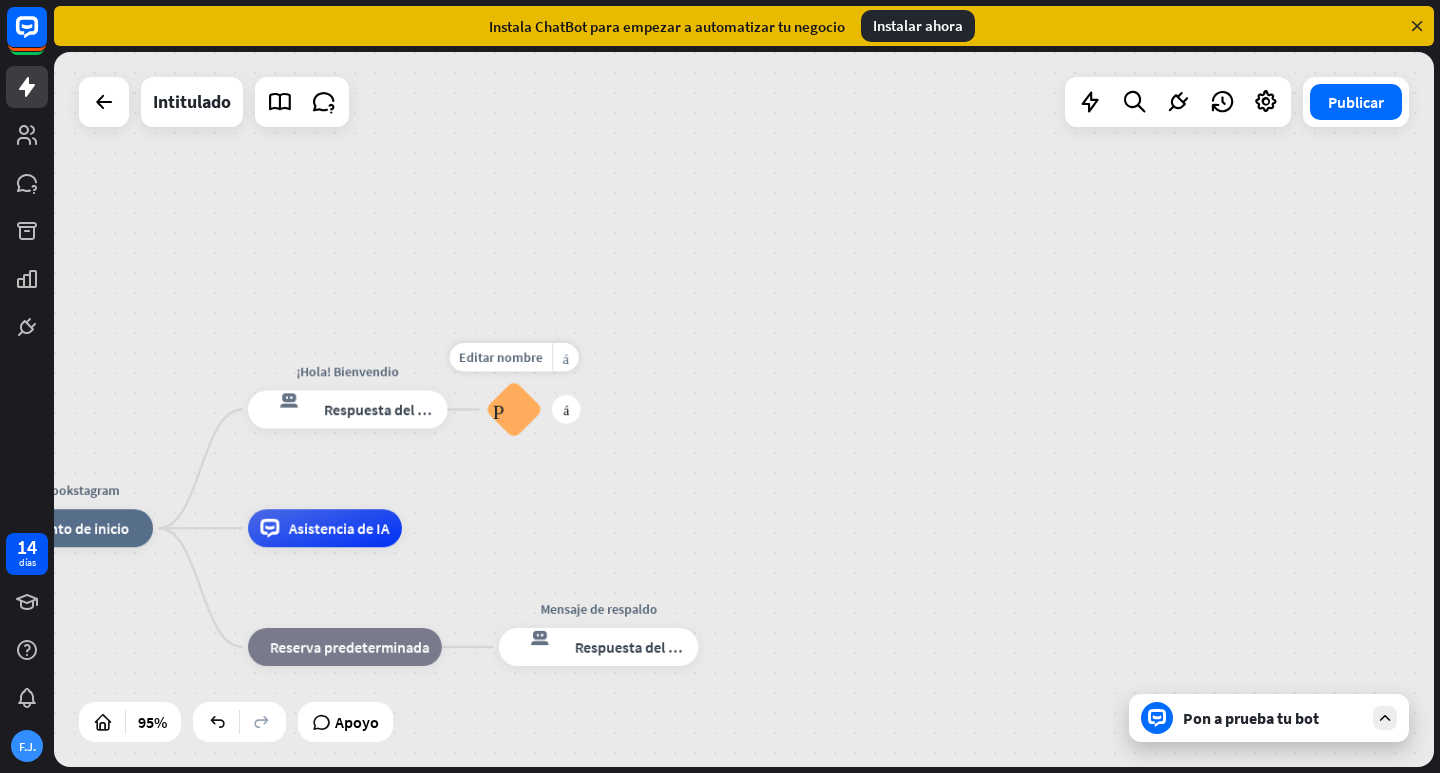 click on "Preguntas frecuentes sobre bloques" at bounding box center (514, 409) 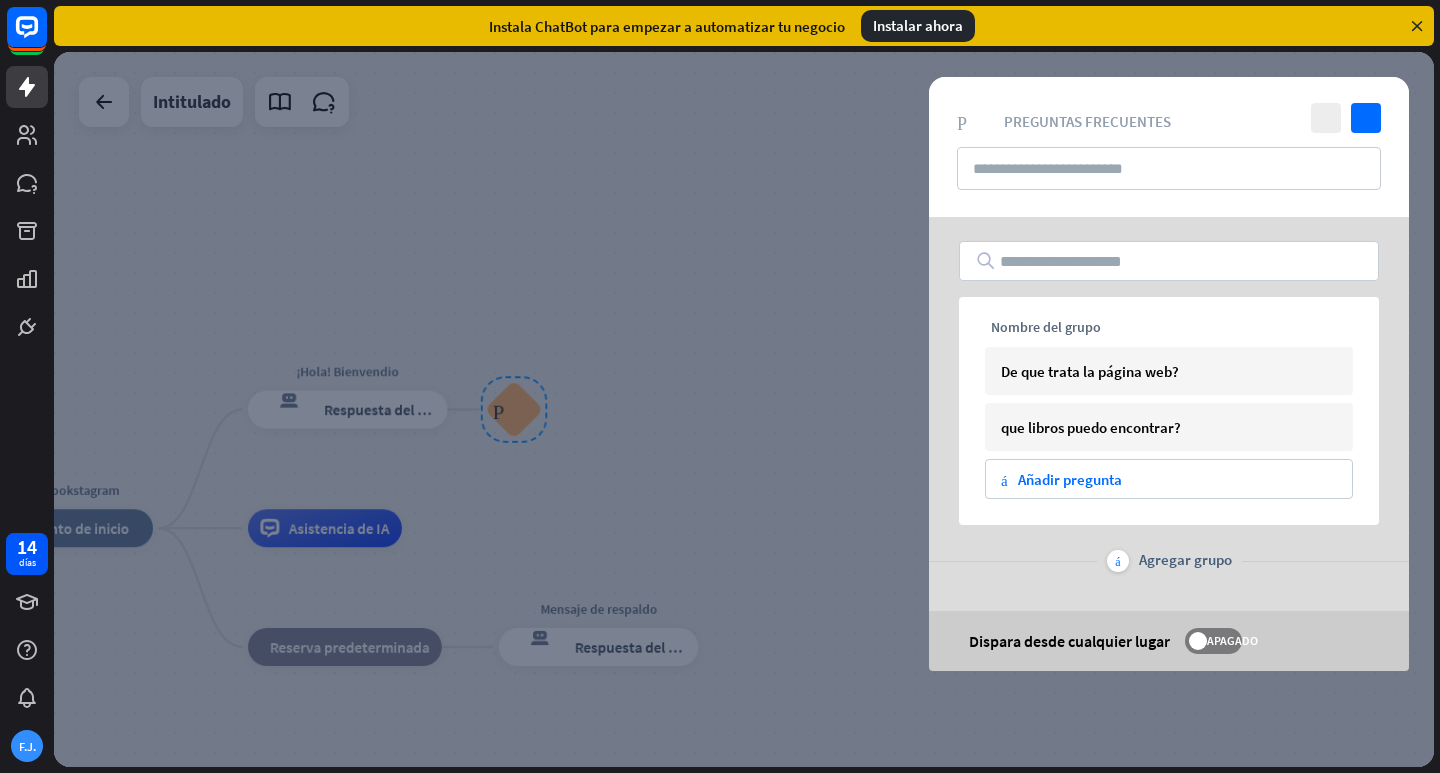 click at bounding box center (744, 409) 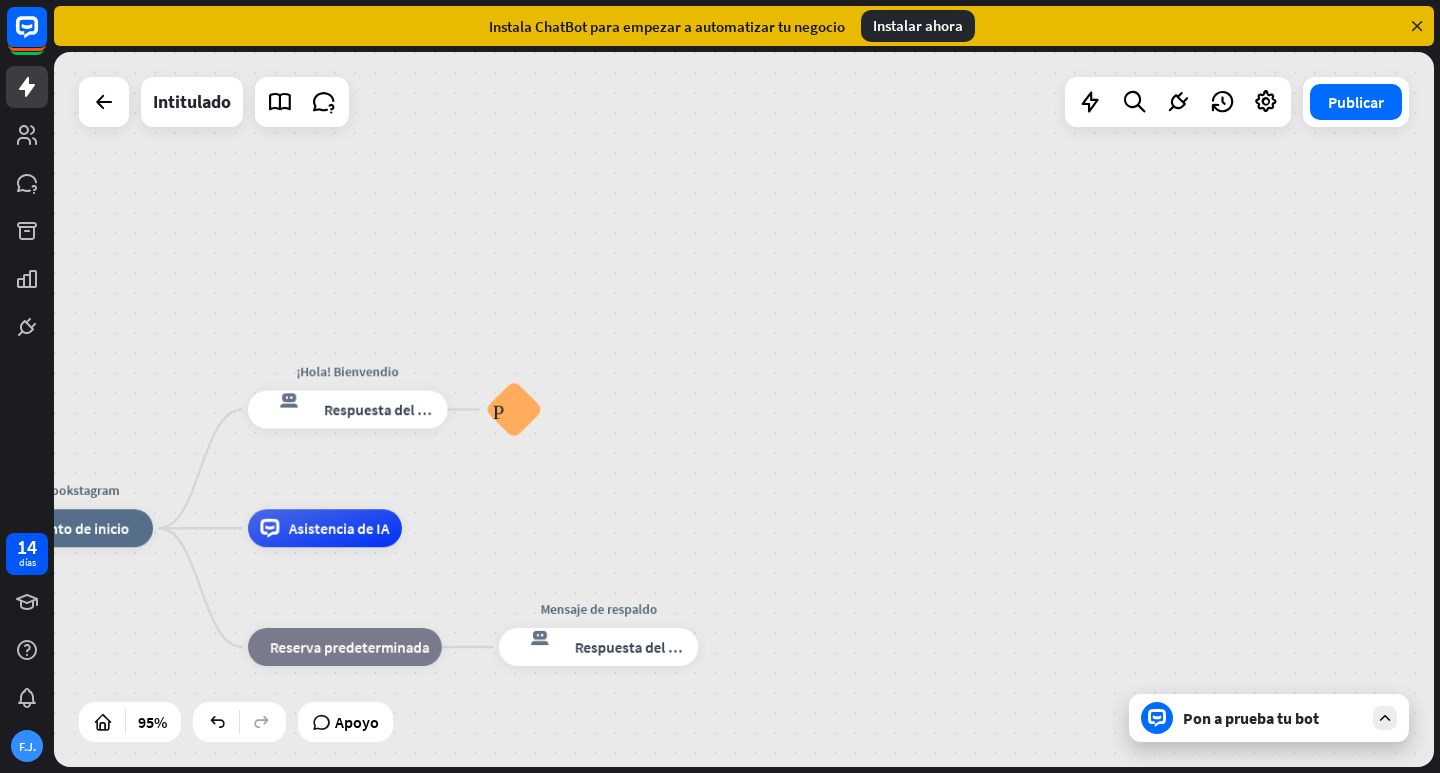 click on "Bookstagram   inicio_2   Punto de inicio                 ¡Hola! Bienvendio   respuesta del bot de bloqueo   Respuesta del bot                   Preguntas frecuentes sobre bloques                     Asistencia de IA                   bloque_de_retroceso   Reserva predeterminada                 Mensaje de respaldo   respuesta del bot de bloqueo   Respuesta del bot" at bounding box center (666, 867) 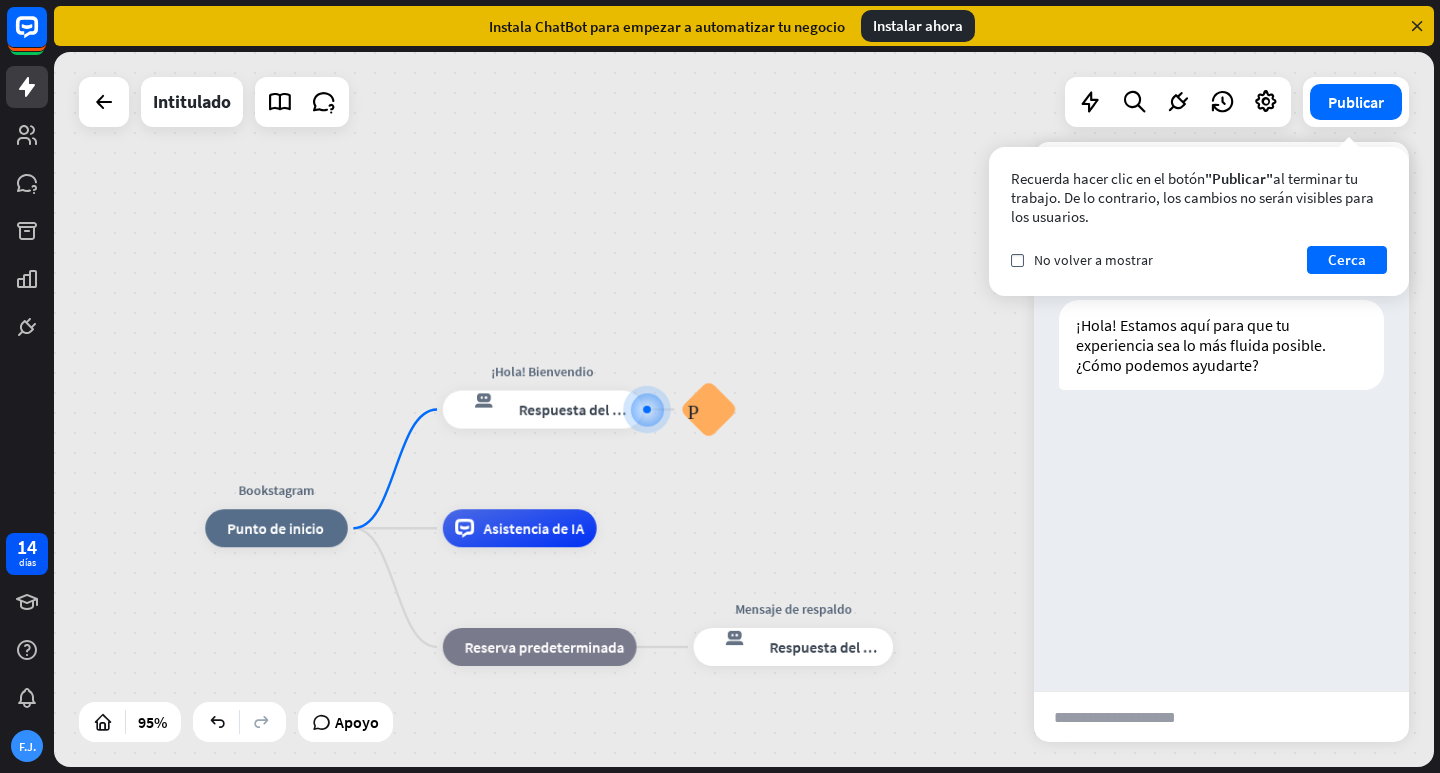 click at bounding box center (1132, 717) 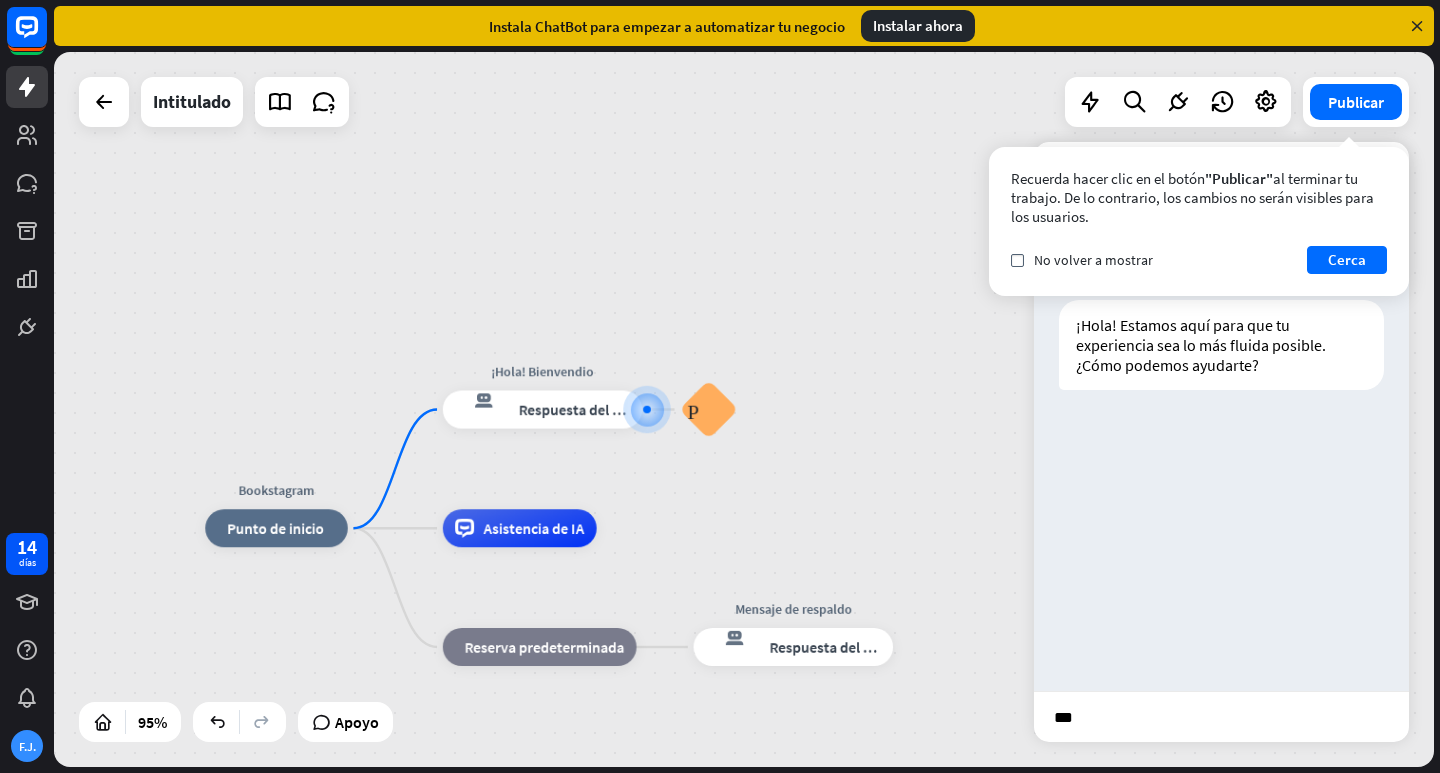 type on "****" 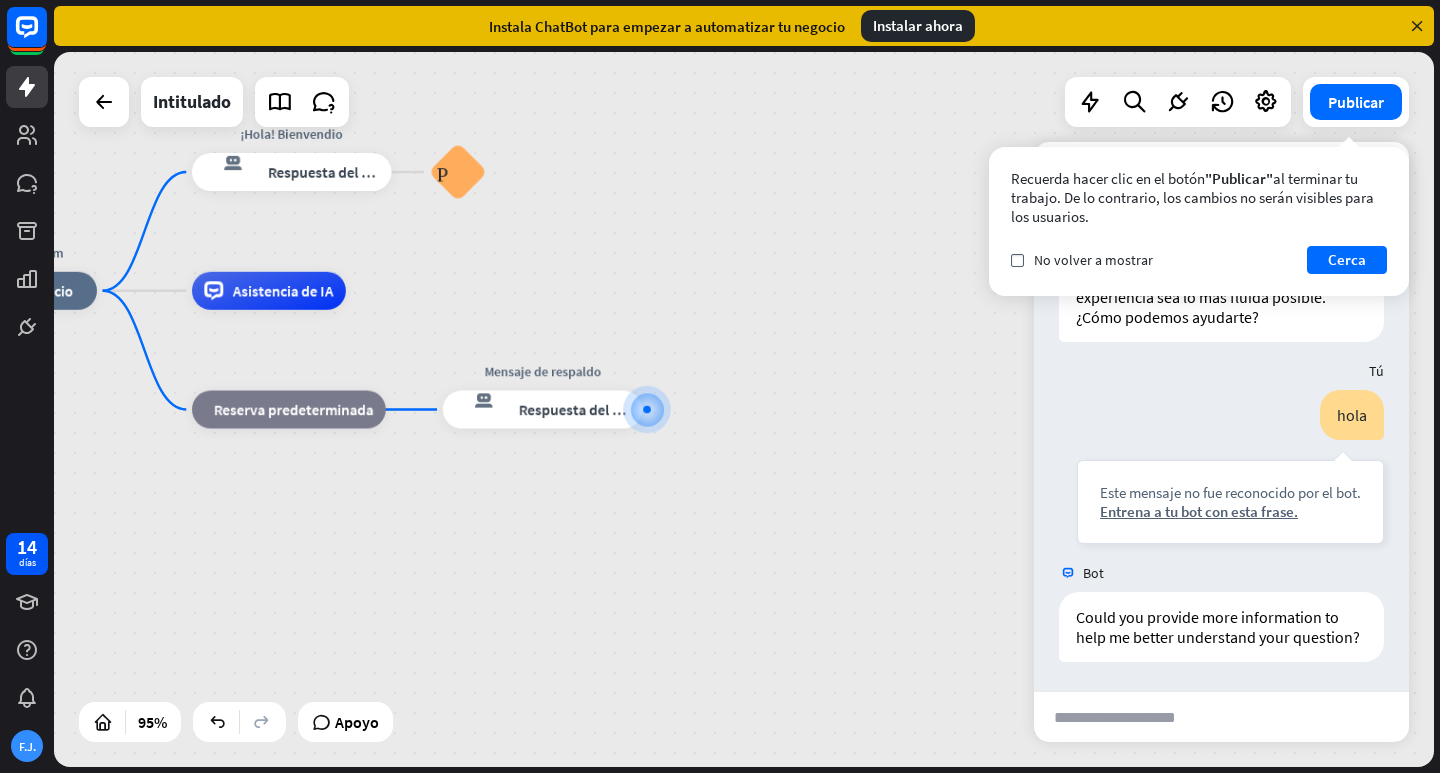 scroll, scrollTop: 88, scrollLeft: 0, axis: vertical 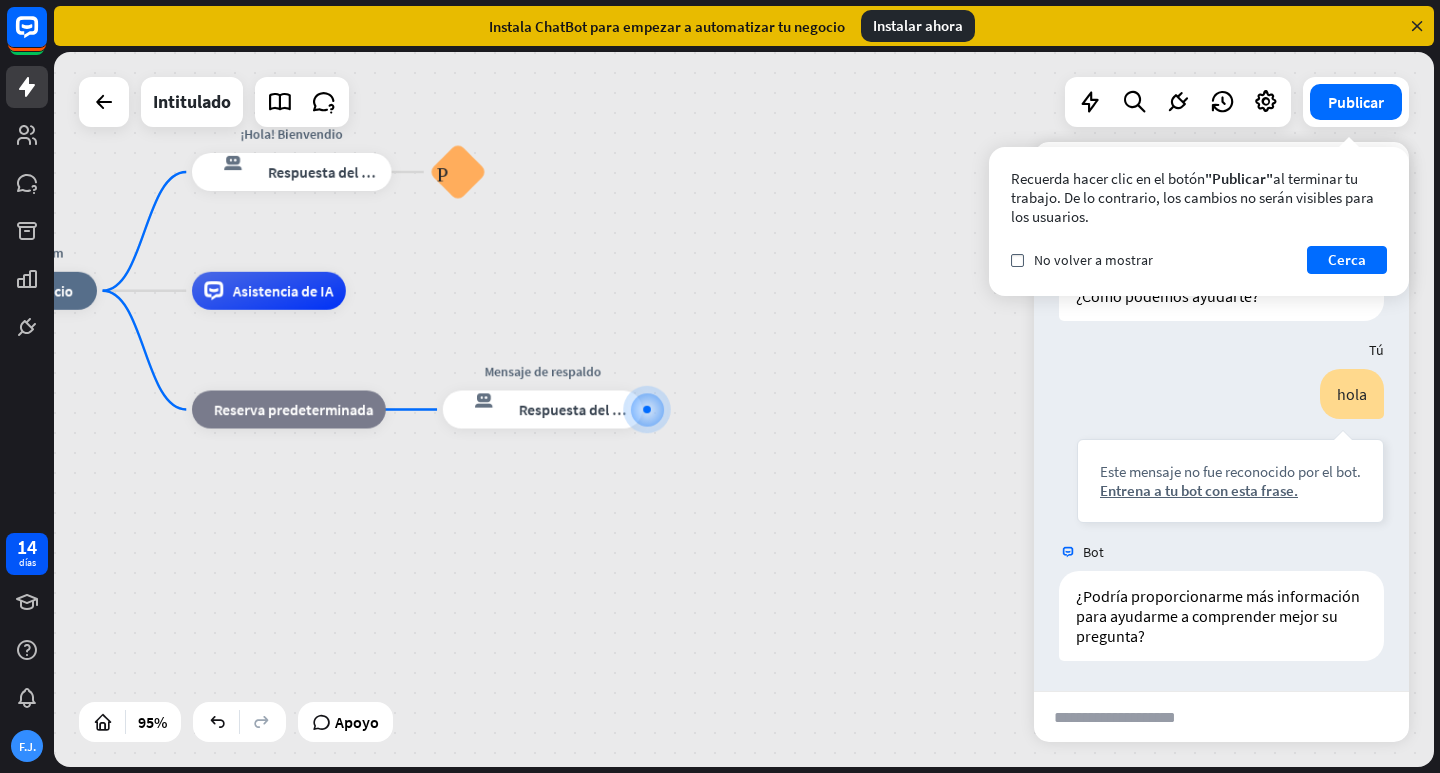 click on "Bookstagram   inicio_2   Punto de inicio                 ¡Hola! Bienvendio   respuesta del bot de bloqueo   Respuesta del bot                   Preguntas frecuentes sobre bloques                     Asistencia de IA                   bloque_de_retroceso   Reserva predeterminada                 Mensaje de respaldo   respuesta del bot de bloqueo   Respuesta del bot" at bounding box center (609, 630) 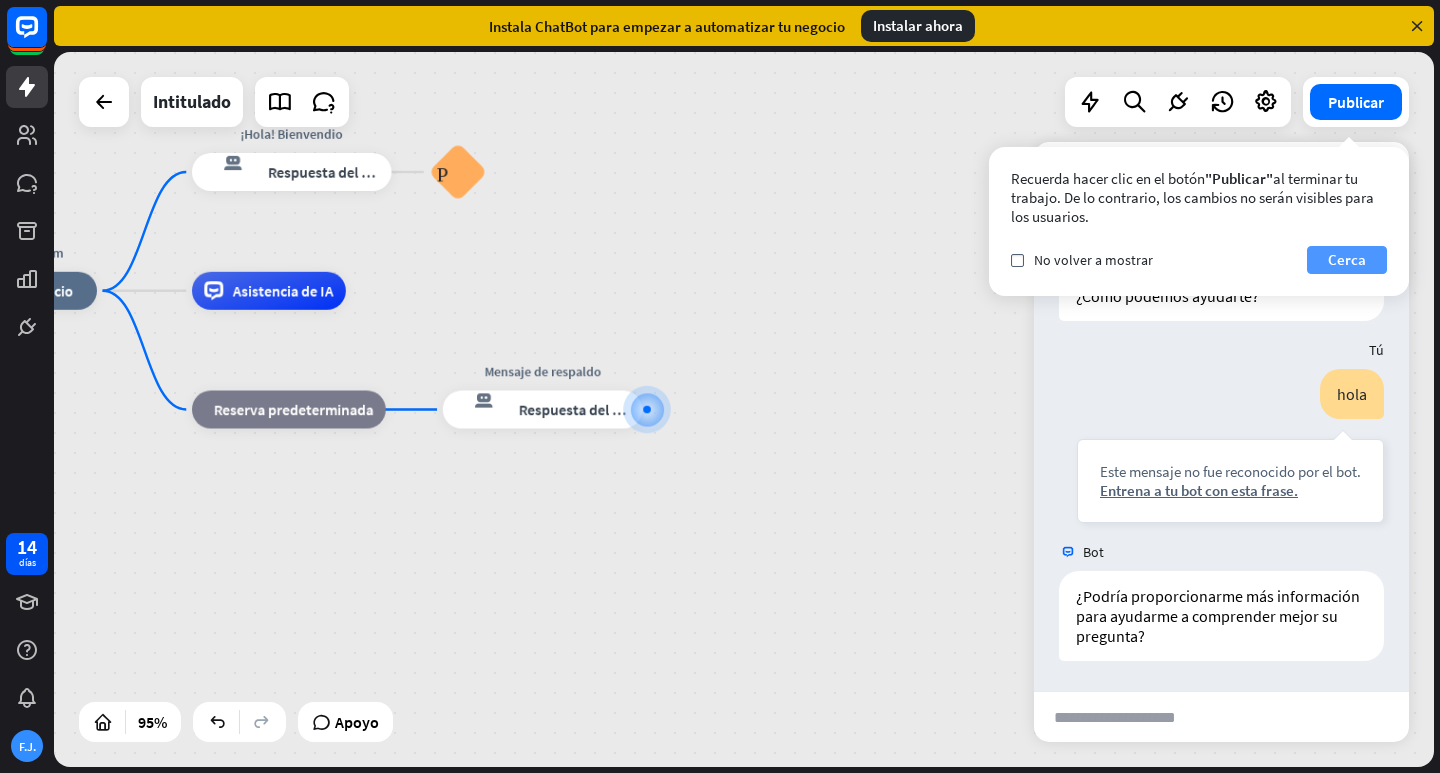 click on "Cerca" at bounding box center [1347, 259] 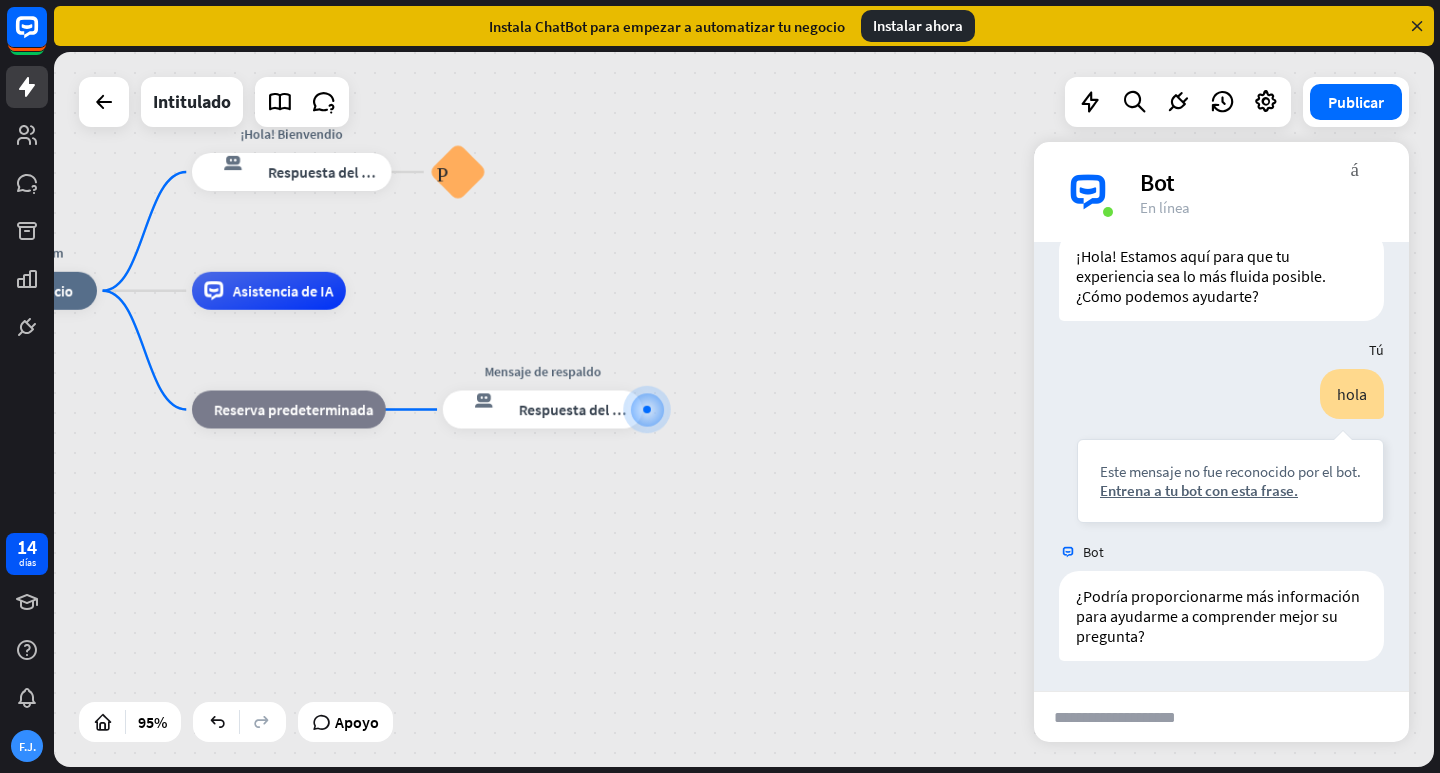 click on "Bookstagram   inicio_2   Punto de inicio                 ¡Hola! Bienvendio   respuesta del bot de bloqueo   Respuesta del bot                   Preguntas frecuentes sobre bloques                     Asistencia de IA                   bloque_de_retroceso   Reserva predeterminada                 Mensaje de respaldo   respuesta del bot de bloqueo   Respuesta del bot" at bounding box center (744, 409) 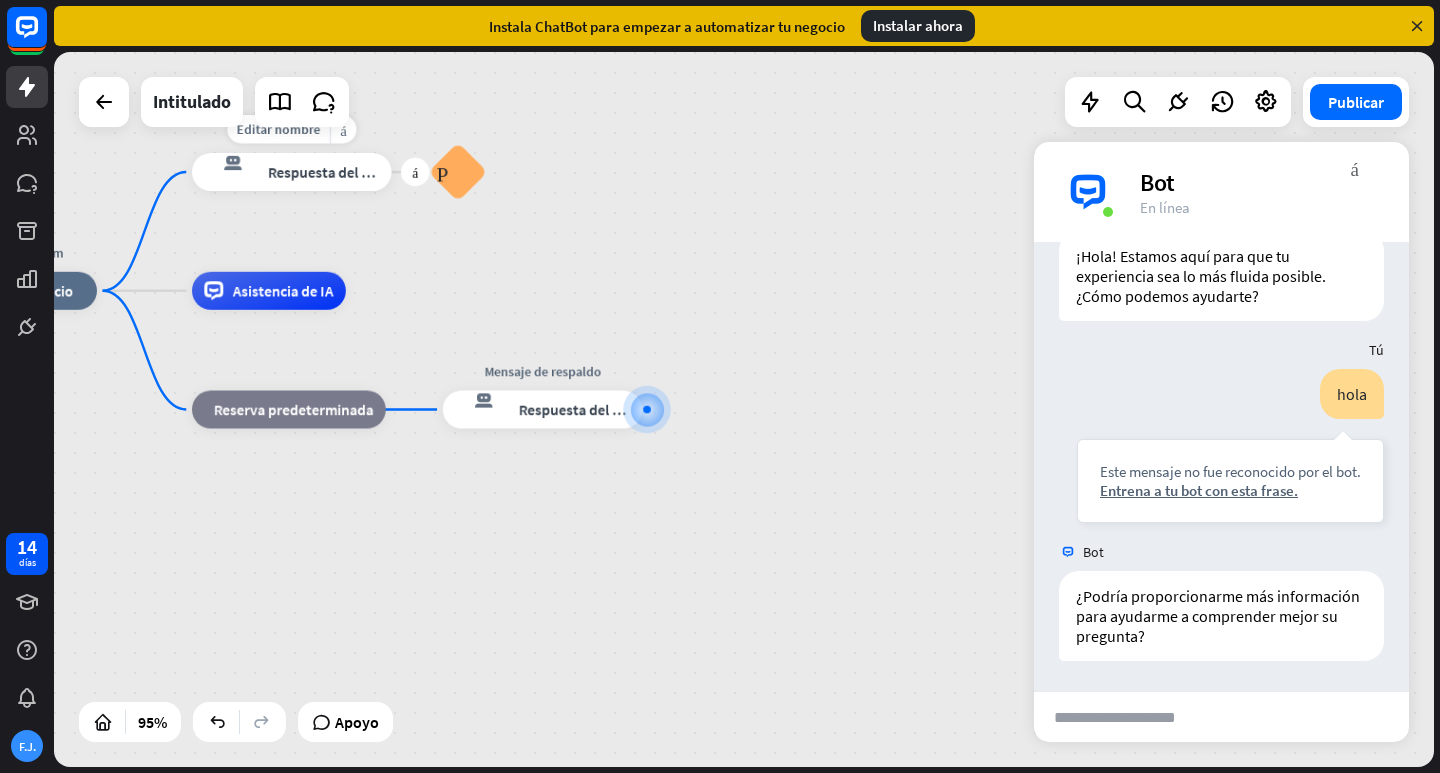 click on "Respuesta del bot" at bounding box center [326, 172] 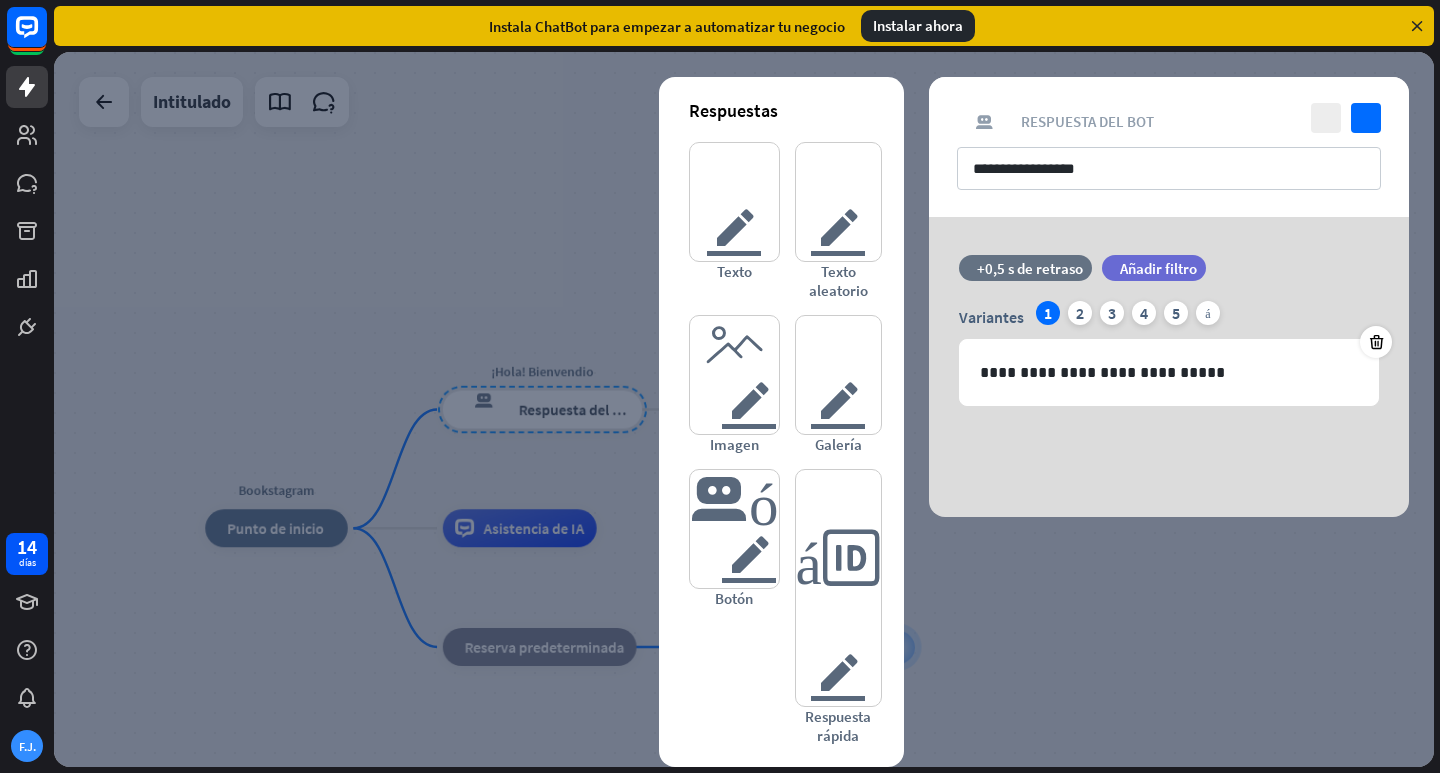 click at bounding box center [744, 409] 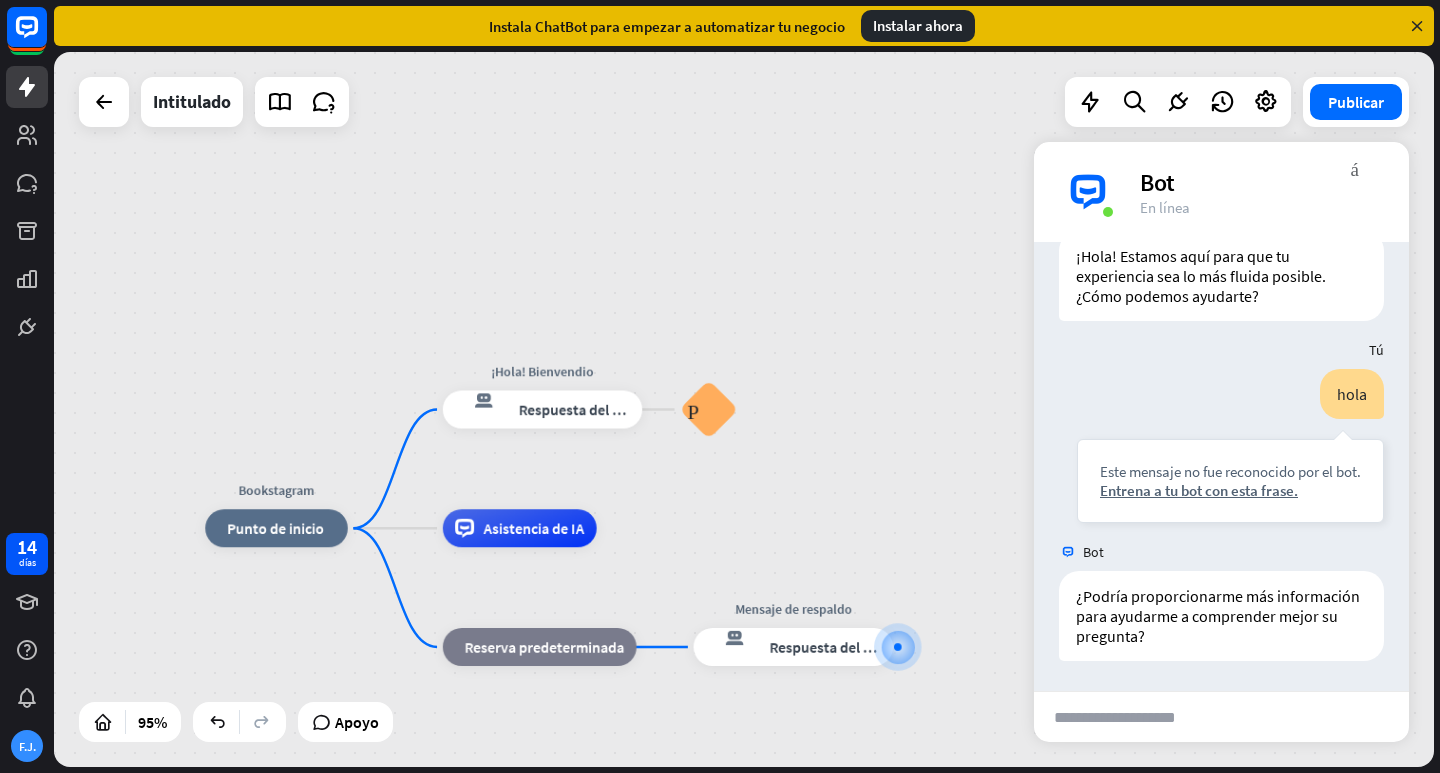 click at bounding box center [1132, 717] 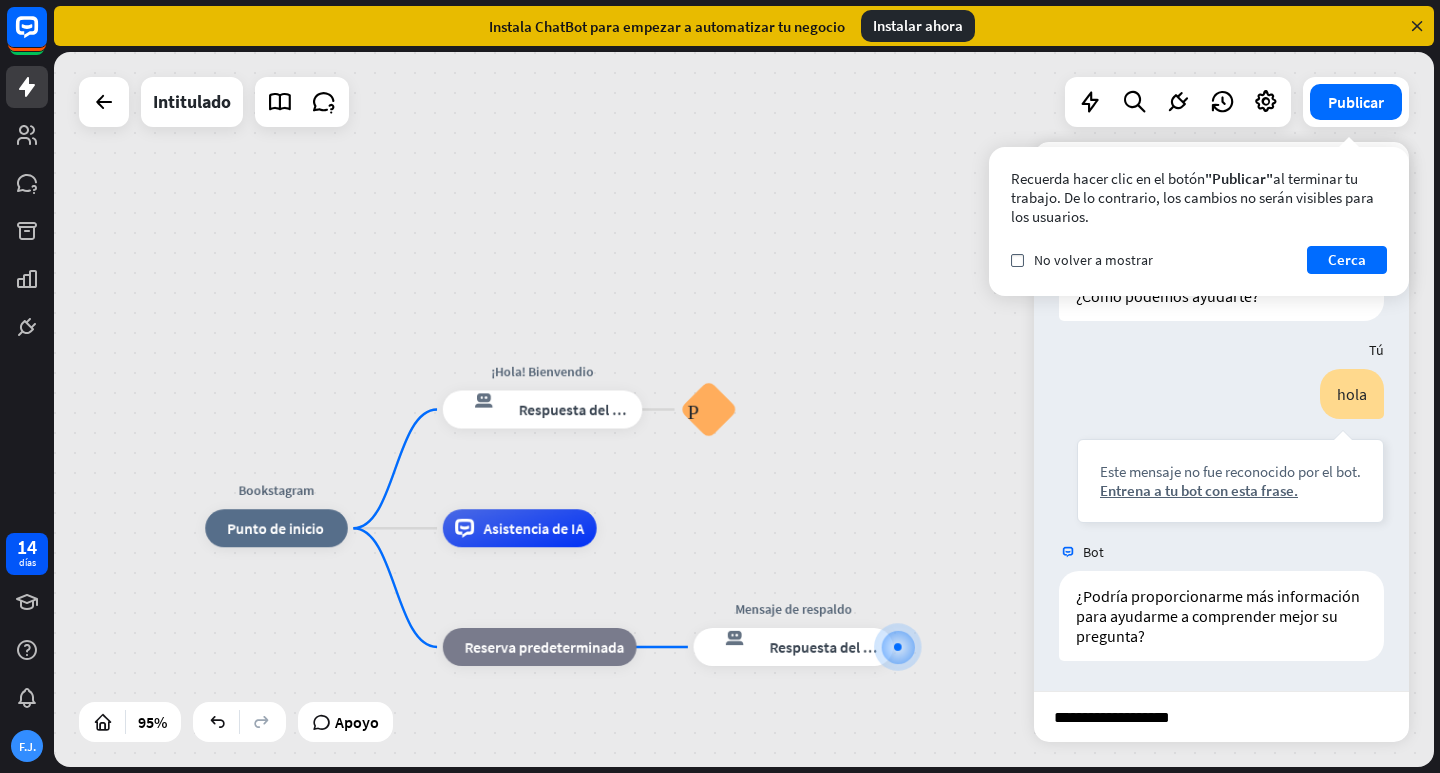 type on "**********" 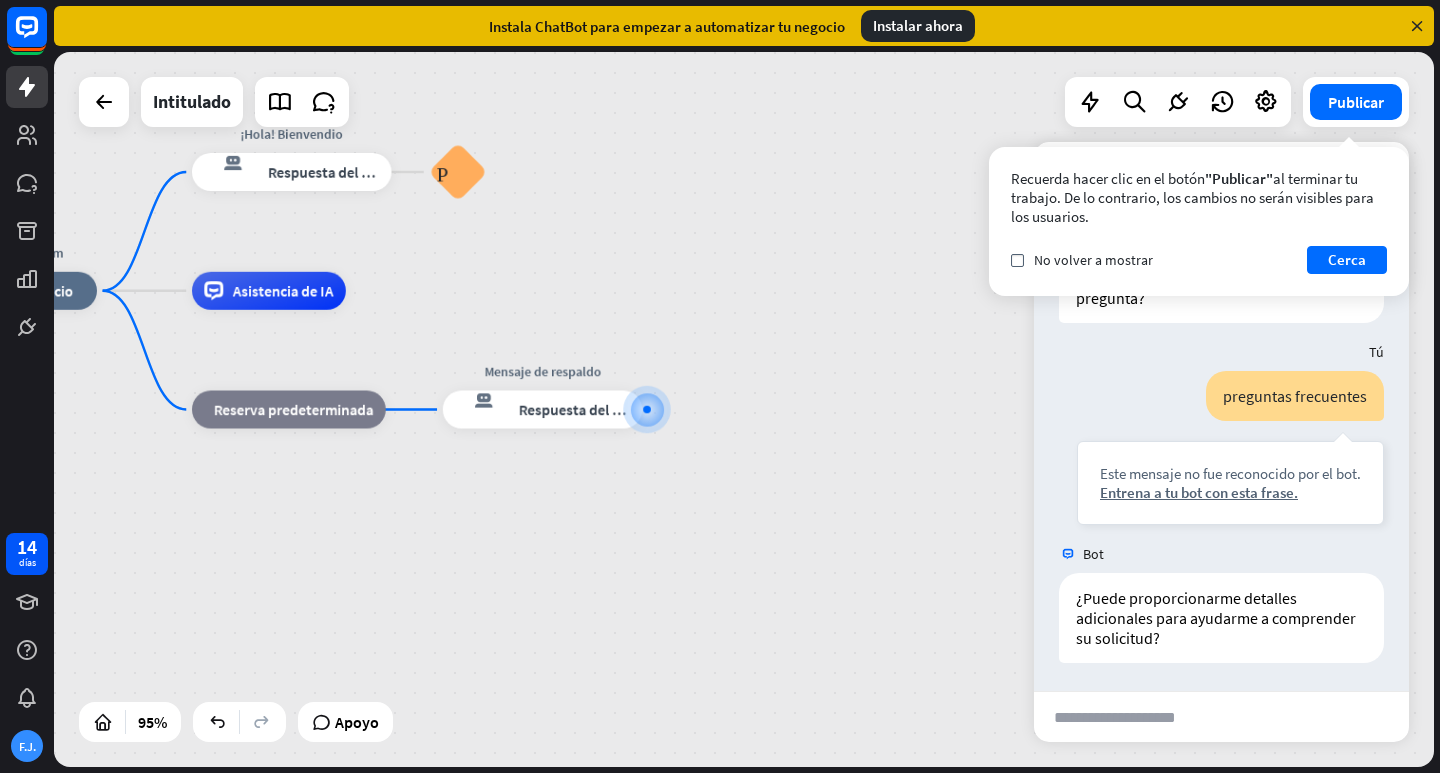 scroll, scrollTop: 427, scrollLeft: 0, axis: vertical 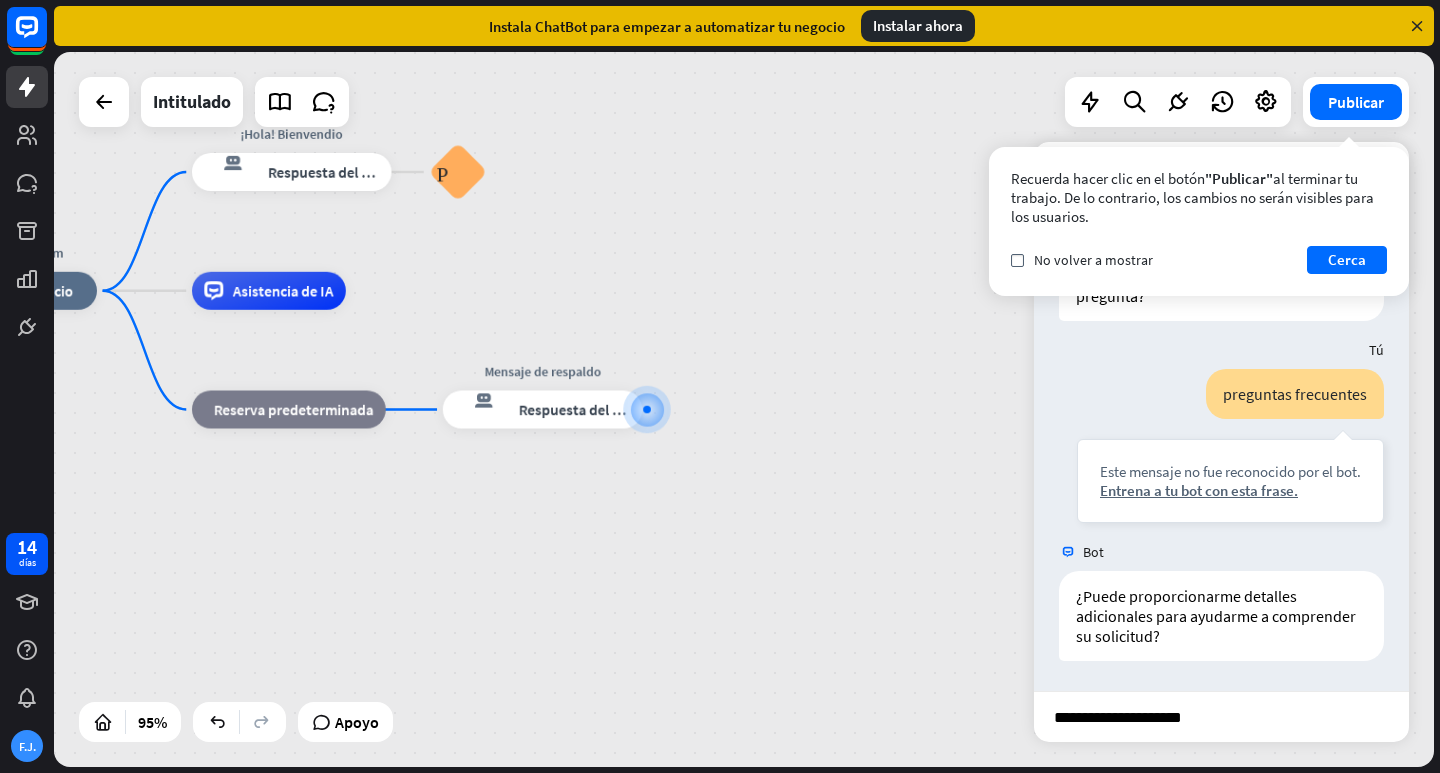 type on "**********" 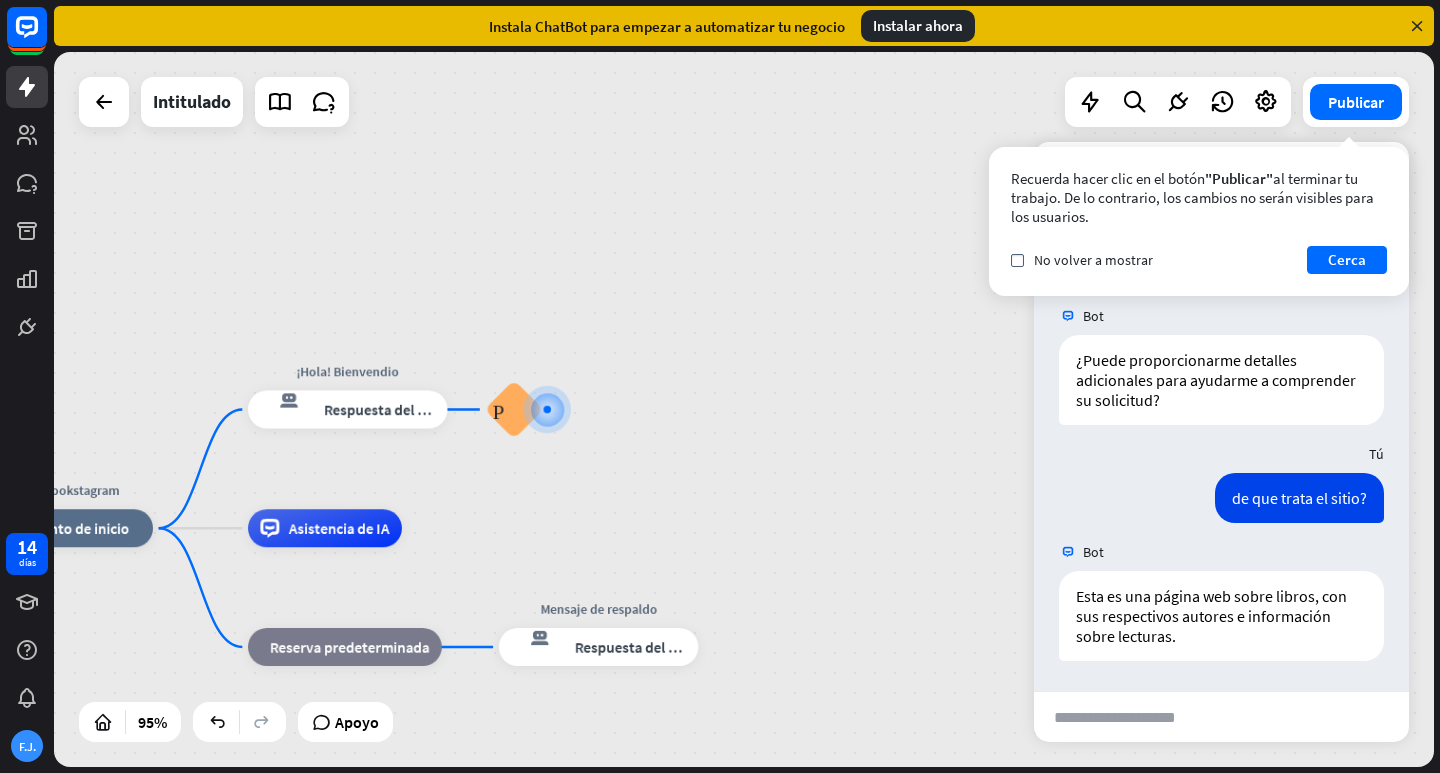 scroll, scrollTop: 683, scrollLeft: 0, axis: vertical 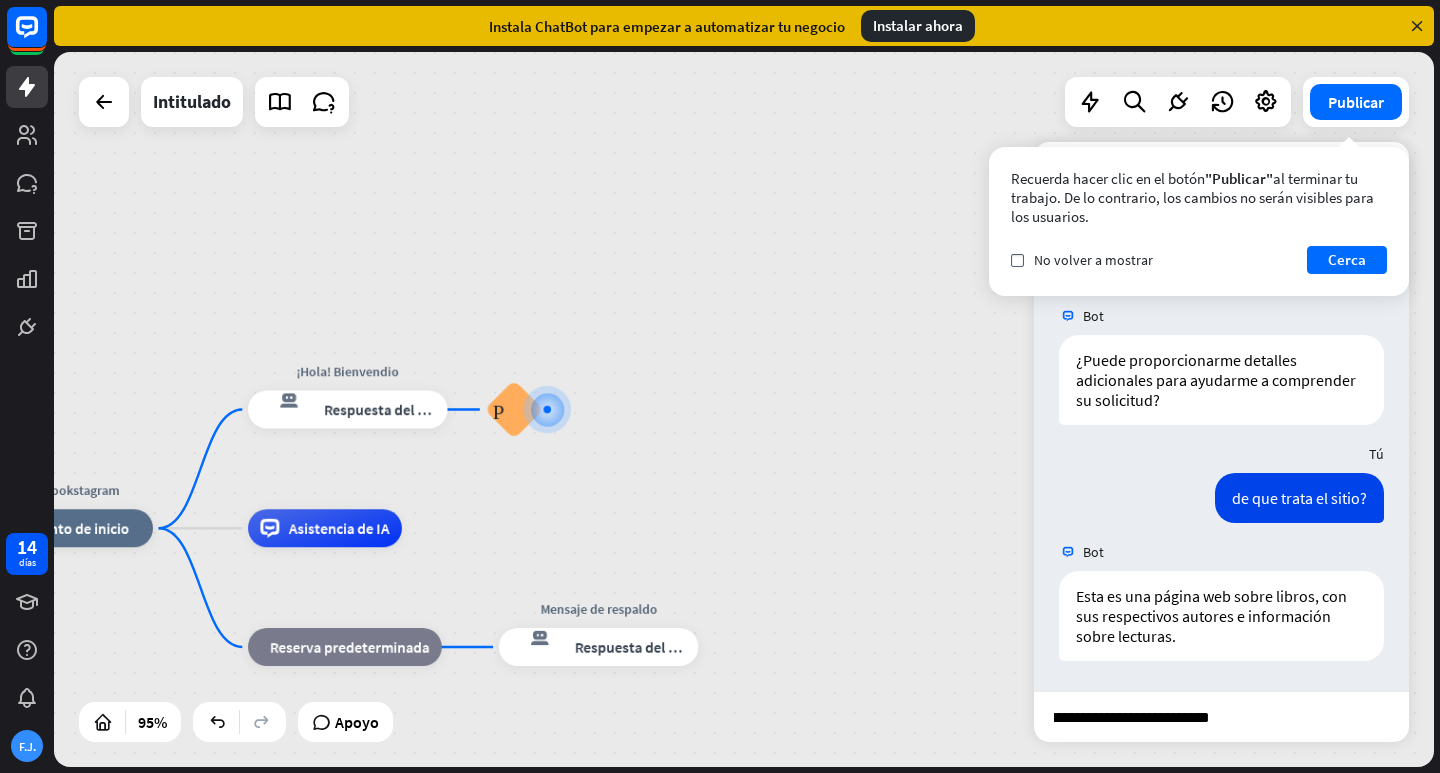 type on "**********" 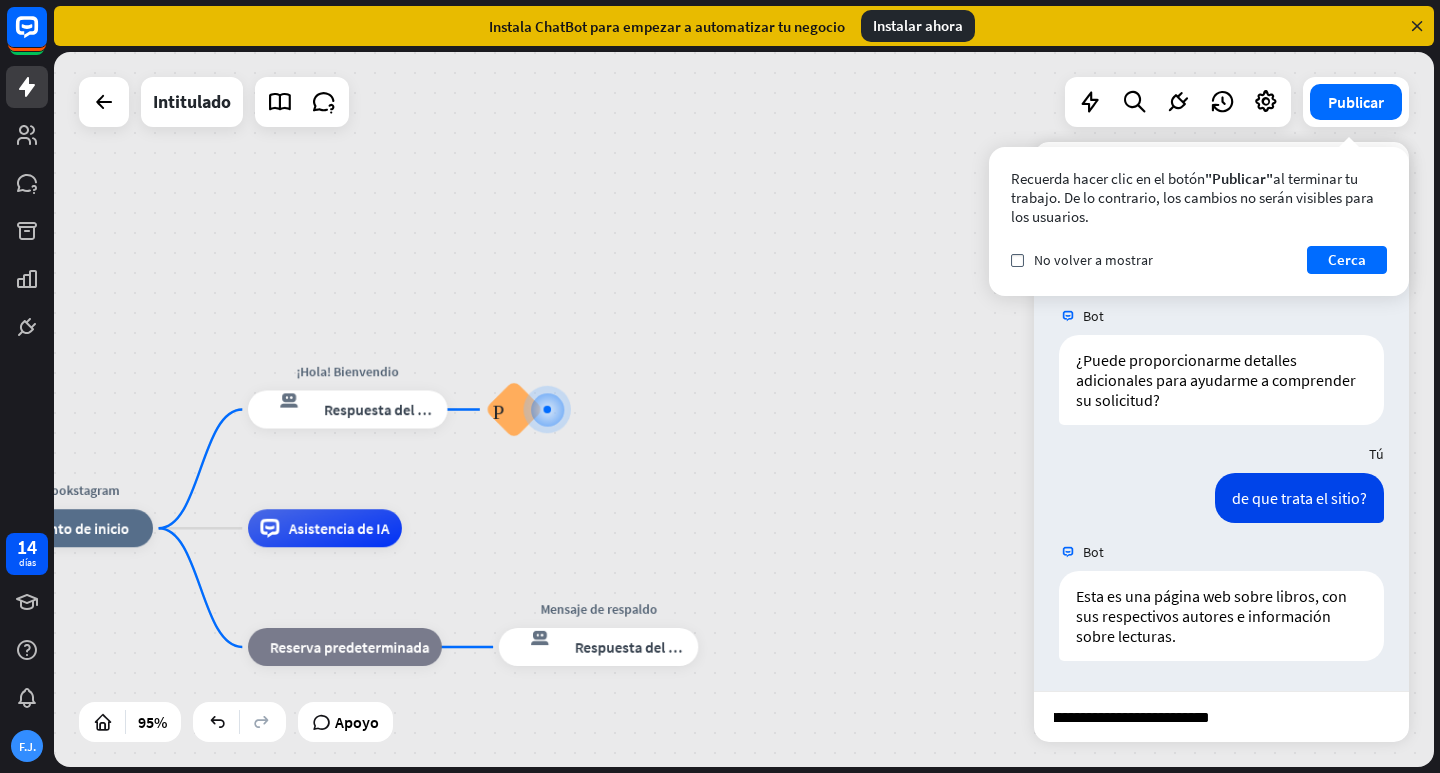 scroll, scrollTop: 0, scrollLeft: 36, axis: horizontal 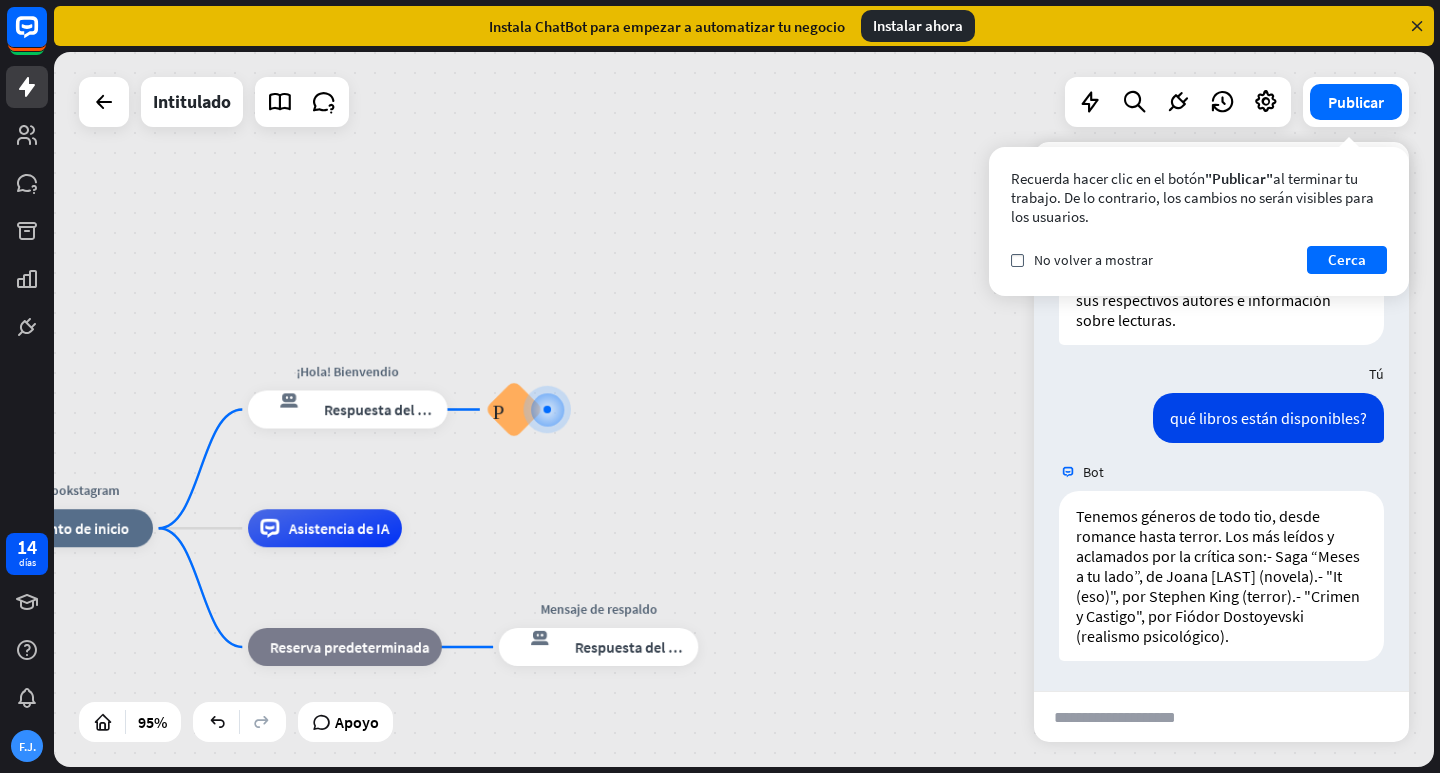 click on "Bookstagram   inicio_2   Punto de inicio                 ¡Hola! Bienvendio   respuesta del bot de bloqueo   Respuesta del bot                   Preguntas frecuentes sobre bloques                         Asistencia de IA                   bloque_de_retroceso   Reserva predeterminada                 Mensaje de respaldo   respuesta del bot de bloqueo   Respuesta del bot" at bounding box center (744, 409) 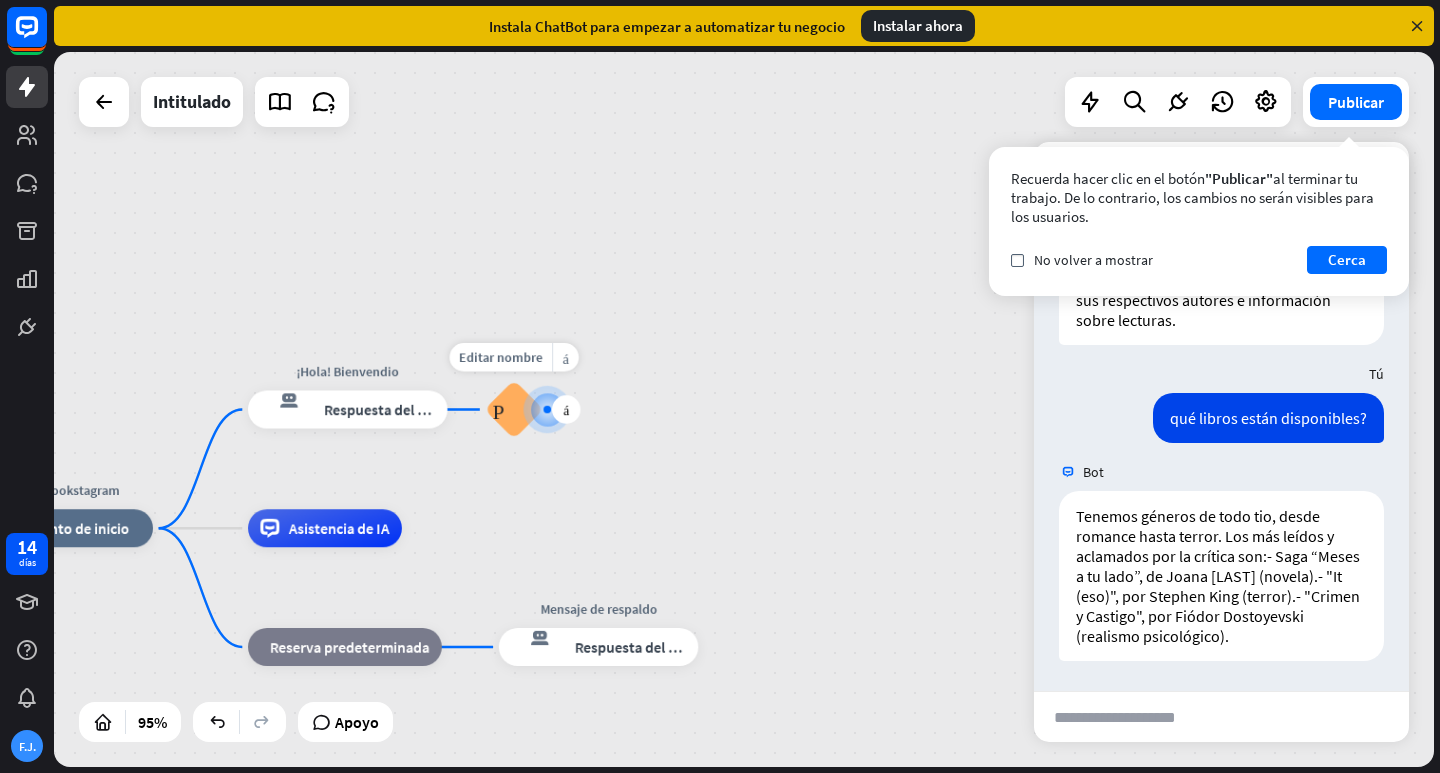 click on "Preguntas frecuentes sobre bloques" at bounding box center (514, 409) 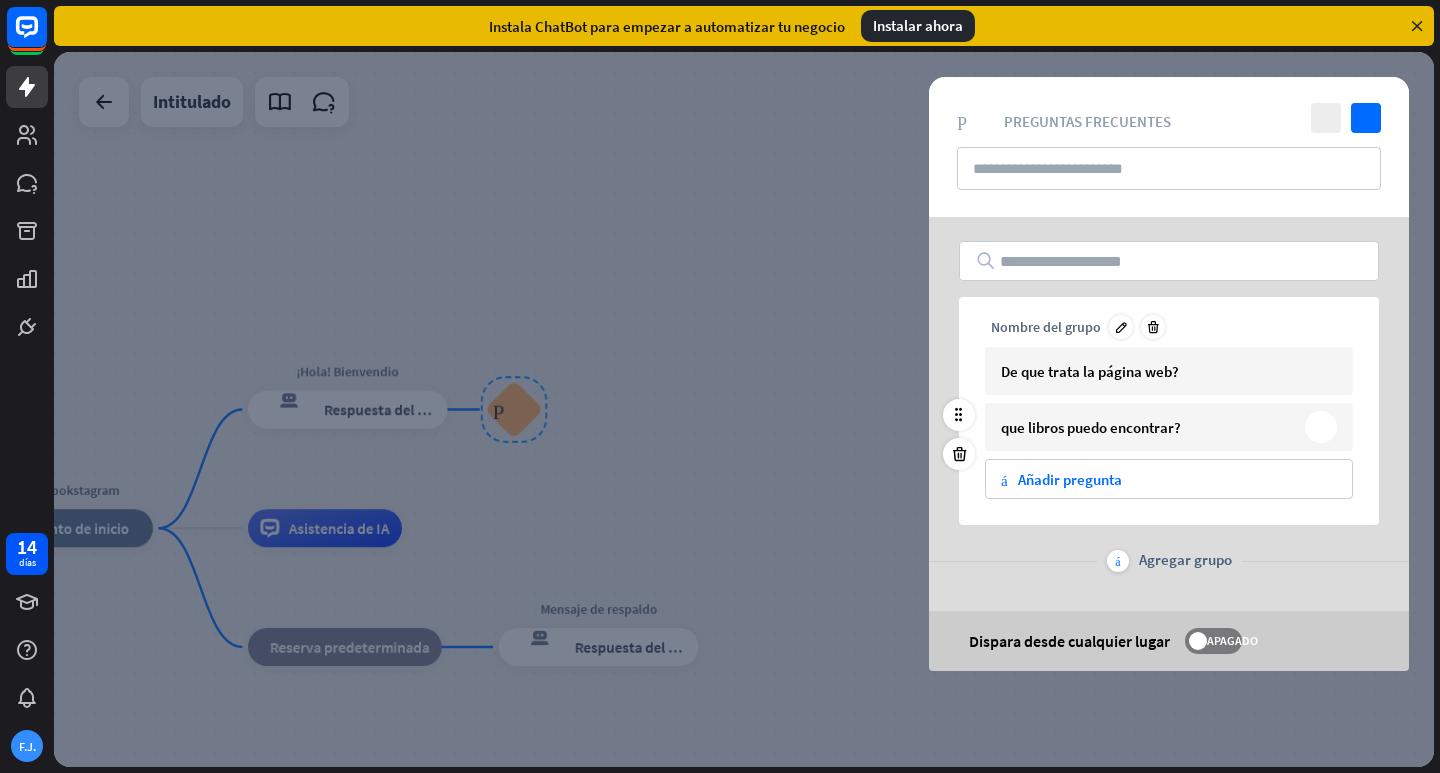 click on "que libros puedo encontrar?" at bounding box center (1091, 427) 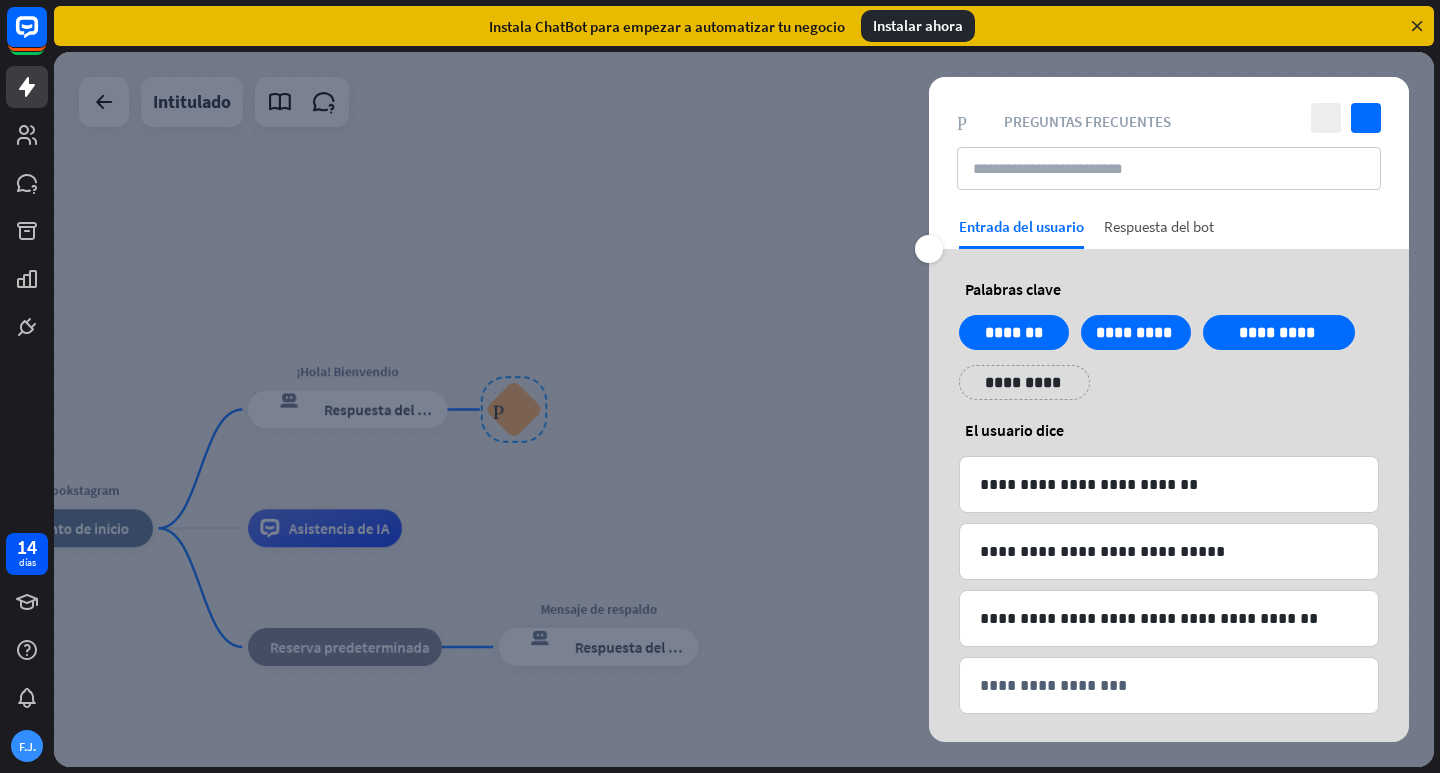 click on "Respuesta del bot" at bounding box center [1159, 226] 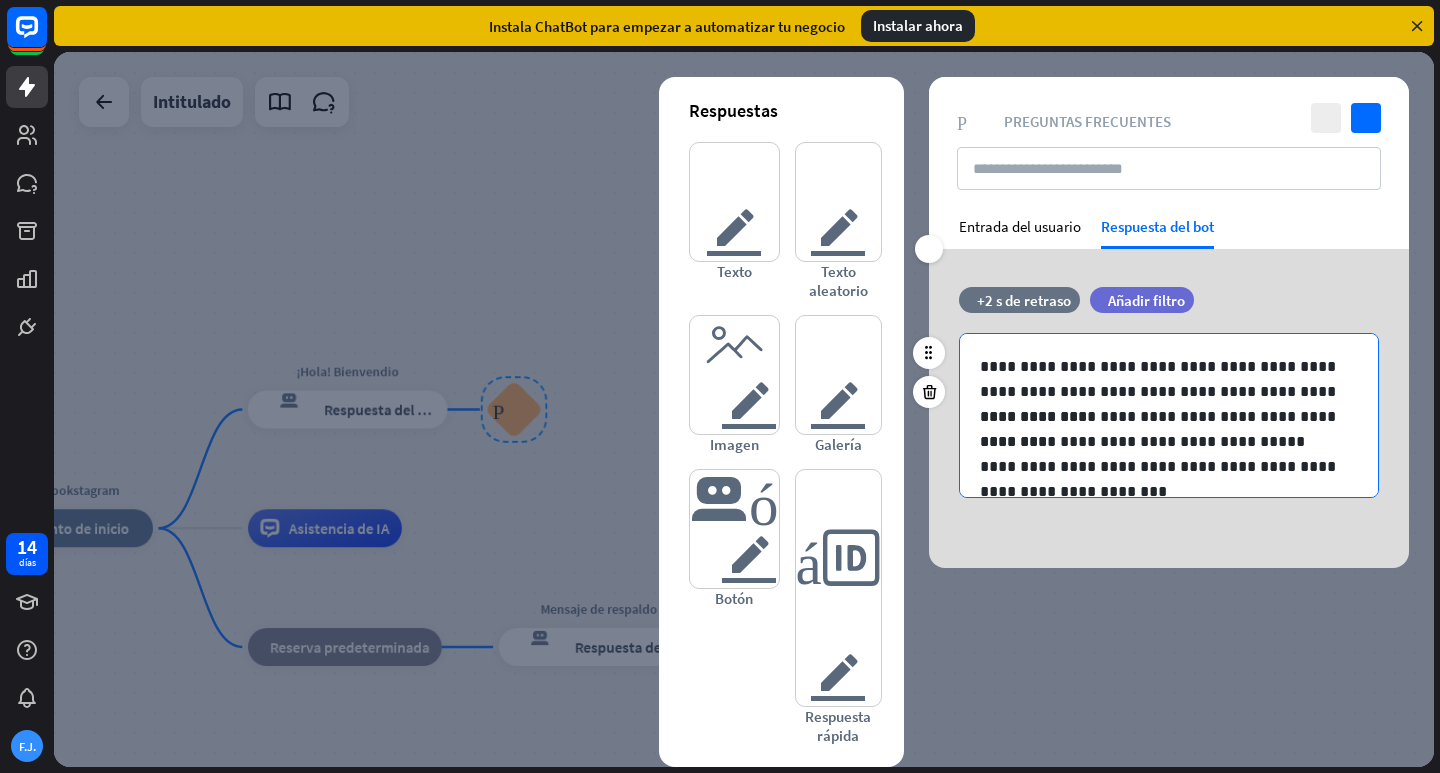 click on "**********" at bounding box center (1161, 379) 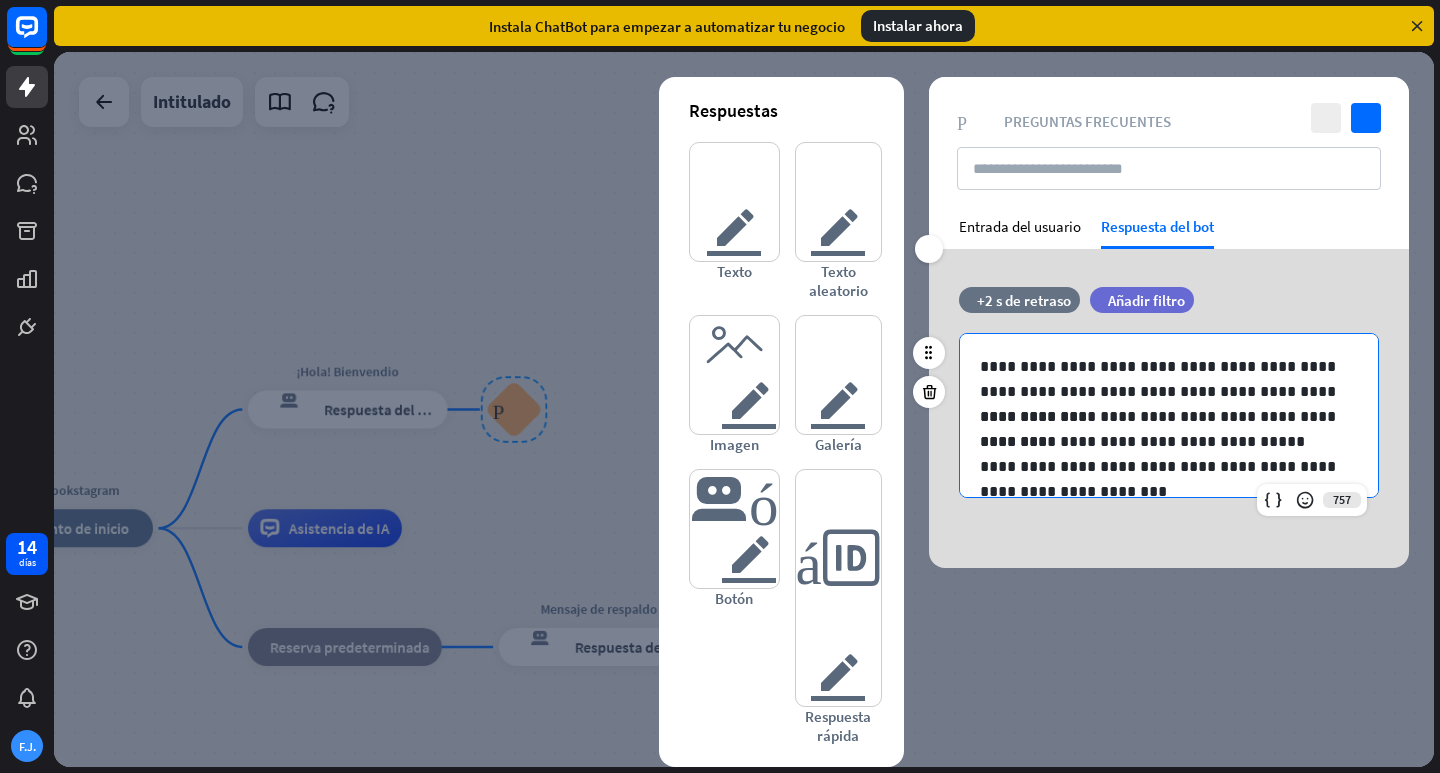 type 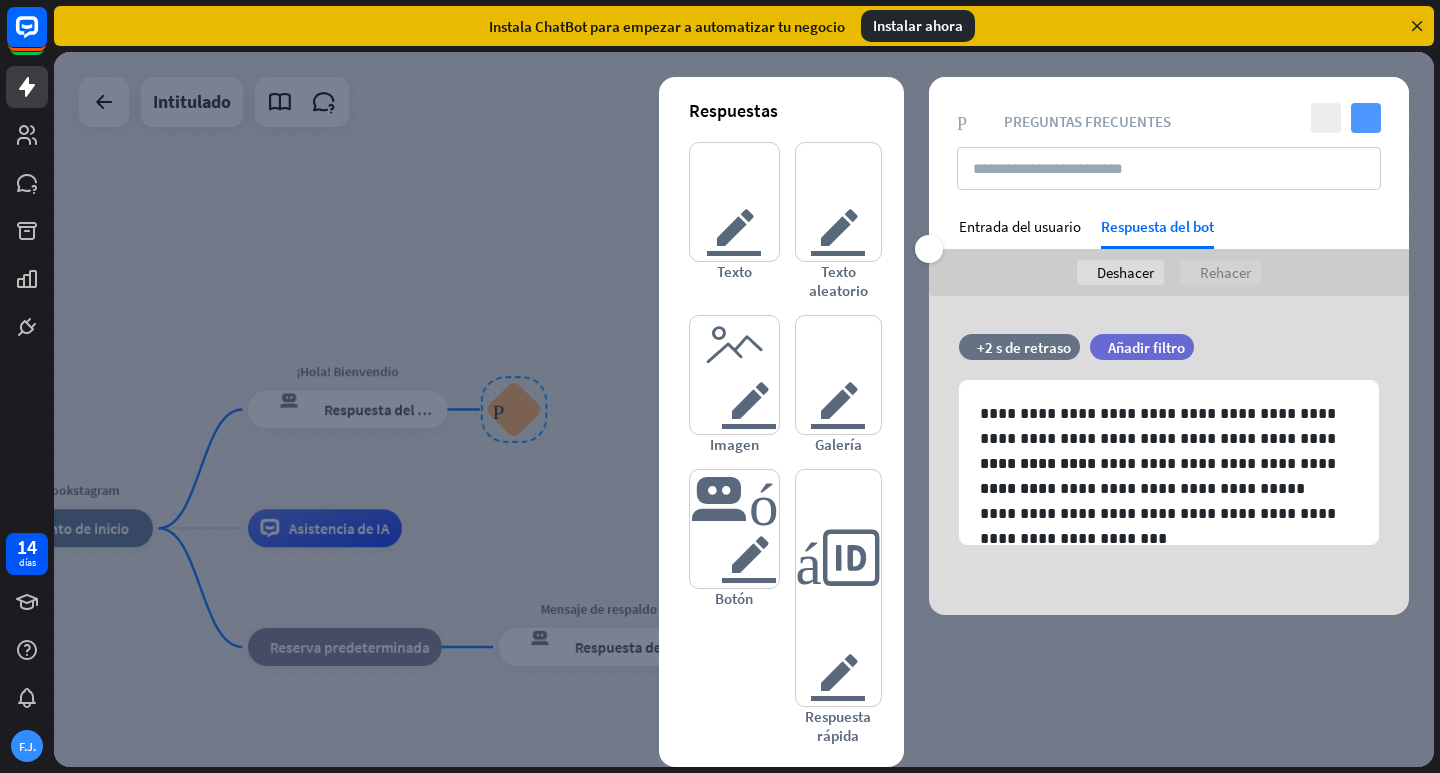 click on "controlar" at bounding box center [1366, 118] 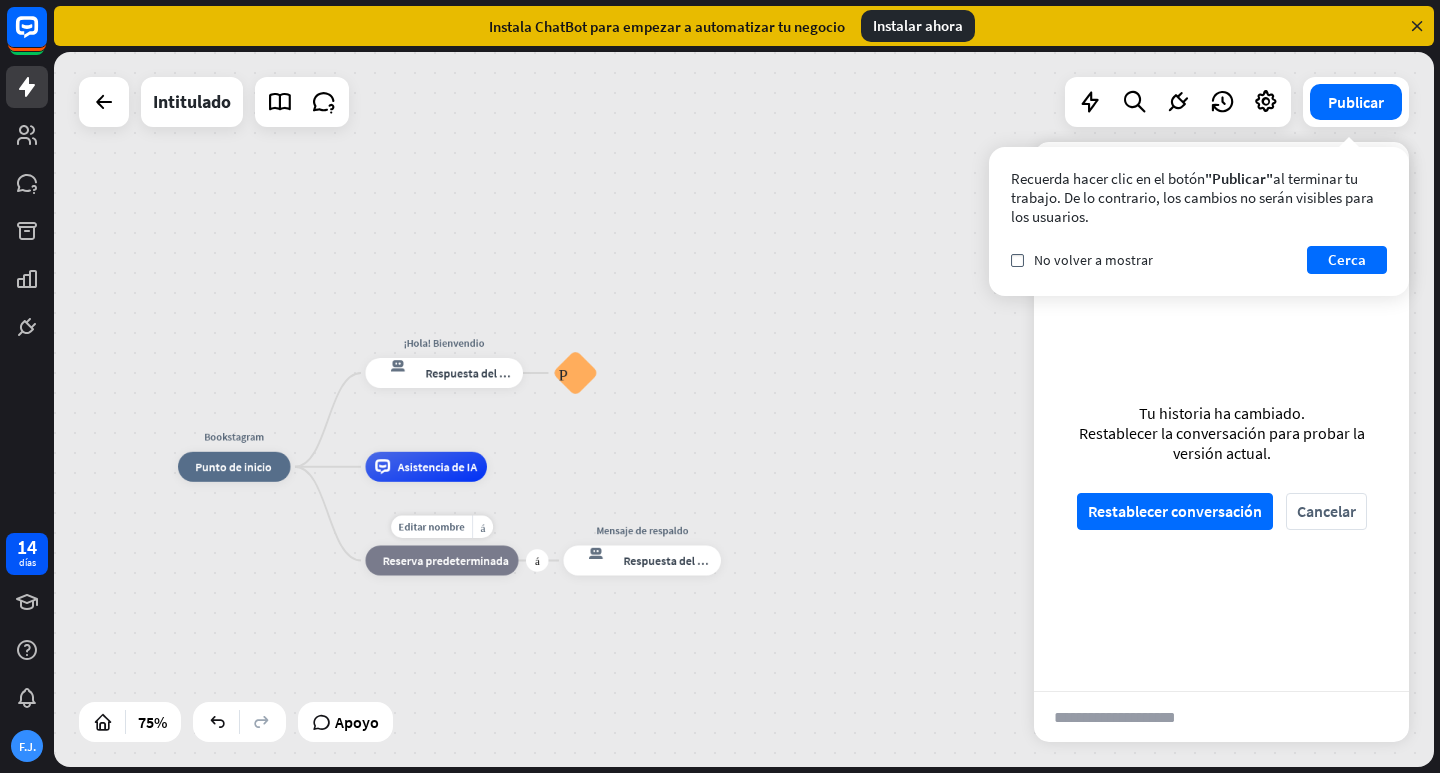 click on "Reserva predeterminada" at bounding box center (446, 560) 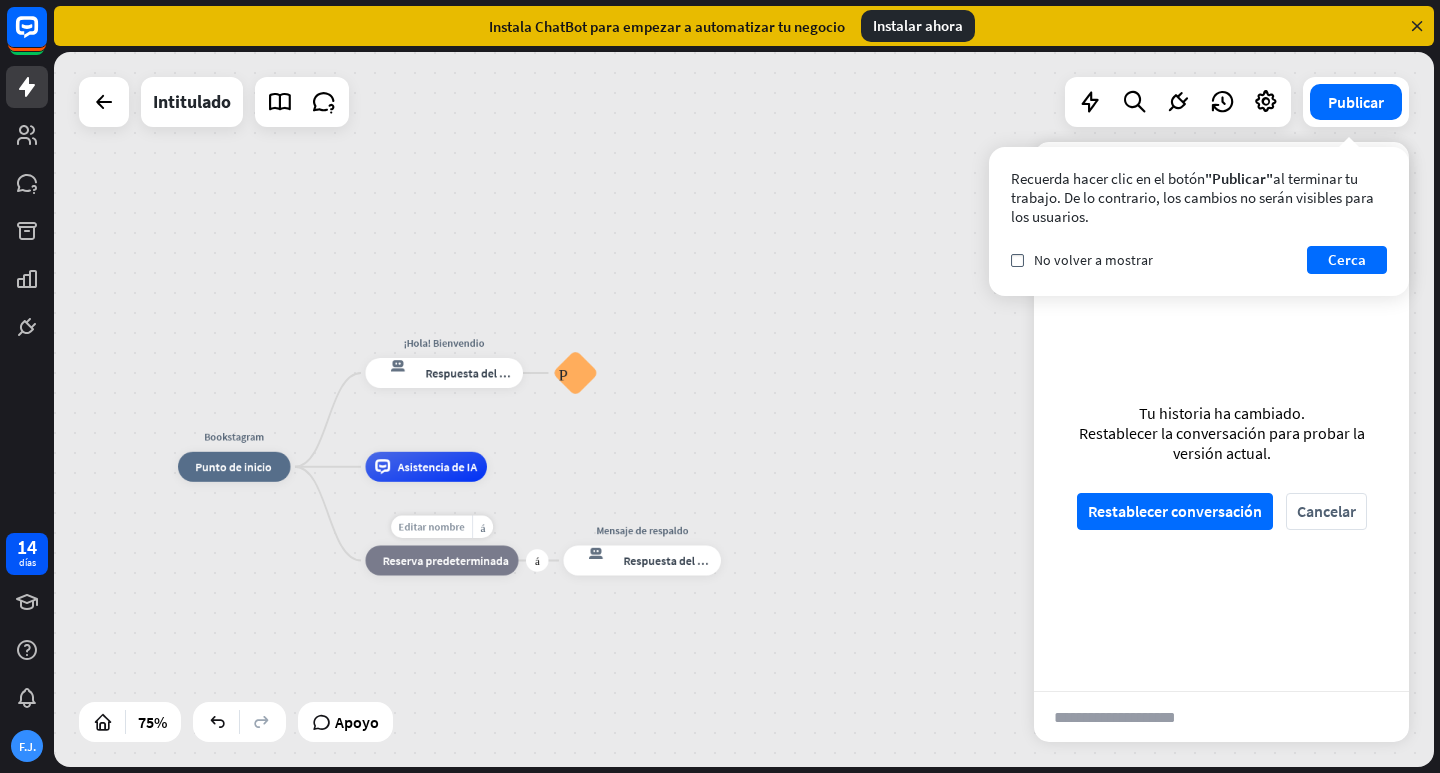 click on "Editar nombre" at bounding box center (432, 527) 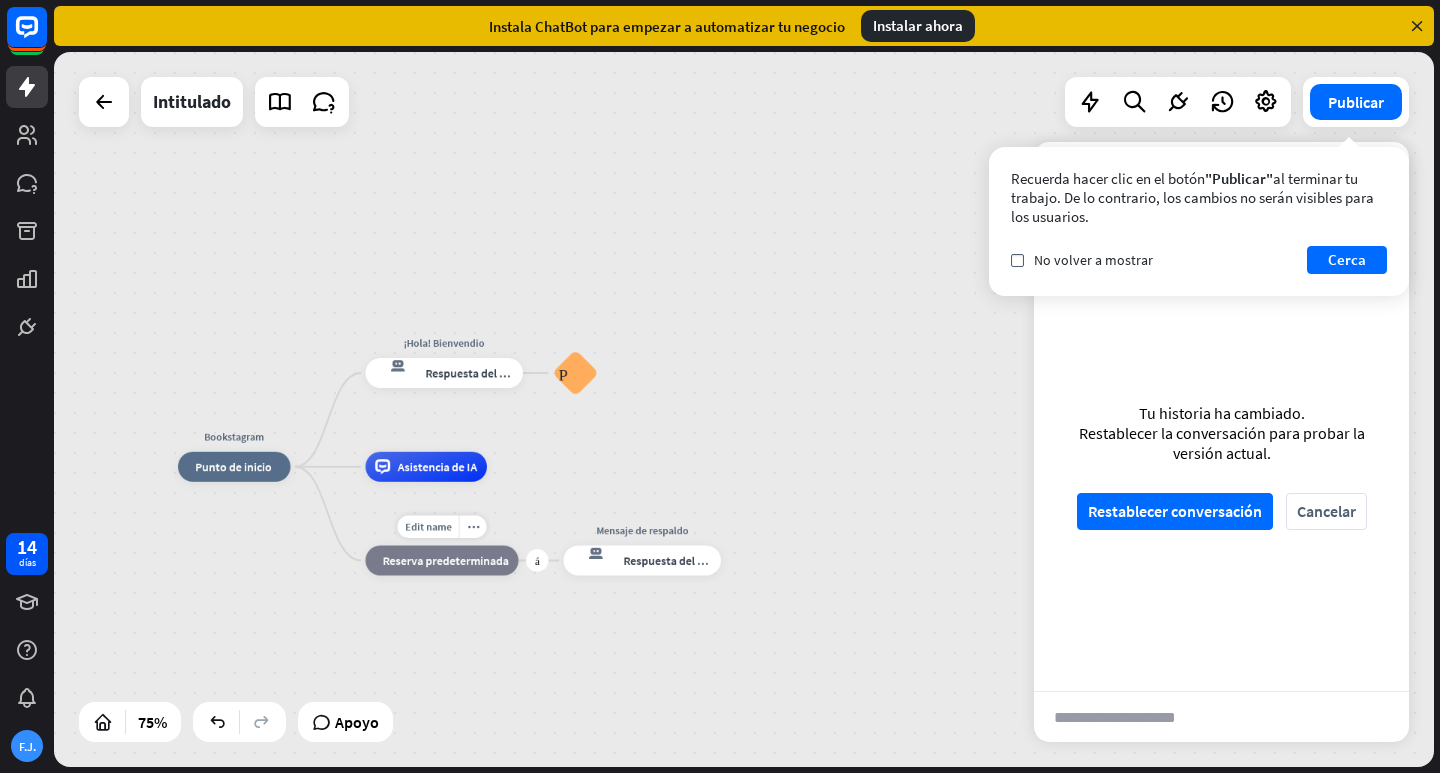 click on "Reserva predeterminada" at bounding box center (446, 560) 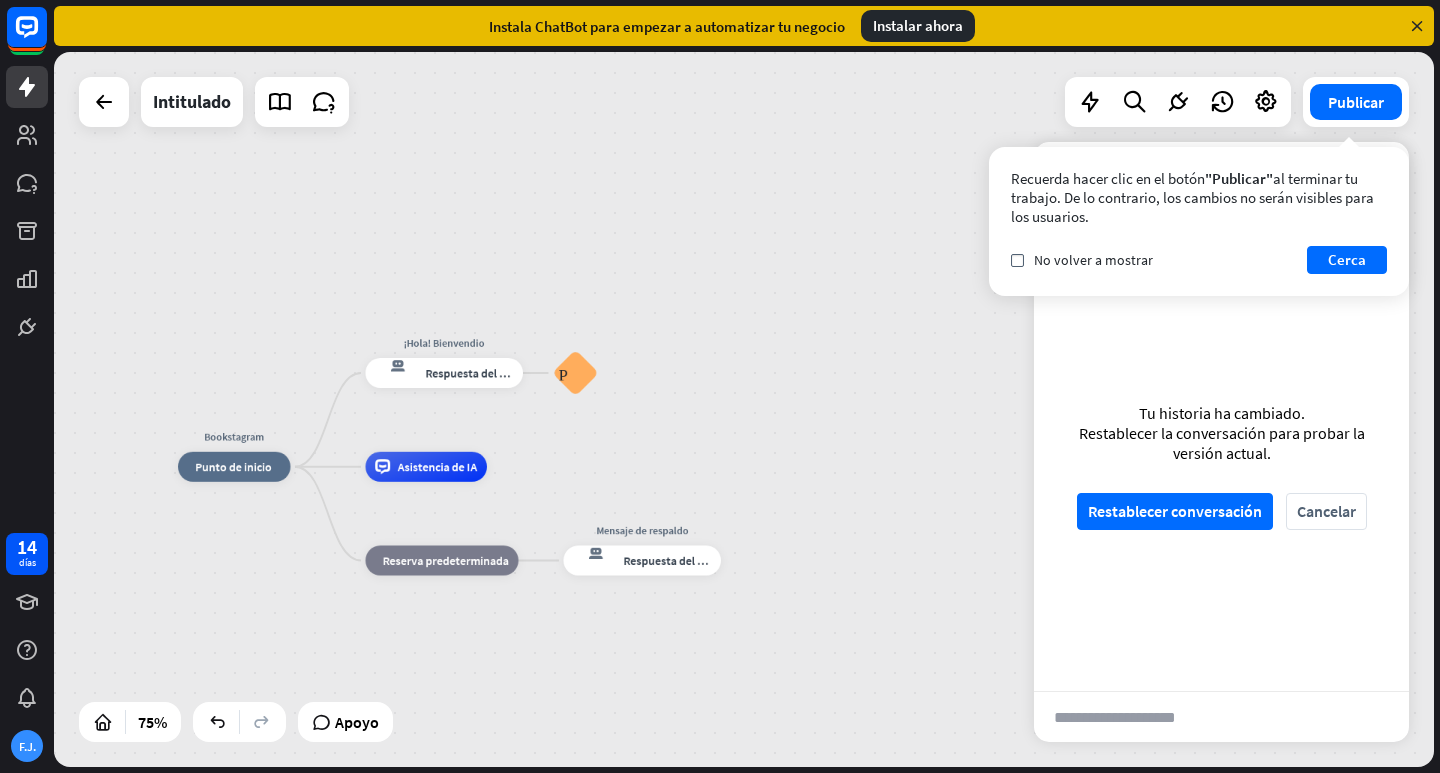 click on "Bookstagram   inicio_2   Punto de inicio                 ¡Hola! Bienvendio   respuesta del bot de bloqueo   Respuesta del bot                   Preguntas frecuentes sobre bloques                     Asistencia de IA       Editar nombre   más_amarillo             bloque_de_retroceso   Reserva predeterminada                 Mensaje de respaldo   respuesta del bot de bloqueo   Respuesta del bot" at bounding box center (695, 735) 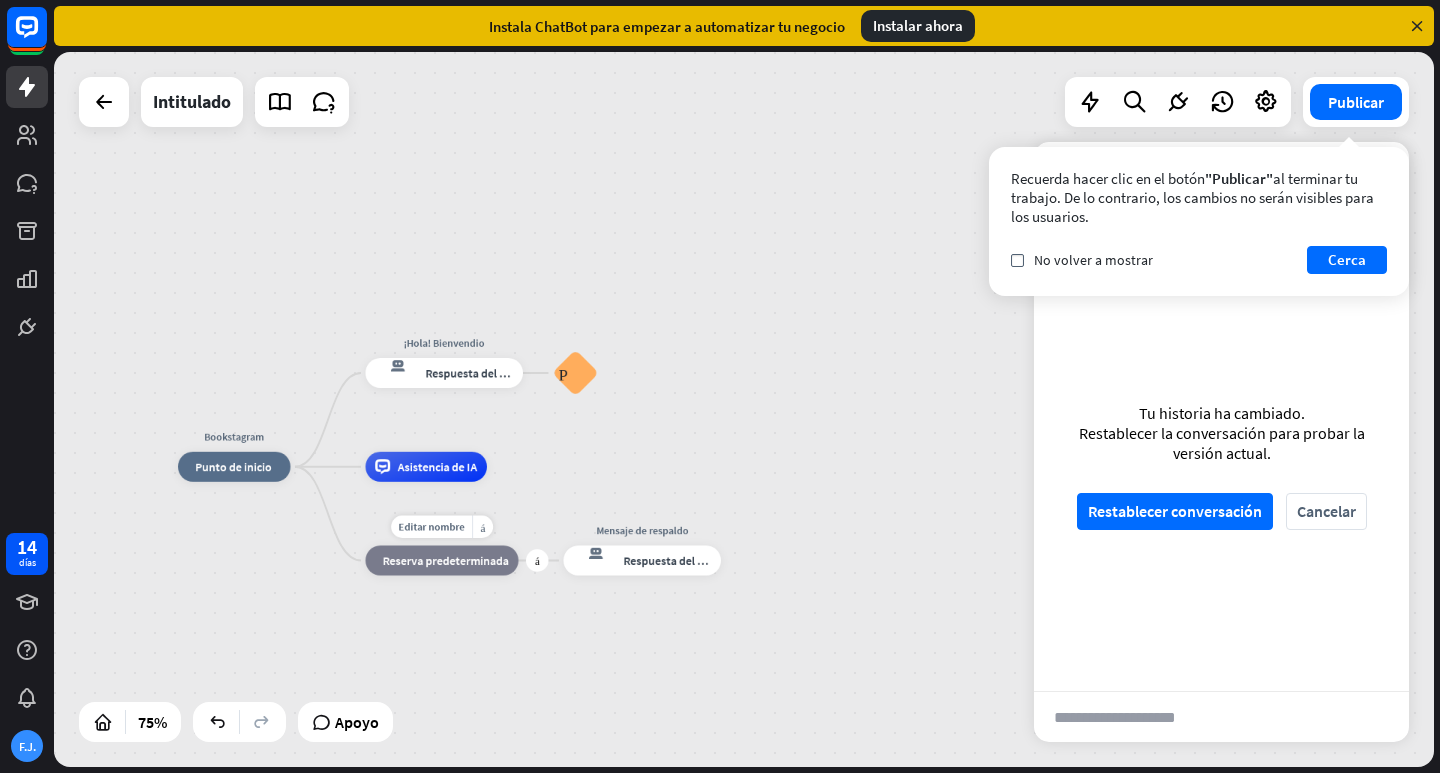click on "Reserva predeterminada" at bounding box center [446, 560] 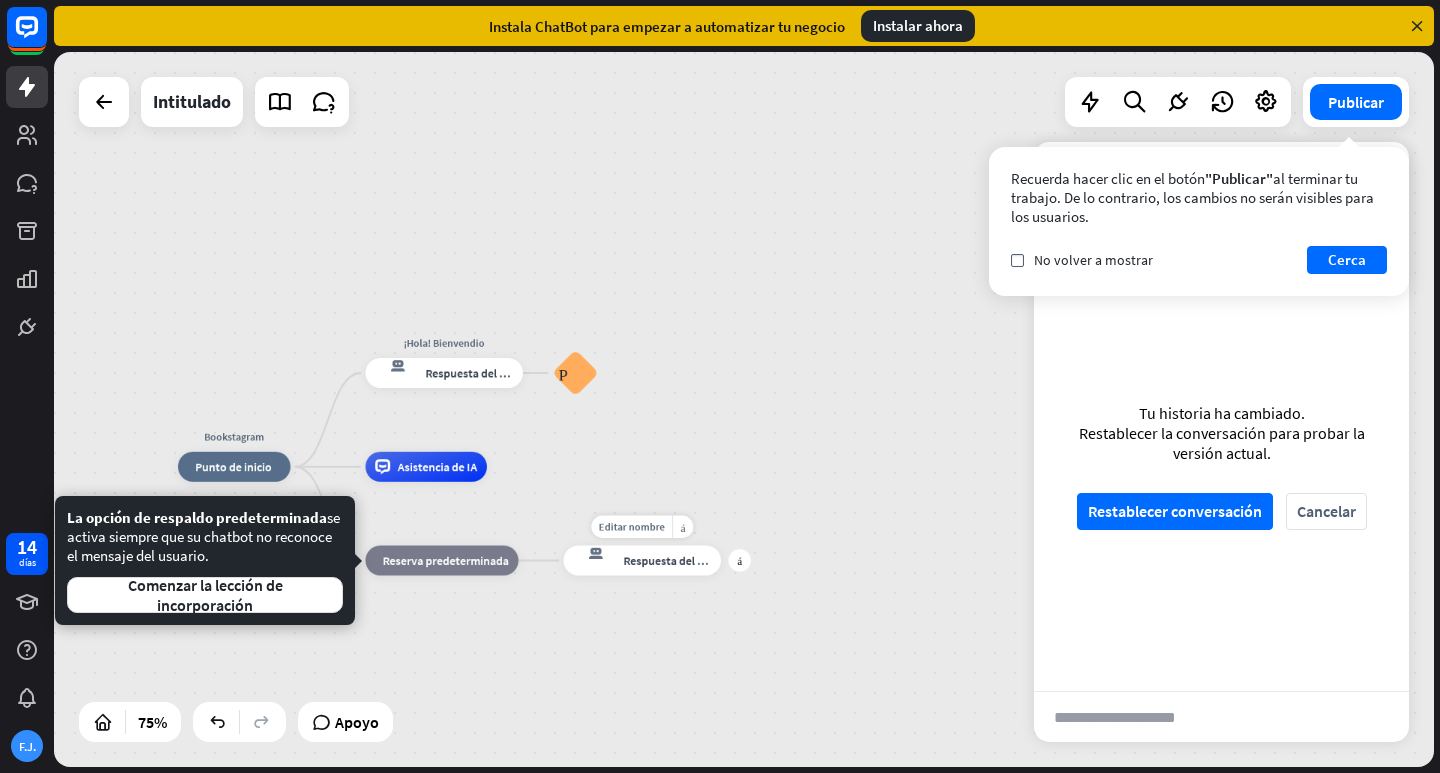 click on "Respuesta del bot" at bounding box center [670, 560] 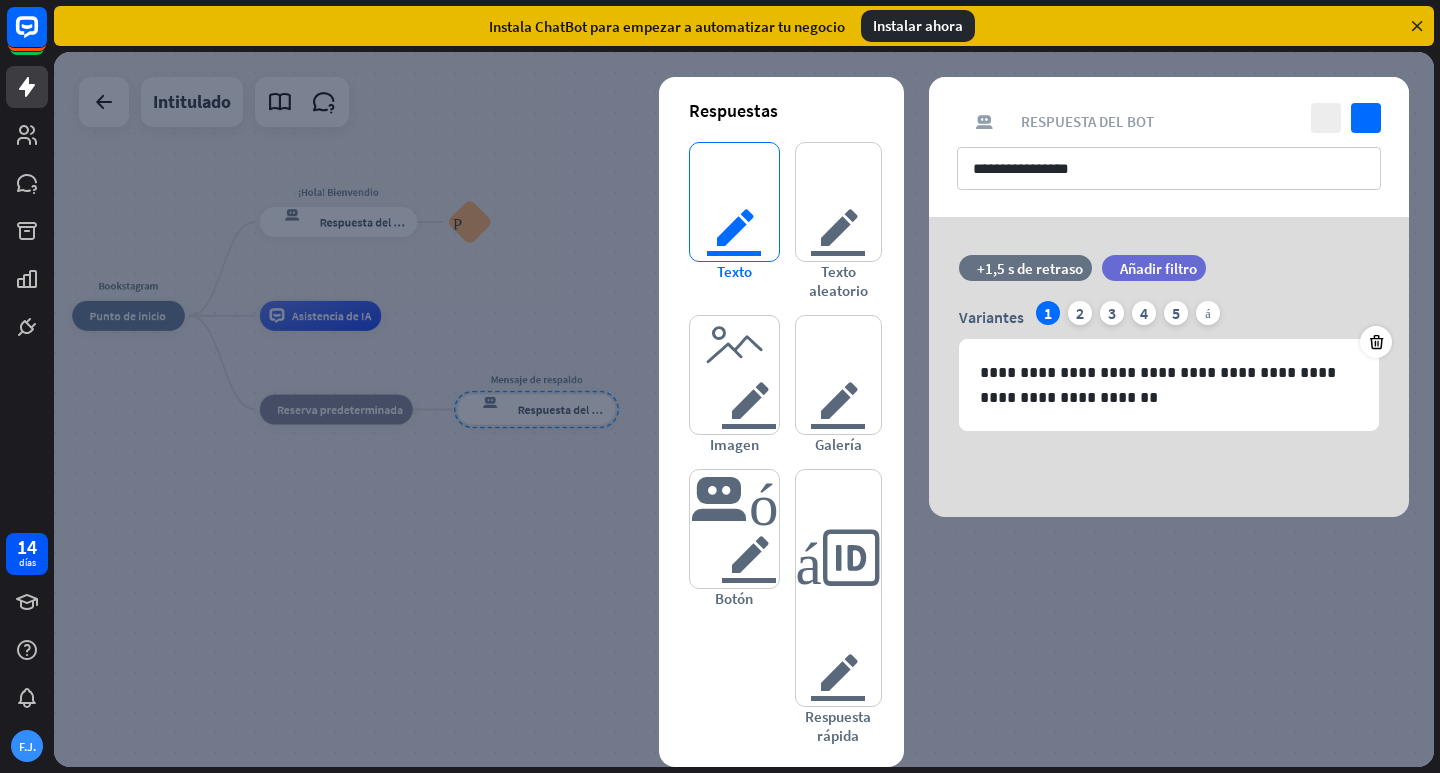 type 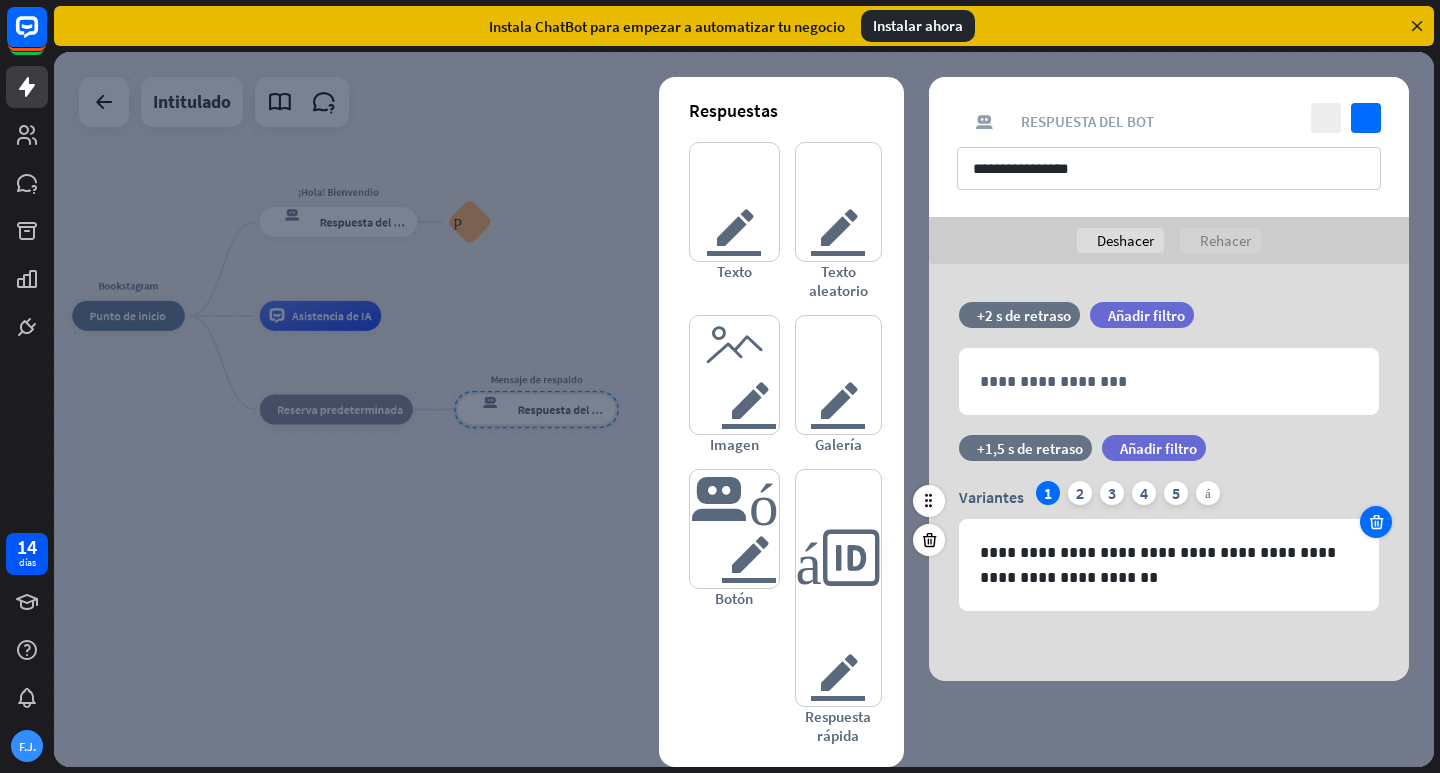 click at bounding box center (1376, 522) 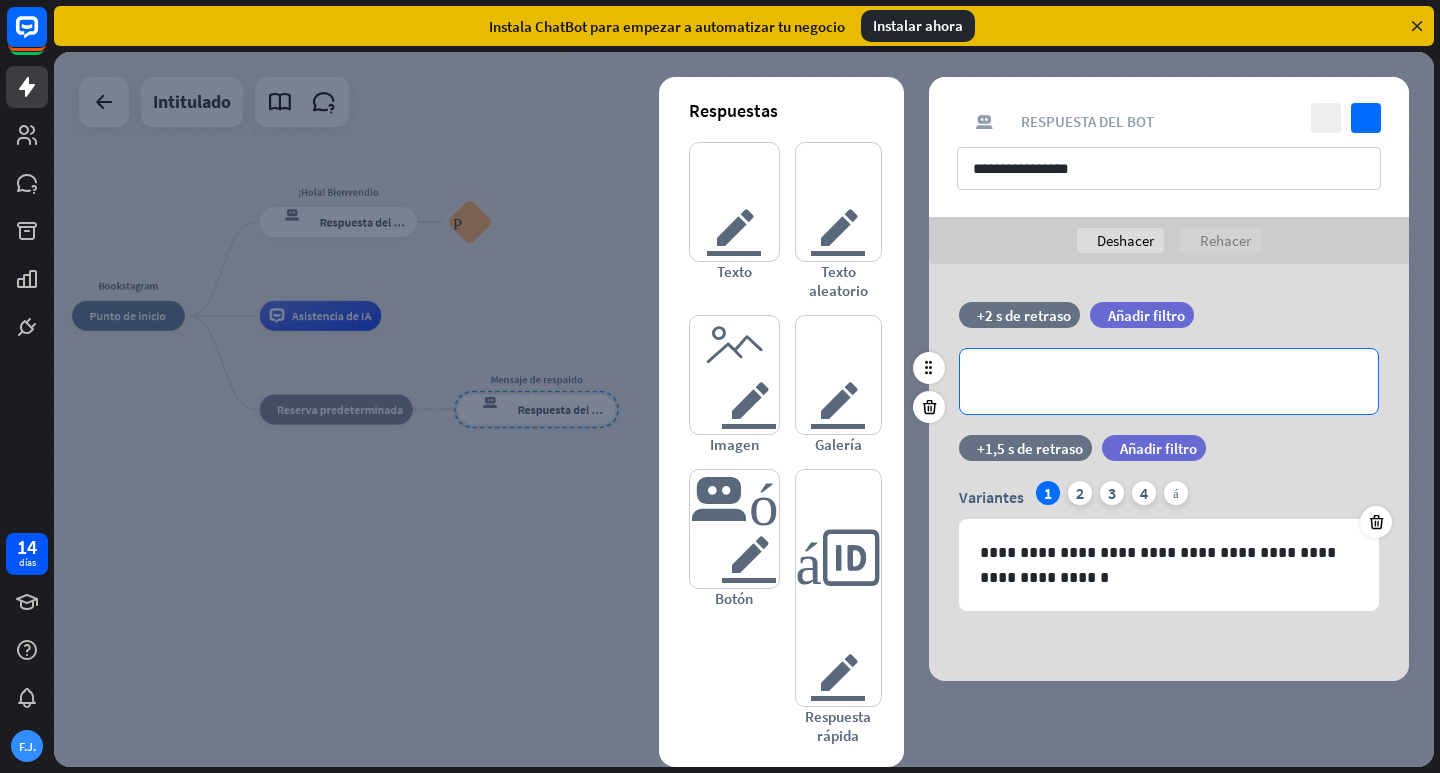 click on "**********" at bounding box center [1169, 381] 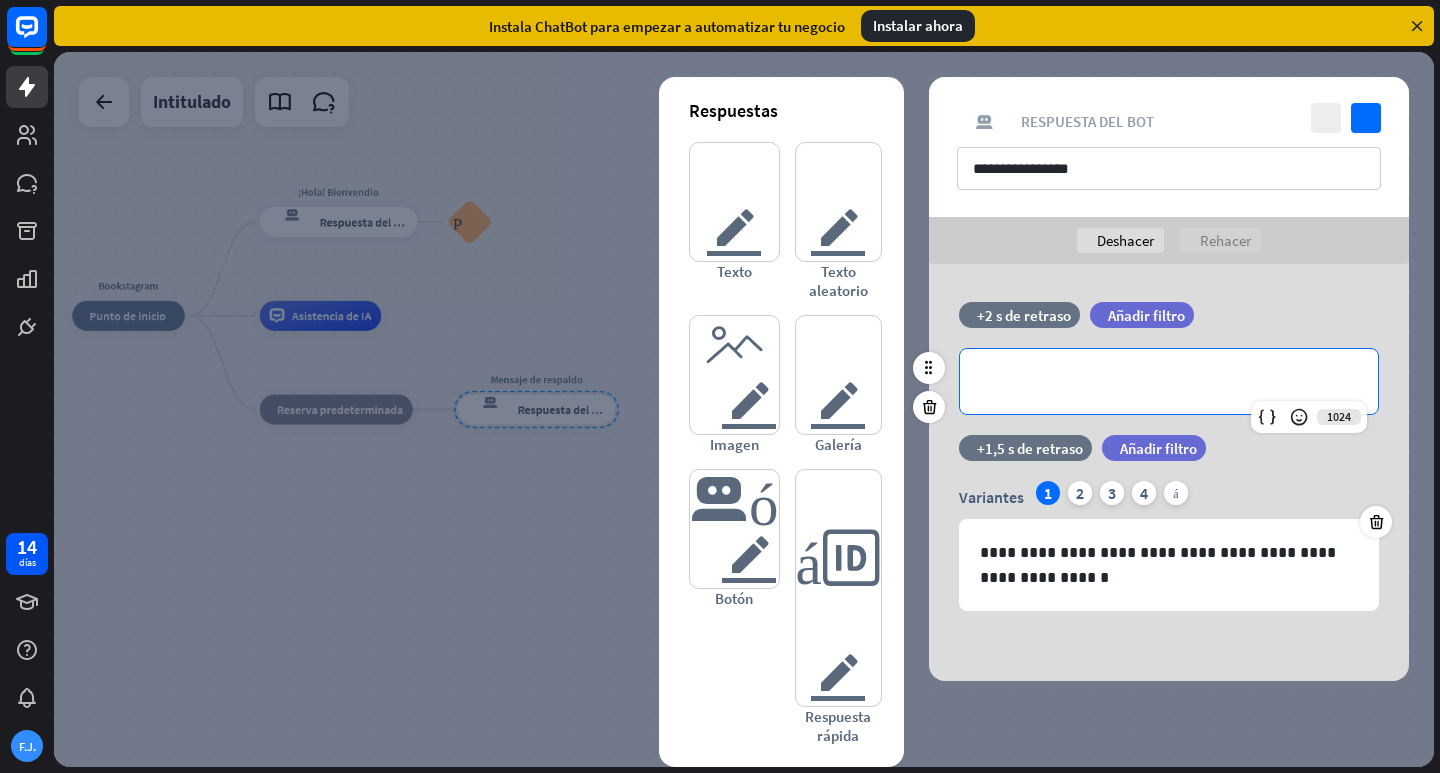 type 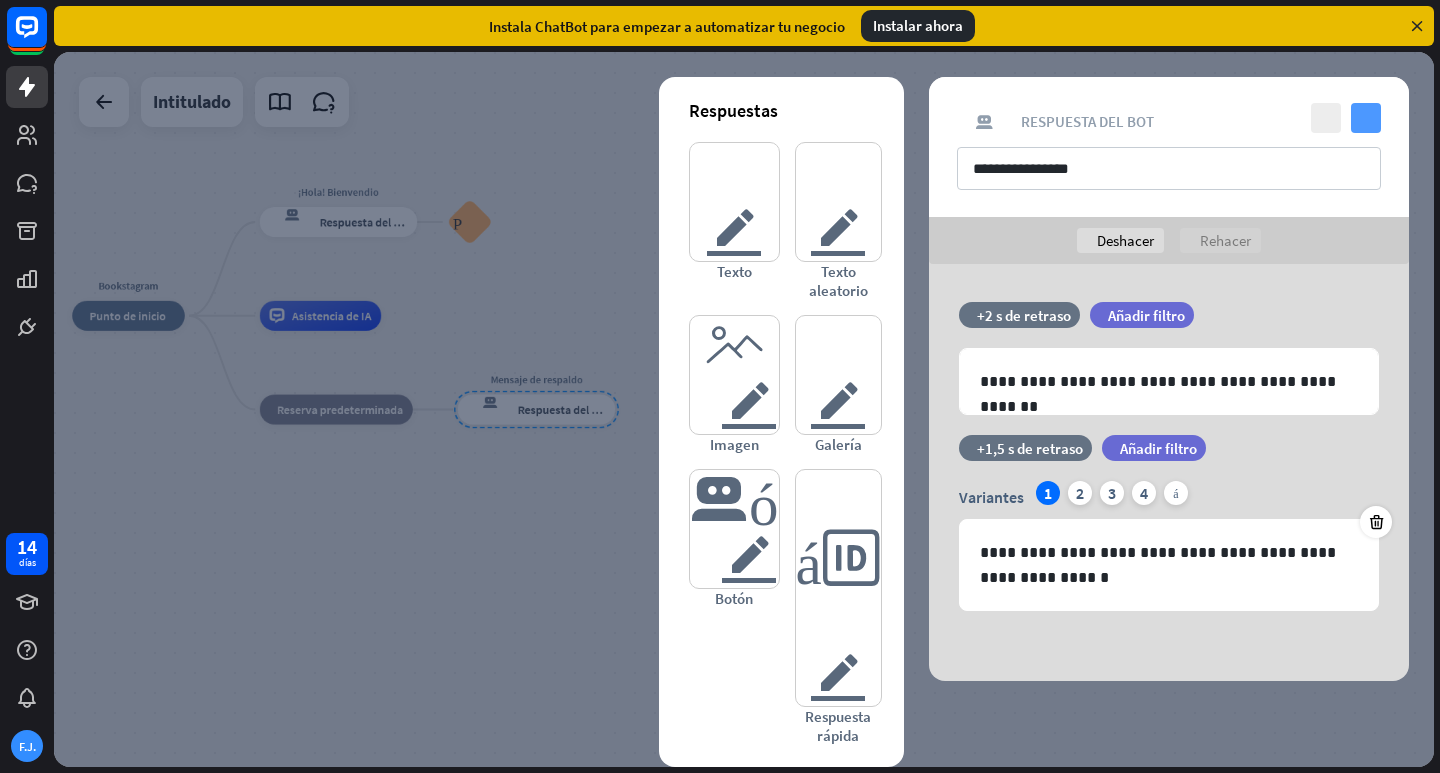 click on "controlar" at bounding box center [1366, 118] 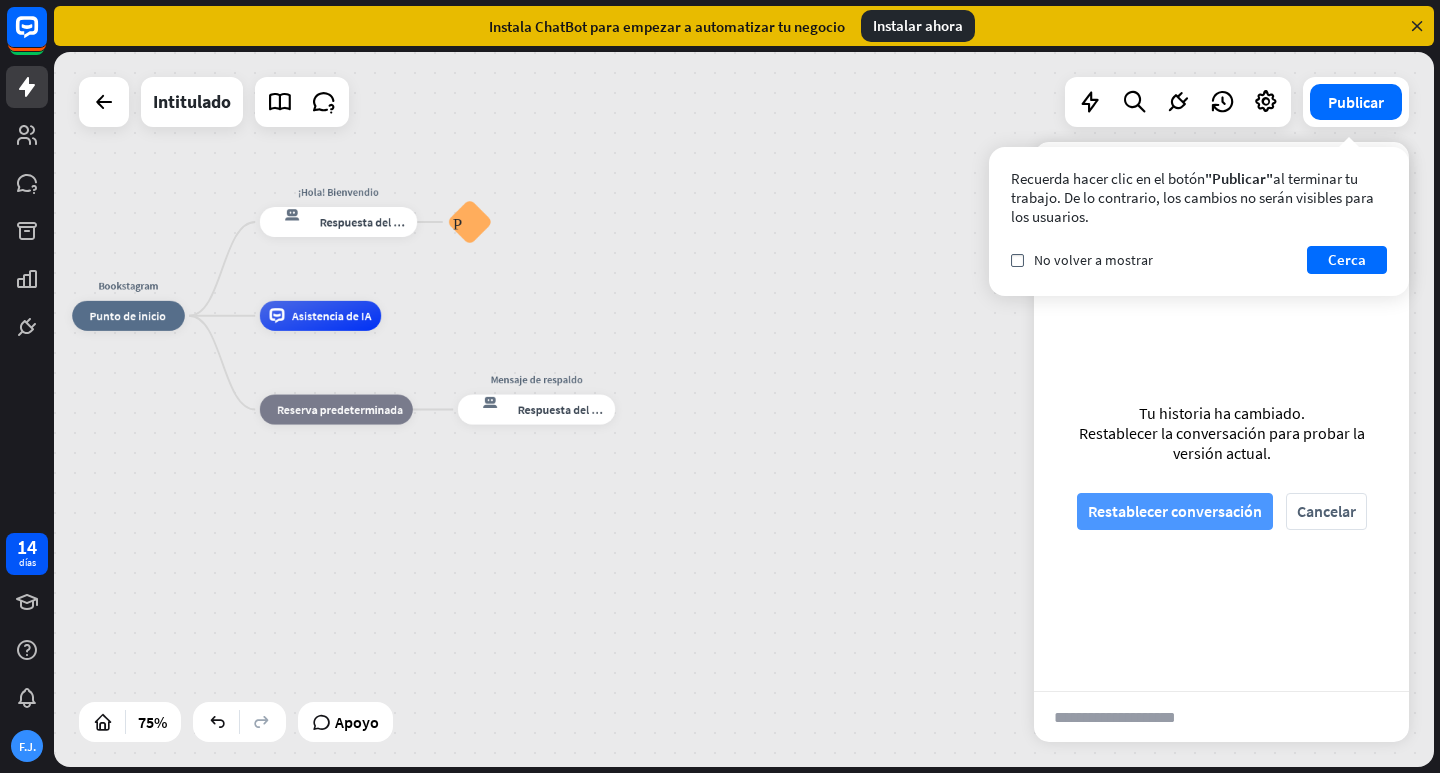 click on "Restablecer conversación" at bounding box center [1175, 511] 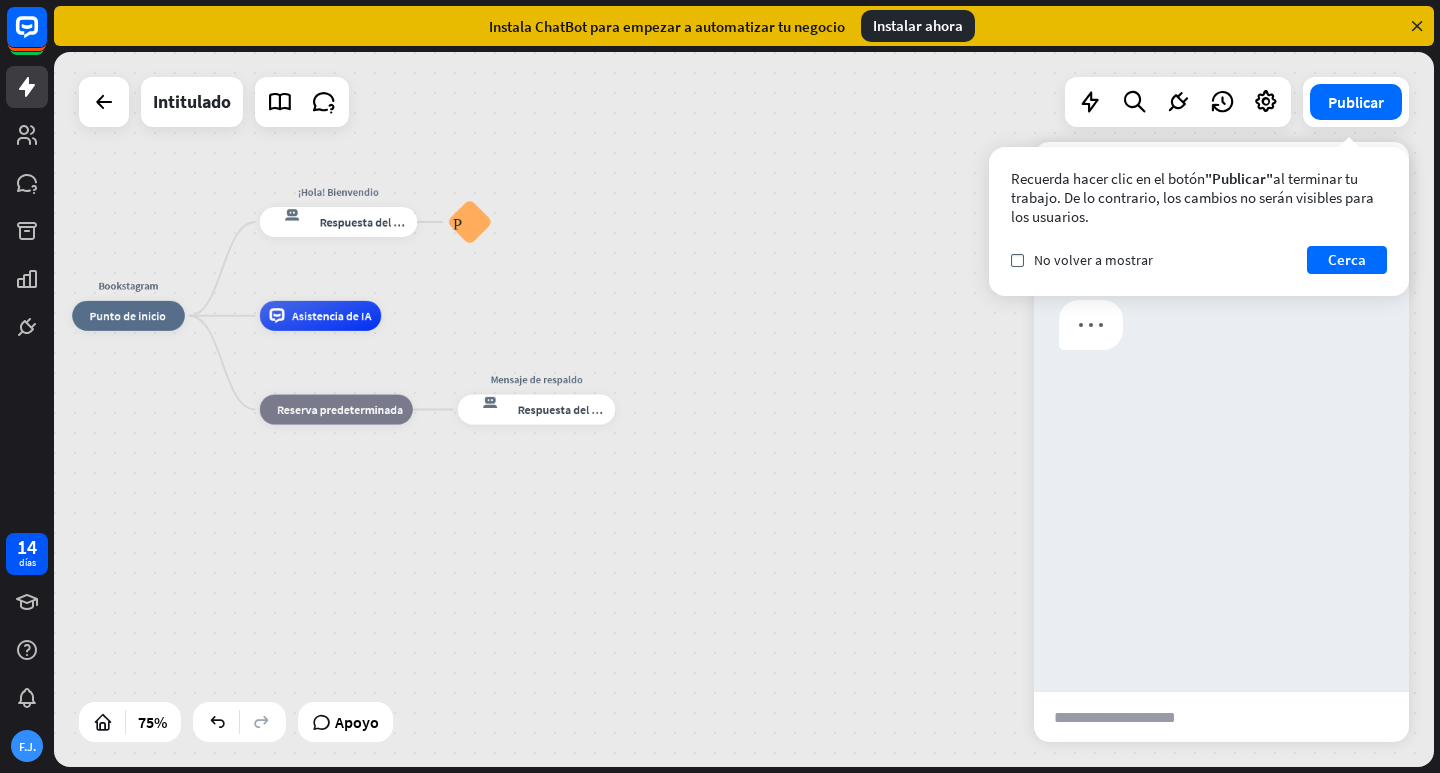 scroll, scrollTop: 0, scrollLeft: 0, axis: both 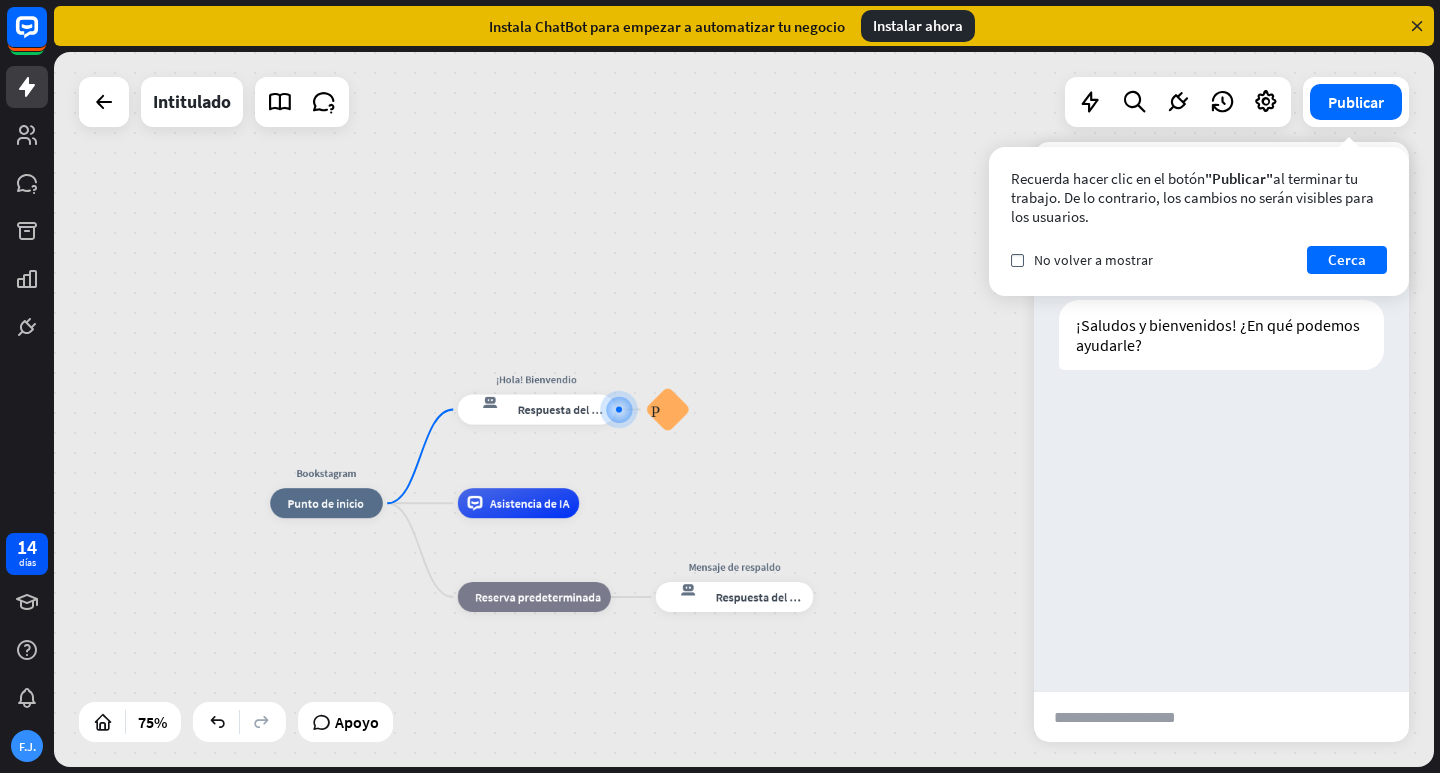 click at bounding box center [1132, 717] 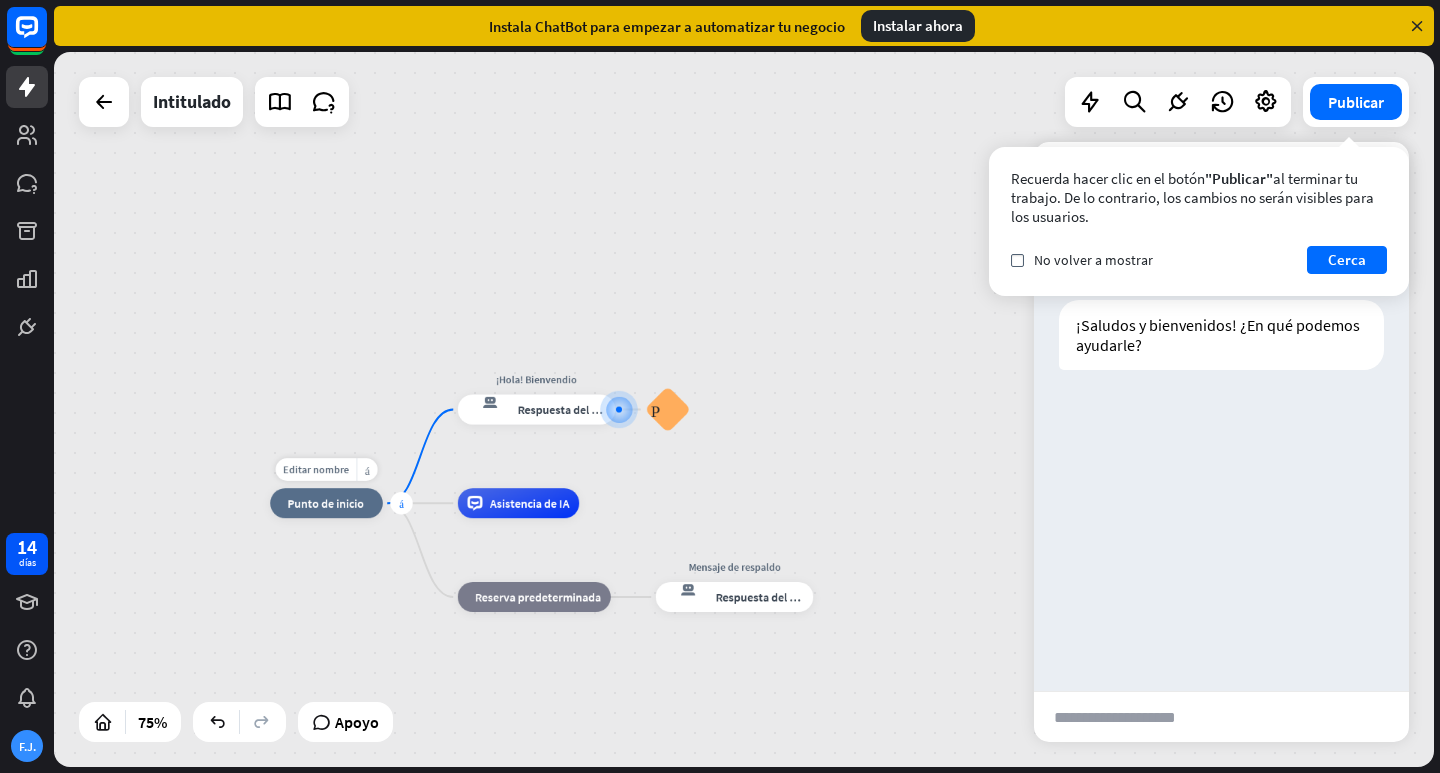 click on "más" at bounding box center (401, 503) 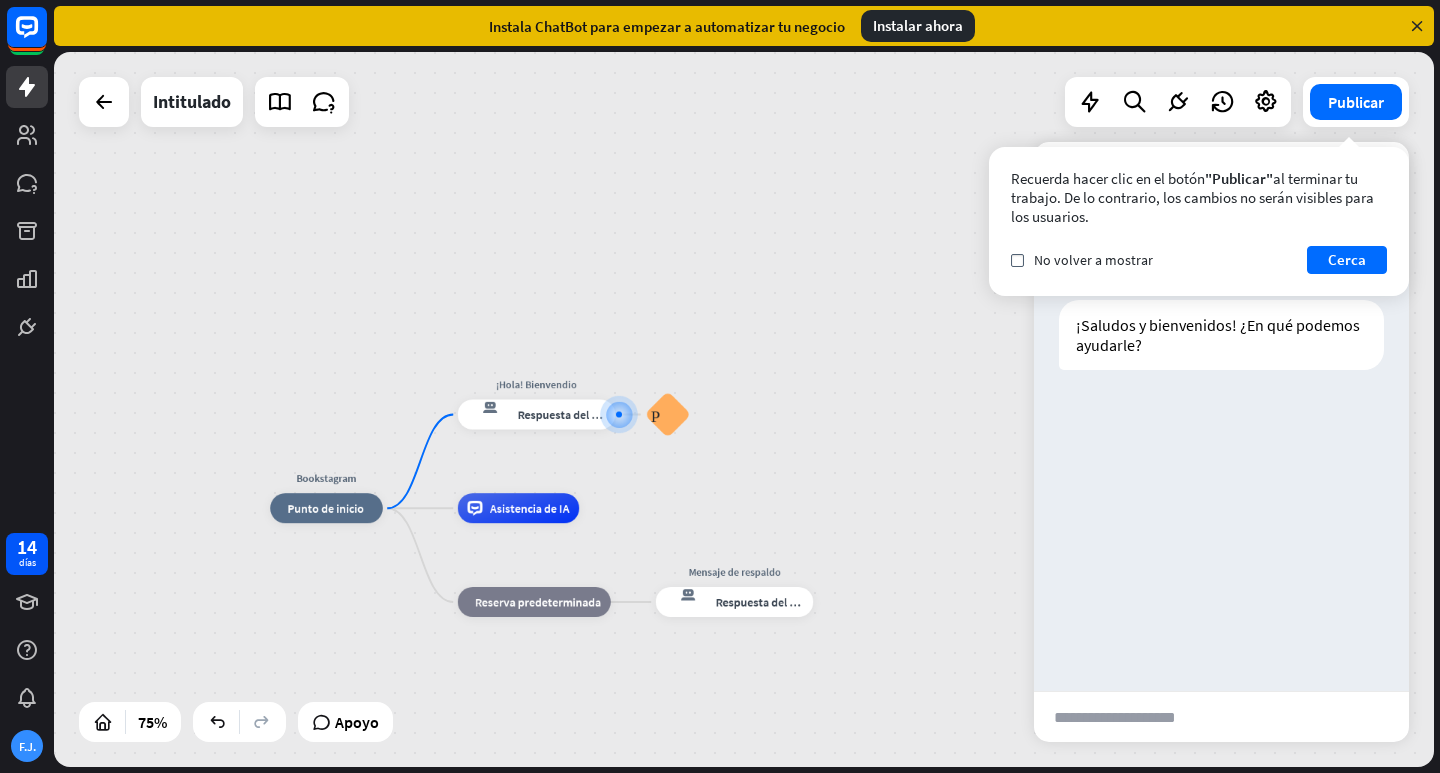 click on "Bookstagram   inicio_2   Punto de inicio                 ¡Hola! Bienvendio   respuesta del bot de bloqueo   Respuesta del bot                       Preguntas frecuentes sobre bloques                     Asistencia de IA                   bloque_de_retroceso   Reserva predeterminada                 Mensaje de respaldo   respuesta del bot de bloqueo   Respuesta del bot" at bounding box center [744, 409] 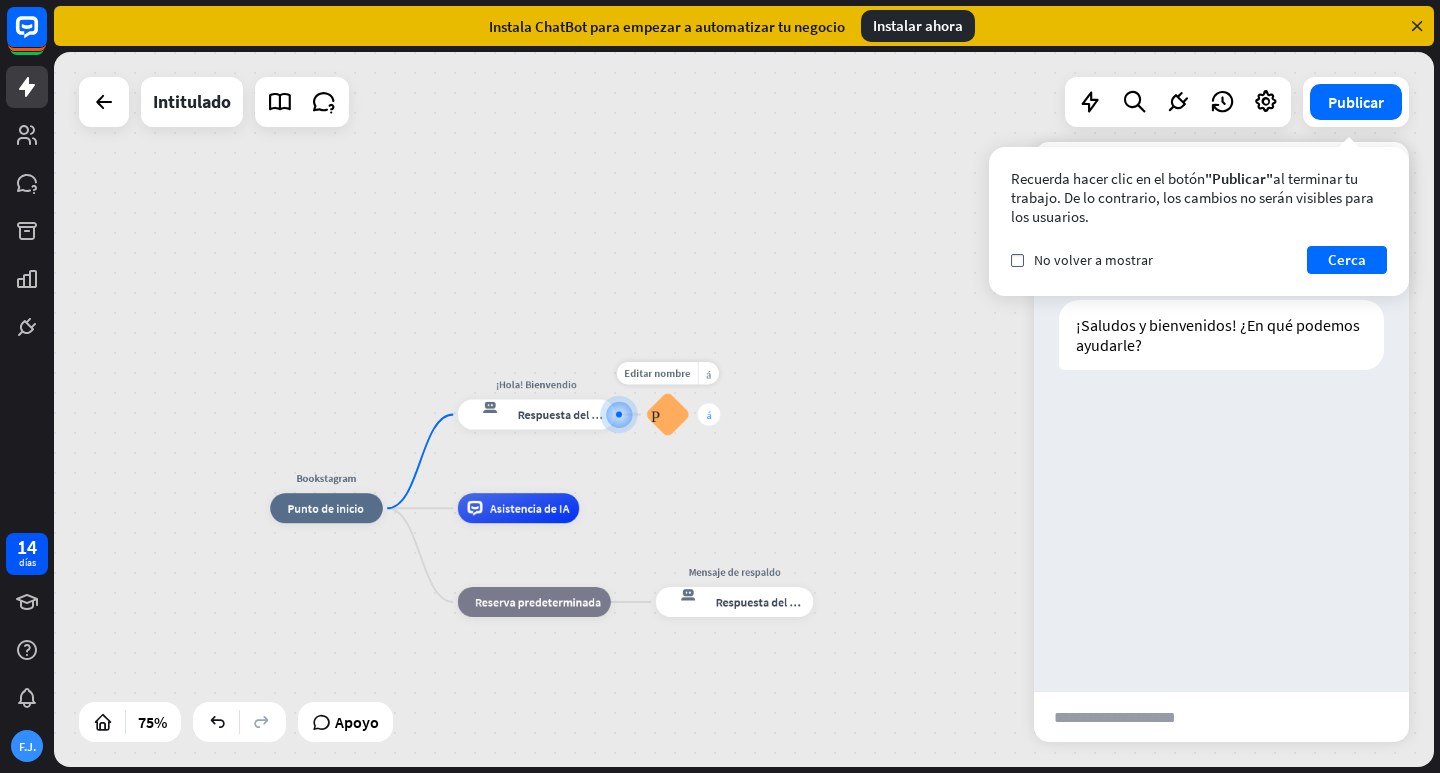 click on "más" at bounding box center [709, 414] 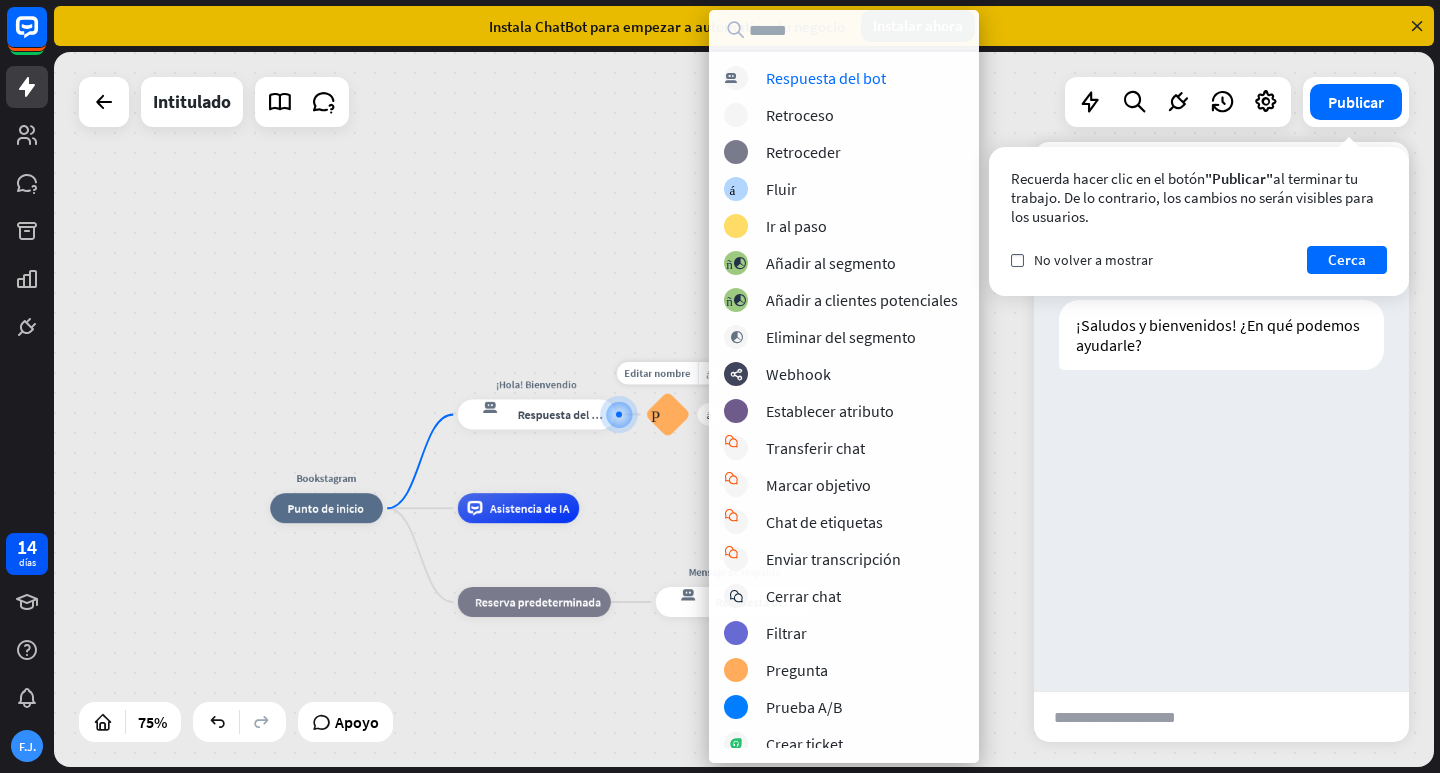 click on "Editar nombre   más_amarillo         más     Preguntas frecuentes sobre bloques" at bounding box center (667, 414) 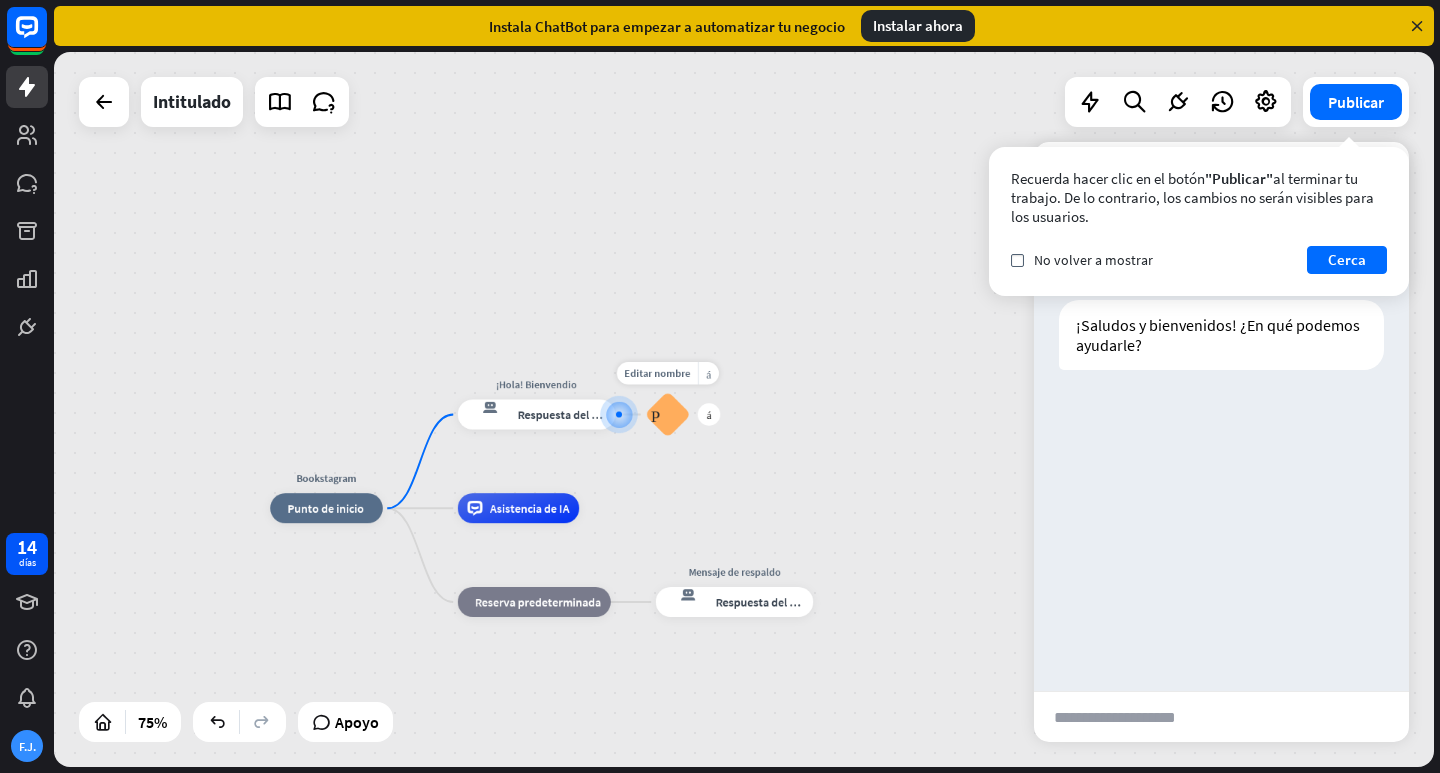click on "Preguntas frecuentes sobre bloques" at bounding box center (668, 414) 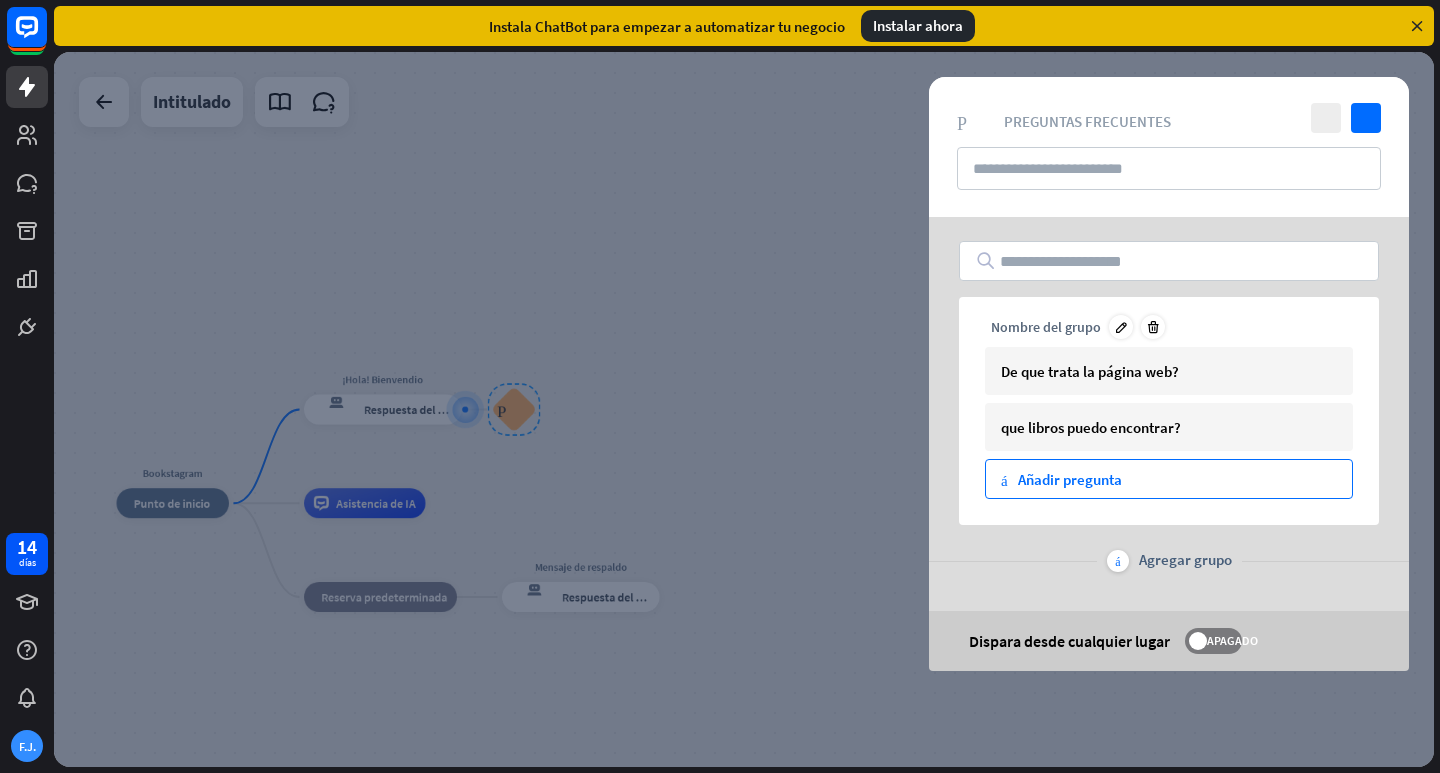 click on "Añadir pregunta" at bounding box center (1070, 479) 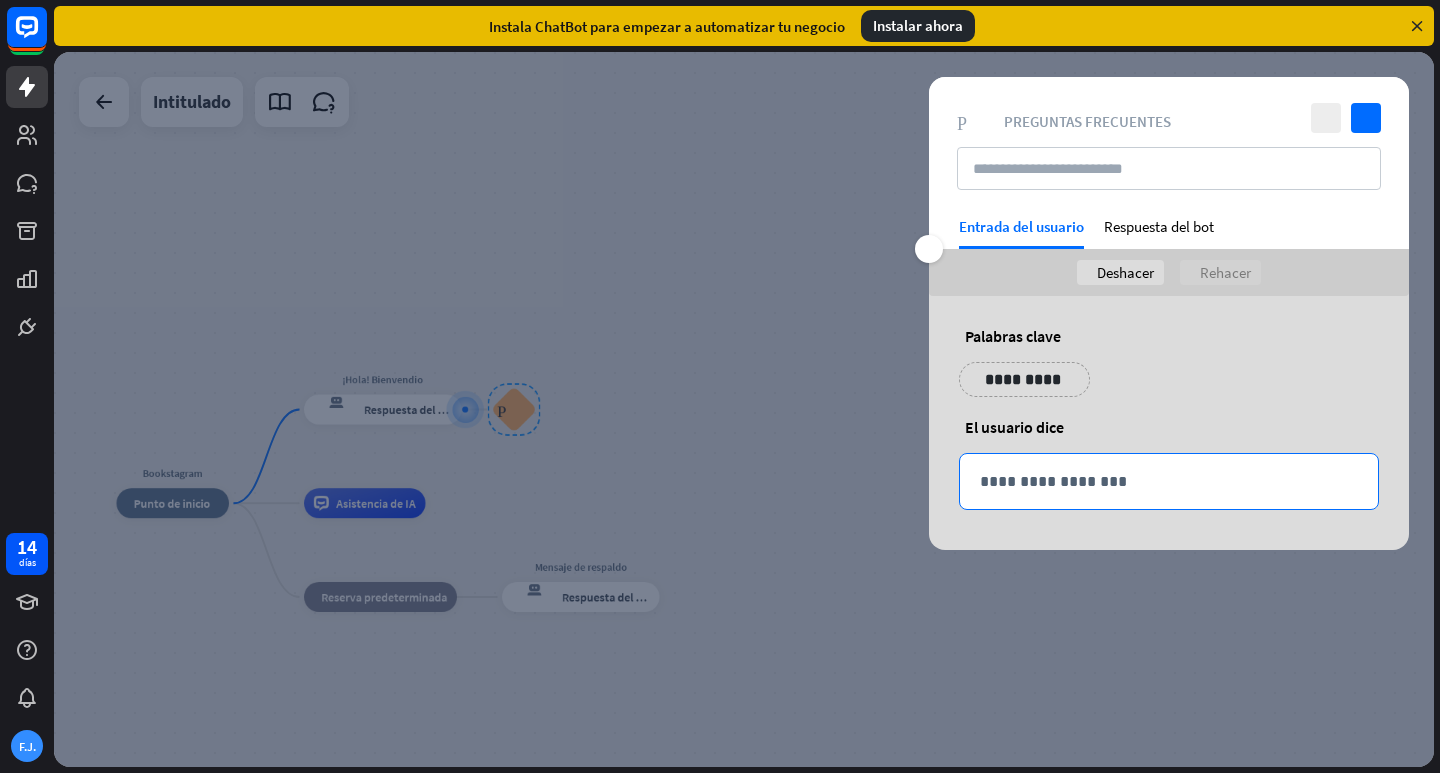 click on "**********" at bounding box center [1169, 481] 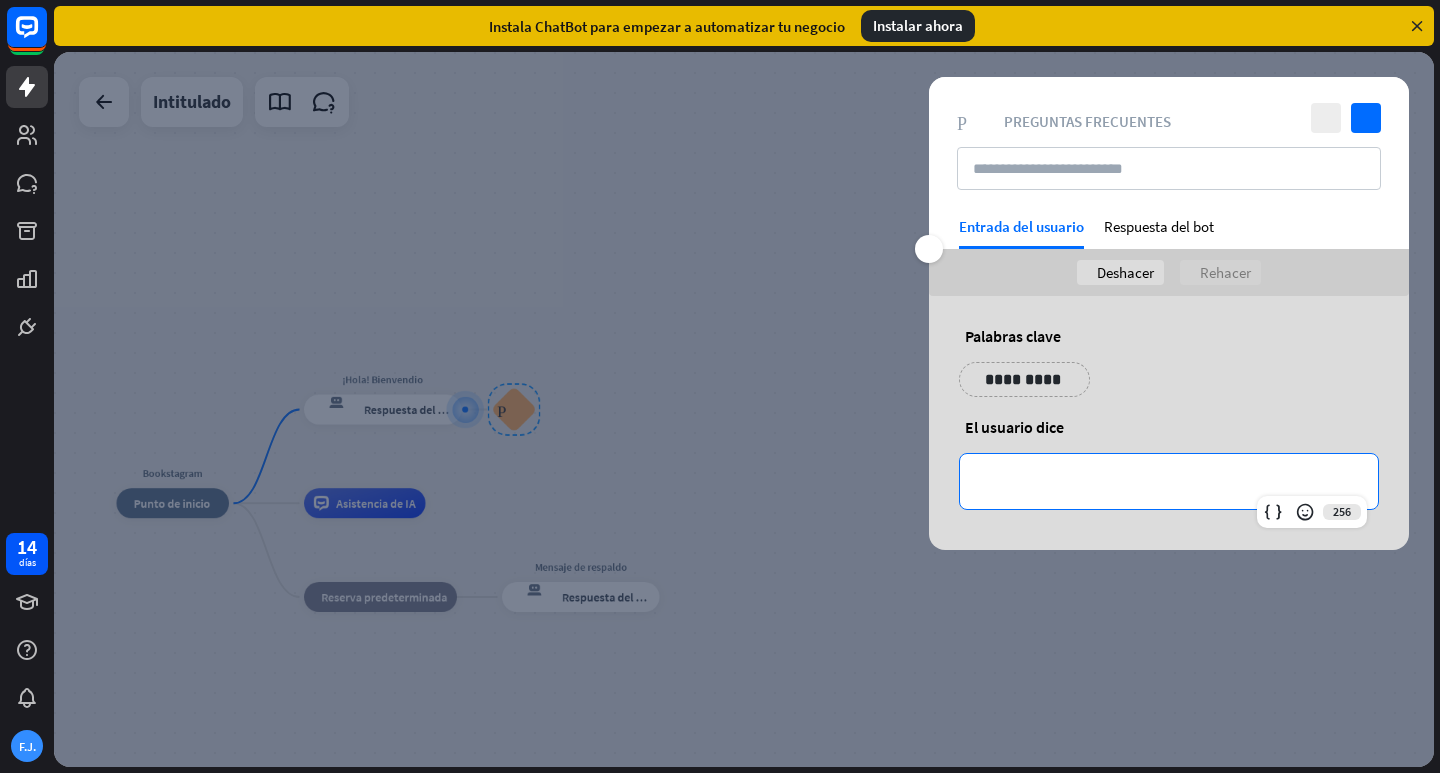 type 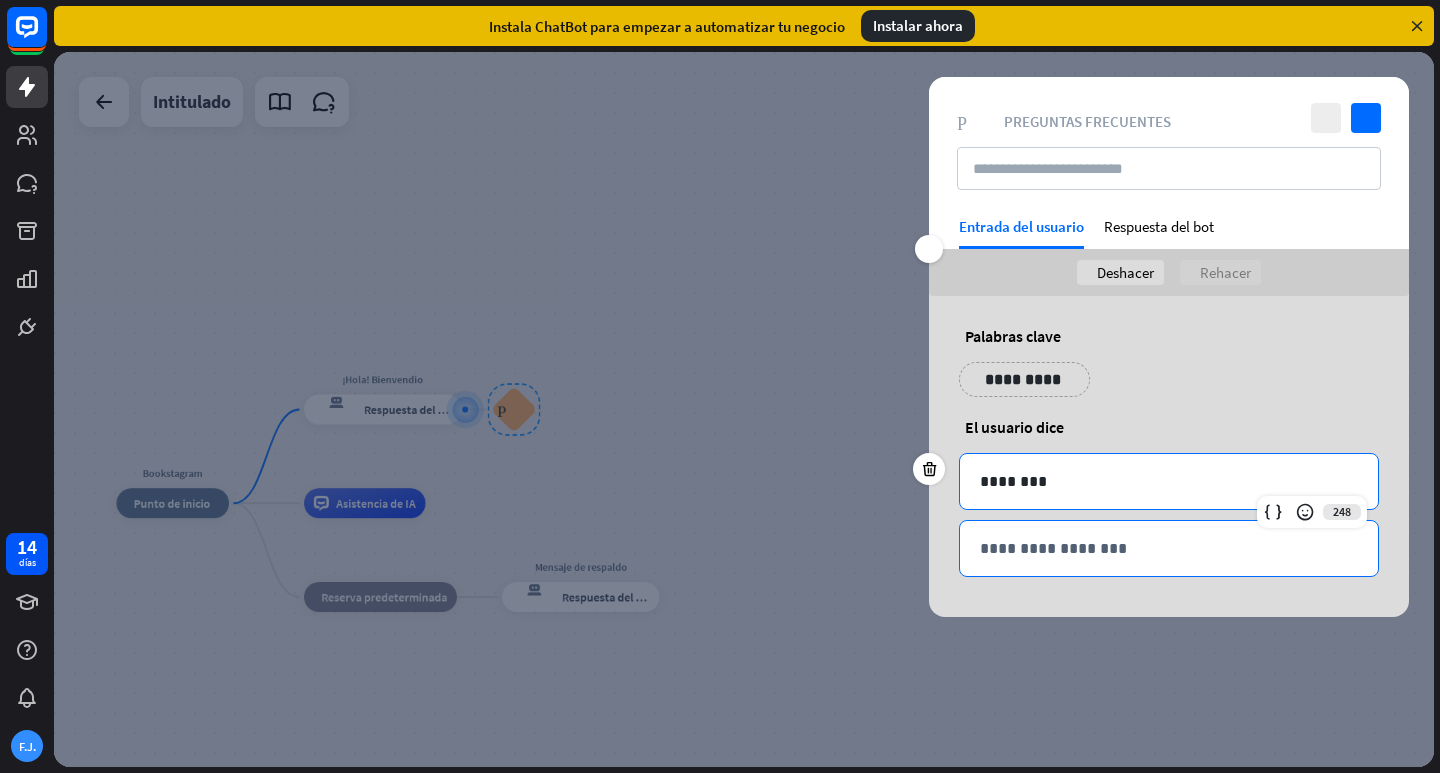 click on "**********" at bounding box center (1169, 548) 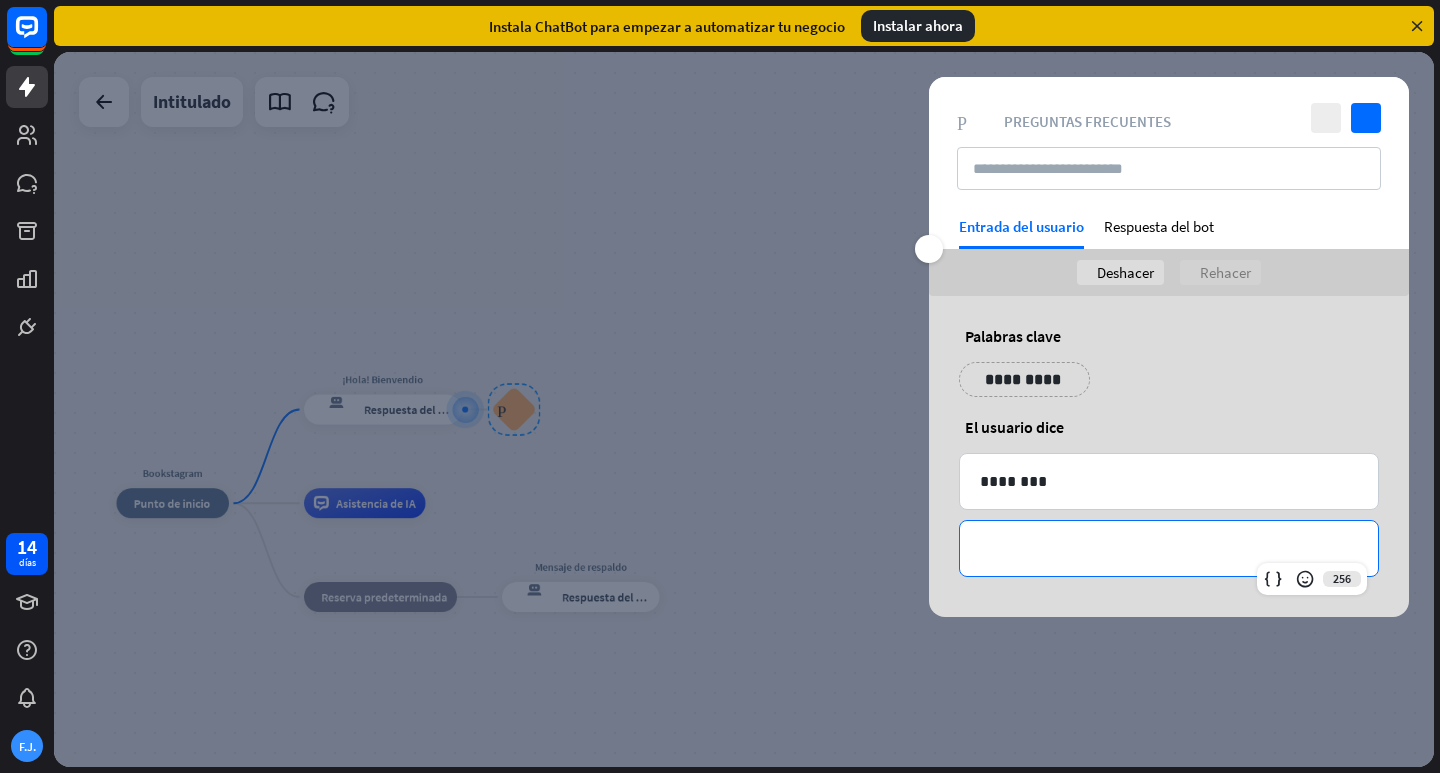 type 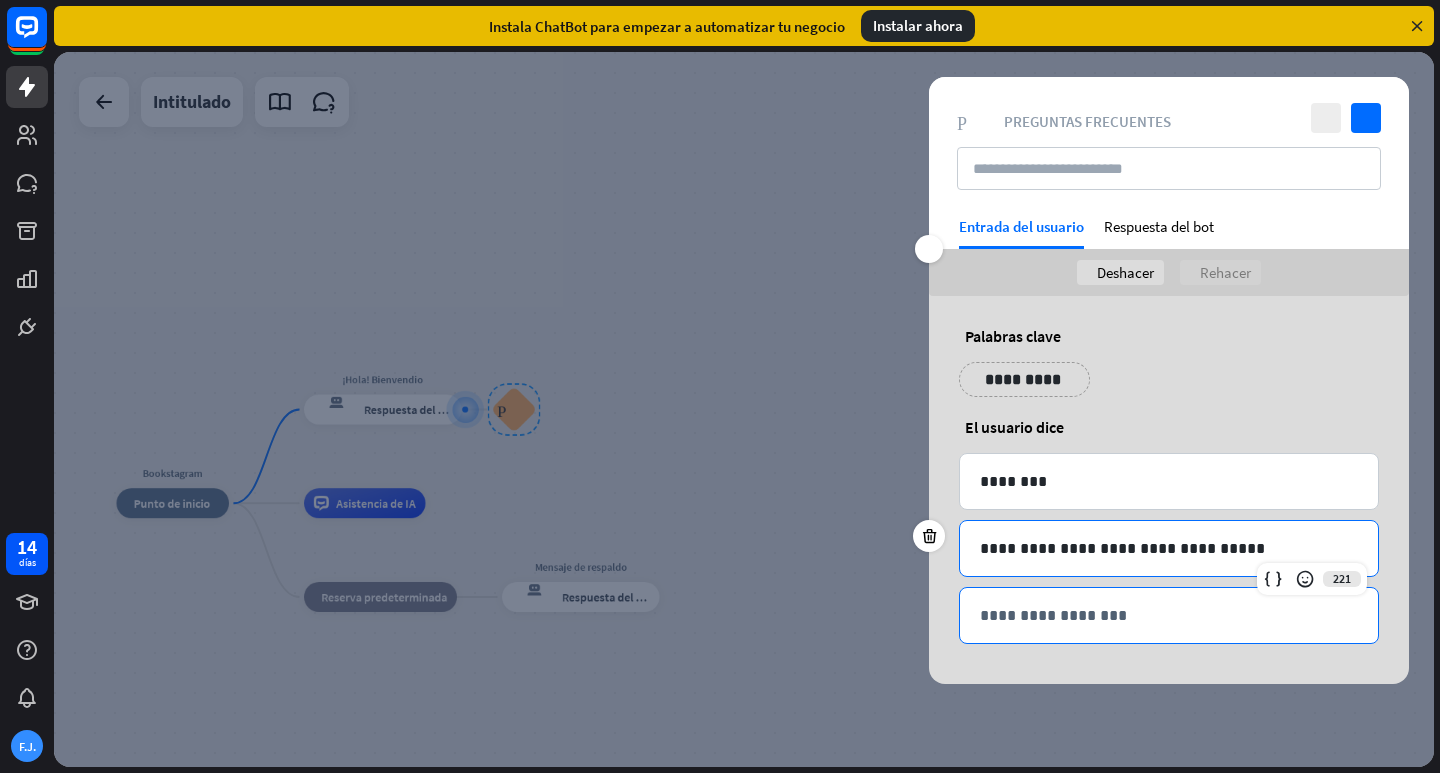 click on "**********" at bounding box center [1169, 615] 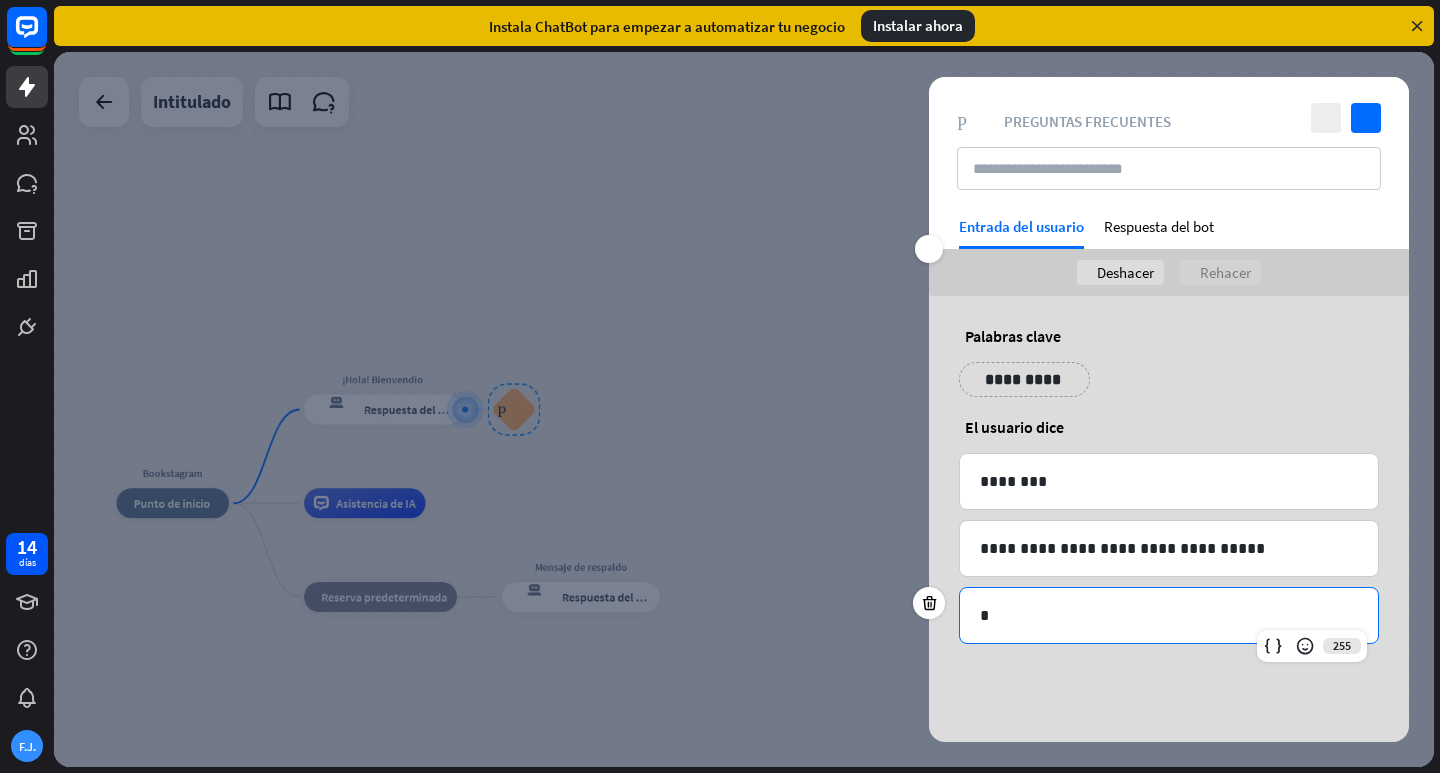 type 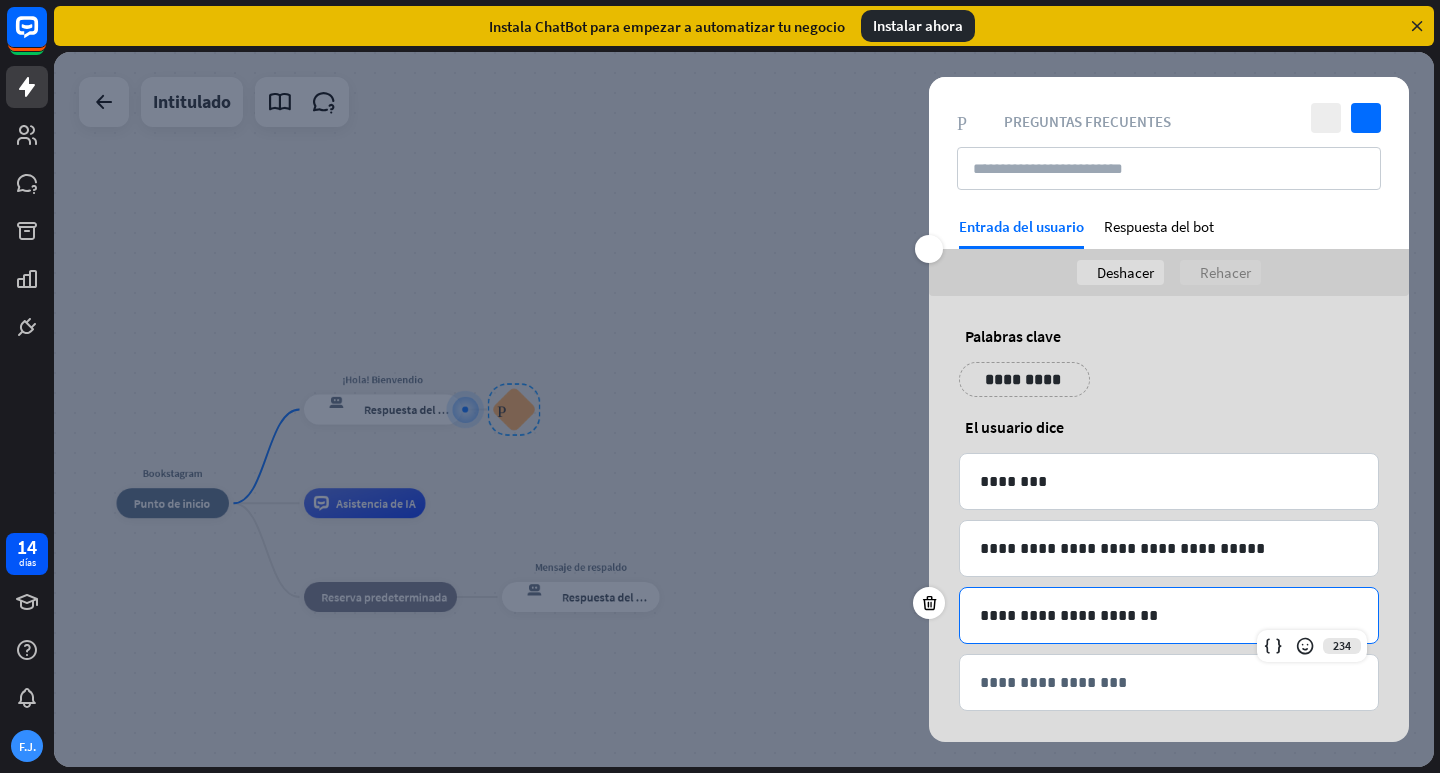 click on "**********" at bounding box center (1024, 379) 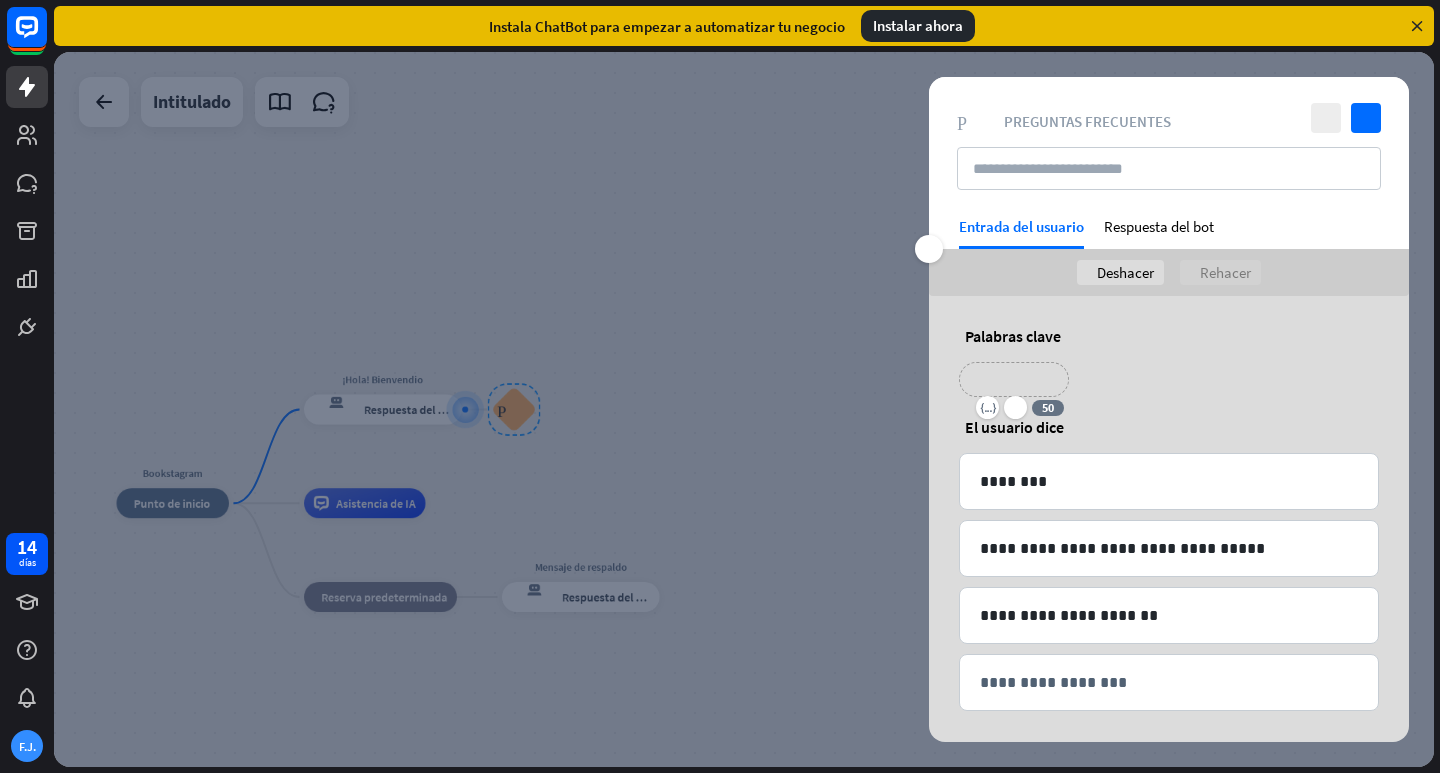 type 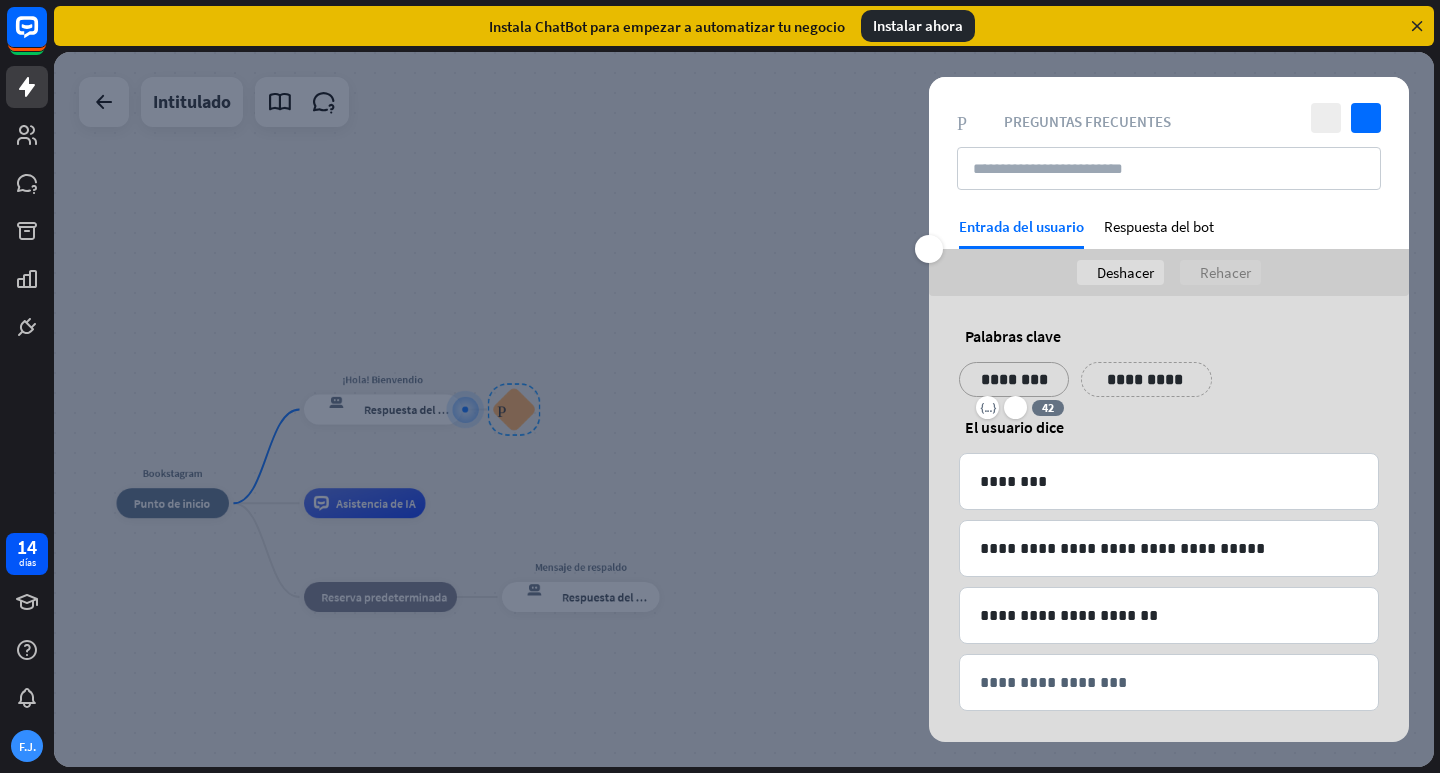 click on "**********" at bounding box center (1146, 379) 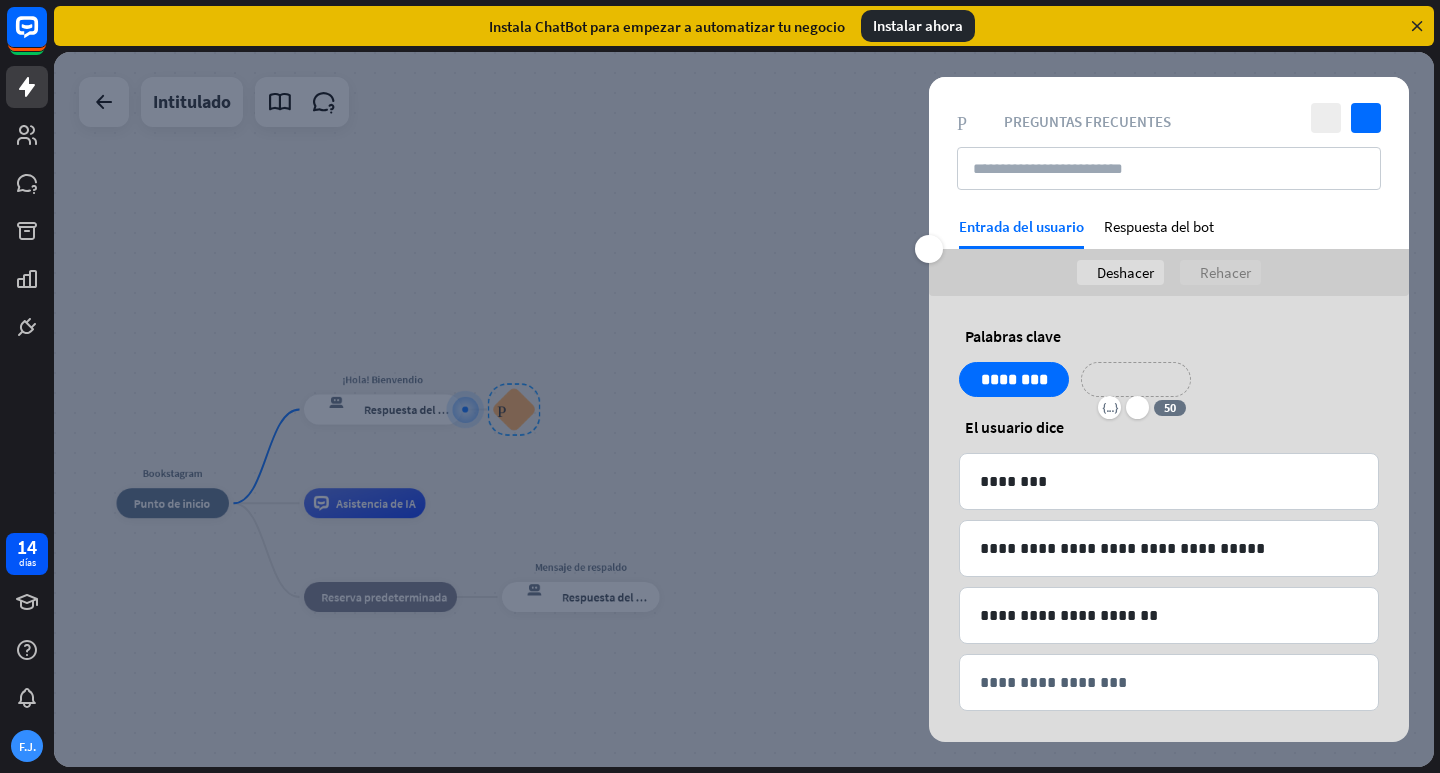 type 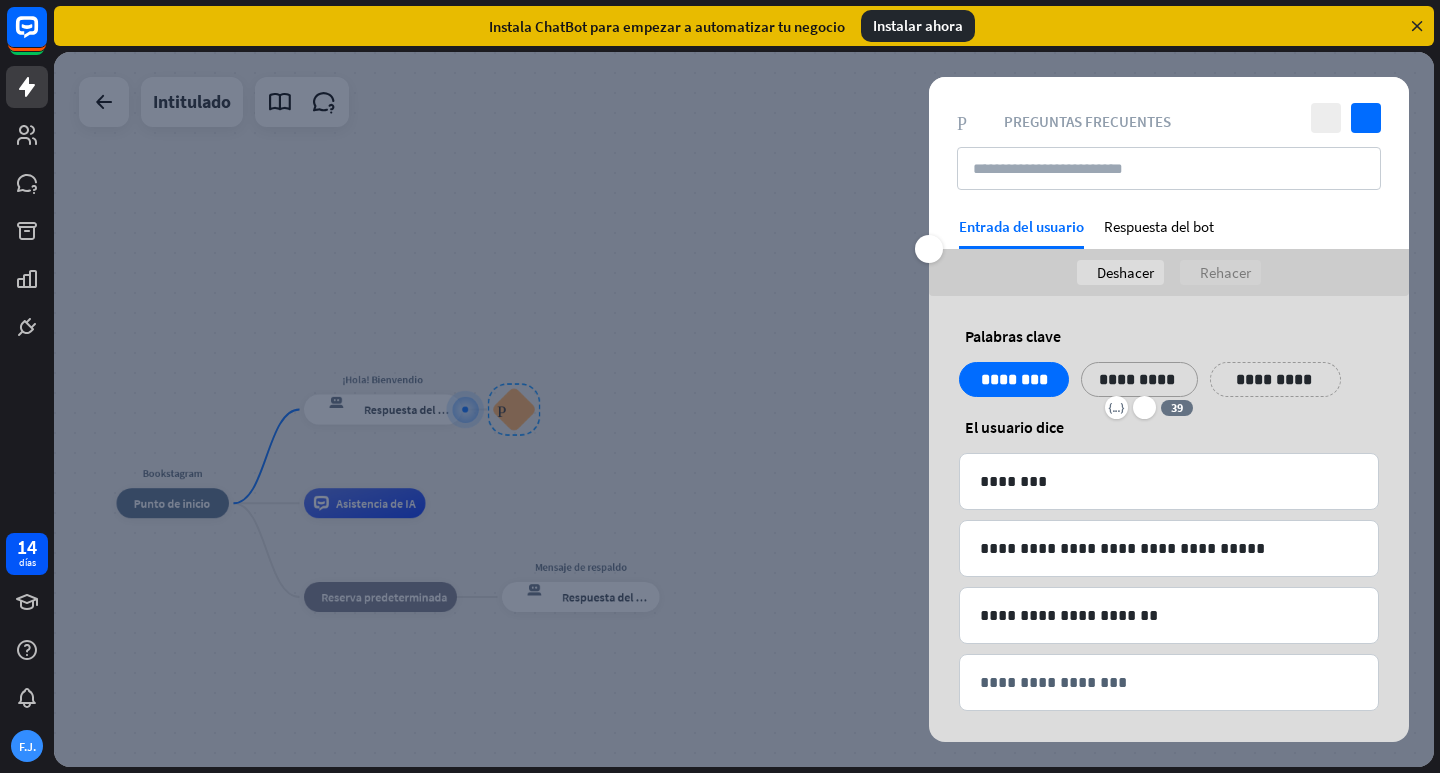 click on "**********" at bounding box center (1275, 379) 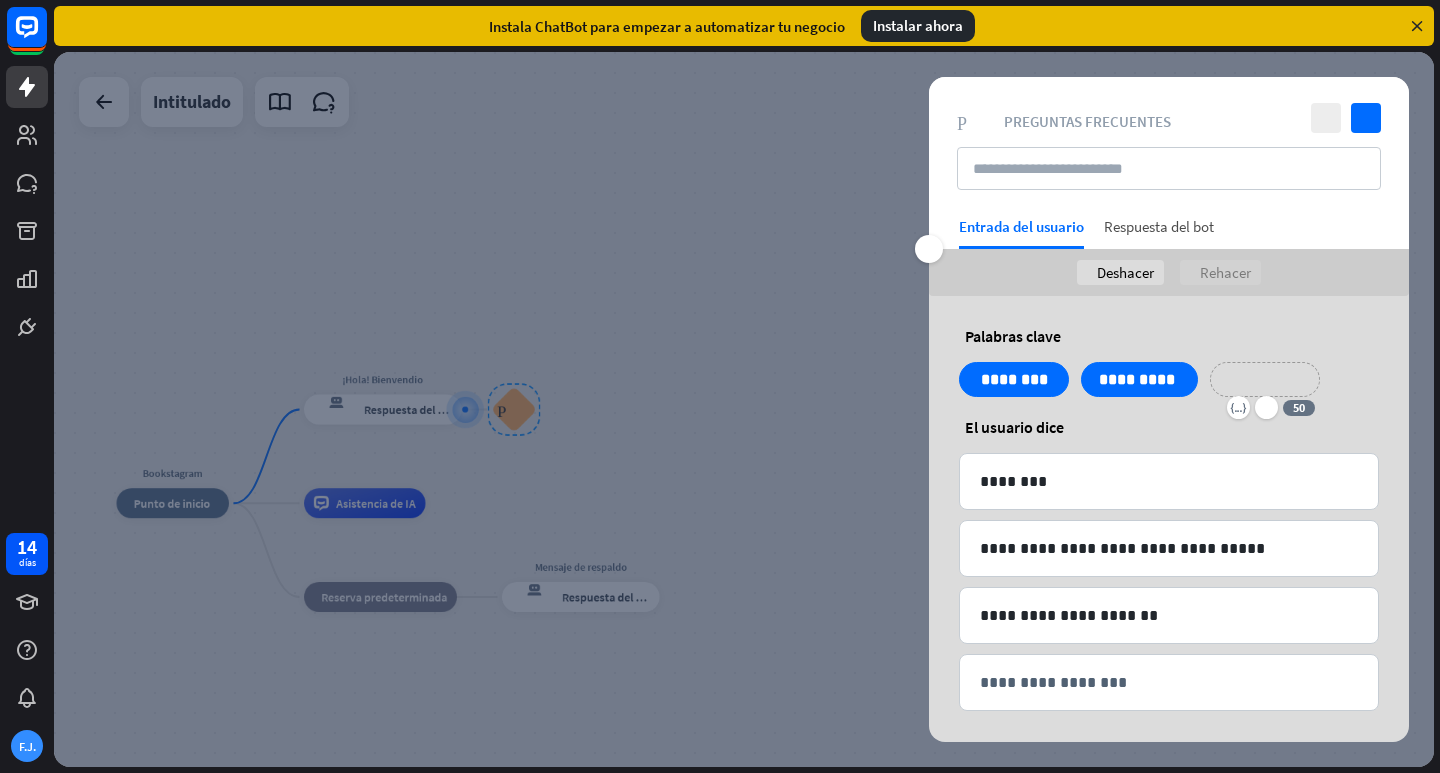 click on "Respuesta del bot" at bounding box center (1159, 226) 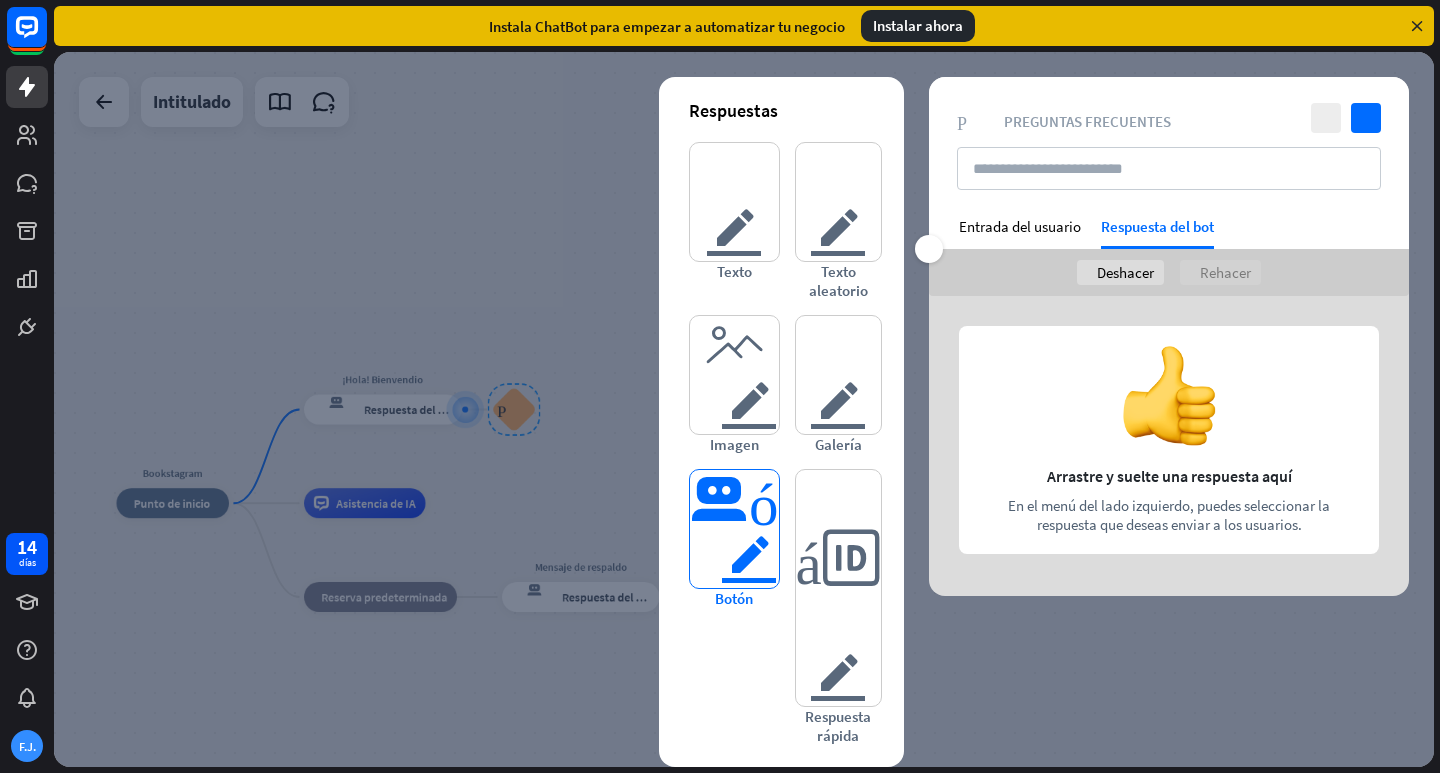 type 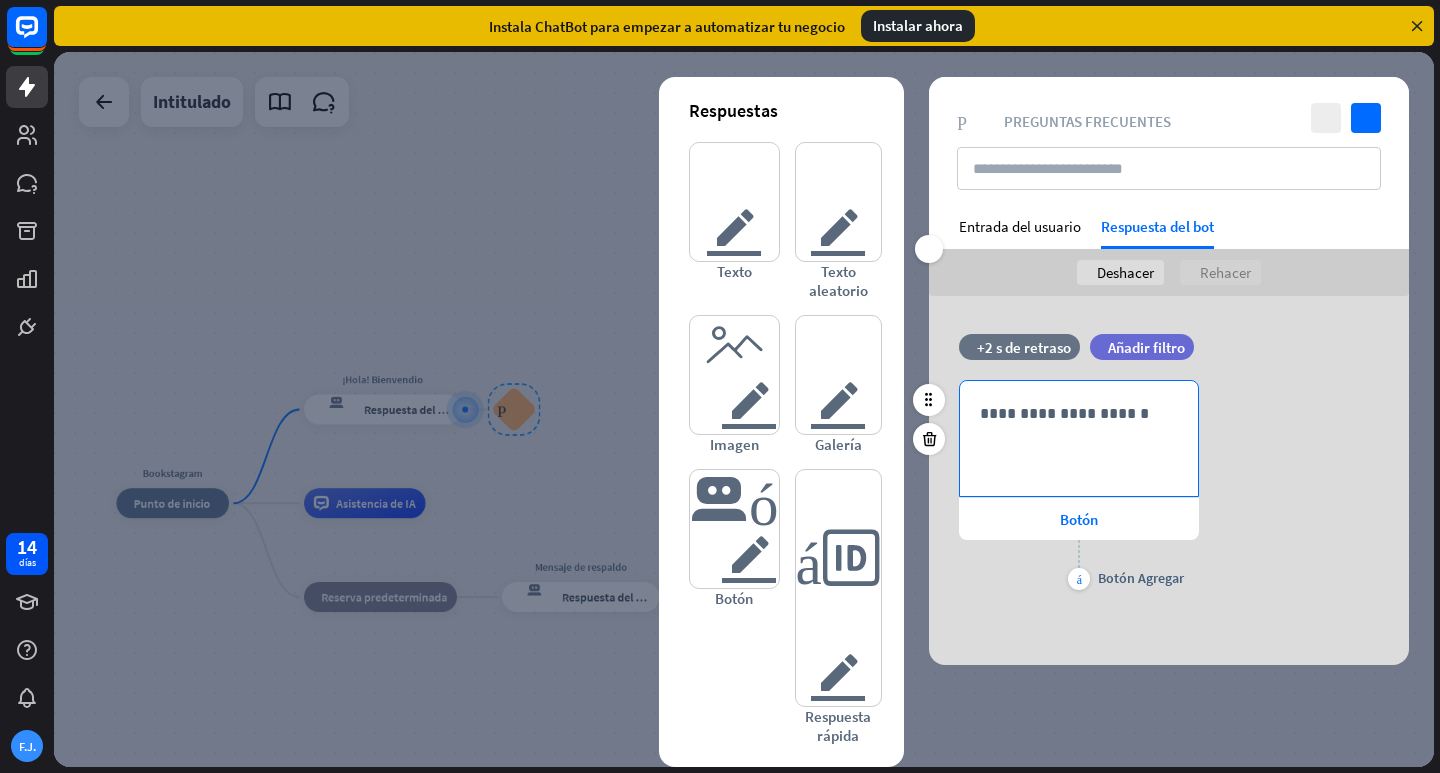 click on "**********" at bounding box center [1079, 413] 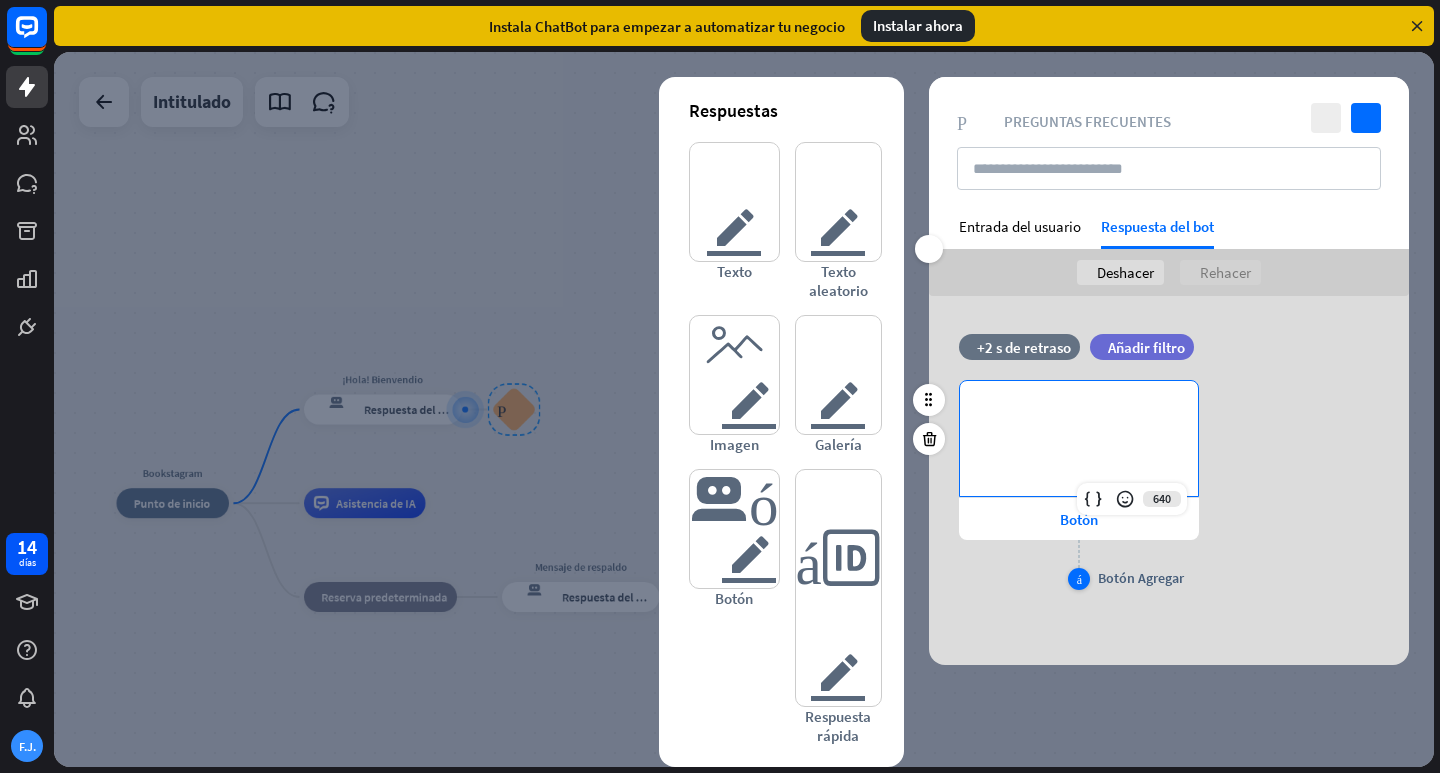 click on "más" at bounding box center (1079, 579) 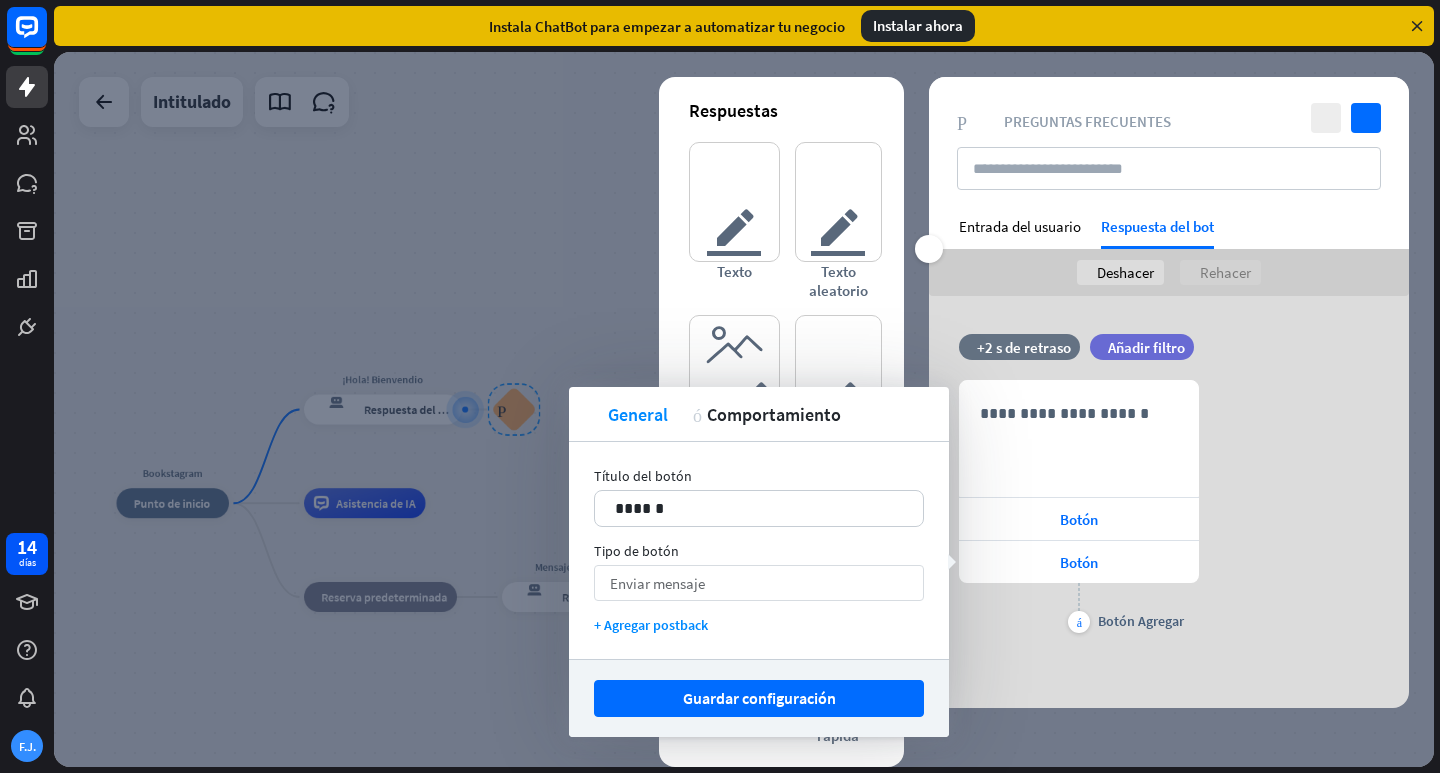 click on "Enviar mensaje
flecha_abajo" at bounding box center [759, 583] 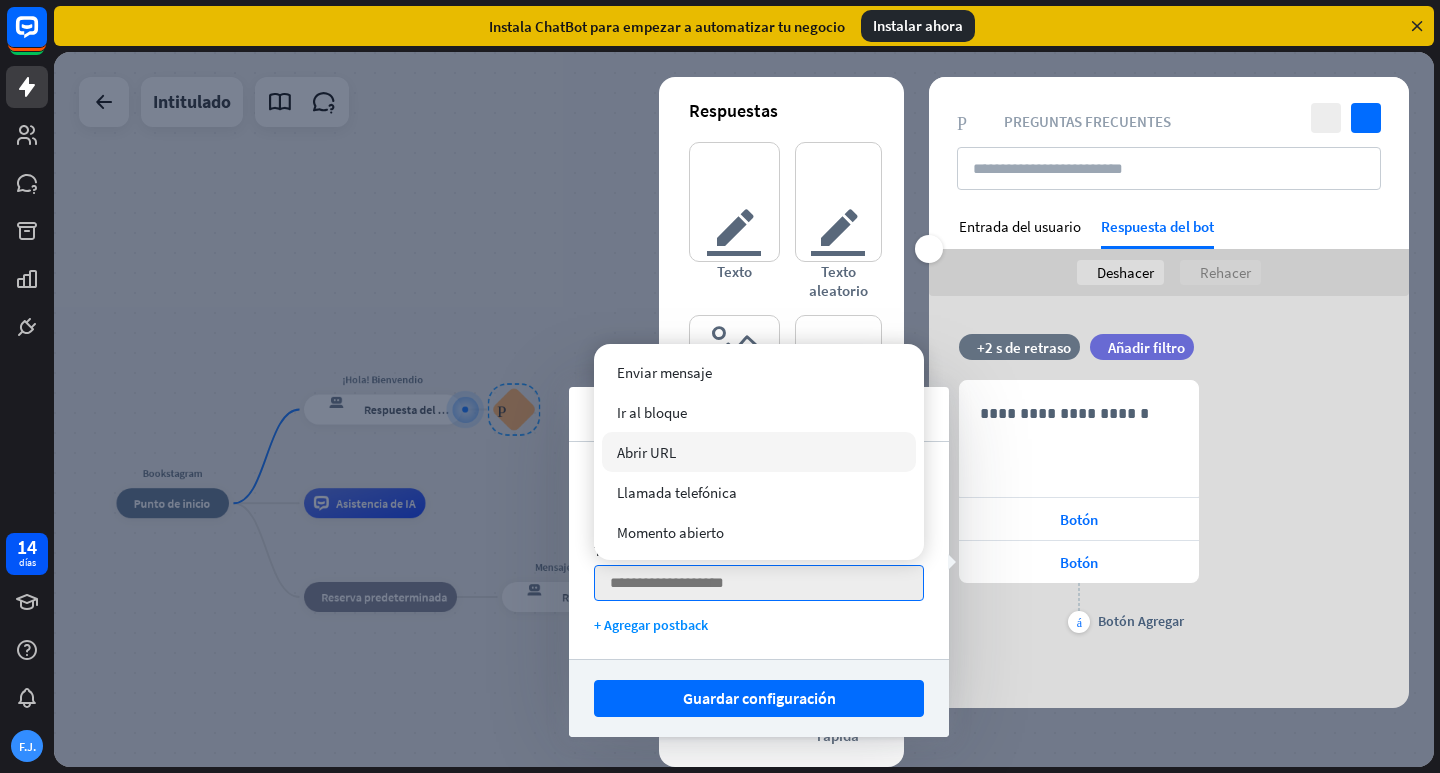click on "Abrir URL" at bounding box center (759, 452) 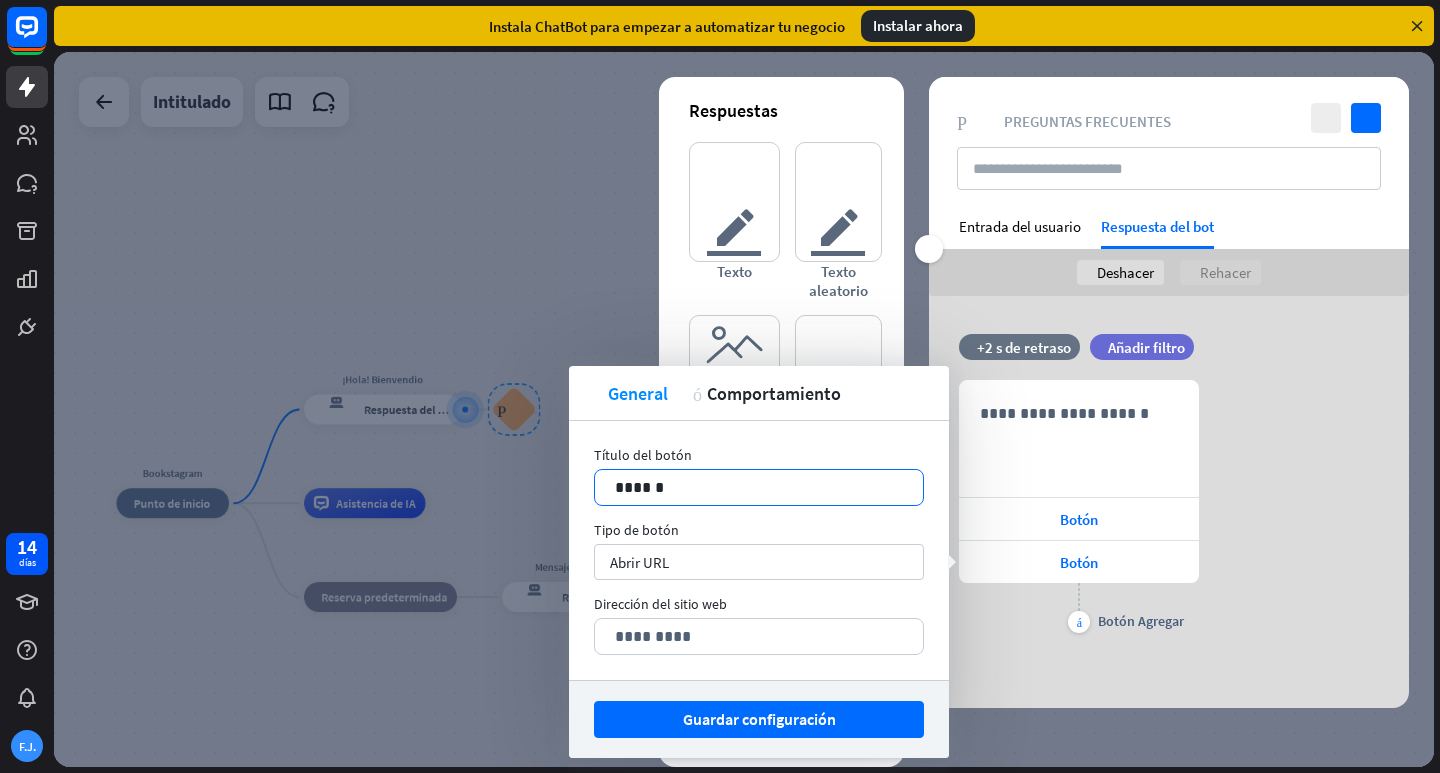 click on "******" at bounding box center (759, 487) 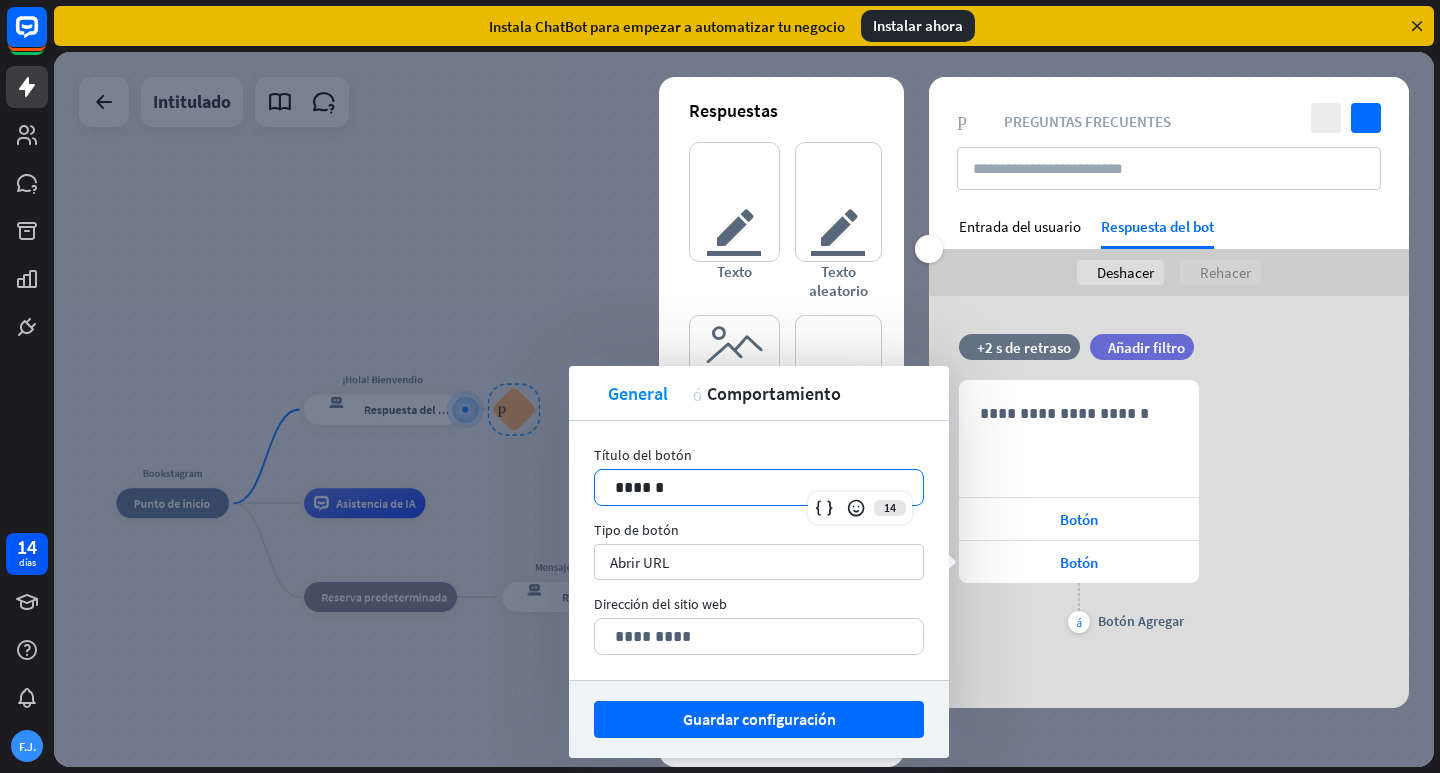 type 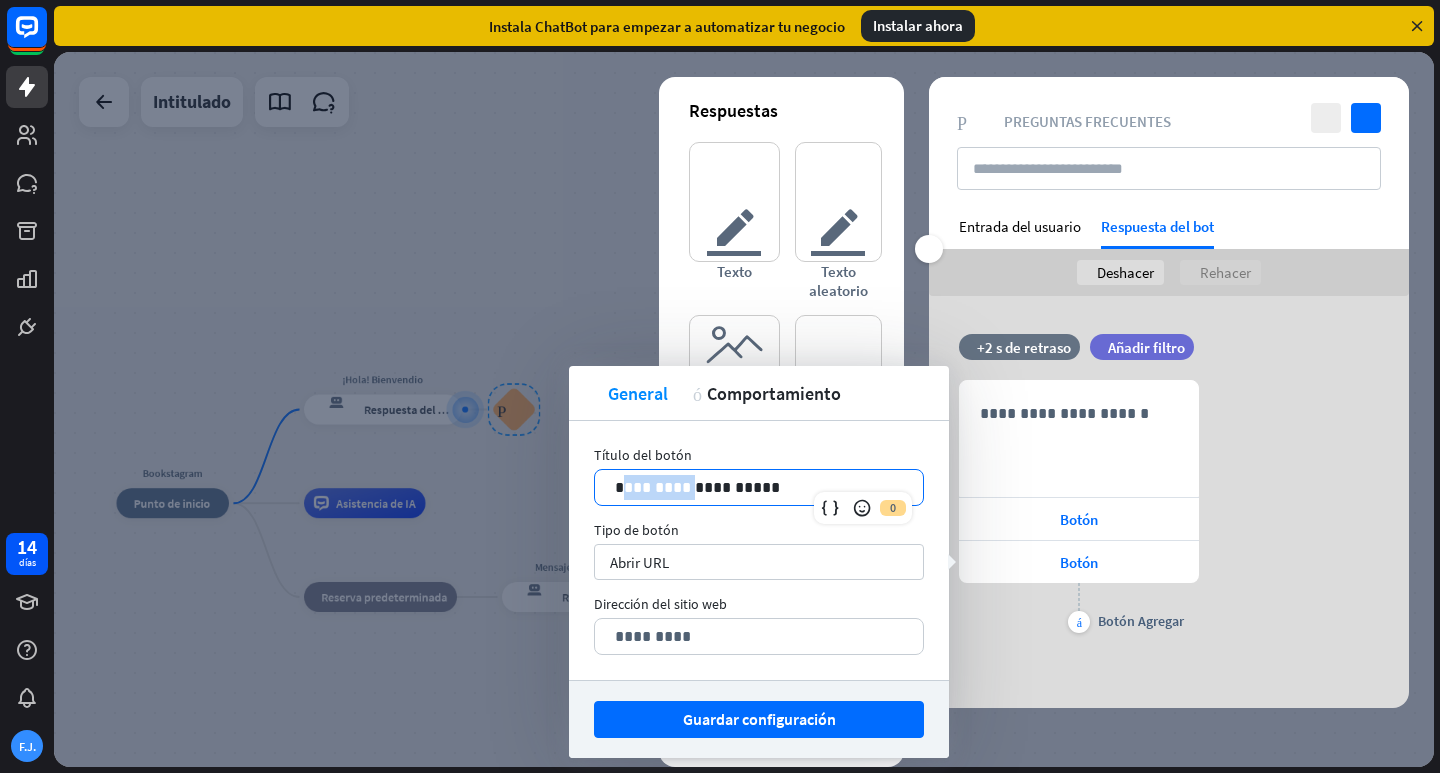 drag, startPoint x: 684, startPoint y: 492, endPoint x: 624, endPoint y: 496, distance: 60.133186 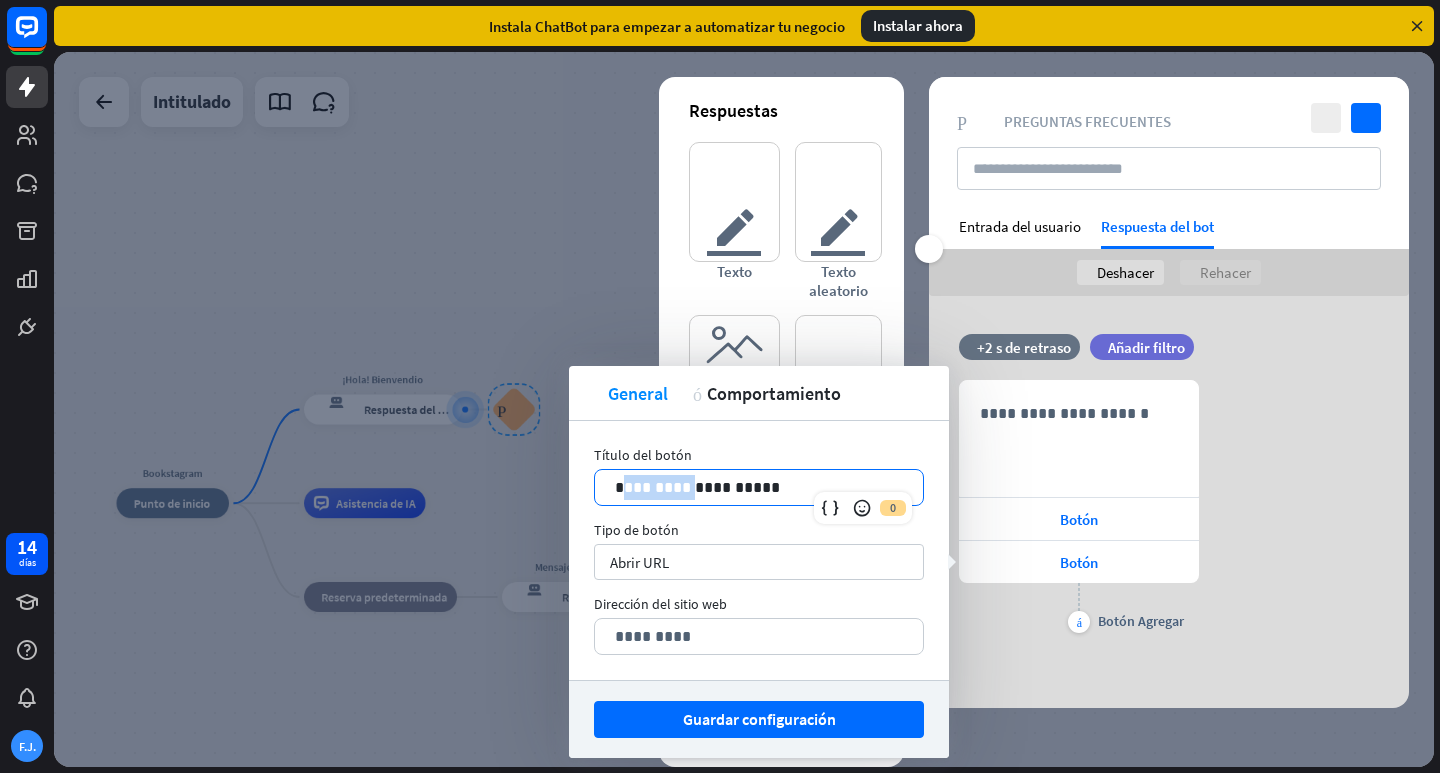 click on "**********" at bounding box center (759, 487) 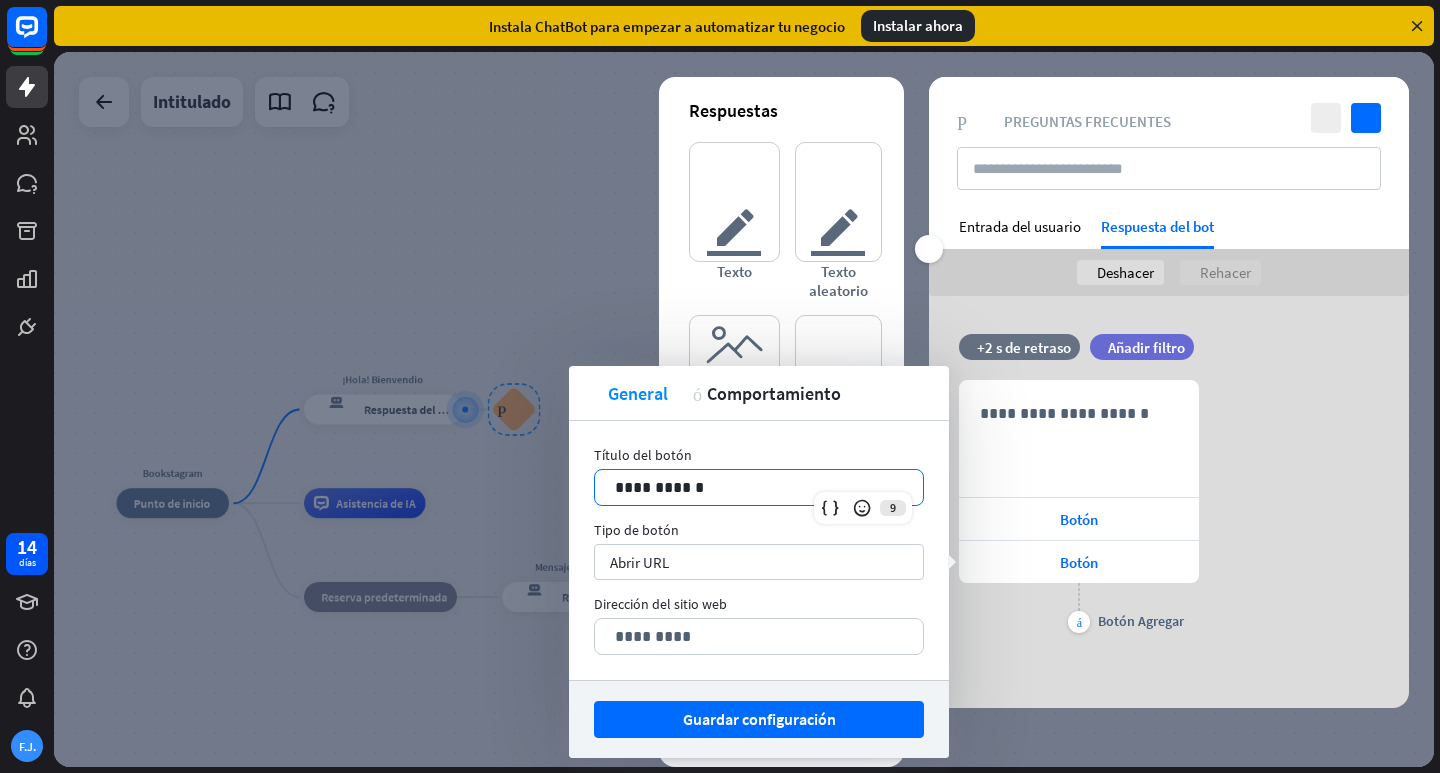click on "**********" at bounding box center [759, 487] 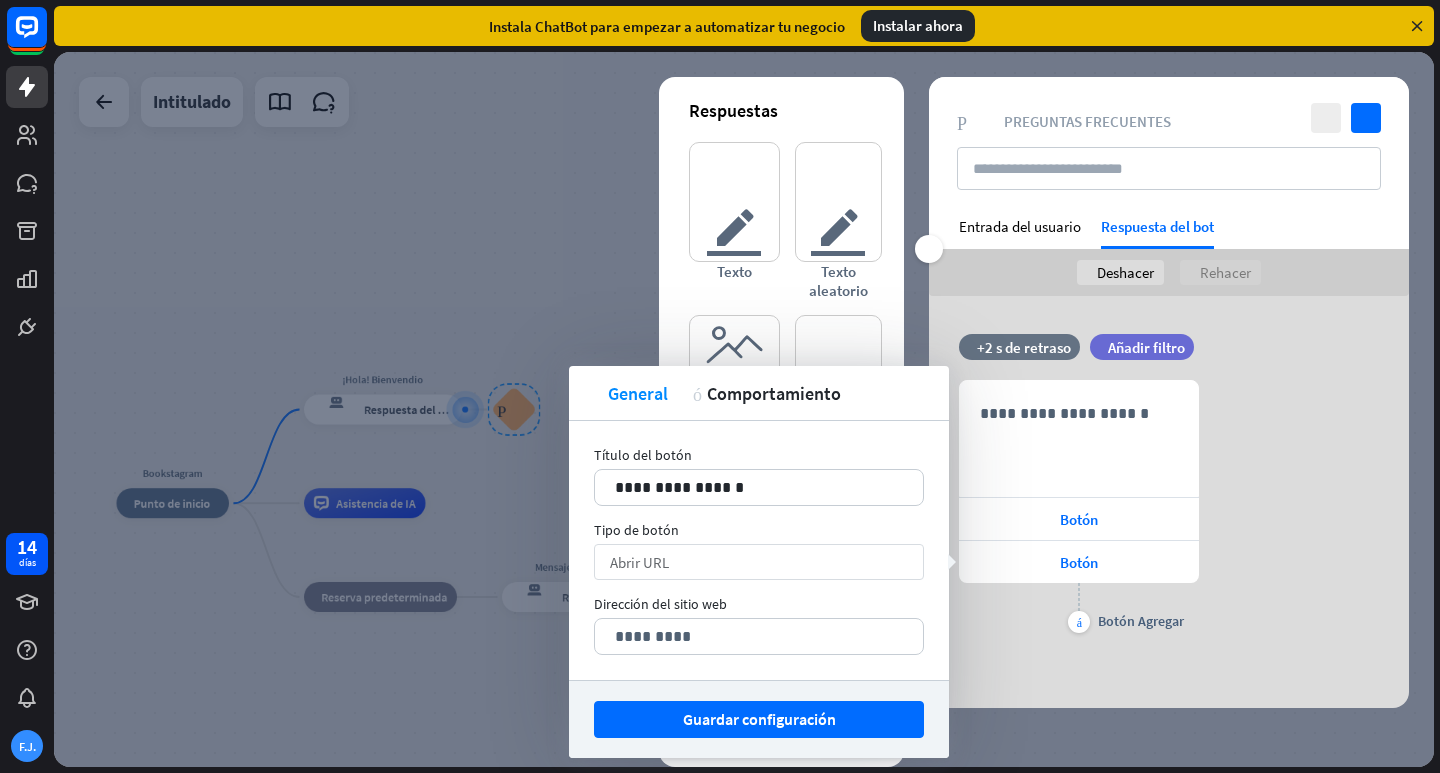 click on "Abrir URL
flecha_abajo" at bounding box center [759, 562] 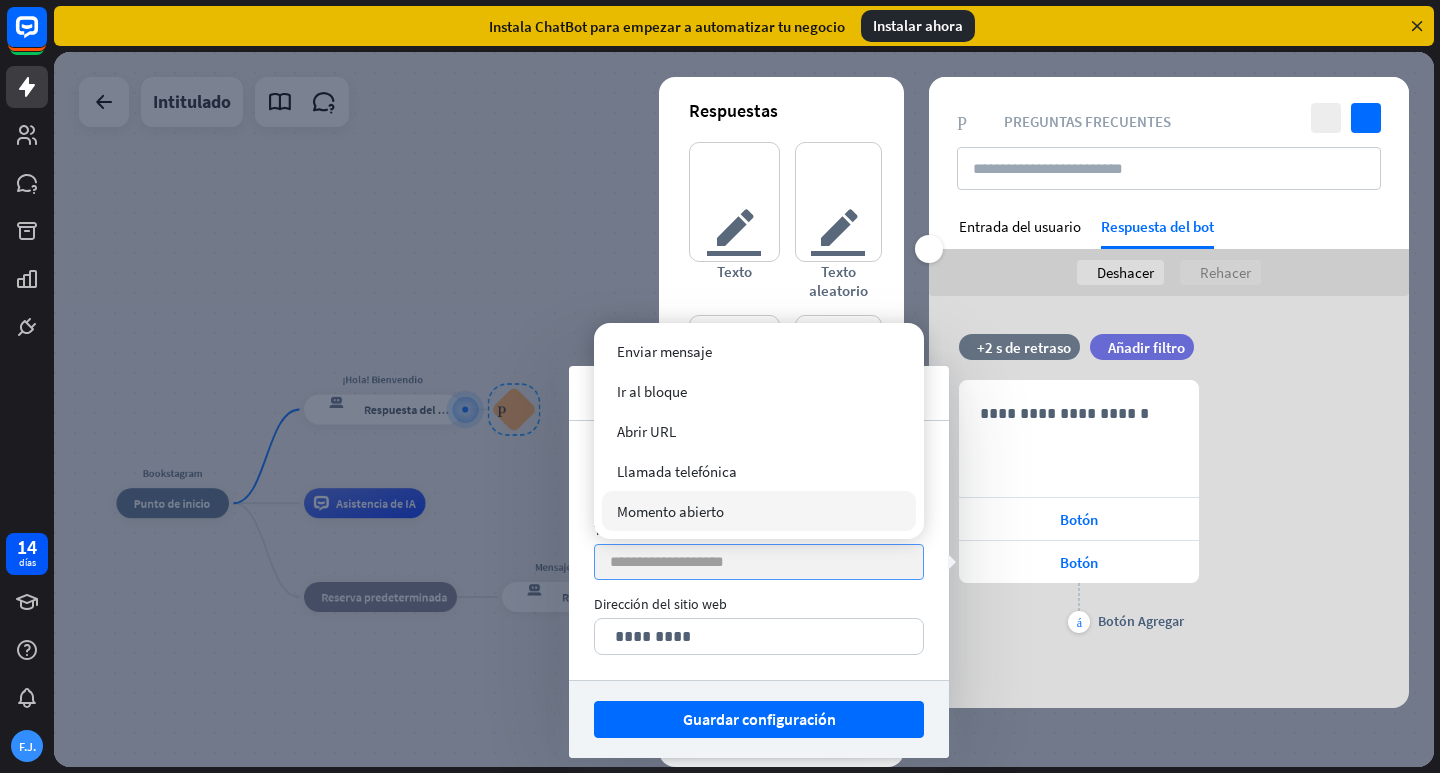 click at bounding box center [754, 562] 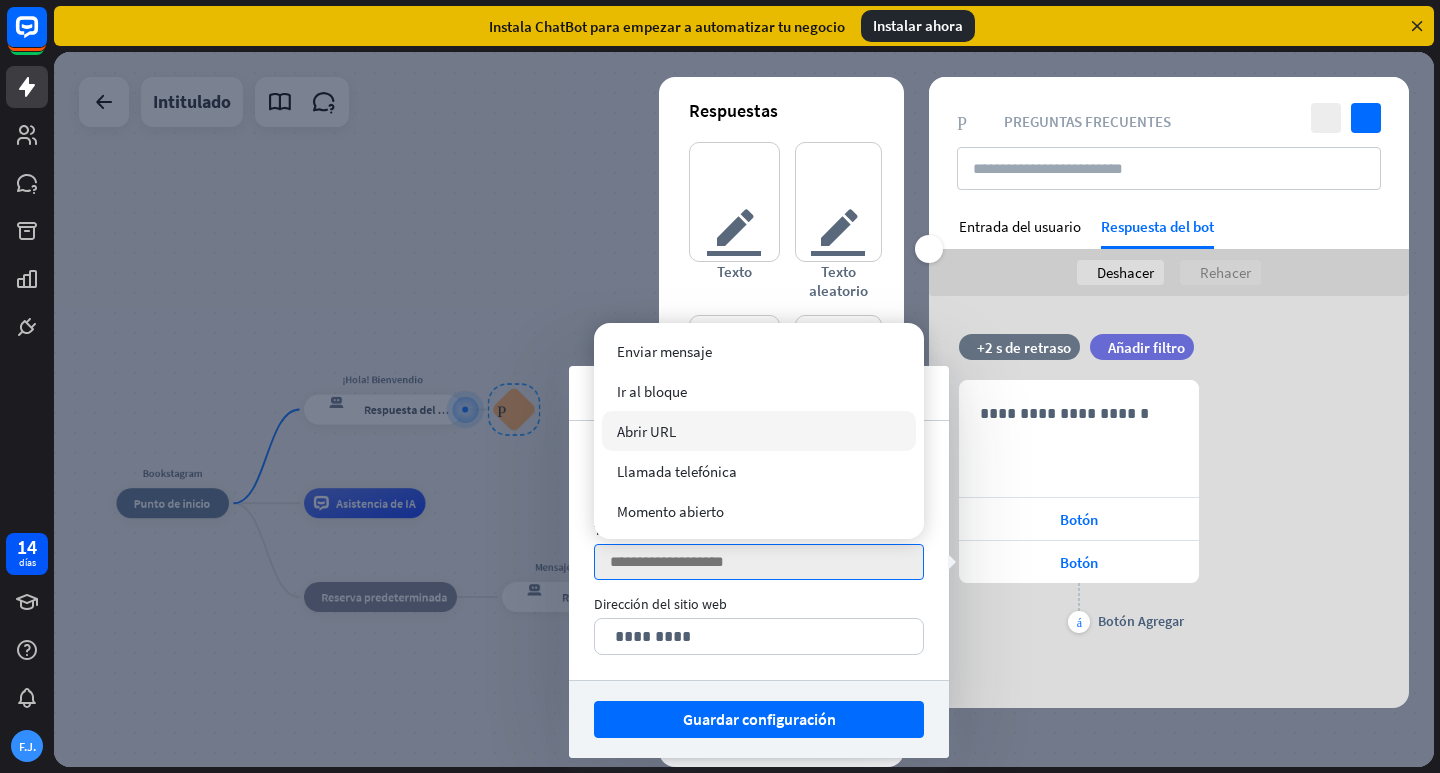 click on "Abrir URL
comprobado" at bounding box center (759, 431) 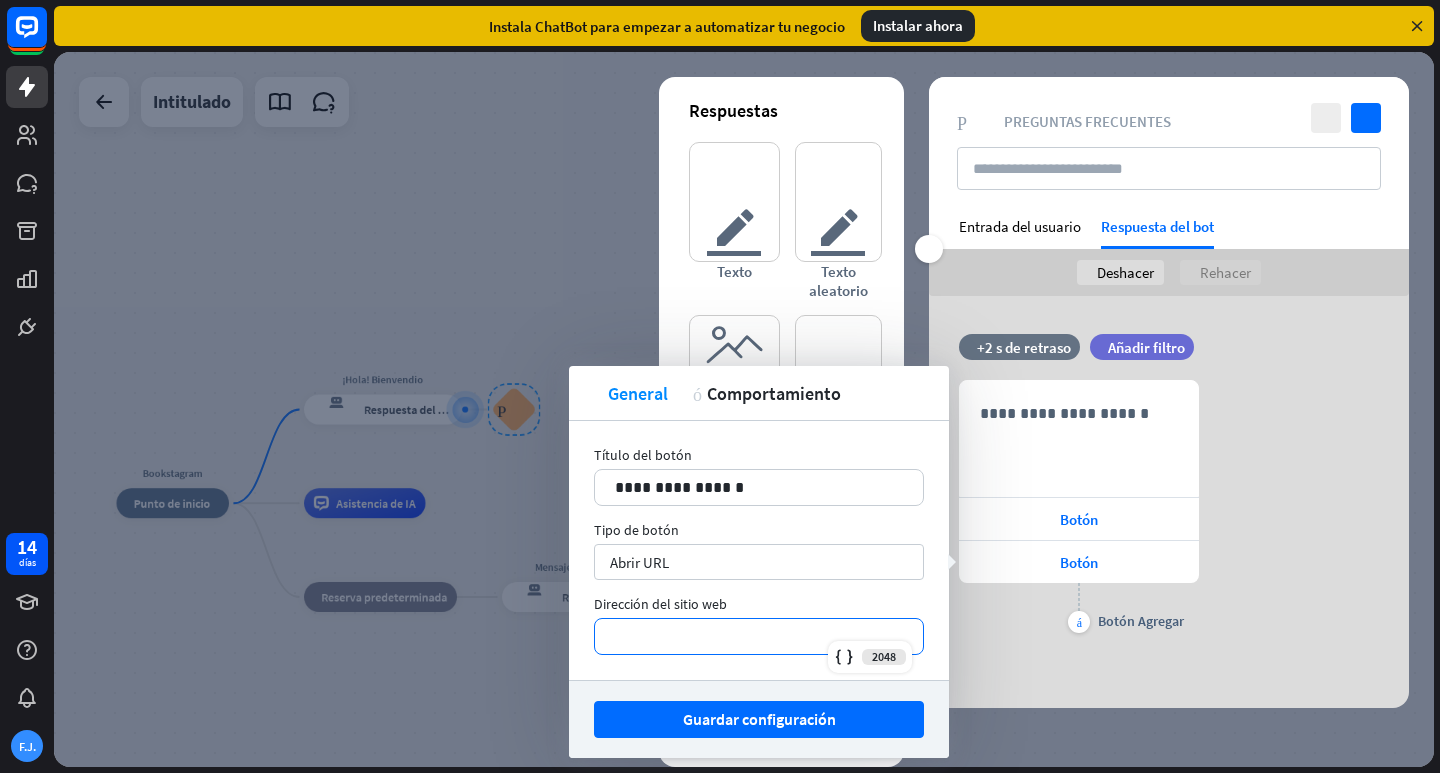 click on "*********" at bounding box center (759, 636) 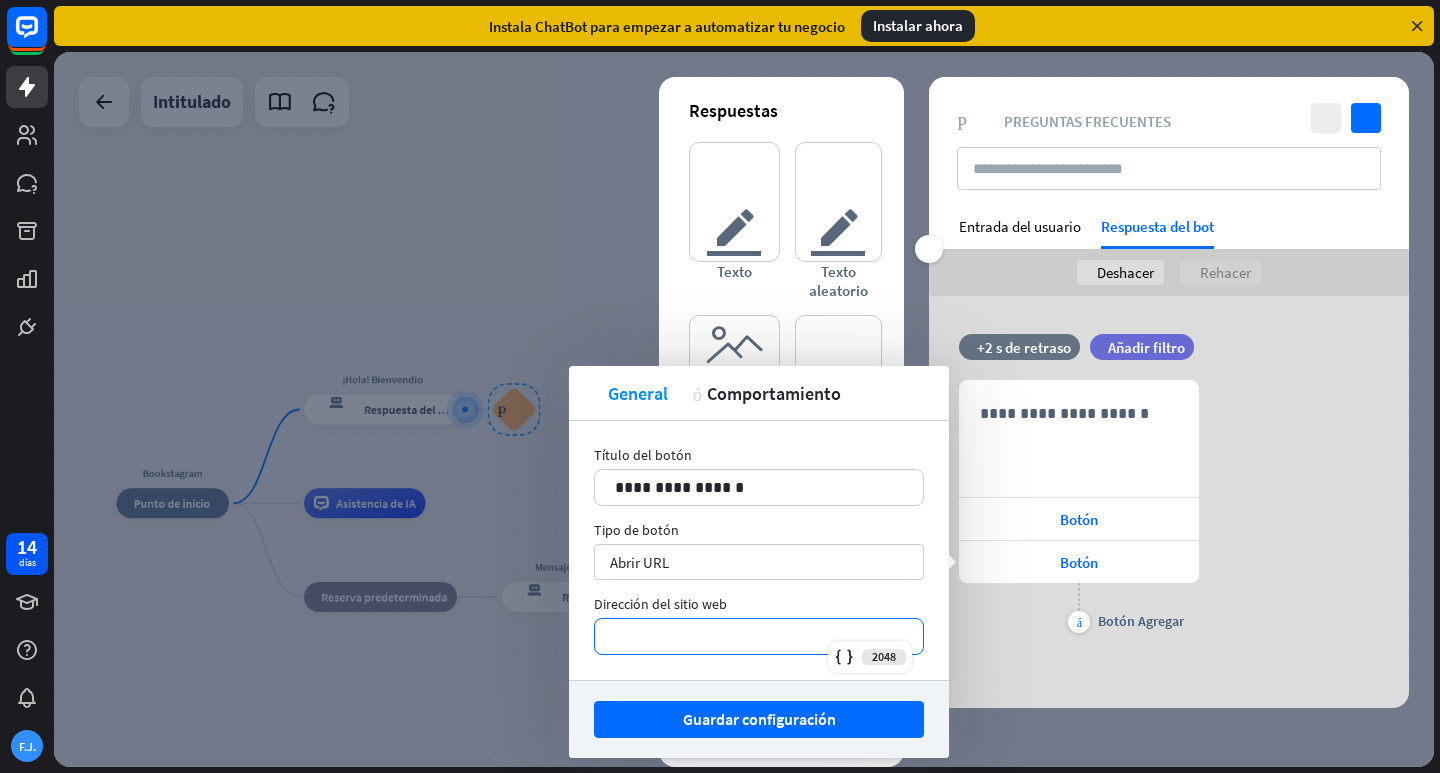 paste 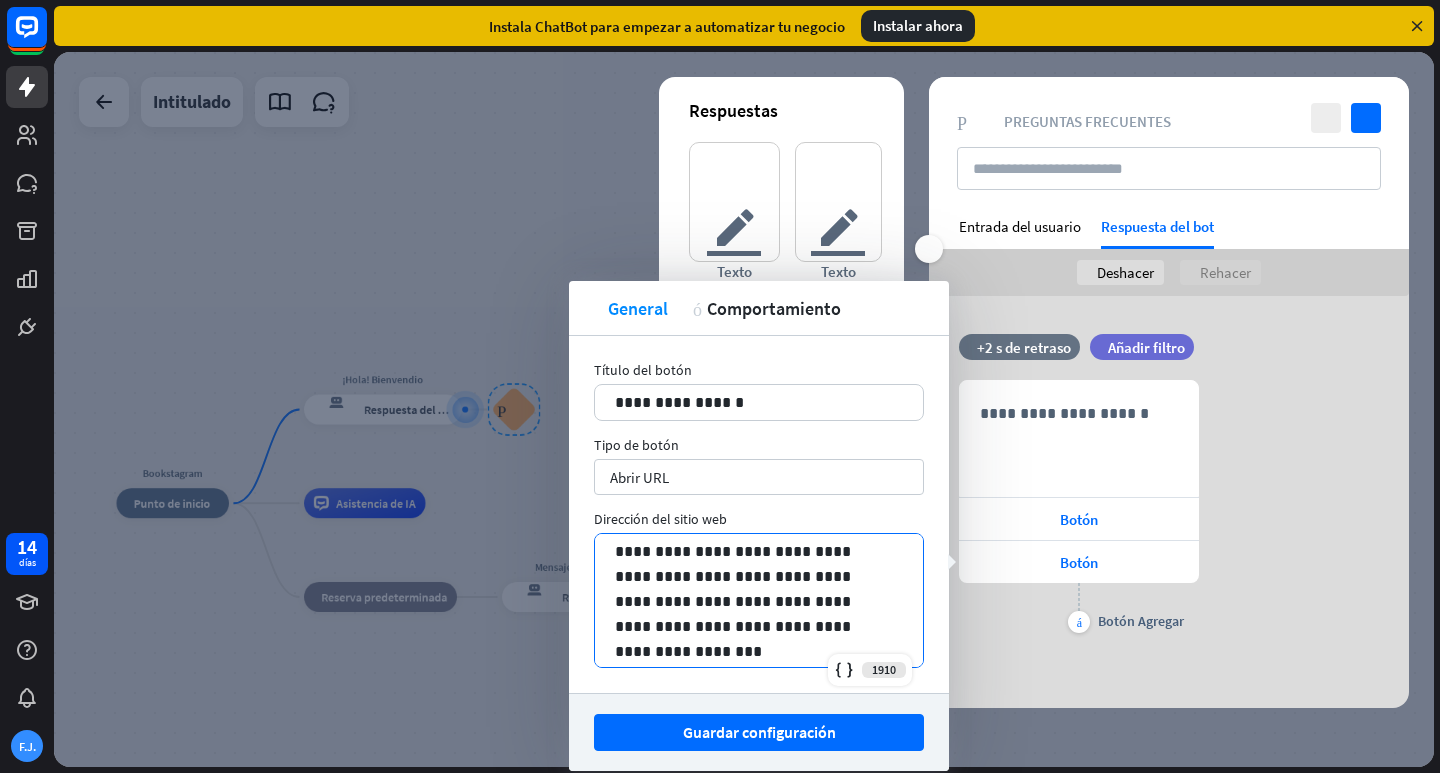 type 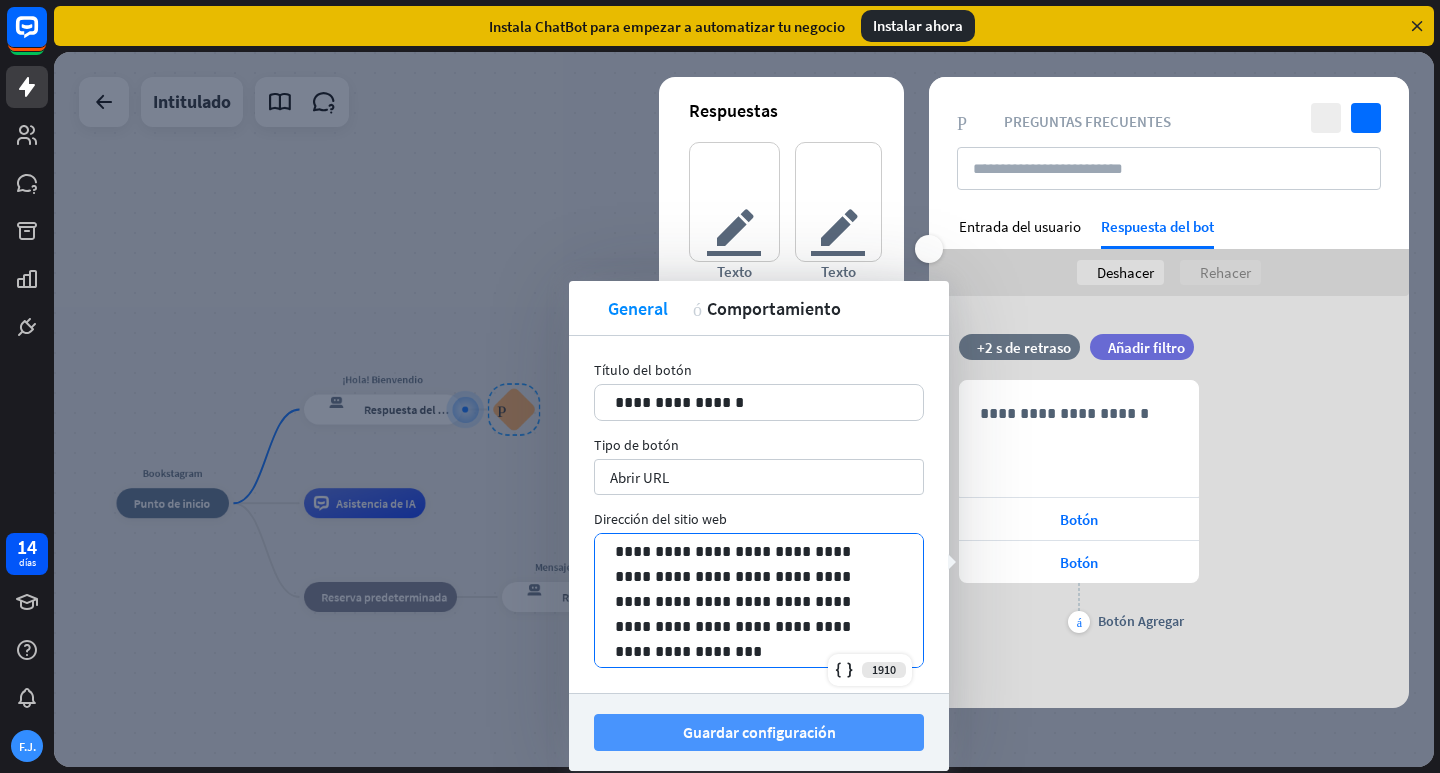 click on "Guardar configuración" at bounding box center (759, 732) 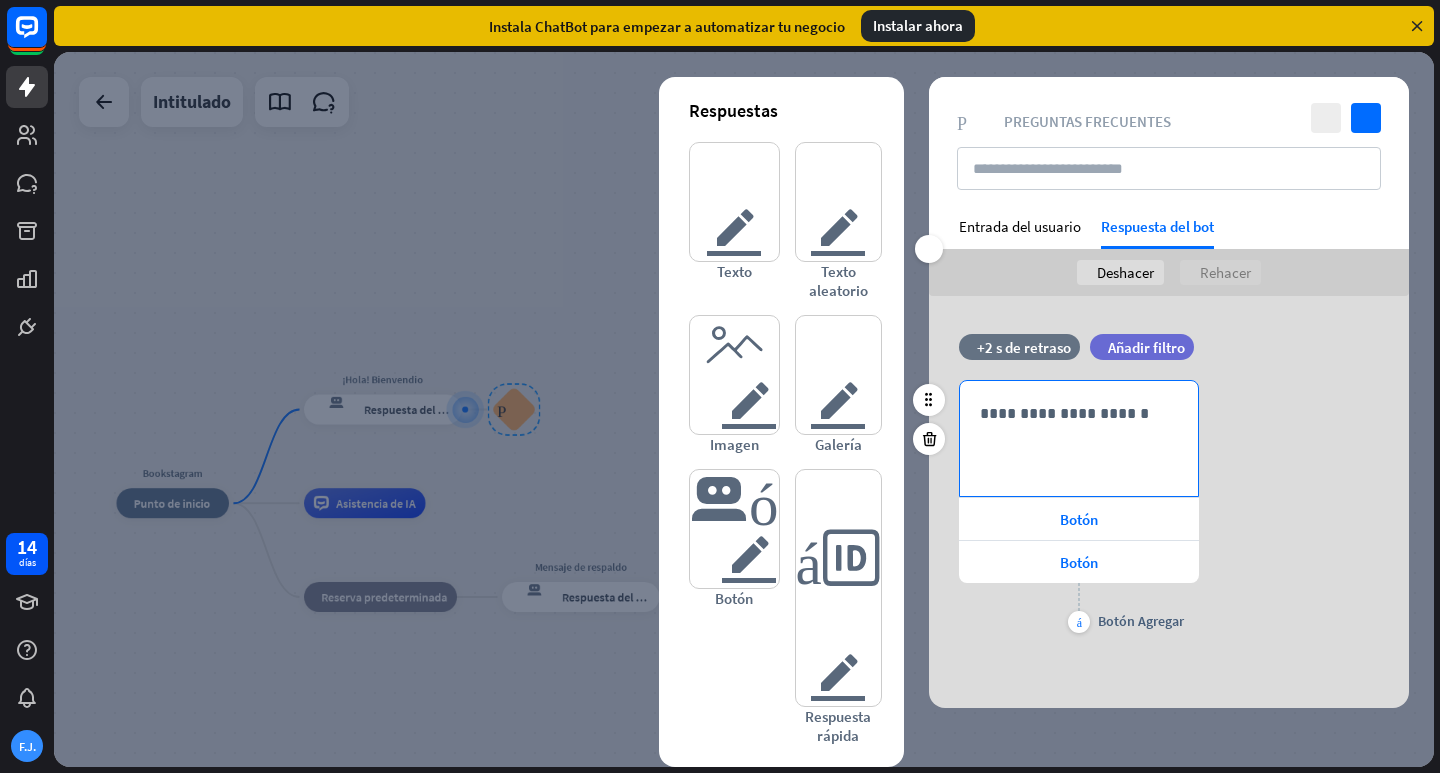 click on "**********" at bounding box center [1079, 413] 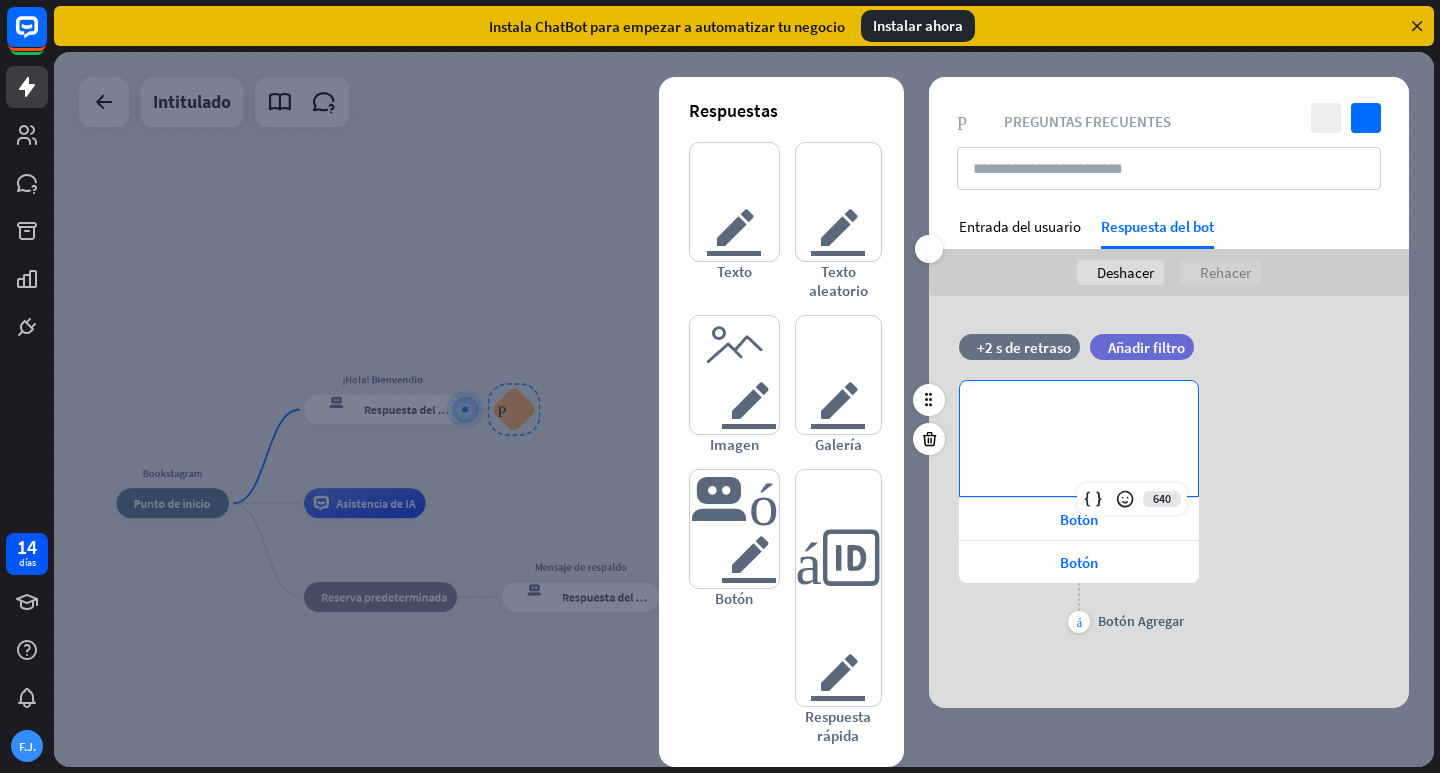 type 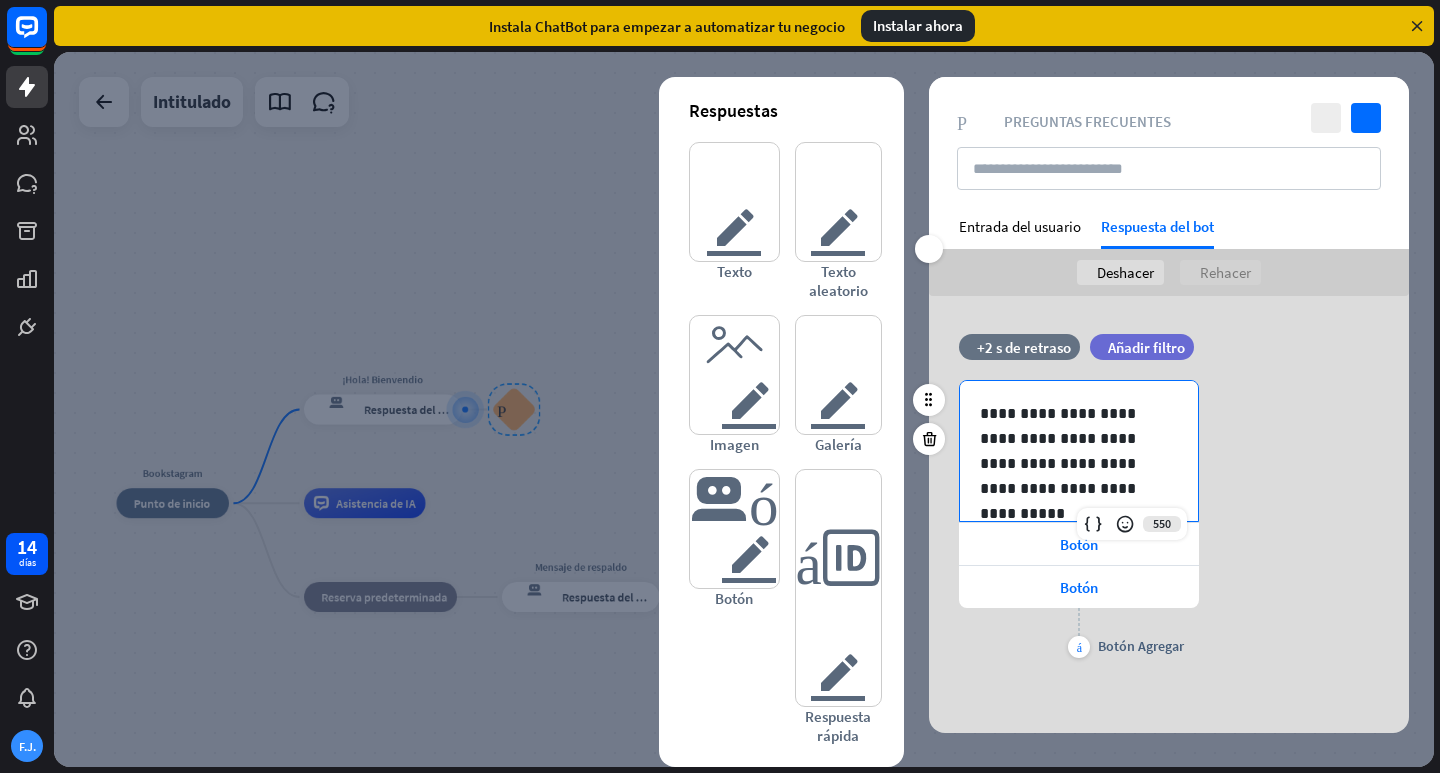 click on "**********" at bounding box center [1079, 451] 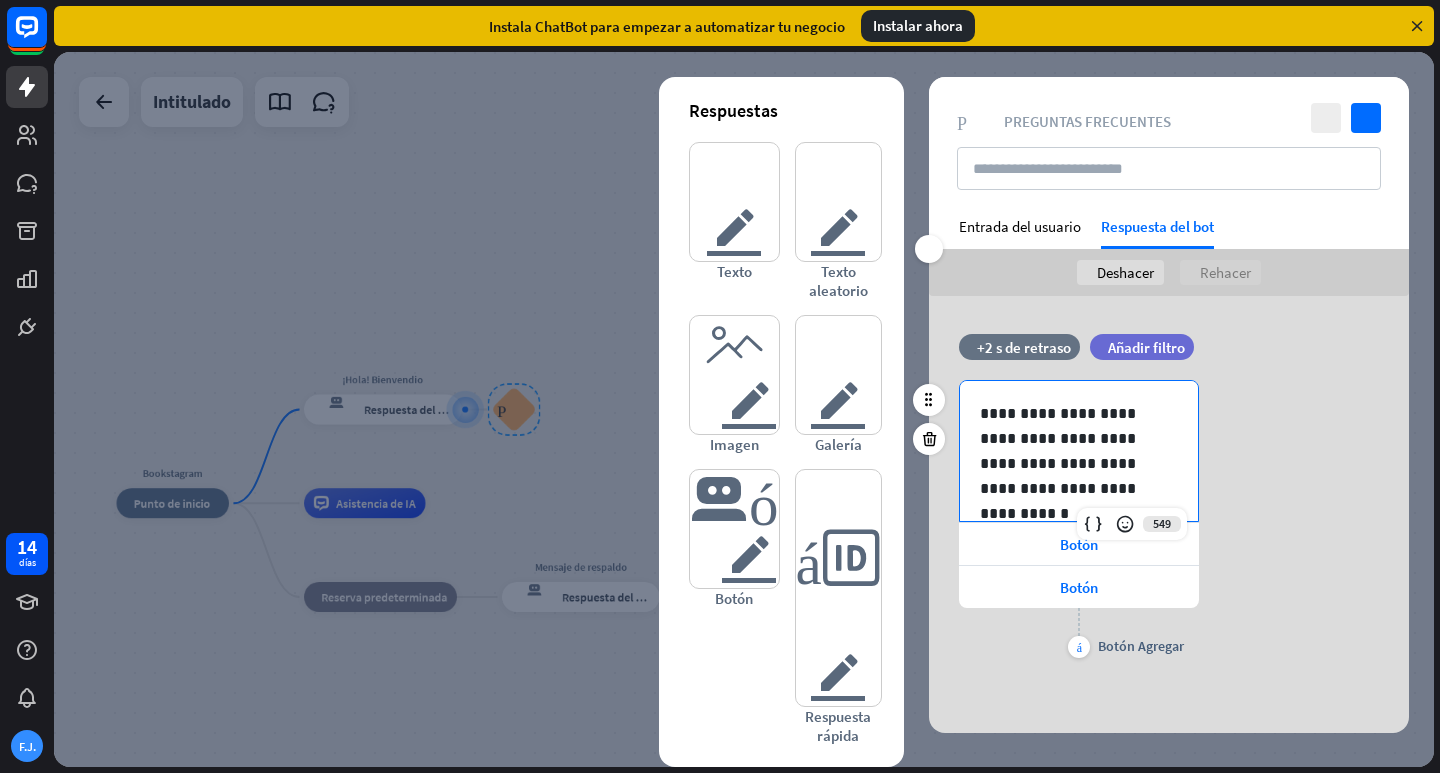 click on "**********" at bounding box center [1079, 451] 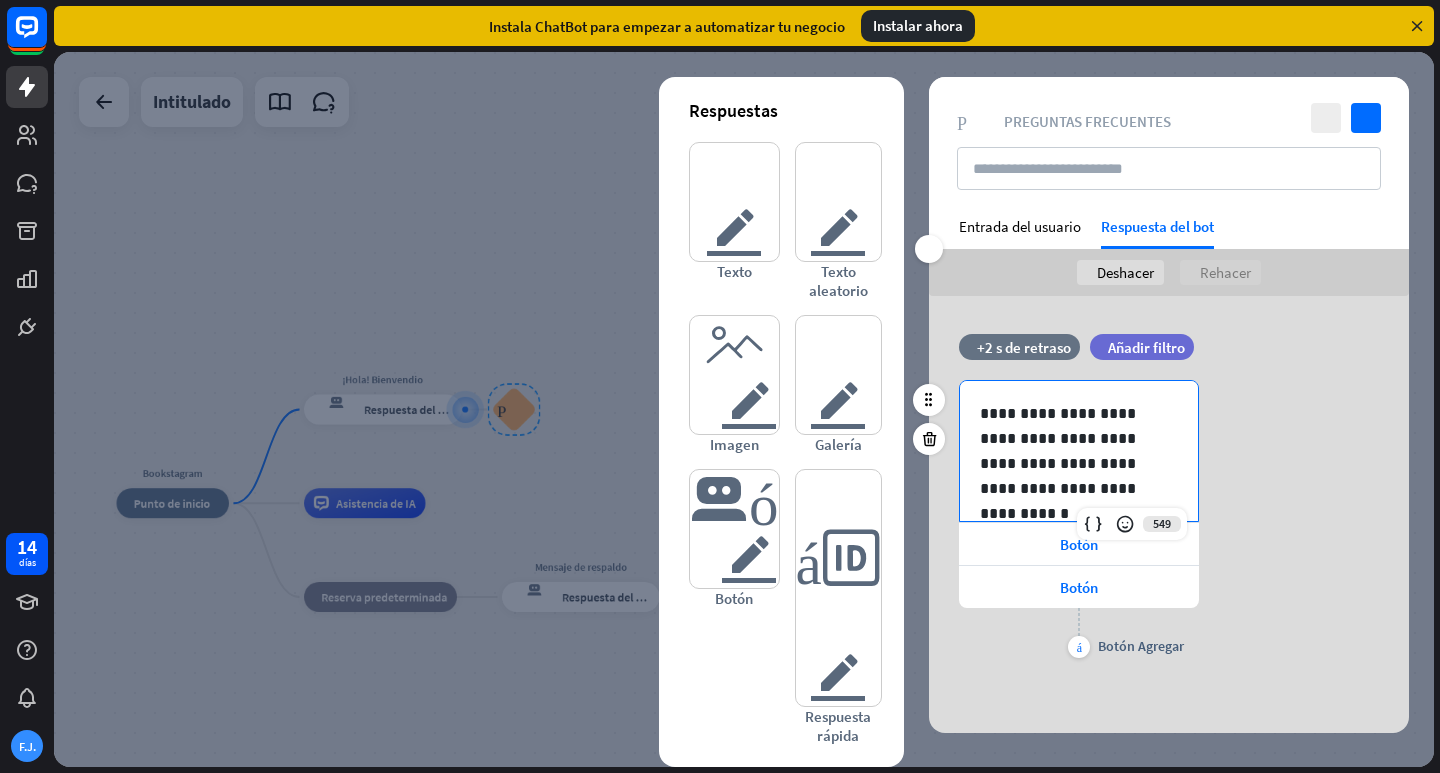 click on "tiempo   +2 s de retraso          filtrar   Añadir filtro" at bounding box center [1169, 357] 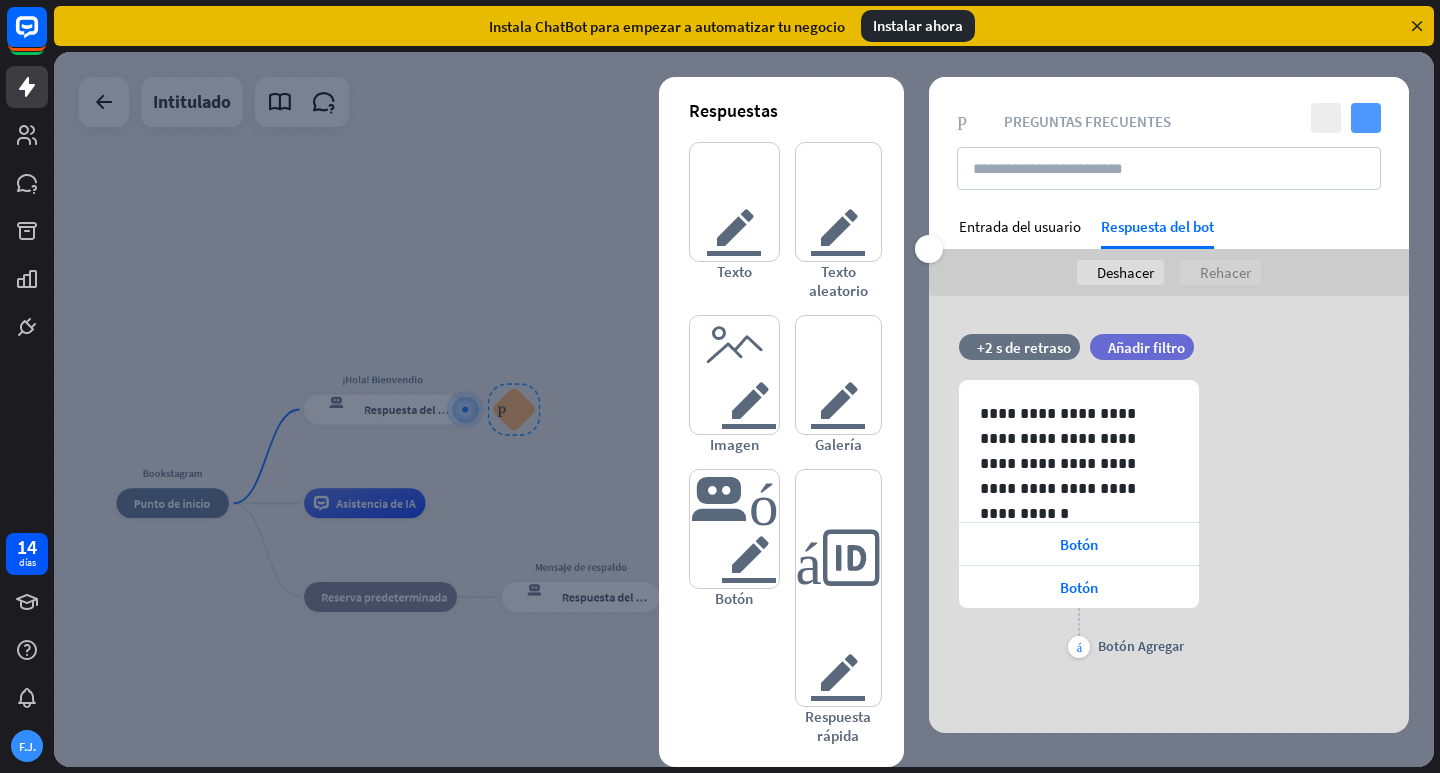 click on "controlar" at bounding box center [1366, 118] 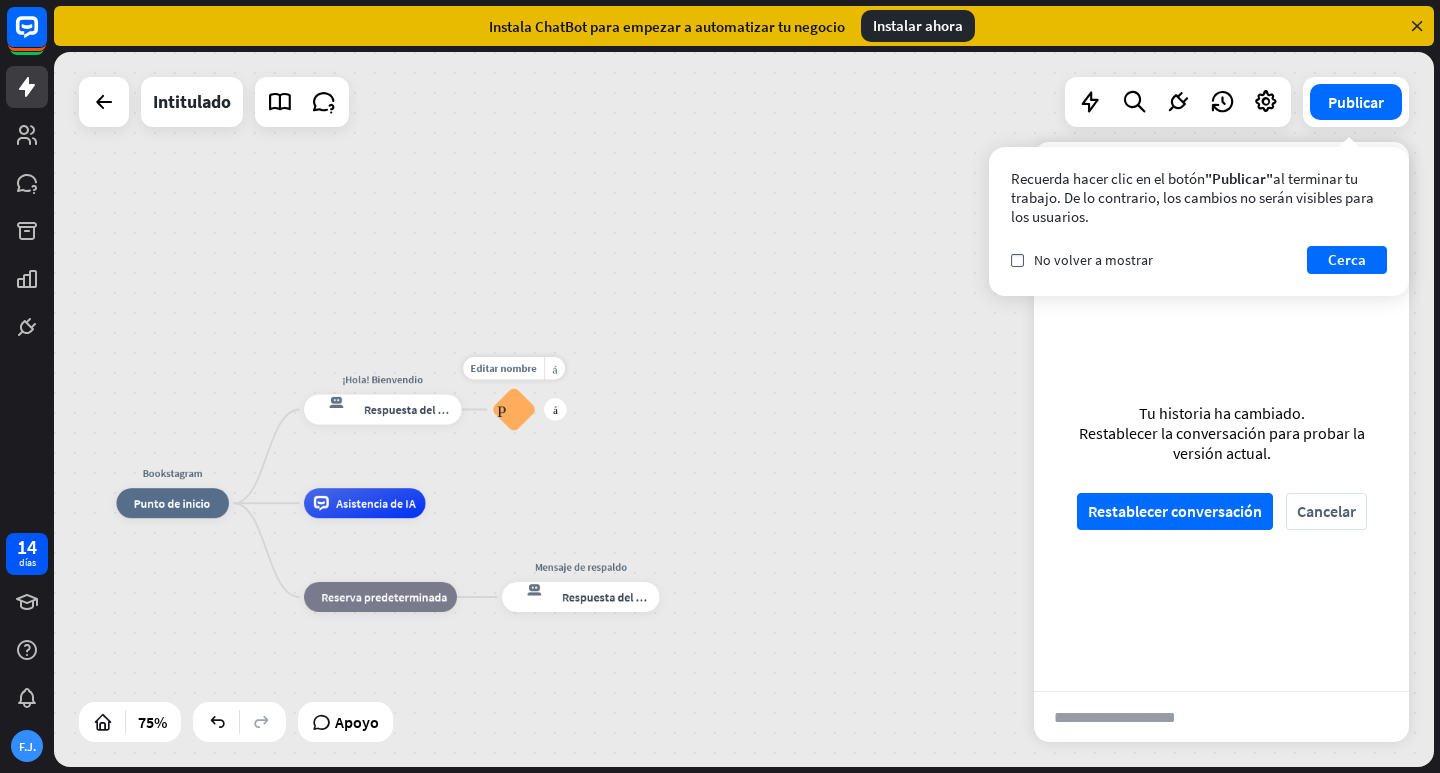 click on "Preguntas frecuentes sobre bloques" at bounding box center [514, 409] 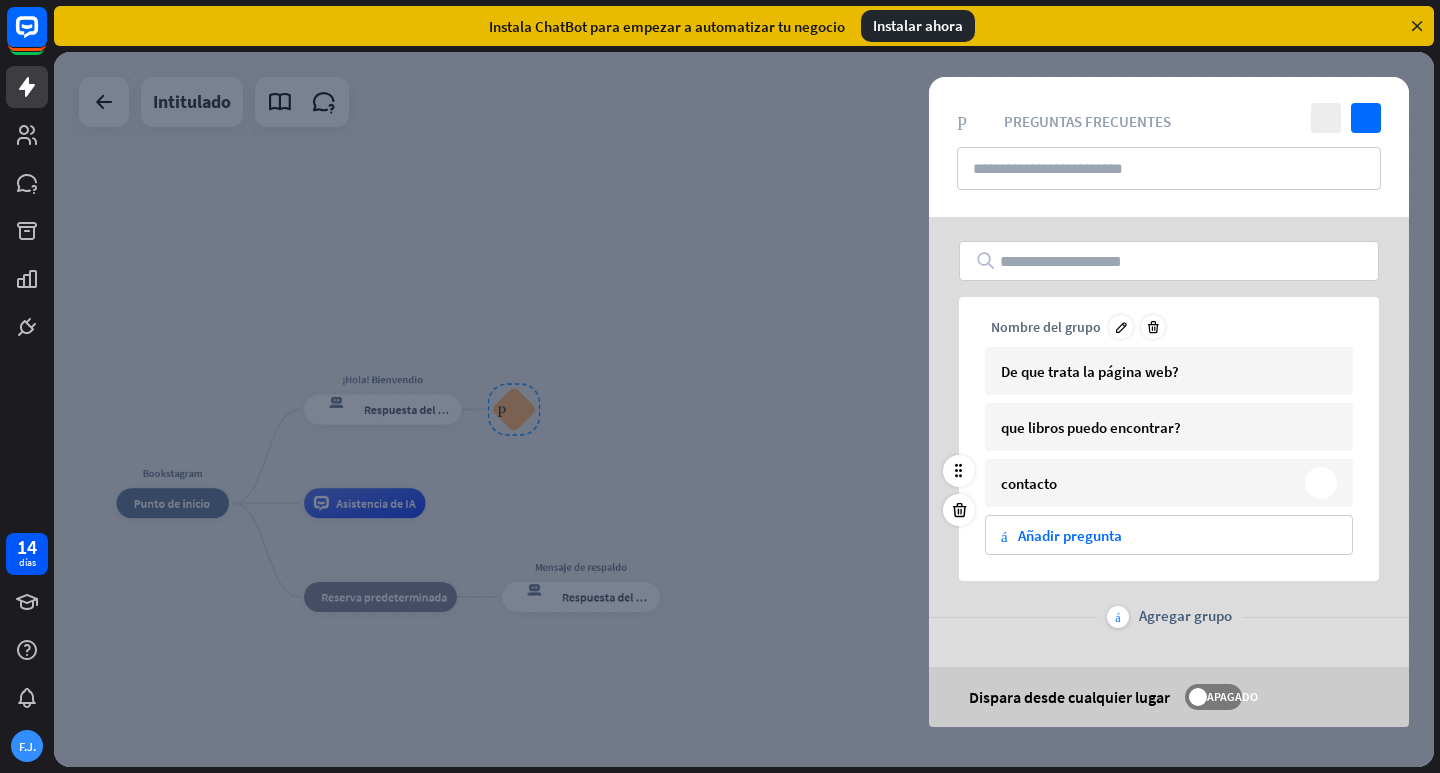 click on "contacto
punta de flecha derecha" at bounding box center (1169, 483) 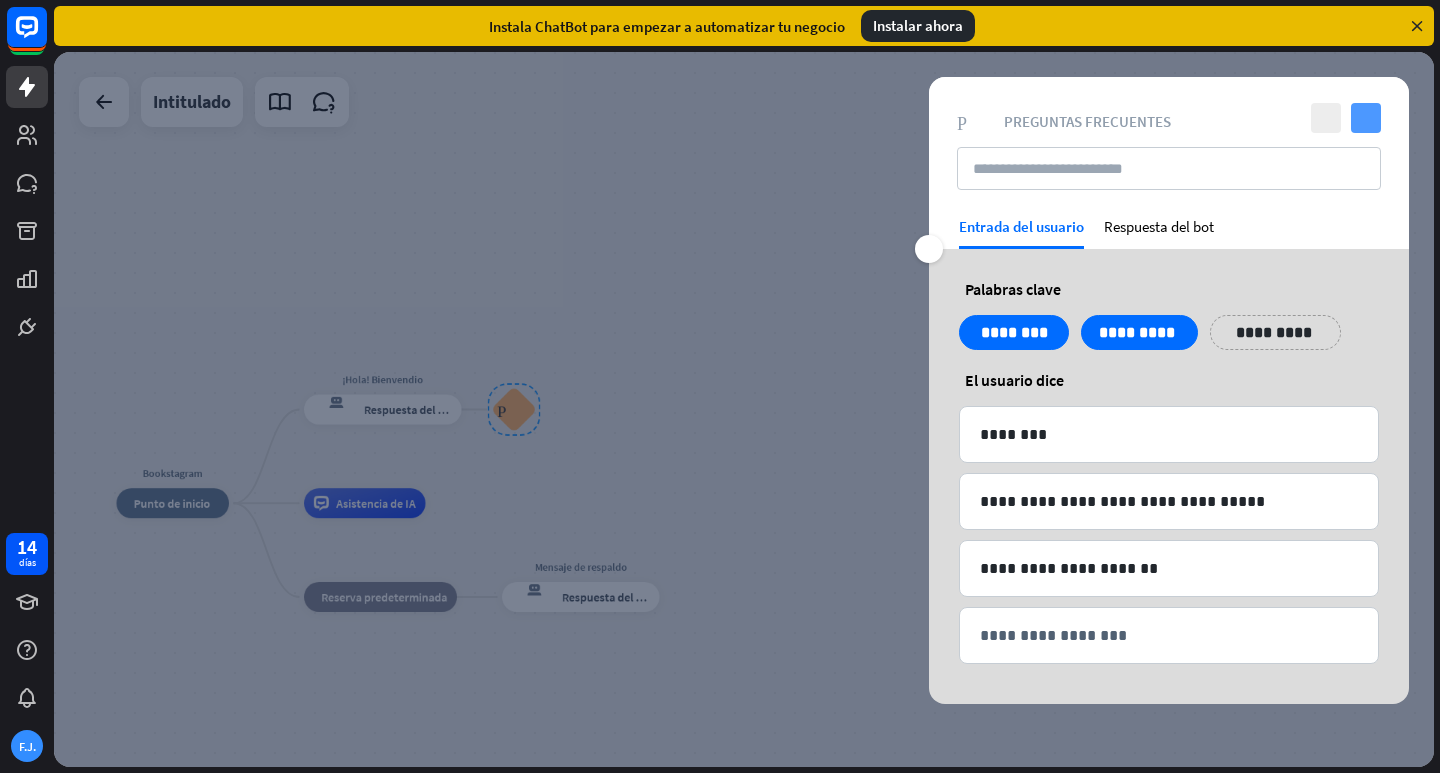 click on "controlar" at bounding box center (1366, 118) 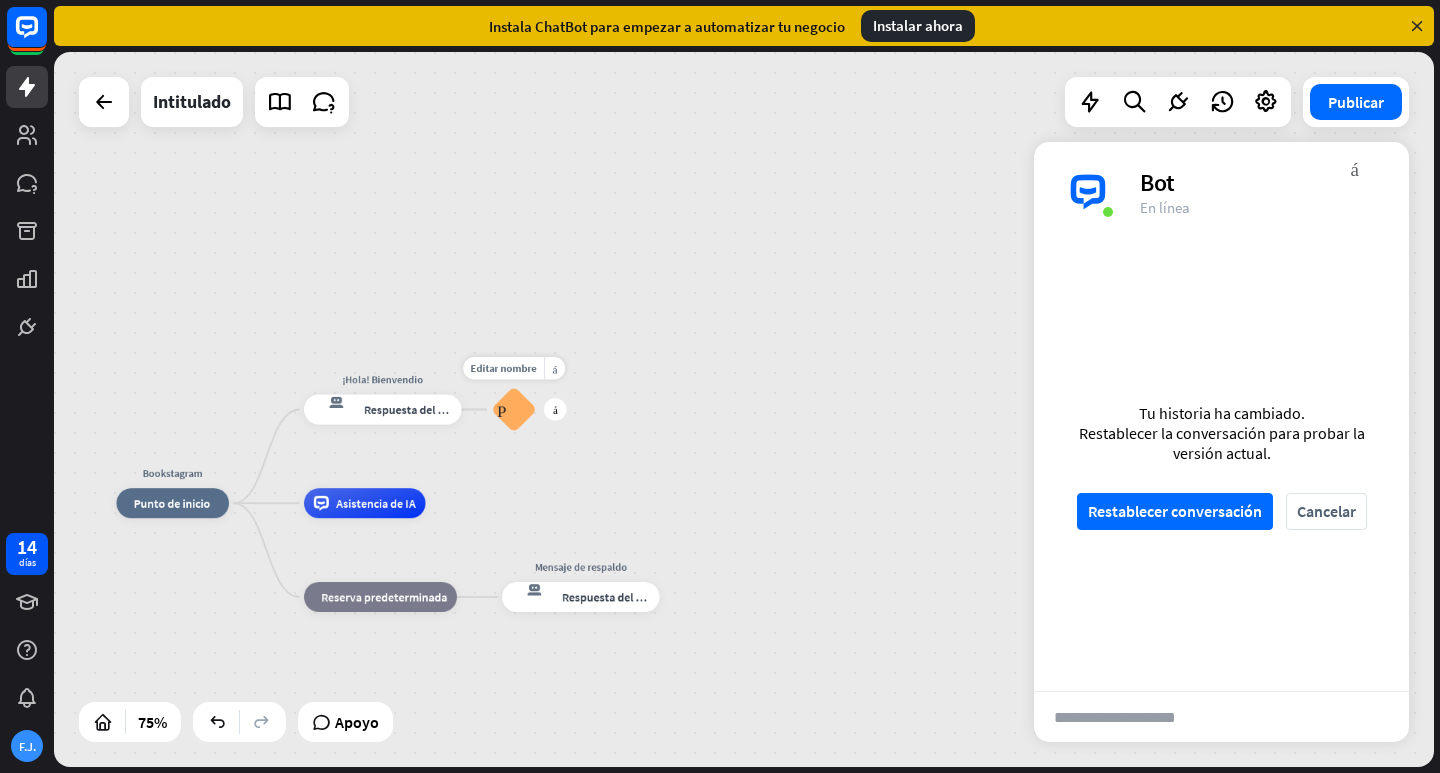 click on "Preguntas frecuentes sobre bloques" at bounding box center (514, 409) 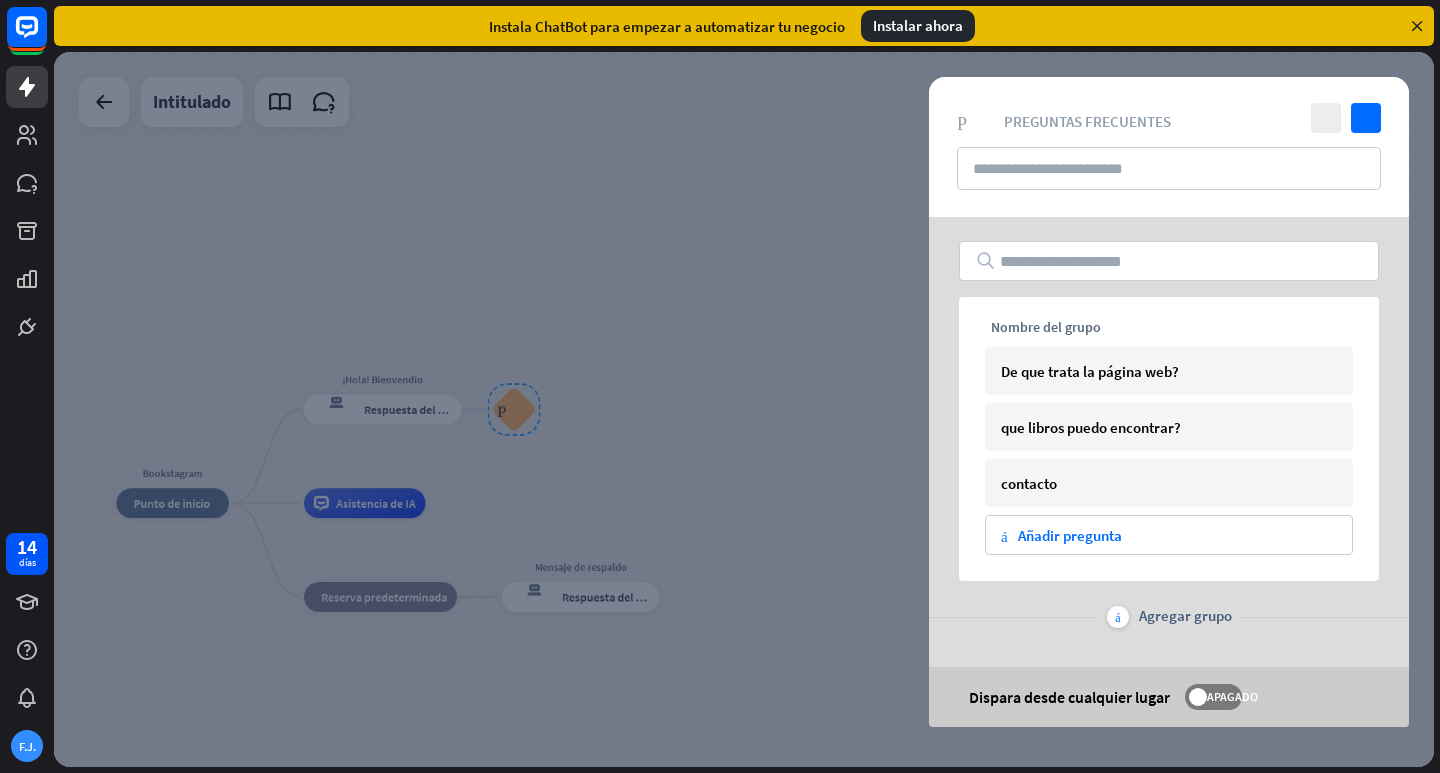 click at bounding box center [744, 409] 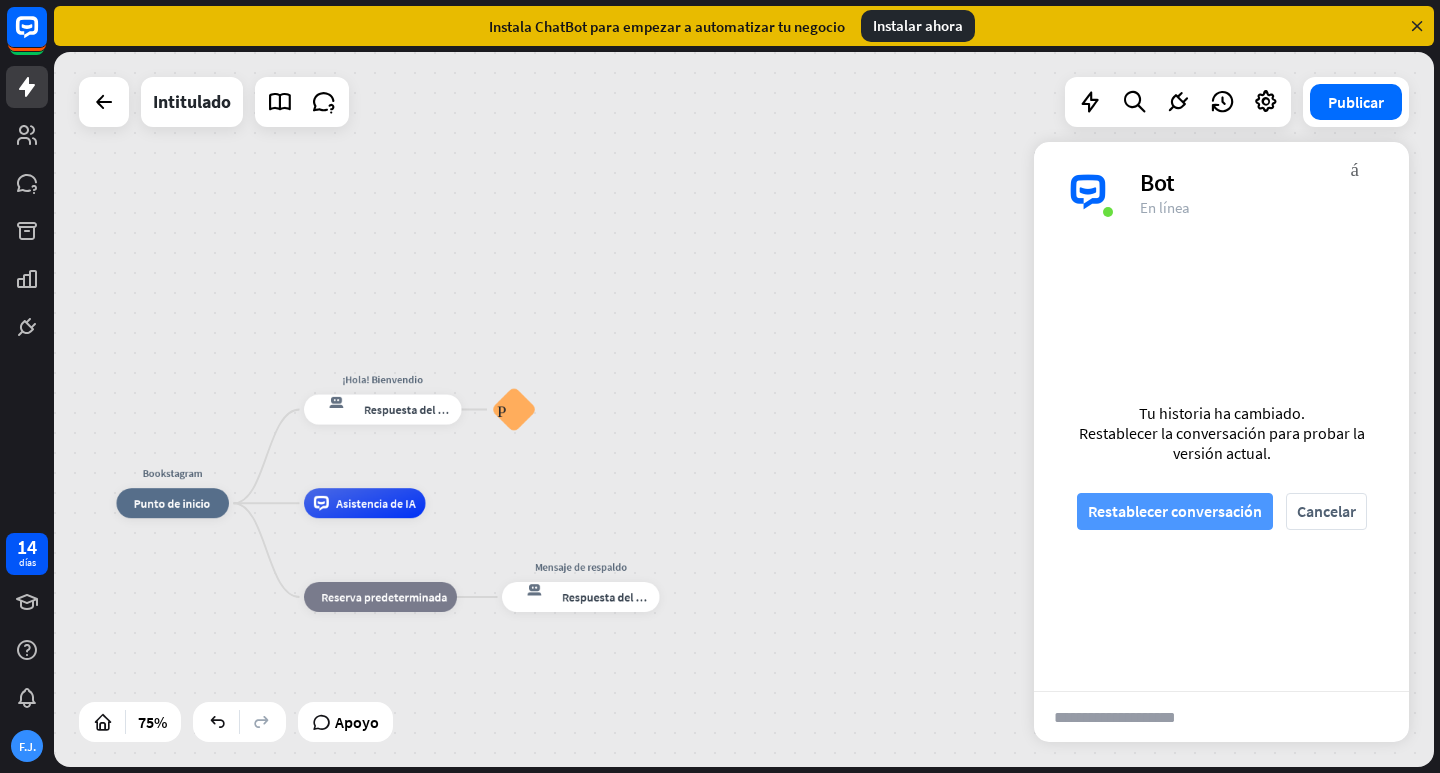 click on "Restablecer conversación" at bounding box center [1175, 511] 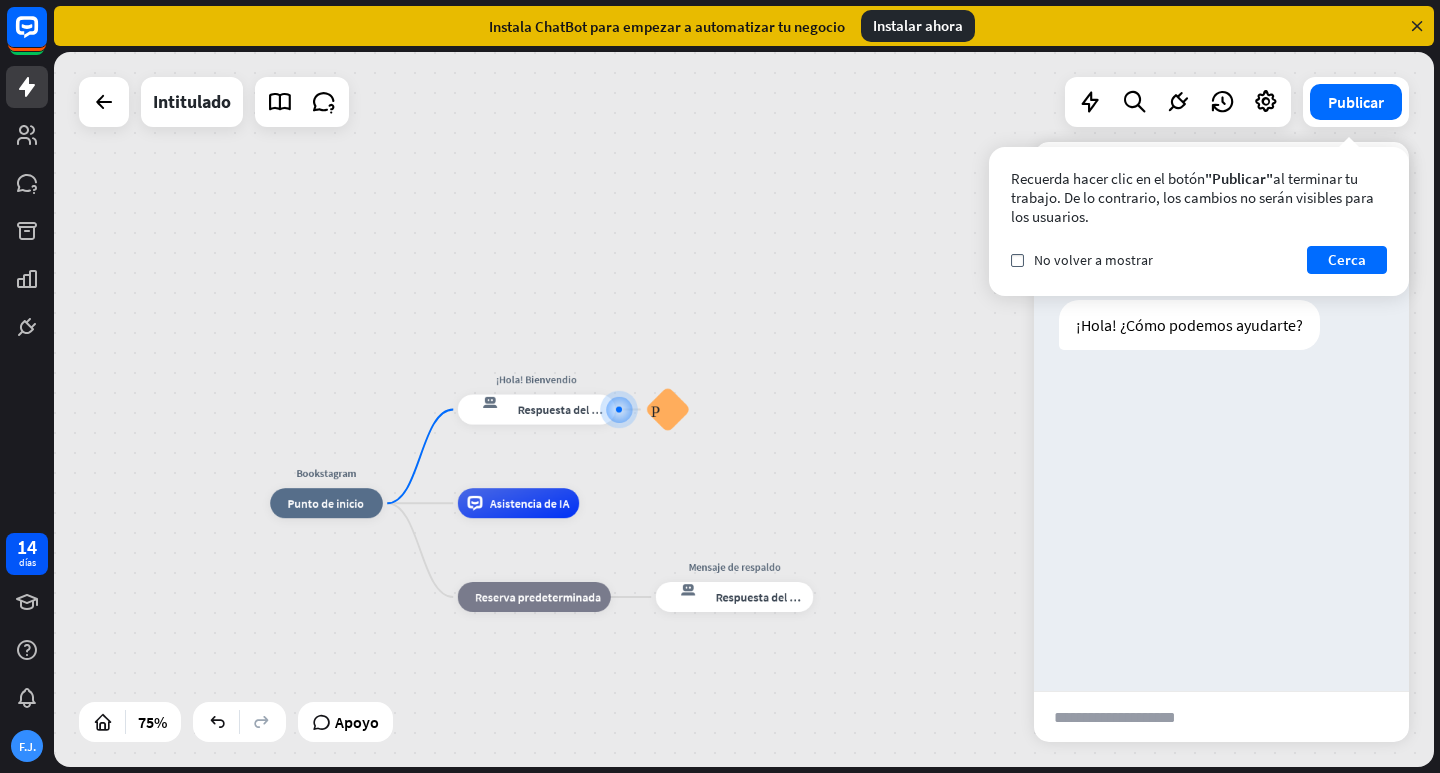 click at bounding box center (1132, 717) 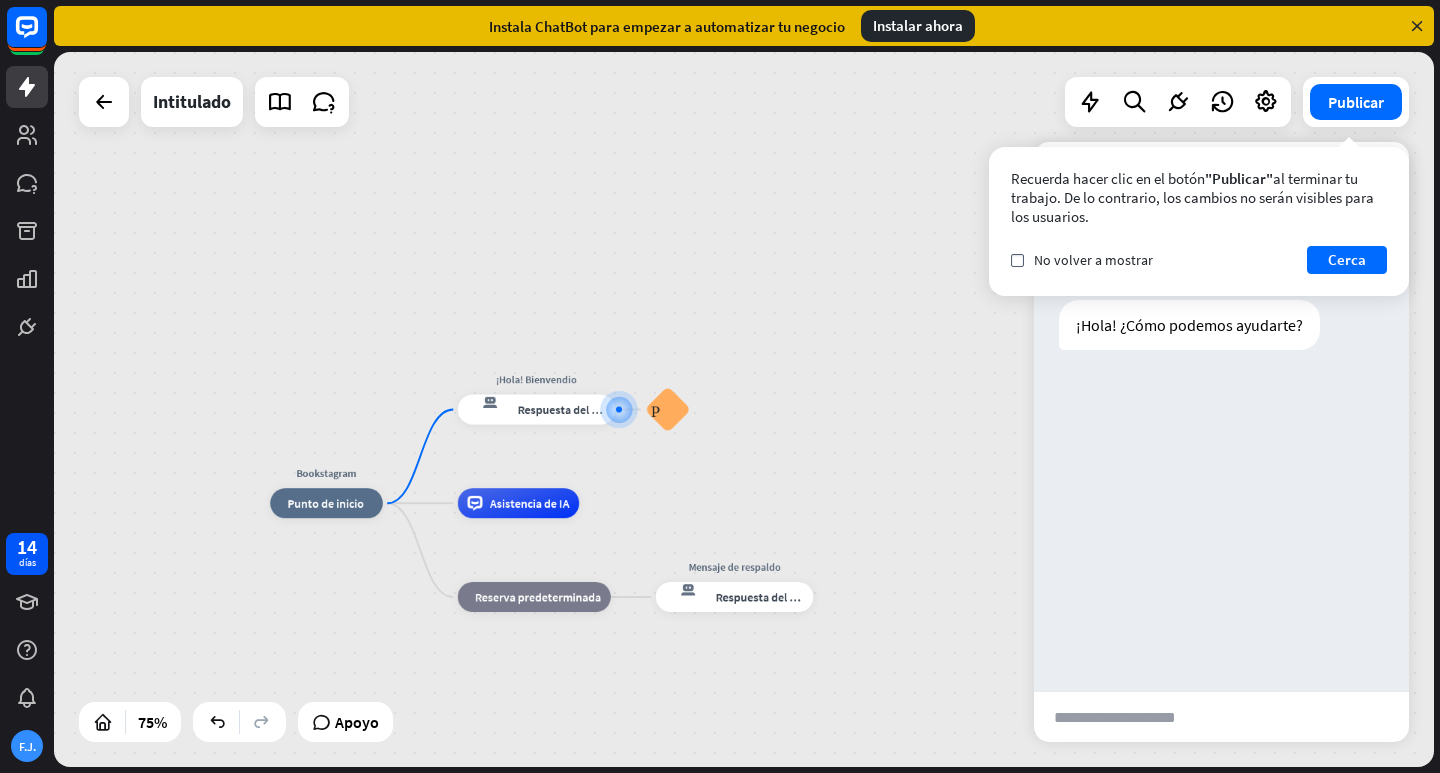 type on "*" 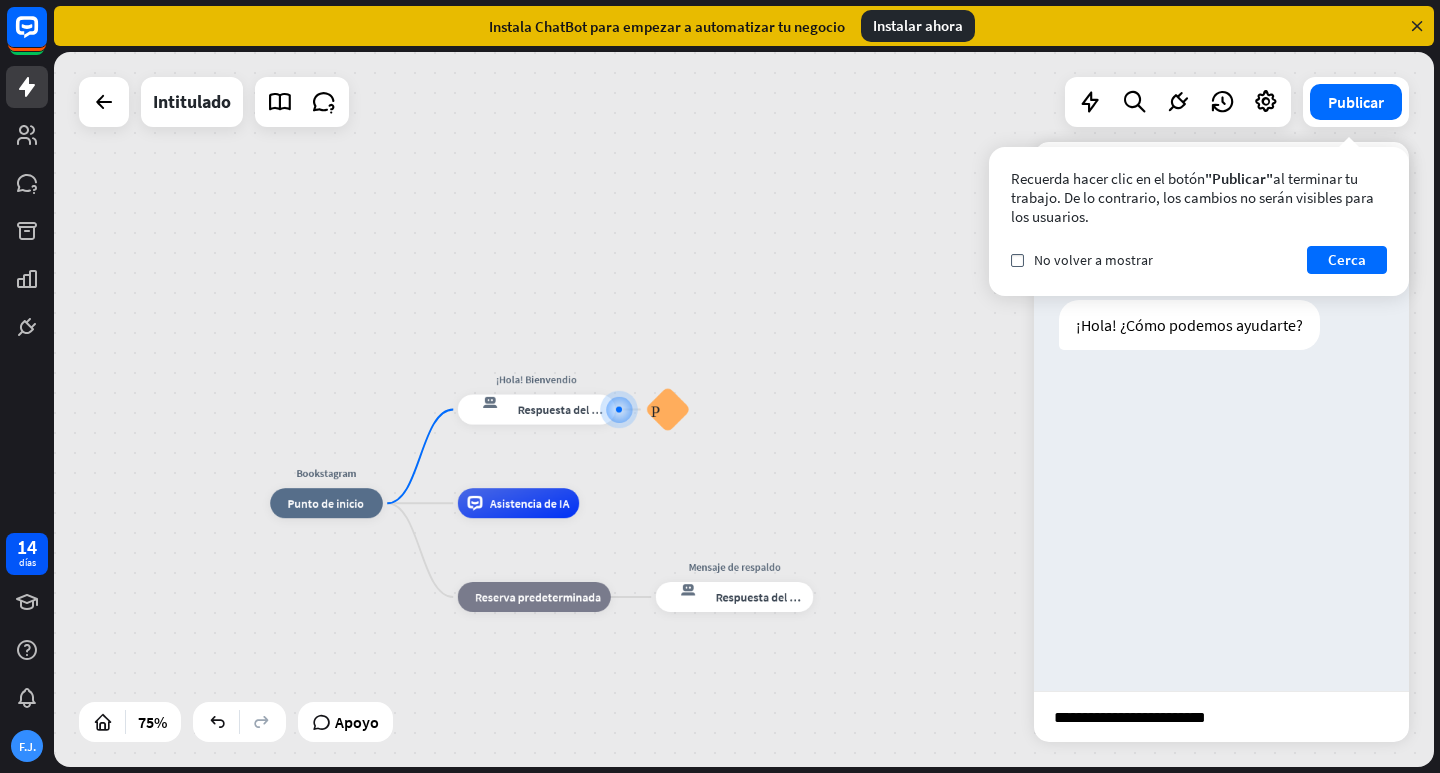 type on "**********" 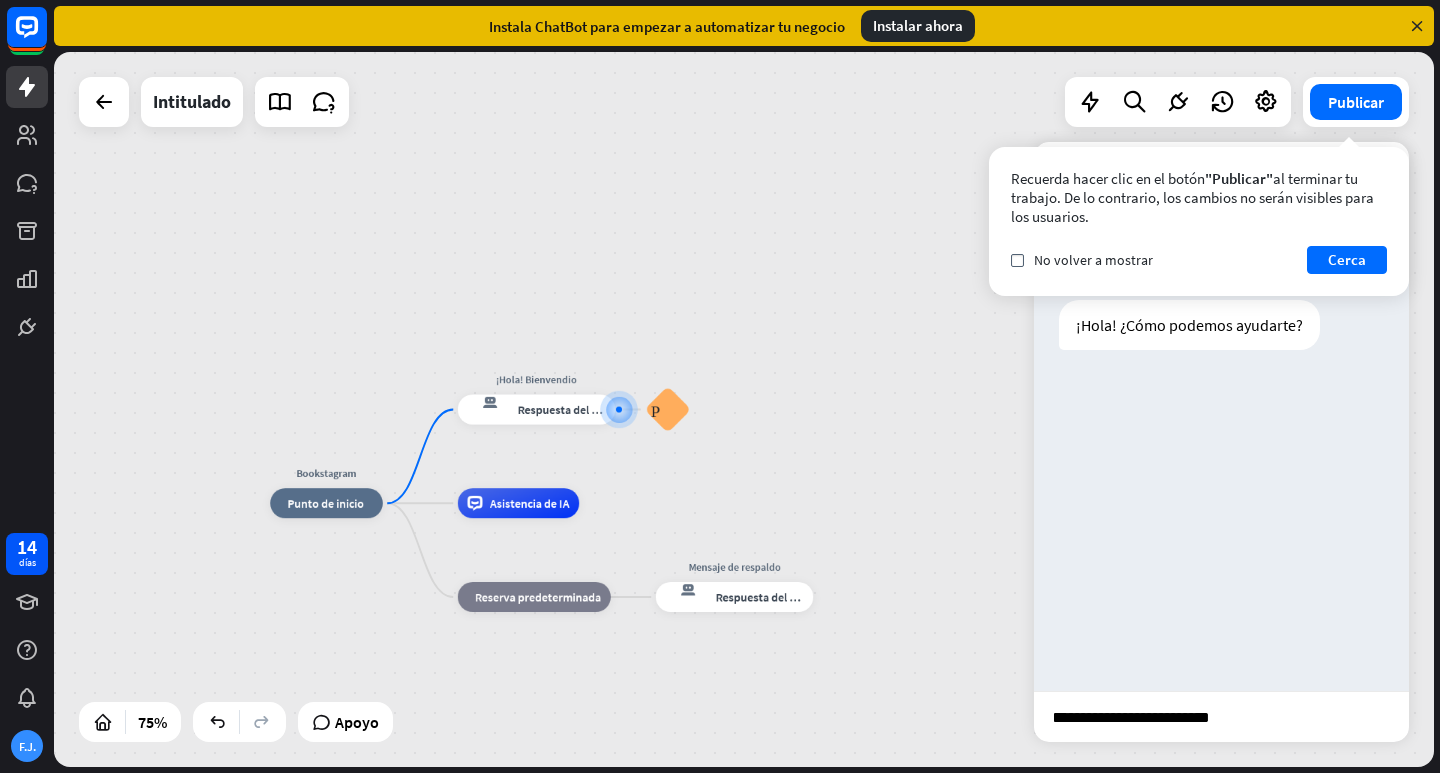 scroll, scrollTop: 0, scrollLeft: 29, axis: horizontal 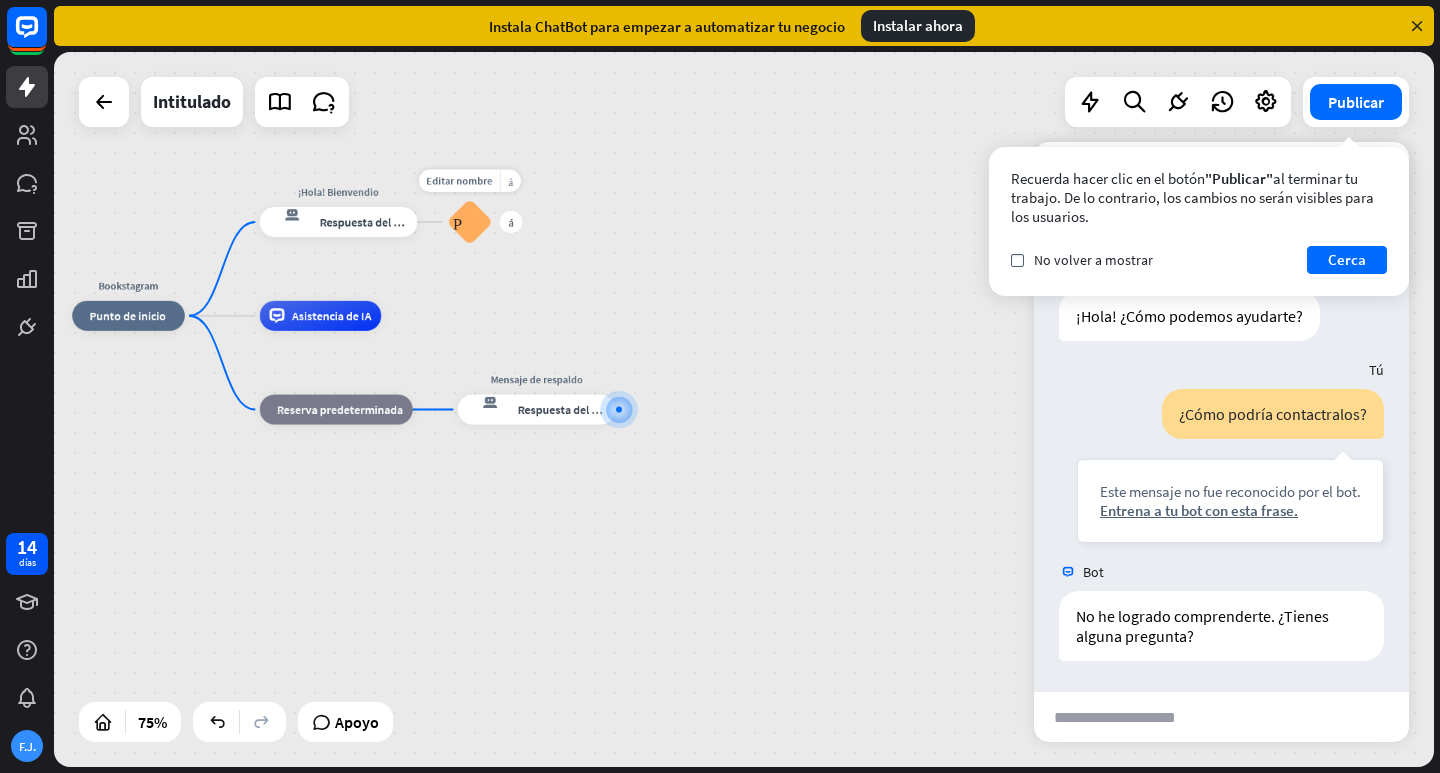 click on "Preguntas frecuentes sobre bloques" at bounding box center (469, 222) 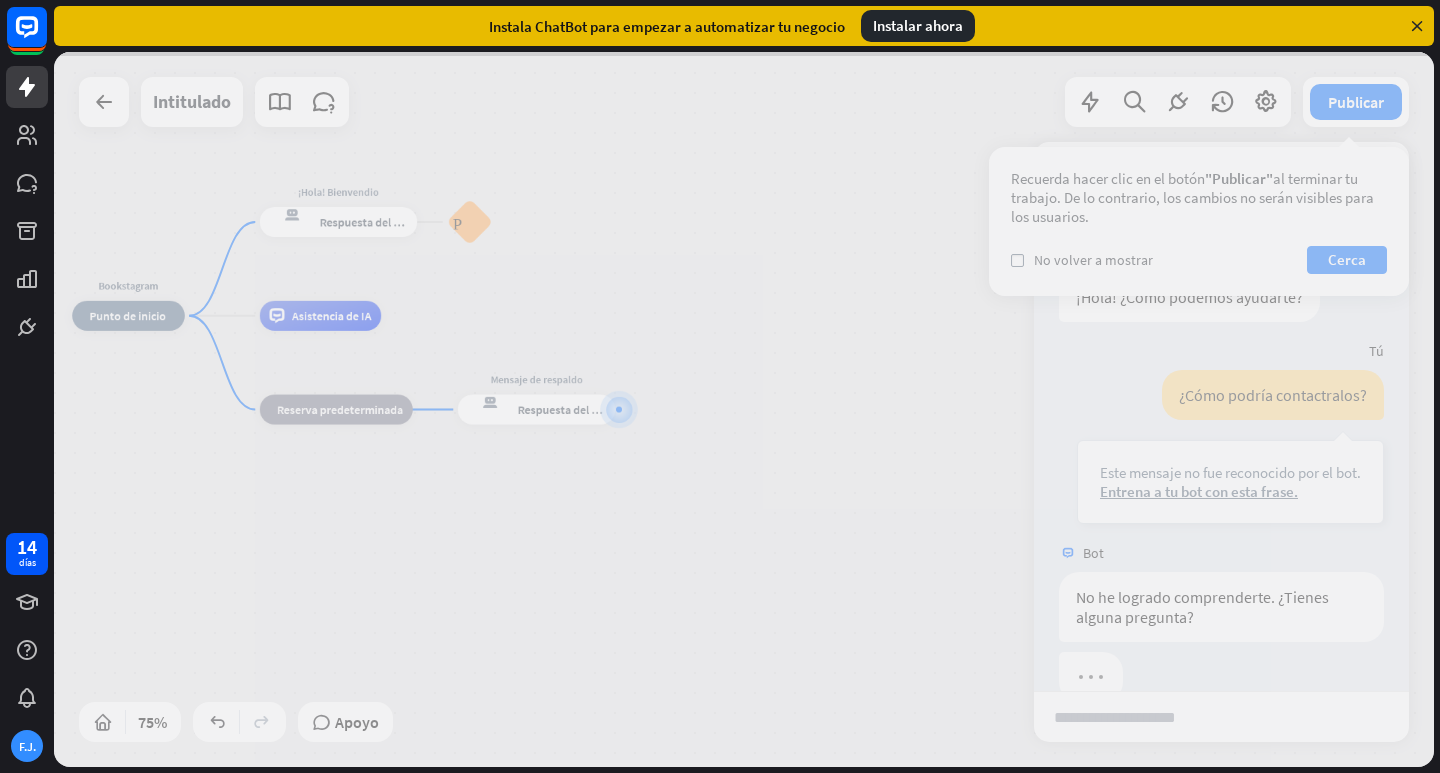 scroll, scrollTop: 88, scrollLeft: 0, axis: vertical 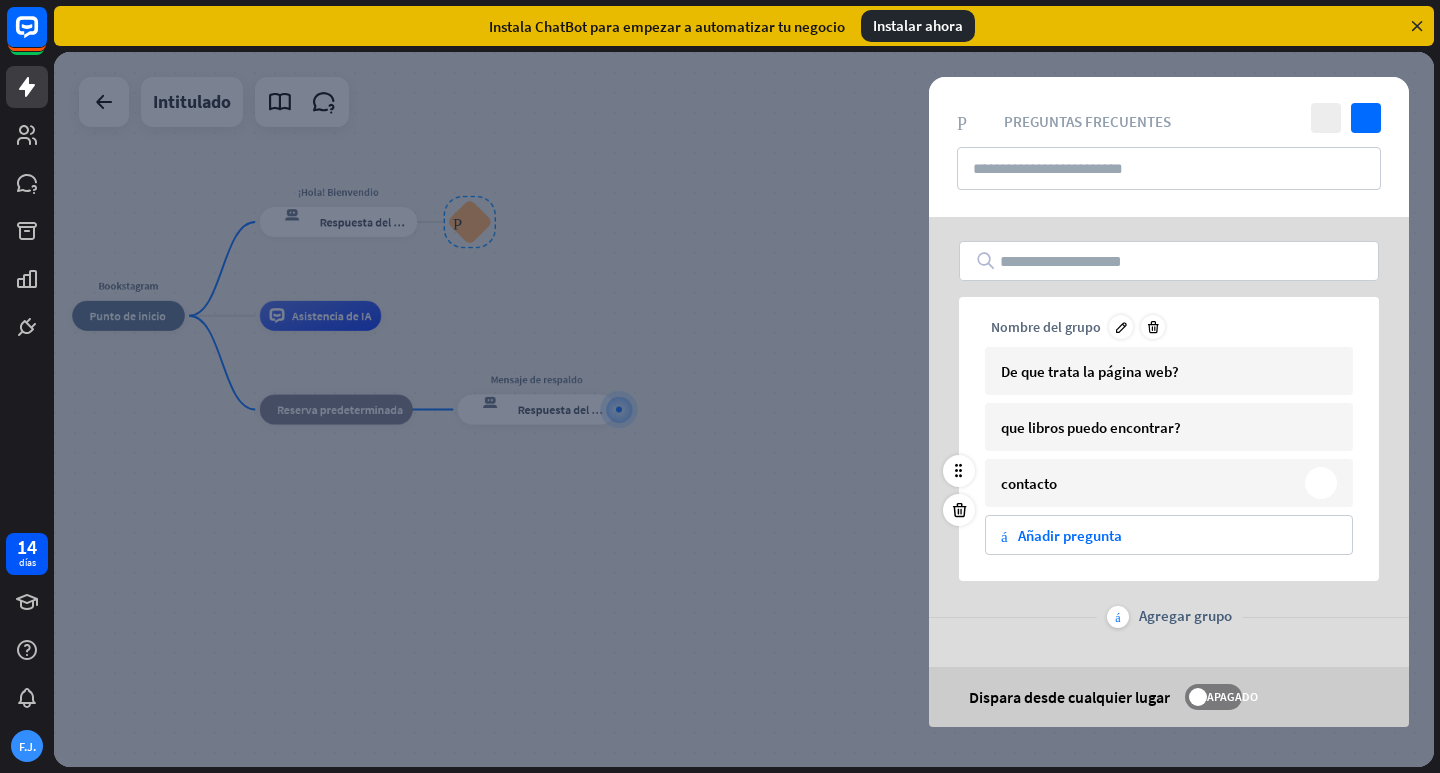 click on "contacto
punta de flecha derecha" at bounding box center [1169, 483] 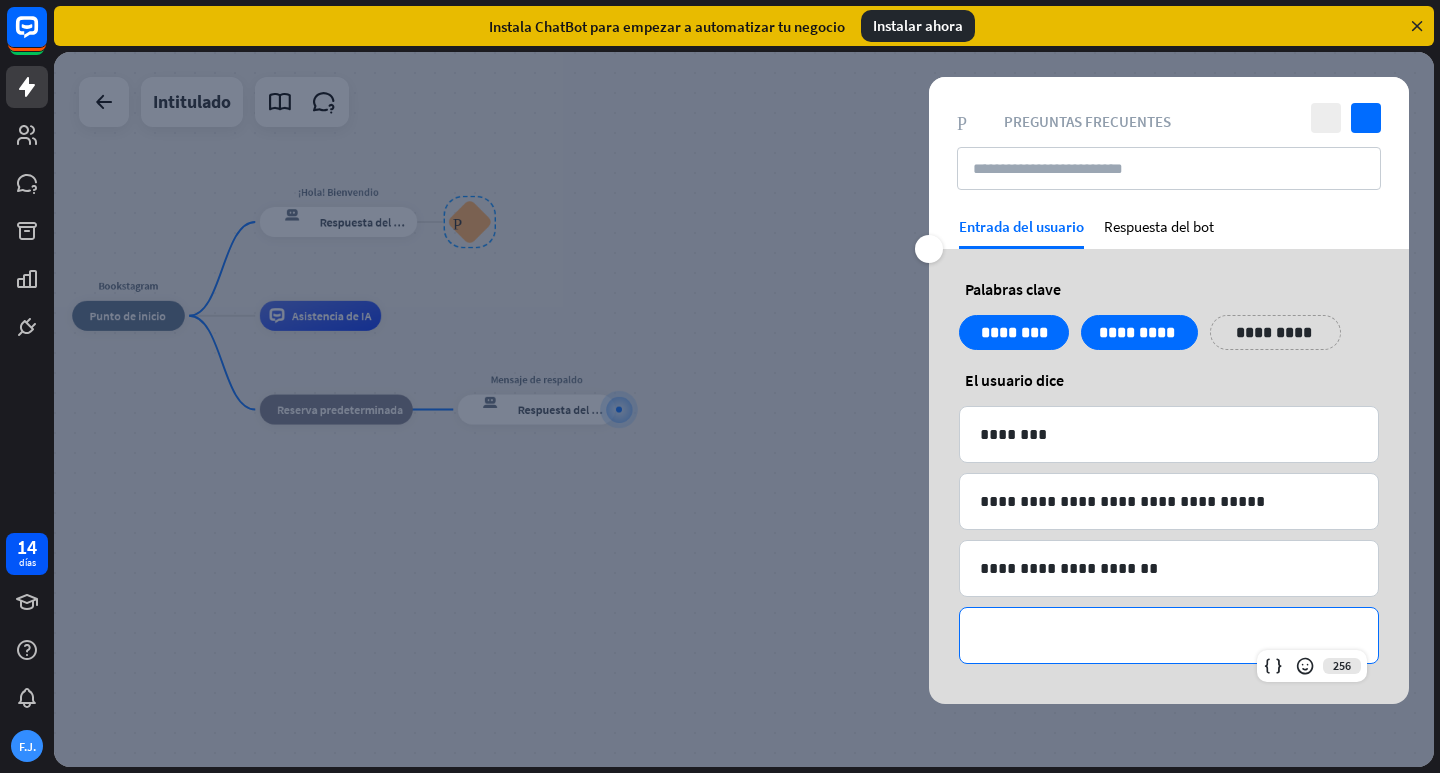 click on "**********" at bounding box center (1169, 635) 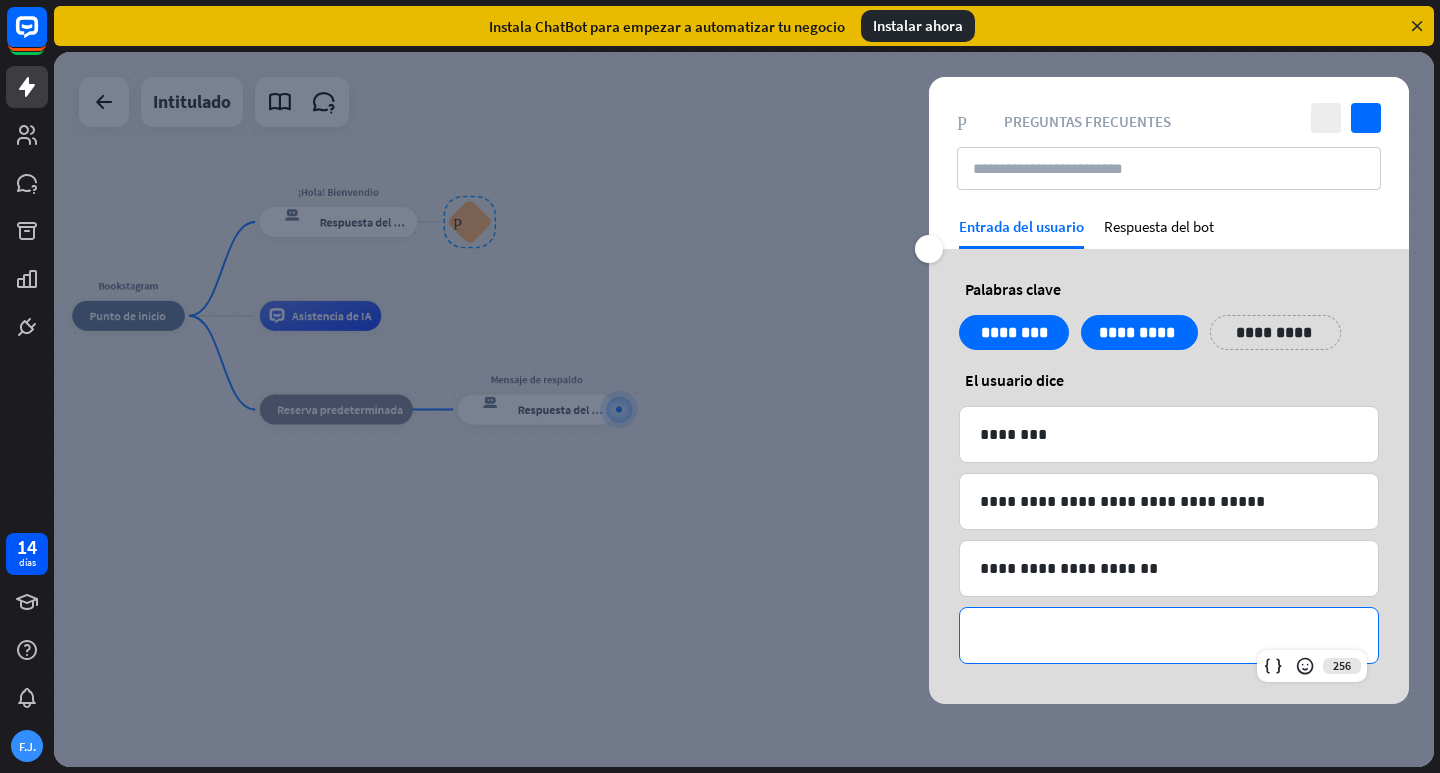 type 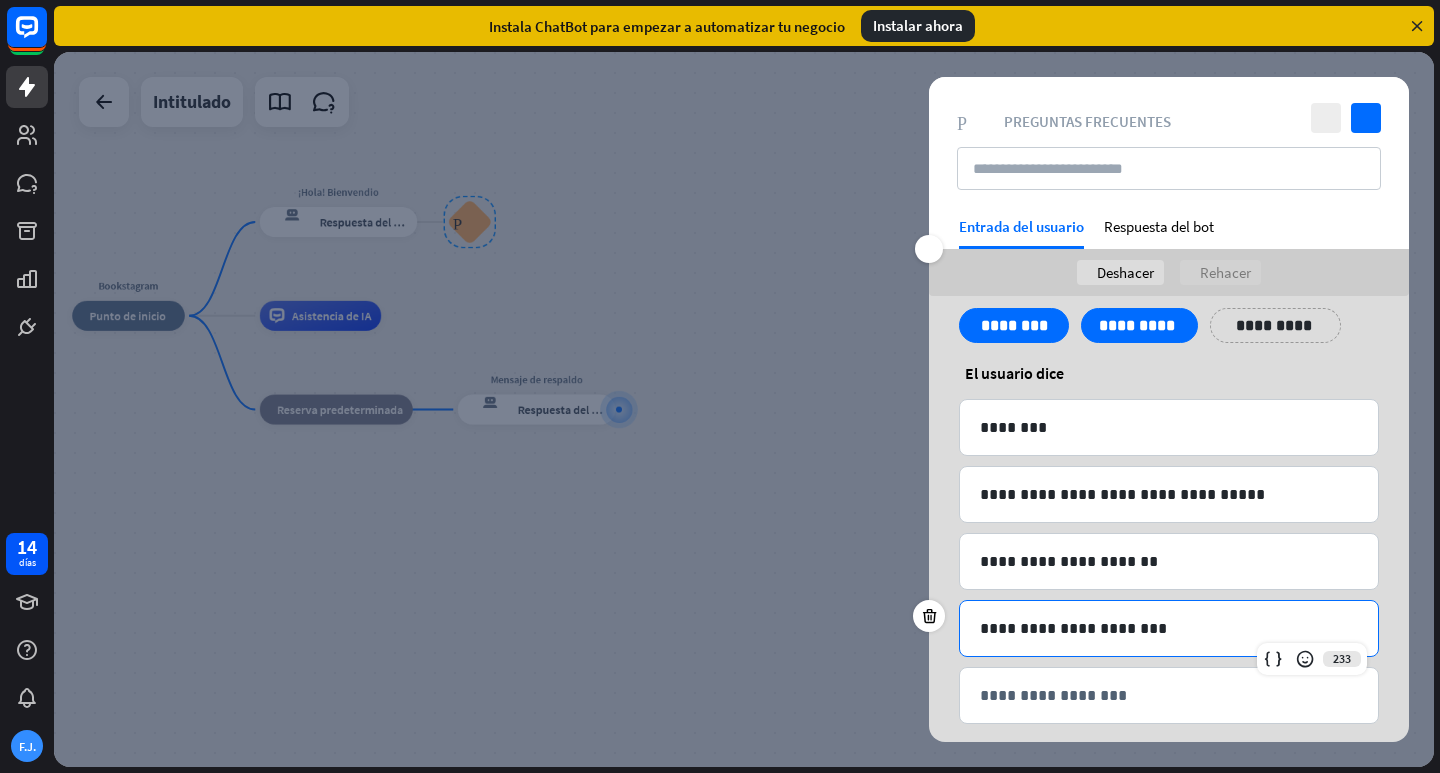 scroll, scrollTop: 76, scrollLeft: 0, axis: vertical 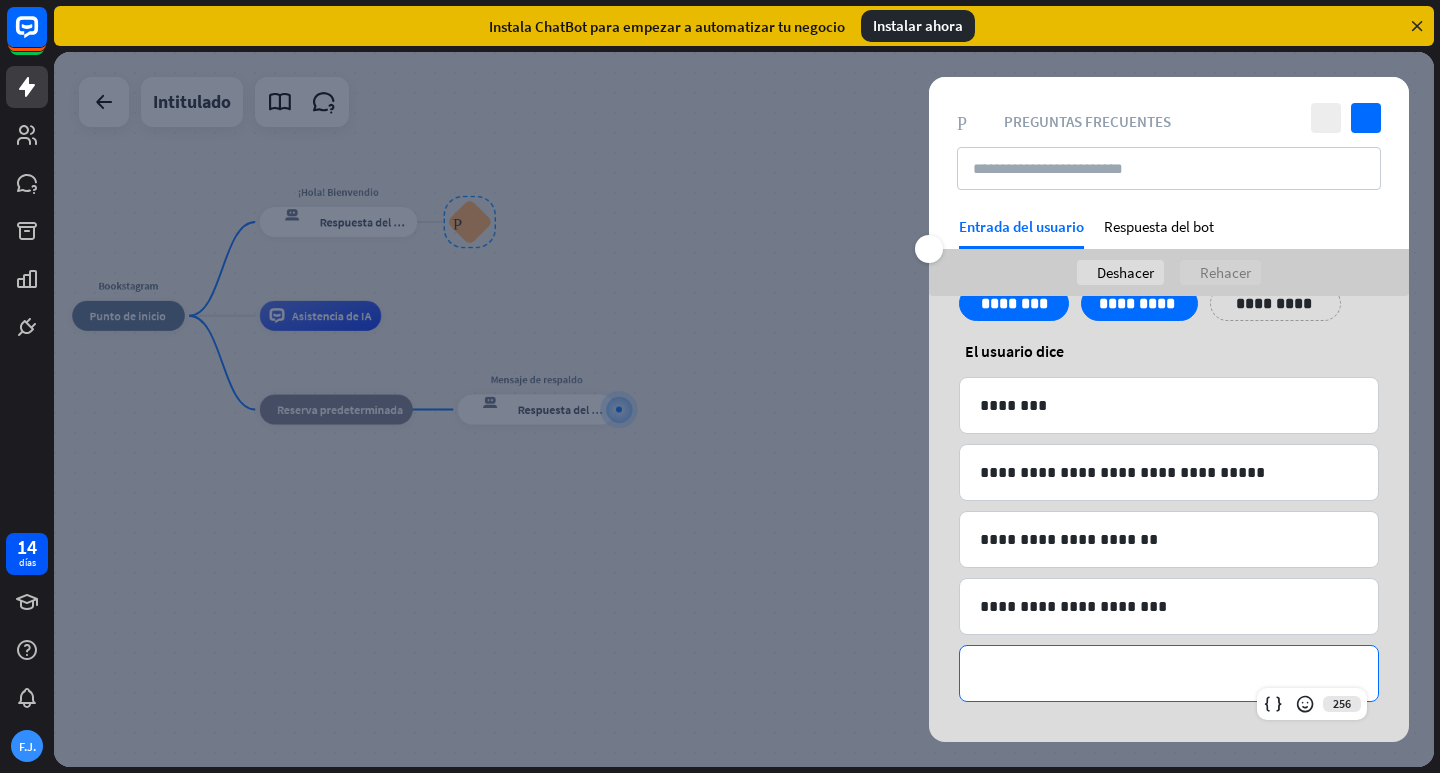 click on "**********" at bounding box center (1169, 673) 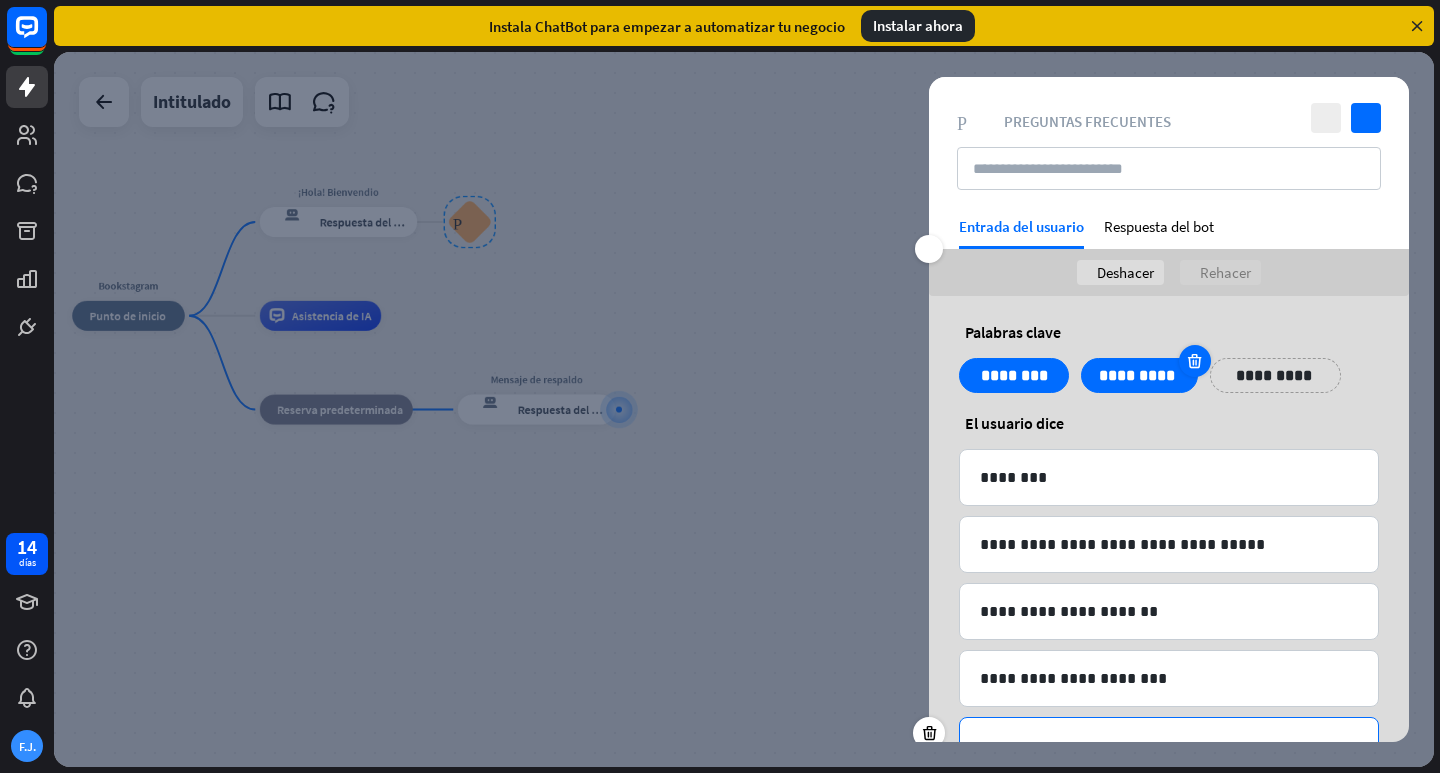 scroll, scrollTop: 0, scrollLeft: 0, axis: both 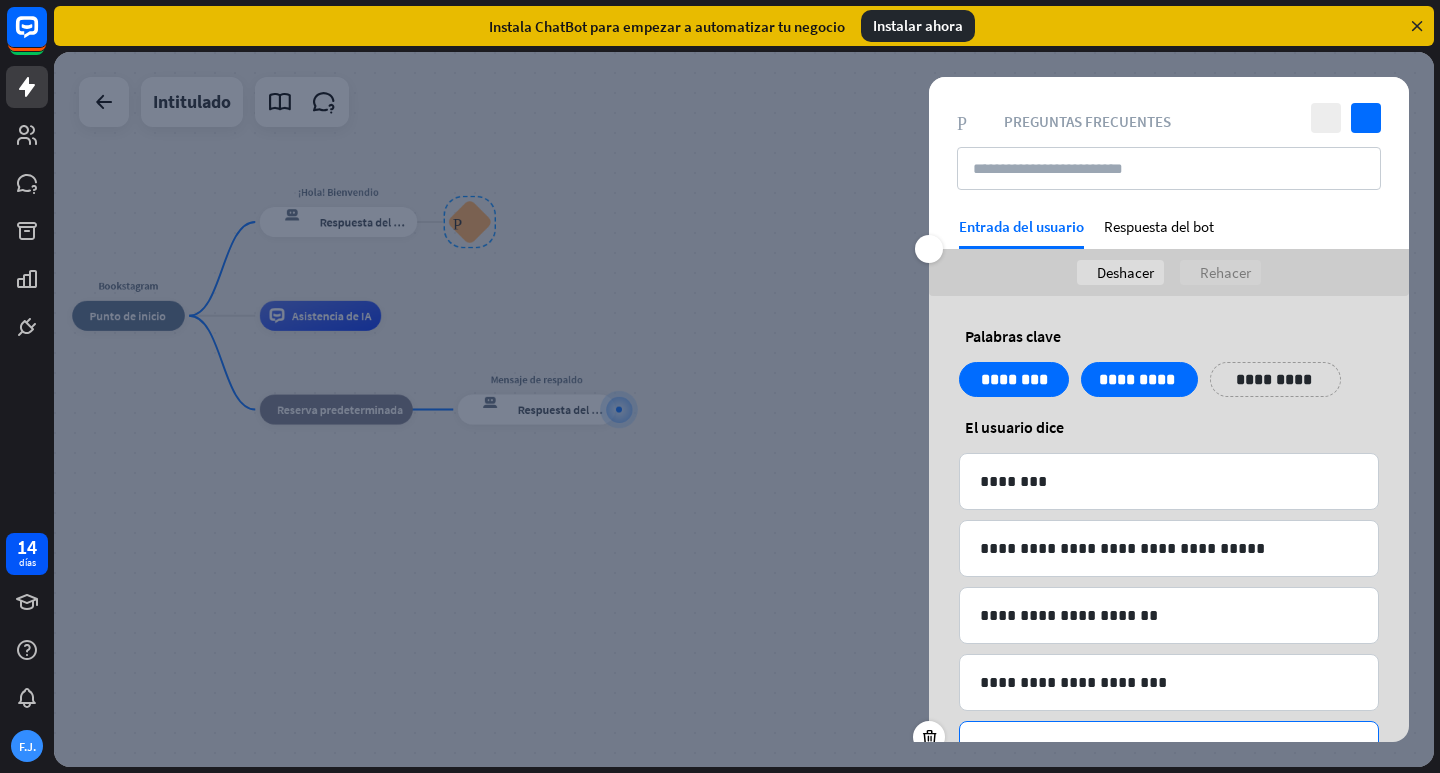 click on "**********" at bounding box center (1275, 379) 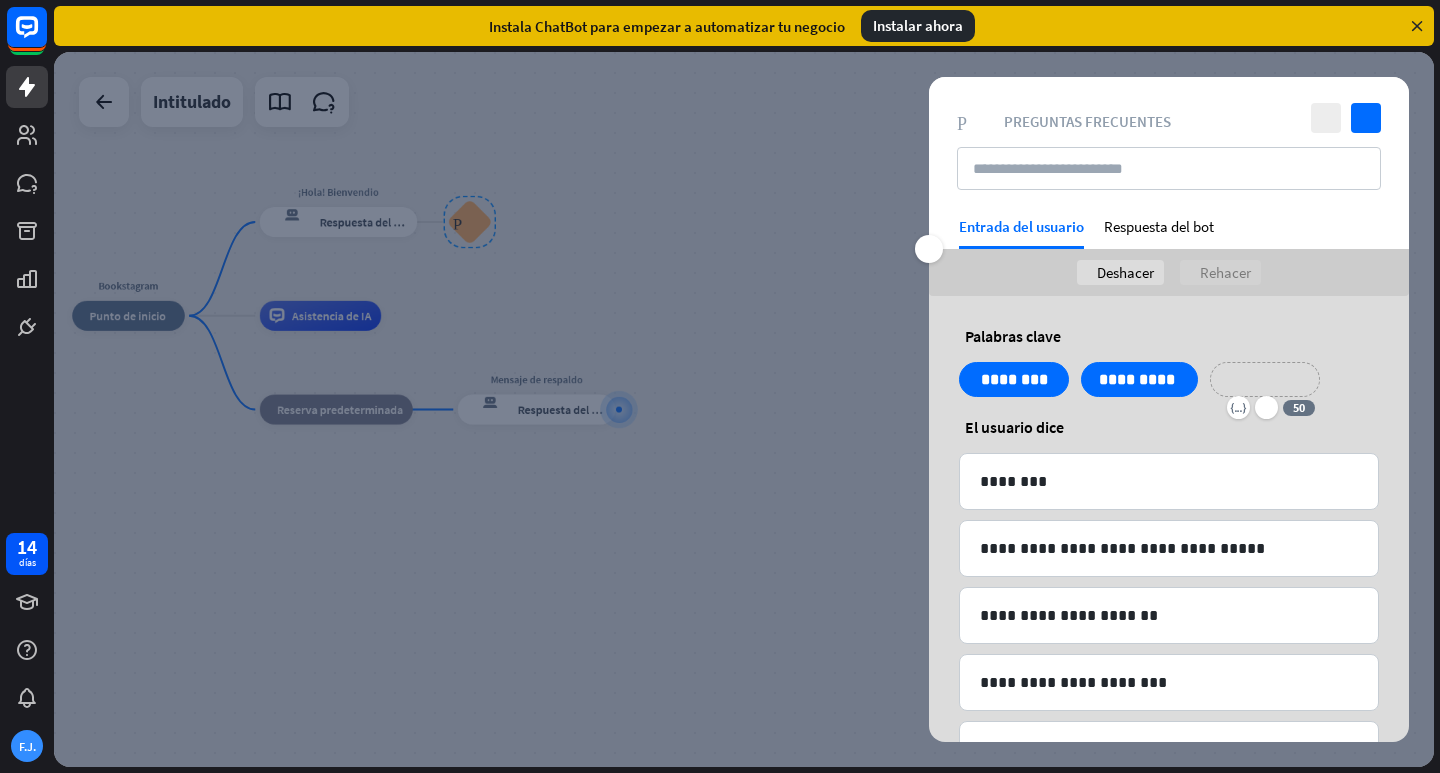 type 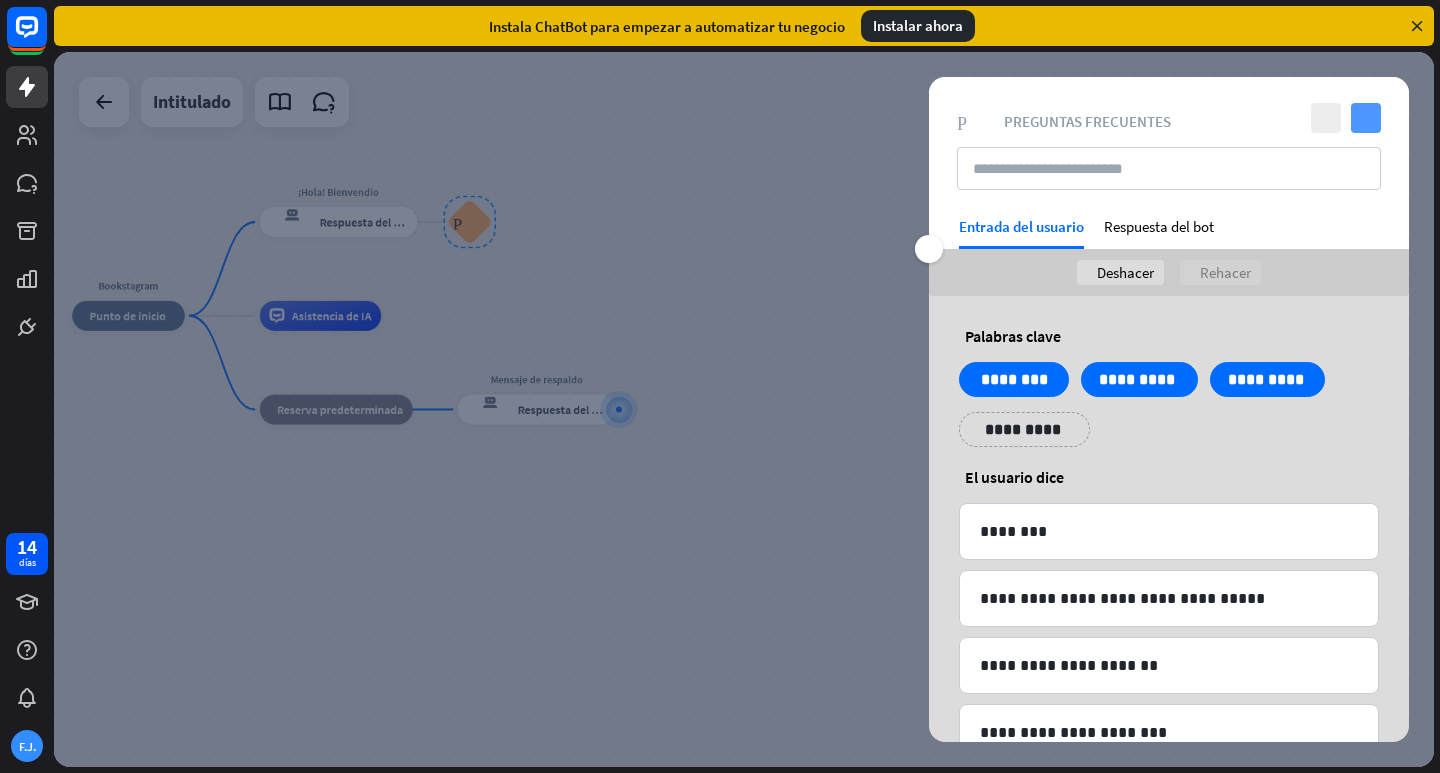 click on "controlar" at bounding box center (1366, 118) 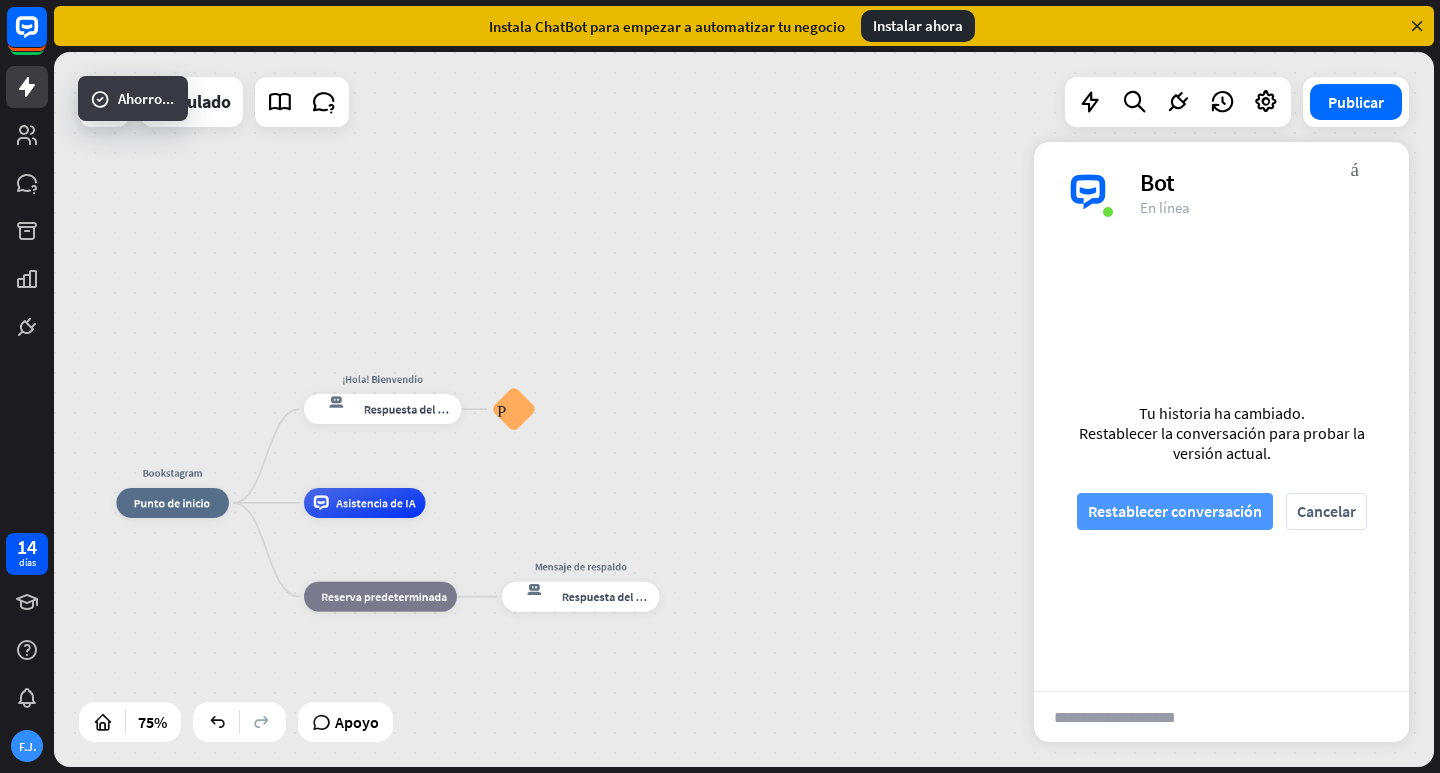 click on "Restablecer conversación" at bounding box center (1175, 511) 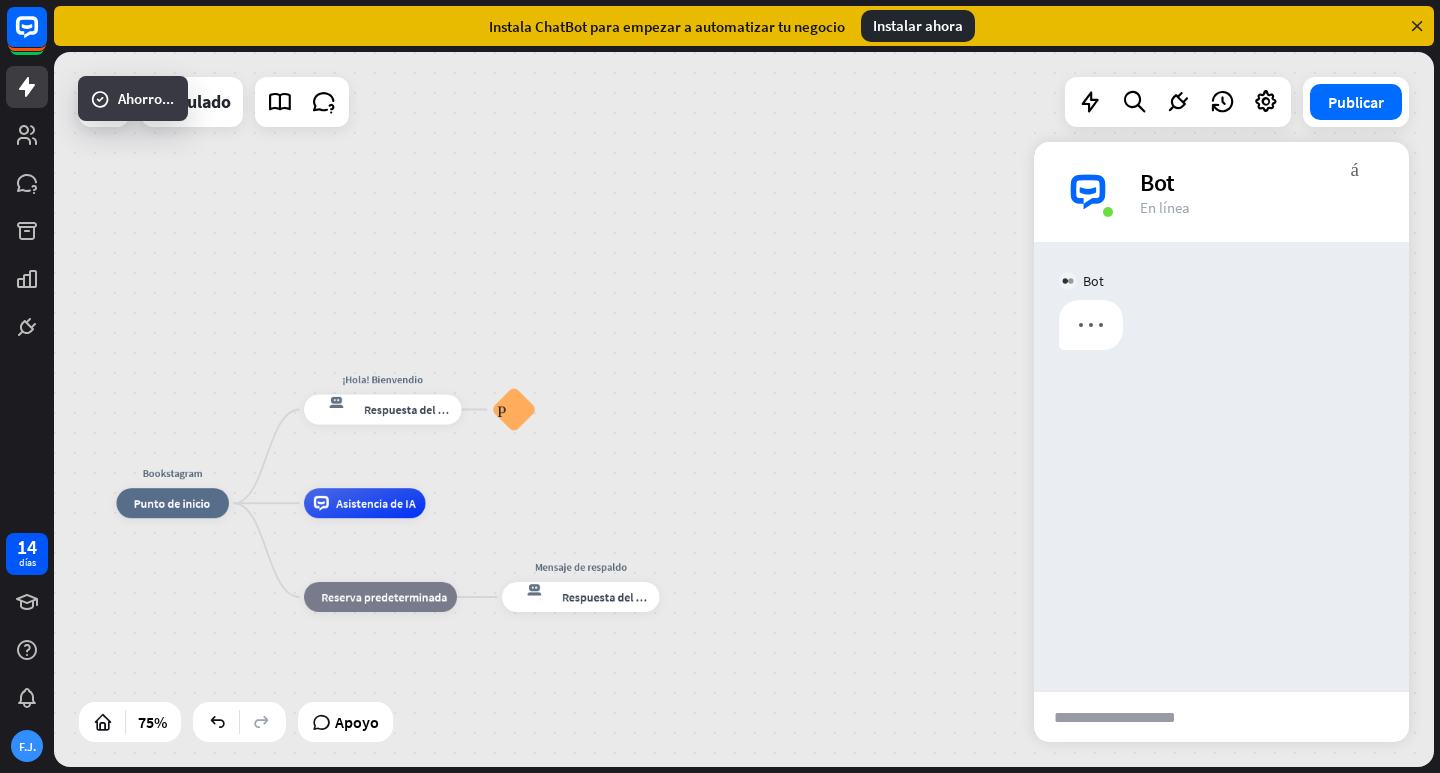 scroll, scrollTop: 0, scrollLeft: 0, axis: both 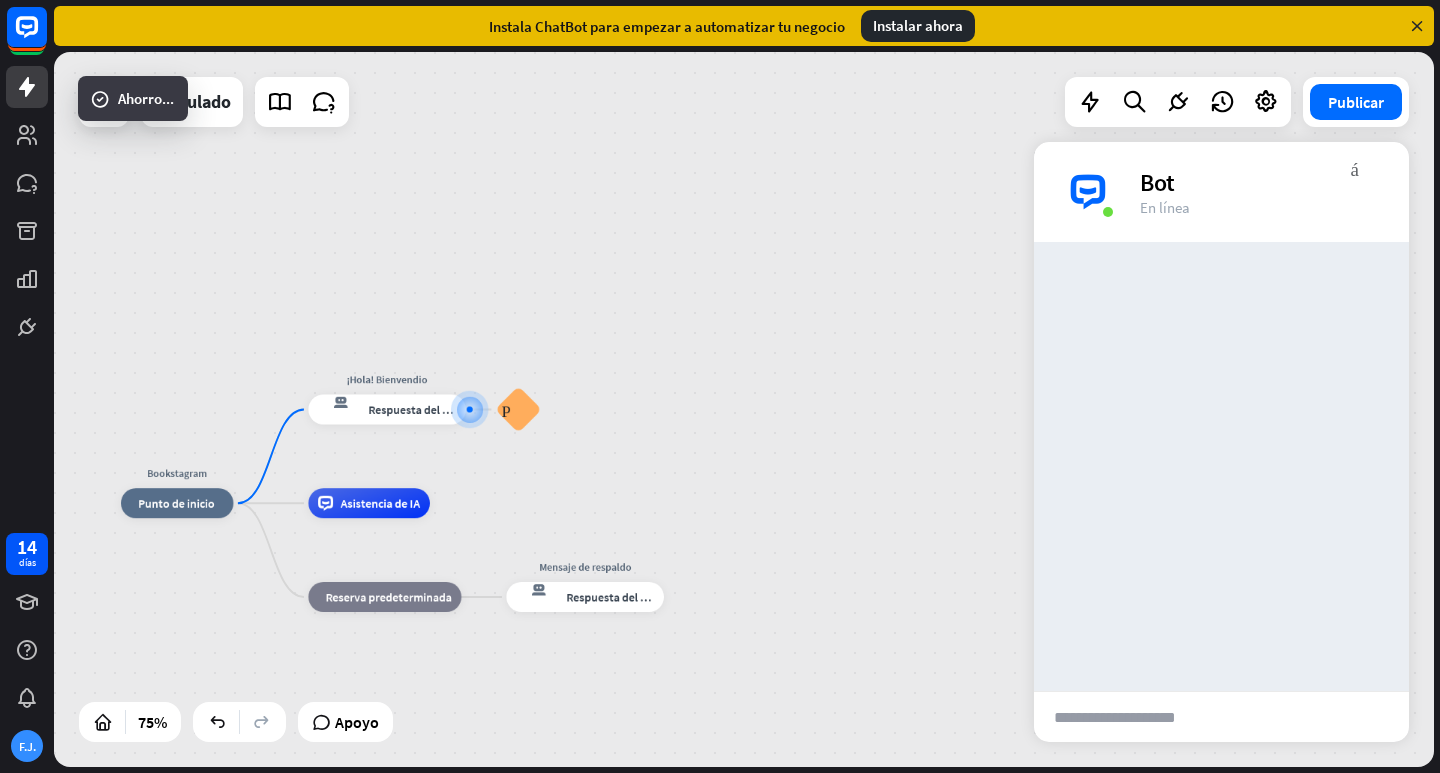 click at bounding box center [1132, 717] 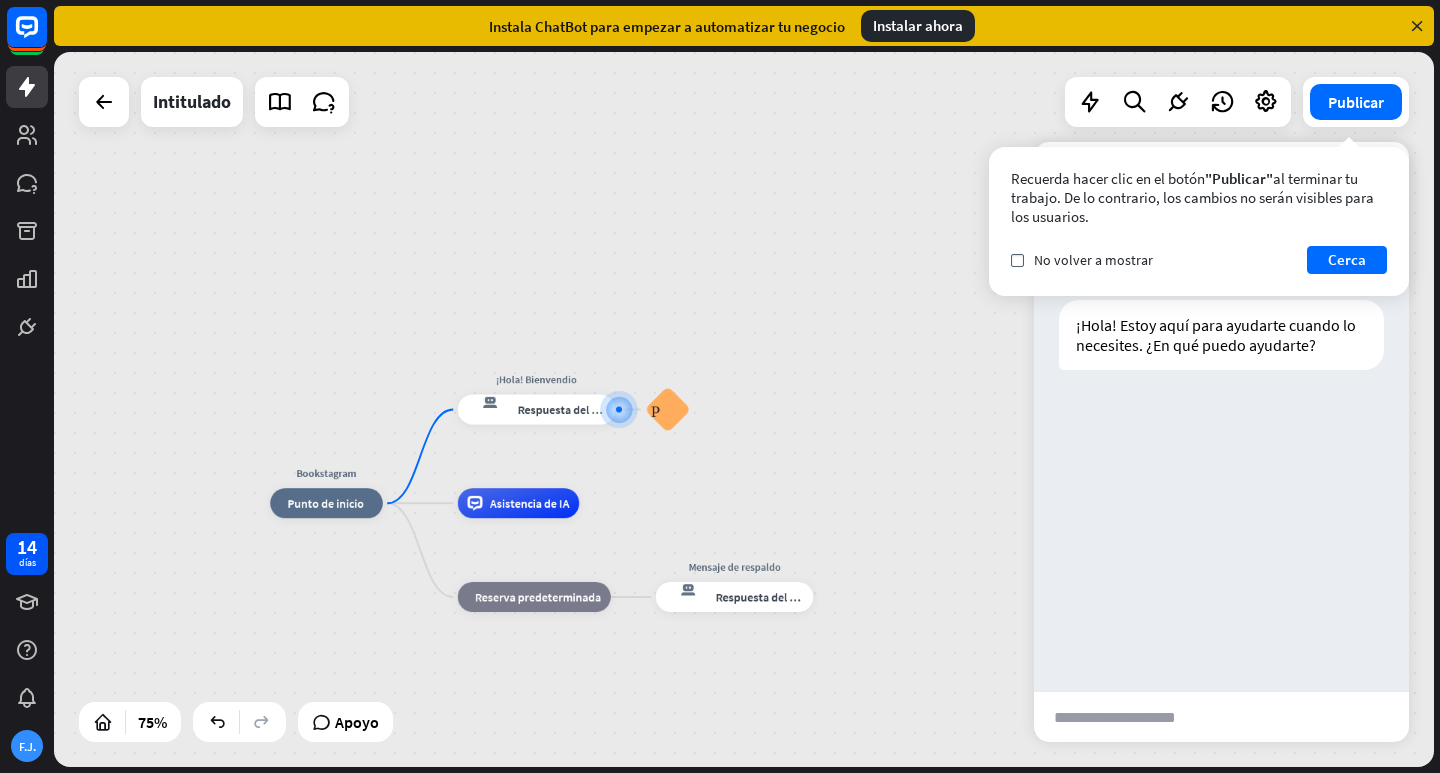 type on "*" 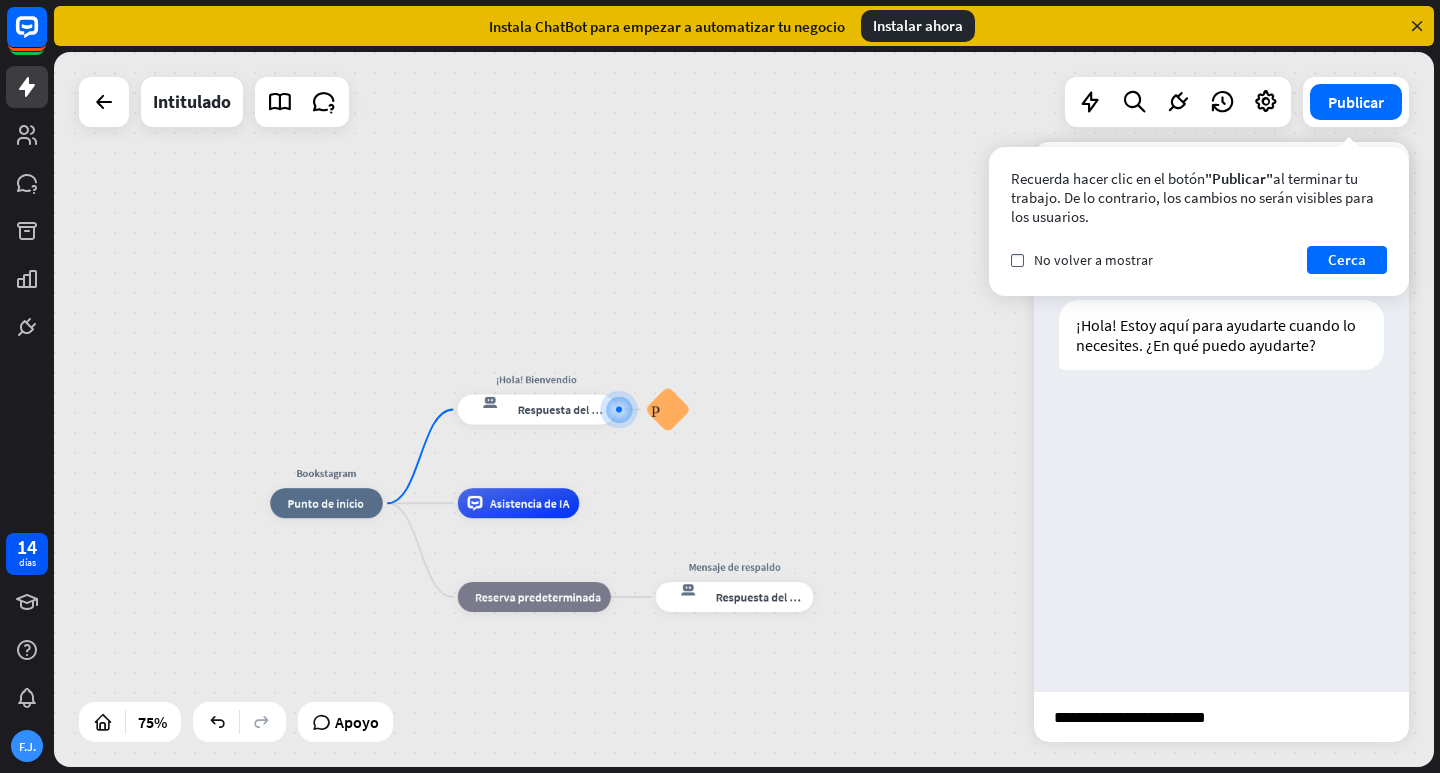 type on "**********" 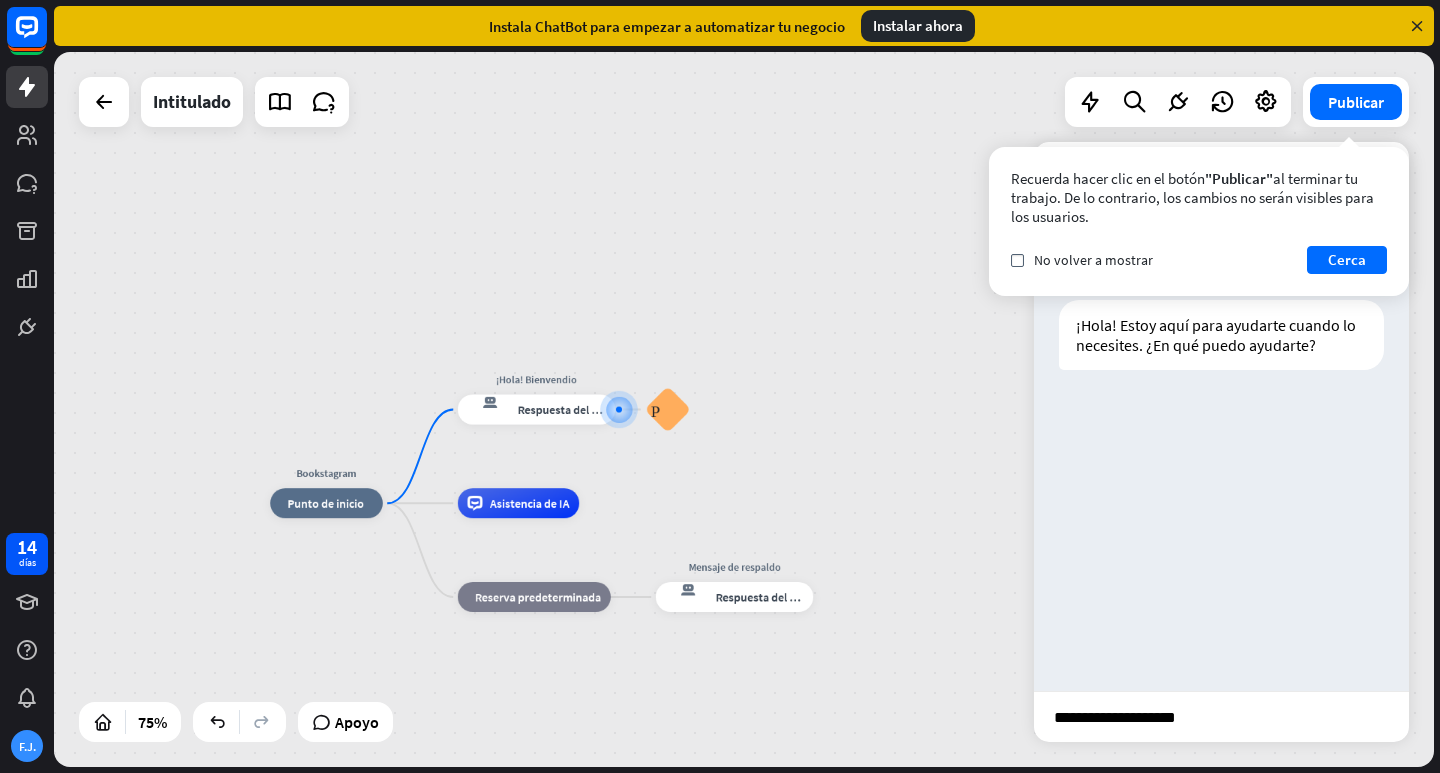 scroll, scrollTop: 0, scrollLeft: 0, axis: both 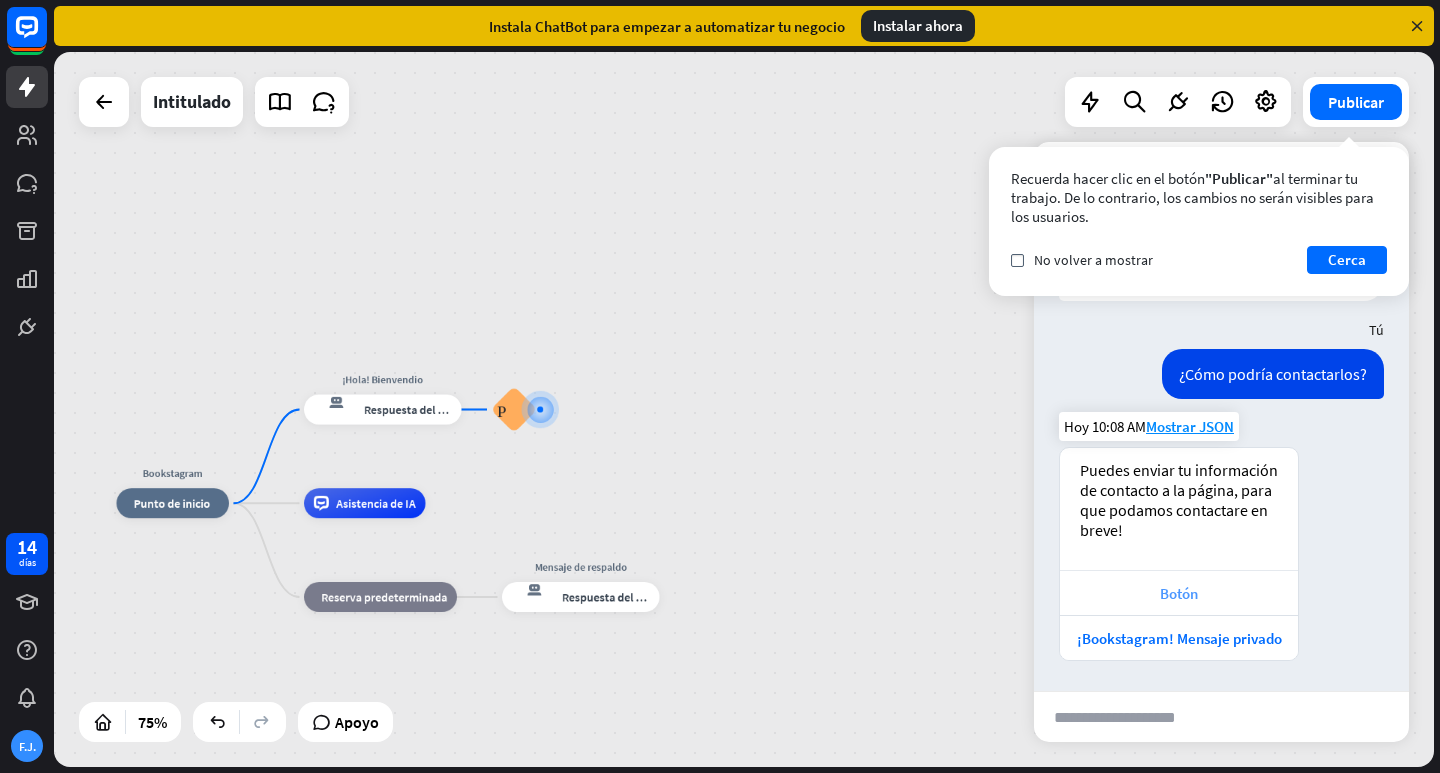 click on "Botón" at bounding box center (1179, 593) 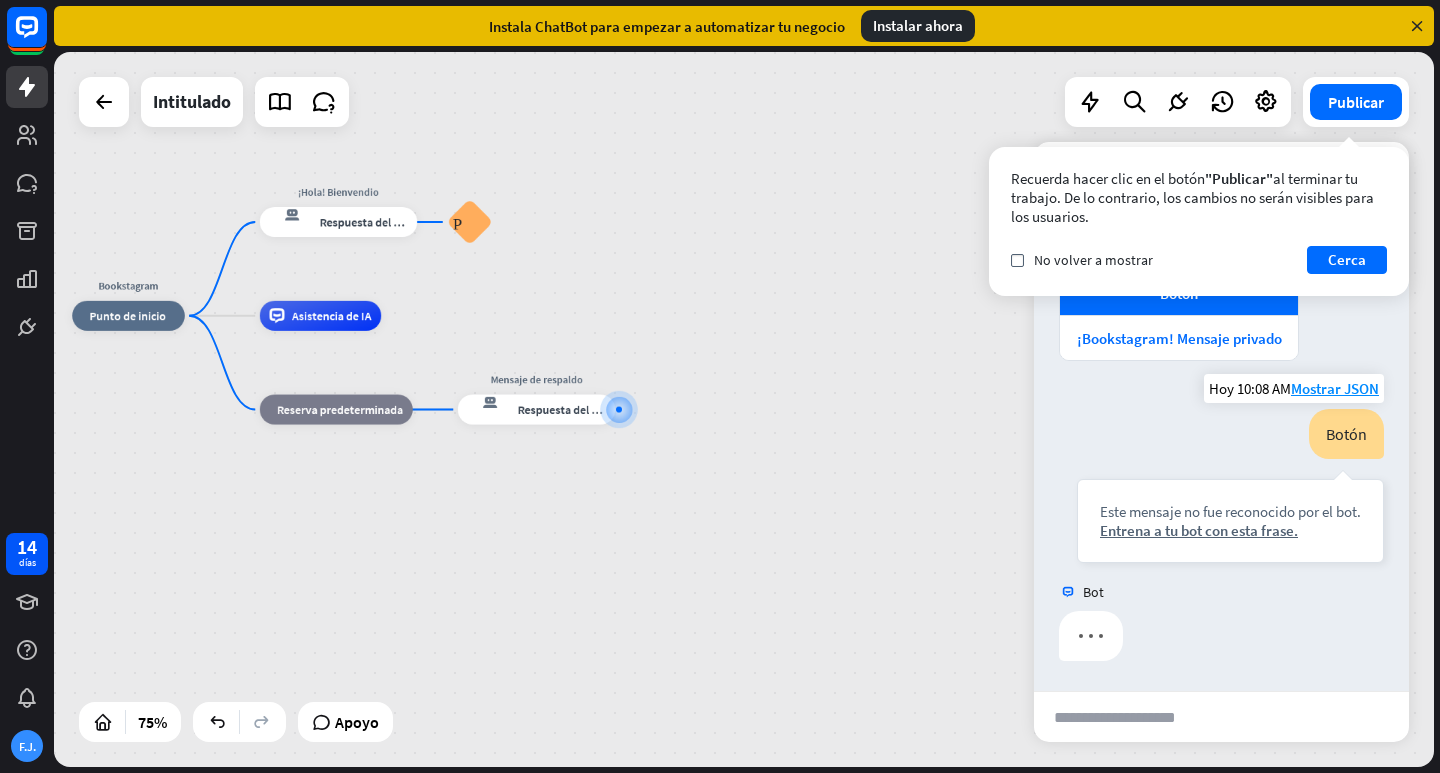 scroll, scrollTop: 288, scrollLeft: 0, axis: vertical 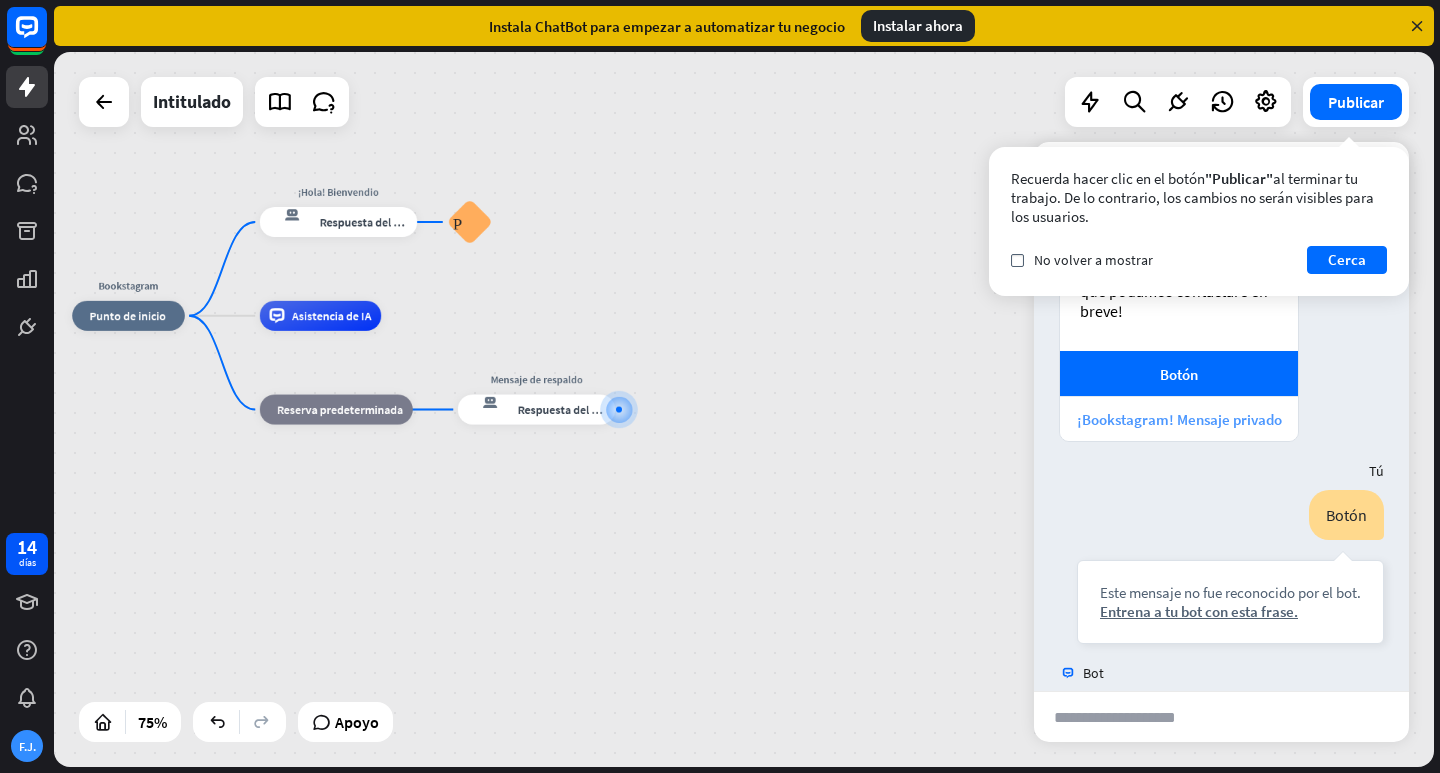 click on "¡Bookstagram! Mensaje privado" at bounding box center [1179, 418] 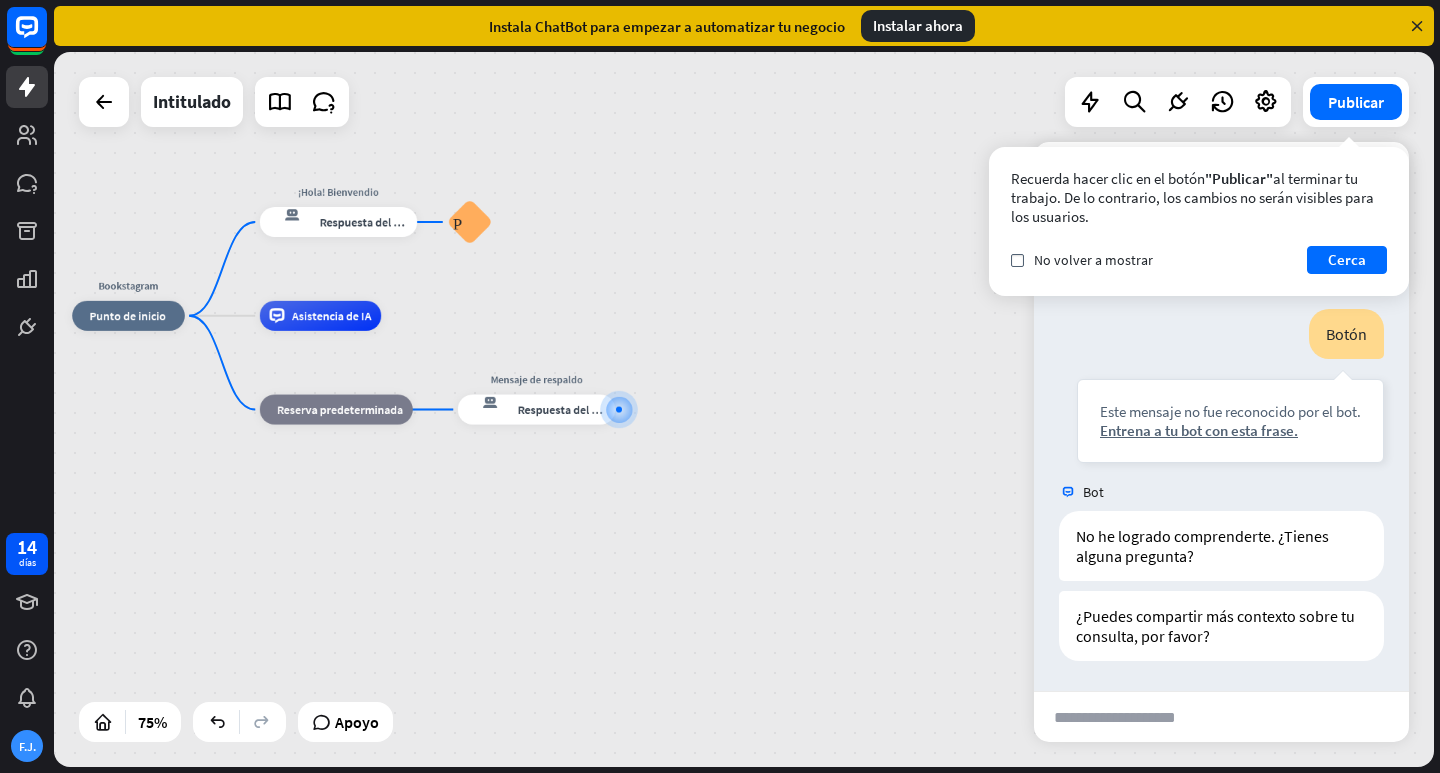 scroll, scrollTop: 488, scrollLeft: 0, axis: vertical 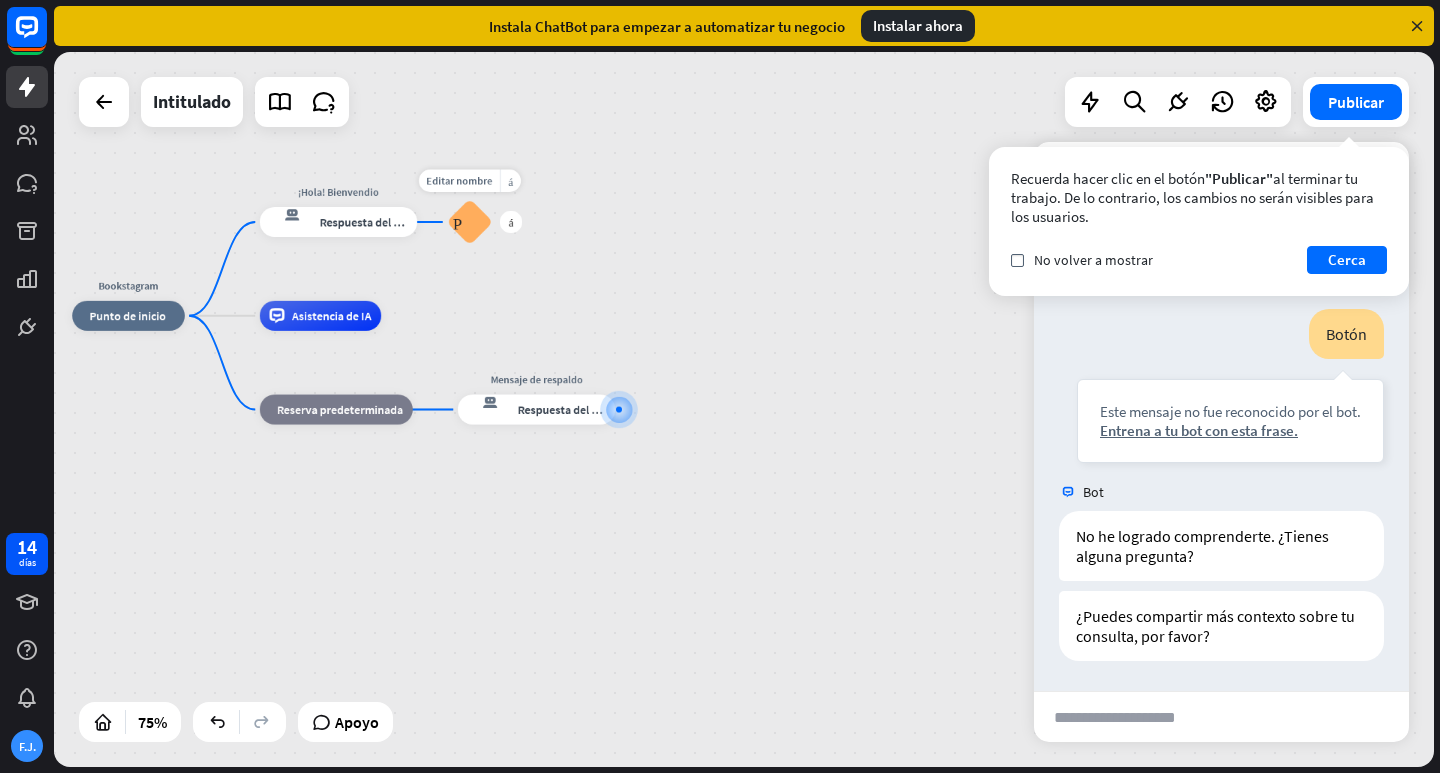 click on "Preguntas frecuentes sobre bloques" at bounding box center (470, 222) 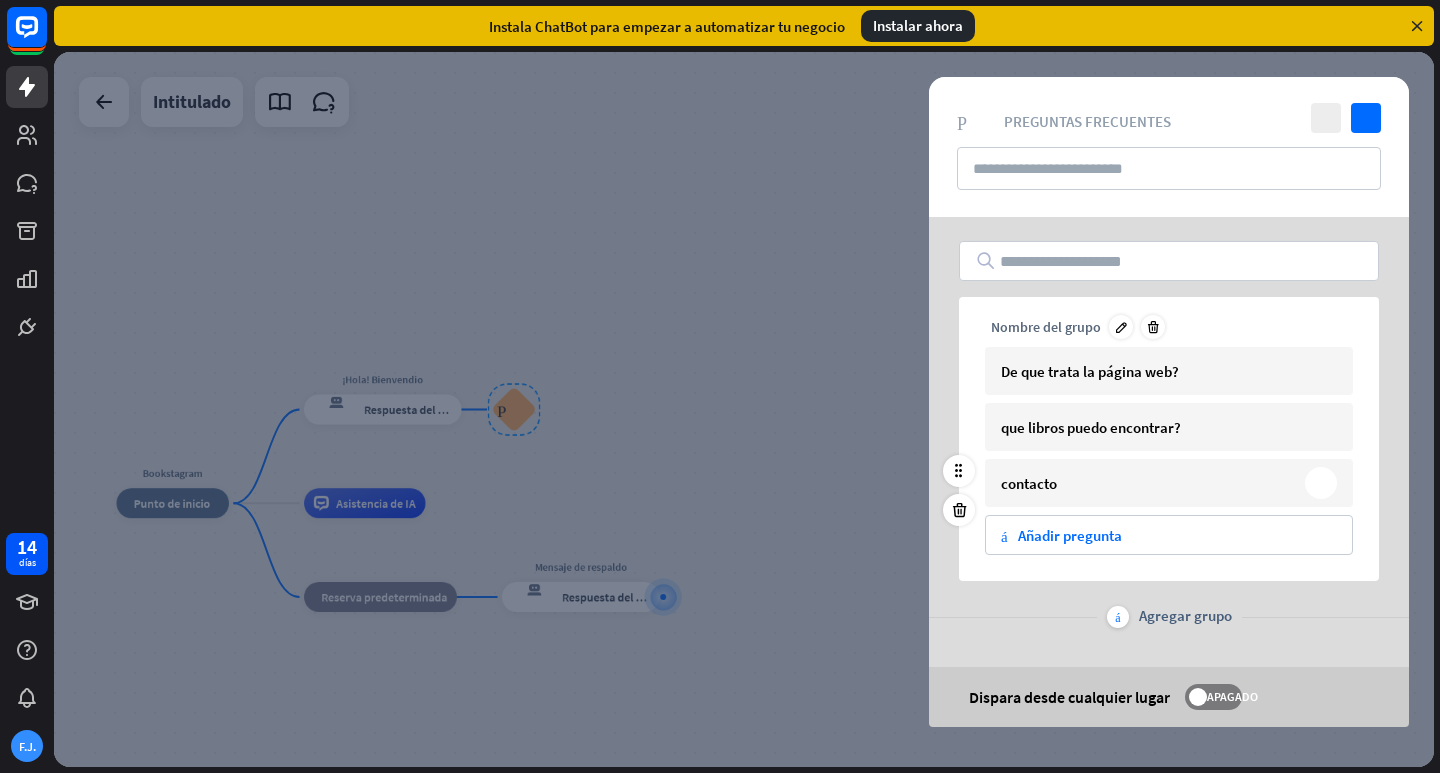 click on "contacto" at bounding box center (1029, 483) 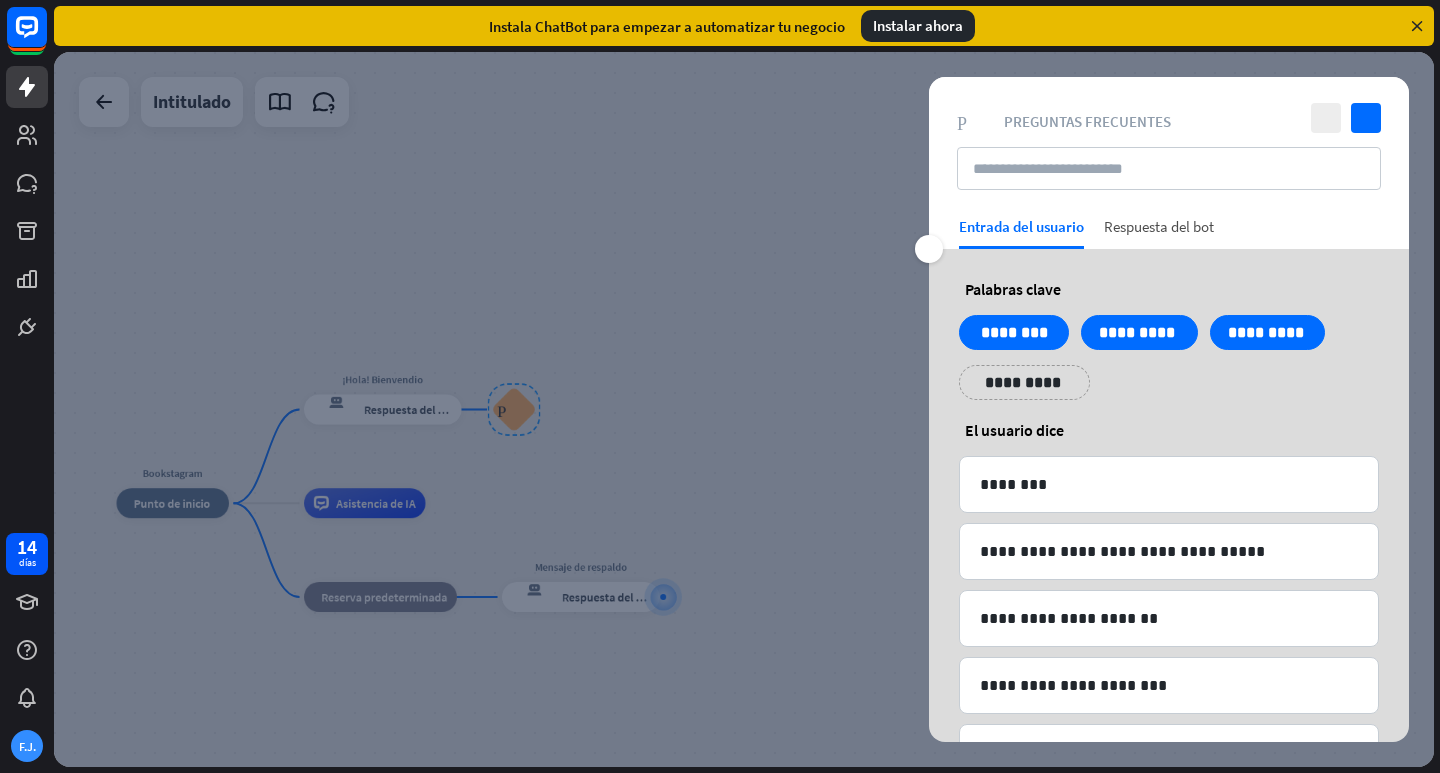 click on "Respuesta del bot" at bounding box center (1159, 226) 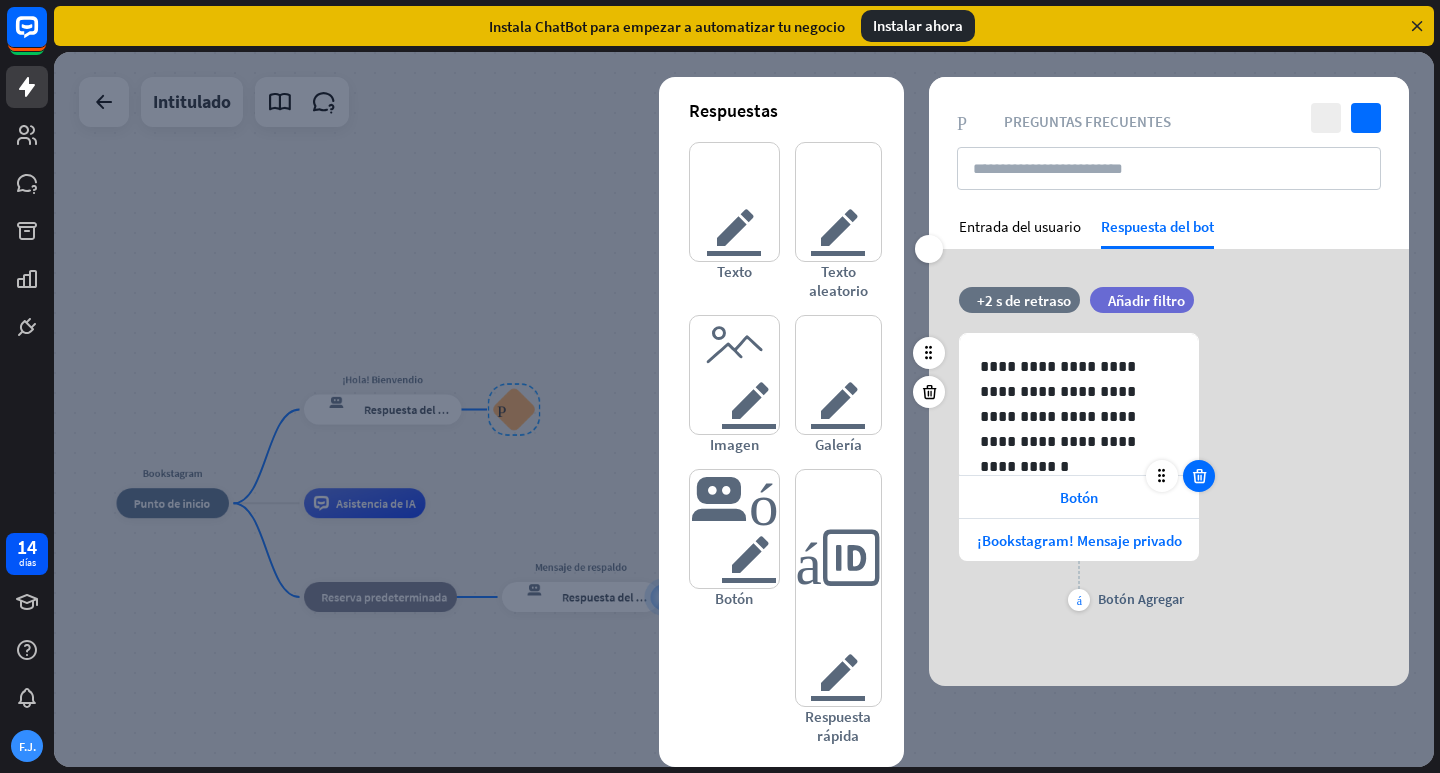 click at bounding box center [1199, 476] 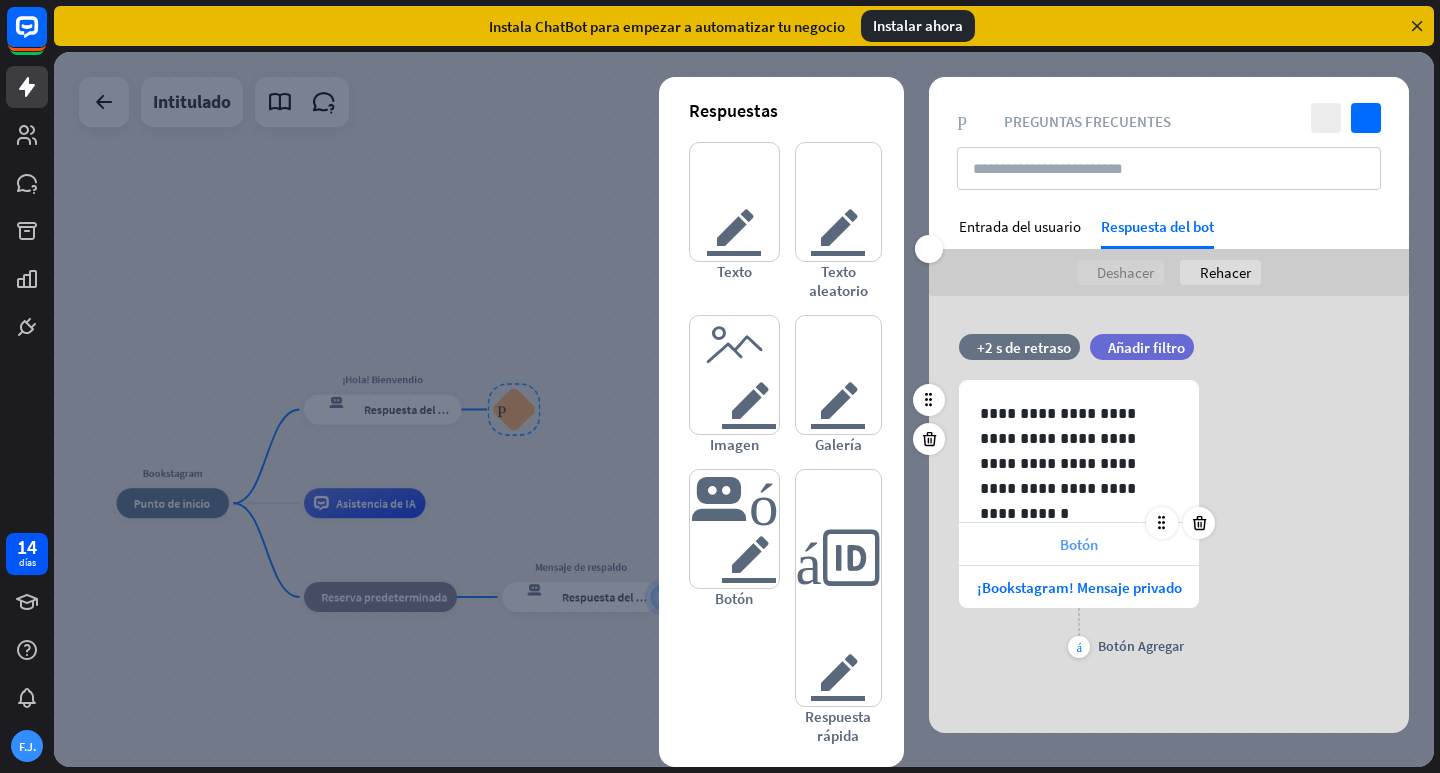click on "Botón" at bounding box center (1079, 544) 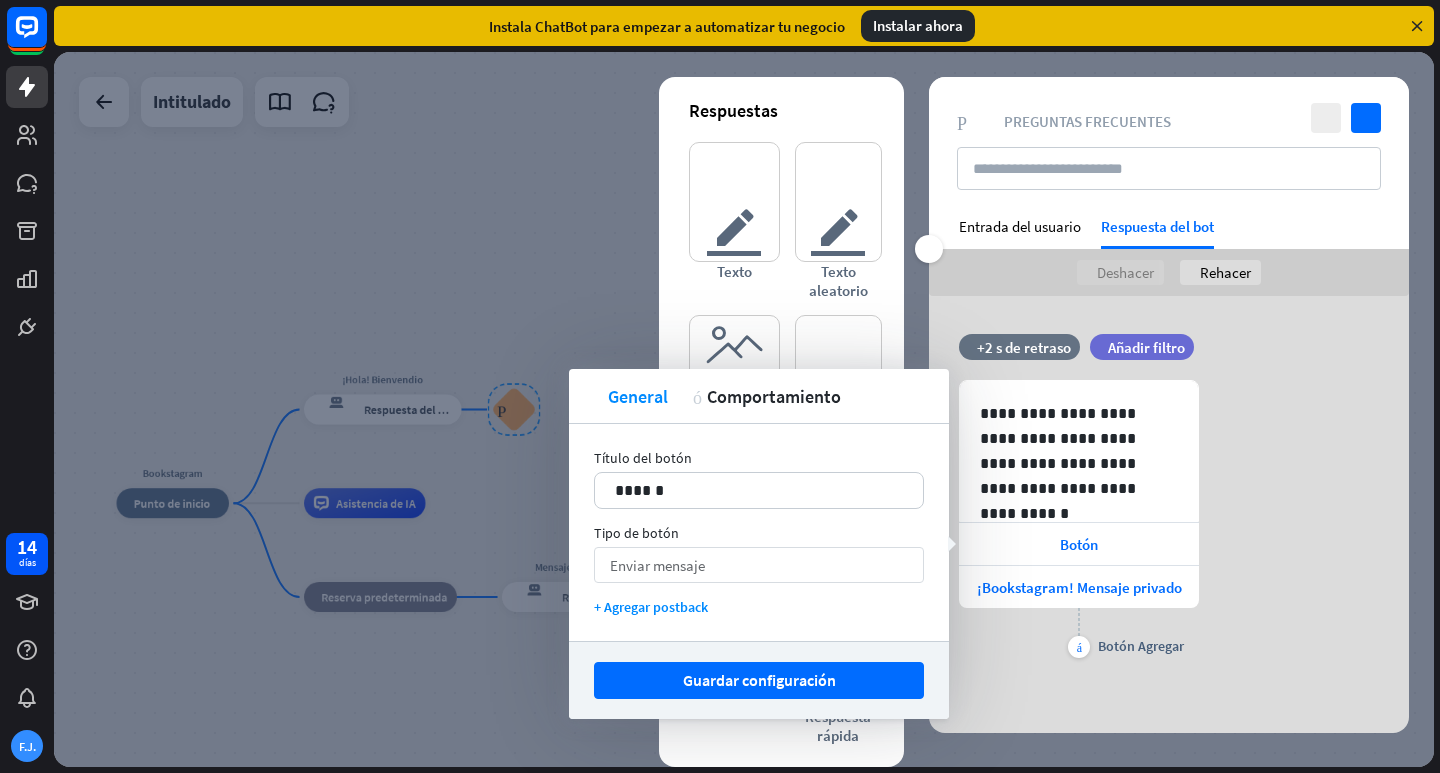 click on "Enviar mensaje
flecha_abajo" at bounding box center [759, 565] 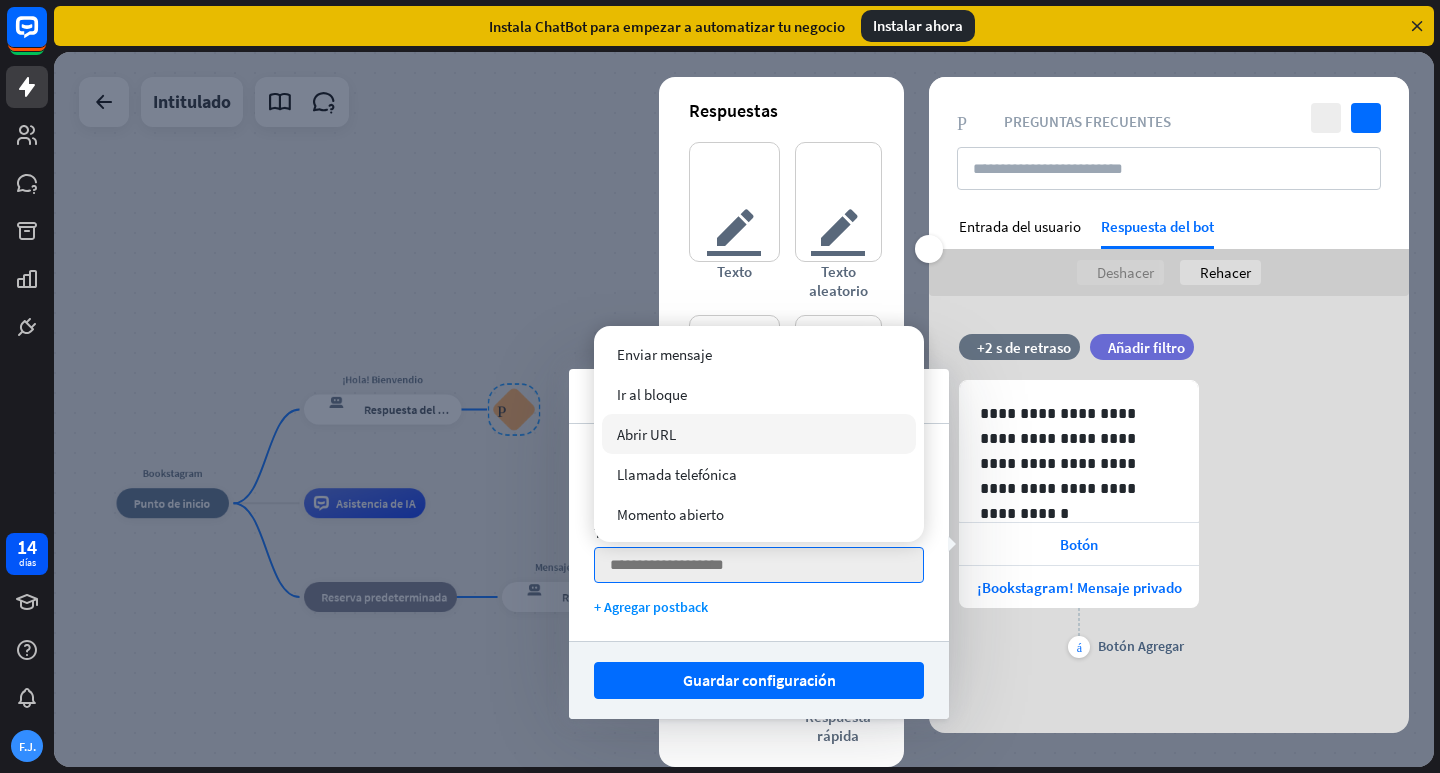 click on "Abrir URL" at bounding box center (646, 434) 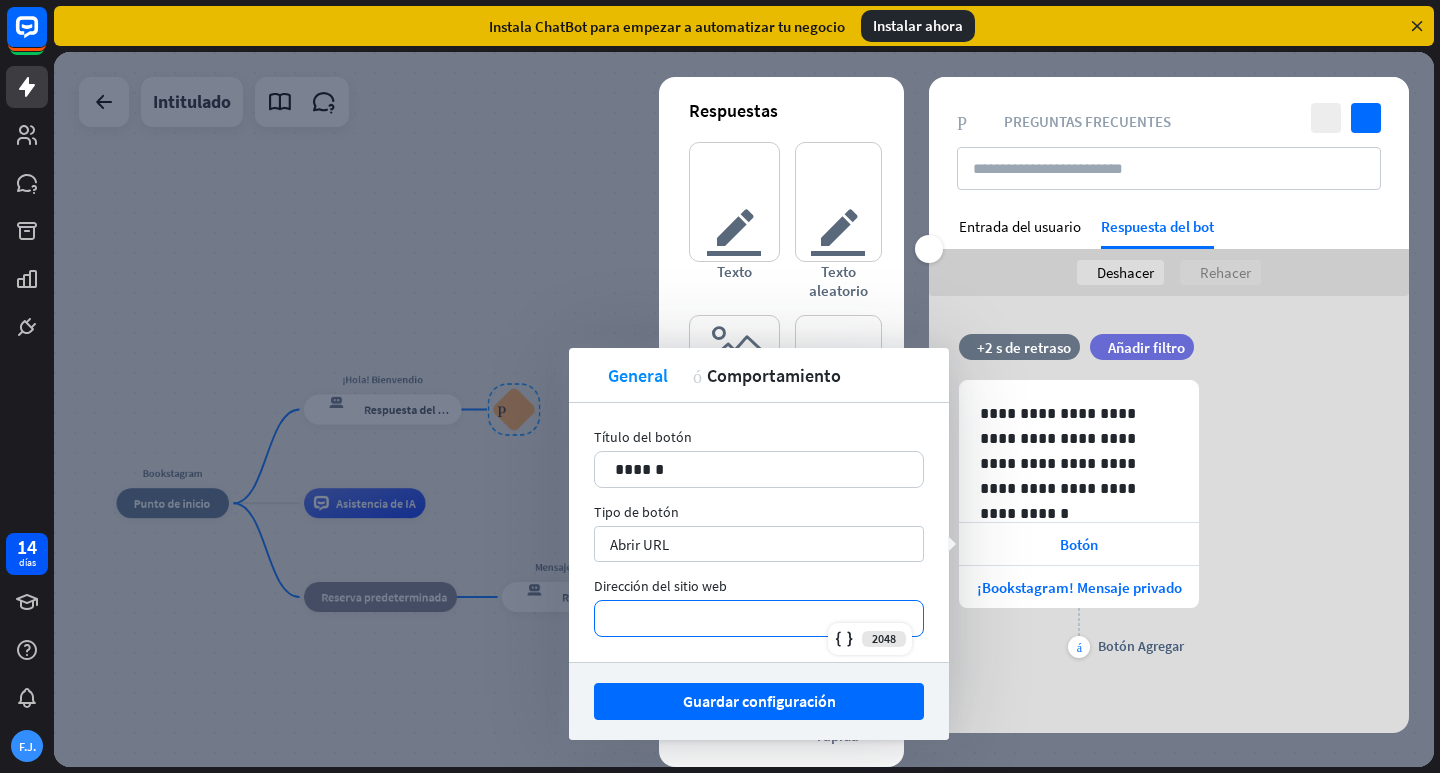 click on "*********" at bounding box center [759, 618] 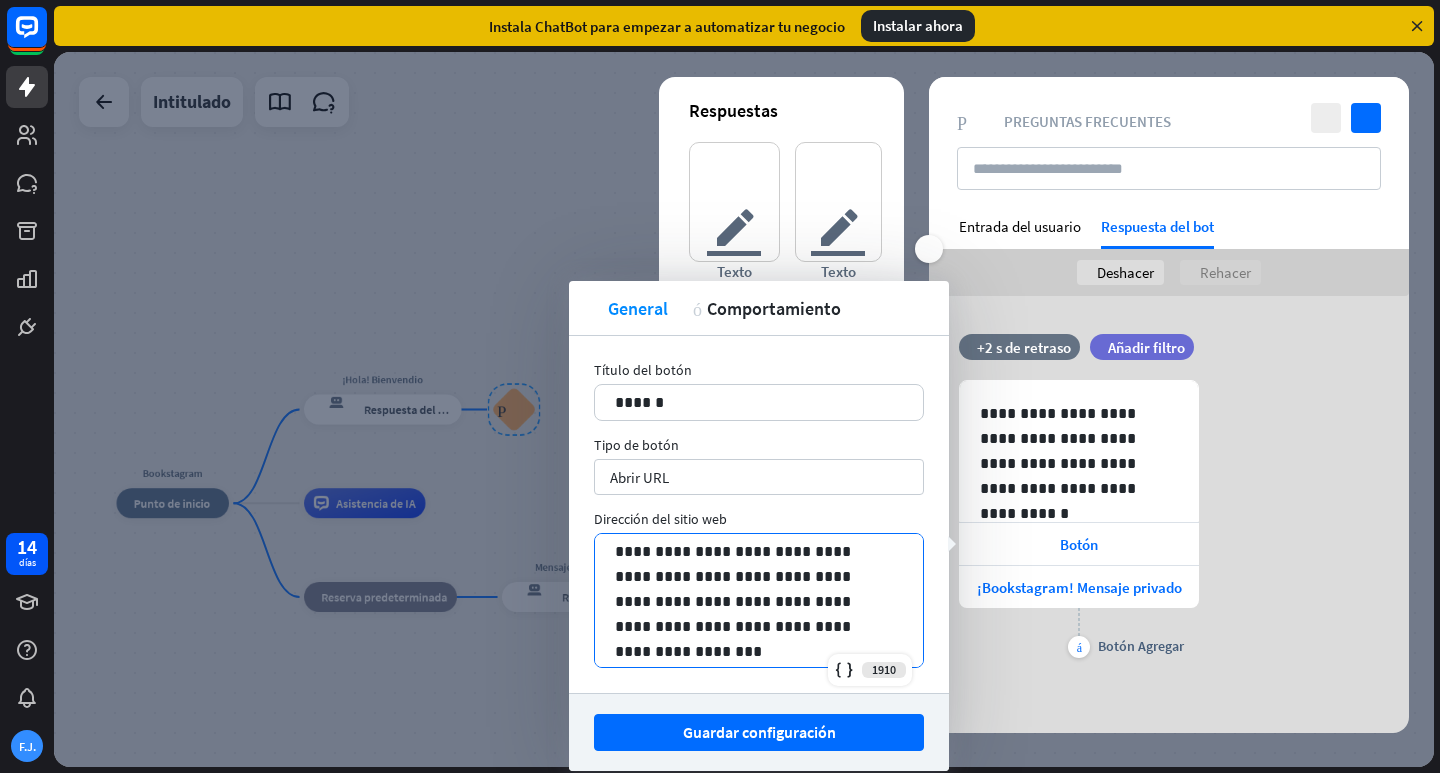 click on "Guardar configuración" at bounding box center (759, 732) 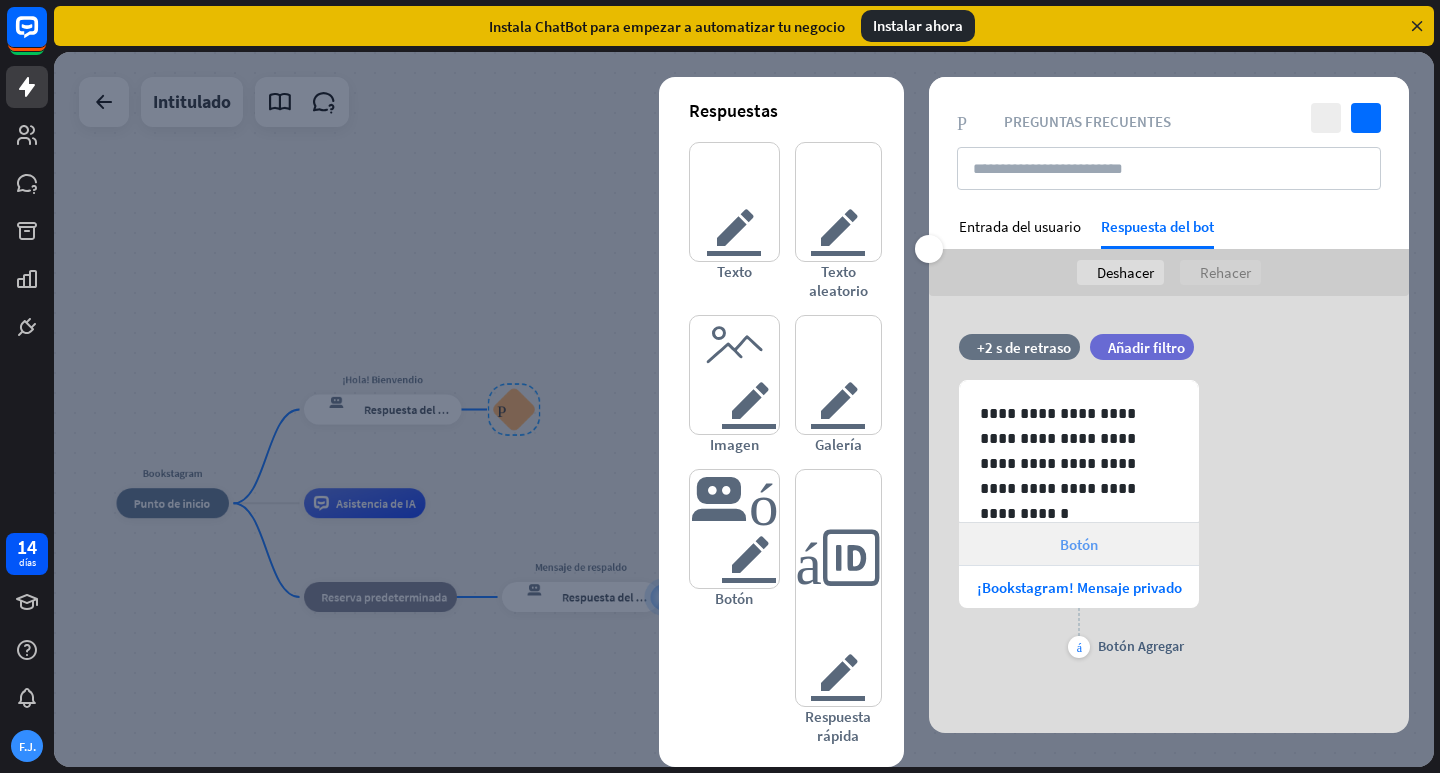 click at bounding box center [1162, 523] 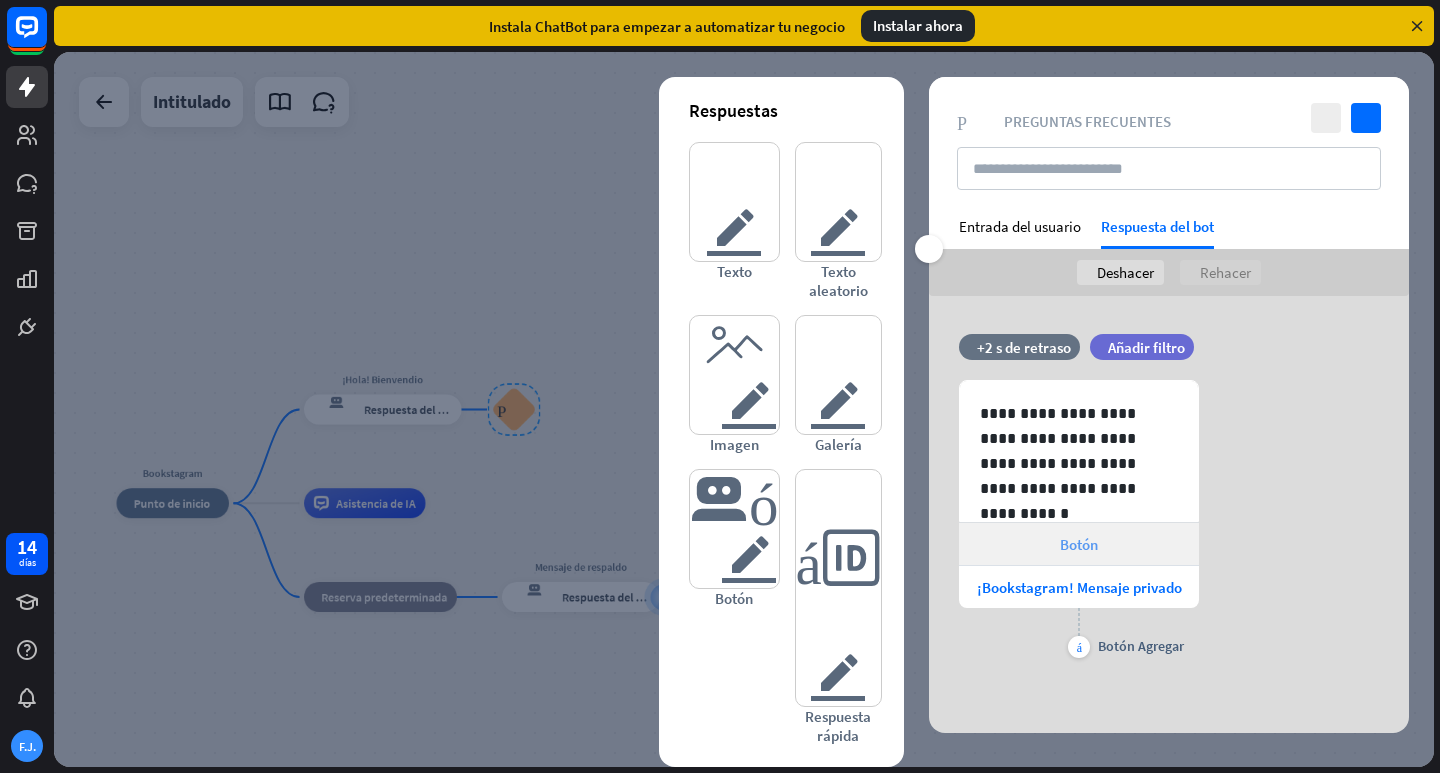 click at bounding box center (1162, 523) 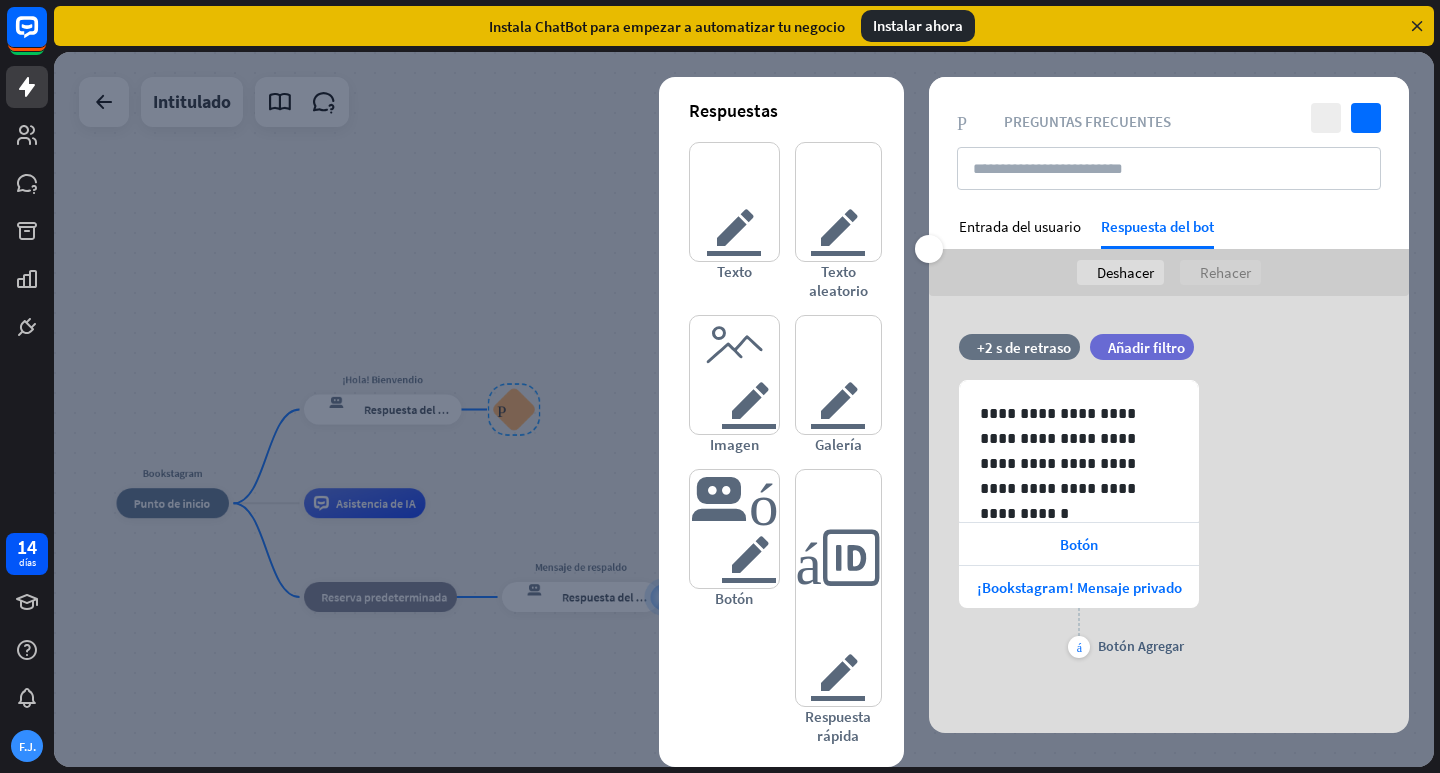 click at bounding box center (1162, 523) 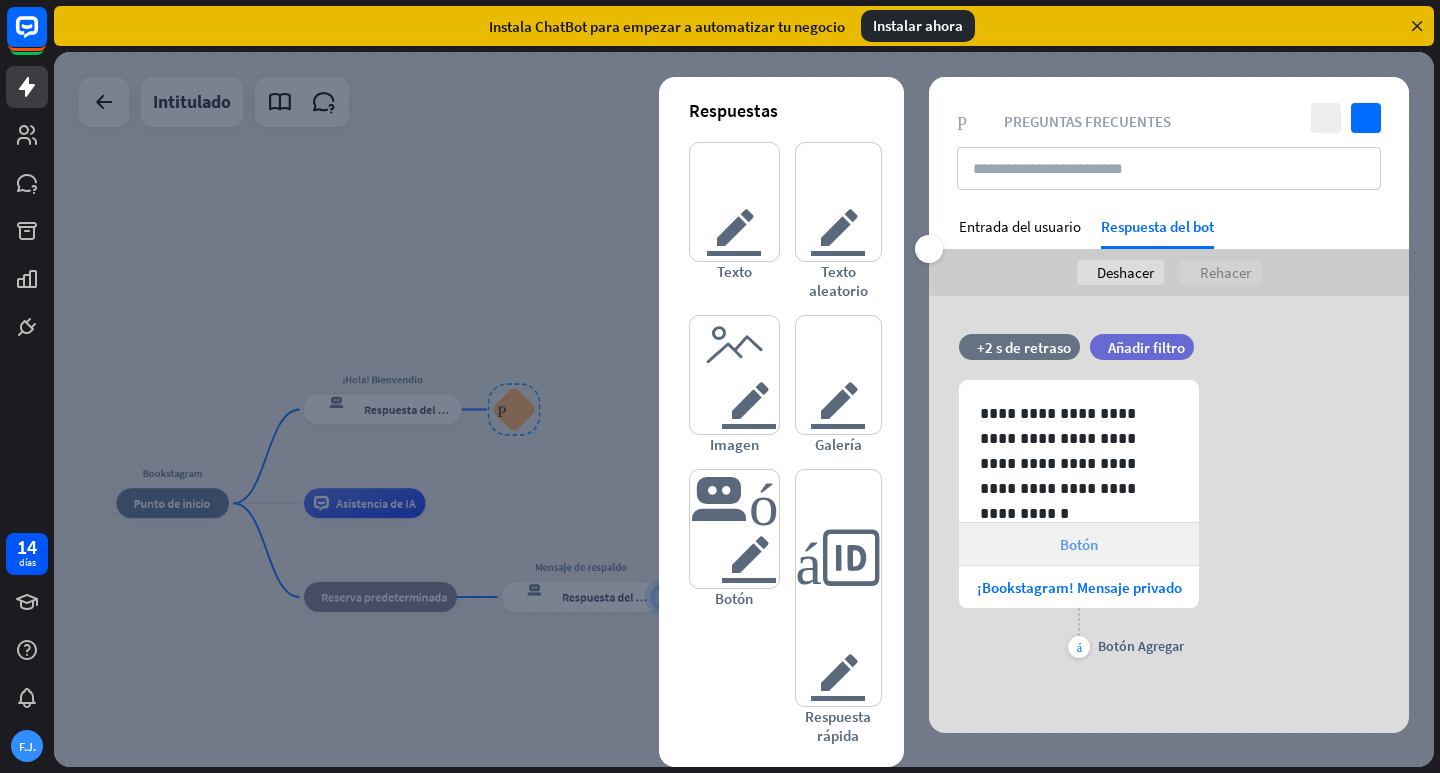 click at bounding box center (1162, 523) 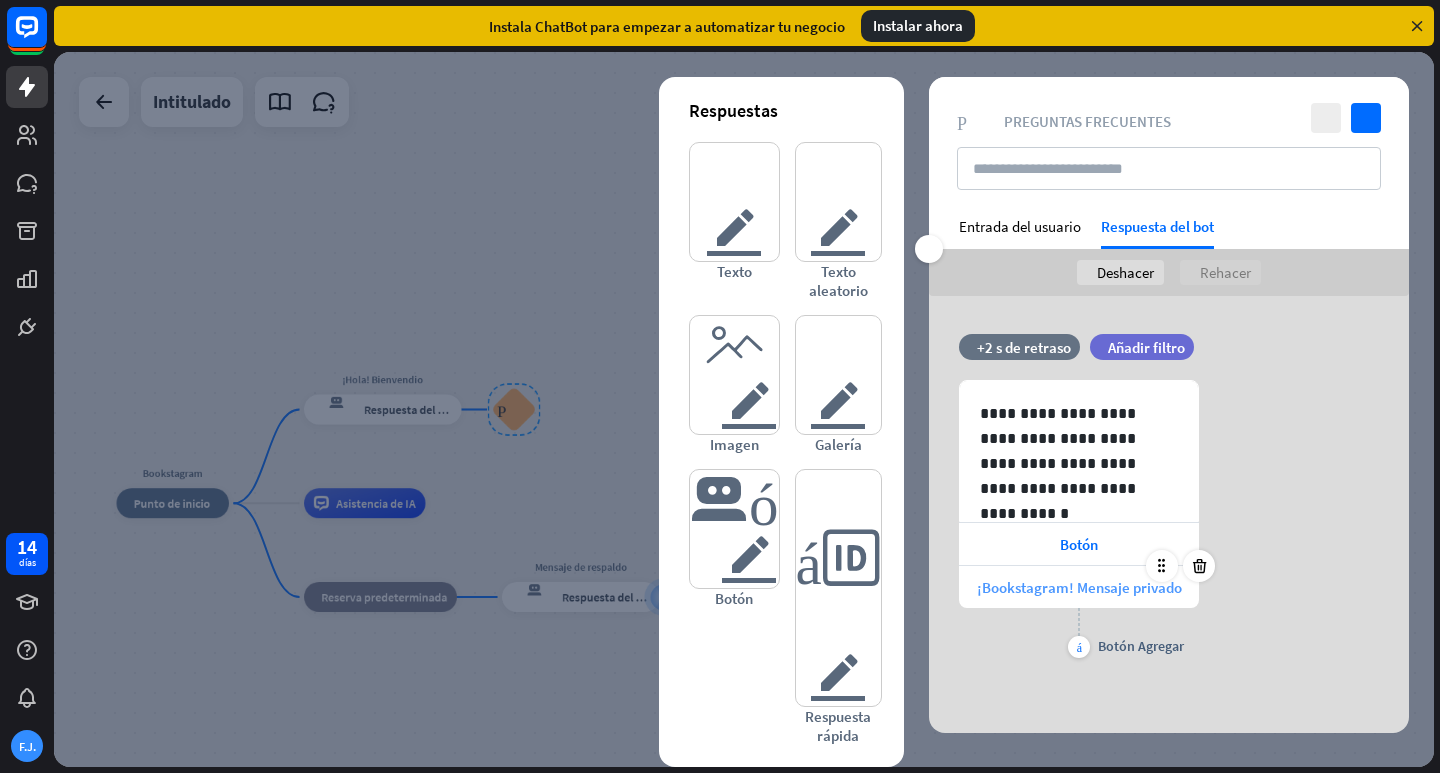 click on "¡Bookstagram! Mensaje privado" at bounding box center (1079, 587) 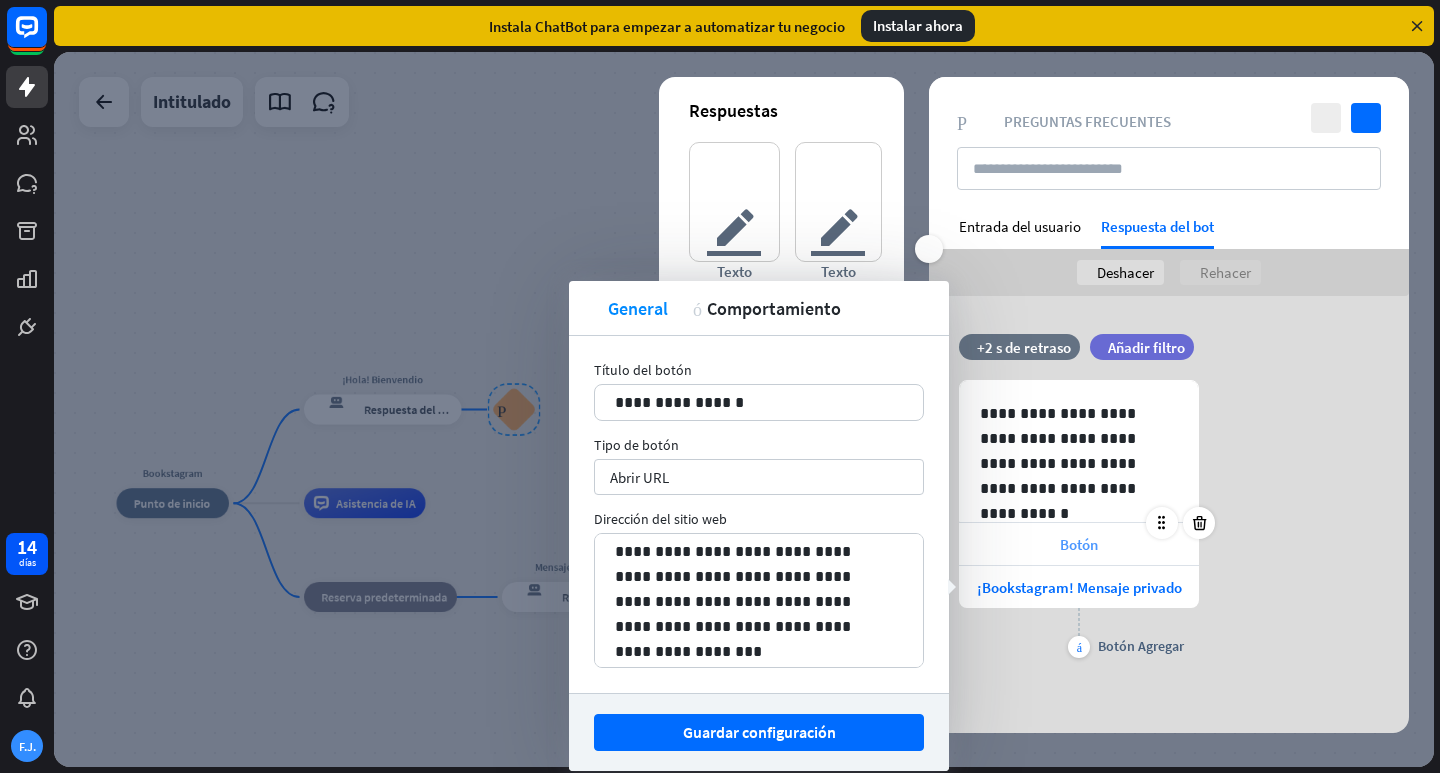 click on "Botón" at bounding box center (1079, 544) 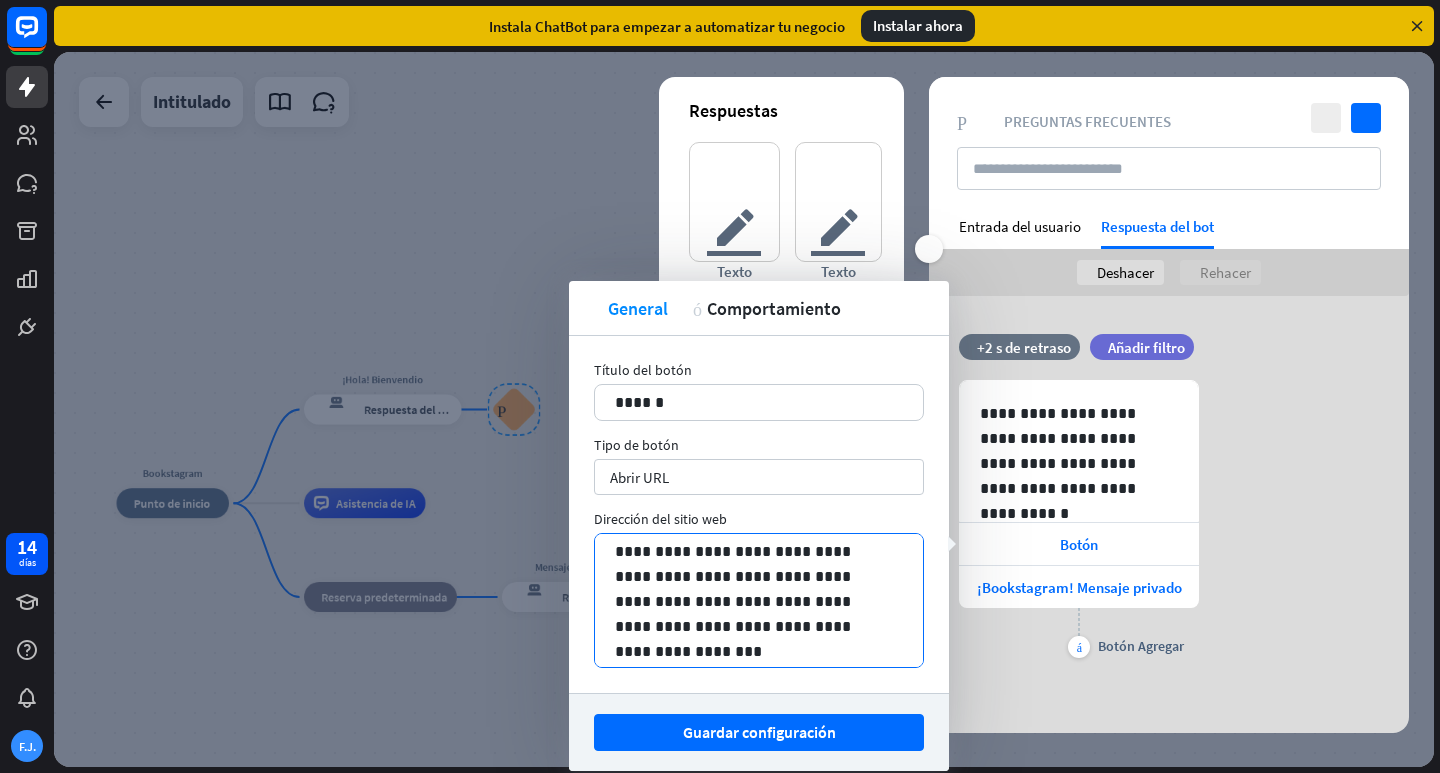 scroll, scrollTop: 2, scrollLeft: 0, axis: vertical 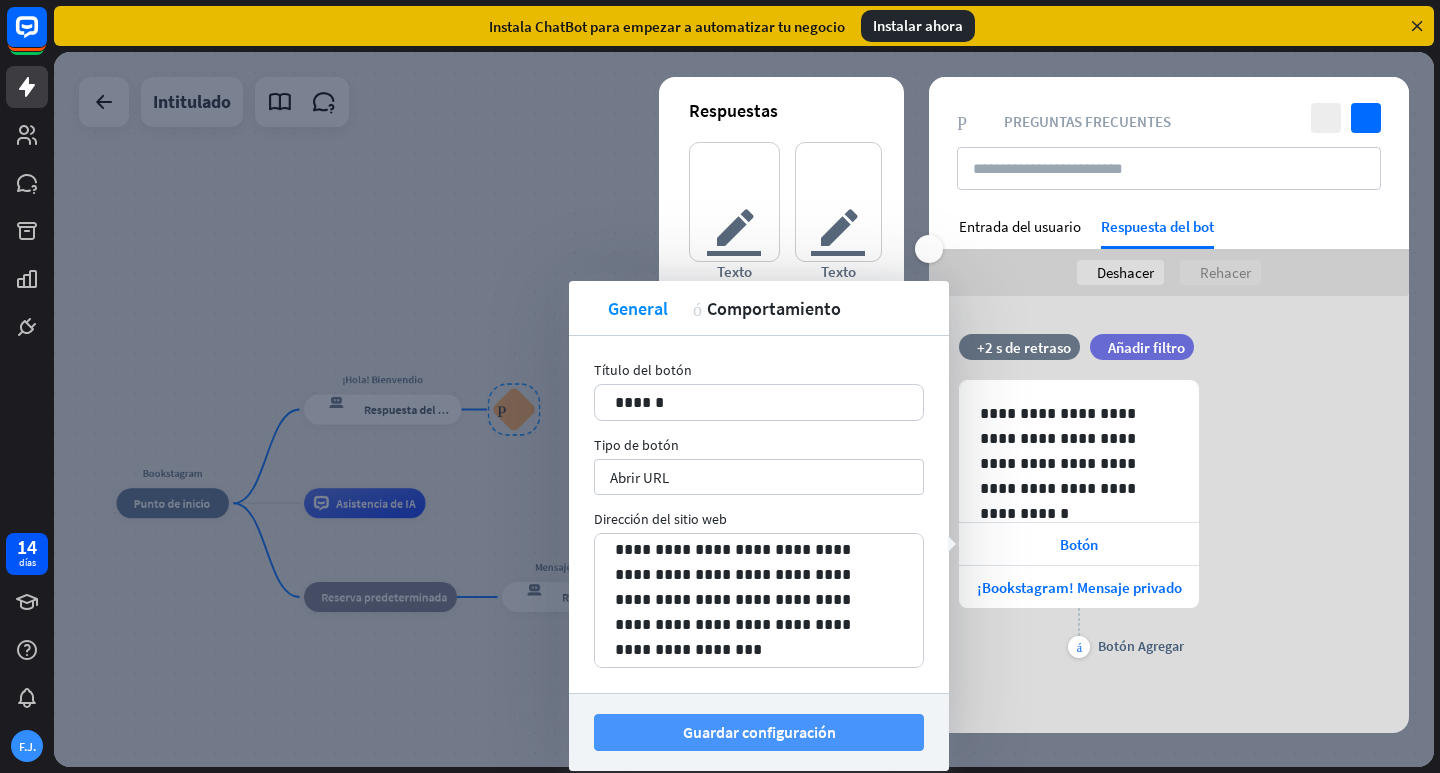 click on "Guardar configuración" at bounding box center [759, 732] 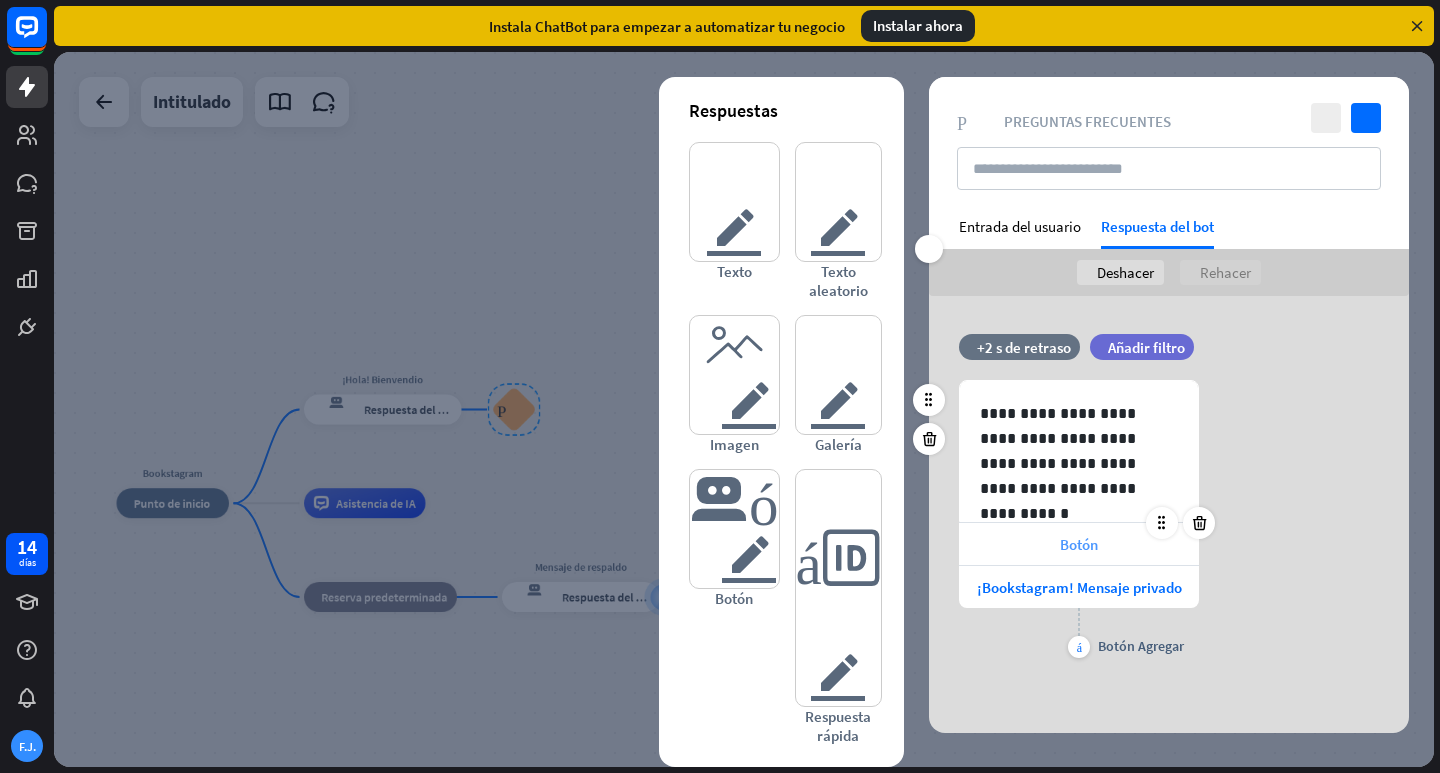 click on "Botón" at bounding box center (1079, 544) 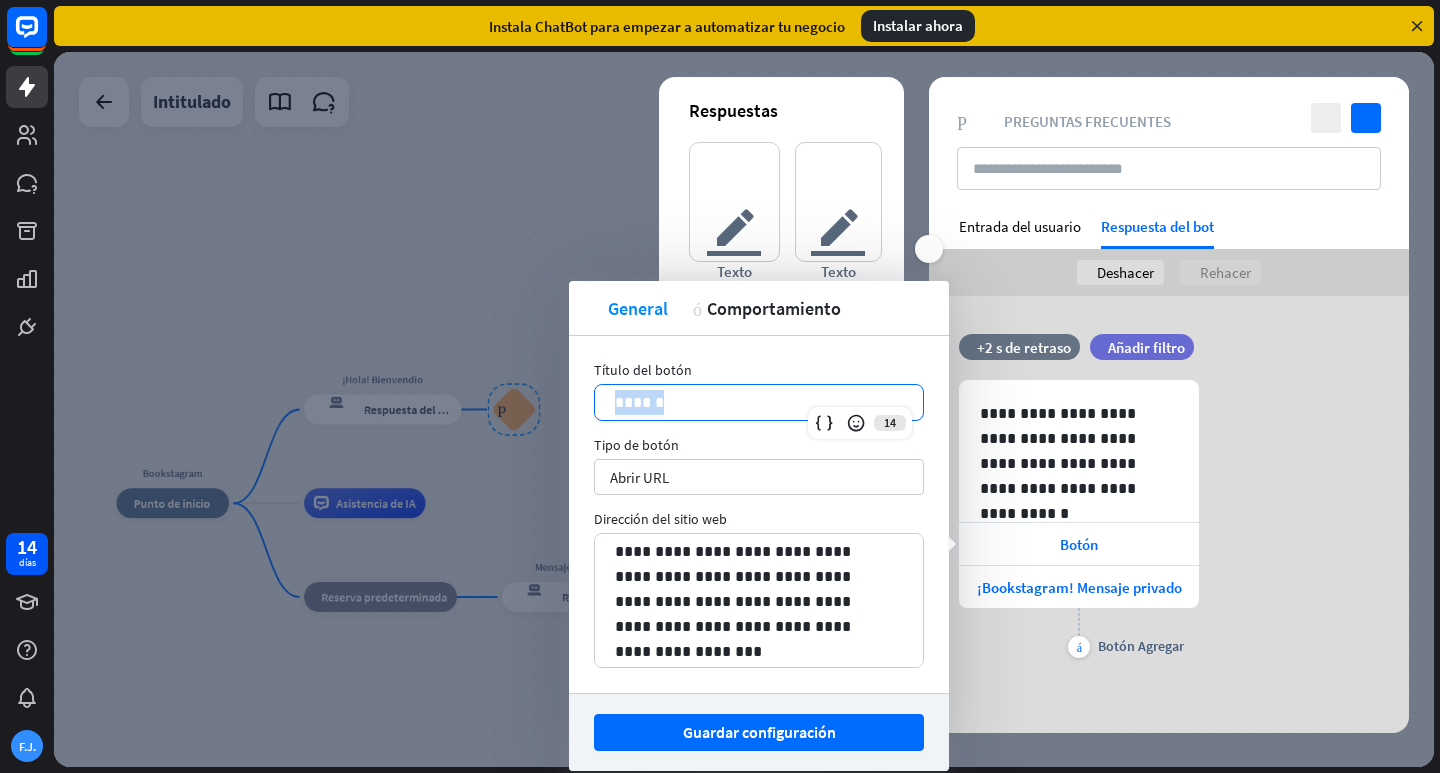 drag, startPoint x: 709, startPoint y: 407, endPoint x: 580, endPoint y: 408, distance: 129.00388 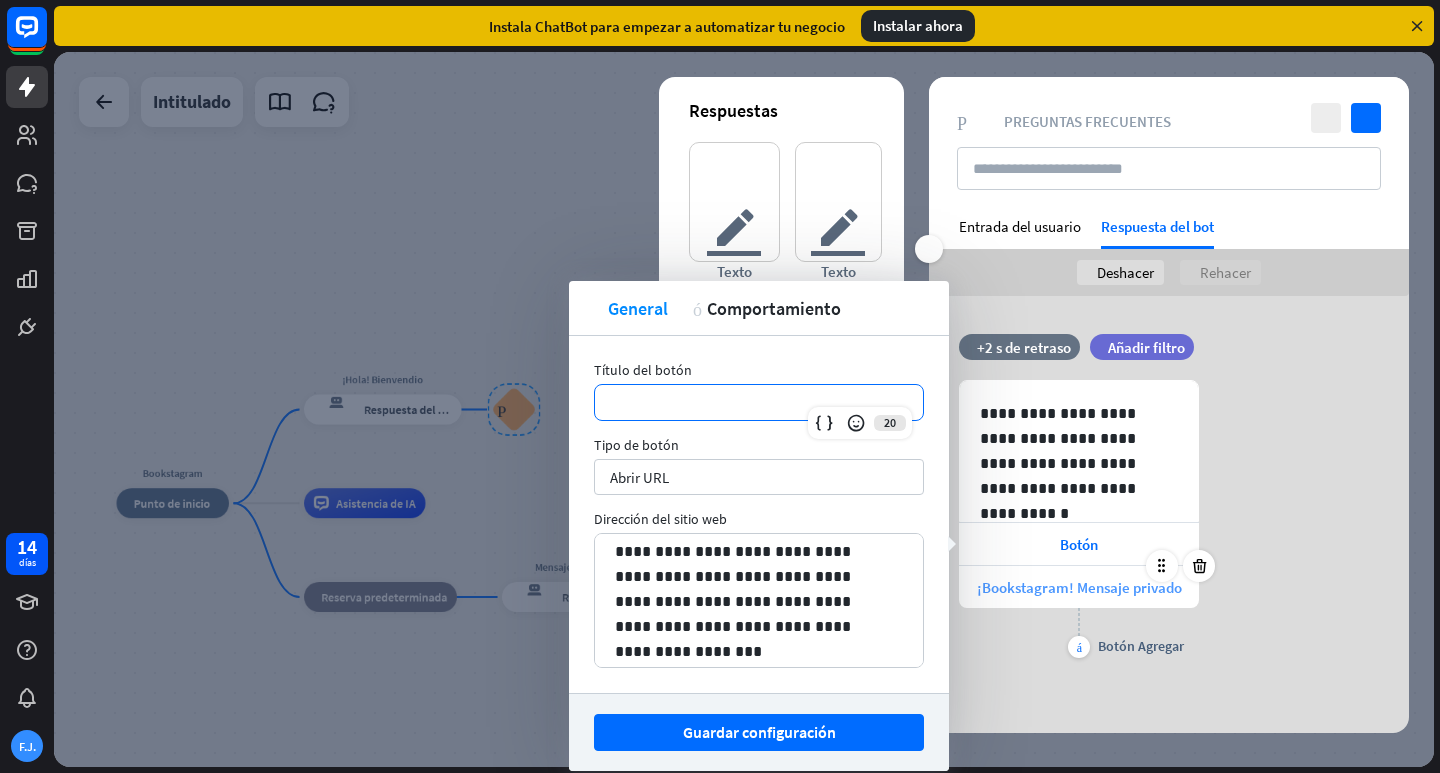 click on "¡Bookstagram! Mensaje privado" at bounding box center (1079, 587) 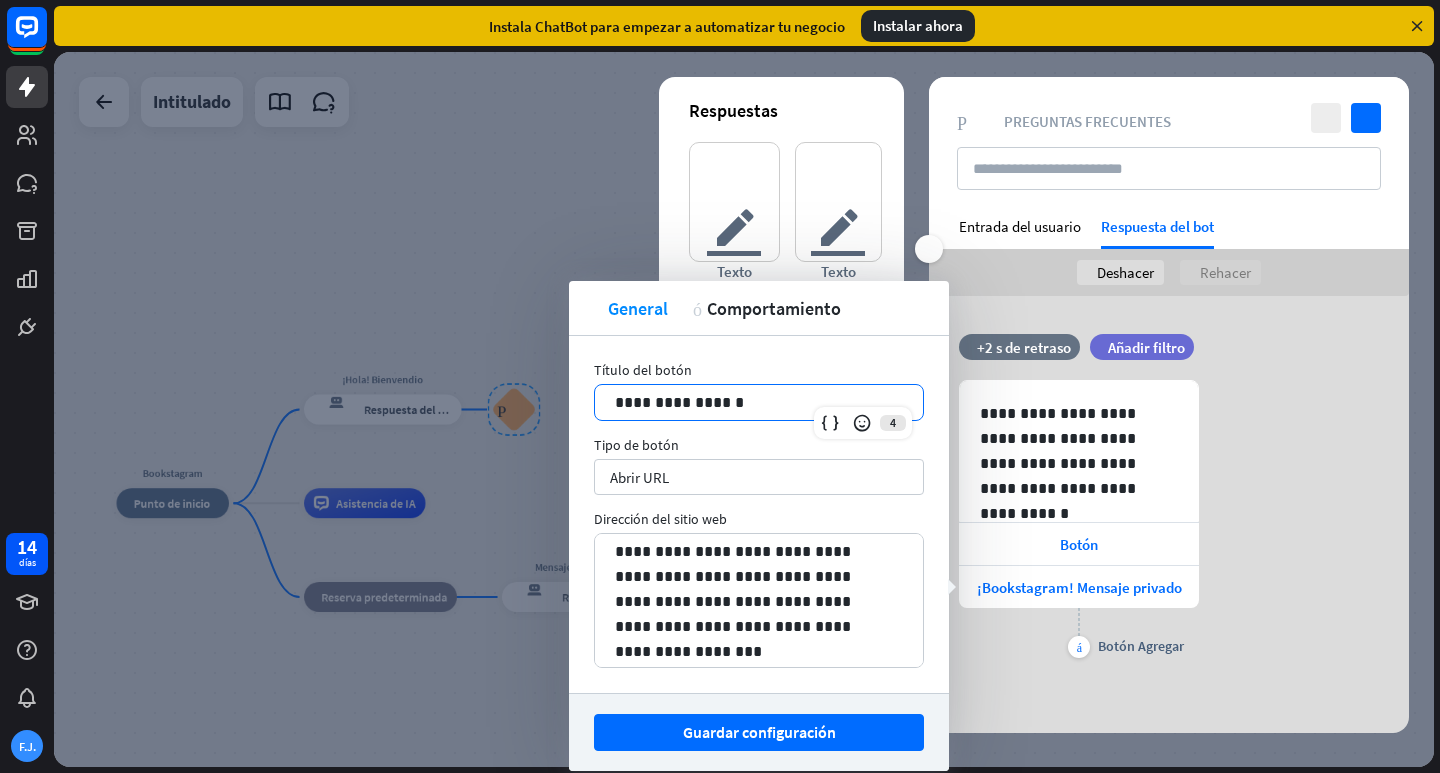 drag, startPoint x: 798, startPoint y: 400, endPoint x: 579, endPoint y: 394, distance: 219.08218 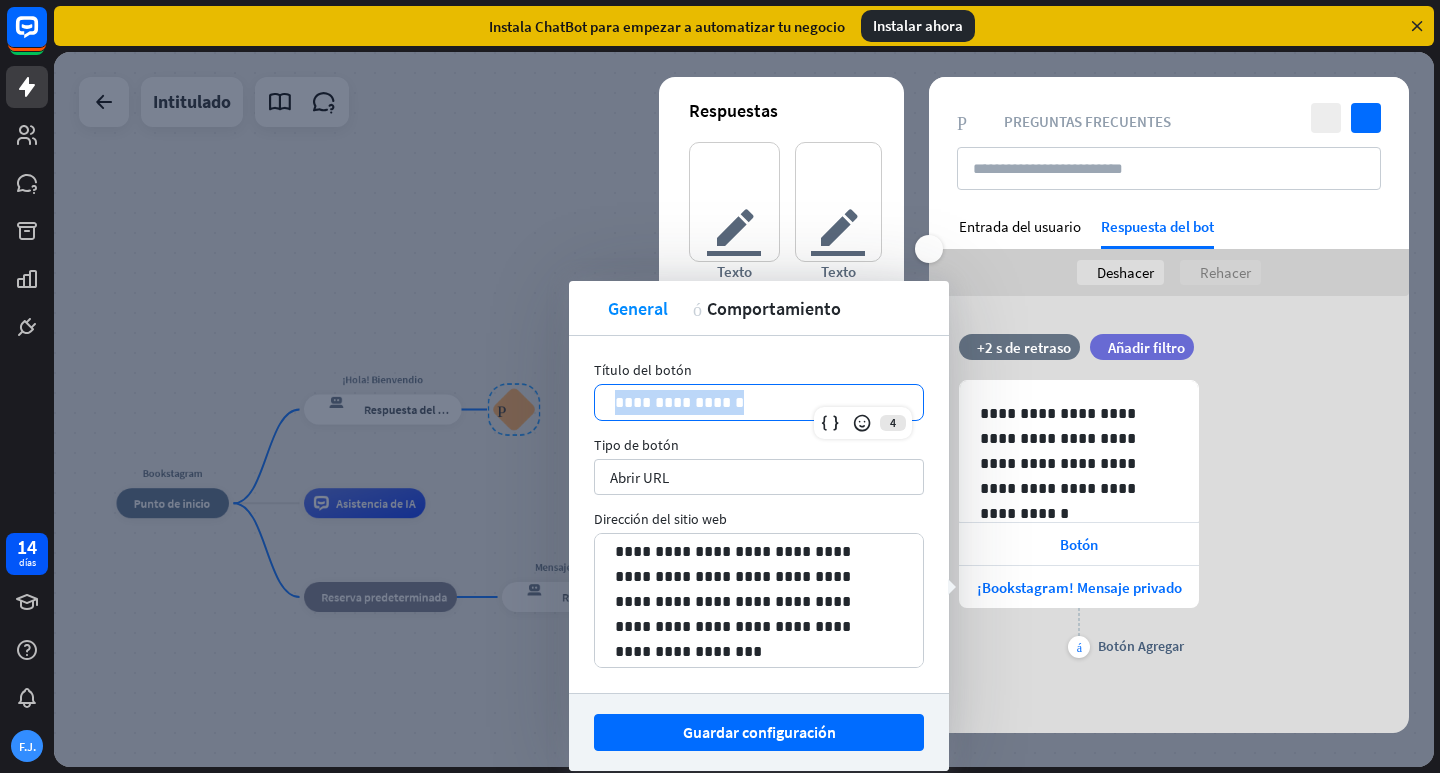 drag, startPoint x: 776, startPoint y: 400, endPoint x: 588, endPoint y: 402, distance: 188.01064 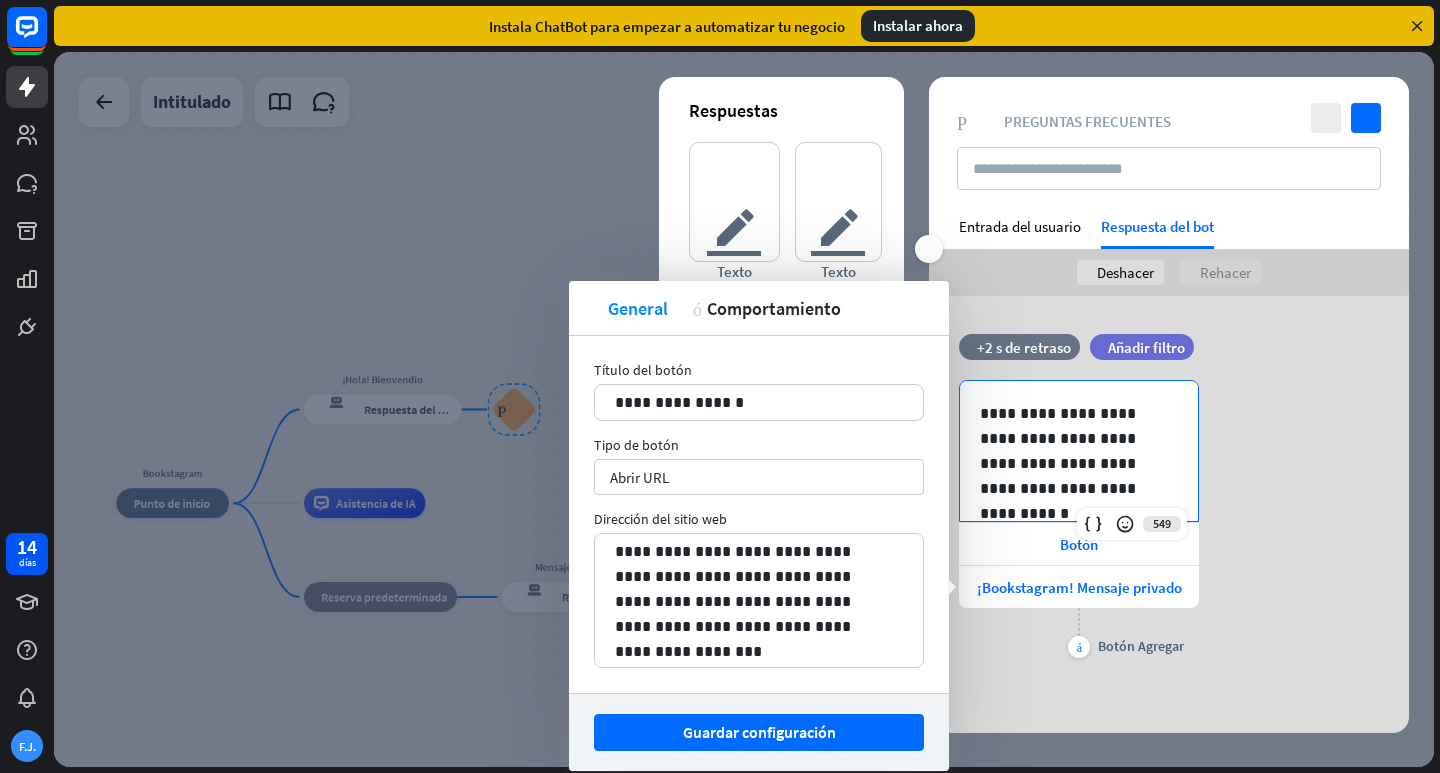 click on "**********" at bounding box center [1079, 451] 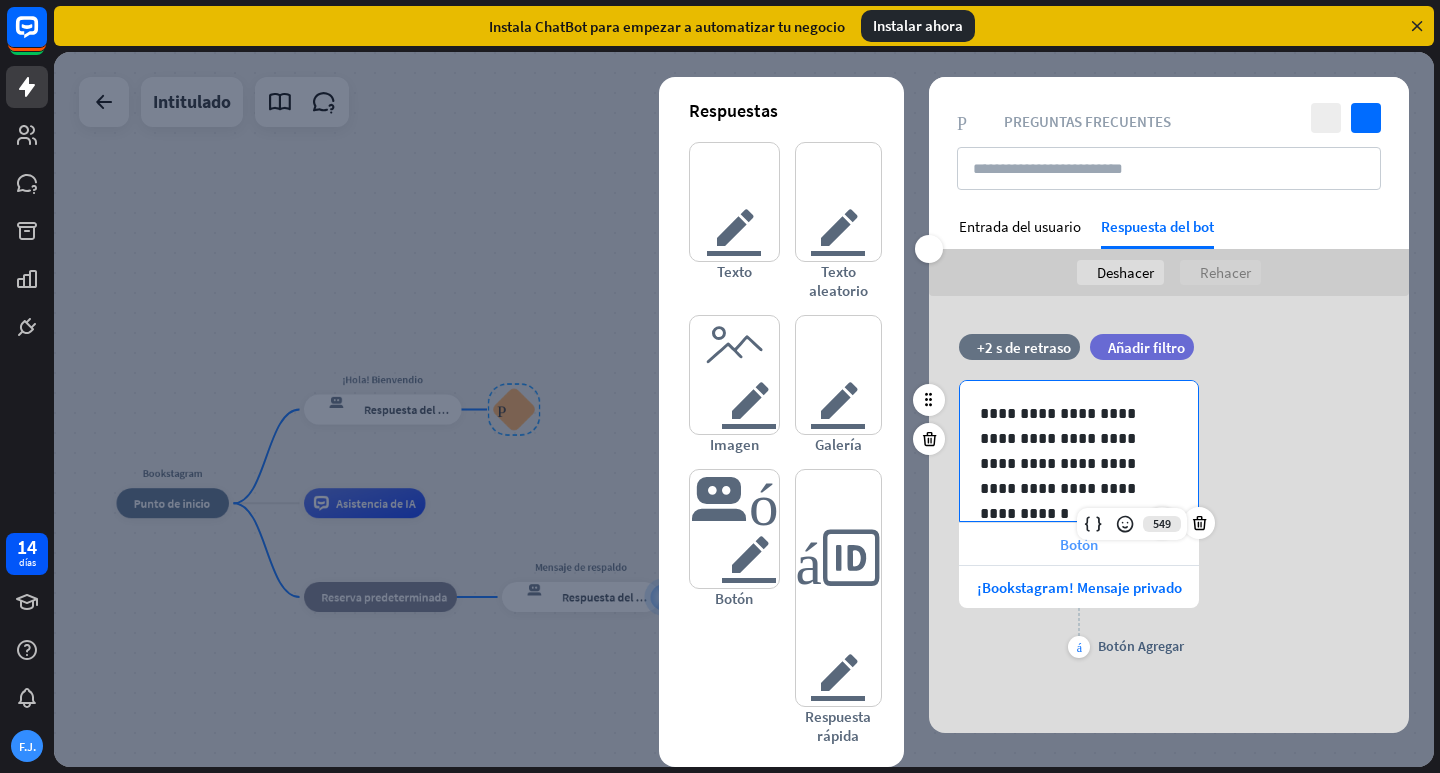 click on "Botón" at bounding box center (1079, 544) 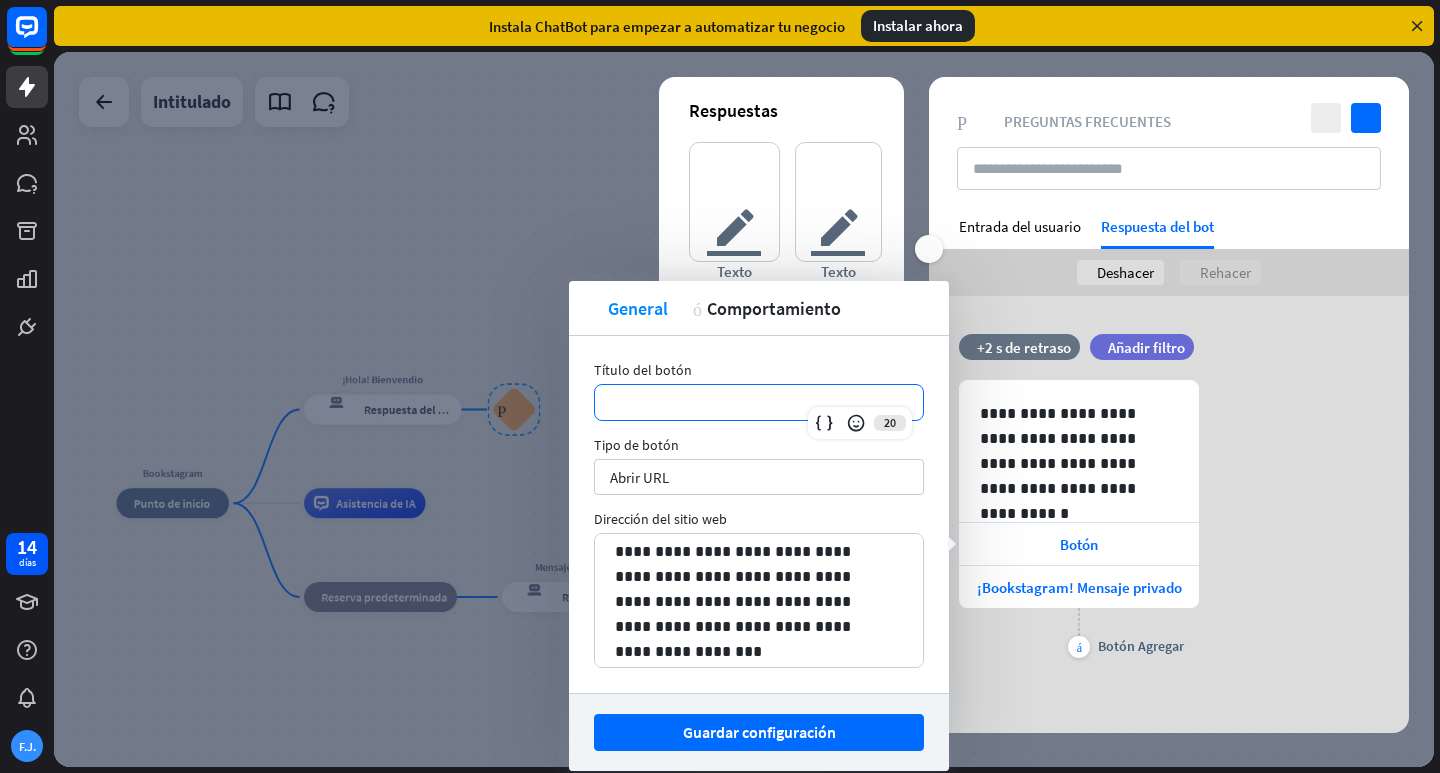 click on "**********" at bounding box center (759, 402) 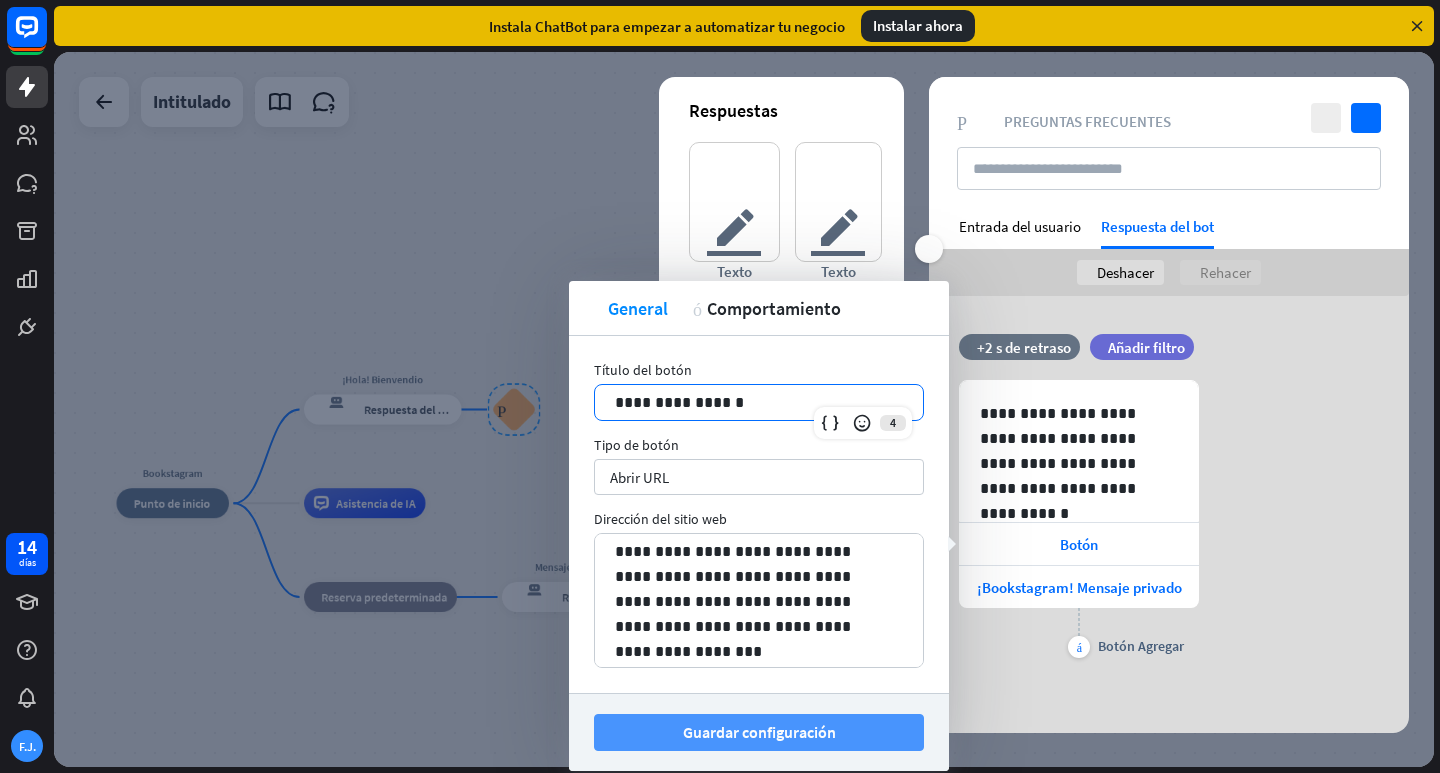 click on "Guardar configuración" at bounding box center (759, 732) 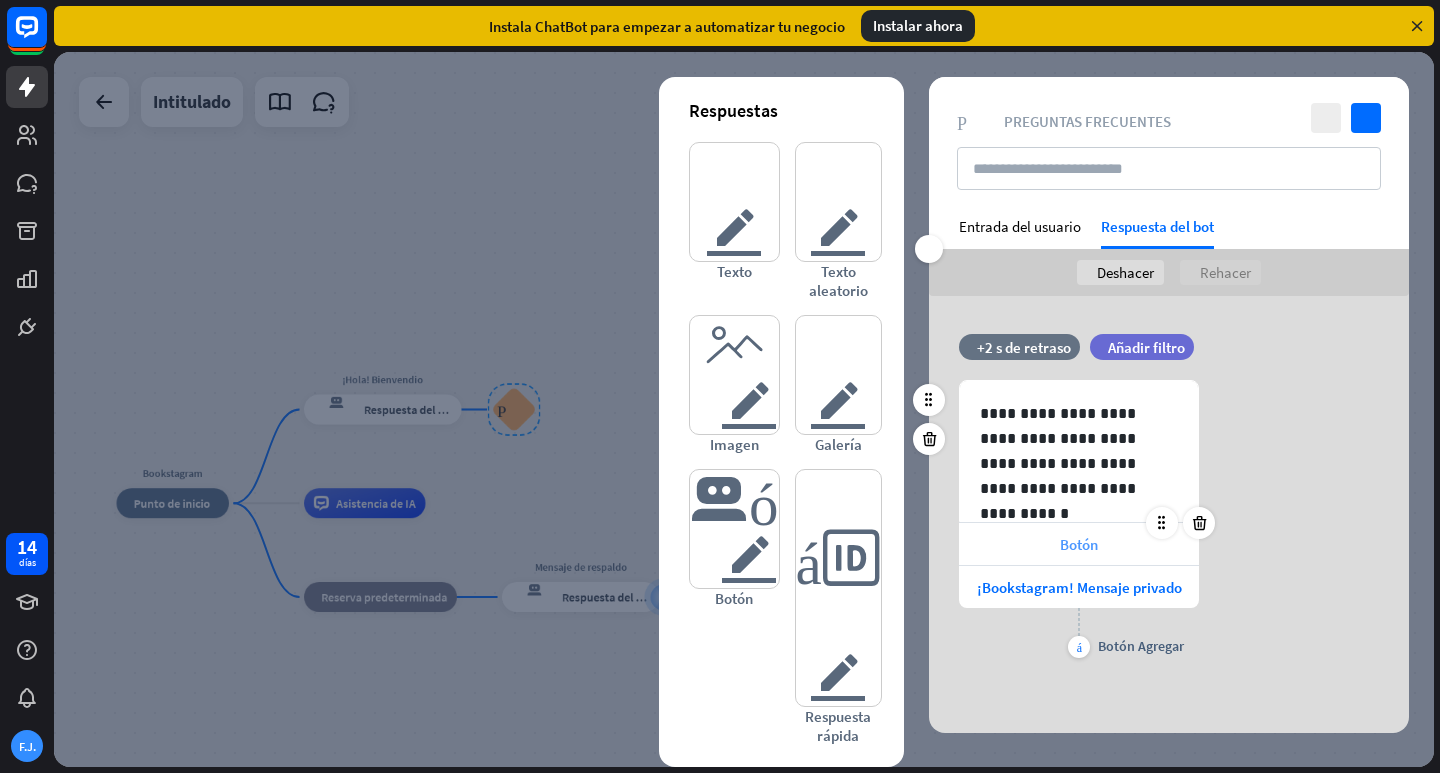 click on "Botón" at bounding box center (1079, 544) 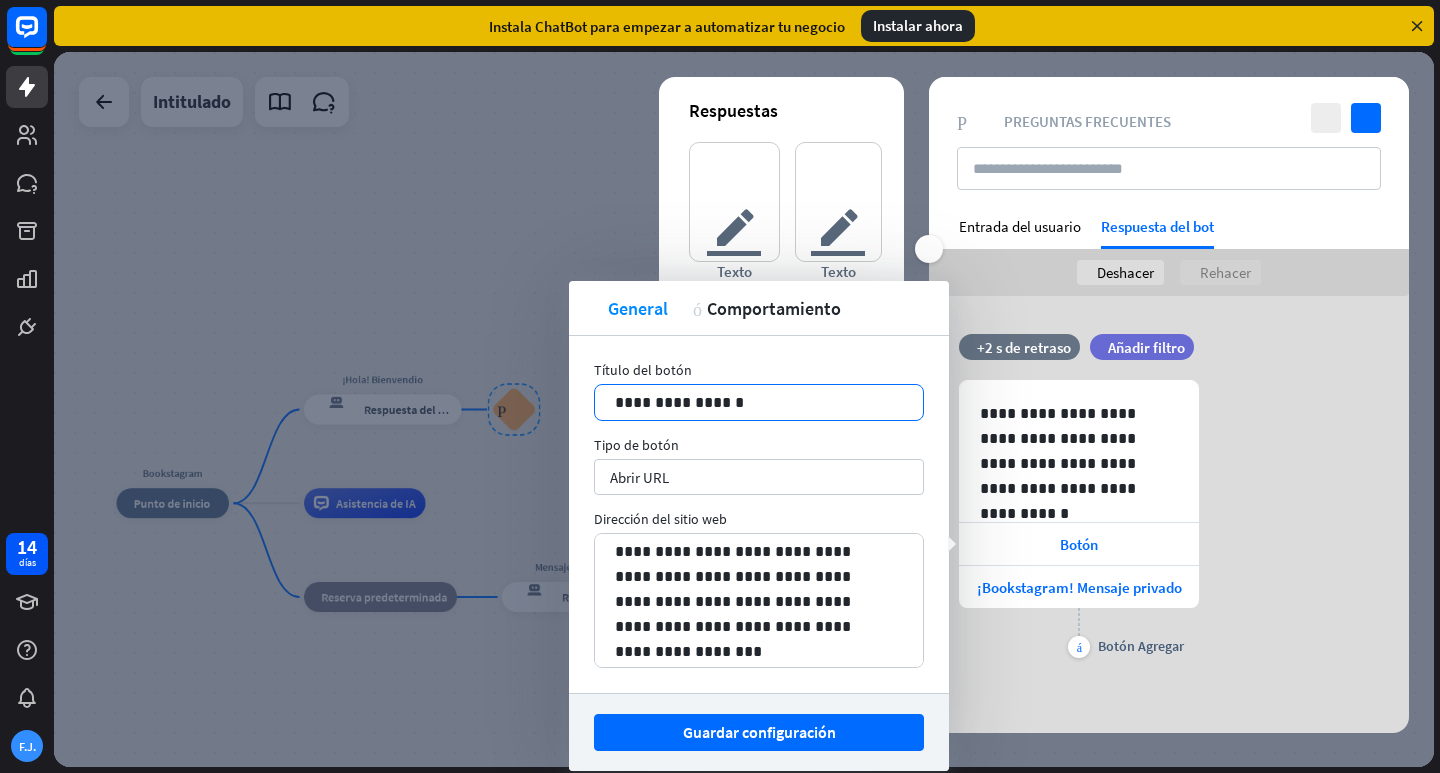 click on "**********" at bounding box center (759, 402) 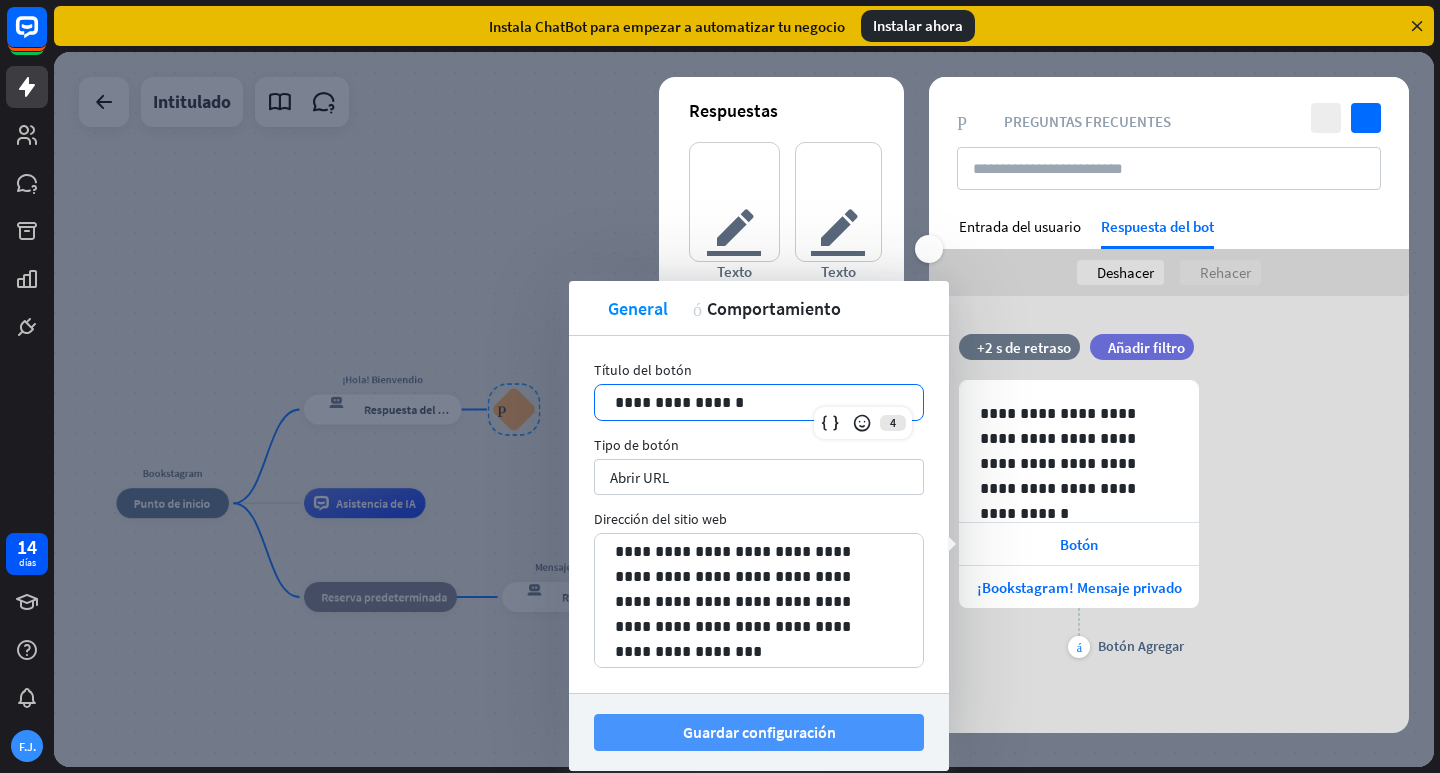 click on "Guardar configuración" at bounding box center (759, 732) 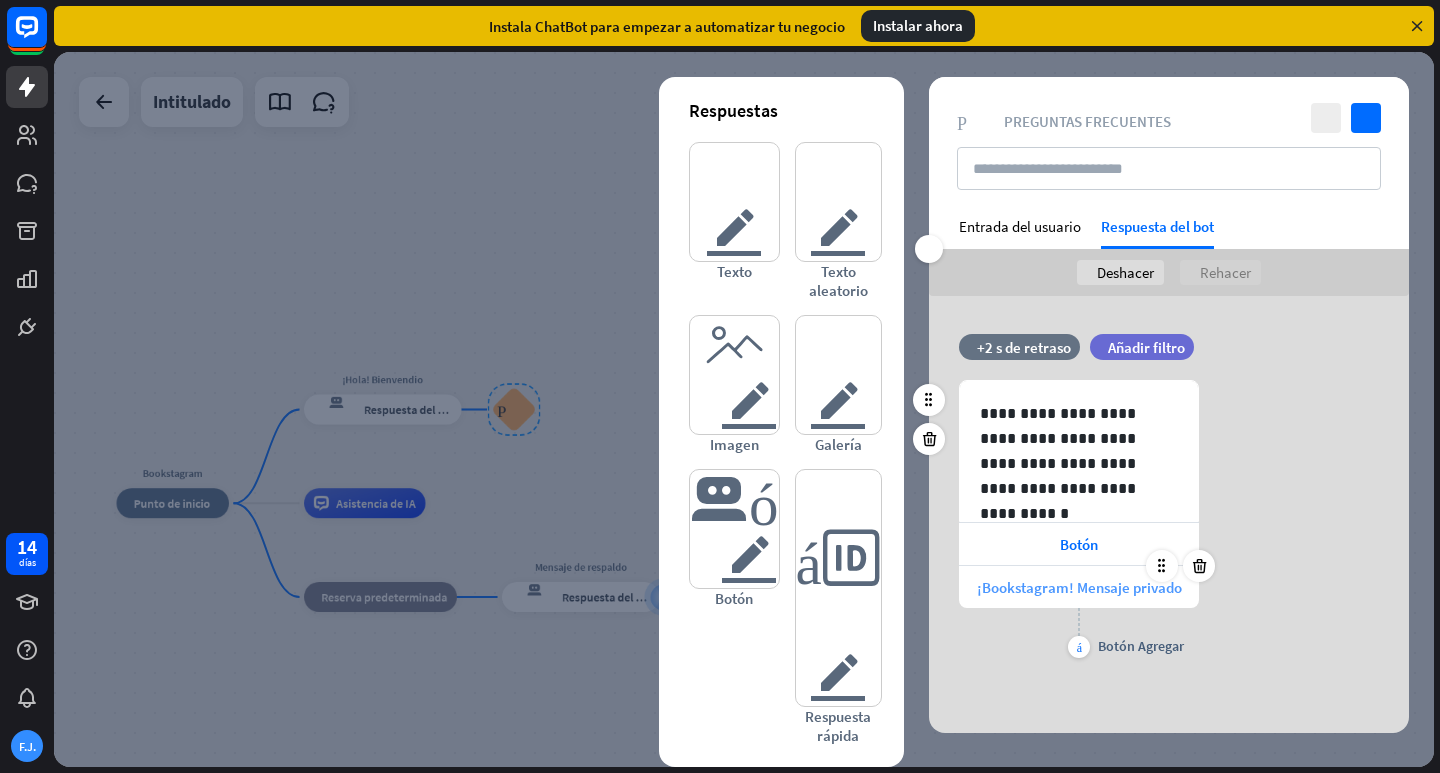 click on "¡Bookstagram! Mensaje privado" at bounding box center [1079, 587] 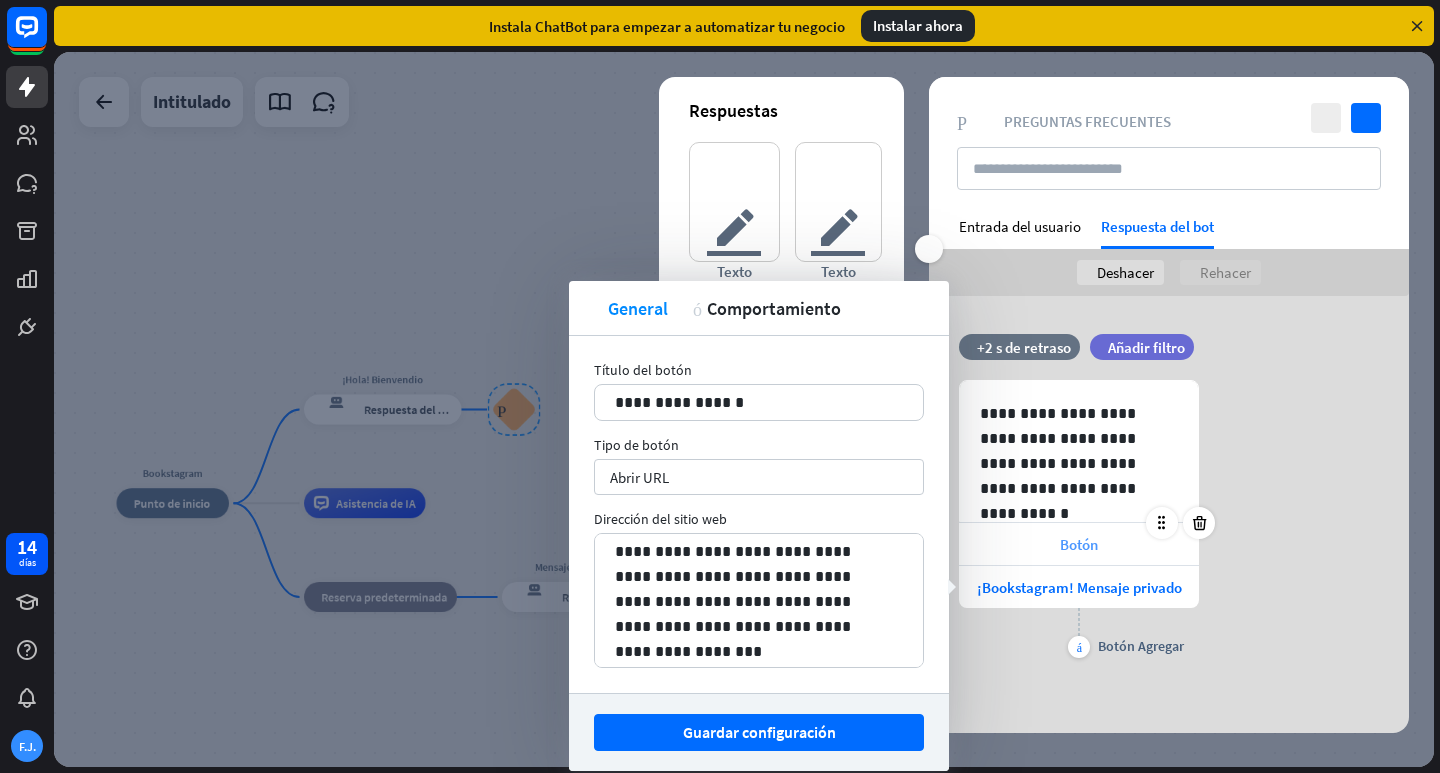 click on "Botón" at bounding box center (1079, 544) 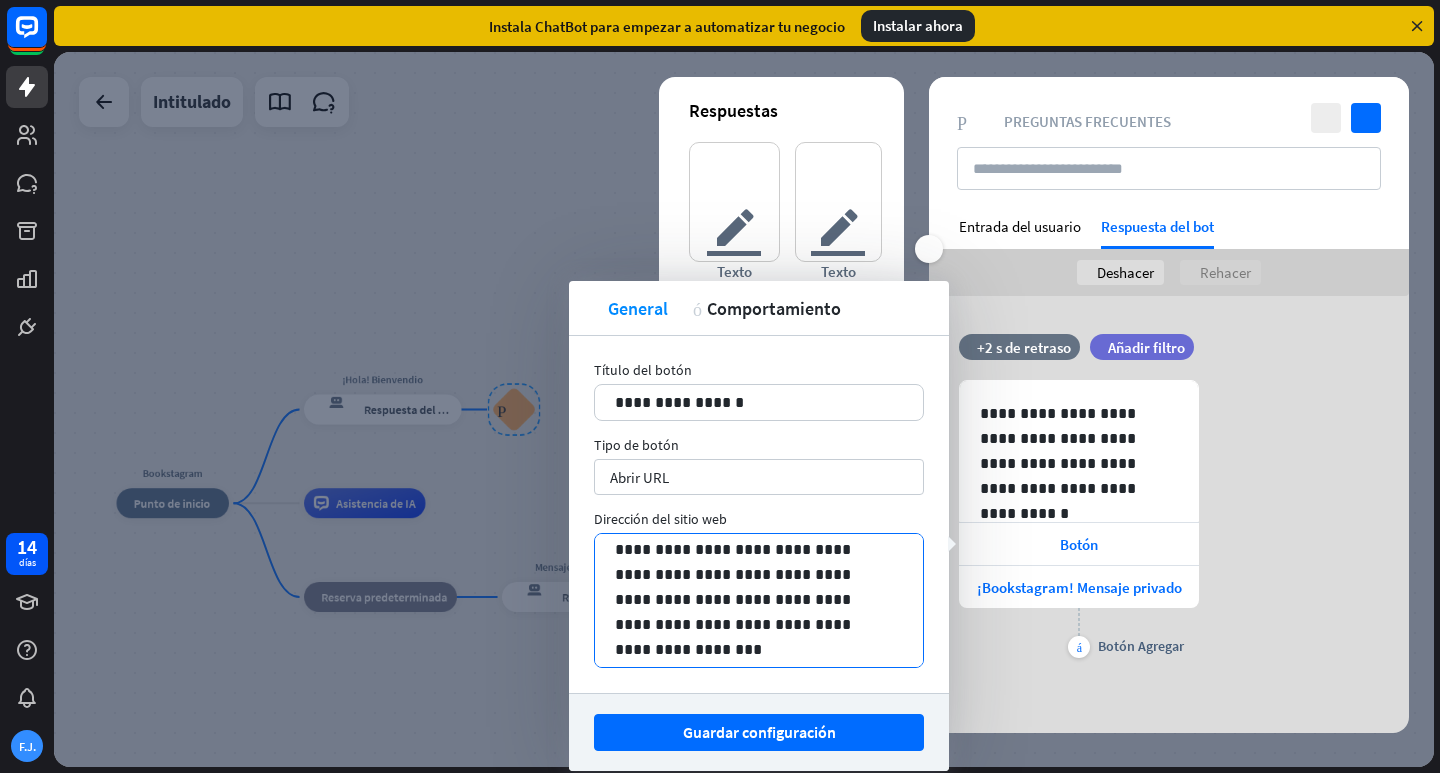 scroll, scrollTop: 0, scrollLeft: 0, axis: both 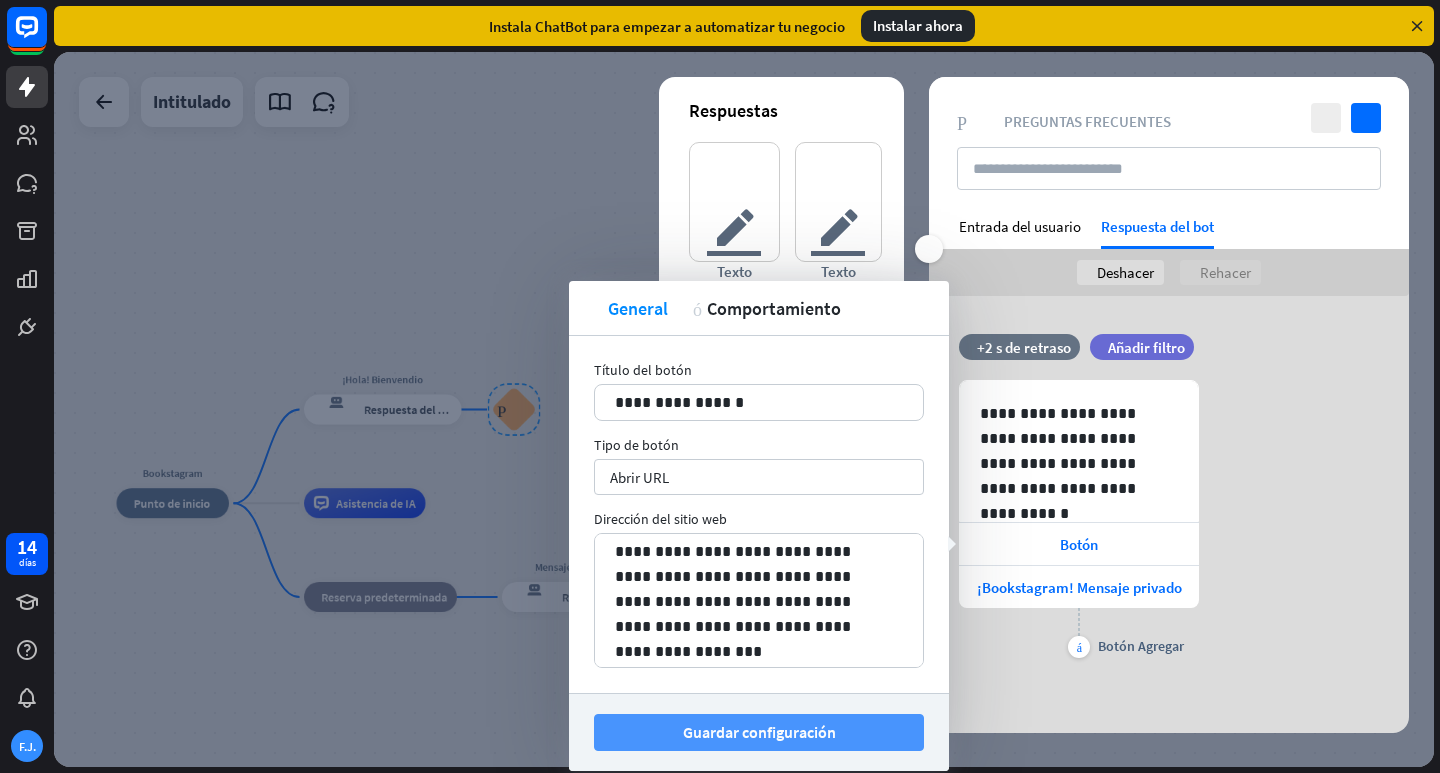 click on "Guardar configuración" at bounding box center (759, 732) 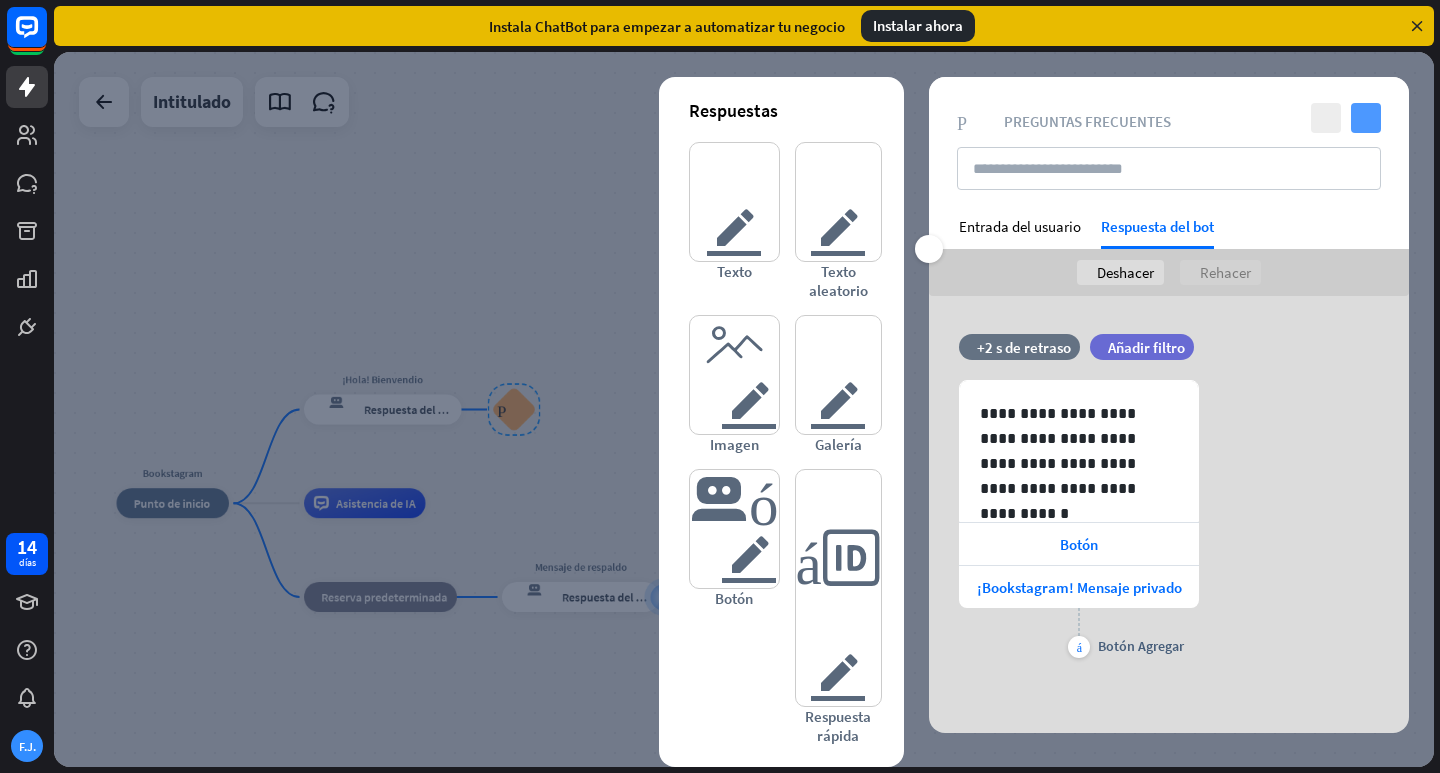 click on "controlar" at bounding box center (1366, 118) 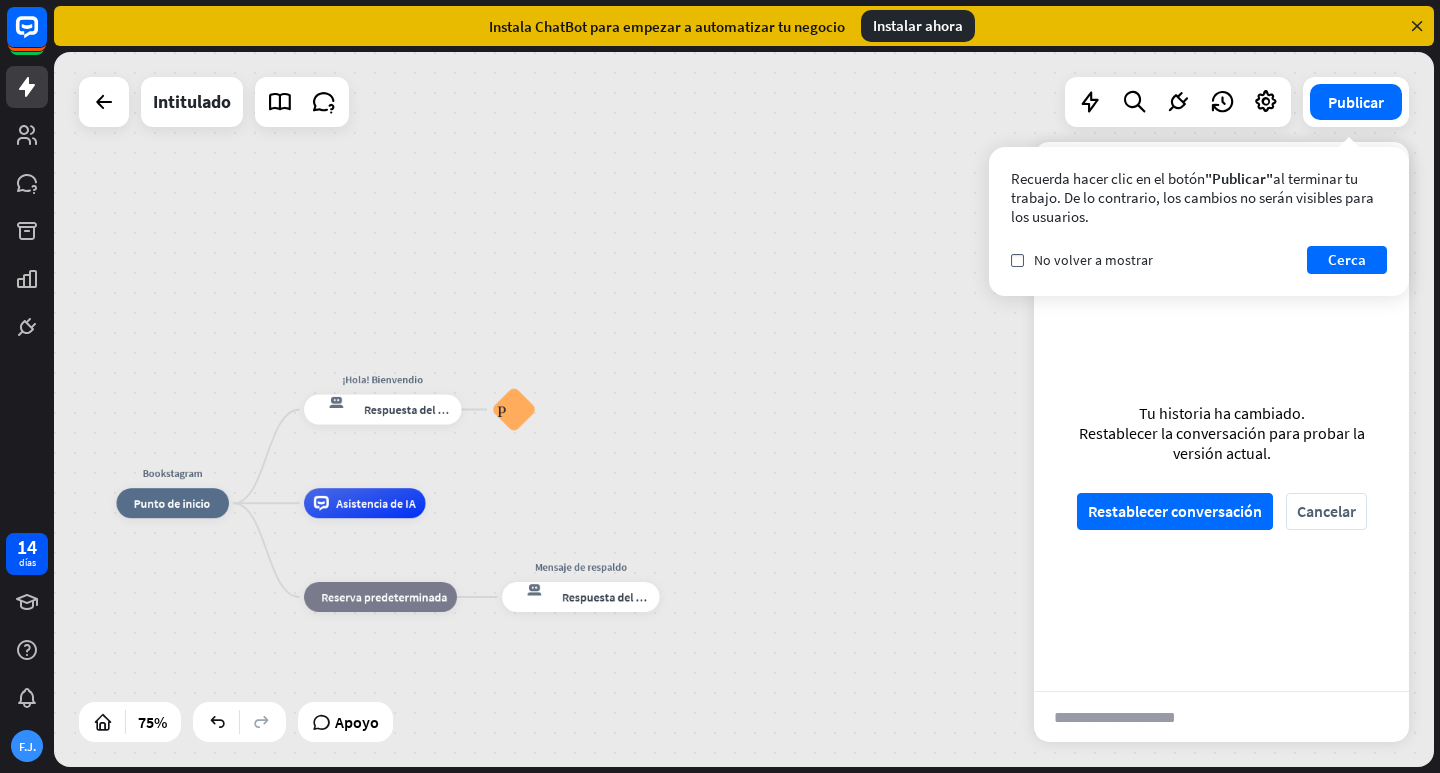 click on "Tu historia ha cambiado.
Restablecer la conversación para probar la versión actual.
Restablecer conversación
Cancelar" at bounding box center (1221, 466) 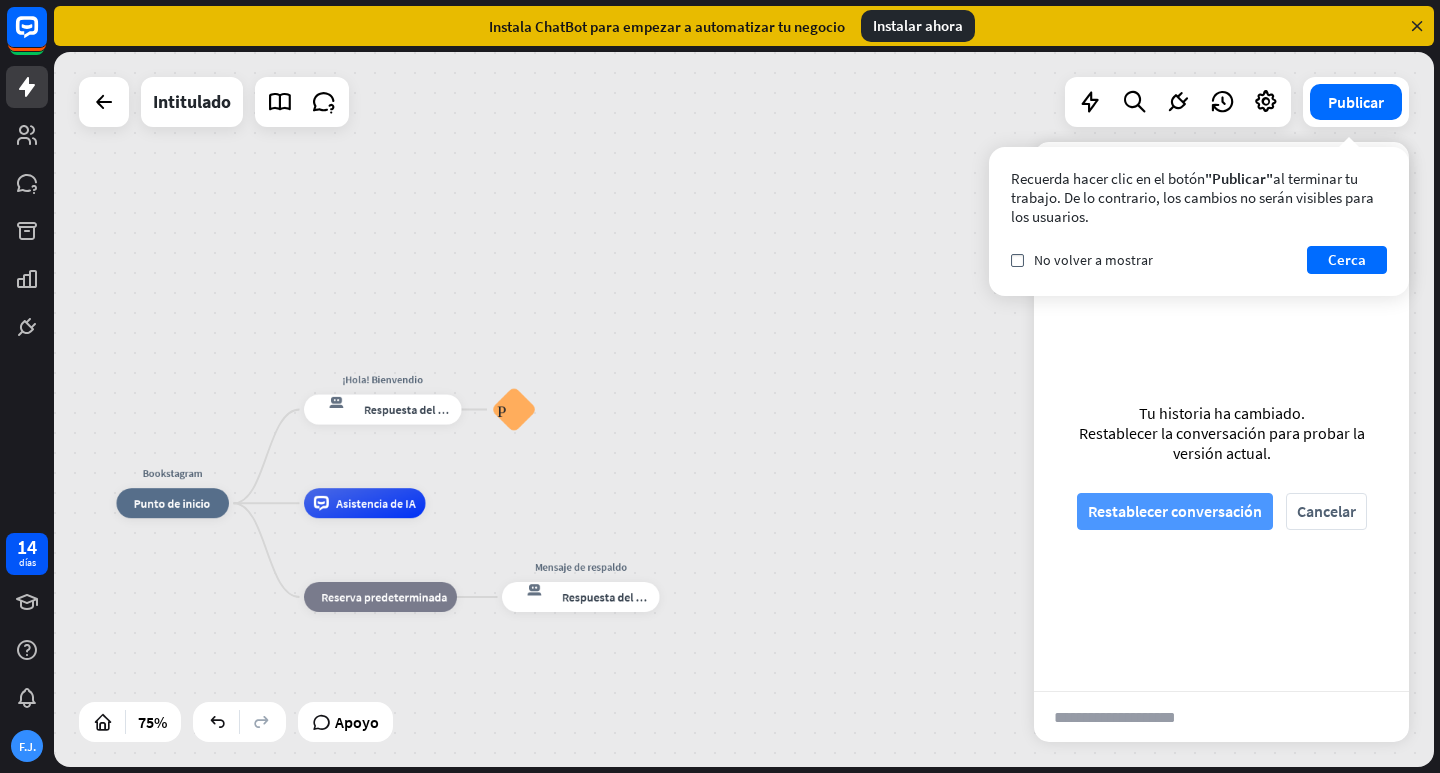 click on "Restablecer conversación" at bounding box center (1175, 511) 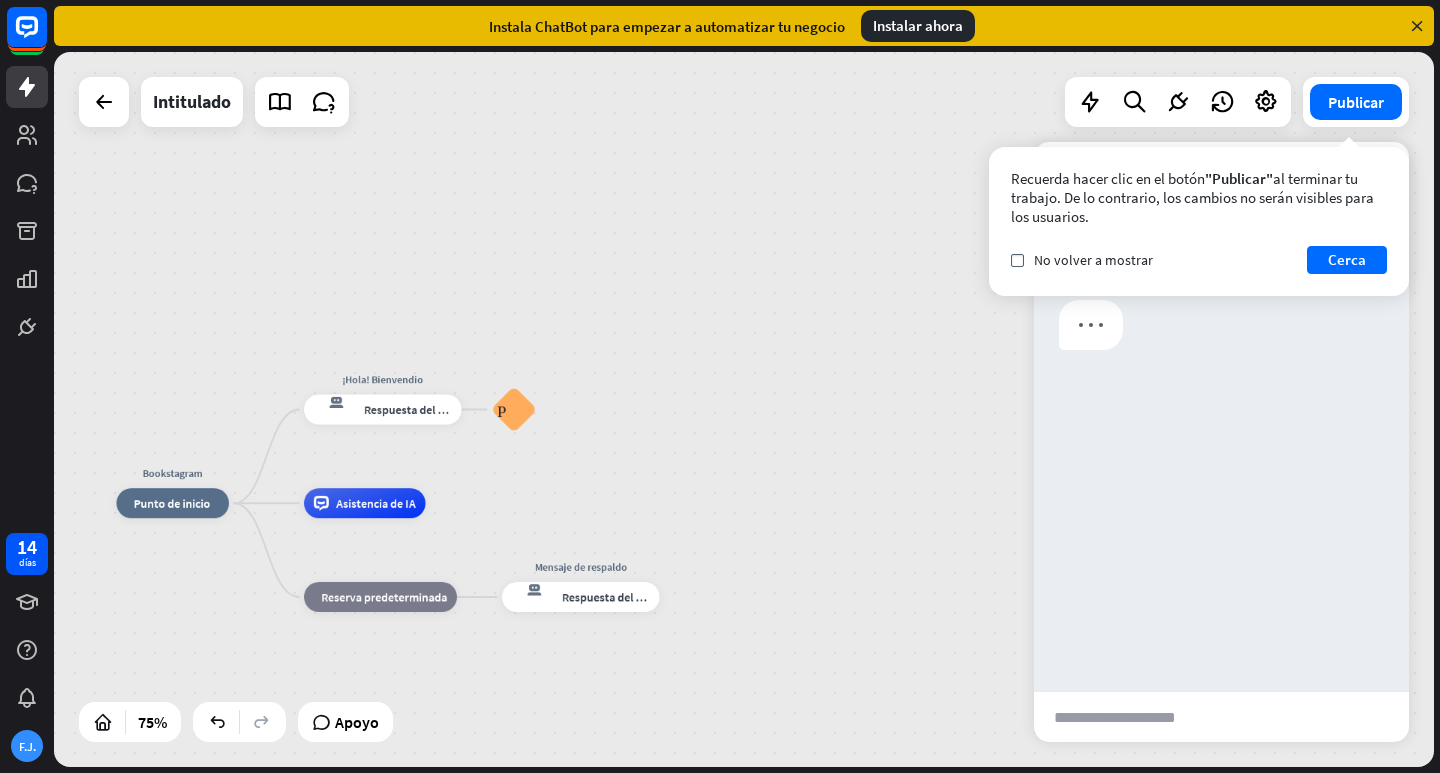 scroll, scrollTop: 0, scrollLeft: 0, axis: both 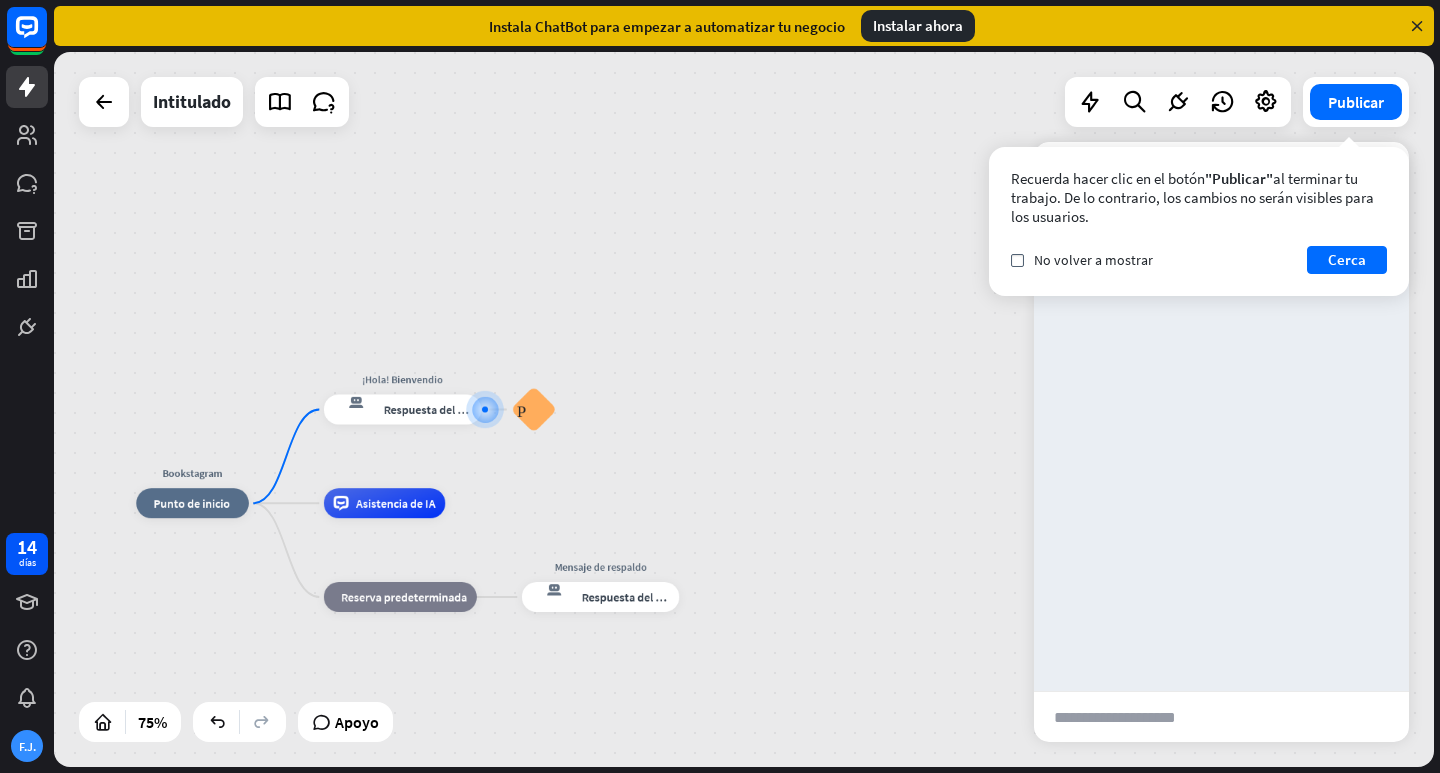 click at bounding box center [1221, 466] 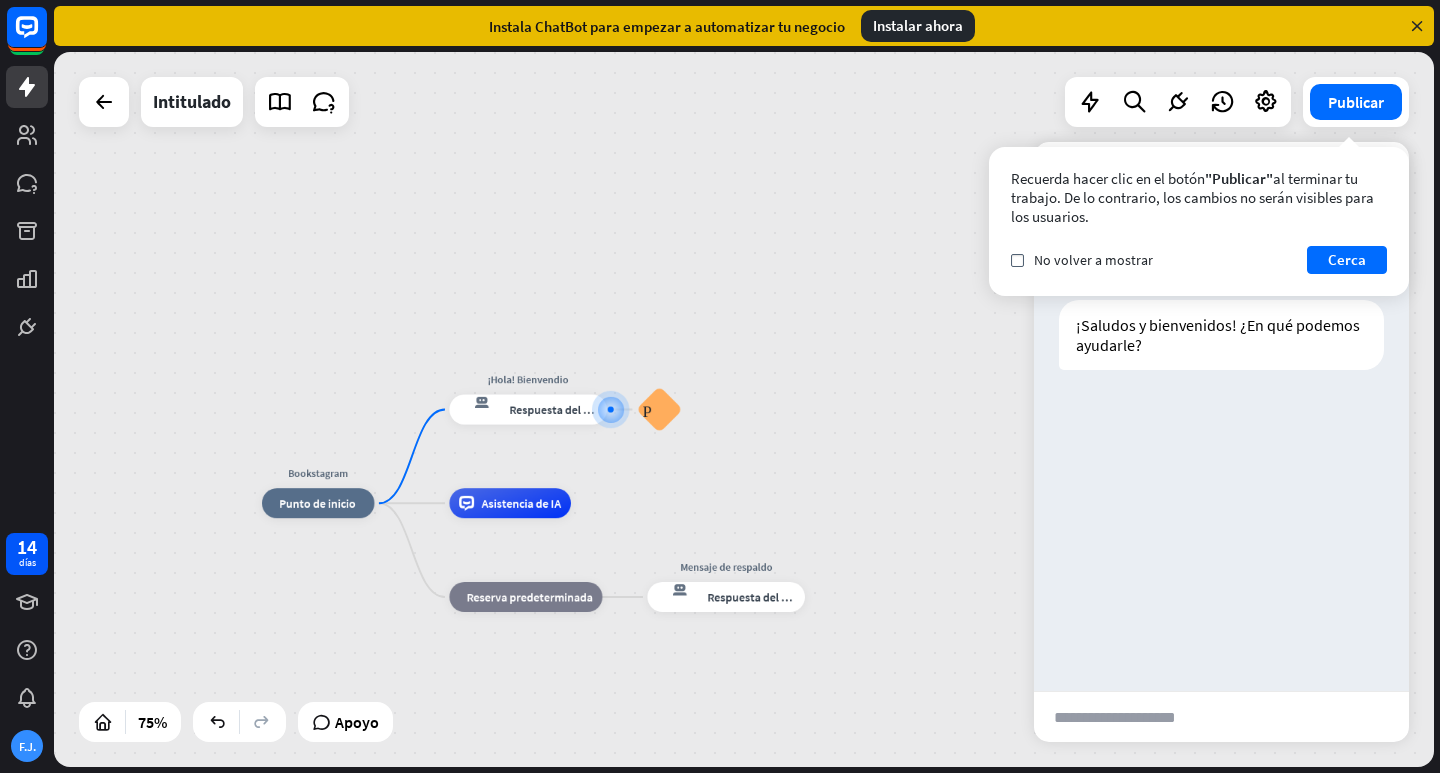 click at bounding box center (1132, 717) 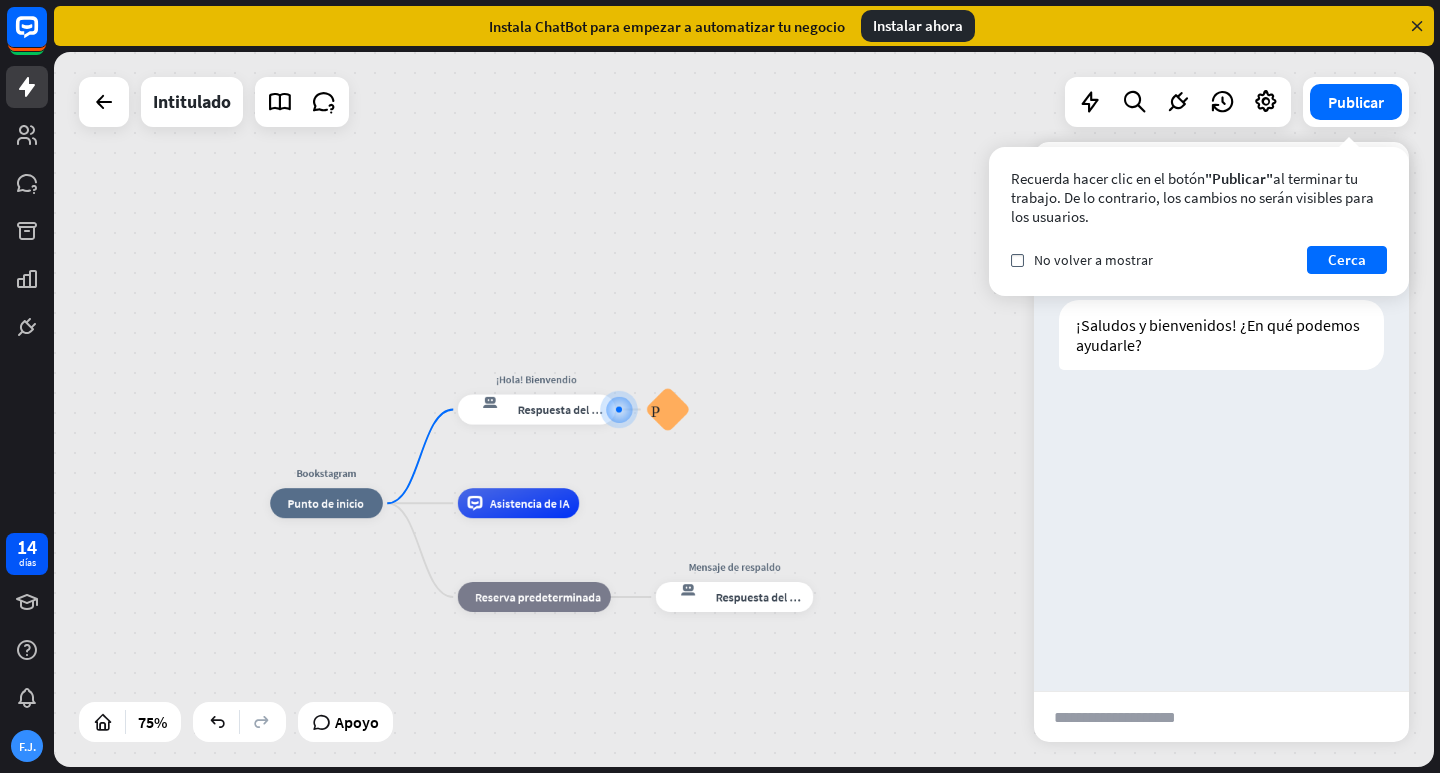 type on "*" 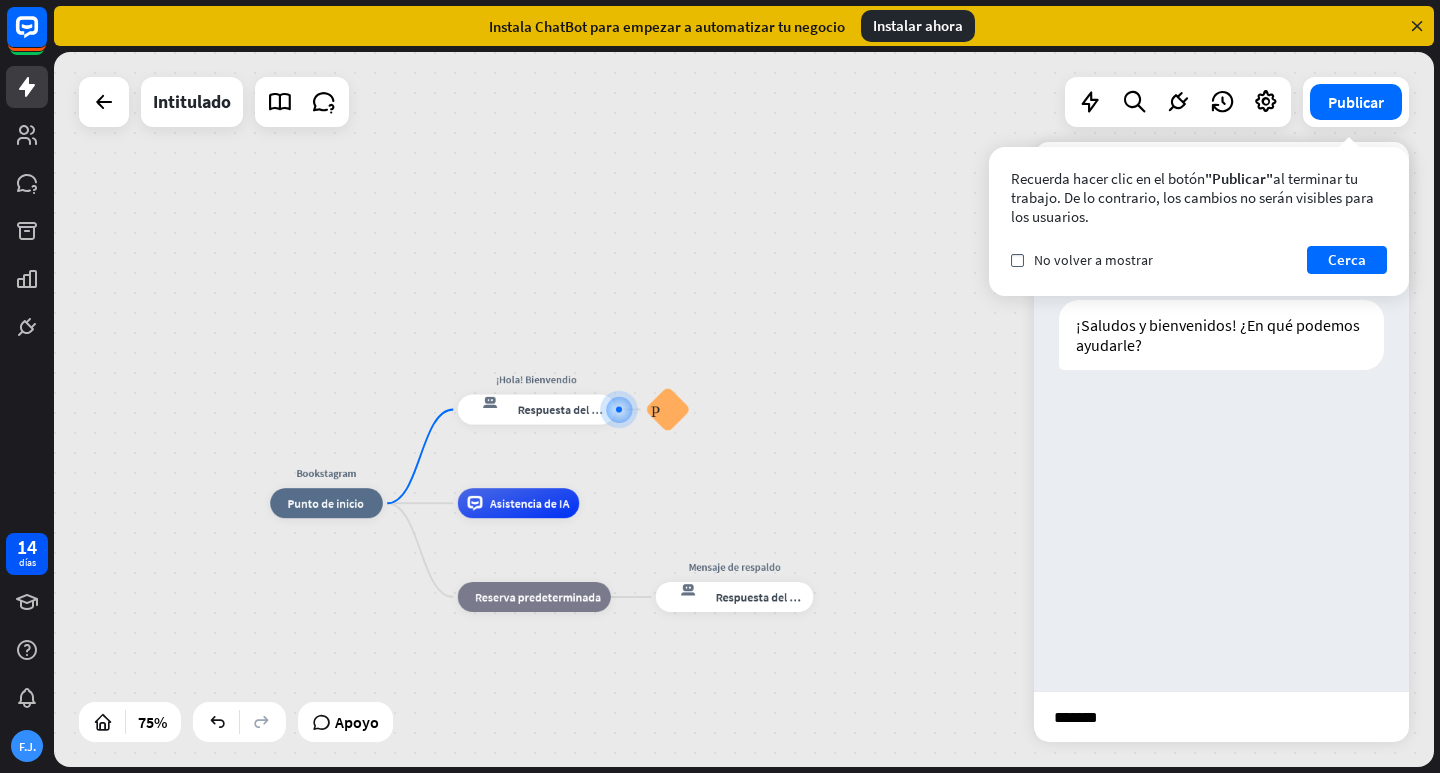 type on "********" 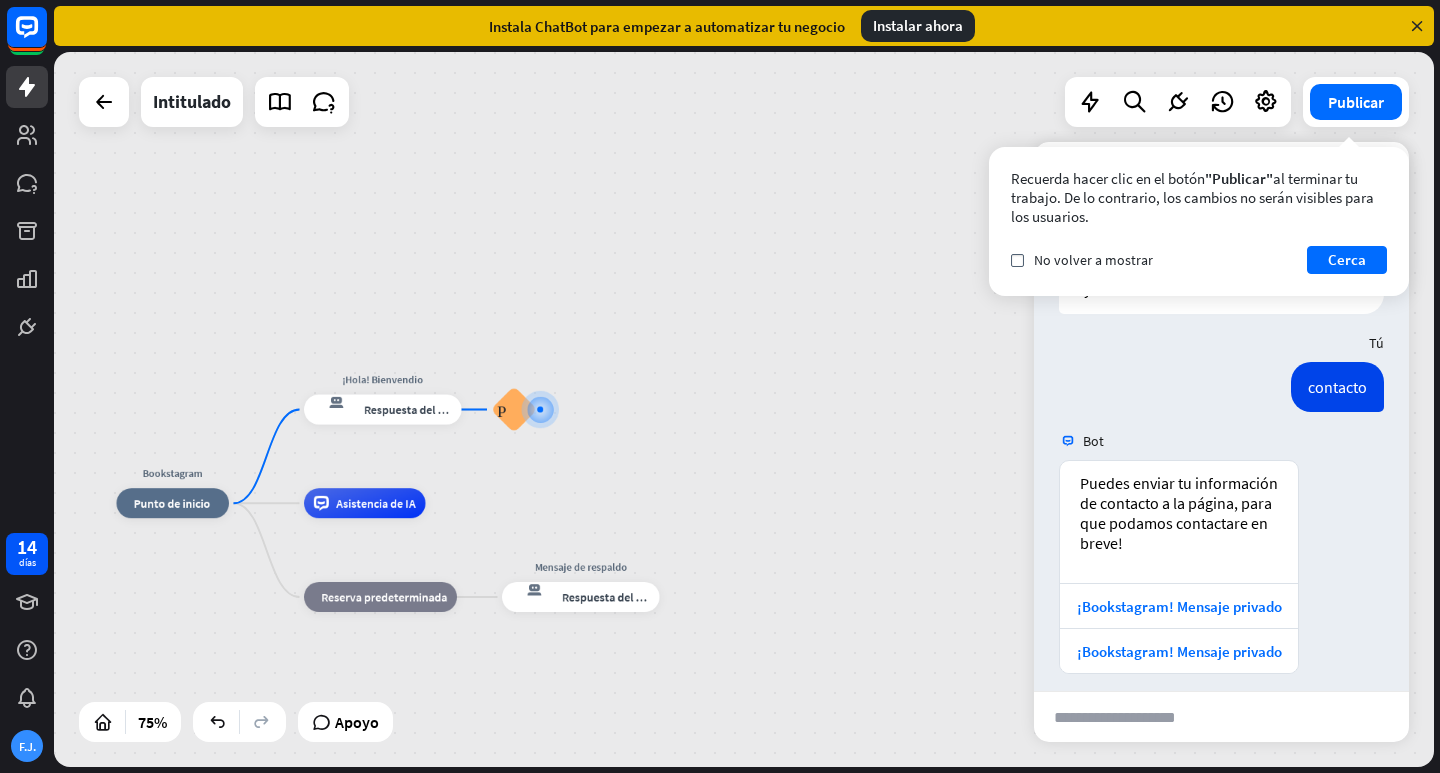 scroll, scrollTop: 69, scrollLeft: 0, axis: vertical 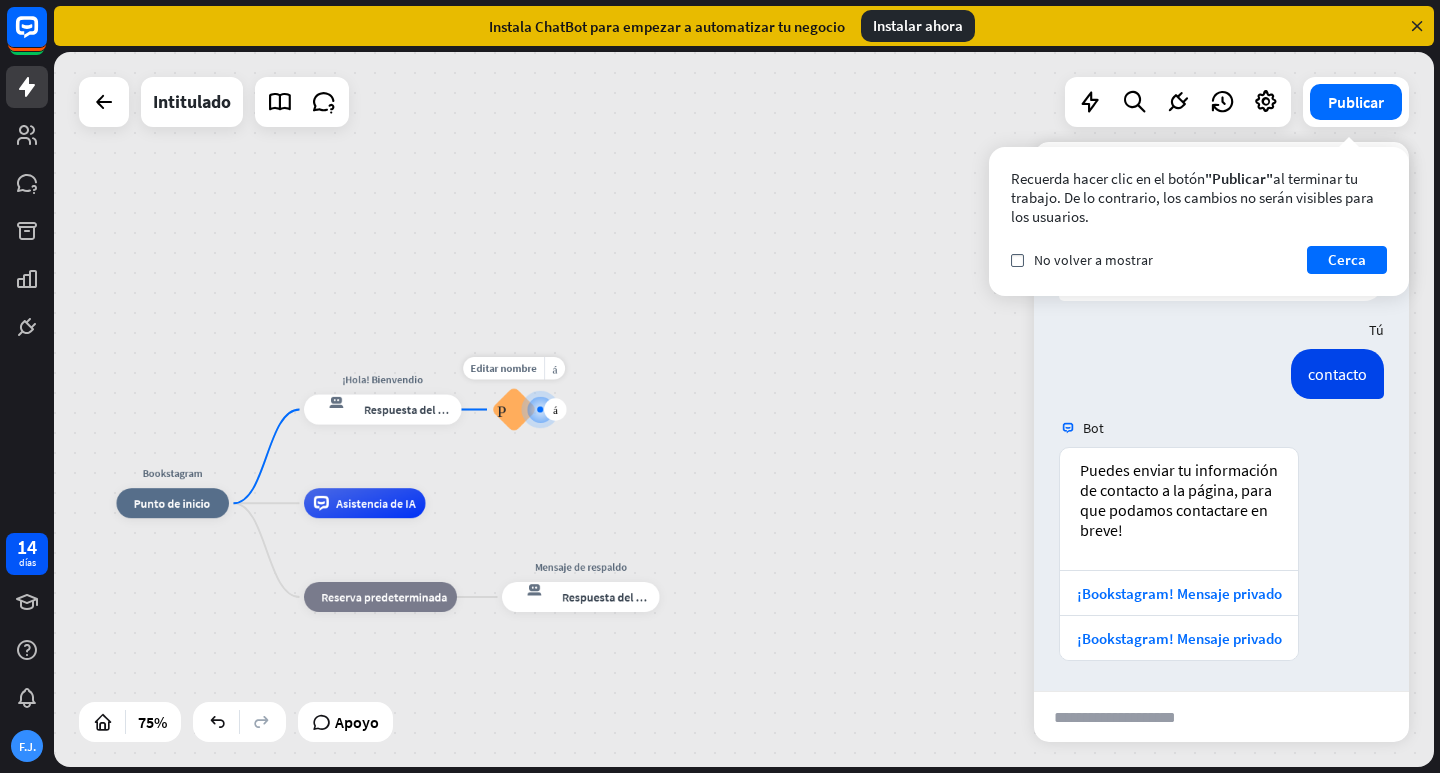 click on "Preguntas frecuentes sobre bloques" at bounding box center (514, 409) 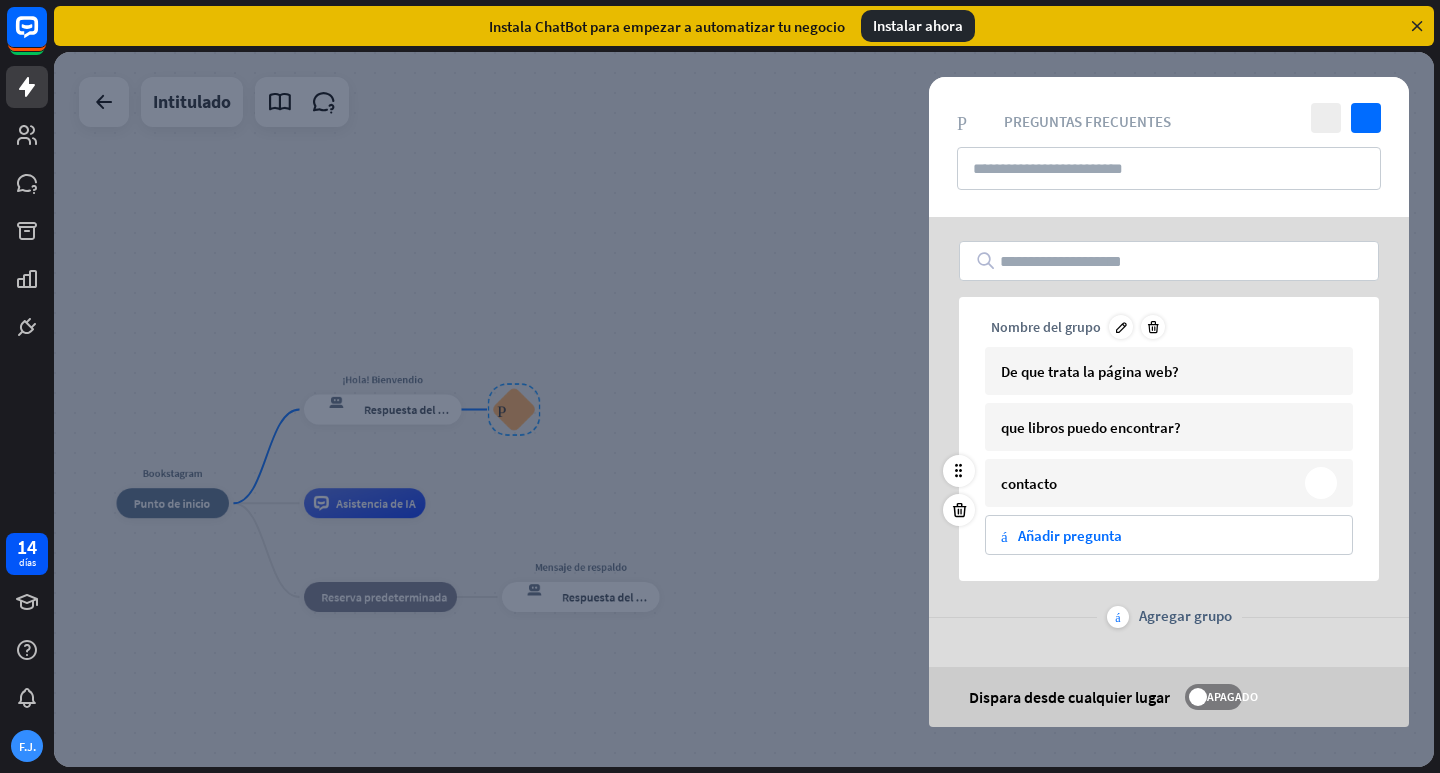 click on "contacto" at bounding box center (1029, 483) 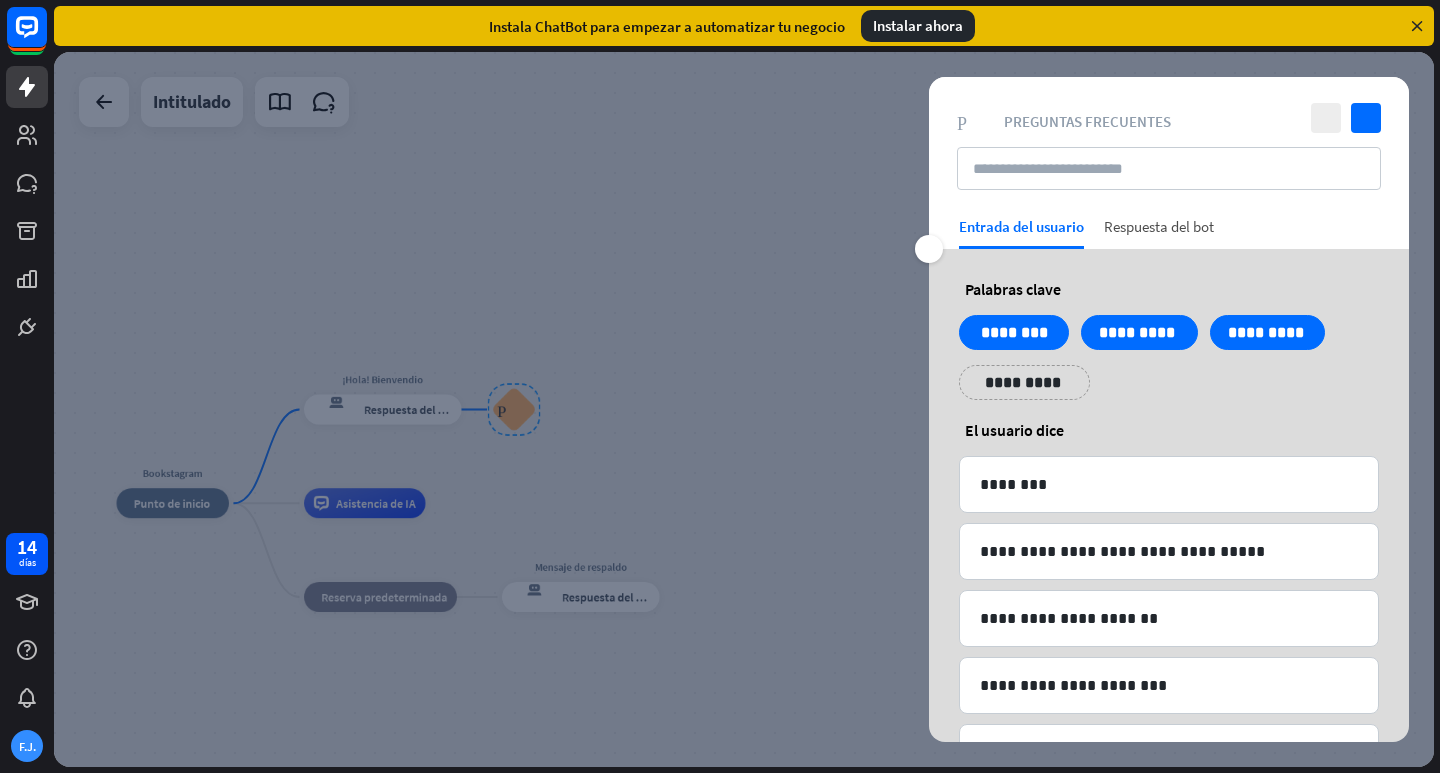 click on "Respuesta del bot" at bounding box center [1159, 226] 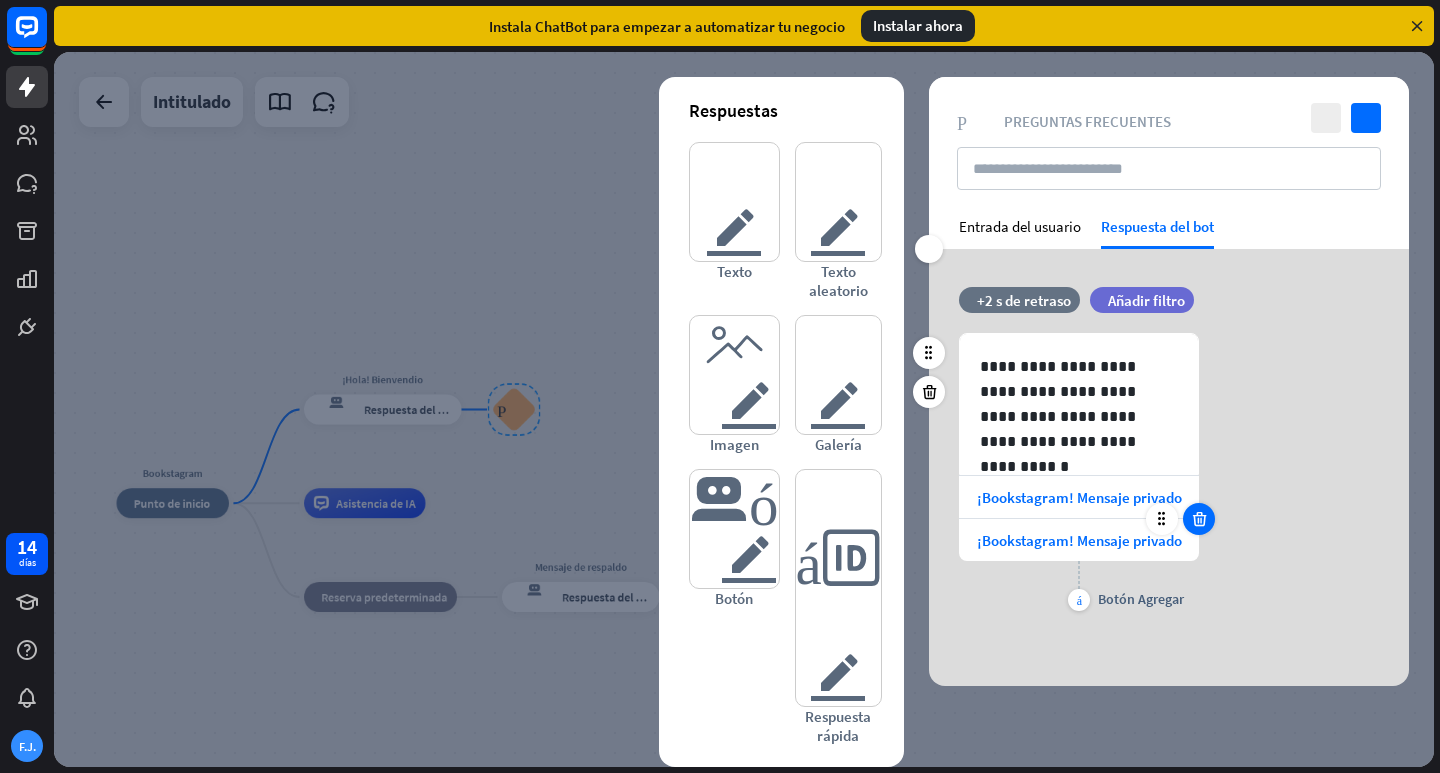click at bounding box center (1199, 519) 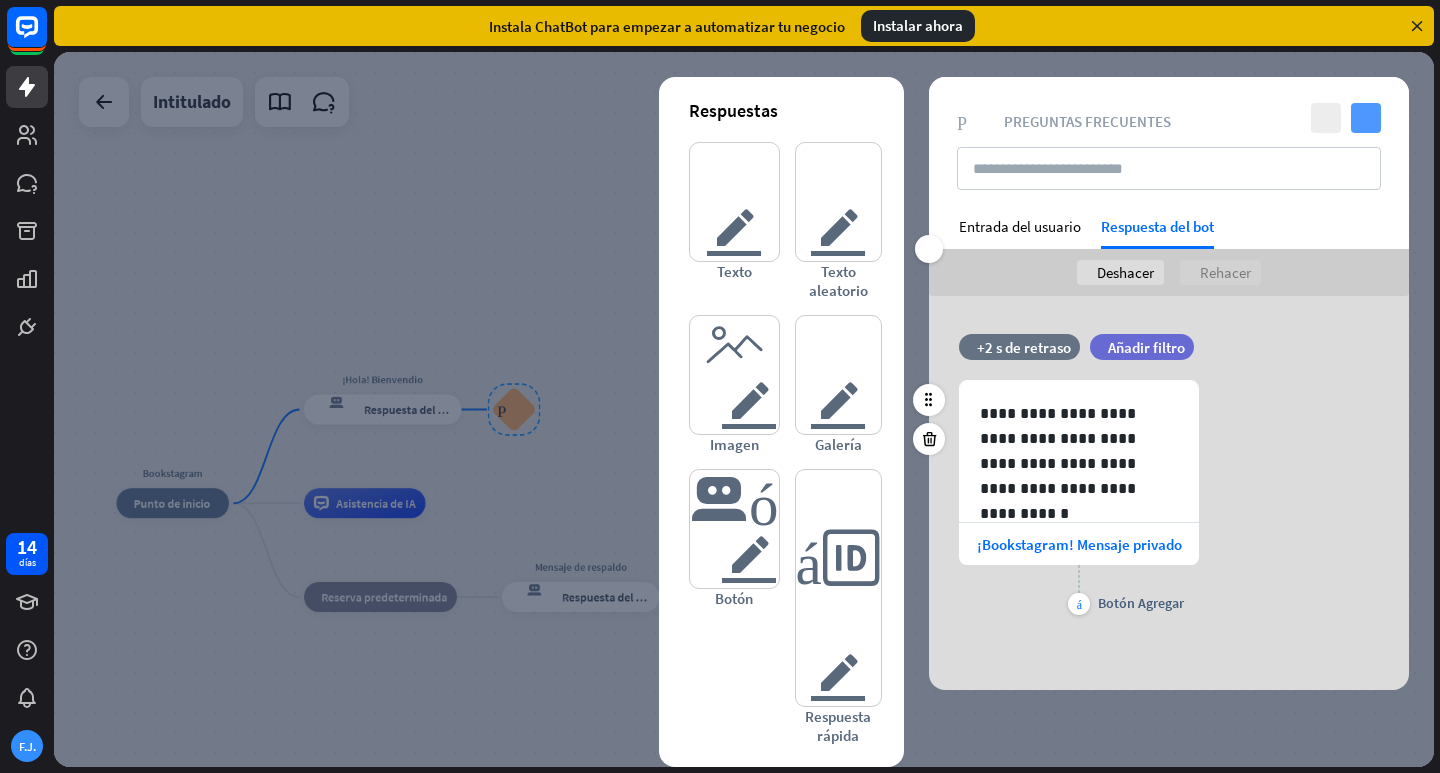 click on "controlar" at bounding box center (1366, 118) 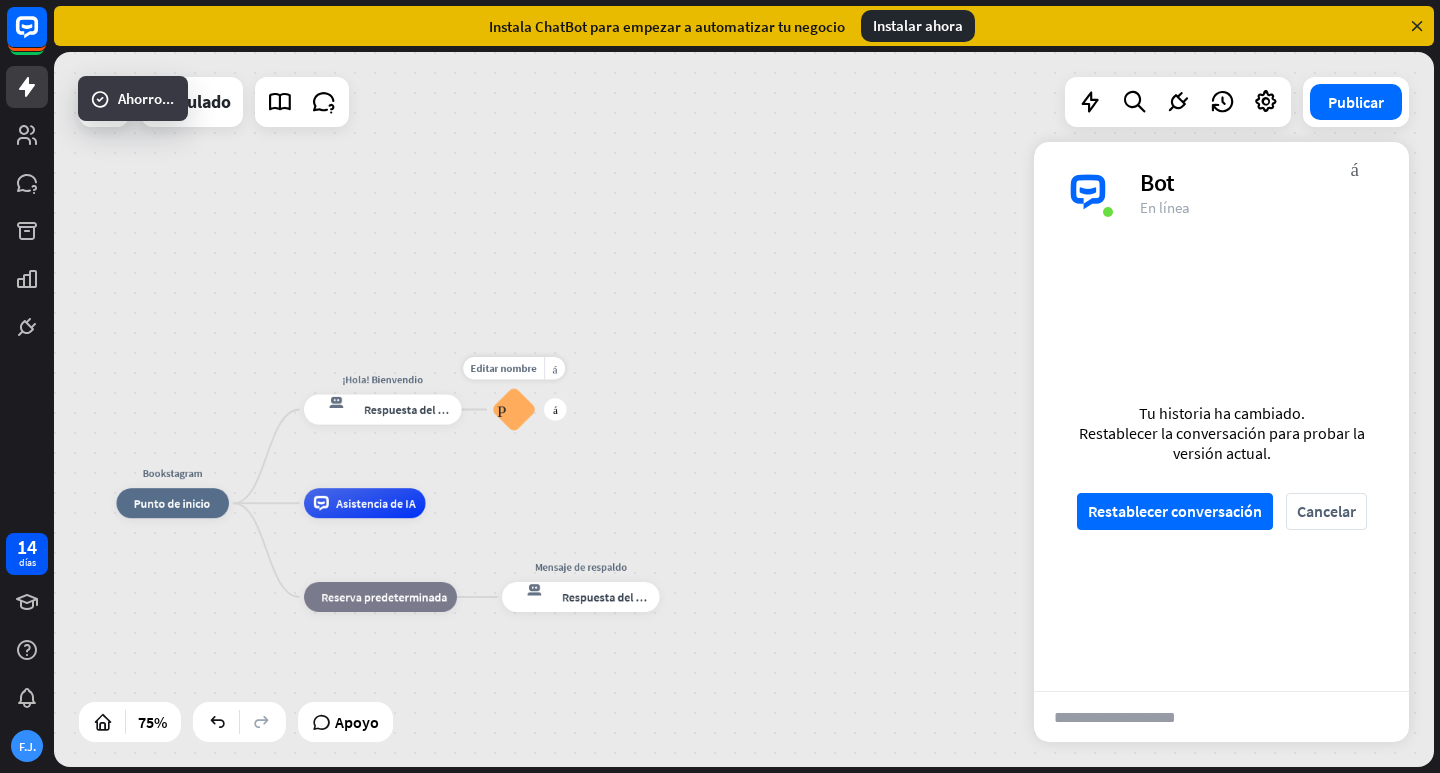 click on "Preguntas frecuentes sobre bloques" at bounding box center (514, 409) 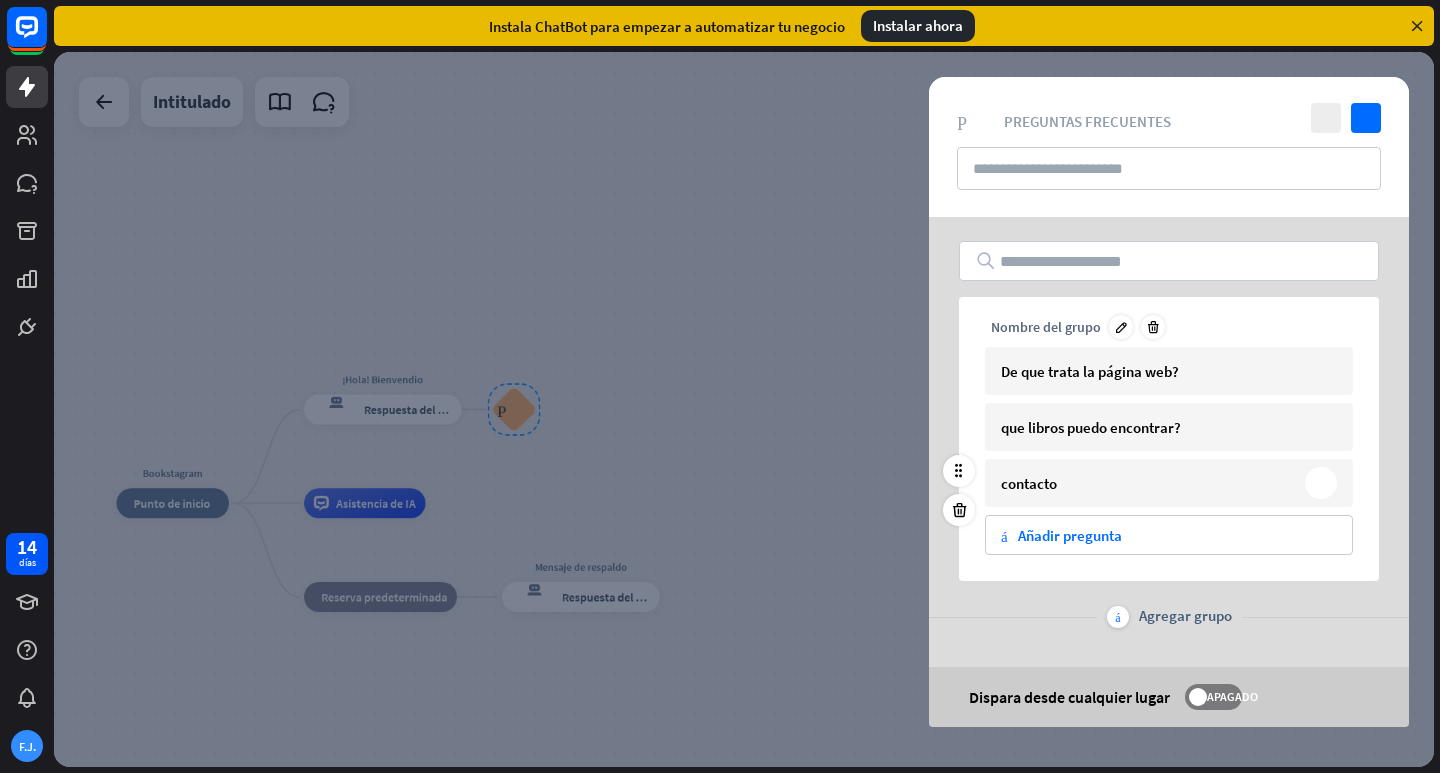 click on "contacto" at bounding box center (1149, 483) 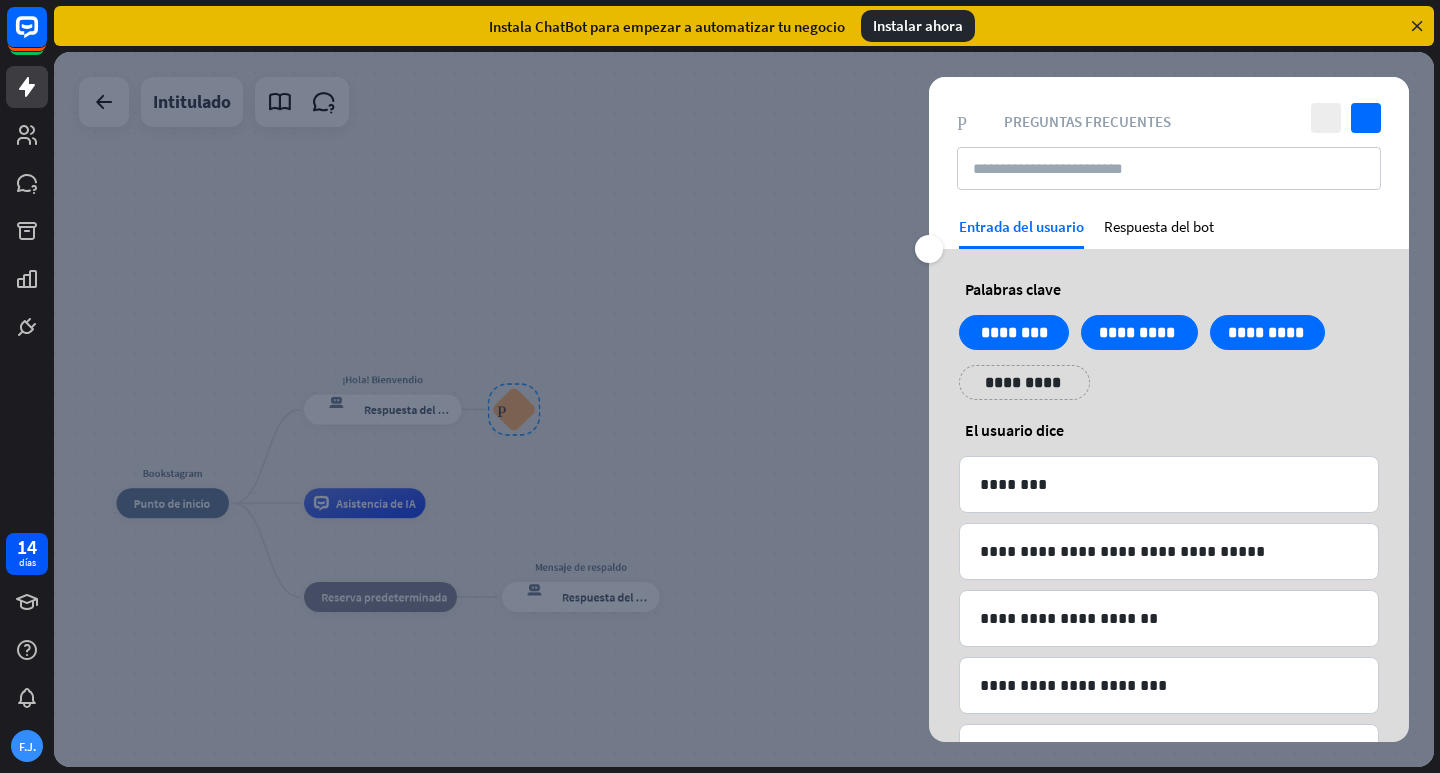 click at bounding box center (744, 409) 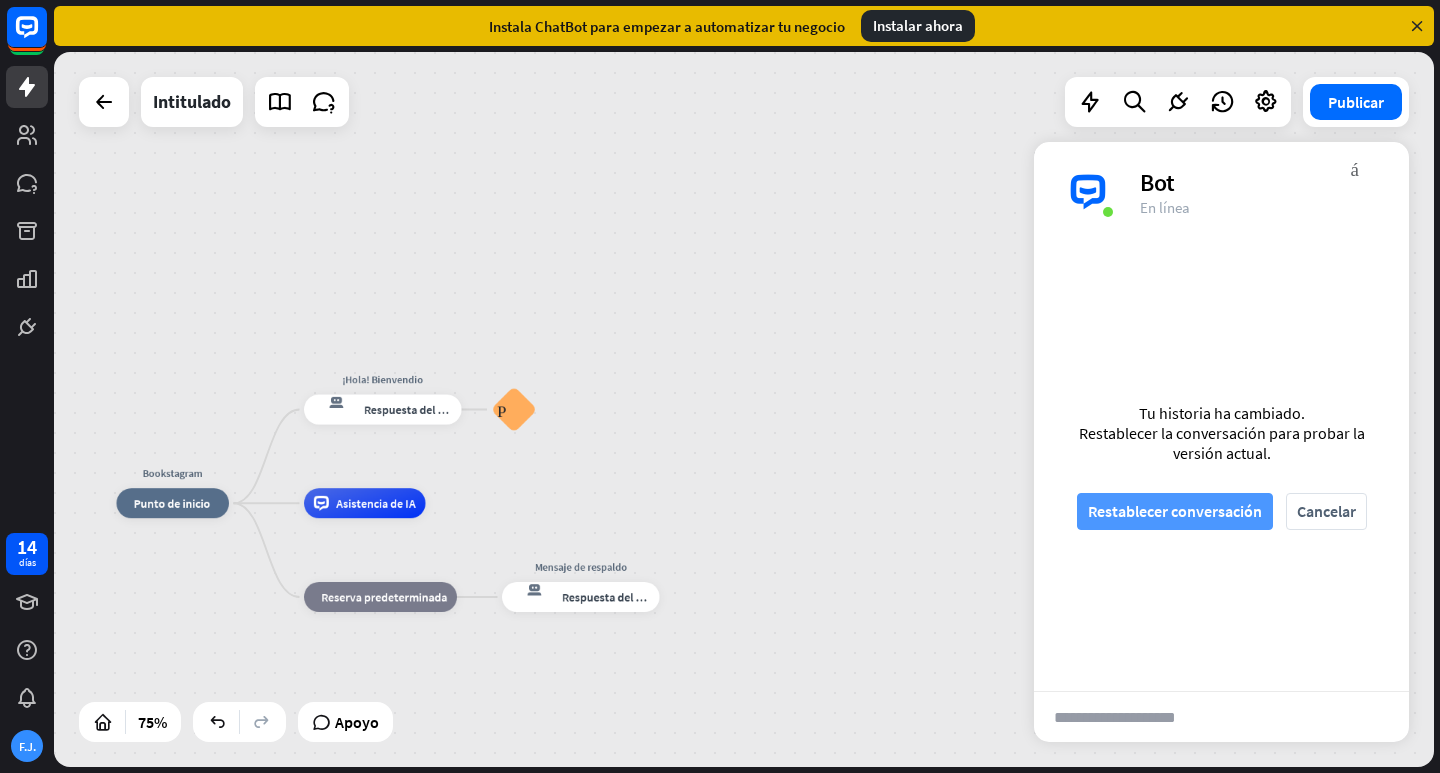 click on "Restablecer conversación" at bounding box center (1175, 511) 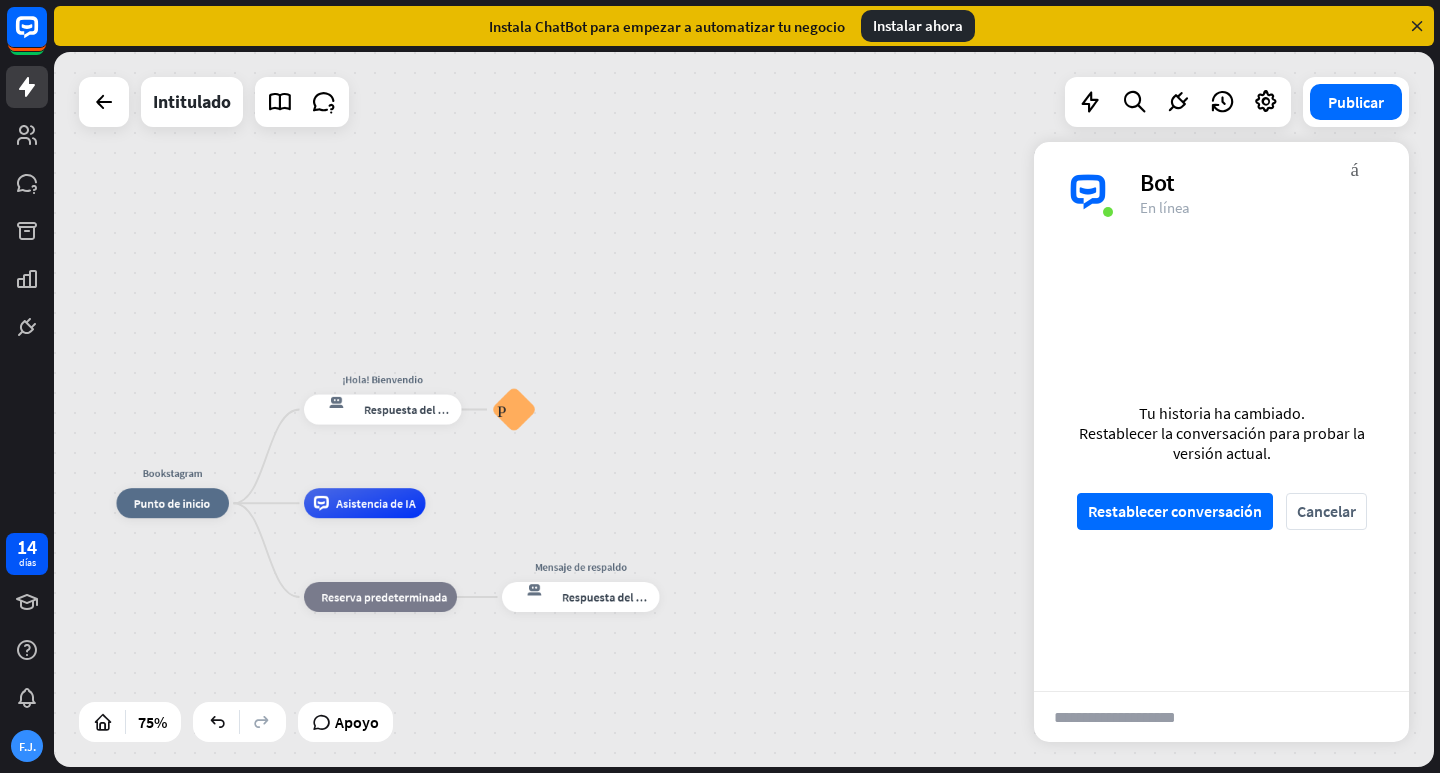 scroll, scrollTop: 0, scrollLeft: 0, axis: both 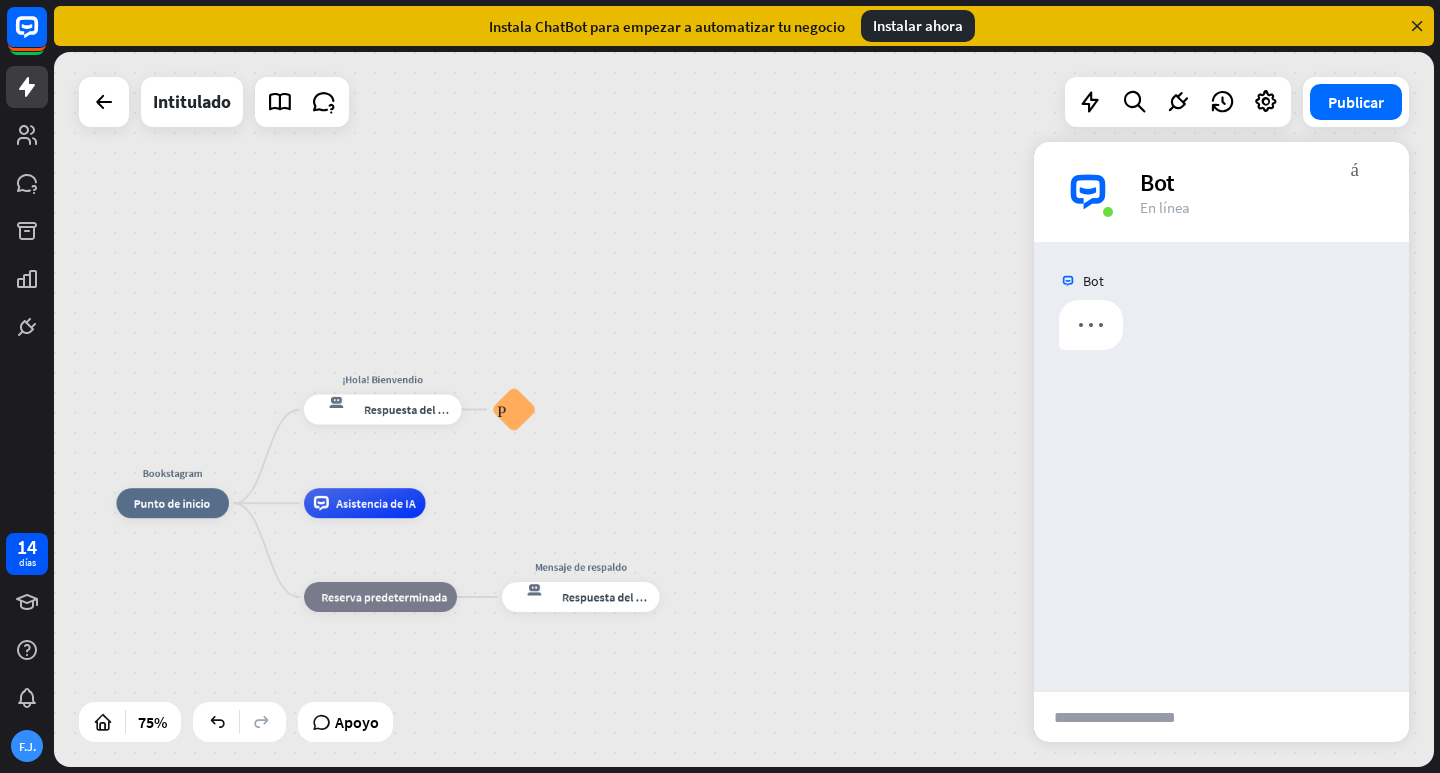 click at bounding box center (1132, 717) 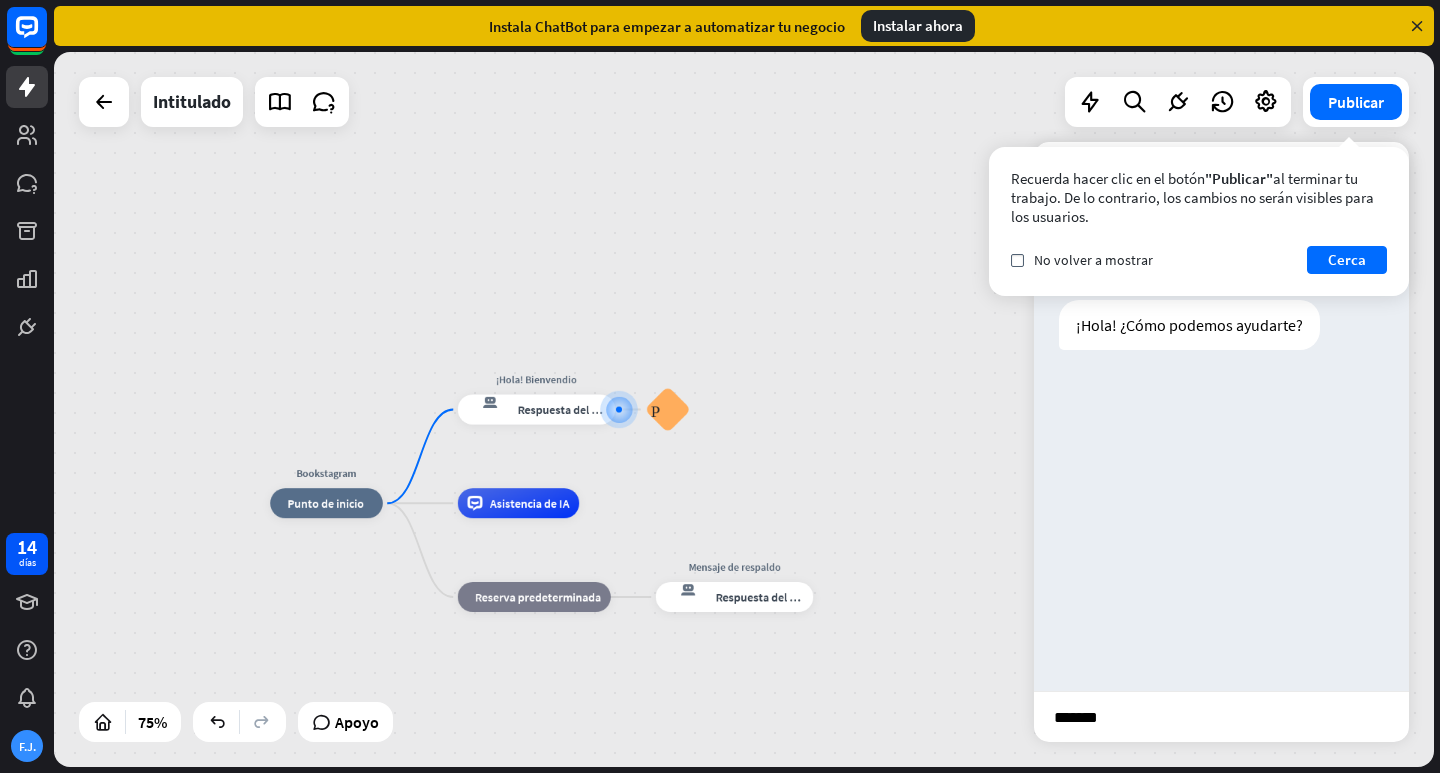 type on "********" 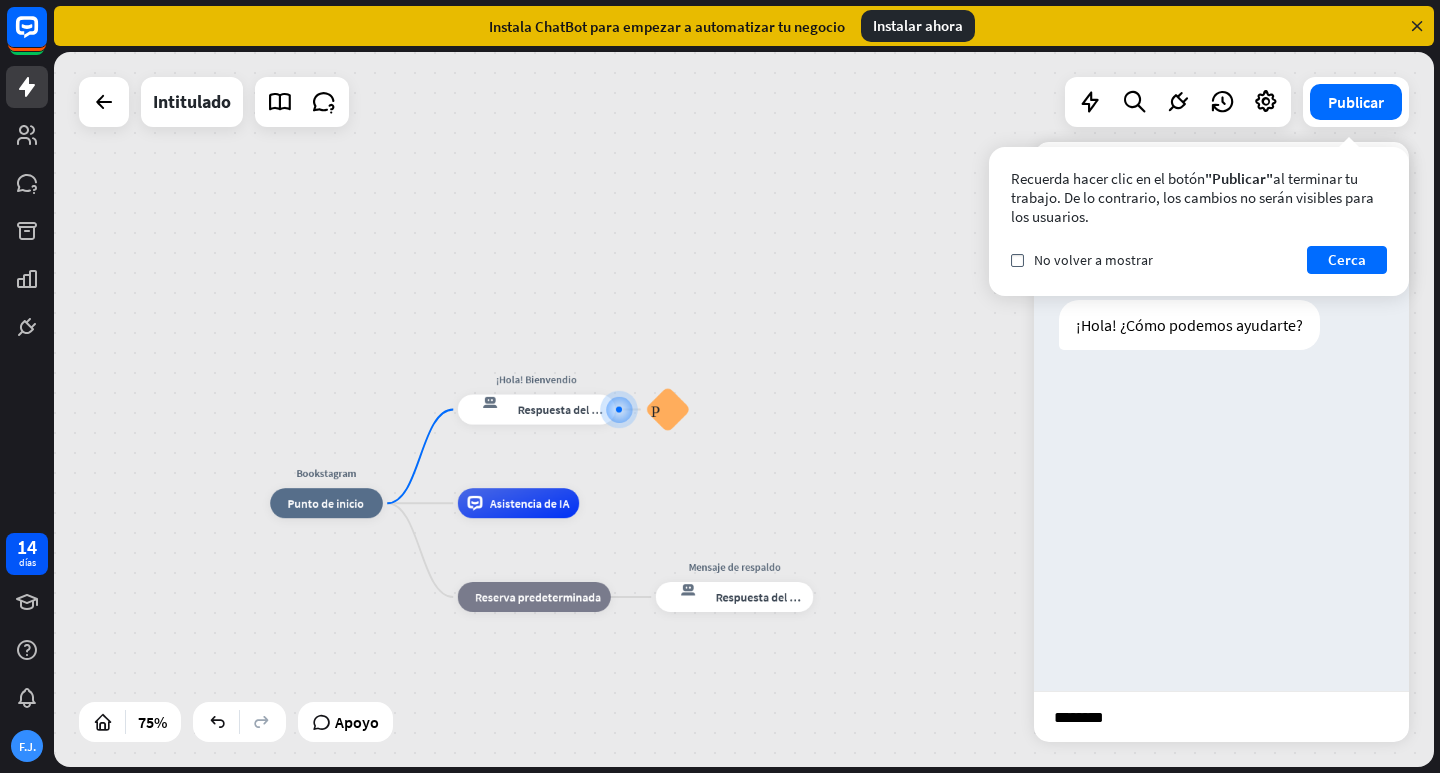 type 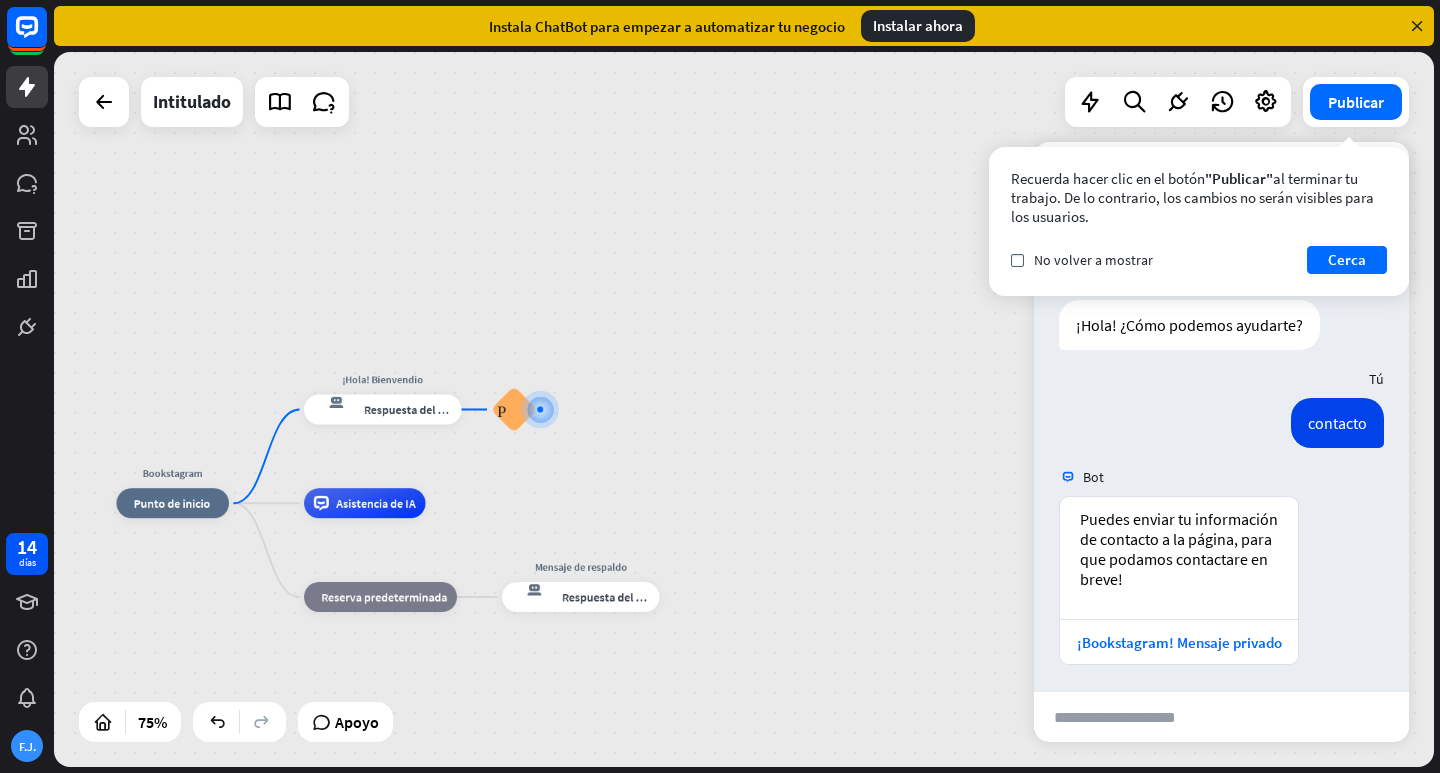 scroll, scrollTop: 4, scrollLeft: 0, axis: vertical 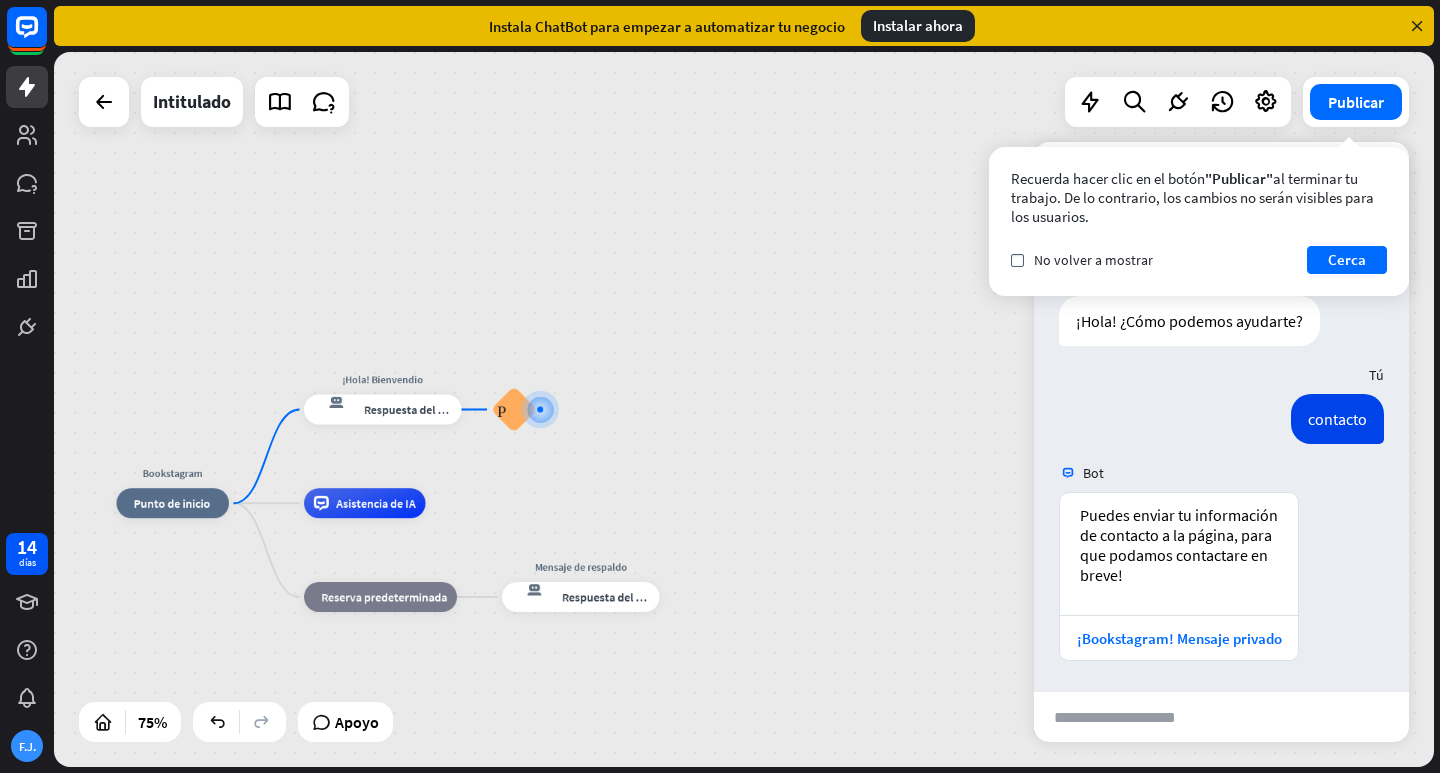 click on "Bookstagram   inicio_2   Punto de inicio                 ¡Hola! Bienvendio   respuesta del bot de bloqueo   Respuesta del bot                   Preguntas frecuentes sobre bloques                         Asistencia de IA                   bloque_de_retroceso   Reserva predeterminada                 Mensaje de respaldo   respuesta del bot de bloqueo   Respuesta del bot" at bounding box center [744, 409] 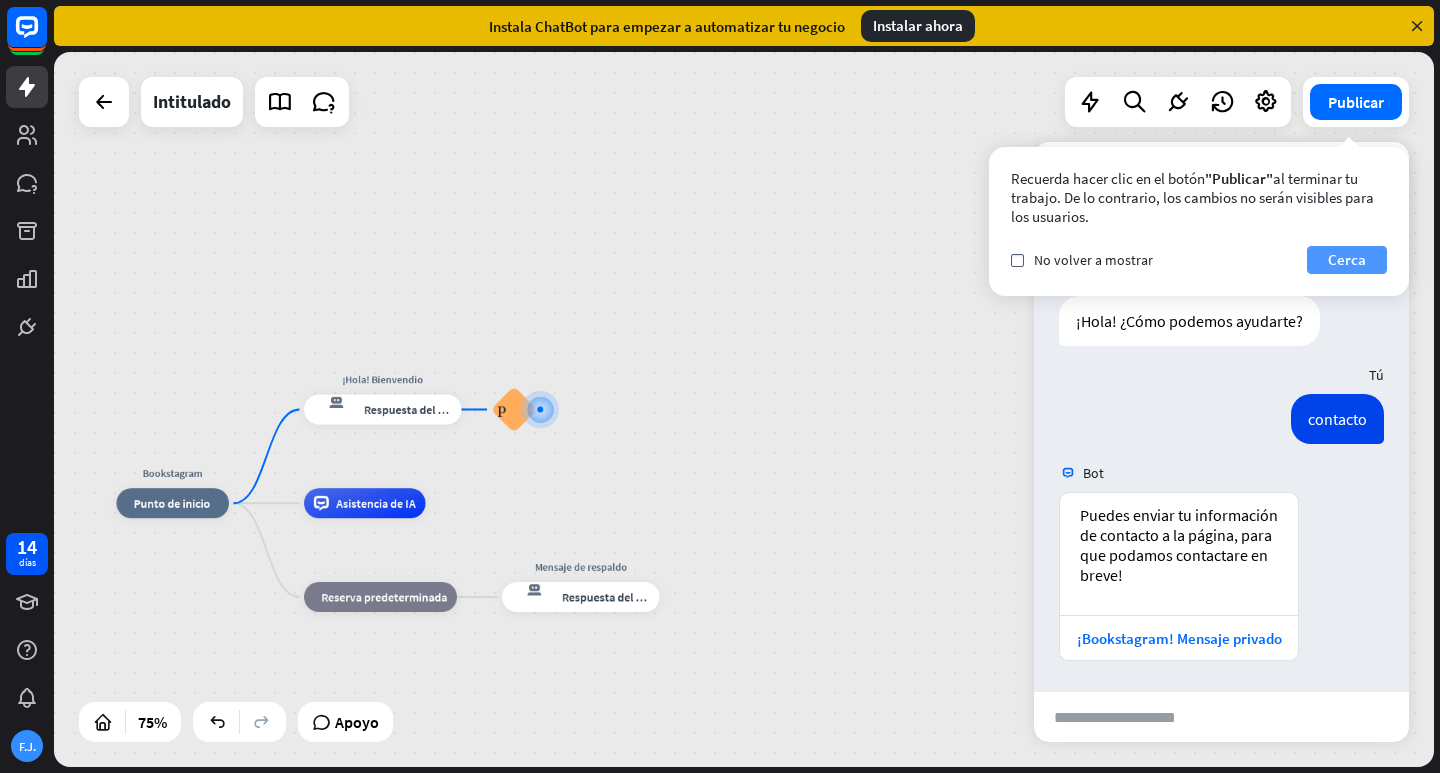 click on "Cerca" at bounding box center [1347, 259] 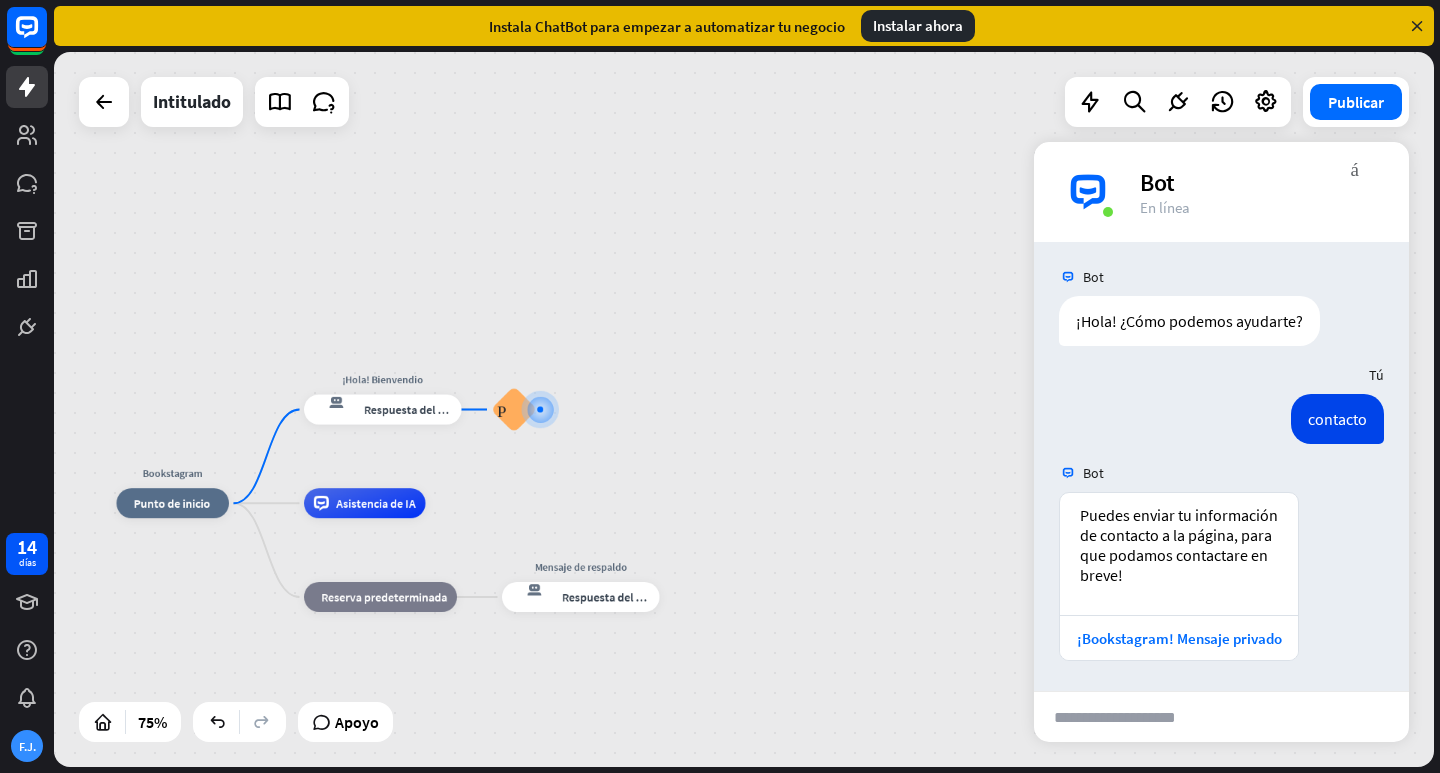 click on "Bookstagram   inicio_2   Punto de inicio                 ¡Hola! Bienvendio   respuesta del bot de bloqueo   Respuesta del bot                   Preguntas frecuentes sobre bloques                         Asistencia de IA                   bloque_de_retroceso   Reserva predeterminada                 Mensaje de respaldo   respuesta del bot de bloqueo   Respuesta del bot" at bounding box center [744, 409] 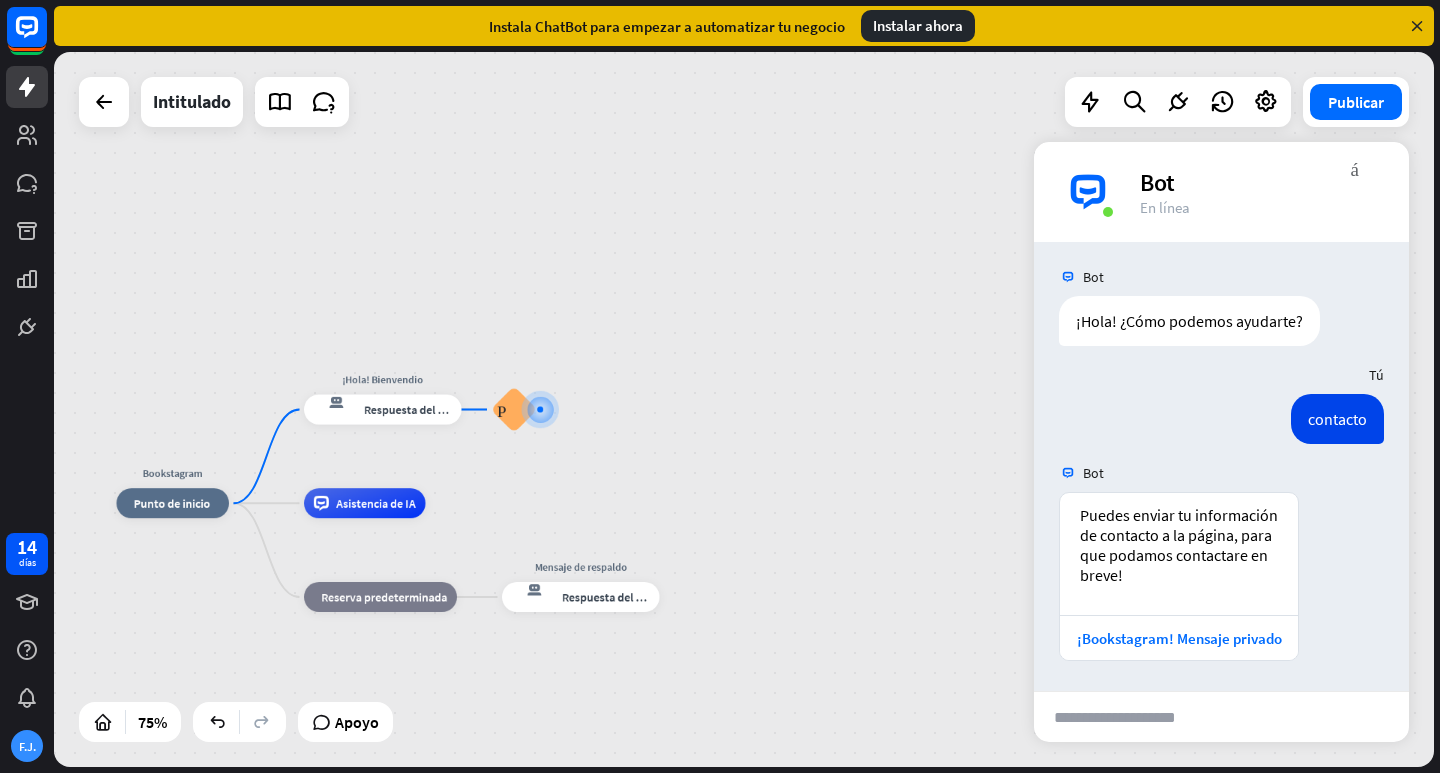 click on "Bot
¡Hola! ¿Cómo podemos ayudarte?
Hoy 10:10 AM
Mostrar JSON
Tú
contacto
Hoy 10:10 AM
Mostrar JSON
Bot
Puedes enviar tu información de contacto a la página, para que podamos contactarte en breve!
¡Bookstagram! Mensaje privado
Hoy 10:10 AM
Mostrar JSON" at bounding box center [1221, 466] 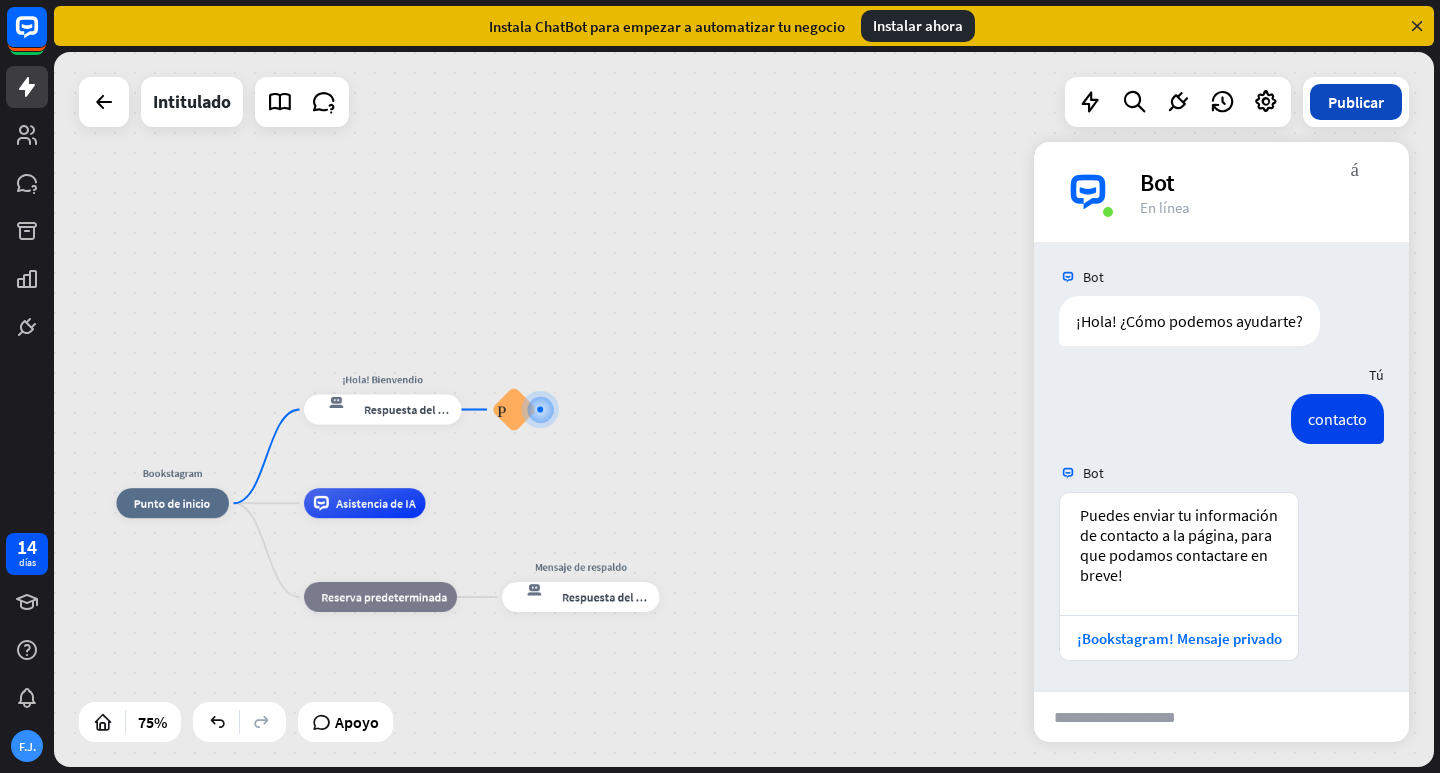 click on "Publicar" at bounding box center [1356, 102] 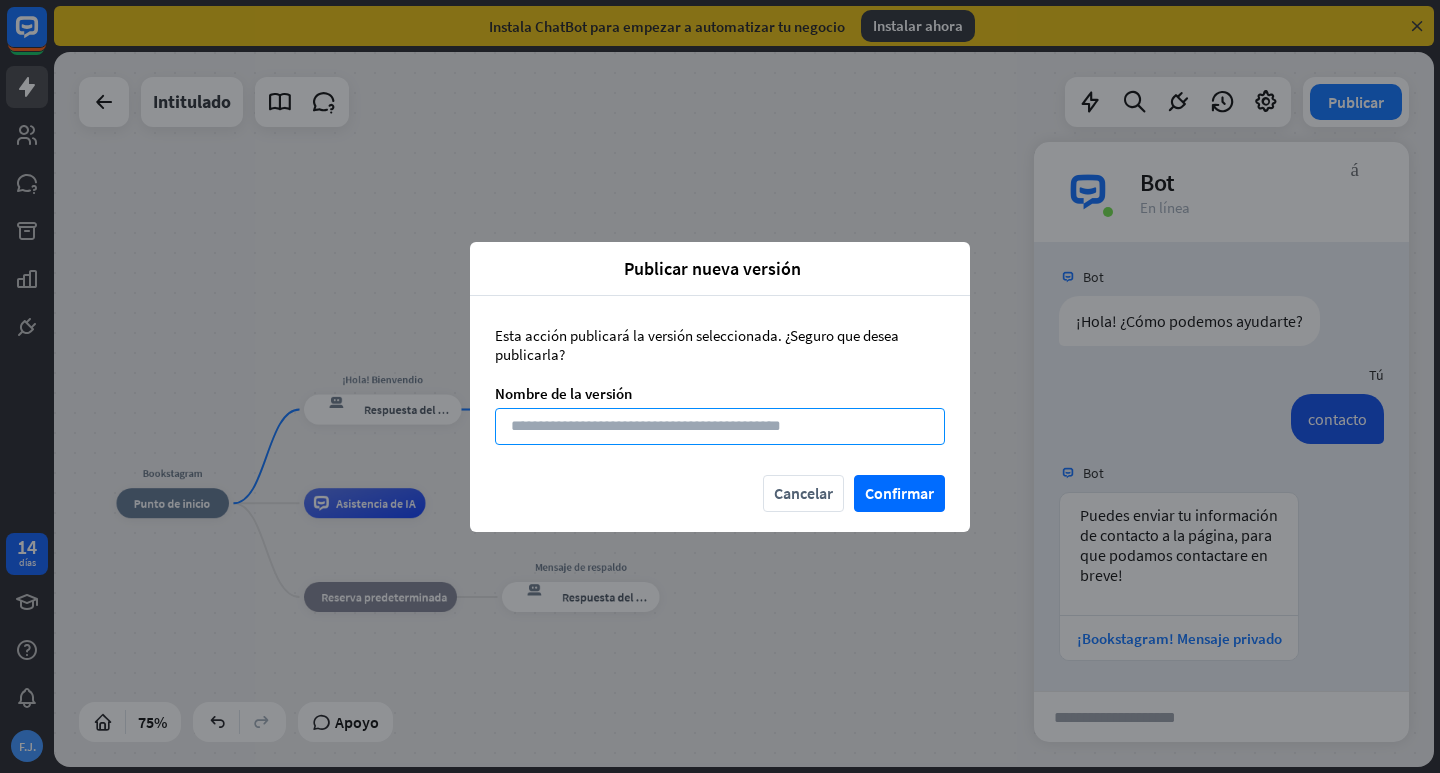click at bounding box center [720, 426] 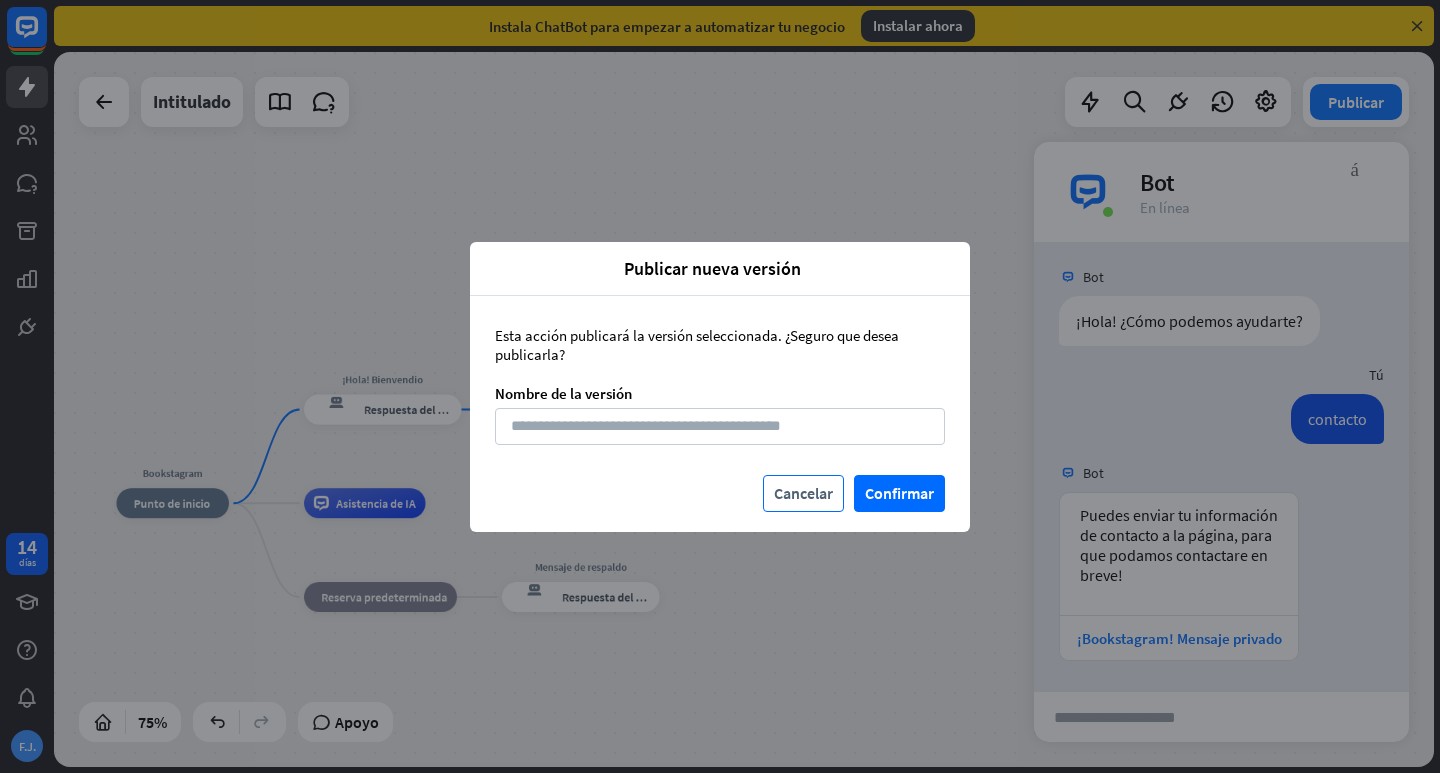 click on "Cancelar" at bounding box center [803, 493] 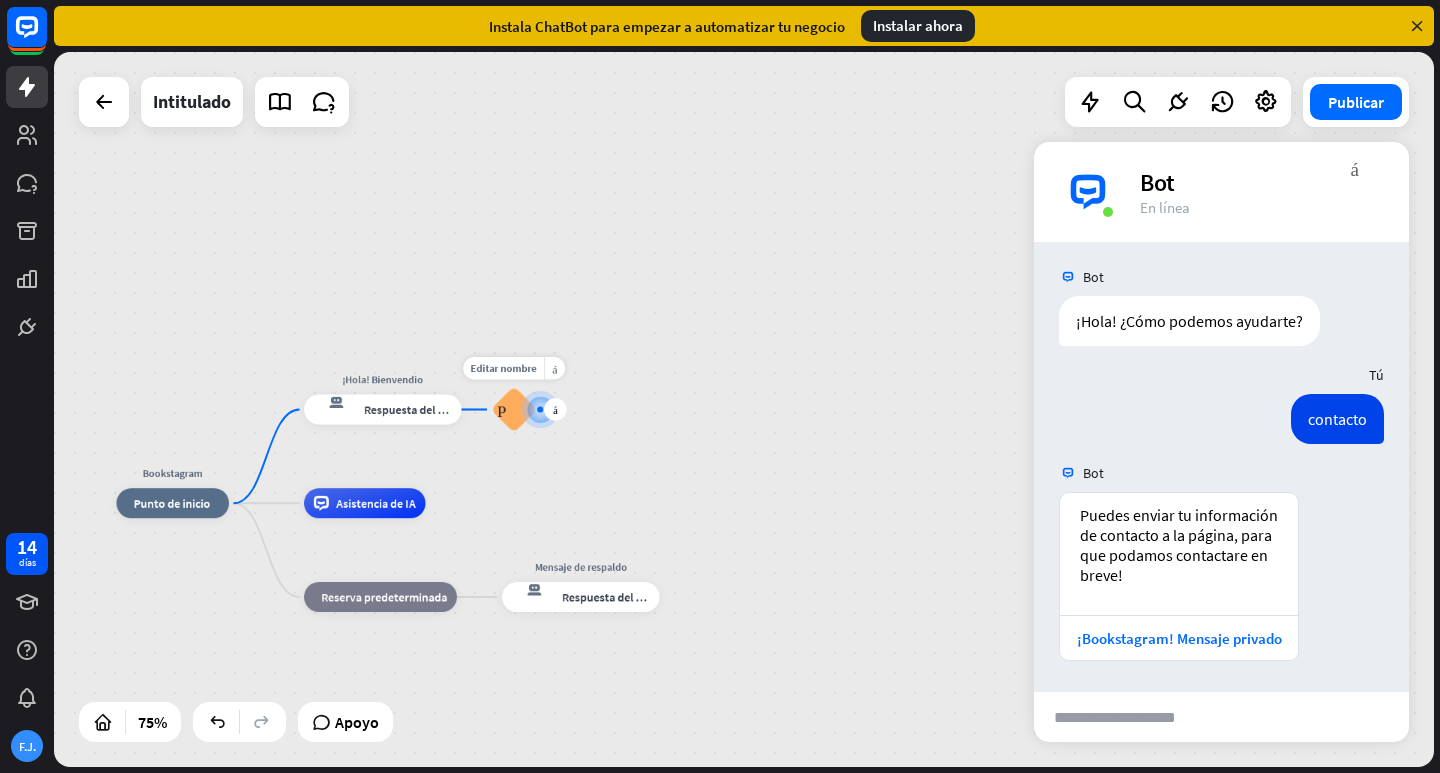 click on "Preguntas frecuentes sobre bloques" at bounding box center (514, 409) 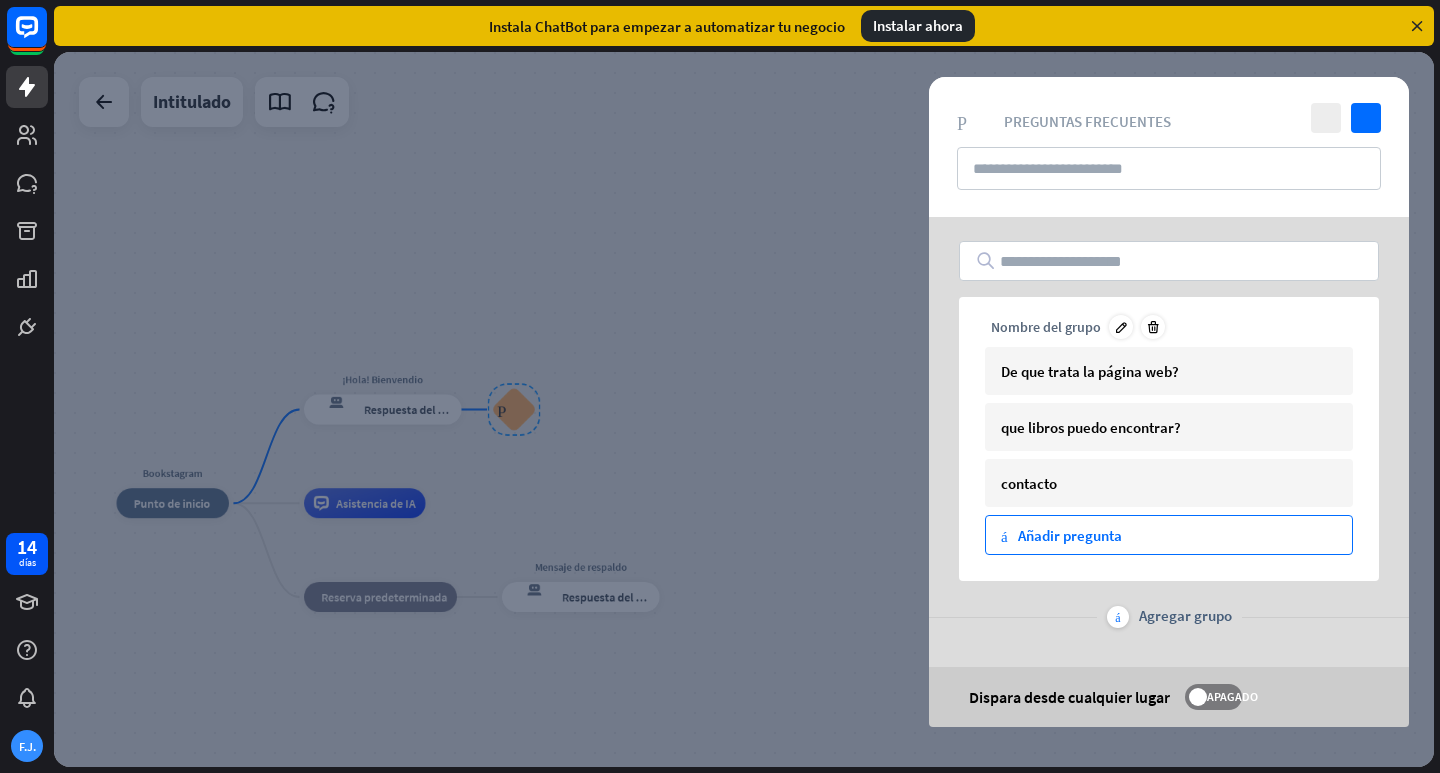 click on "Añadir pregunta" at bounding box center [1070, 535] 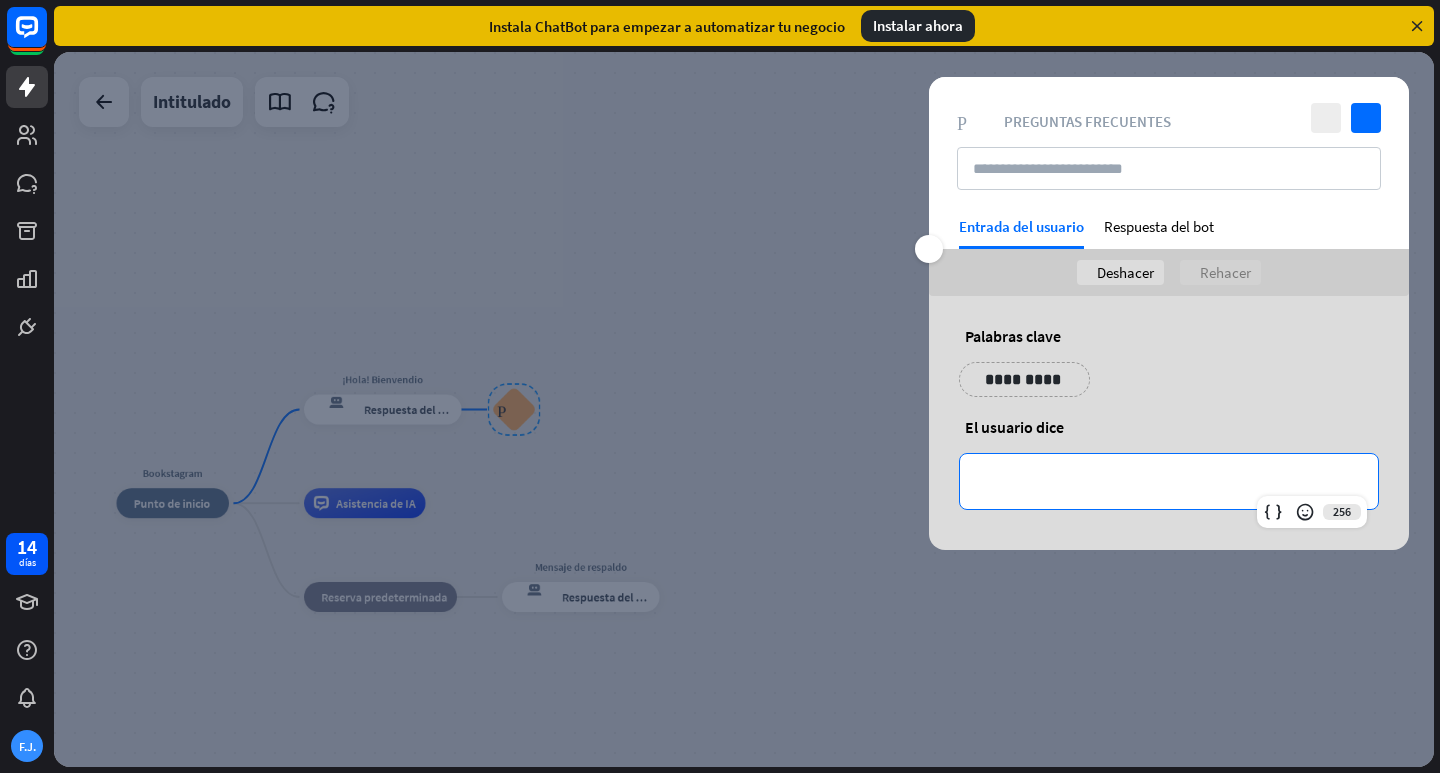 click on "**********" at bounding box center [1169, 481] 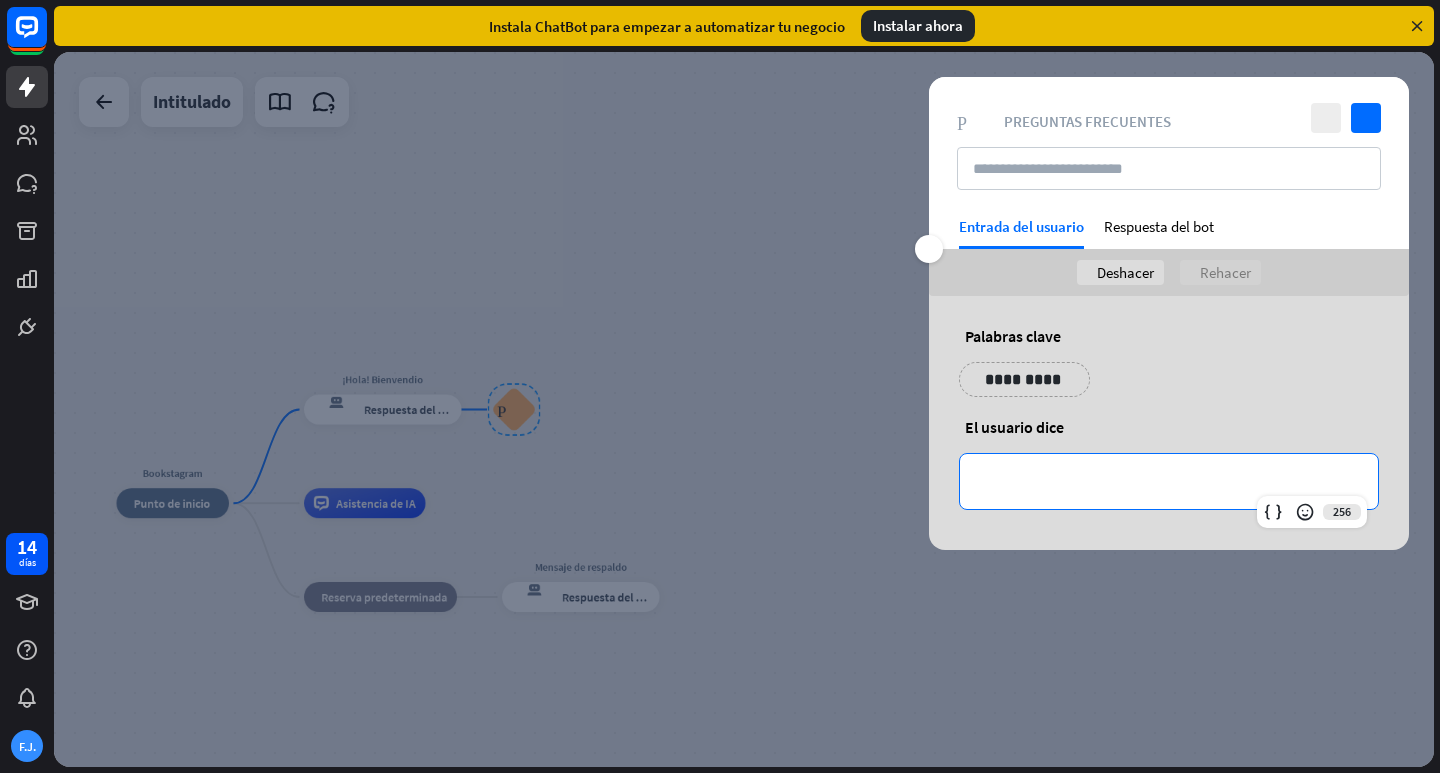 type 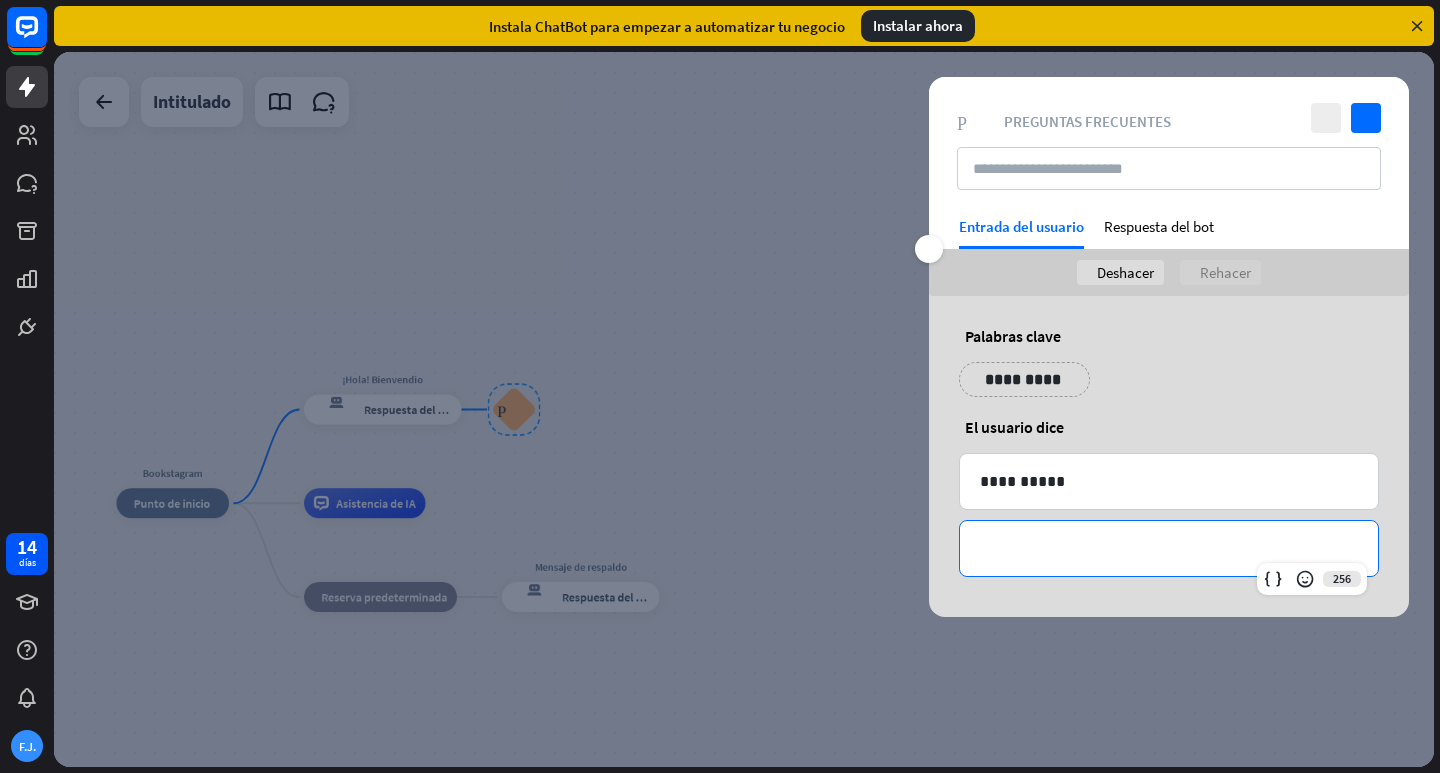 click on "**********" at bounding box center (1169, 548) 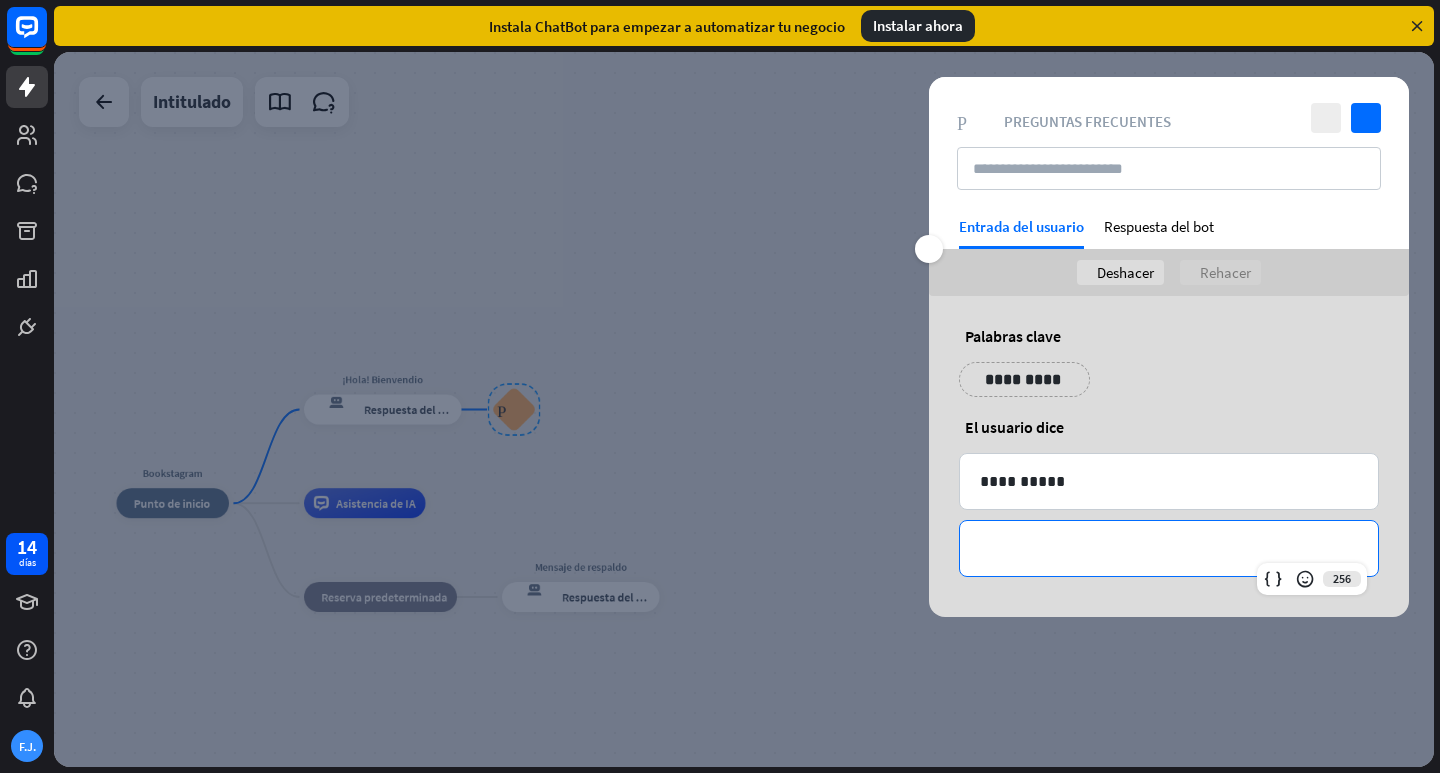 type 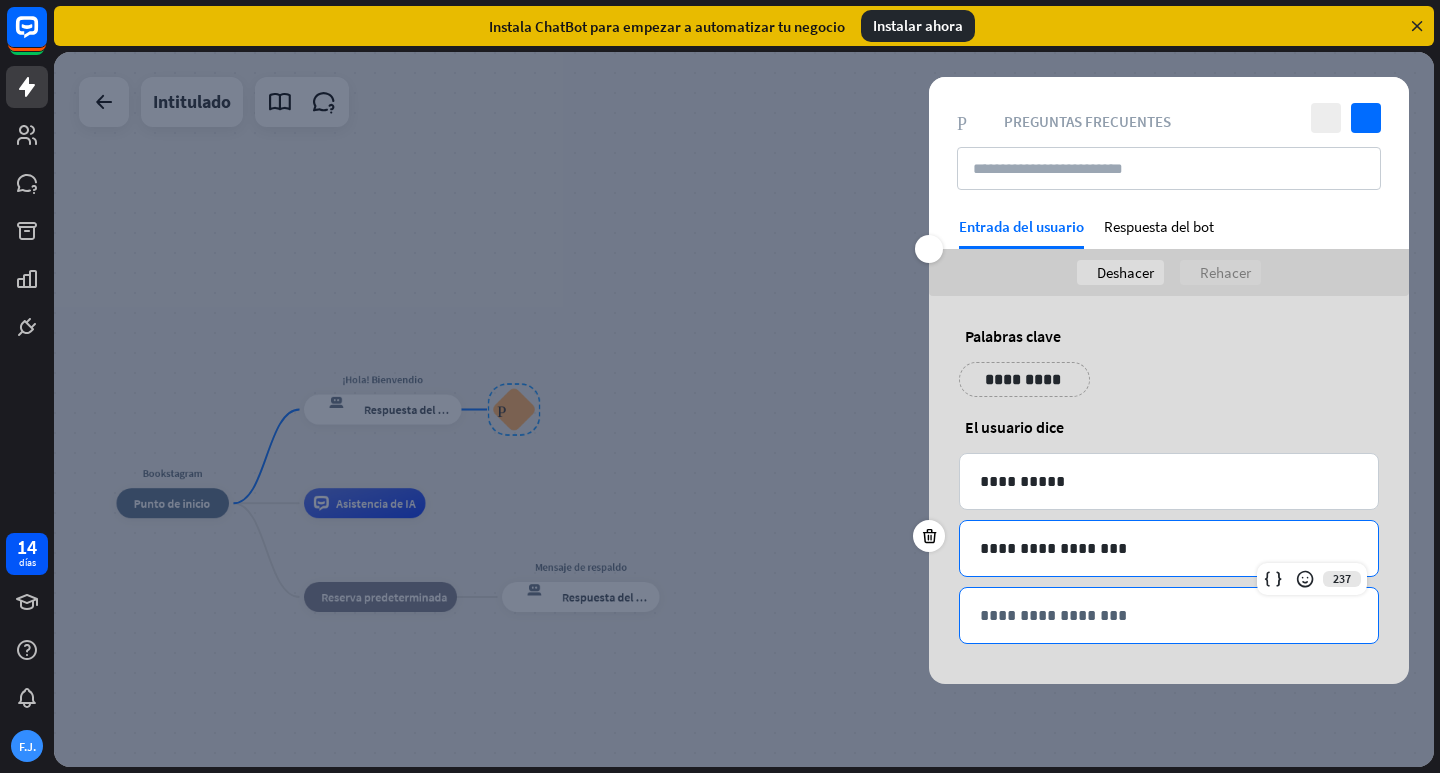 click on "**********" at bounding box center [1169, 615] 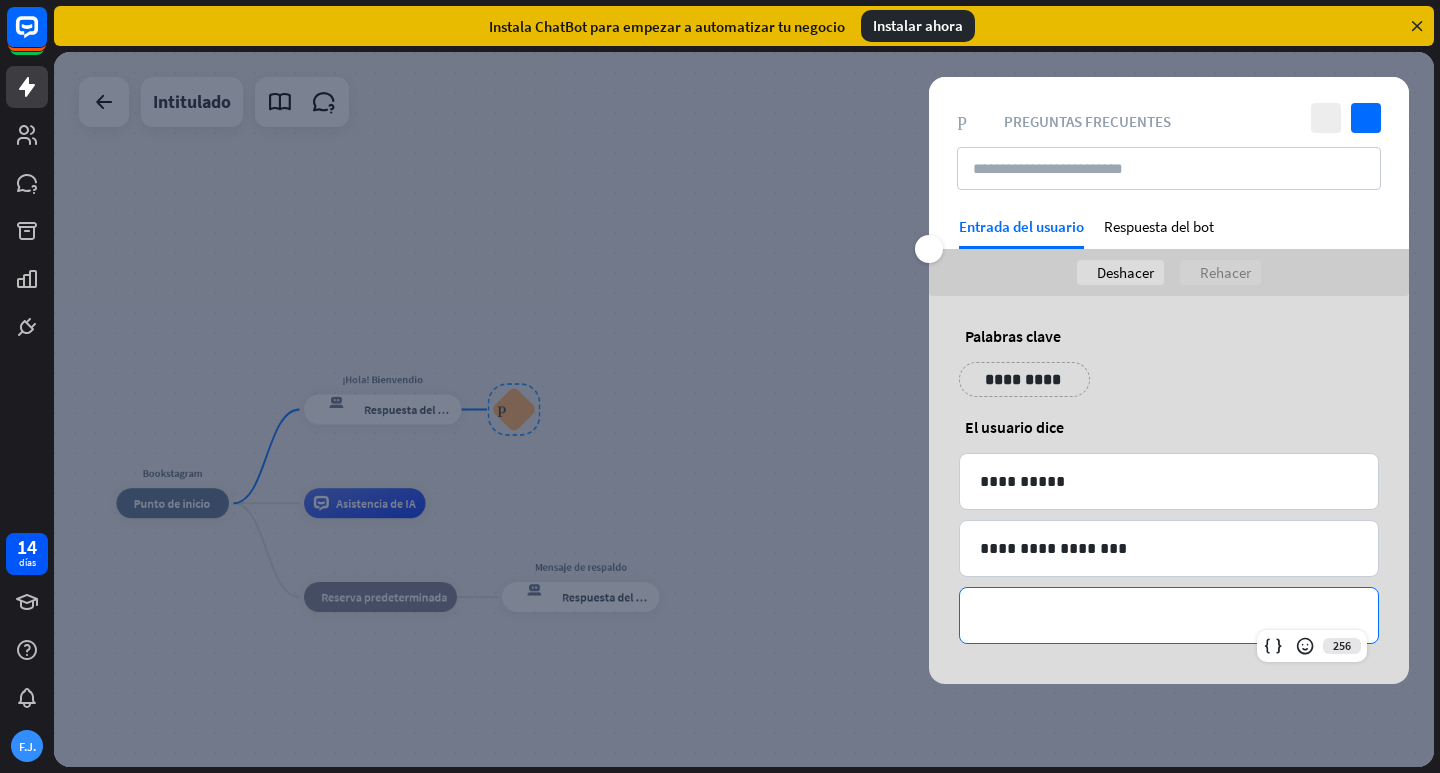 click on "**********" at bounding box center [1024, 379] 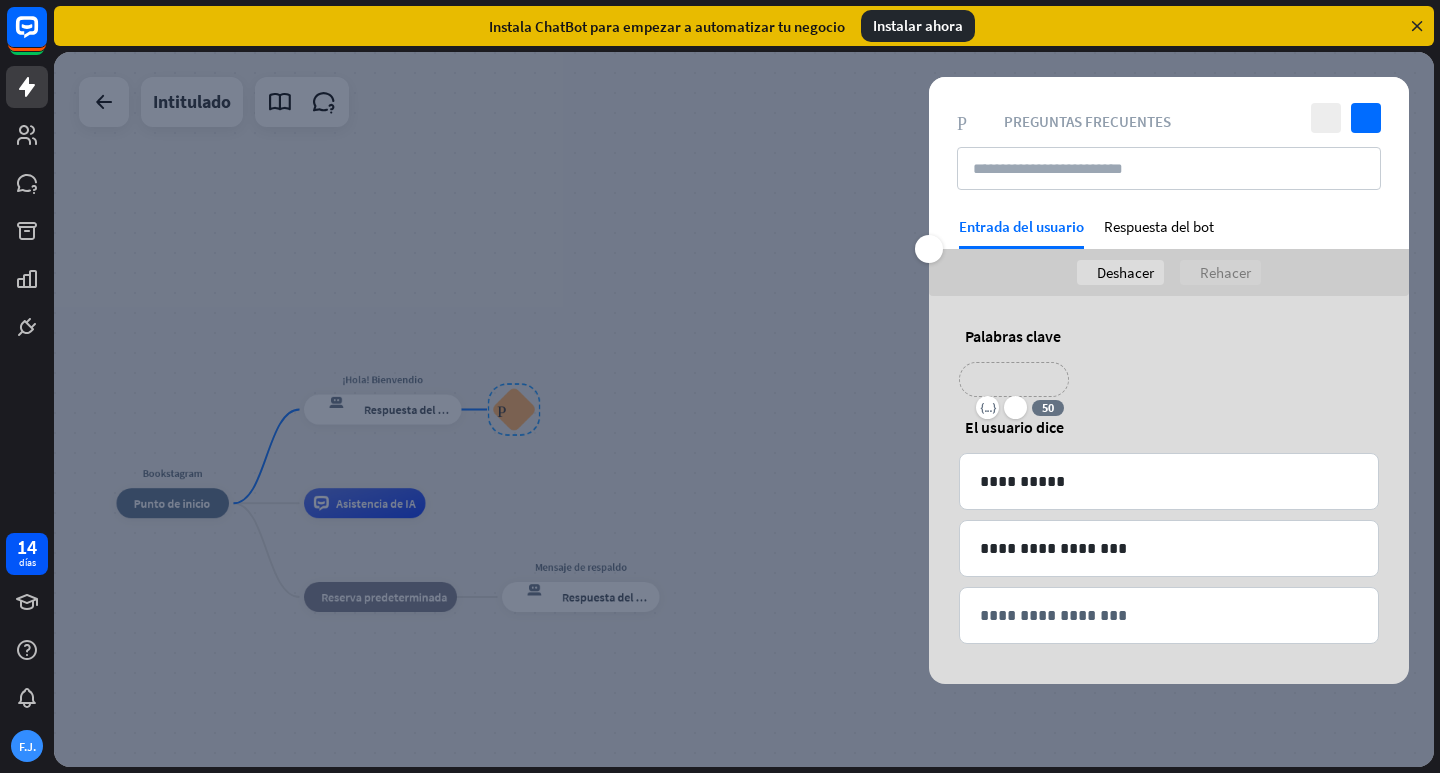 type 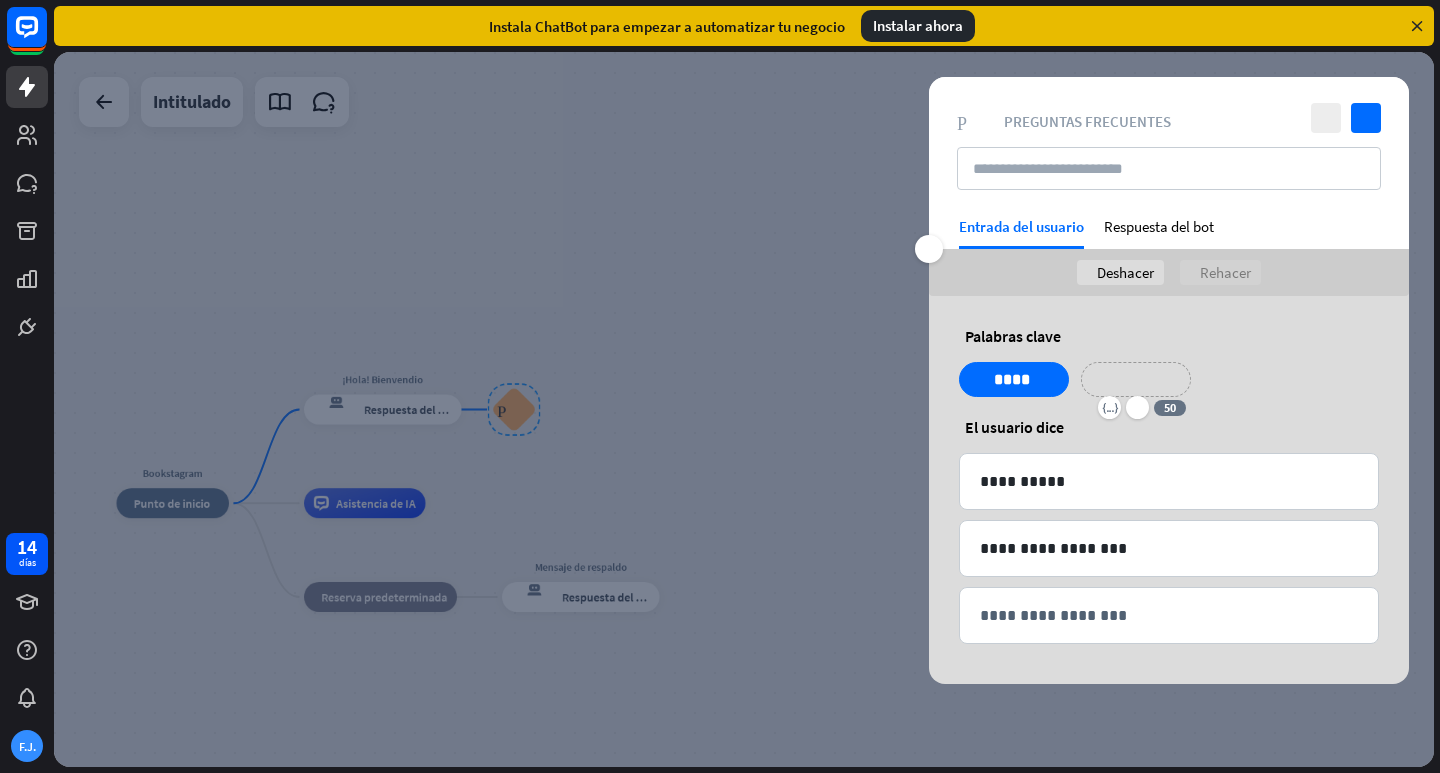 click on "**********" at bounding box center (1136, 379) 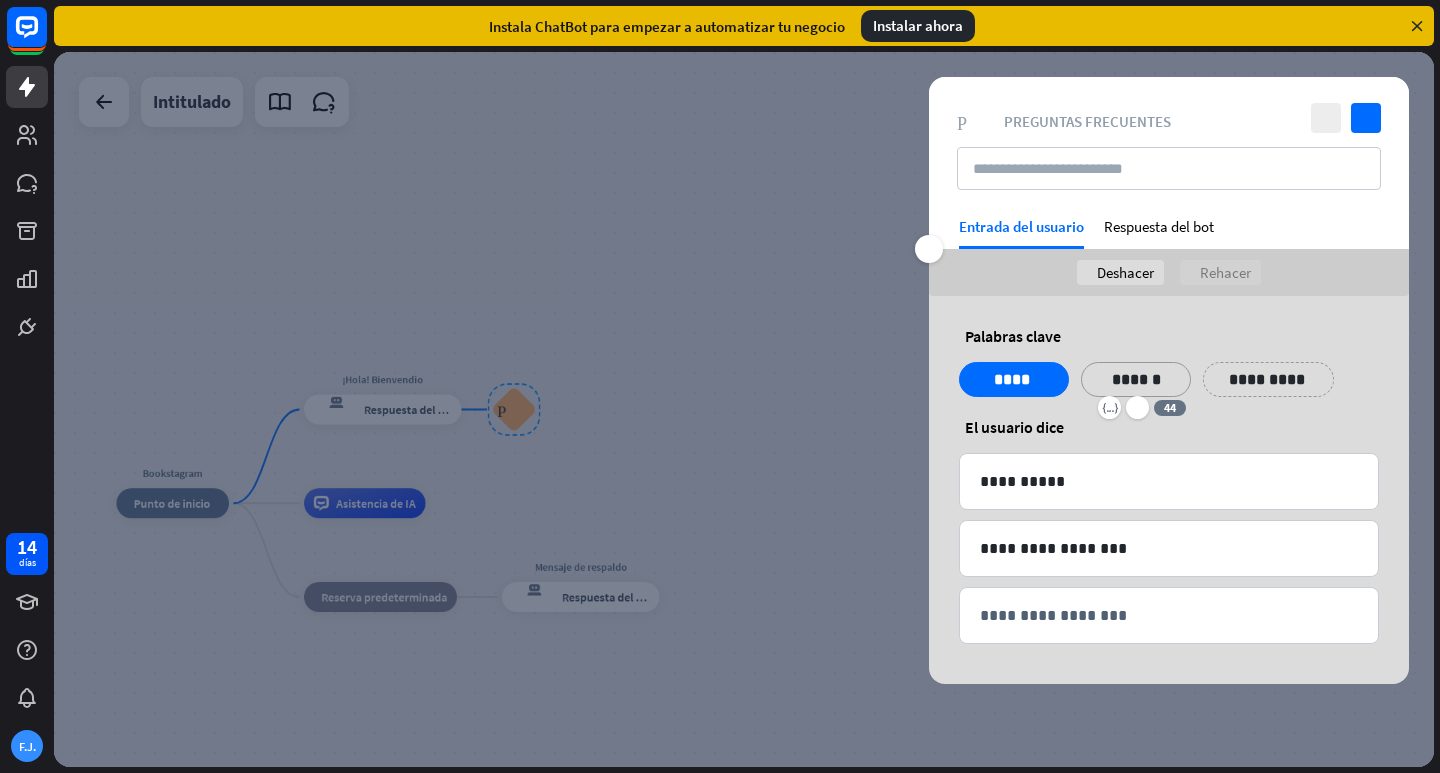 click on "**********" at bounding box center [1268, 379] 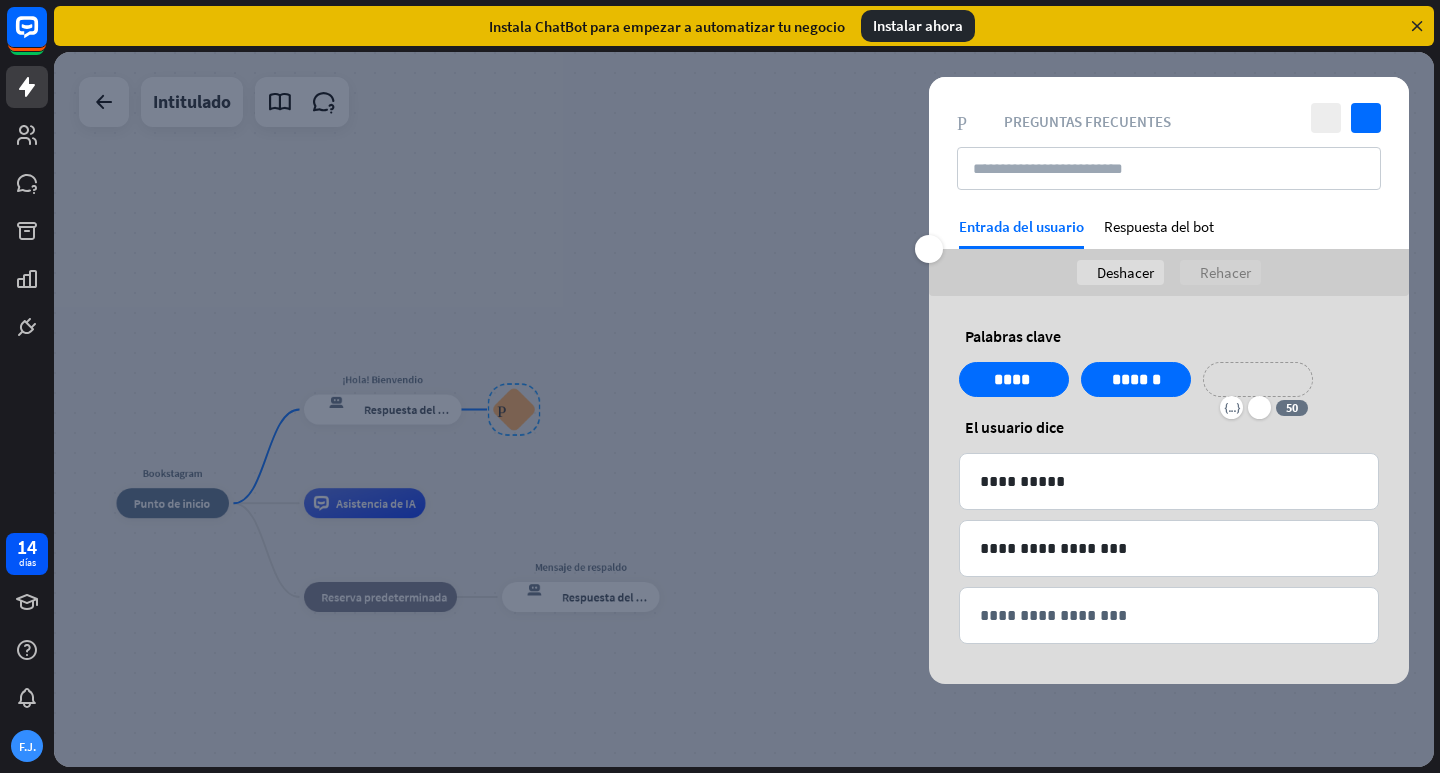 type 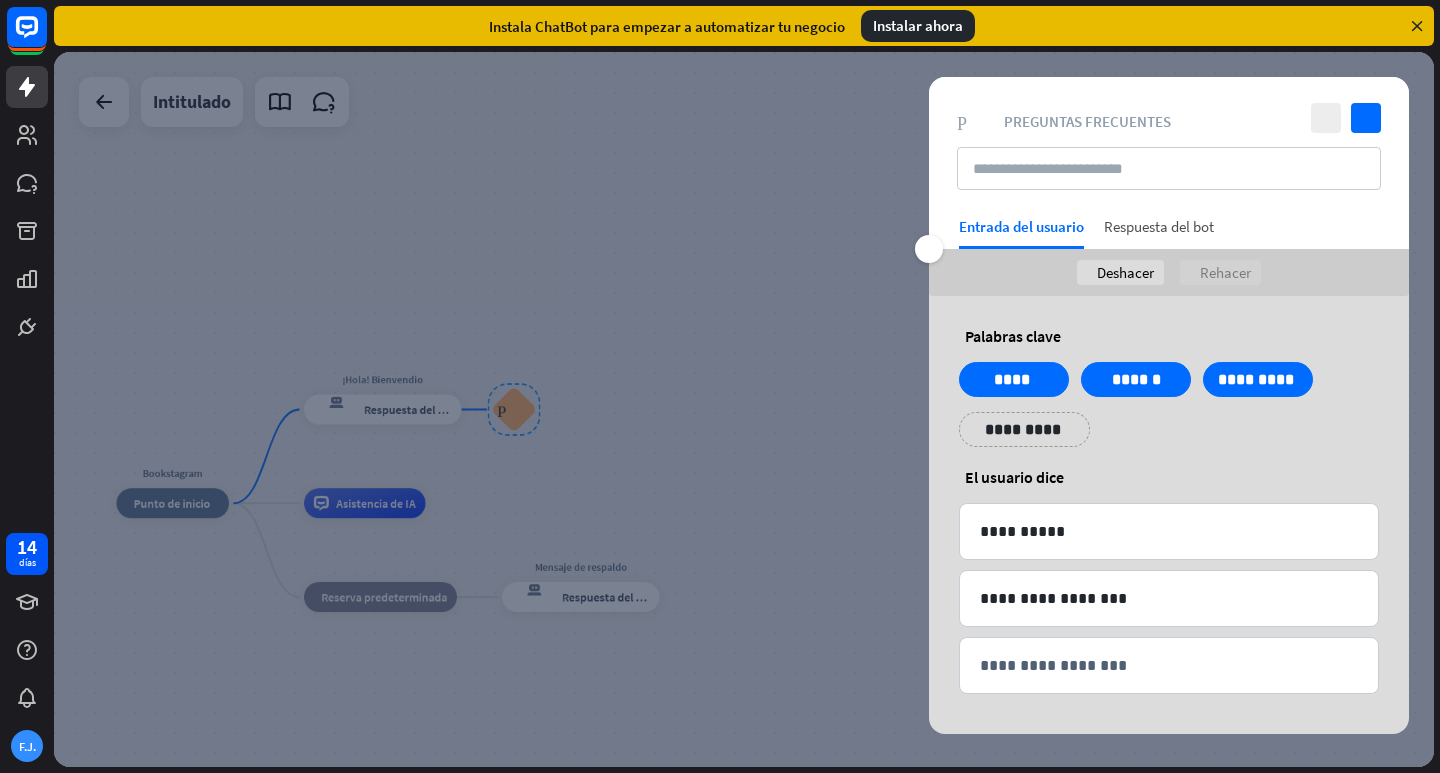 click on "Respuesta del bot" at bounding box center (1159, 233) 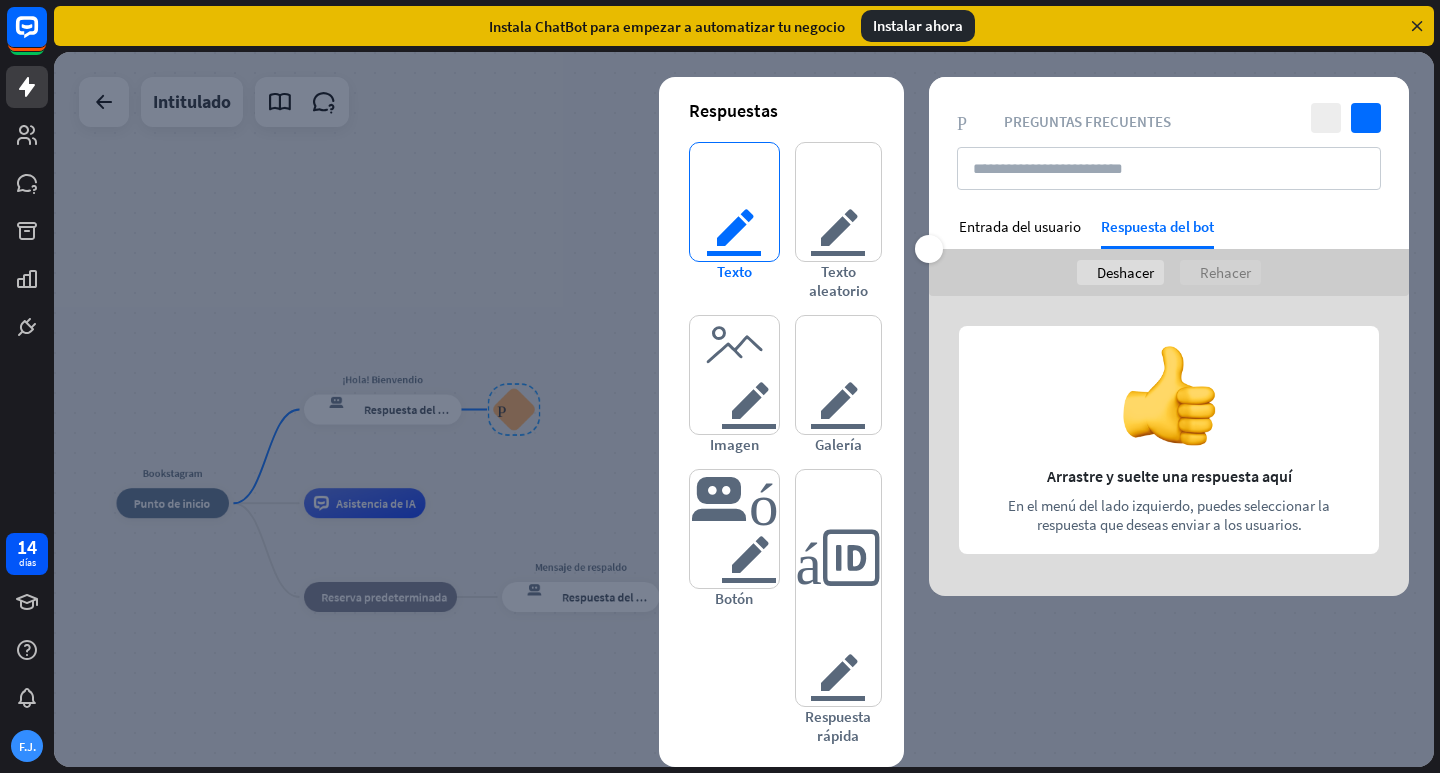 type 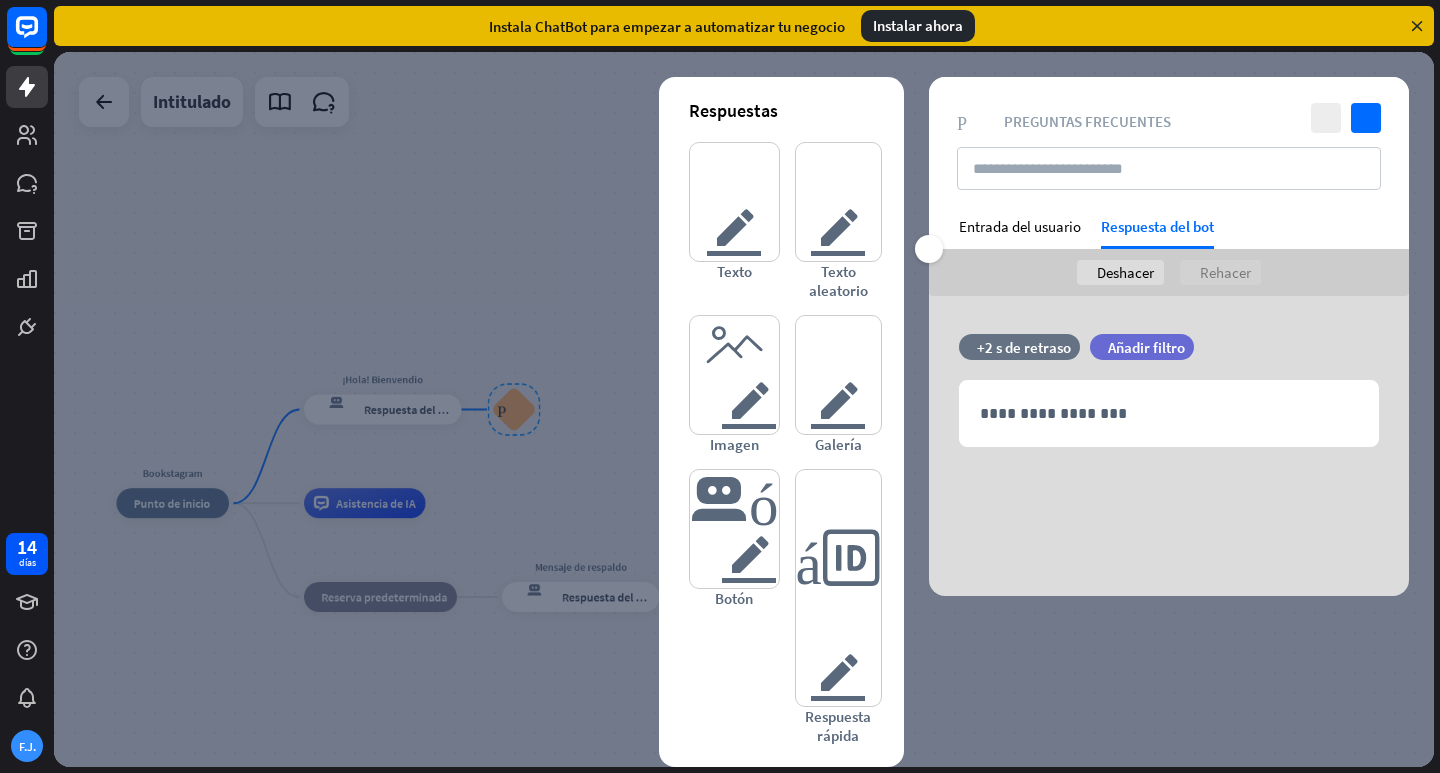 click on "punta de flecha izquierda
Entrada del usuario
Respuesta del bot" at bounding box center [1169, 233] 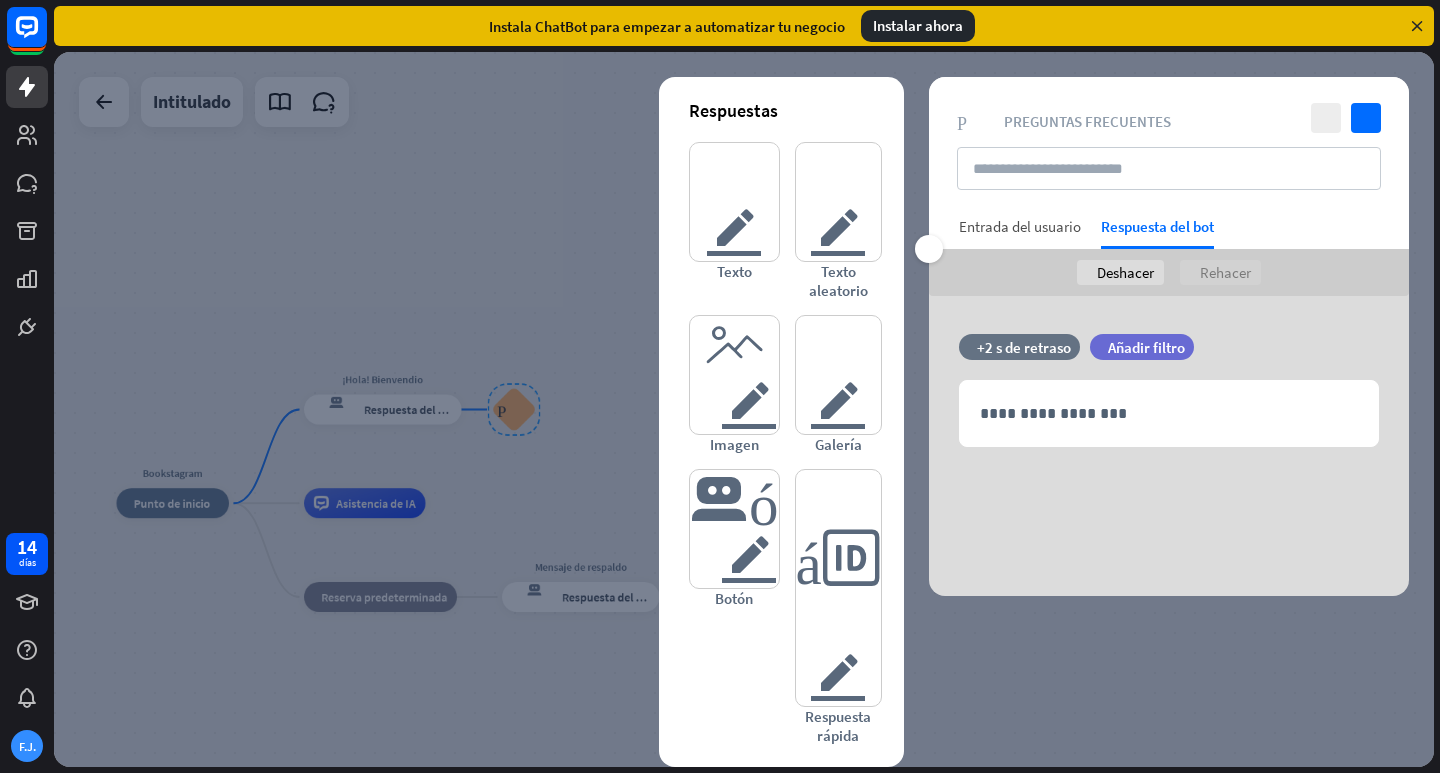 click on "Entrada del usuario" at bounding box center [1020, 226] 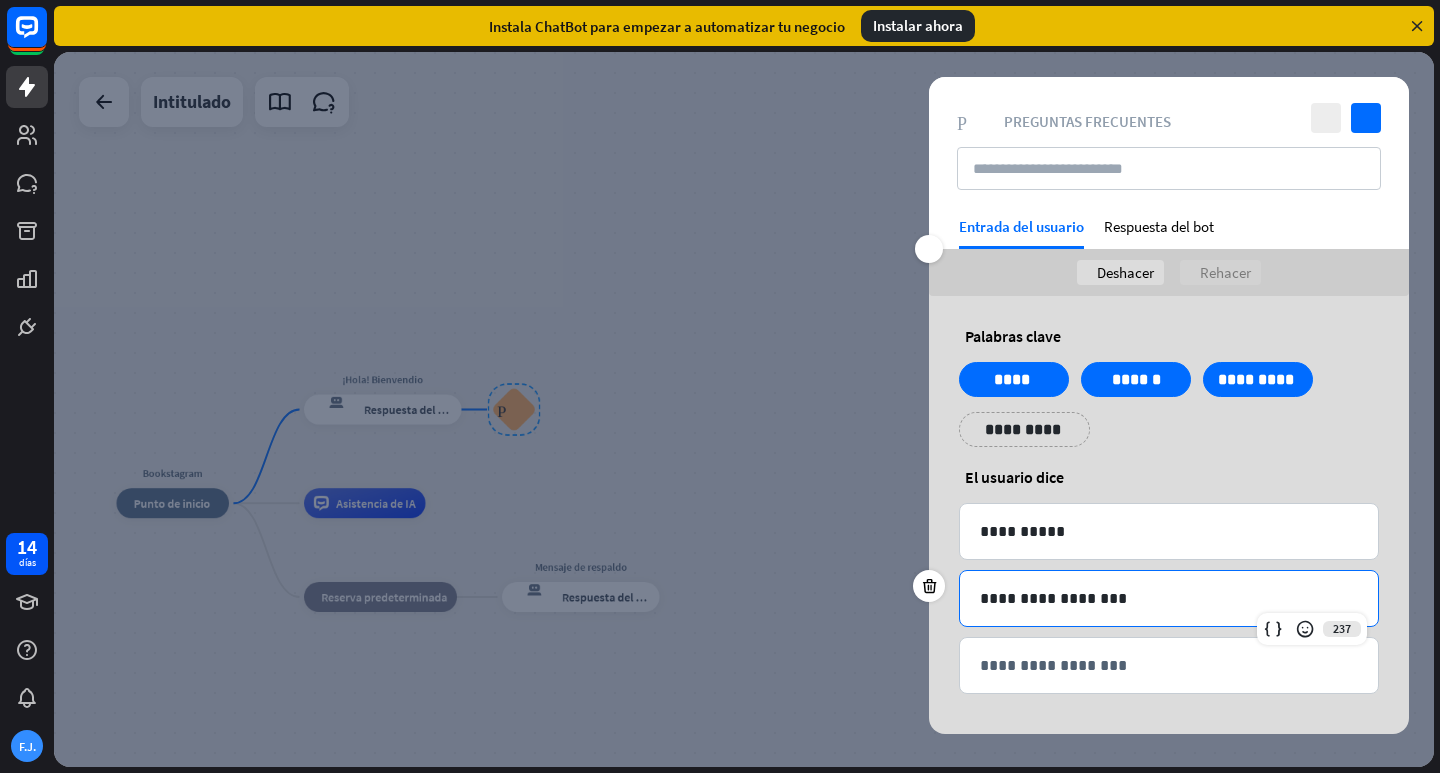 click on "**********" at bounding box center (1169, 598) 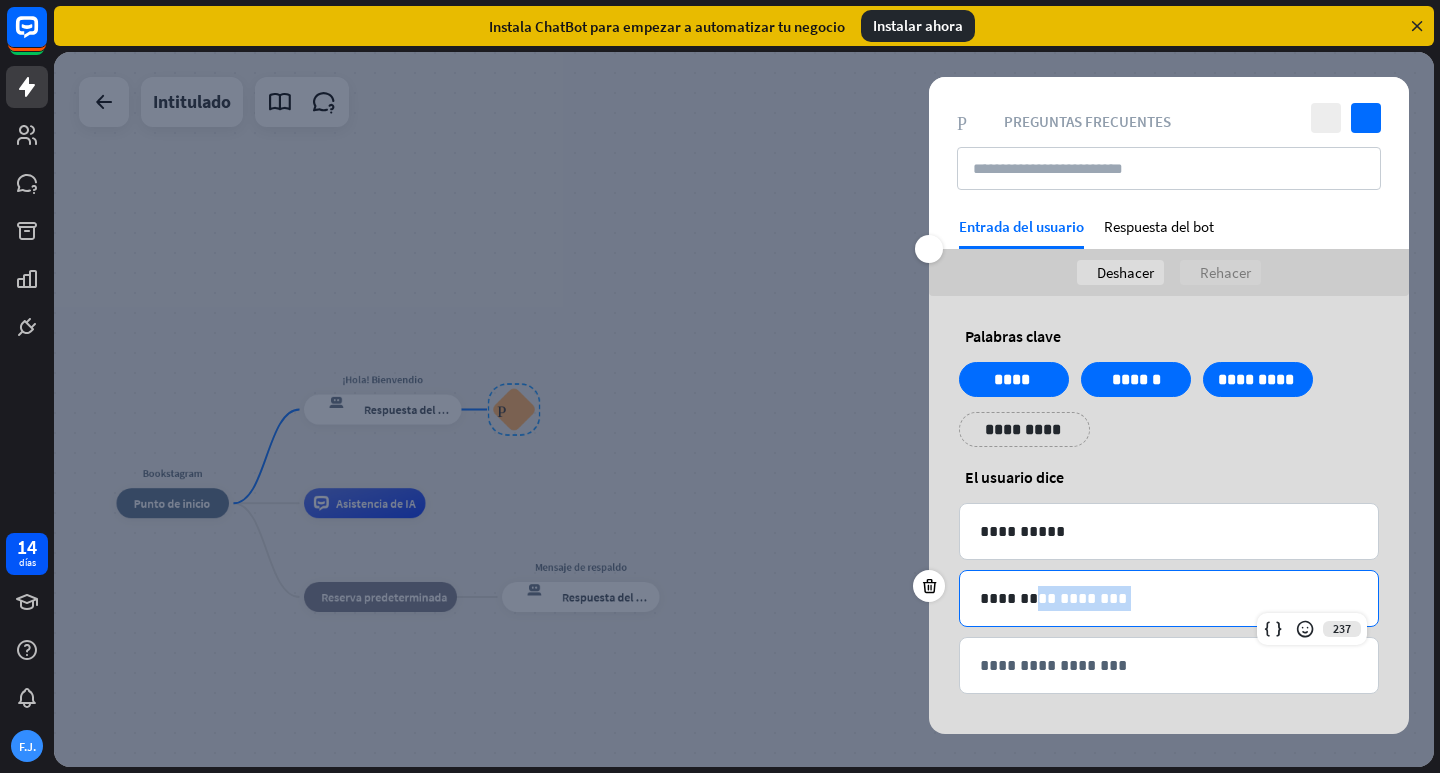 drag, startPoint x: 1129, startPoint y: 599, endPoint x: 1025, endPoint y: 600, distance: 104.00481 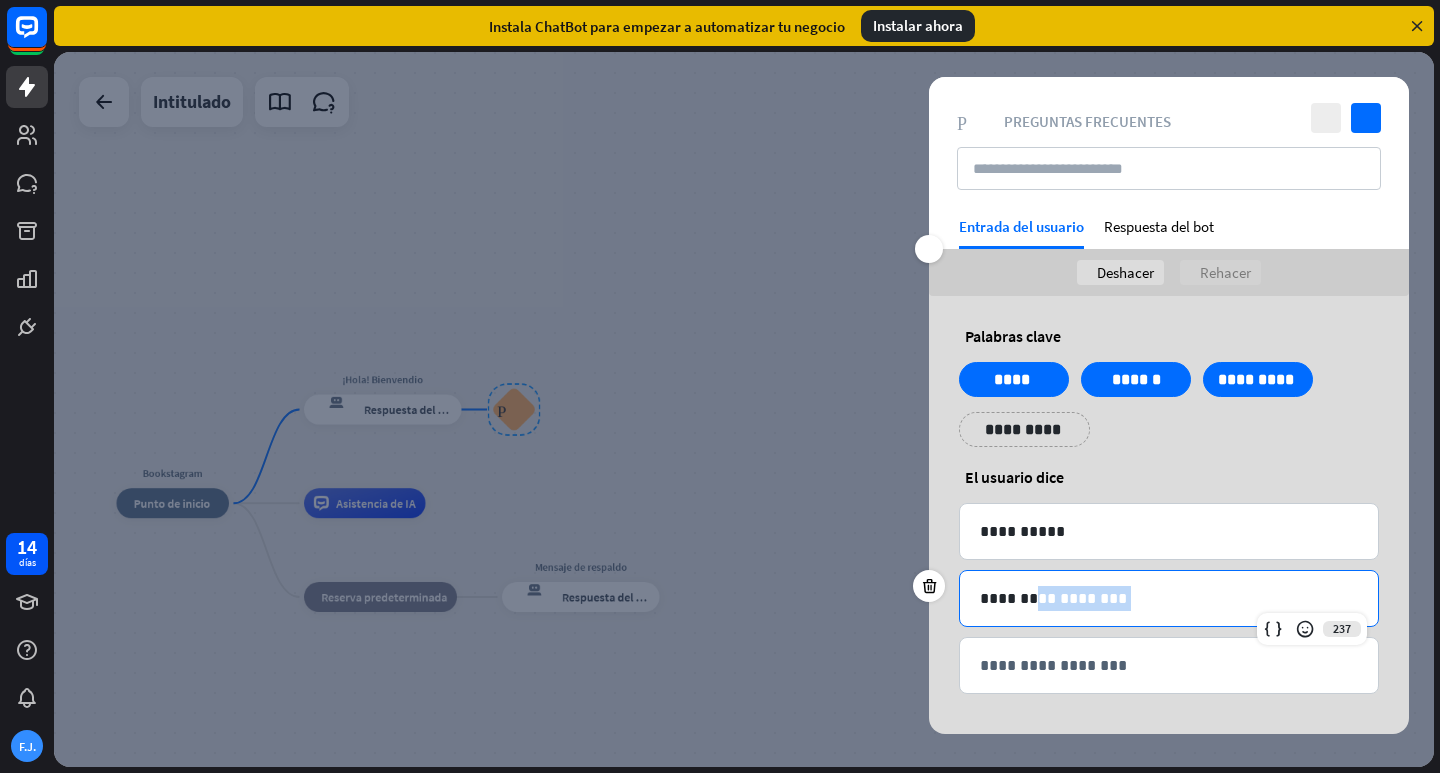 click on "**********" at bounding box center [1169, 598] 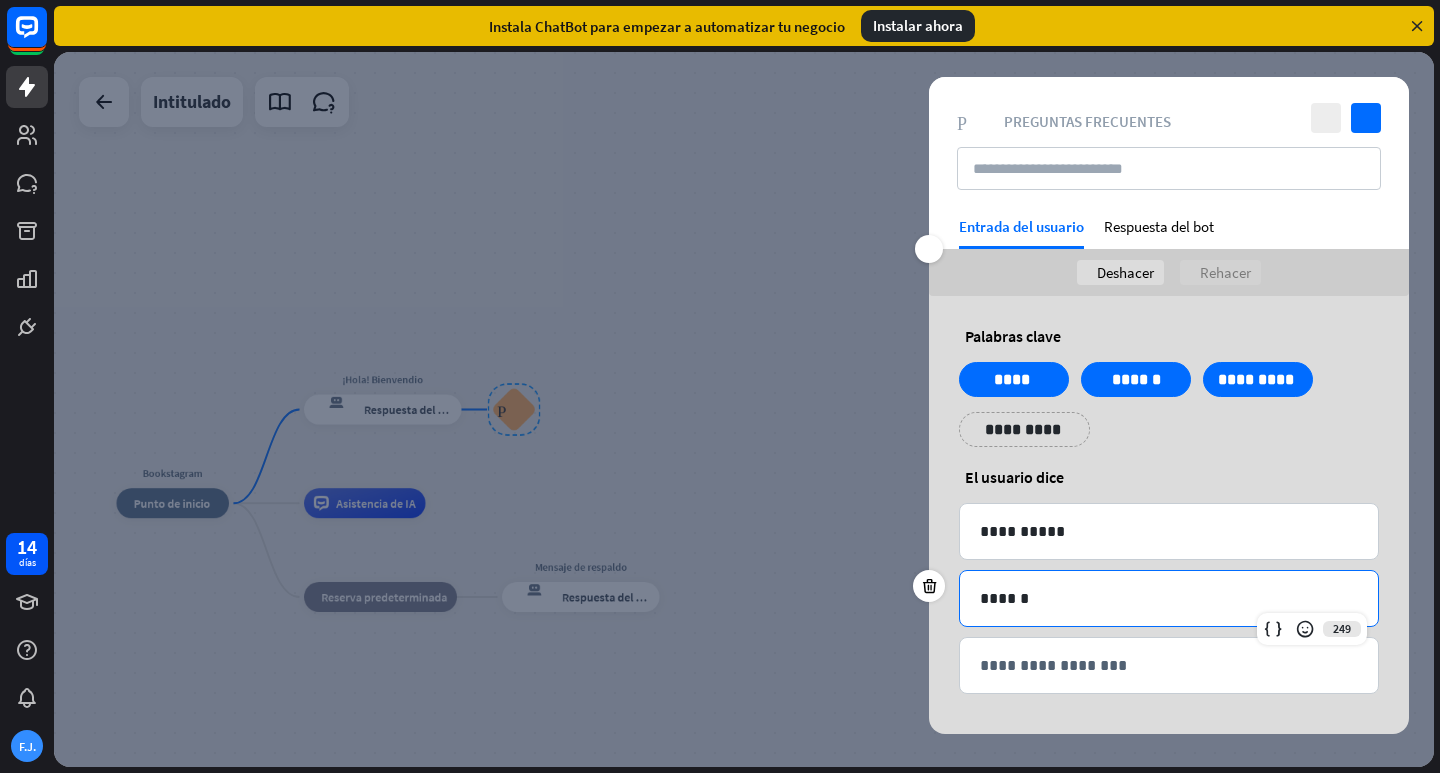 click on "******" at bounding box center (1169, 598) 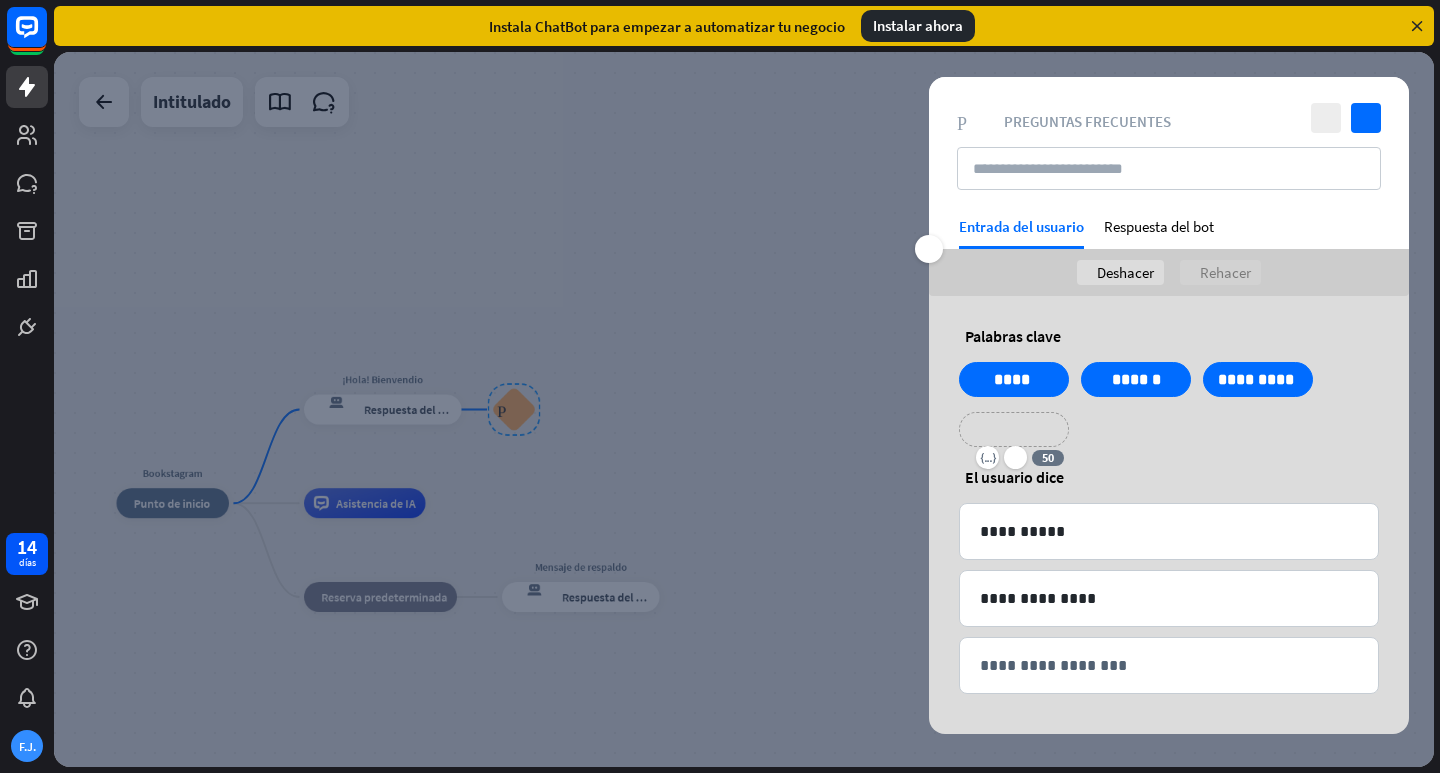 click on "**********" at bounding box center (1014, 429) 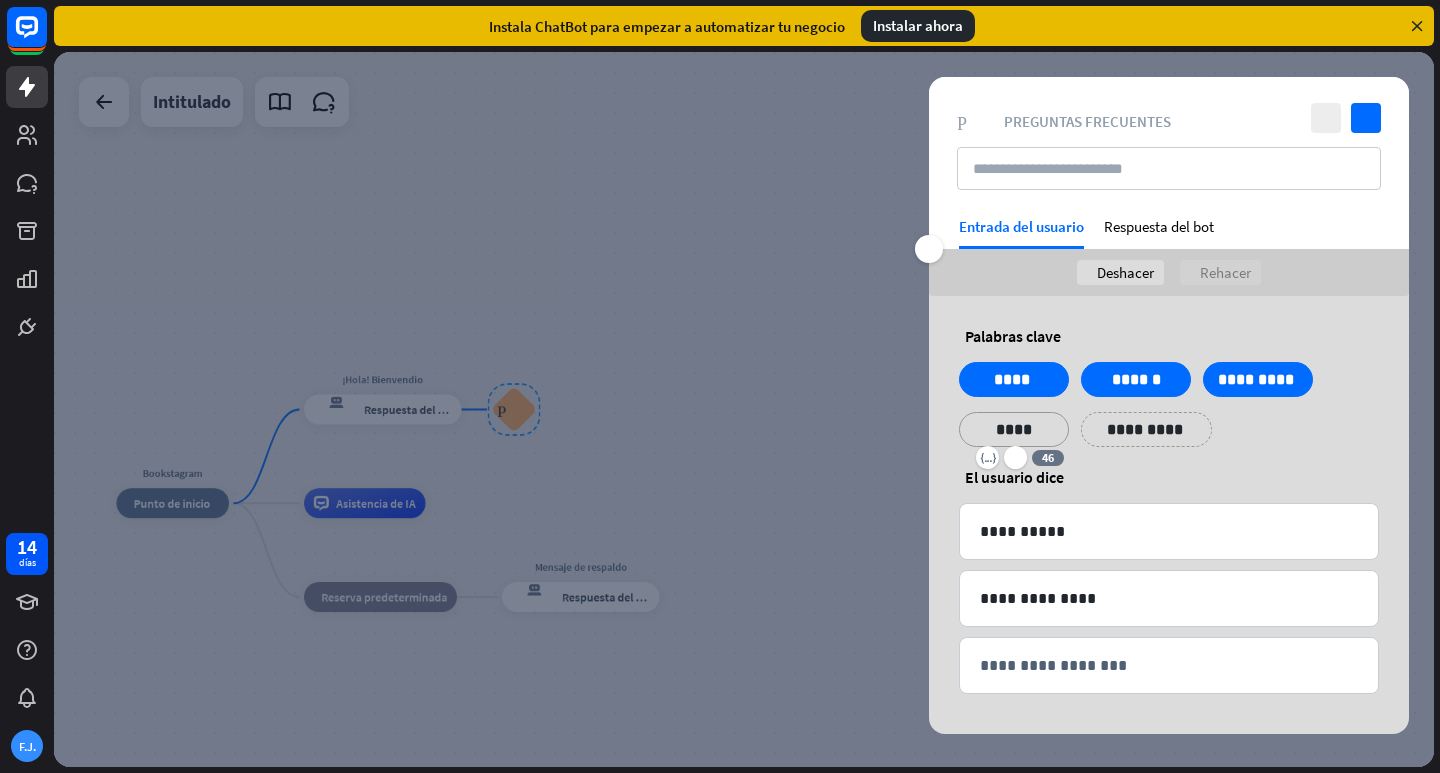 click on "**********" at bounding box center [1169, 412] 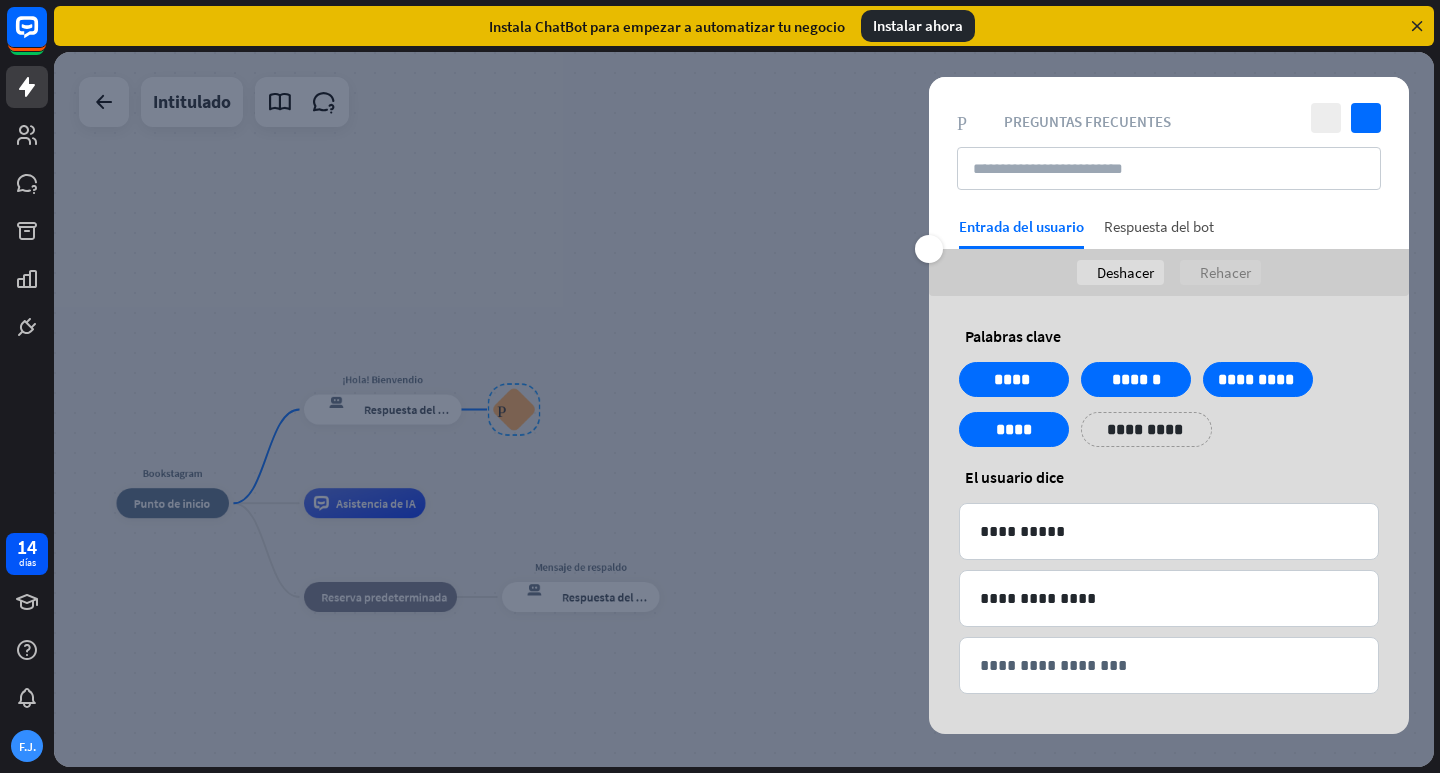 click on "Respuesta del bot" at bounding box center (1159, 233) 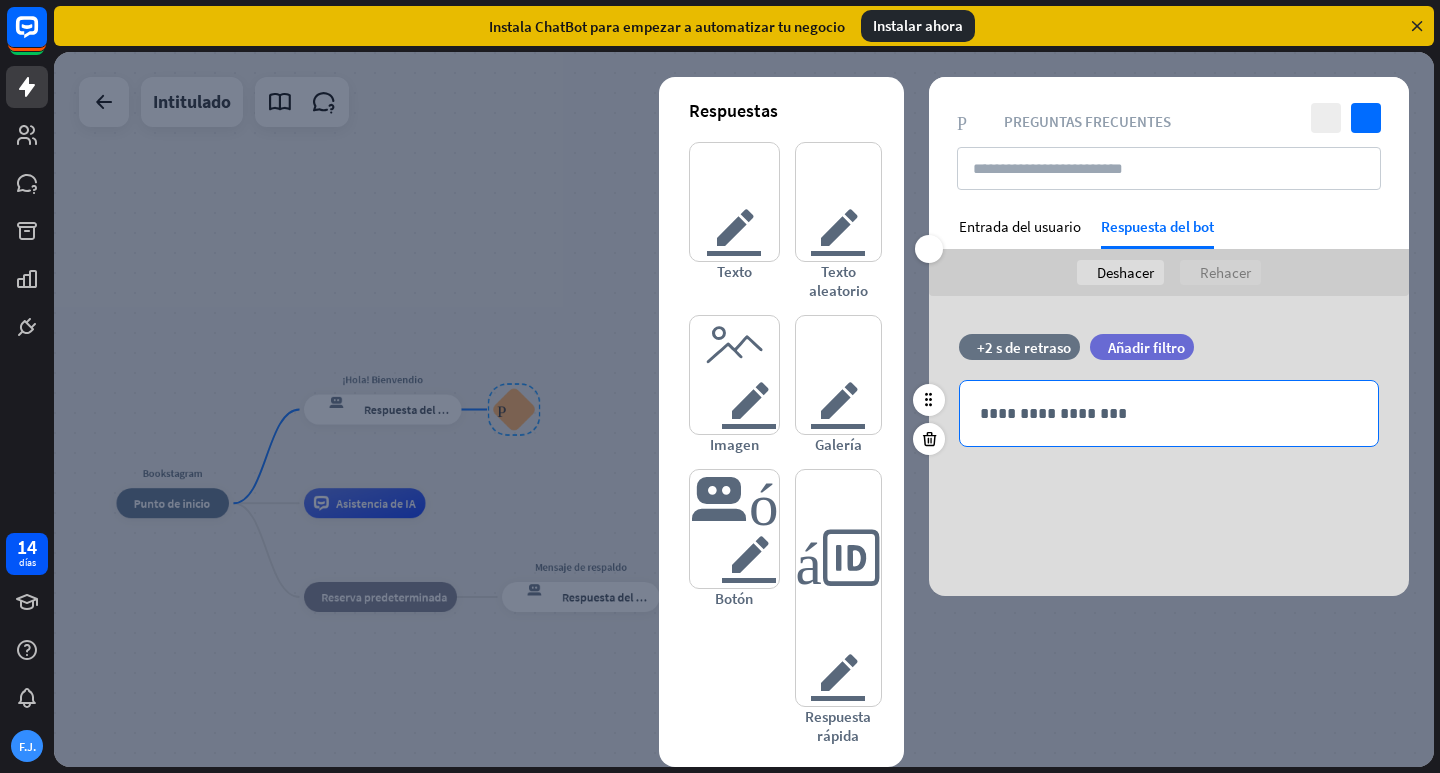 drag, startPoint x: 1115, startPoint y: 417, endPoint x: 1125, endPoint y: 394, distance: 25.079872 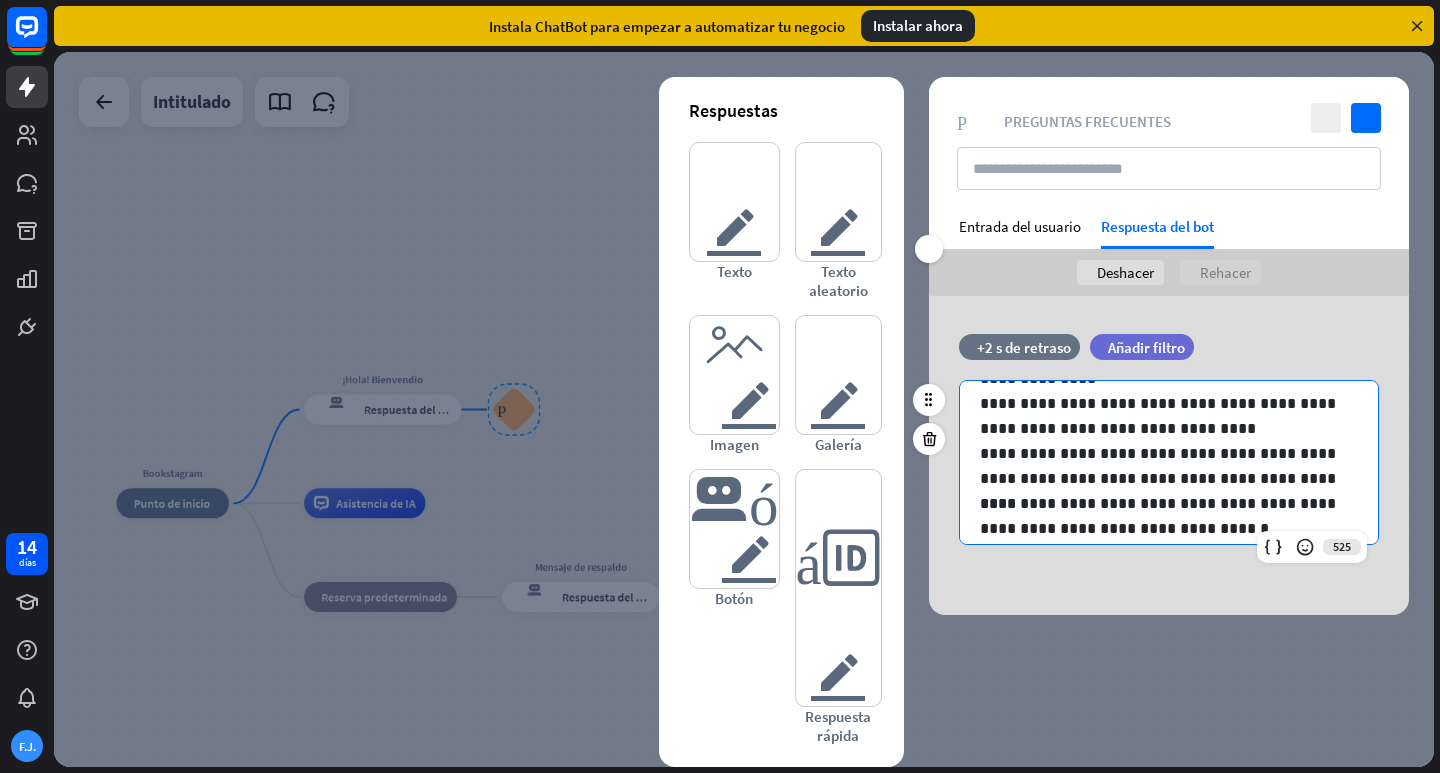 scroll, scrollTop: 0, scrollLeft: 0, axis: both 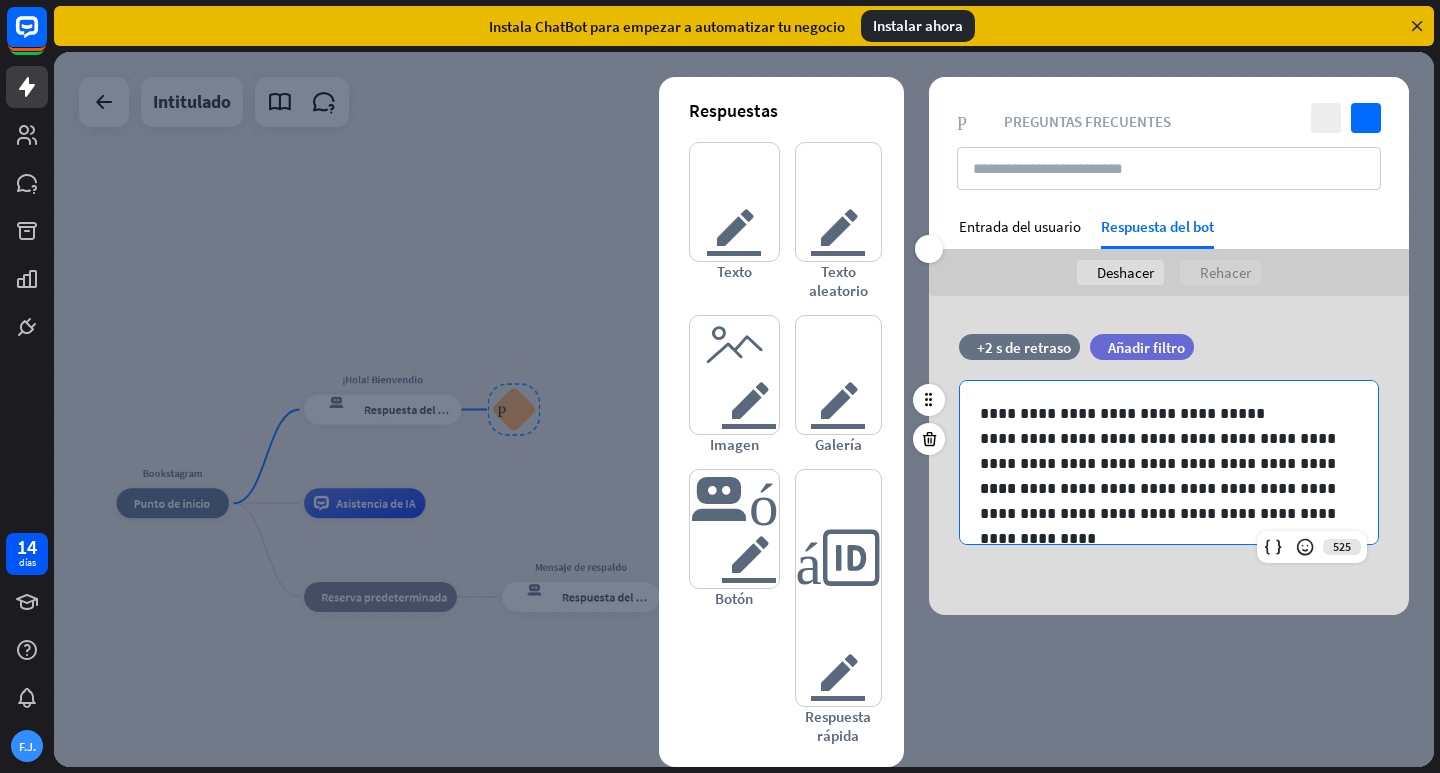 click on "**********" at bounding box center (1161, 413) 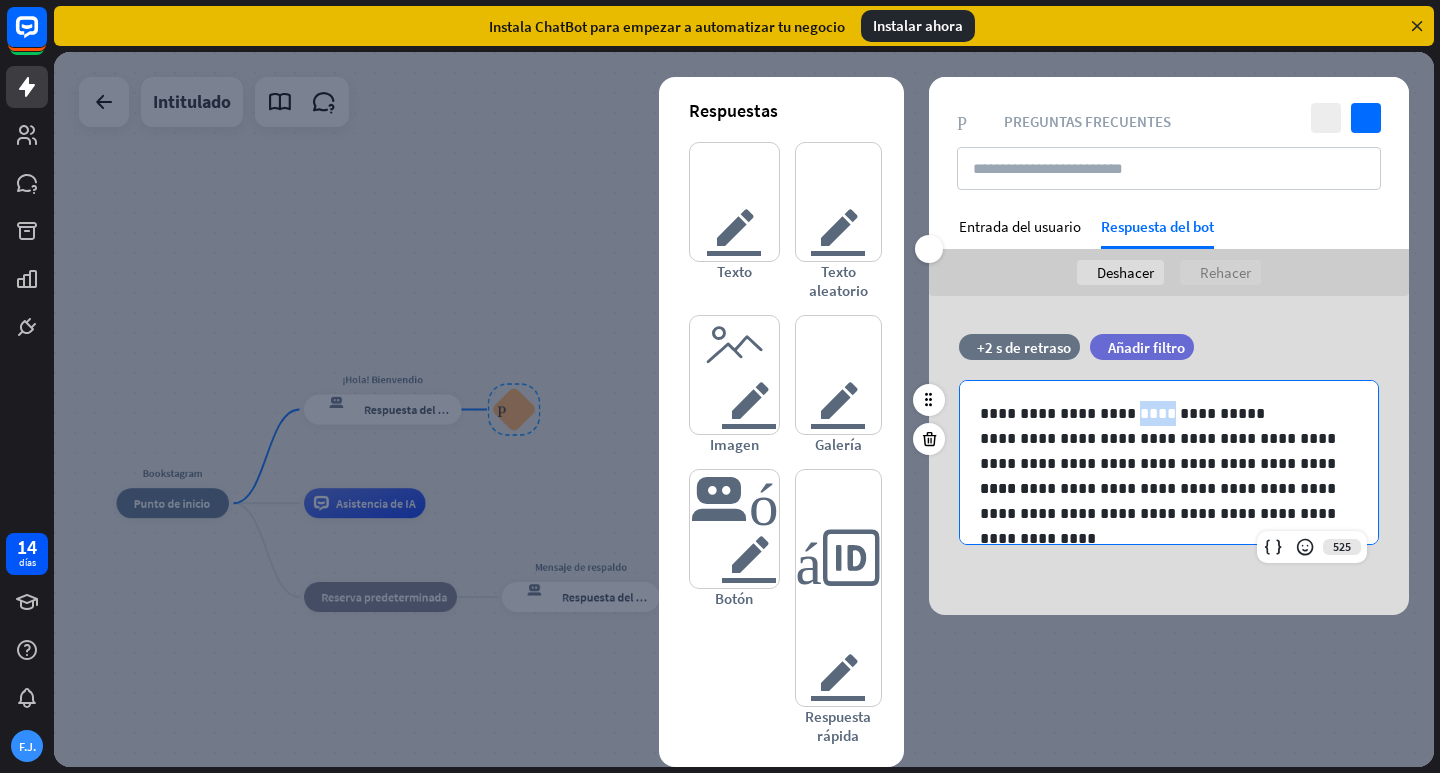 click on "**********" at bounding box center (1161, 413) 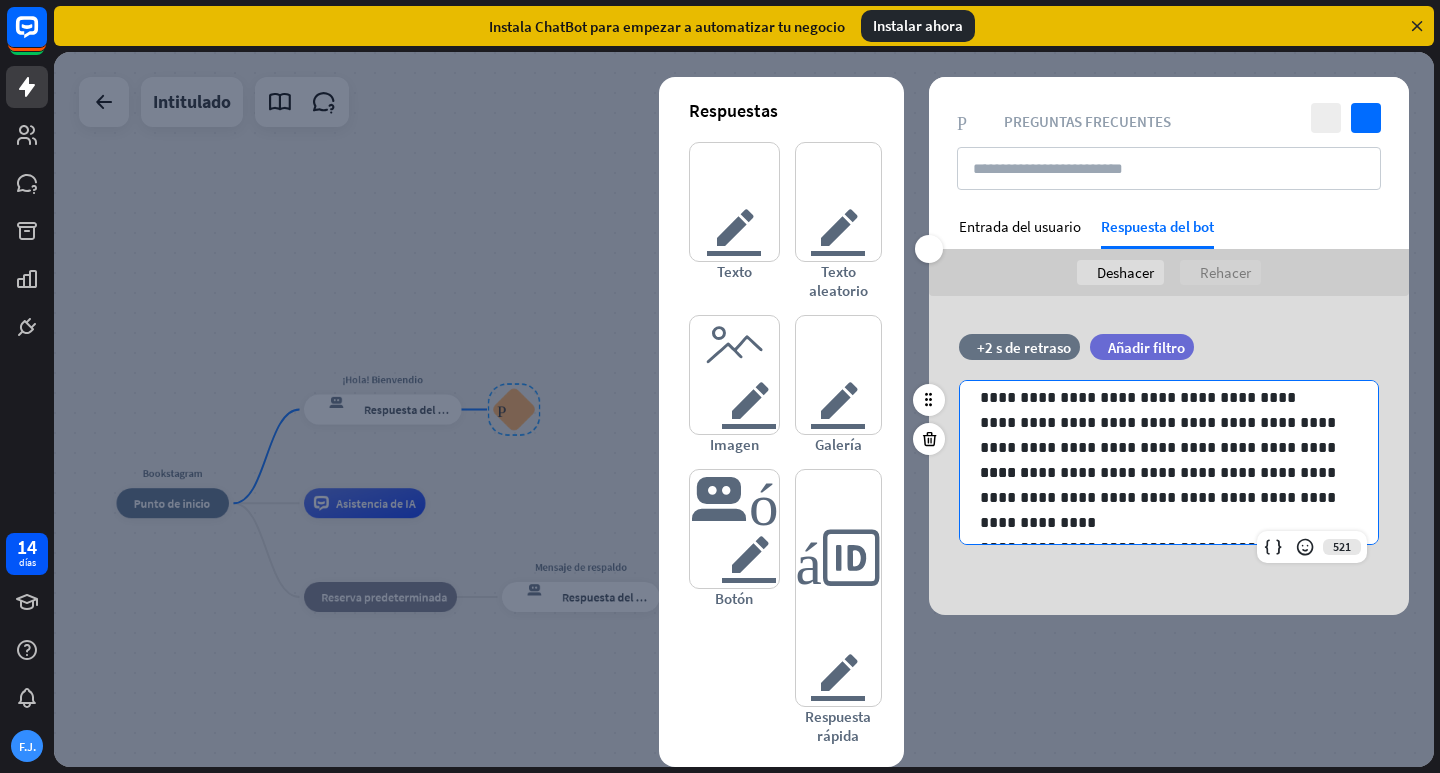 scroll, scrollTop: 0, scrollLeft: 0, axis: both 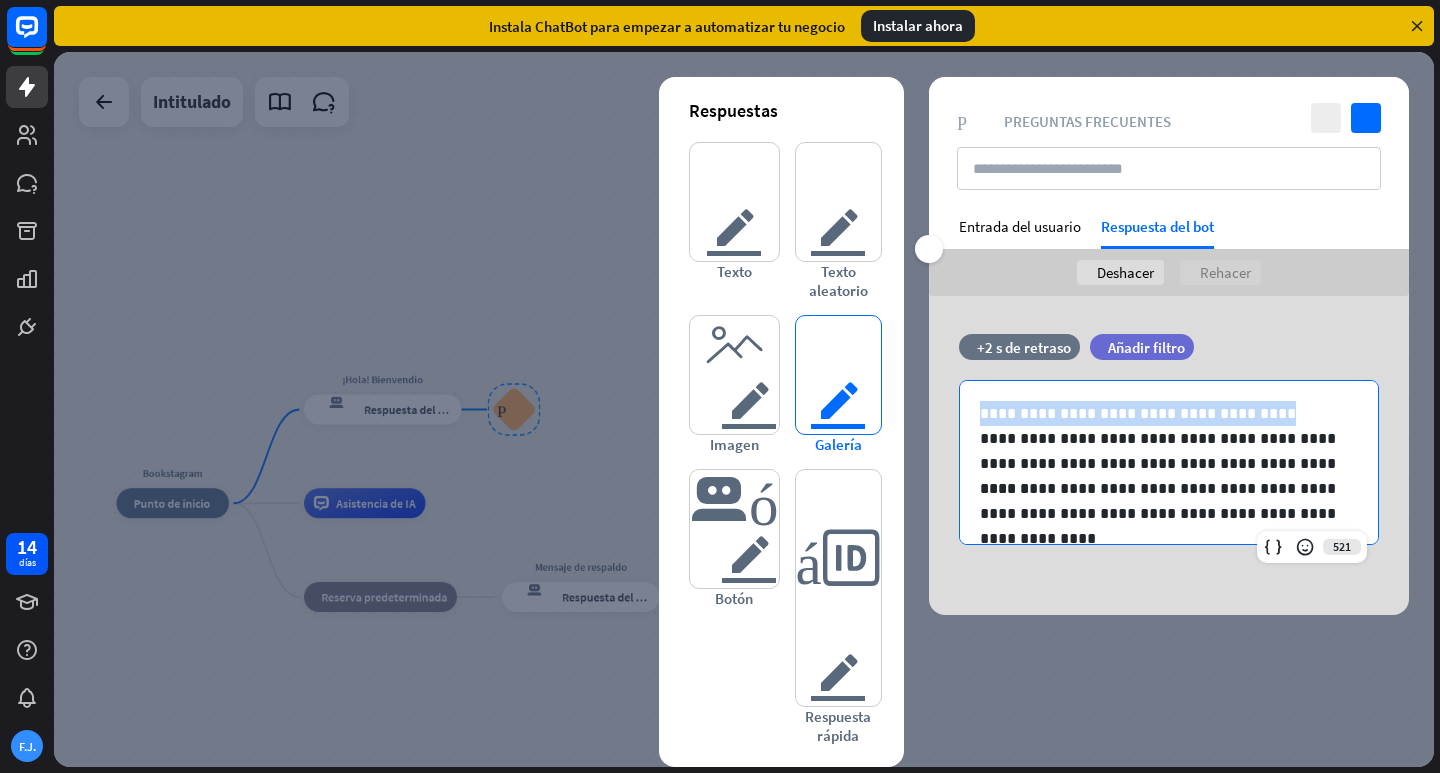 drag, startPoint x: 1233, startPoint y: 416, endPoint x: 863, endPoint y: 388, distance: 371.05795 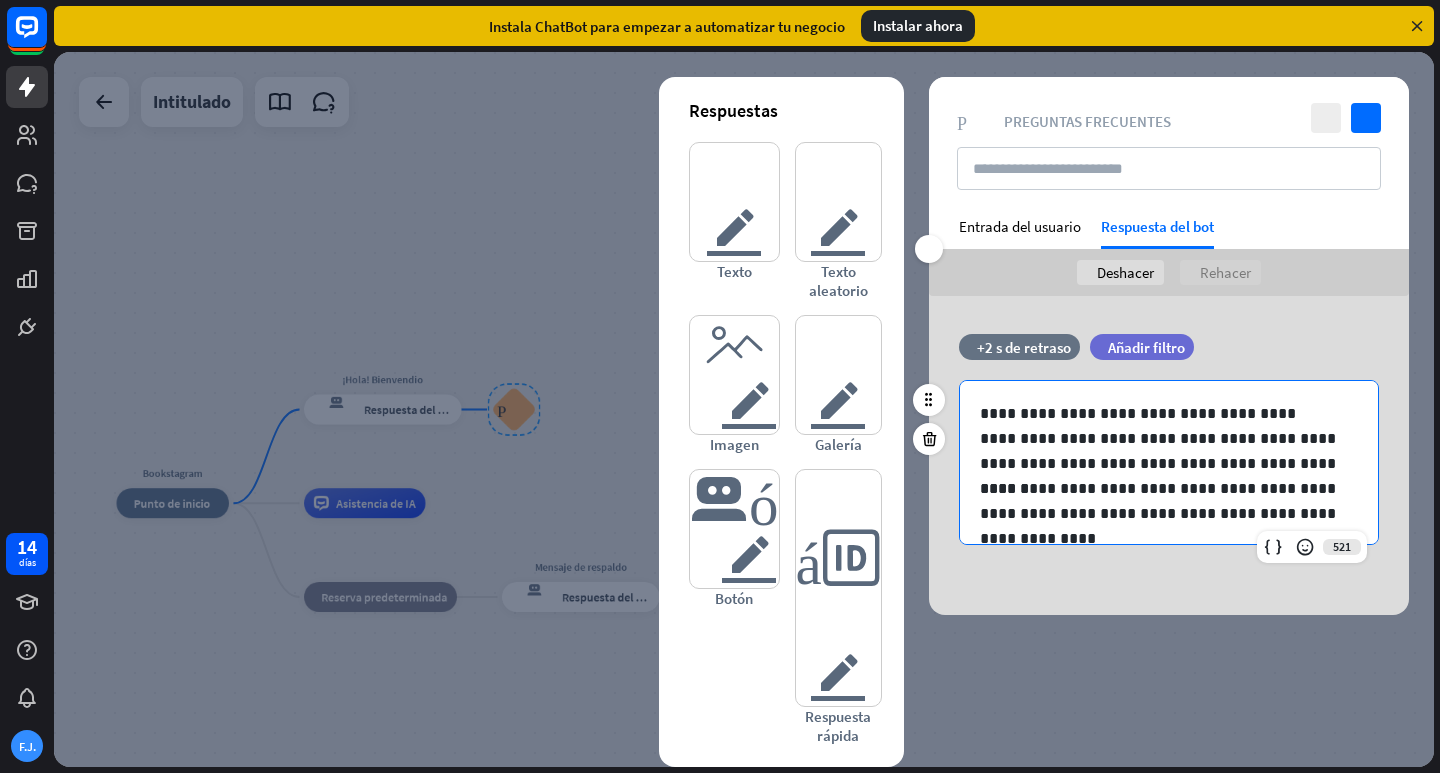 click on "**********" at bounding box center (1161, 513) 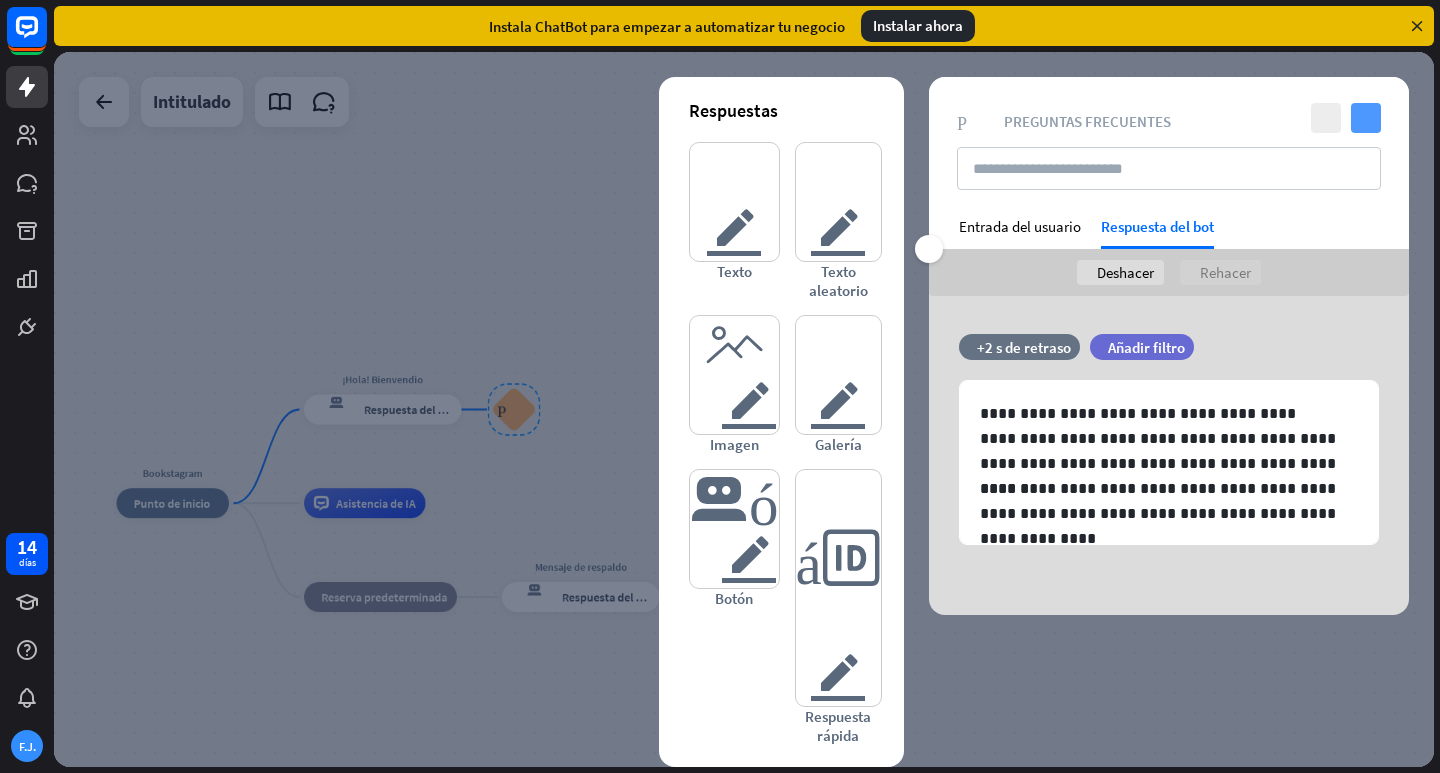 click on "controlar" at bounding box center [1366, 118] 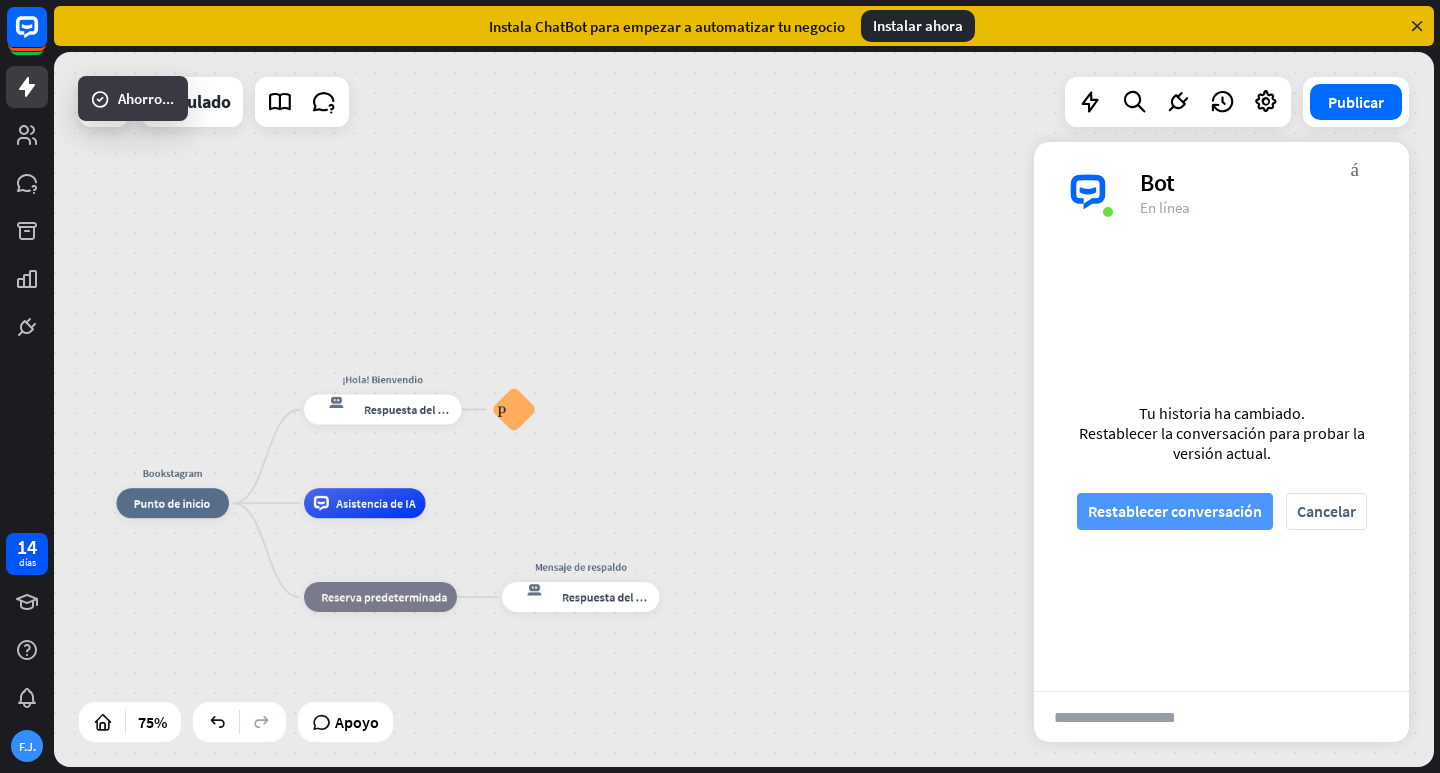 click on "Restablecer conversación" at bounding box center [1175, 511] 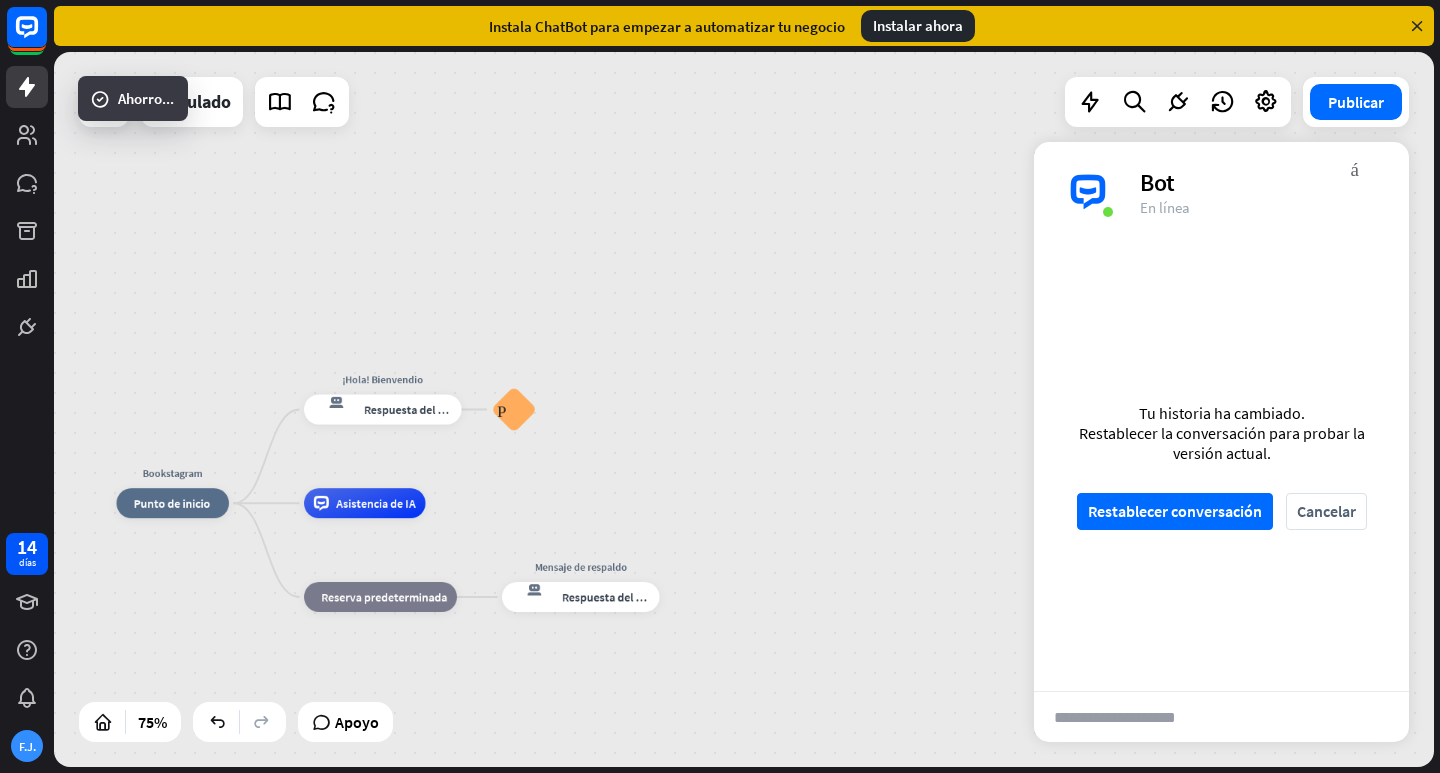 scroll, scrollTop: 0, scrollLeft: 0, axis: both 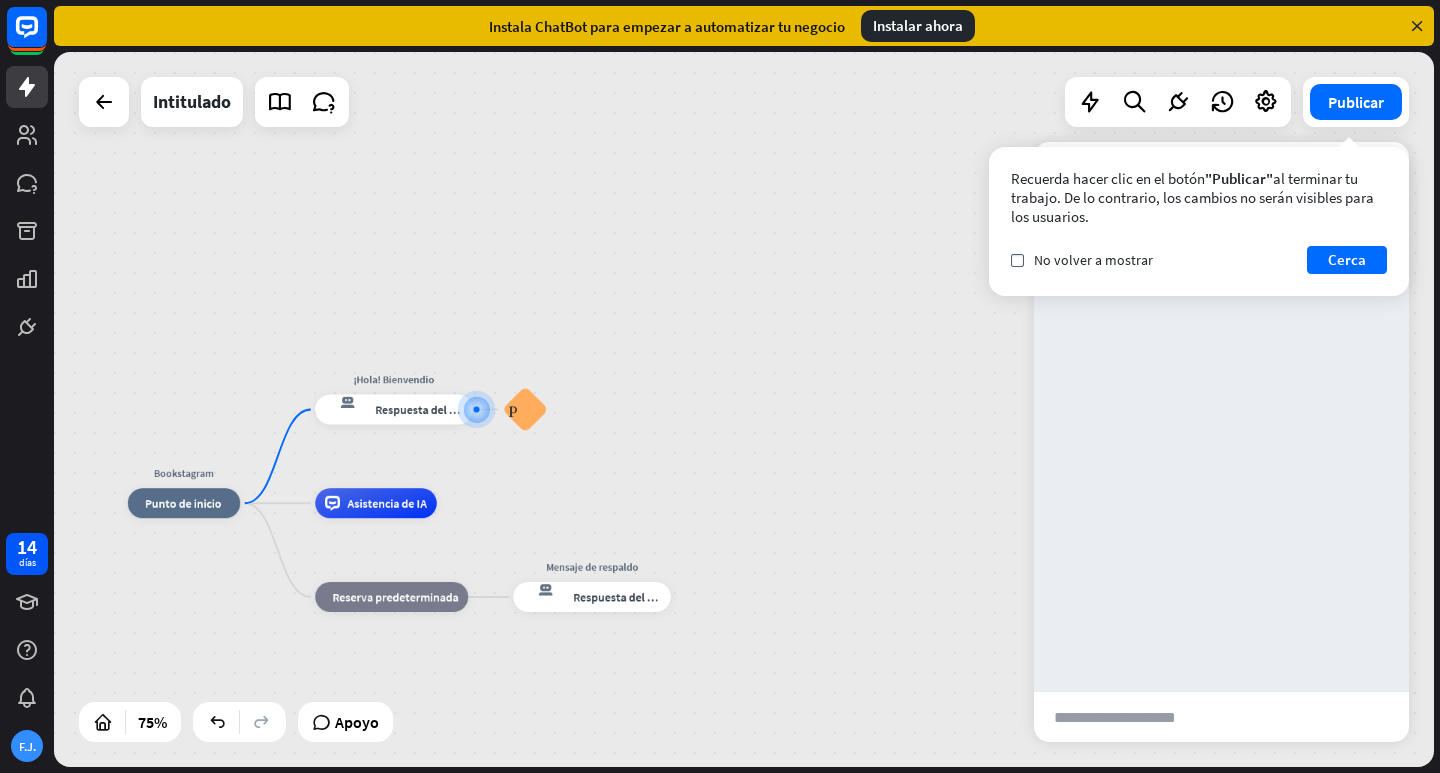 click at bounding box center (1132, 717) 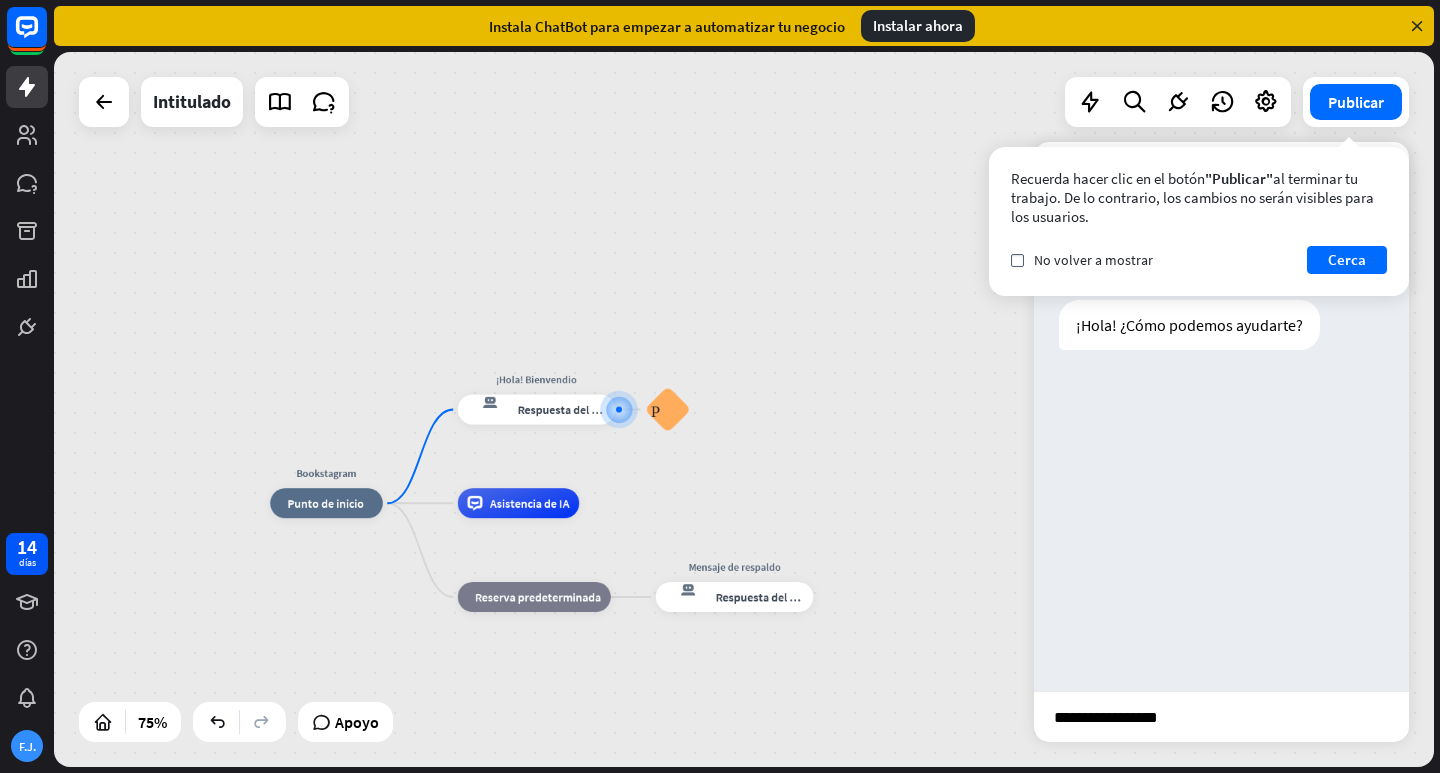 type on "**********" 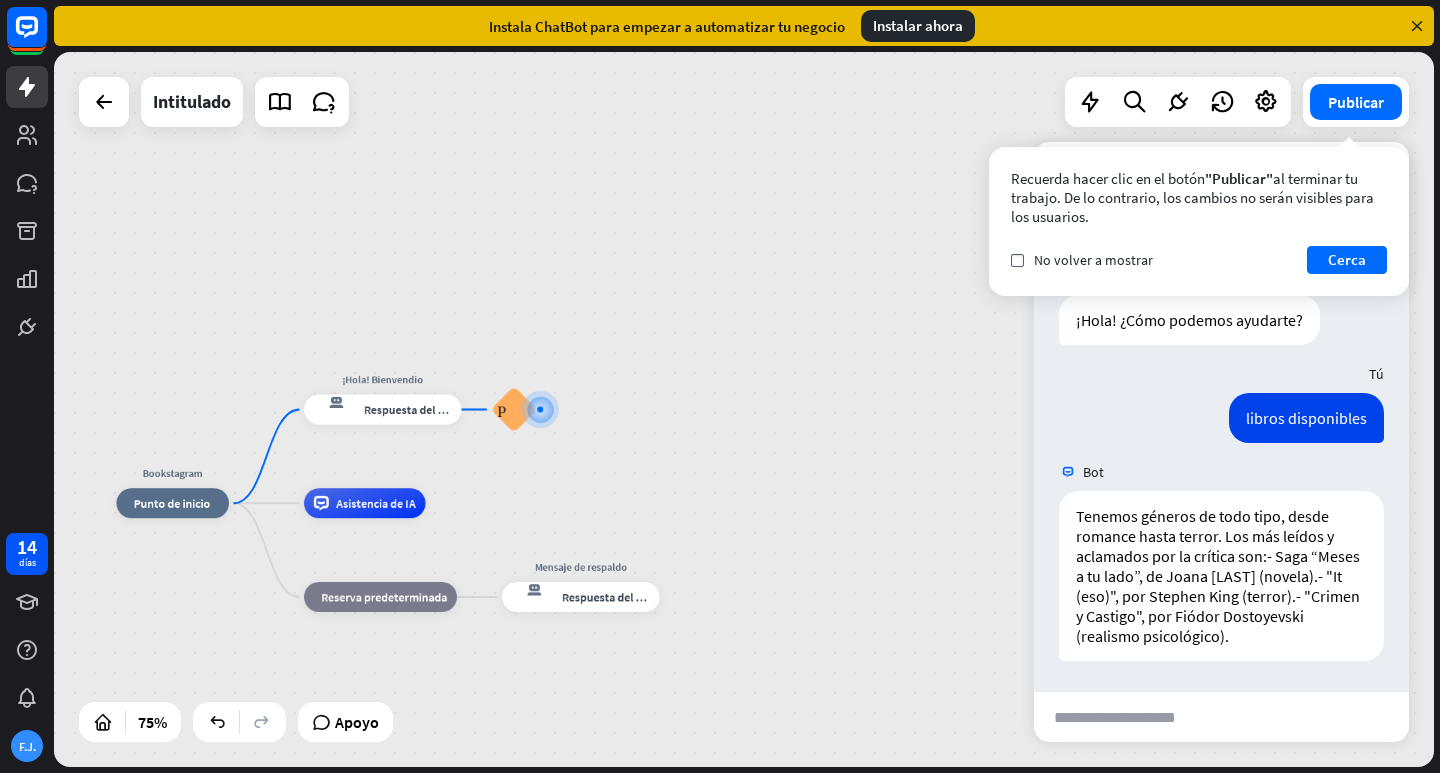 scroll, scrollTop: 25, scrollLeft: 0, axis: vertical 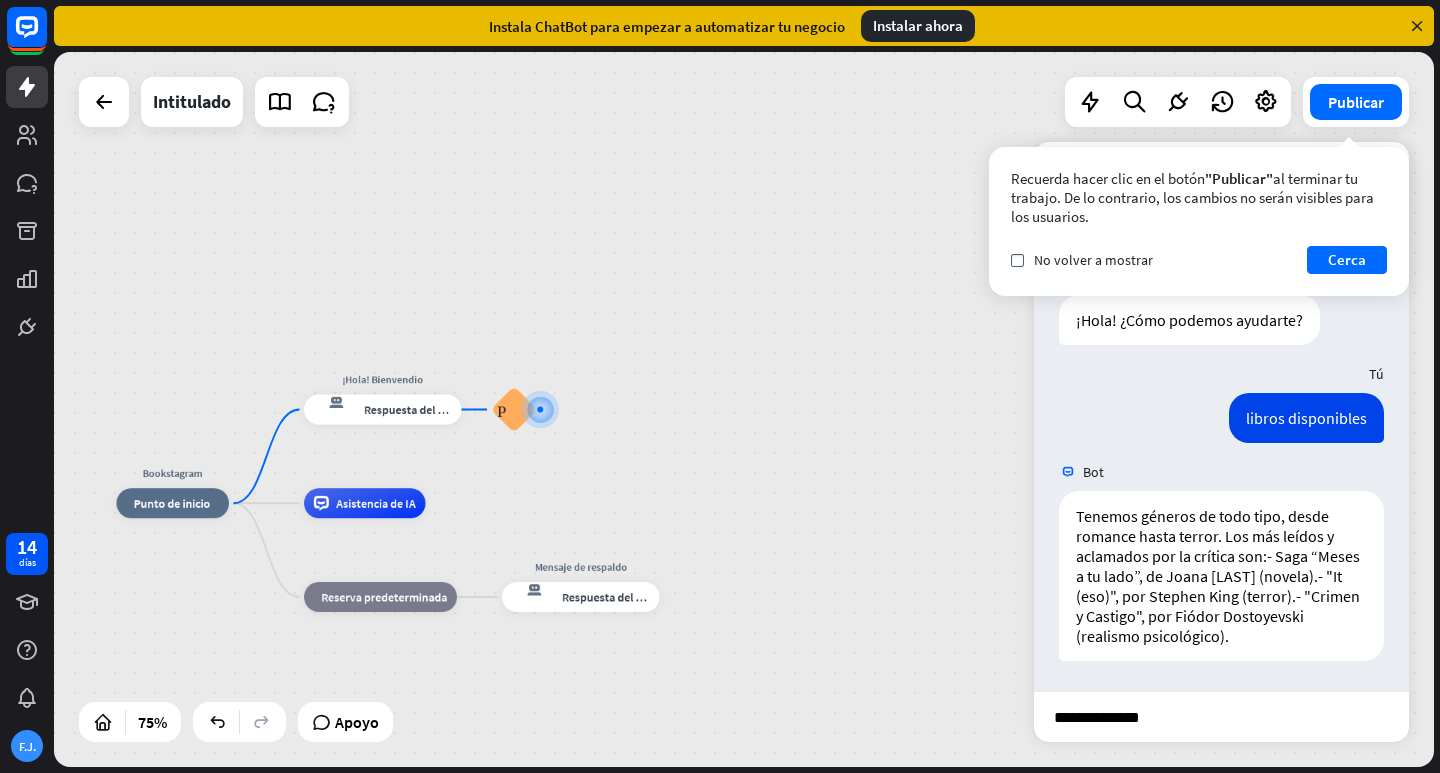type on "**********" 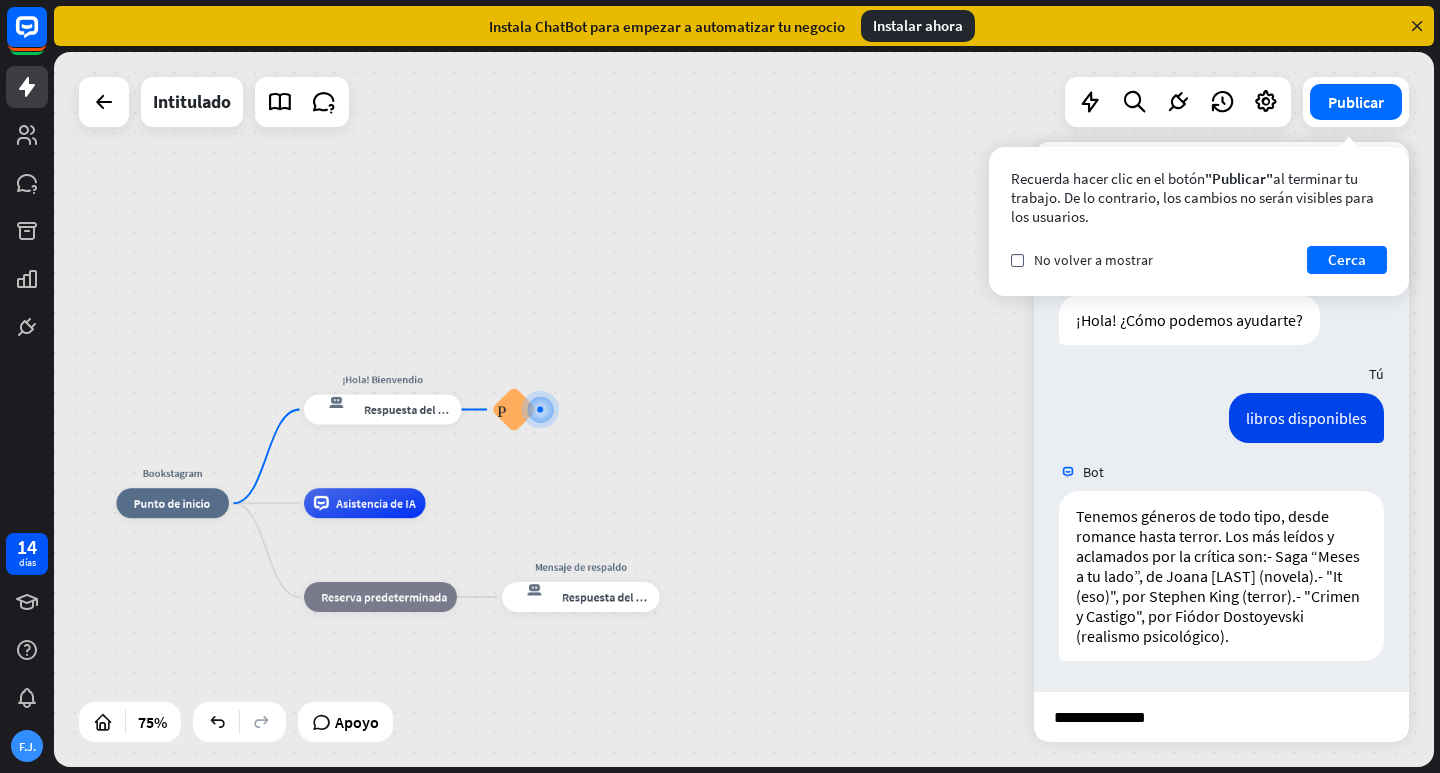type 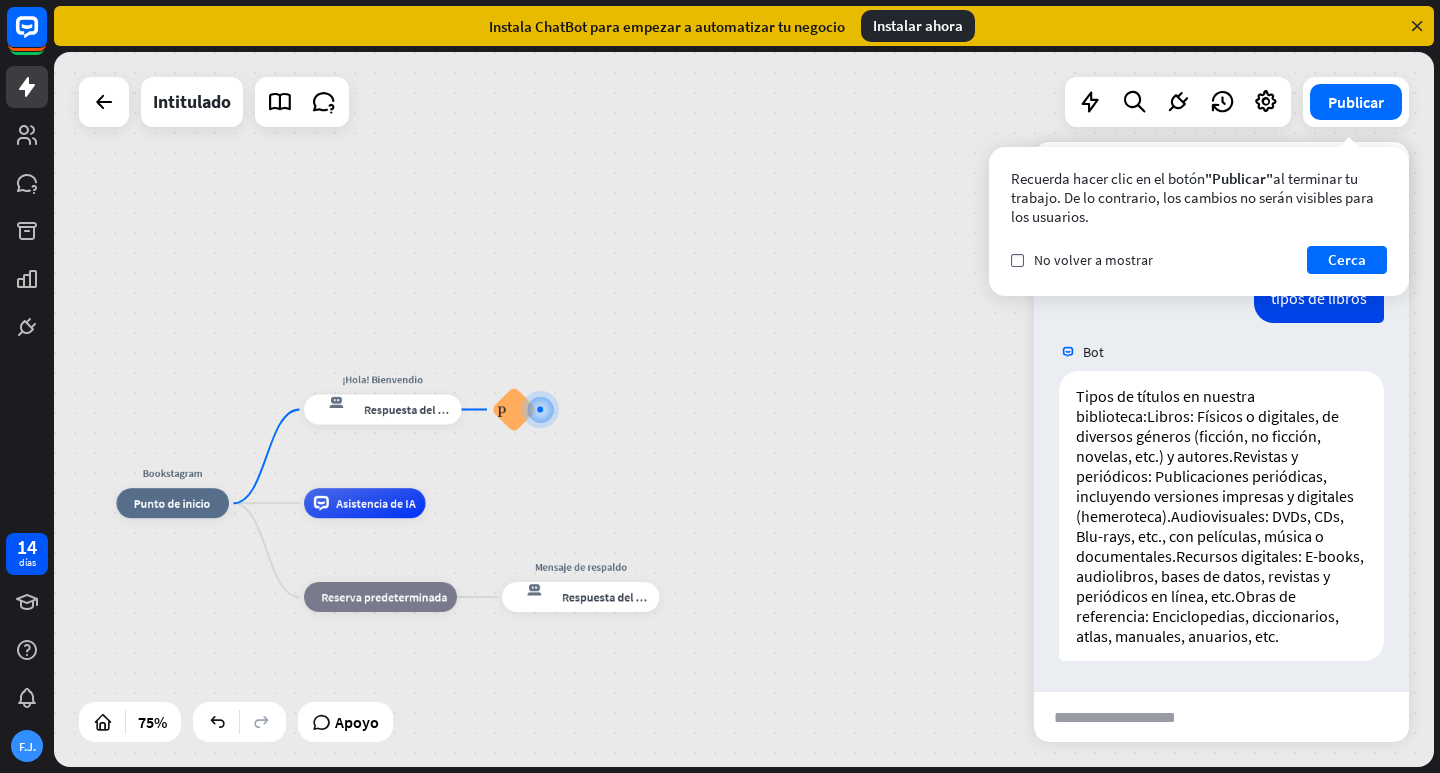 scroll, scrollTop: 501, scrollLeft: 0, axis: vertical 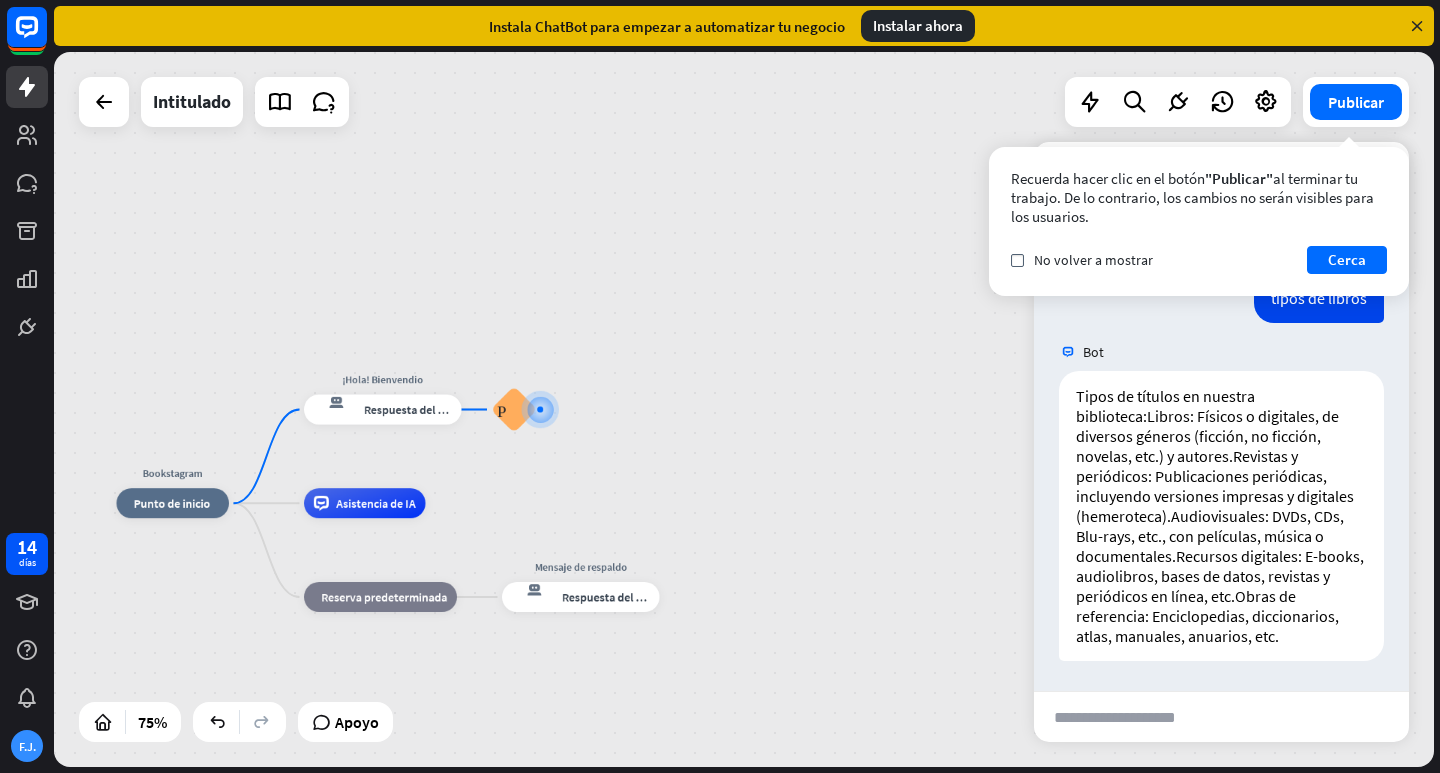 click on "Bookstagram   inicio_2   Punto de inicio                 ¡Hola! Bienvendio   respuesta del bot de bloqueo   Respuesta del bot                   Preguntas frecuentes sobre bloques                         Asistencia de IA                   bloque_de_retroceso   Reserva predeterminada                 Mensaje de respaldo   respuesta del bot de bloqueo   Respuesta del bot" at bounding box center (744, 409) 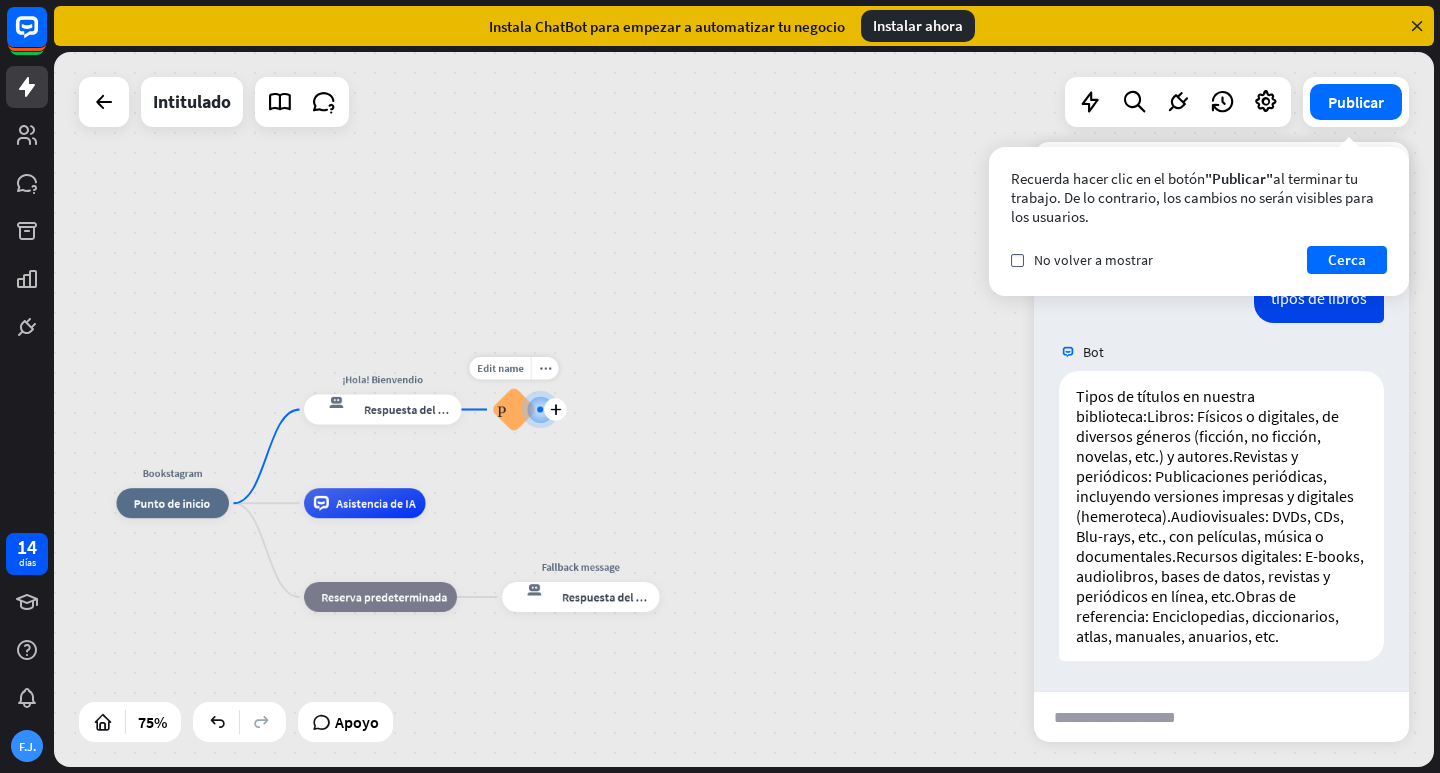 click on "Preguntas frecuentes sobre bloques" at bounding box center (514, 409) 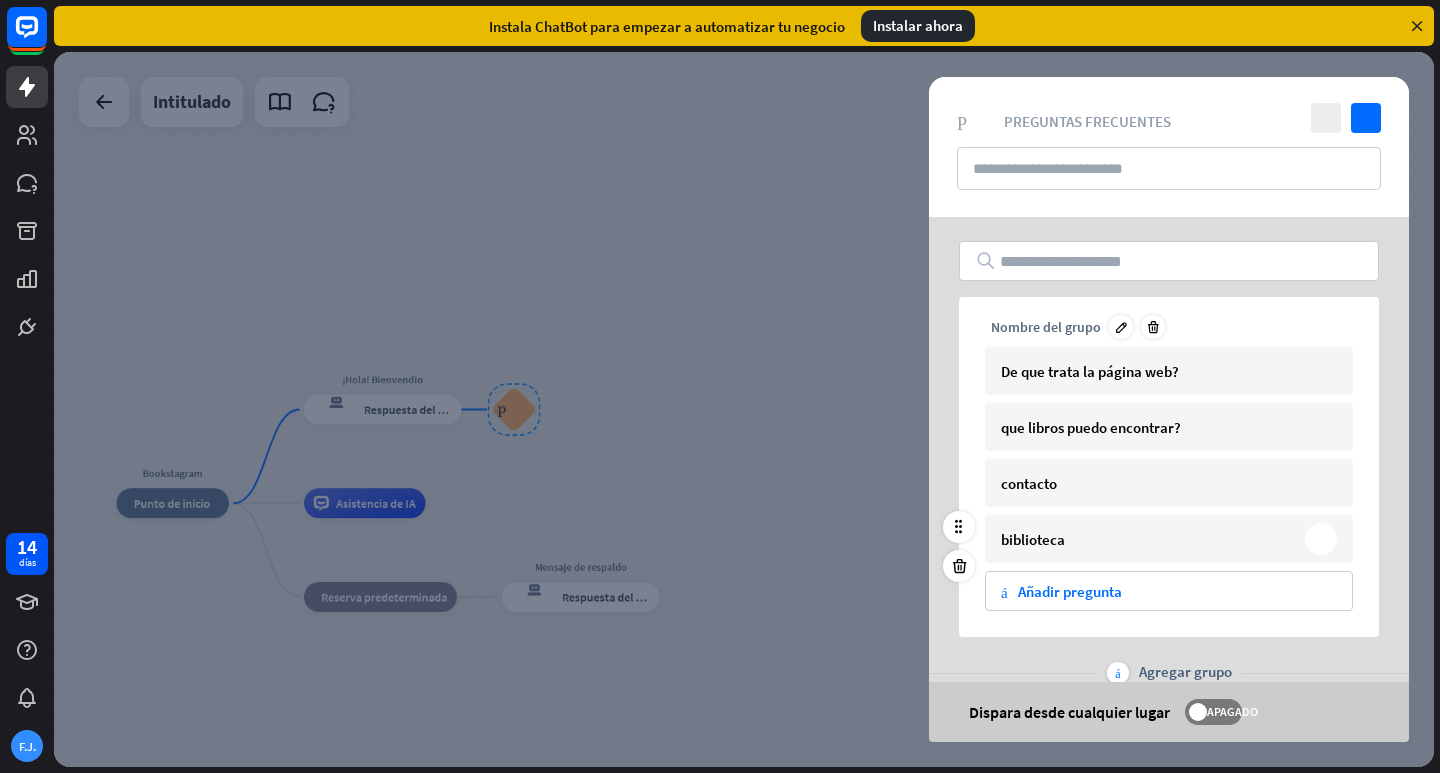 click on "biblioteca" at bounding box center [1033, 539] 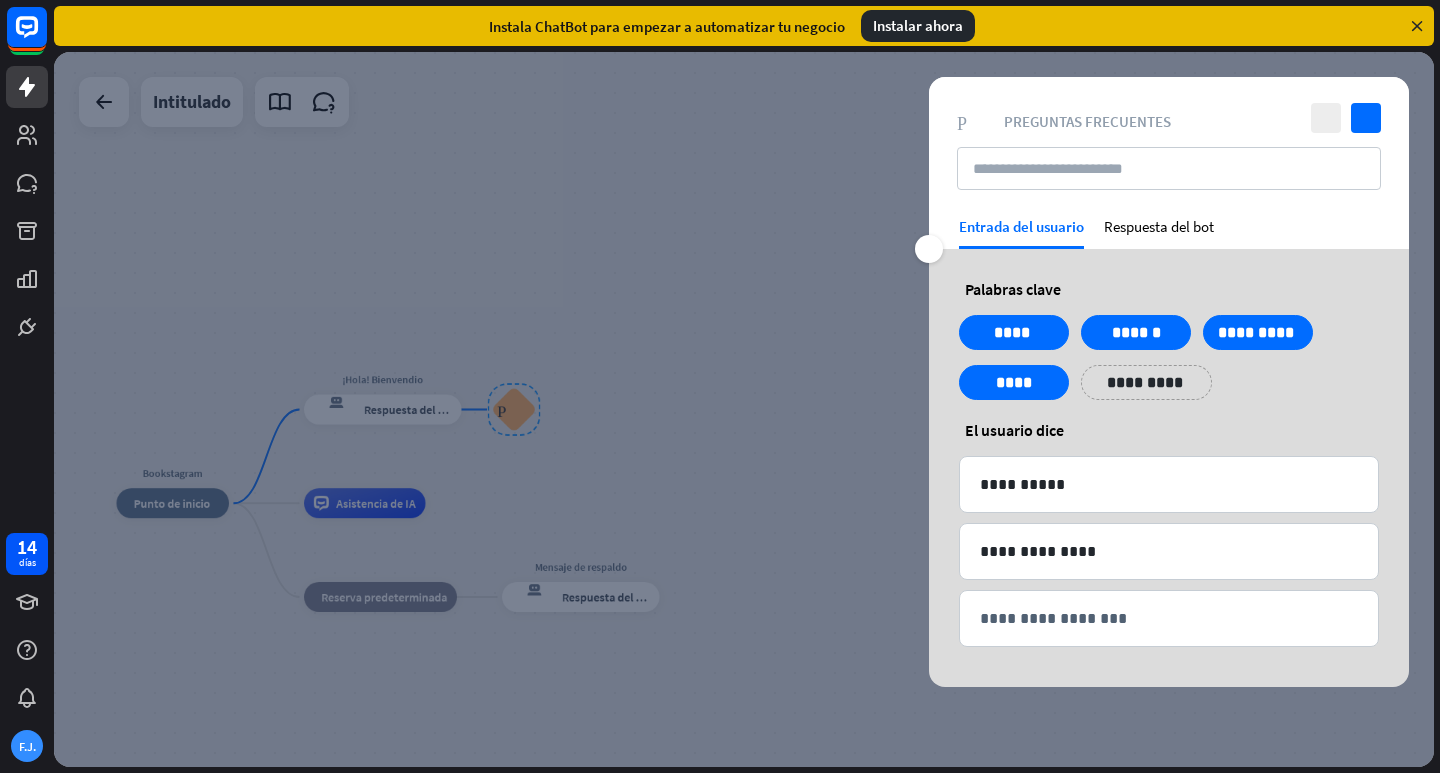 click on "cerca
controlar
Preguntas frecuentes sobre bloques   Preguntas frecuentes" at bounding box center [1169, 147] 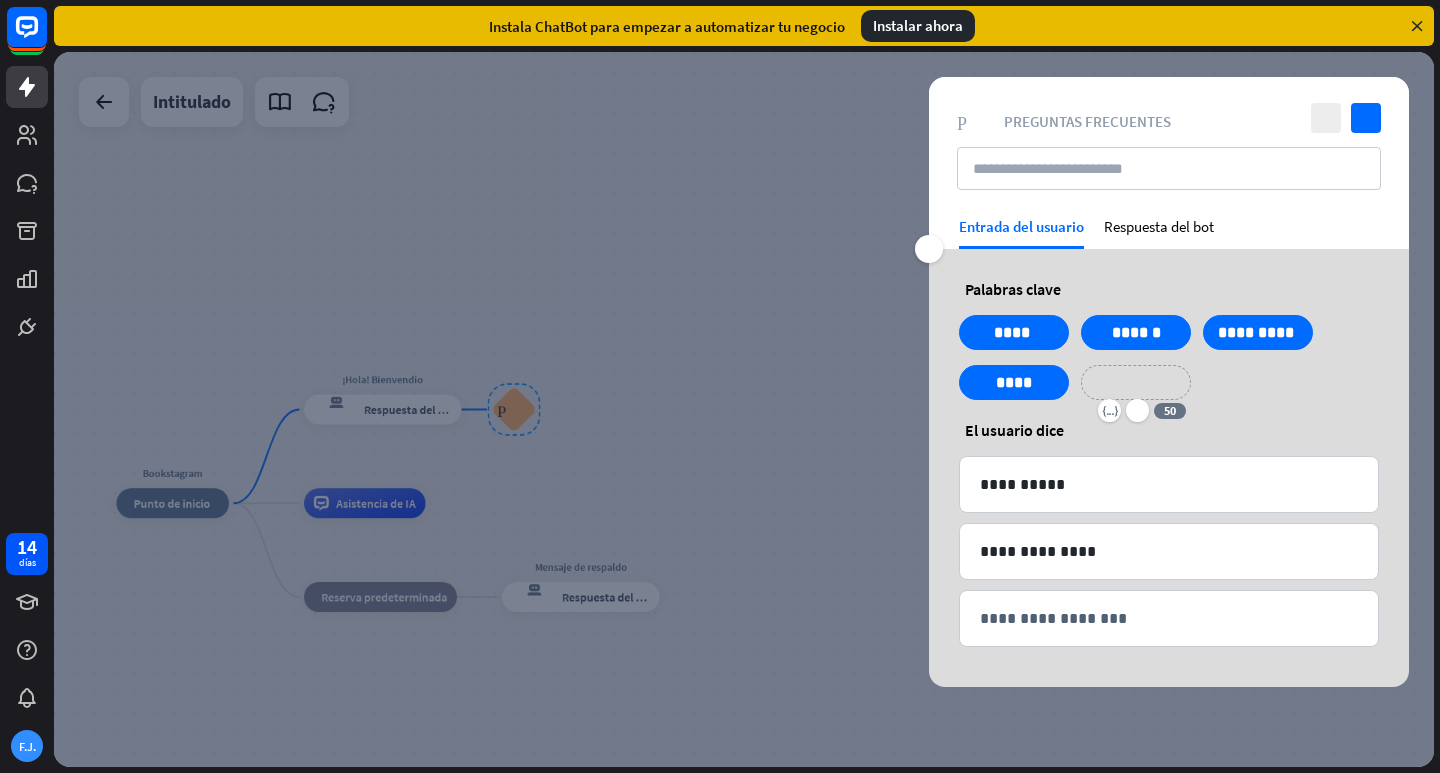 type 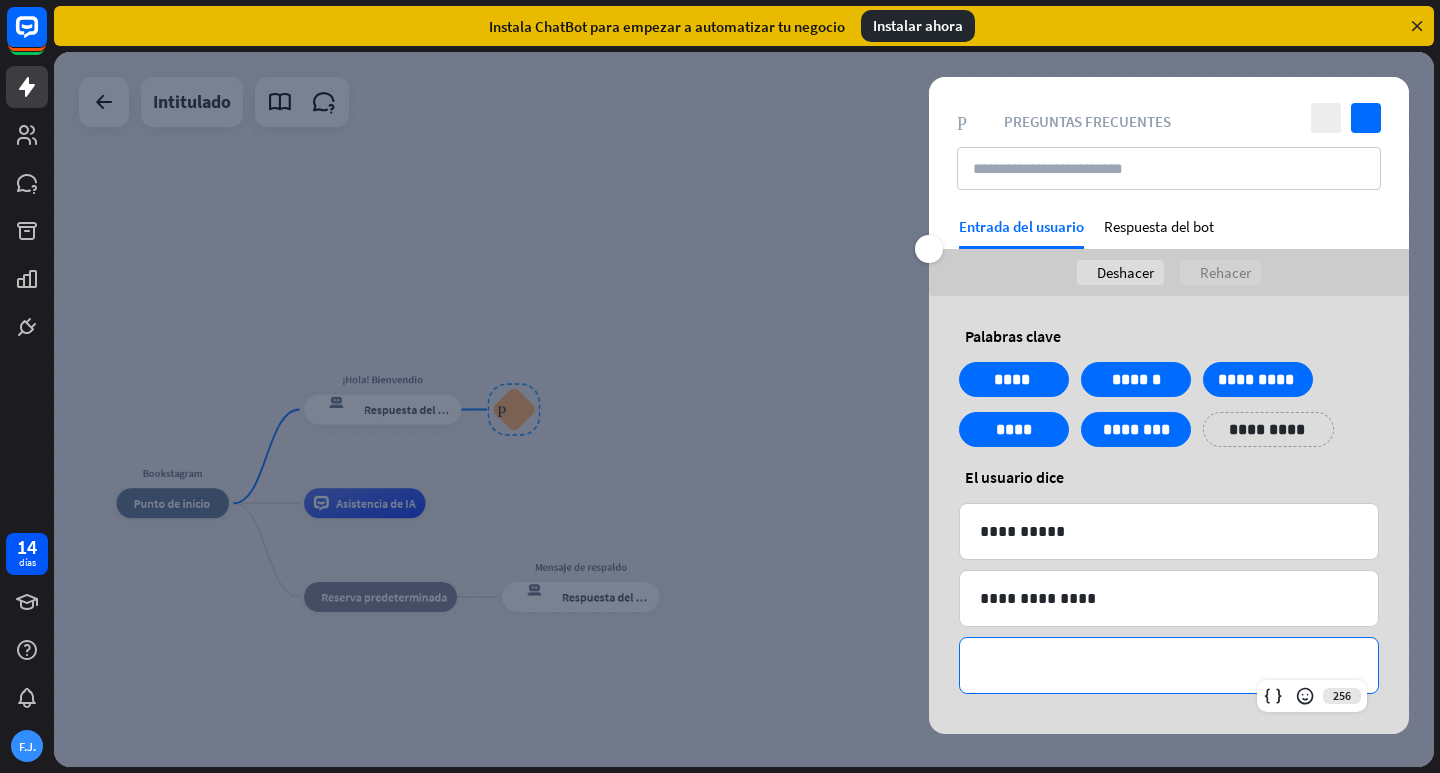 click on "**********" at bounding box center [1169, 665] 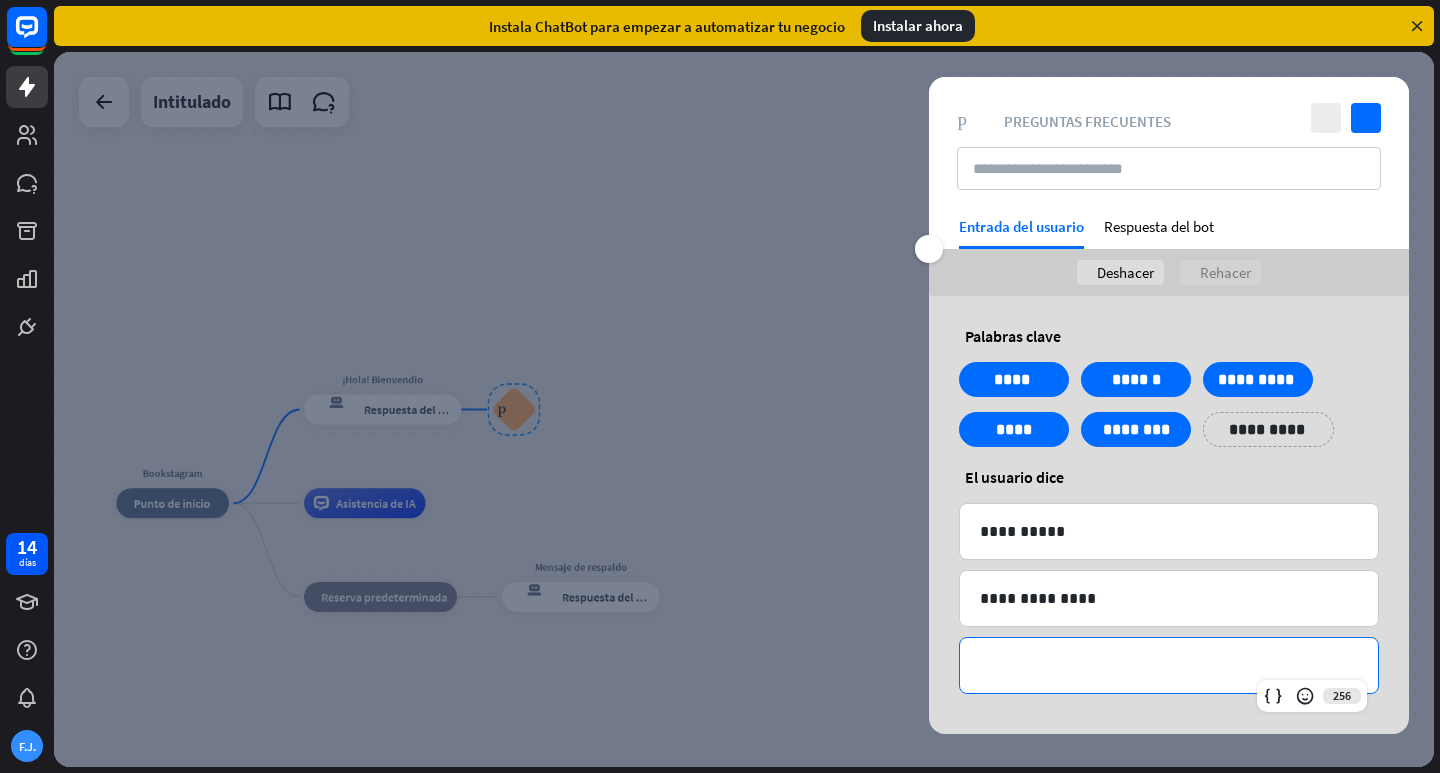 type 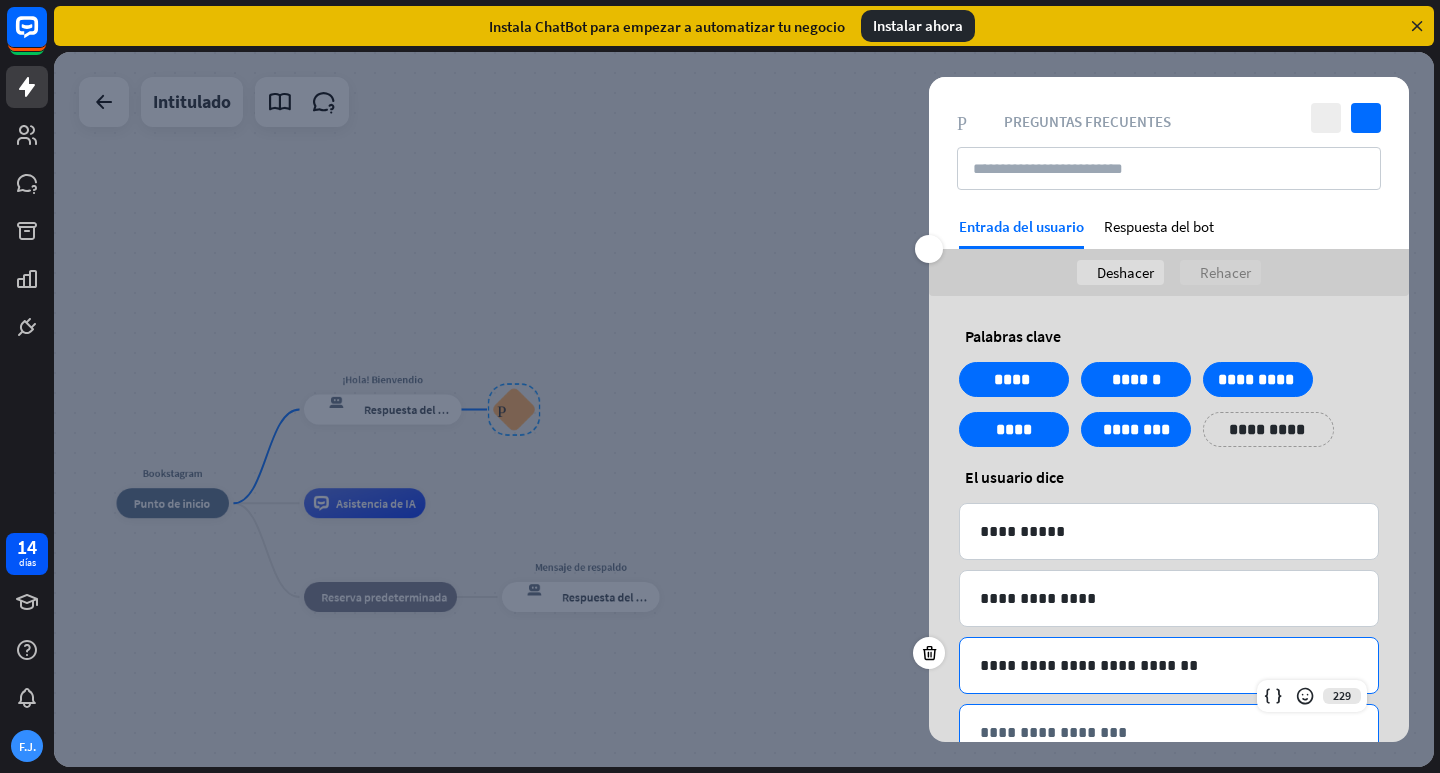 scroll, scrollTop: 59, scrollLeft: 0, axis: vertical 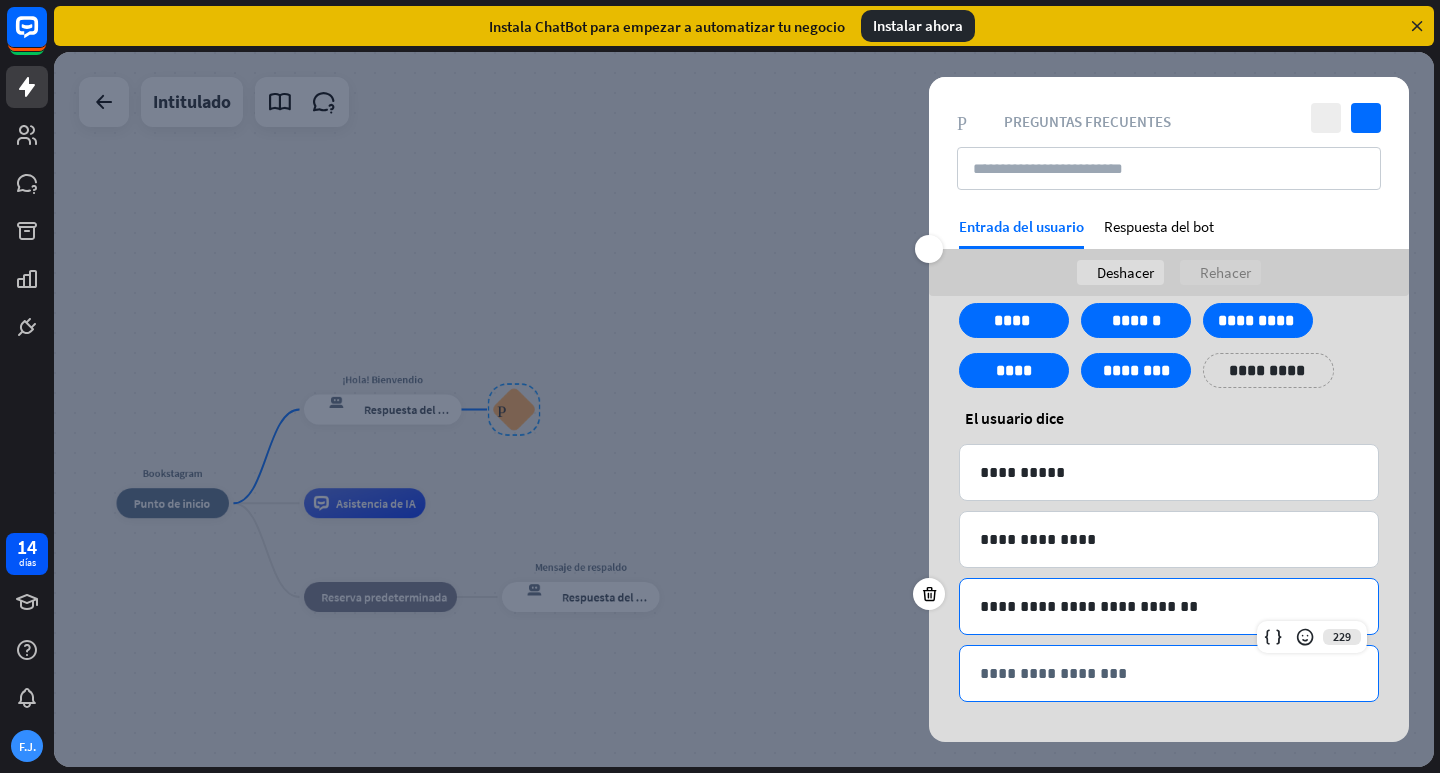 click on "**********" at bounding box center (1169, 673) 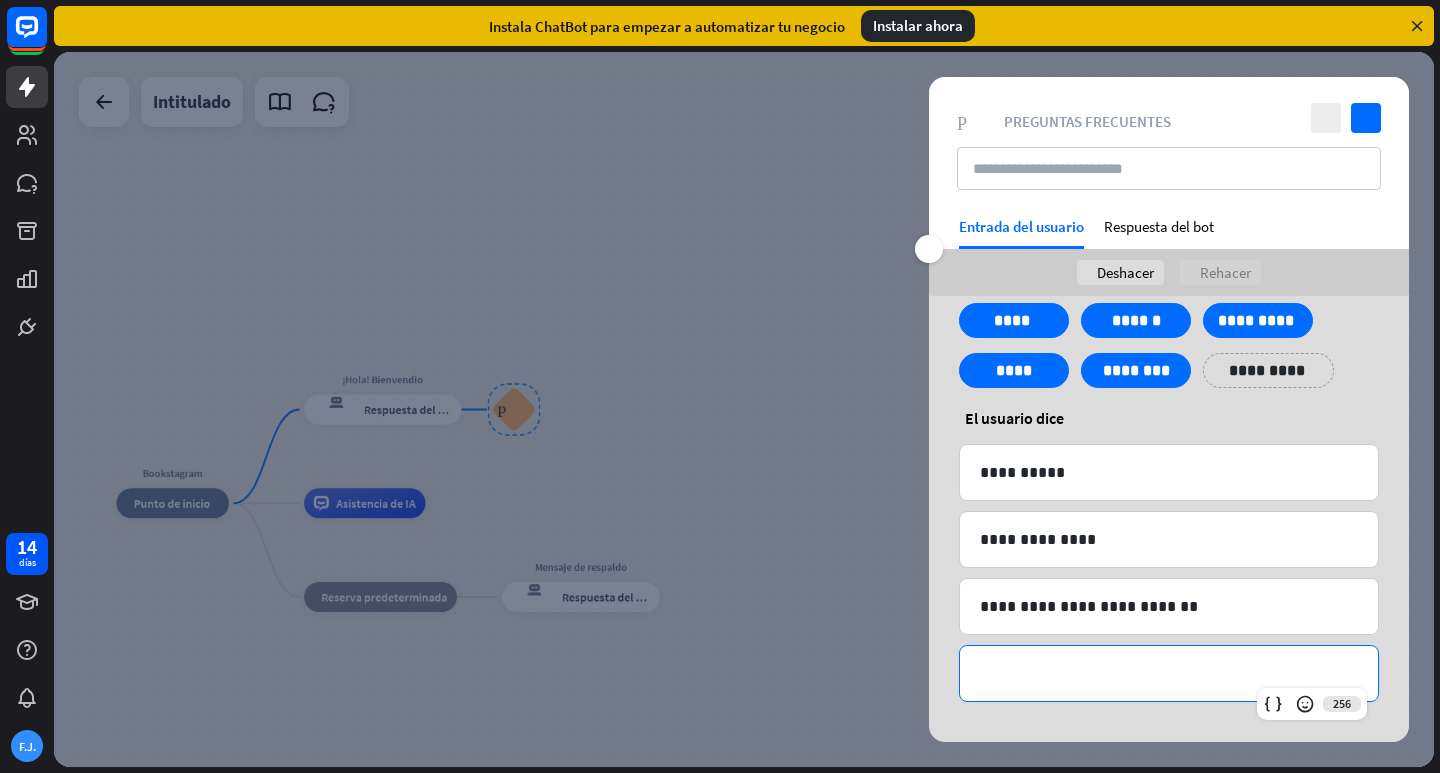 type 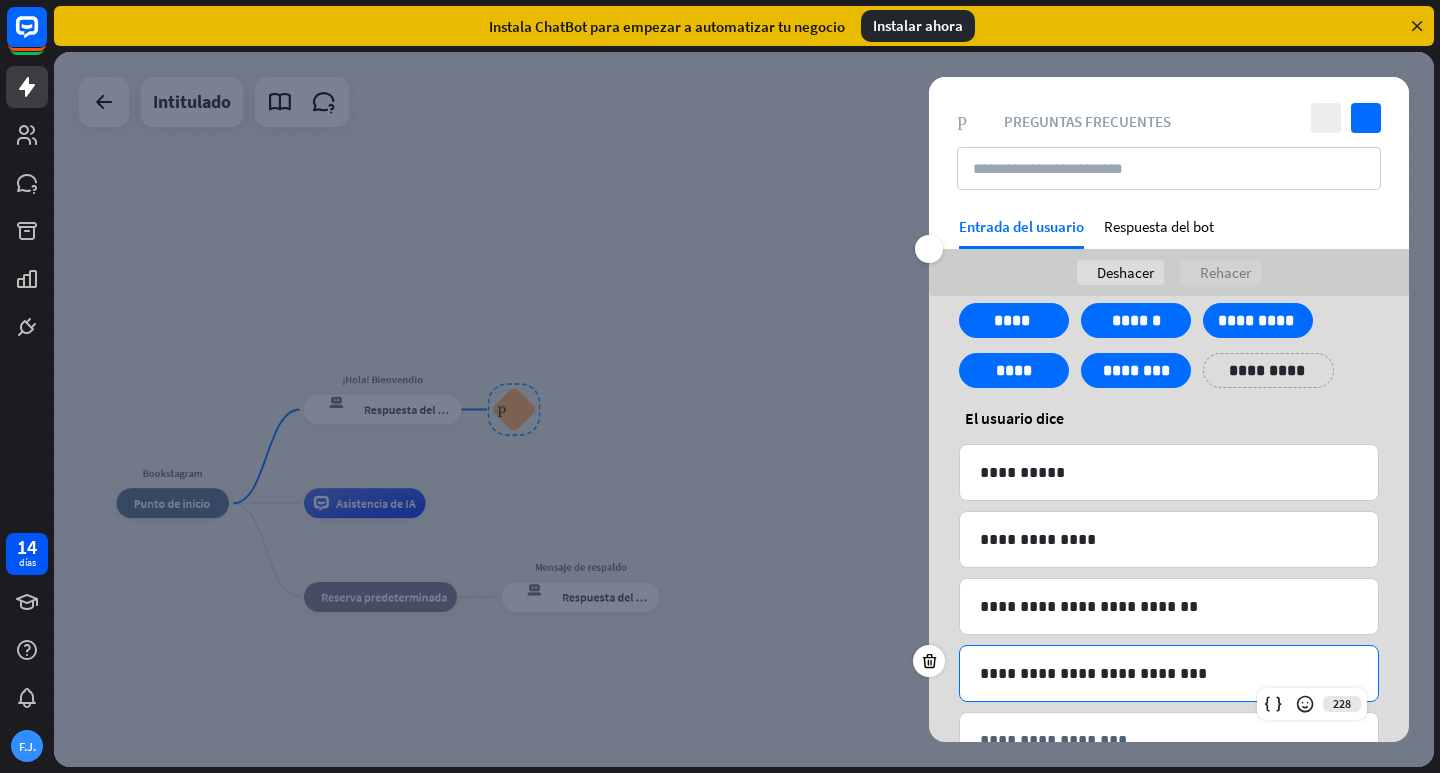 scroll, scrollTop: 126, scrollLeft: 0, axis: vertical 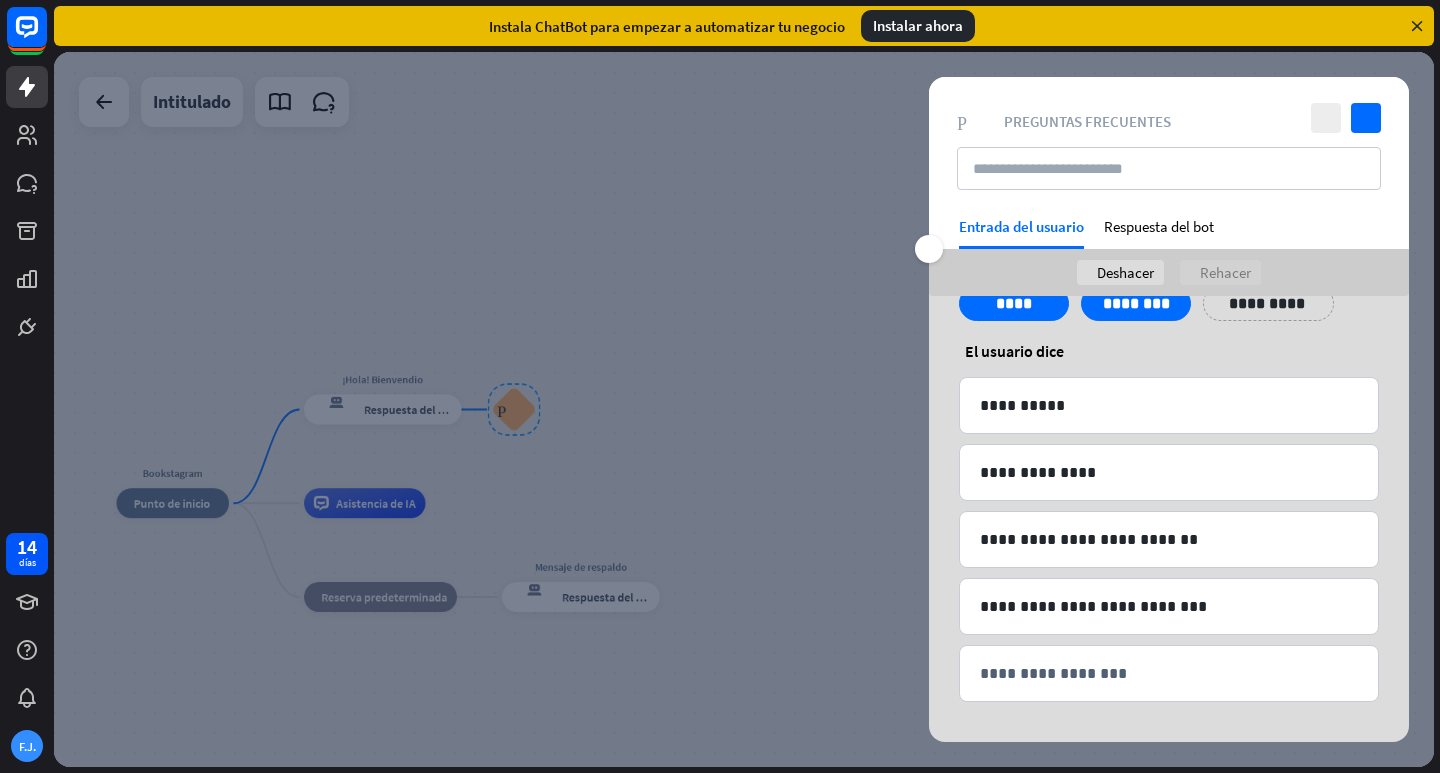click on "cerca
controlar
Preguntas frecuentes sobre bloques   Preguntas frecuentes" at bounding box center (1169, 147) 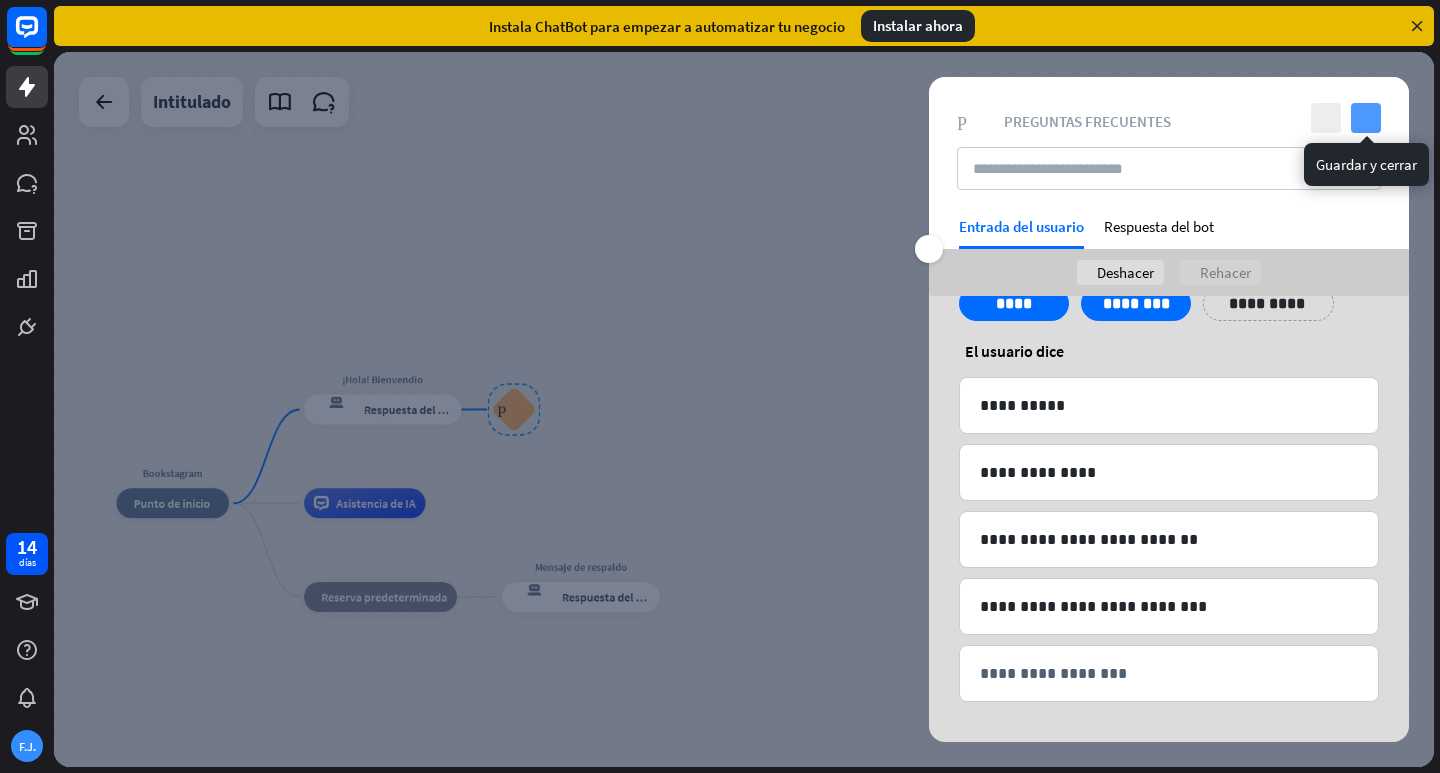 click on "controlar" at bounding box center [1366, 118] 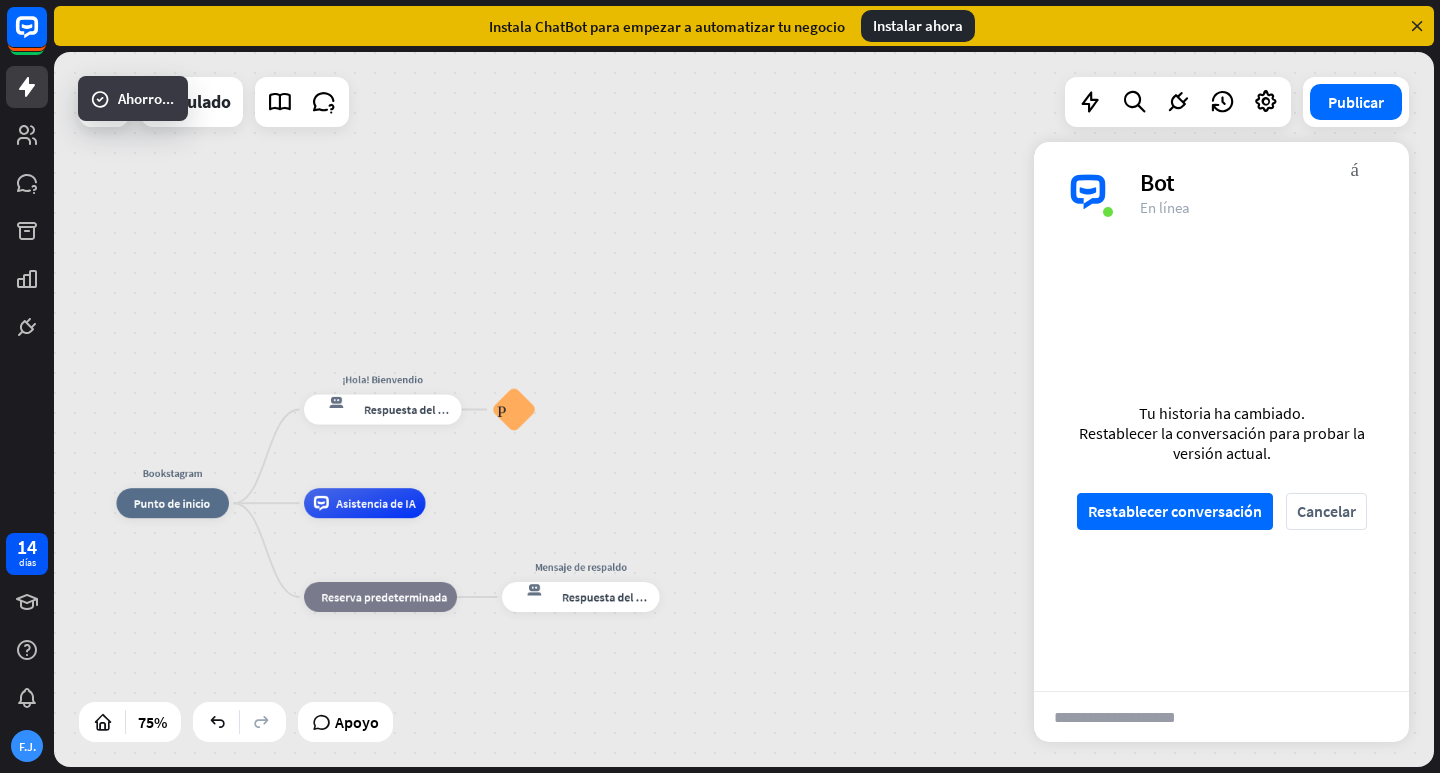 click on "Bookstagram   inicio_2   Punto de inicio                 ¡Hola! Bienvendio   respuesta del bot de bloqueo   Respuesta del bot                   Preguntas frecuentes sobre bloques                     Asistencia de IA       Editar nombre   más_amarillo             bloque_de_retroceso   Reserva predeterminada                 Mensaje de respaldo   respuesta del bot de bloqueo   Respuesta del bot" at bounding box center (744, 409) 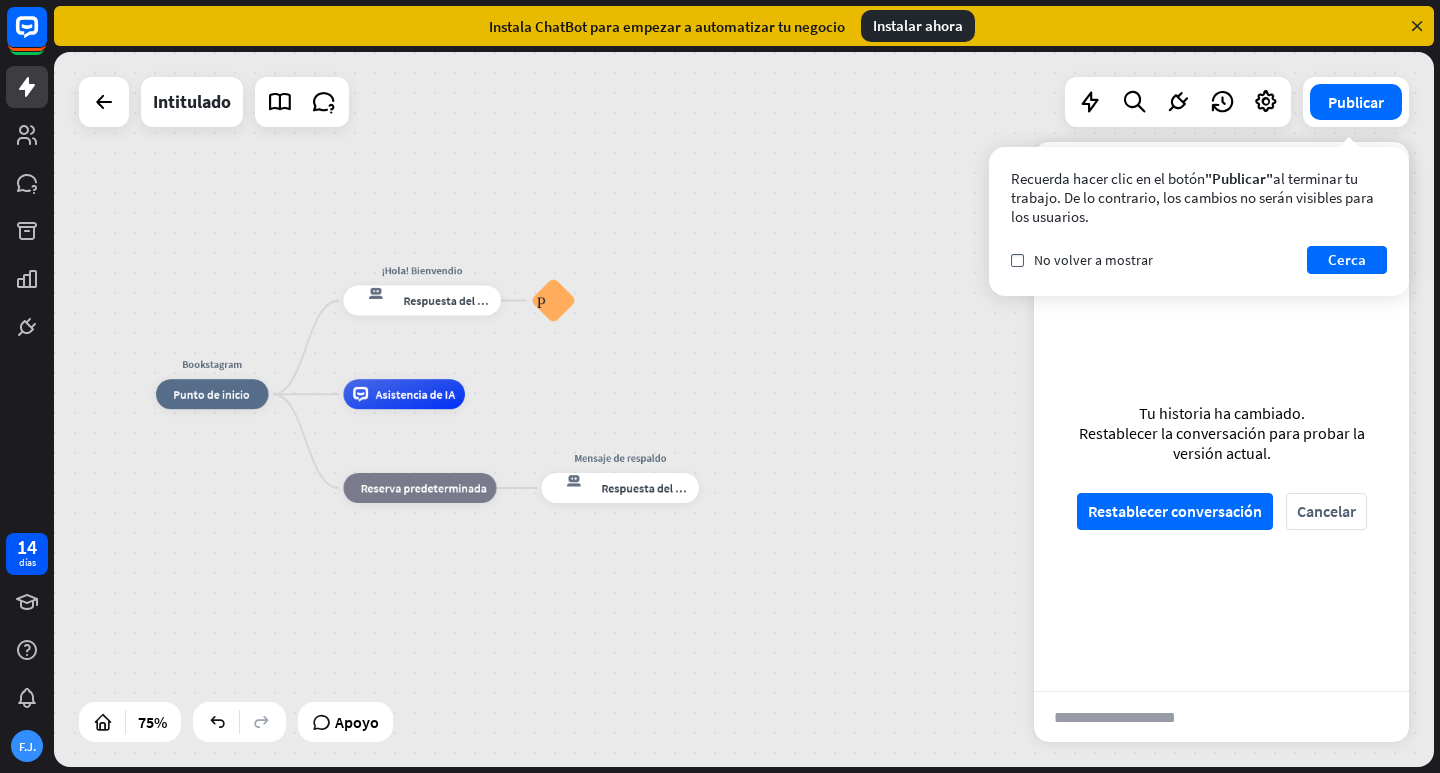 drag, startPoint x: 795, startPoint y: 490, endPoint x: 774, endPoint y: 396, distance: 96.317184 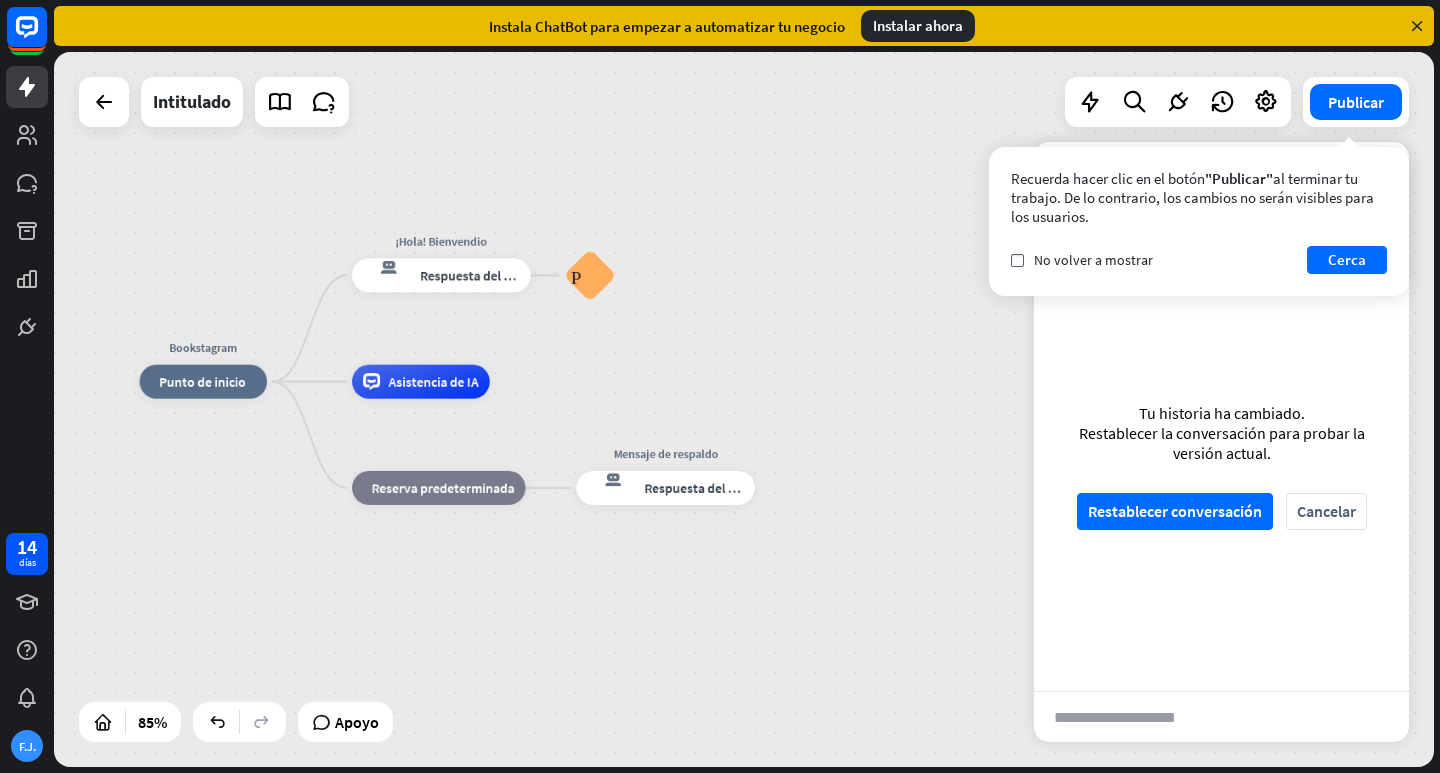 drag, startPoint x: 883, startPoint y: 280, endPoint x: 931, endPoint y: 264, distance: 50.596443 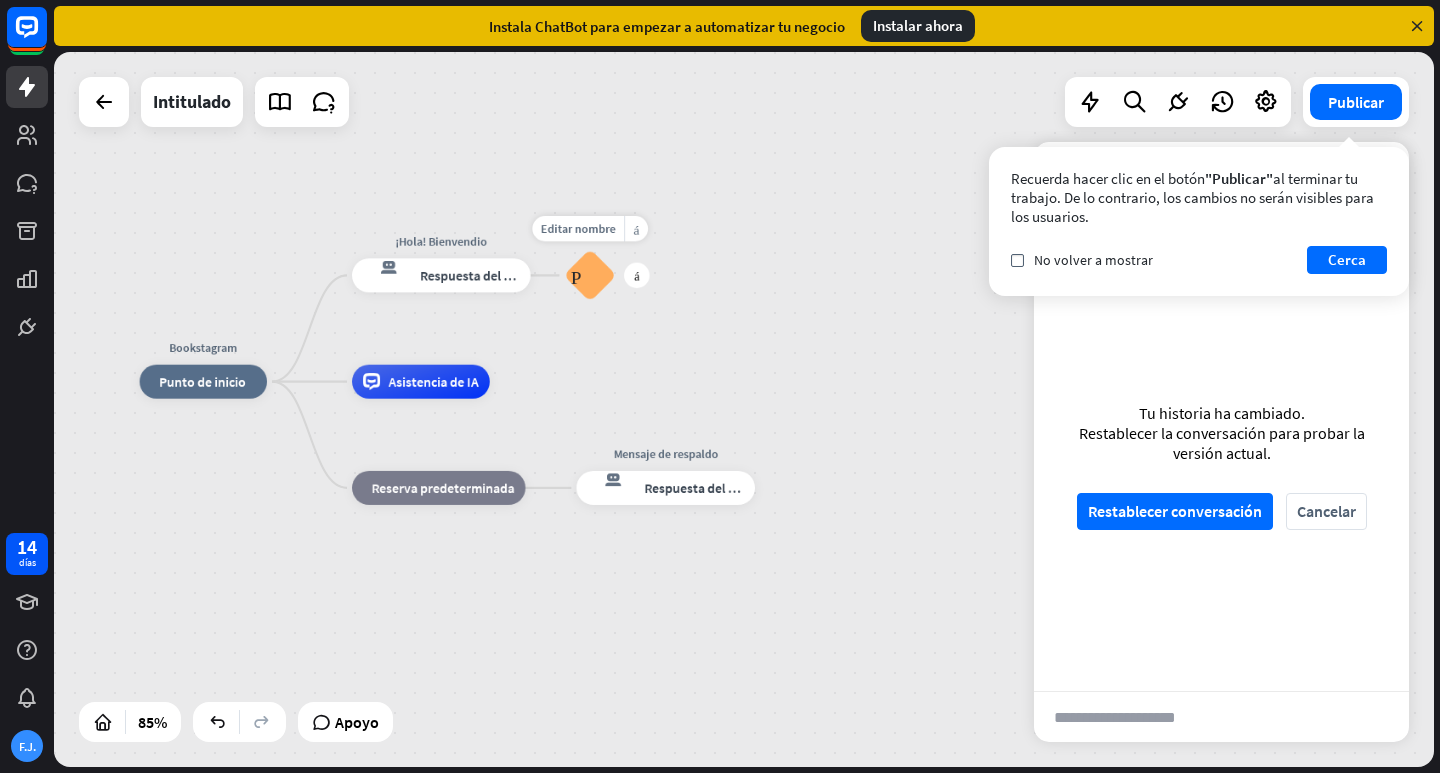 click on "Preguntas frecuentes sobre bloques" at bounding box center (590, 275) 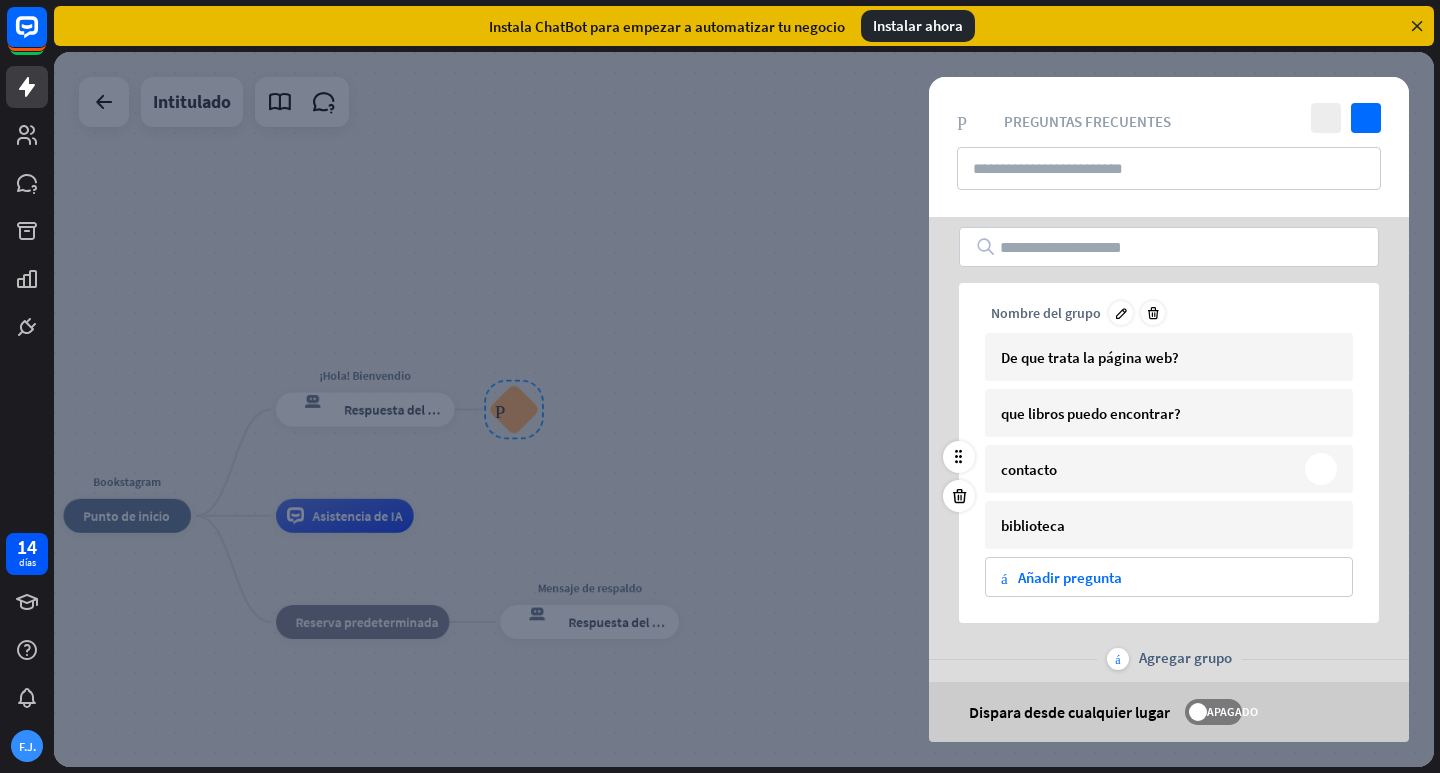scroll, scrollTop: 0, scrollLeft: 0, axis: both 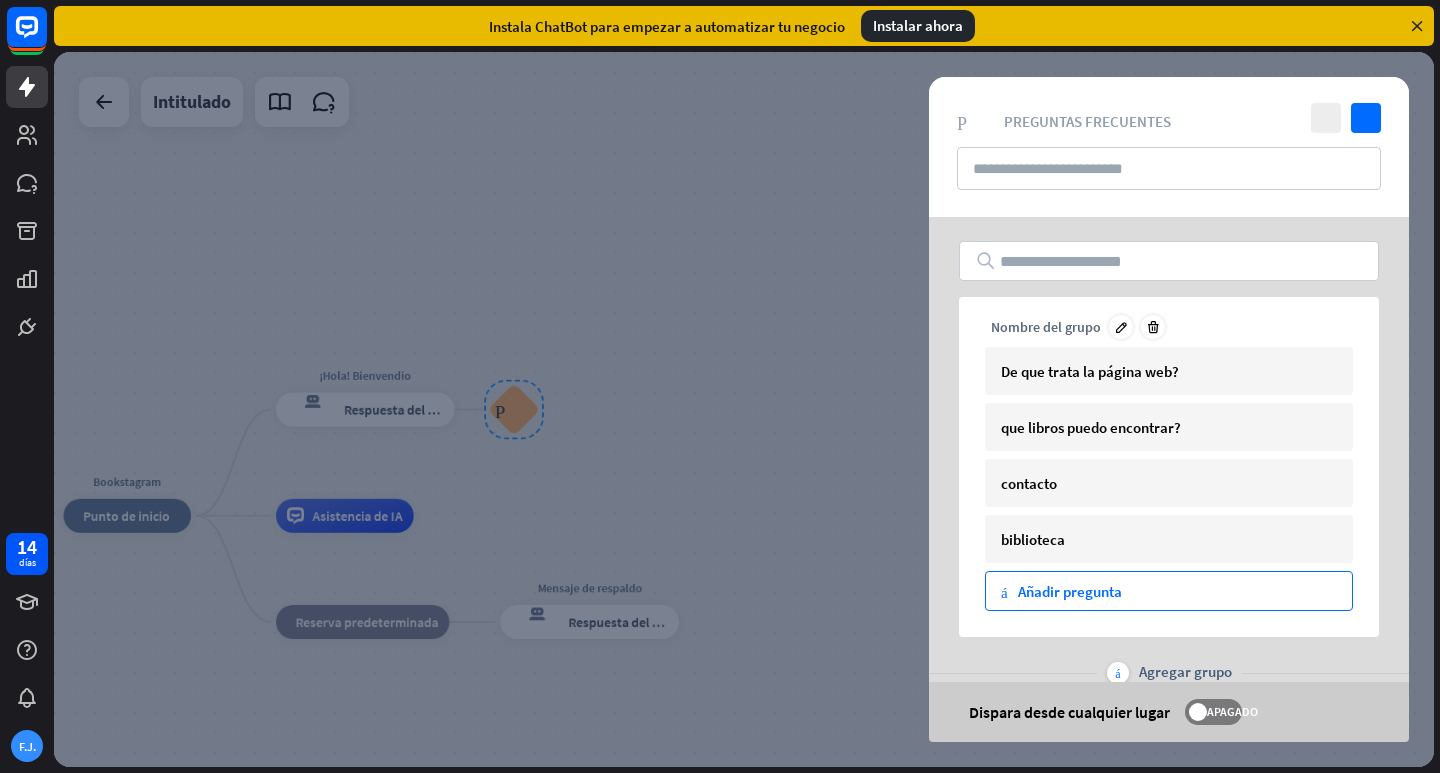 click on "más
Añadir pregunta" at bounding box center (1169, 591) 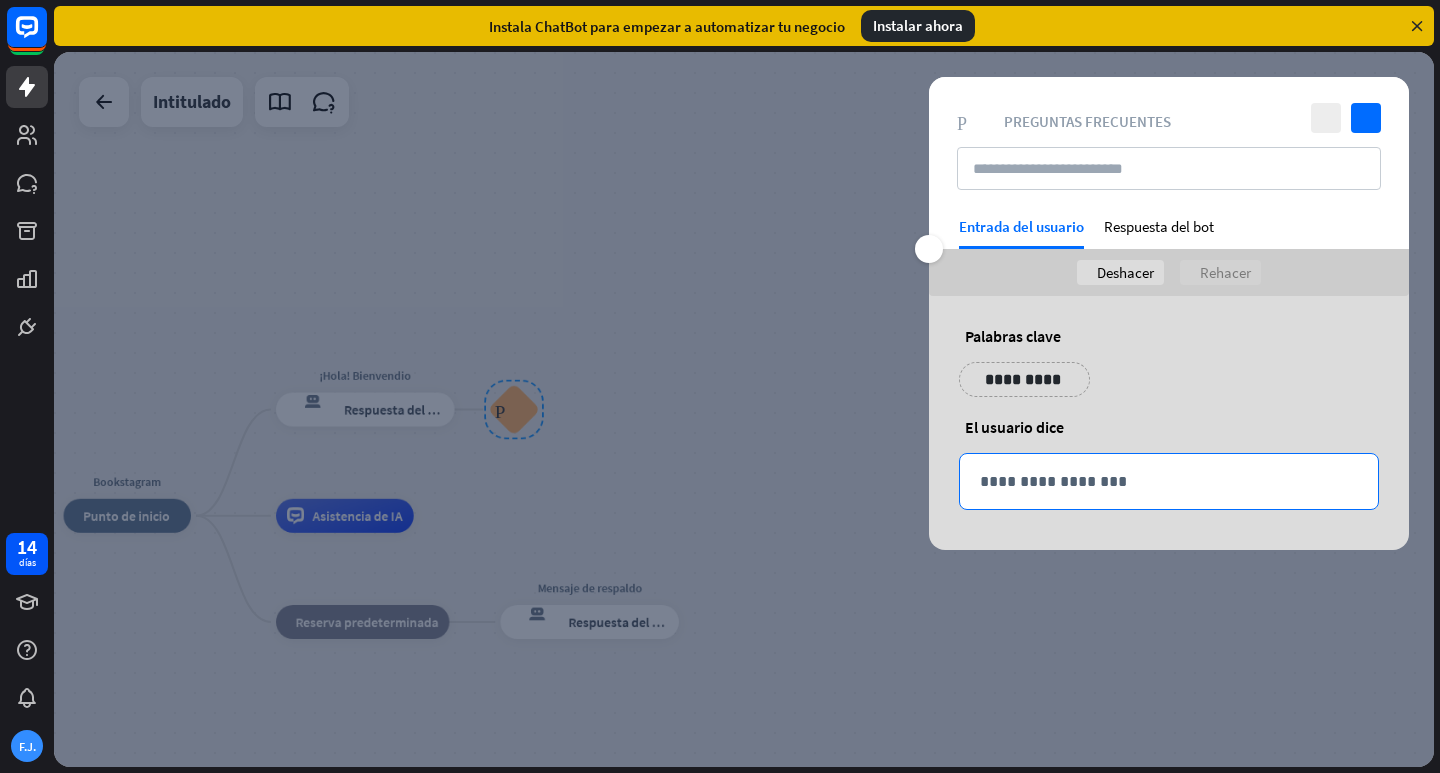click on "**********" at bounding box center (1169, 481) 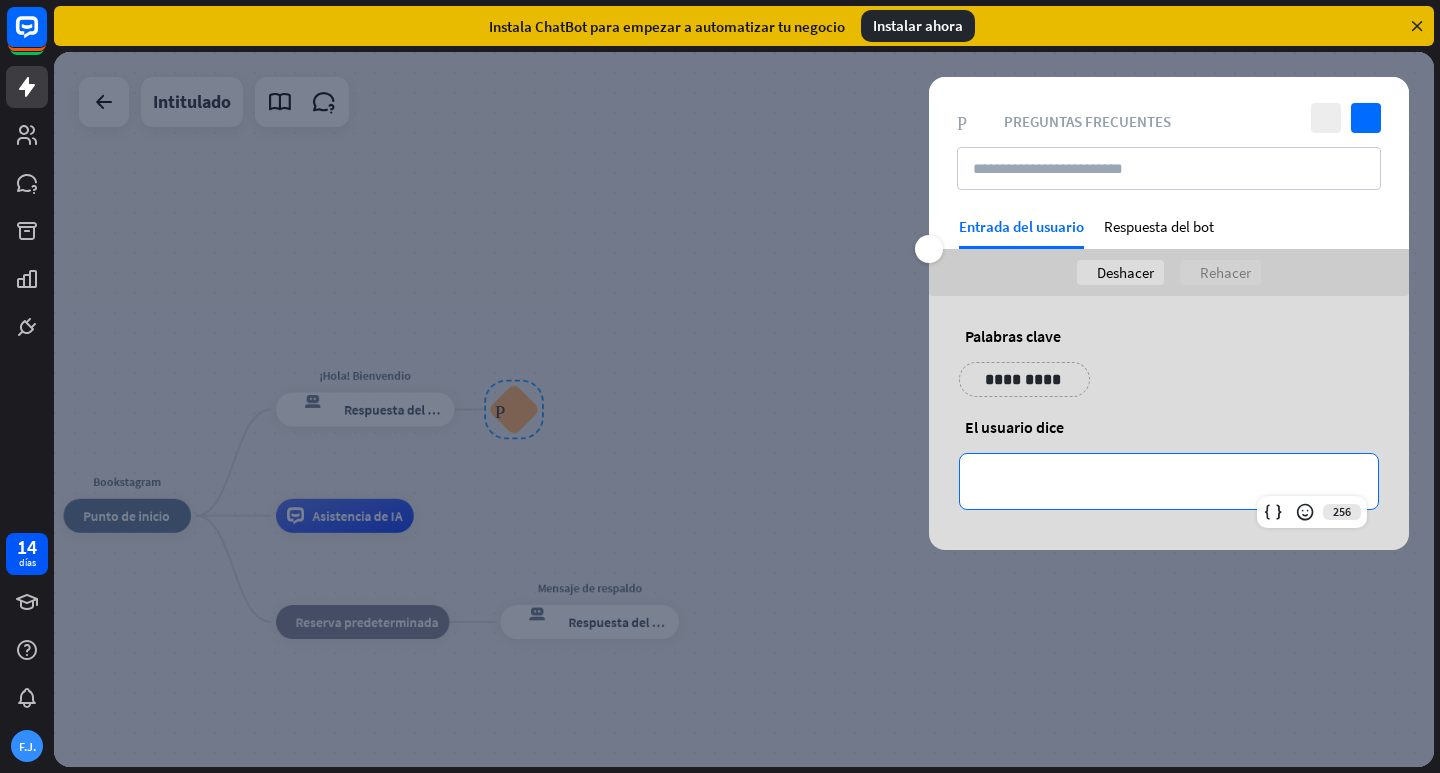 type 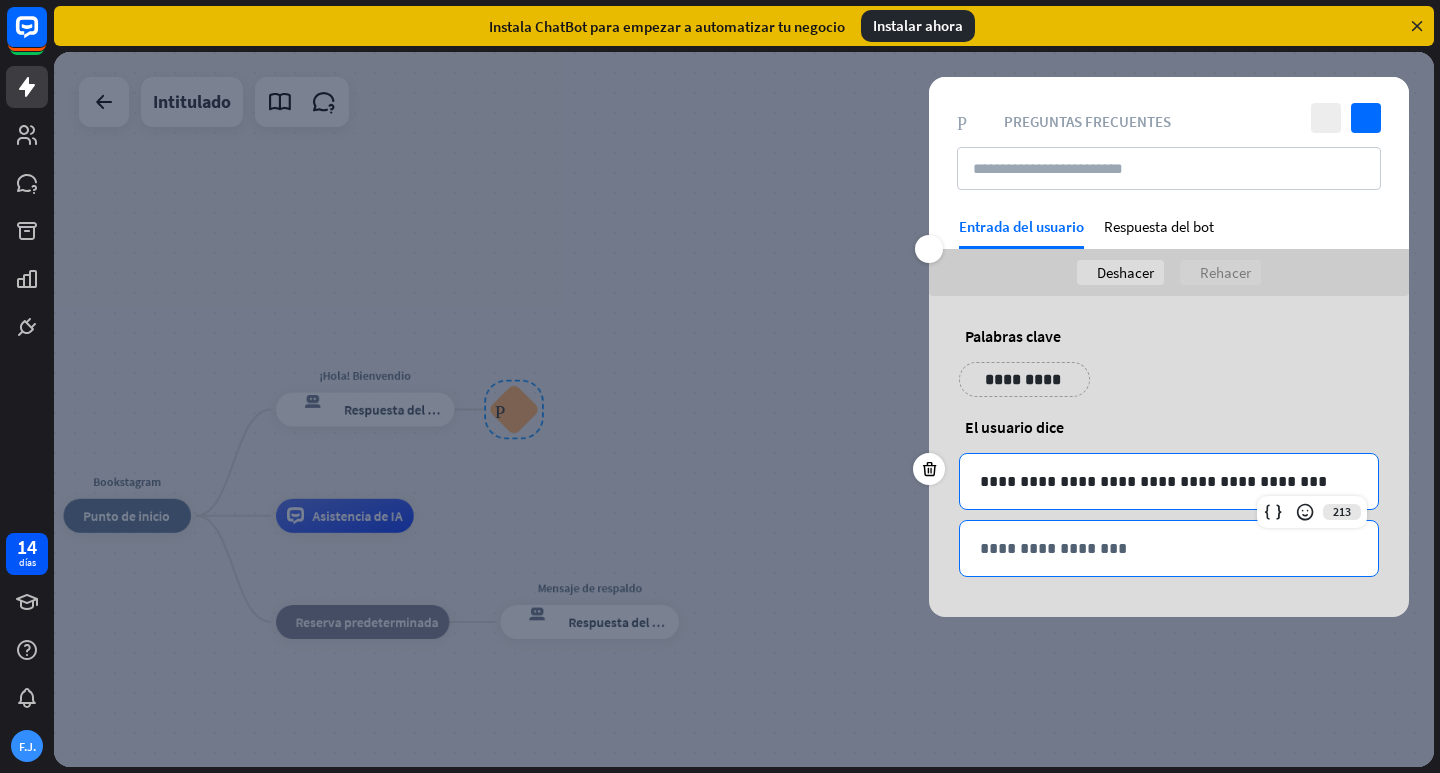 click on "**********" at bounding box center [1169, 548] 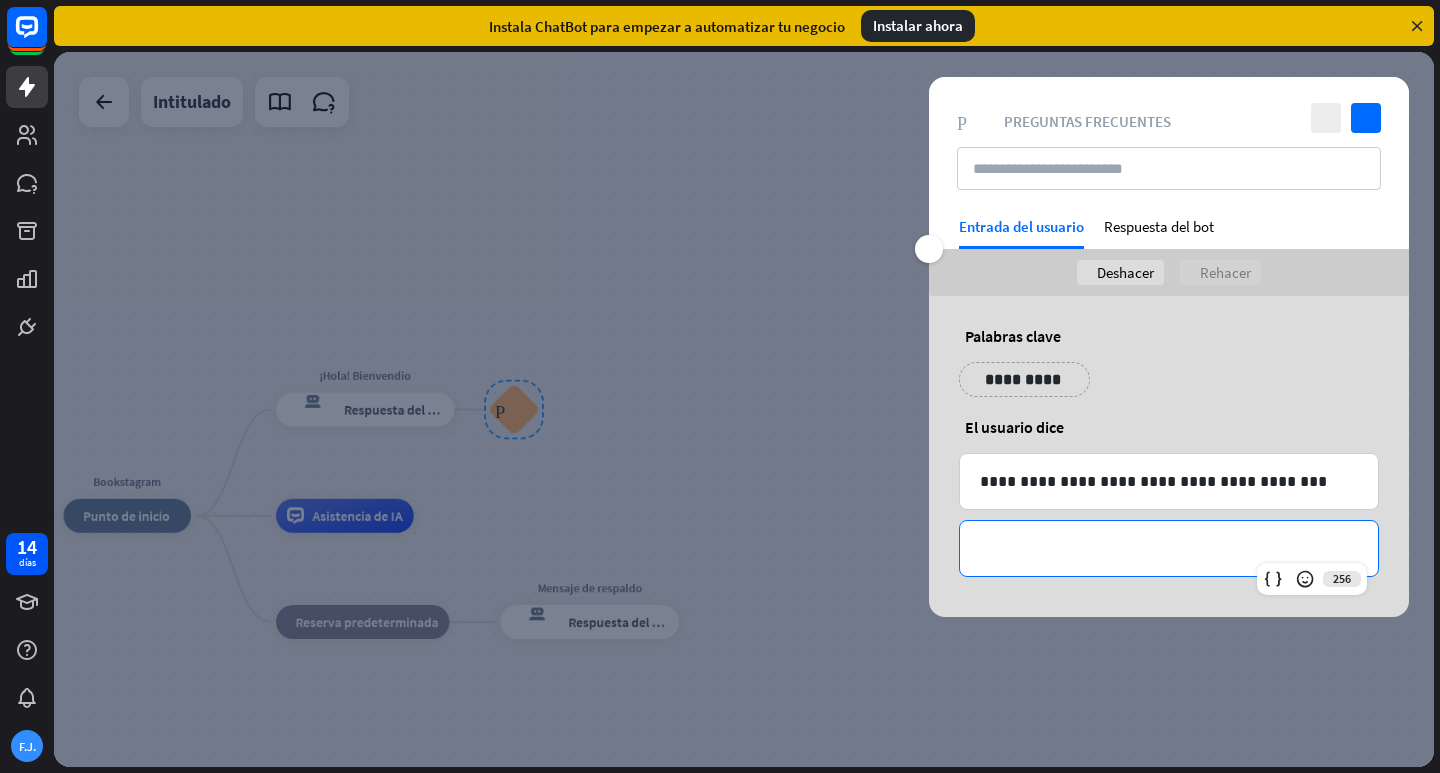 type 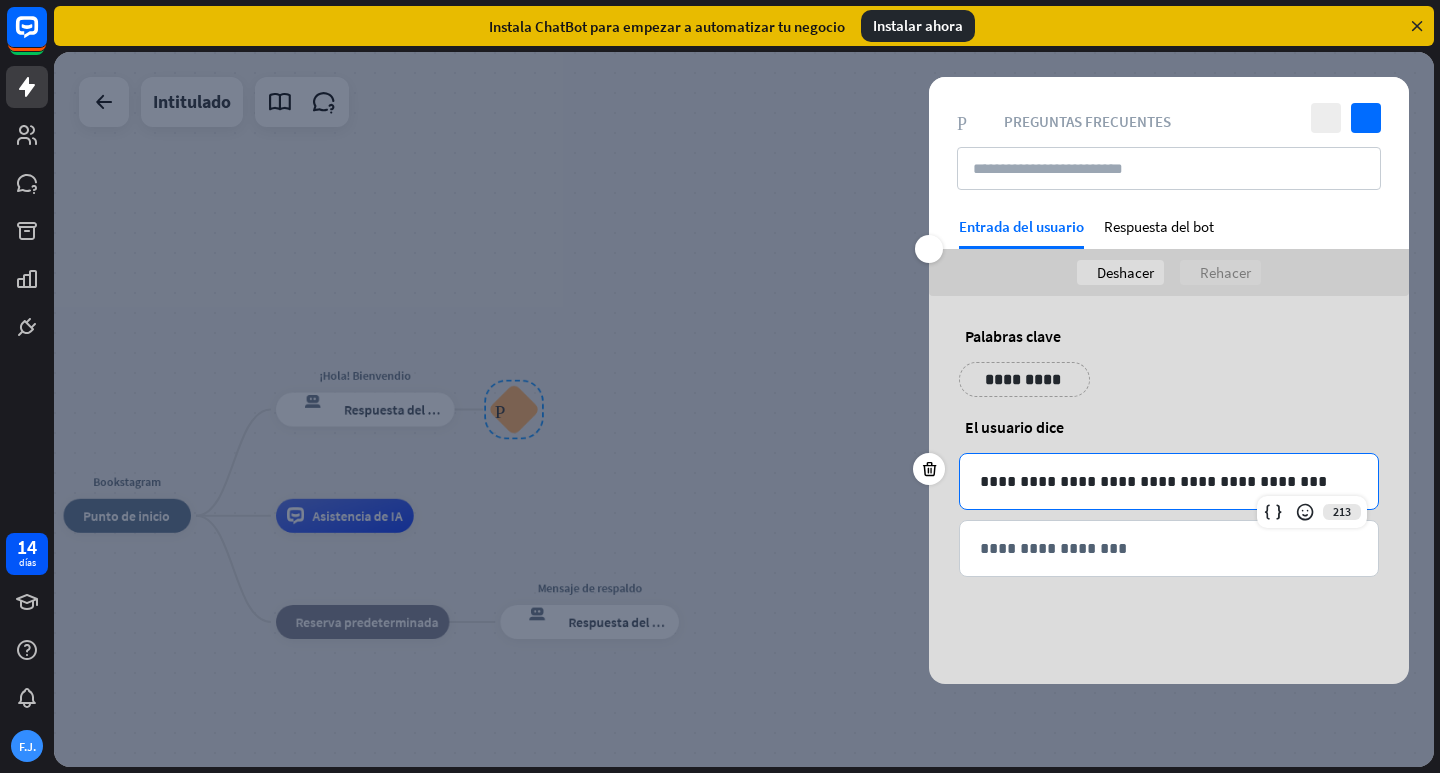 click on "**********" at bounding box center (1169, 481) 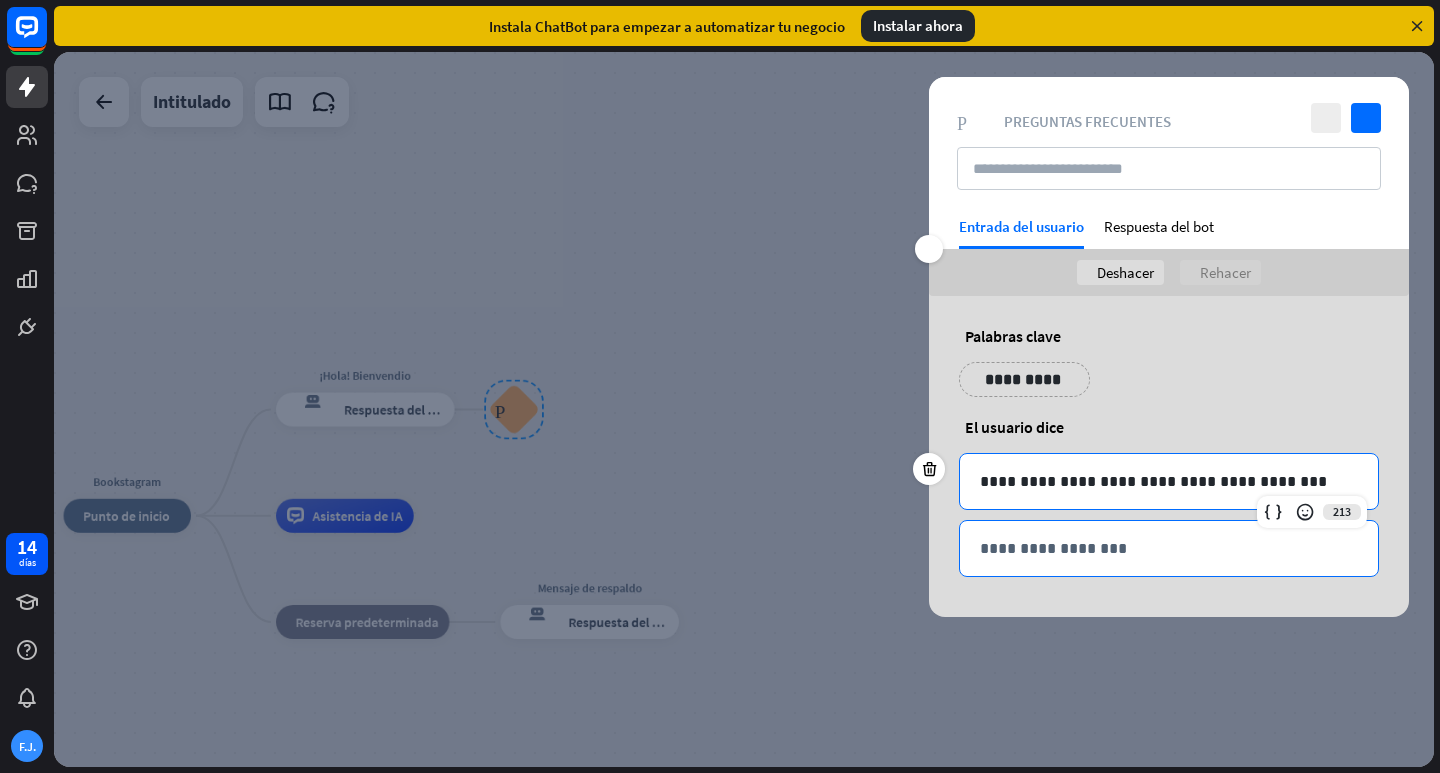 click on "**********" at bounding box center [1169, 548] 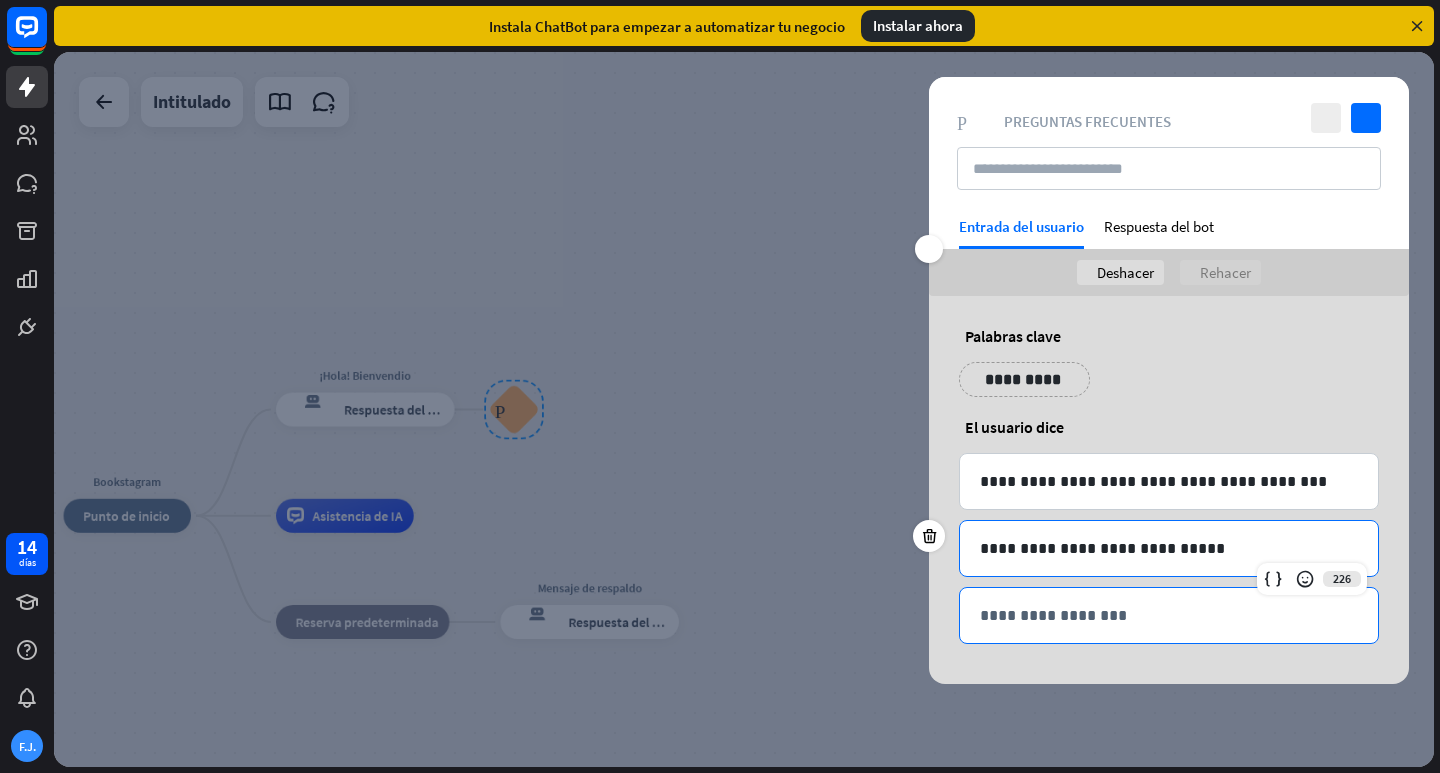drag, startPoint x: 1193, startPoint y: 648, endPoint x: 1195, endPoint y: 623, distance: 25.079872 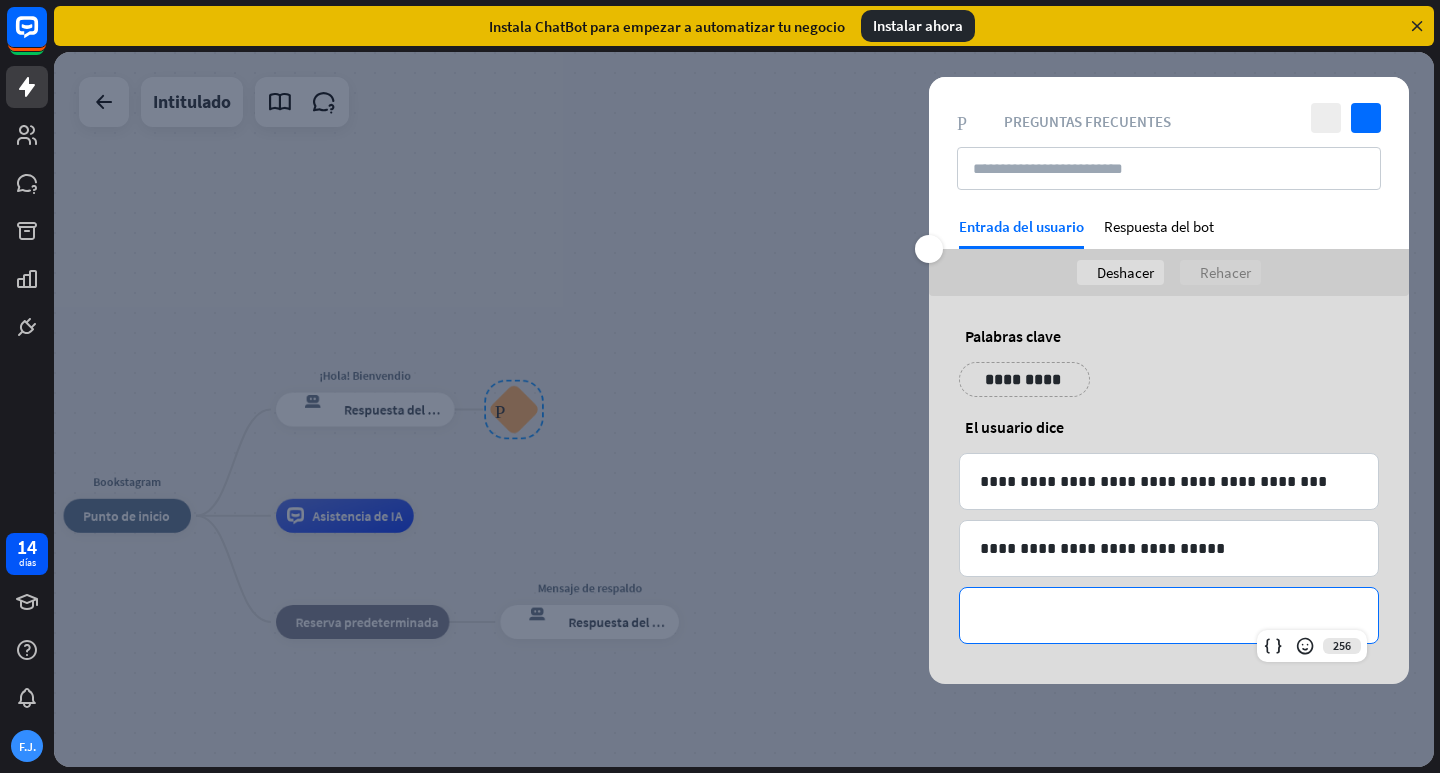click on "**********" at bounding box center [1169, 615] 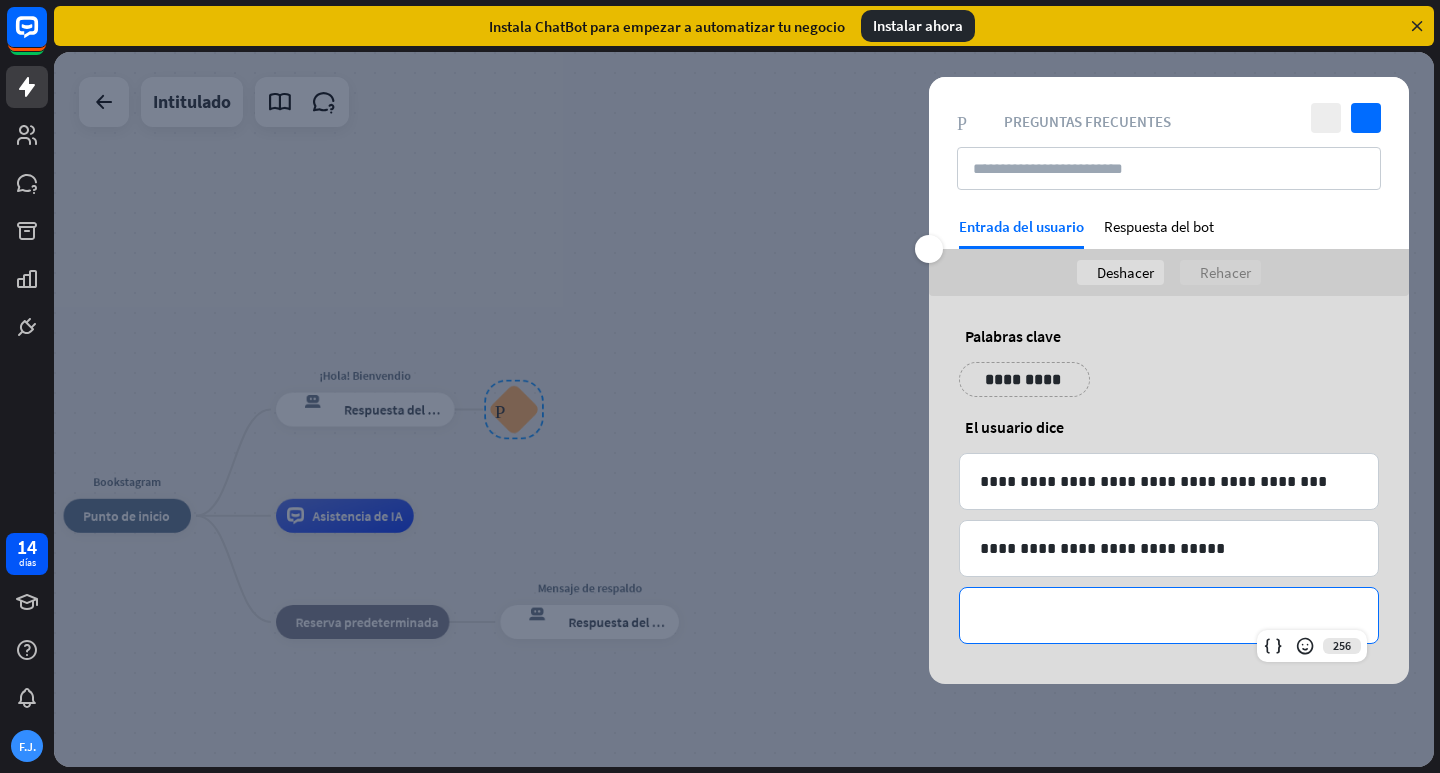 type 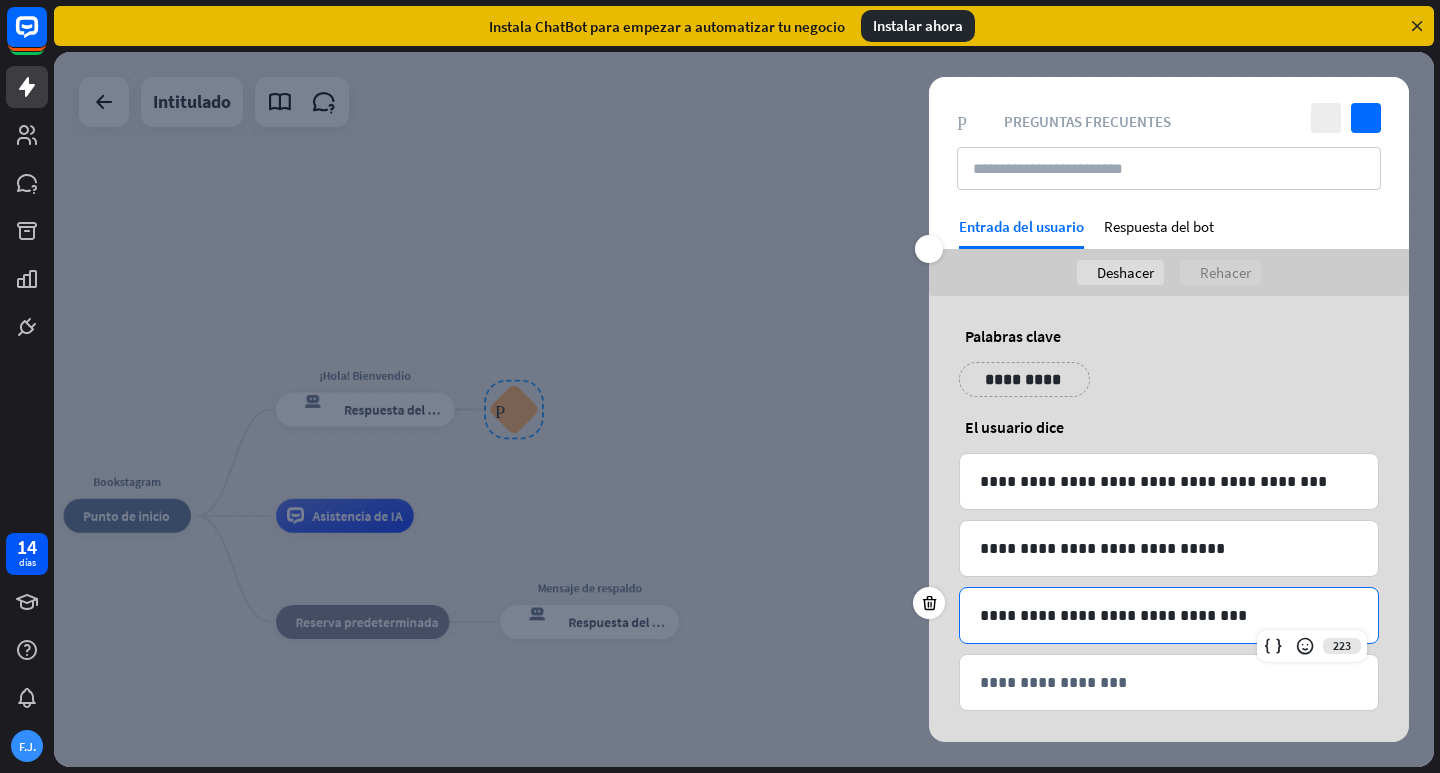 click on "**********" at bounding box center (1024, 379) 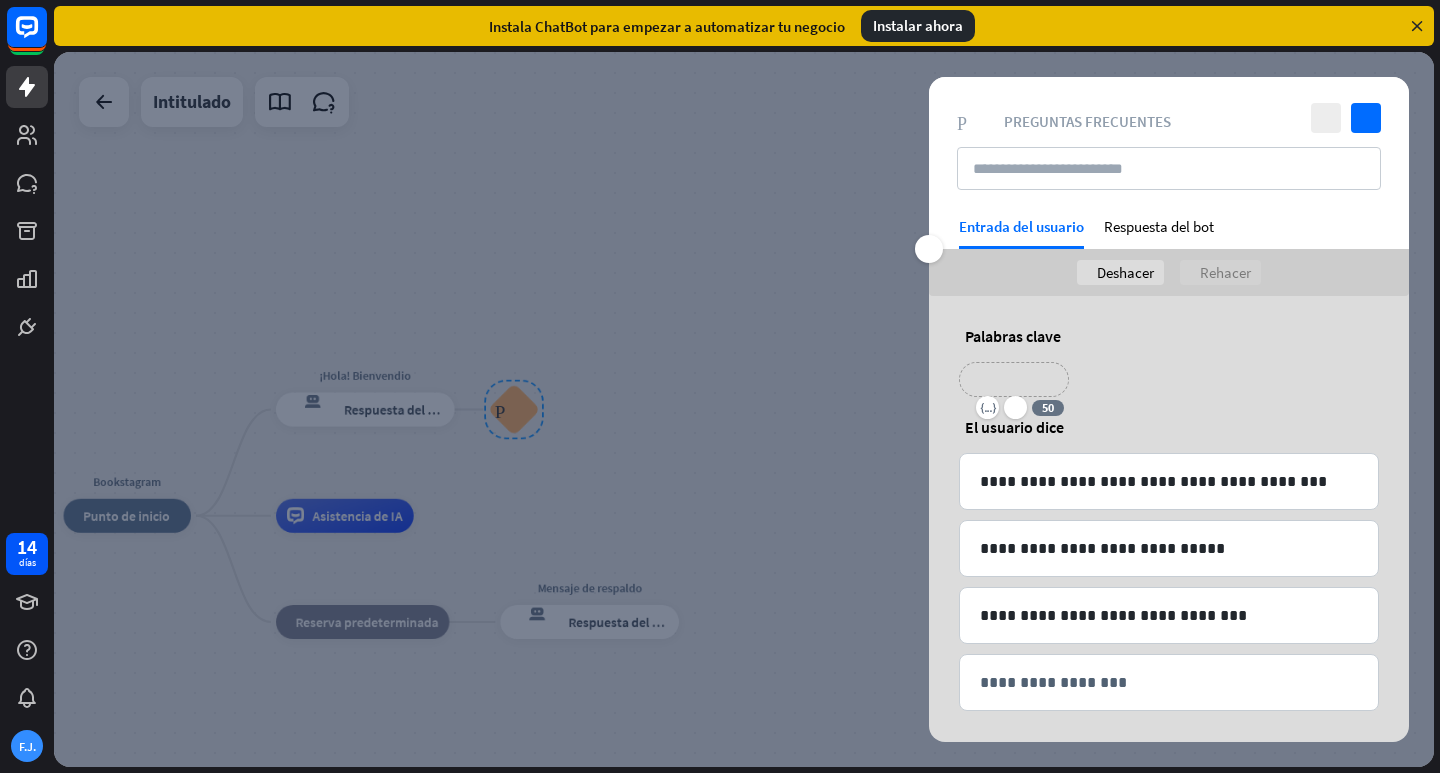 type 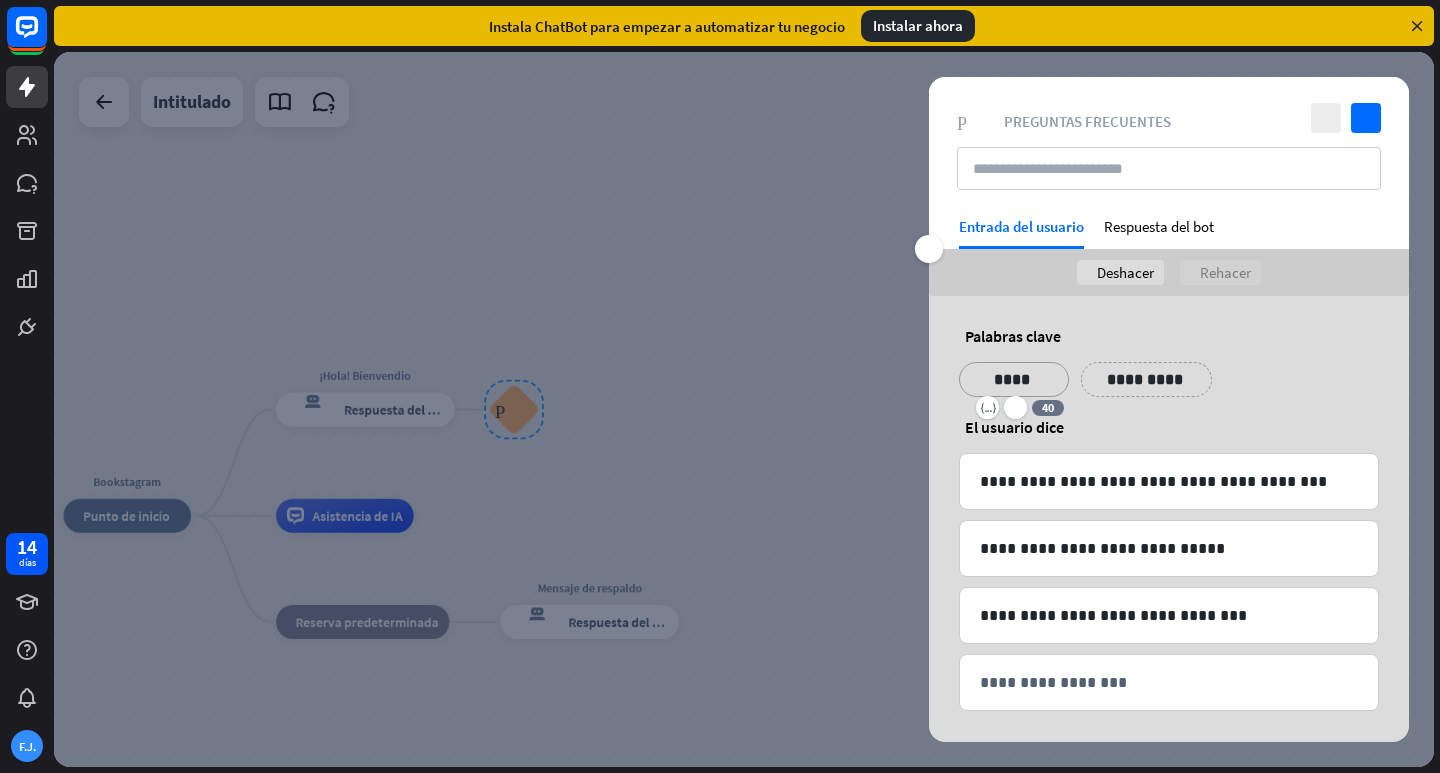 click on "**********" at bounding box center [1146, 379] 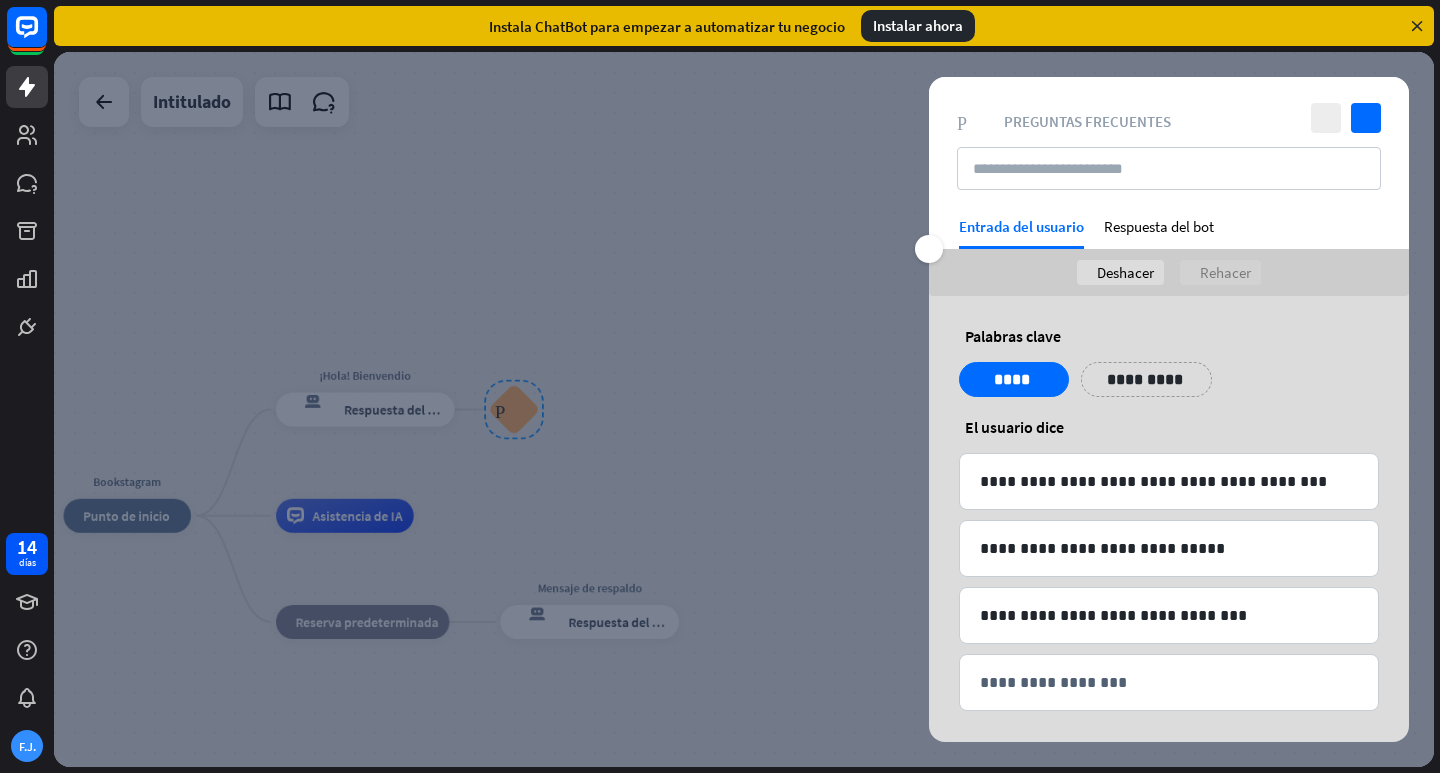 click on "**********" at bounding box center (1146, 379) 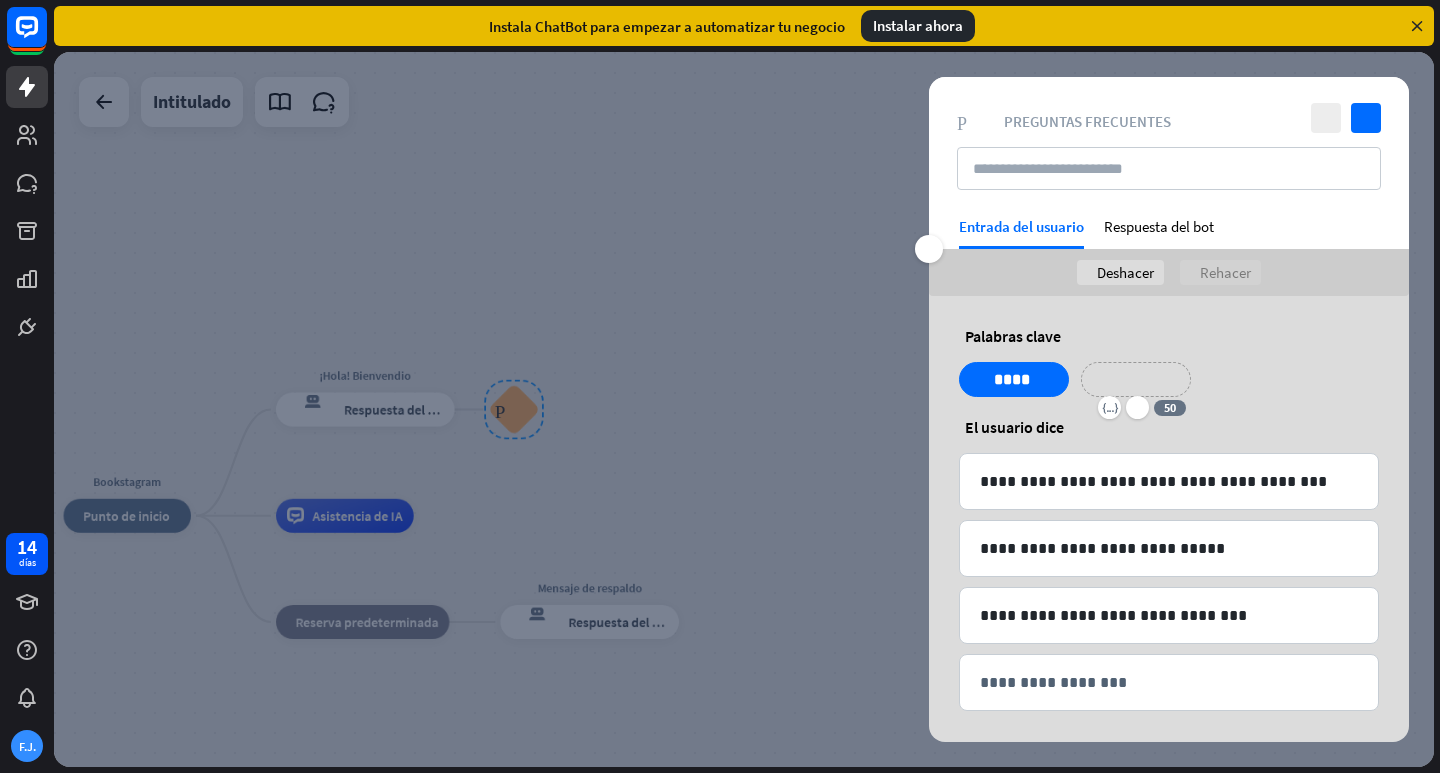 type 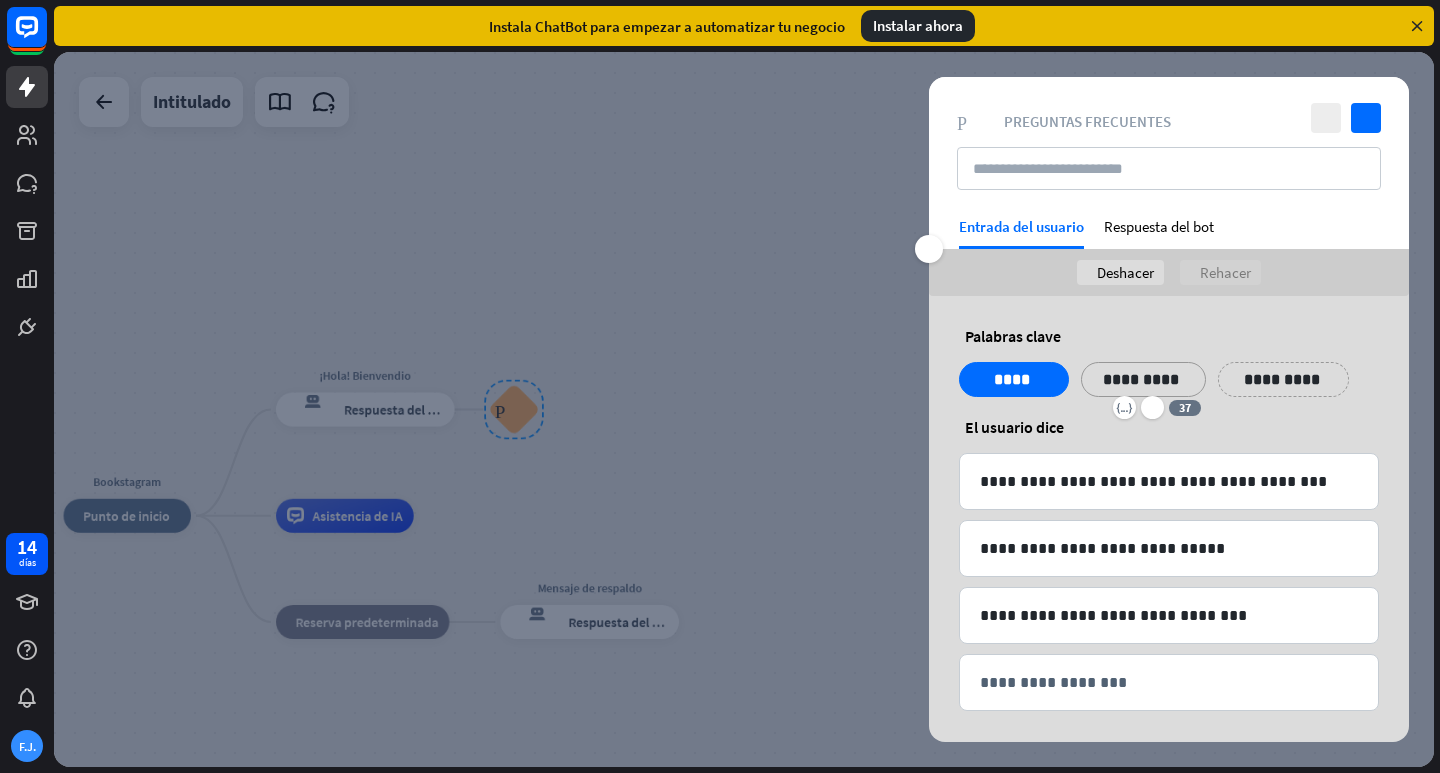 click on "**********" at bounding box center (1283, 379) 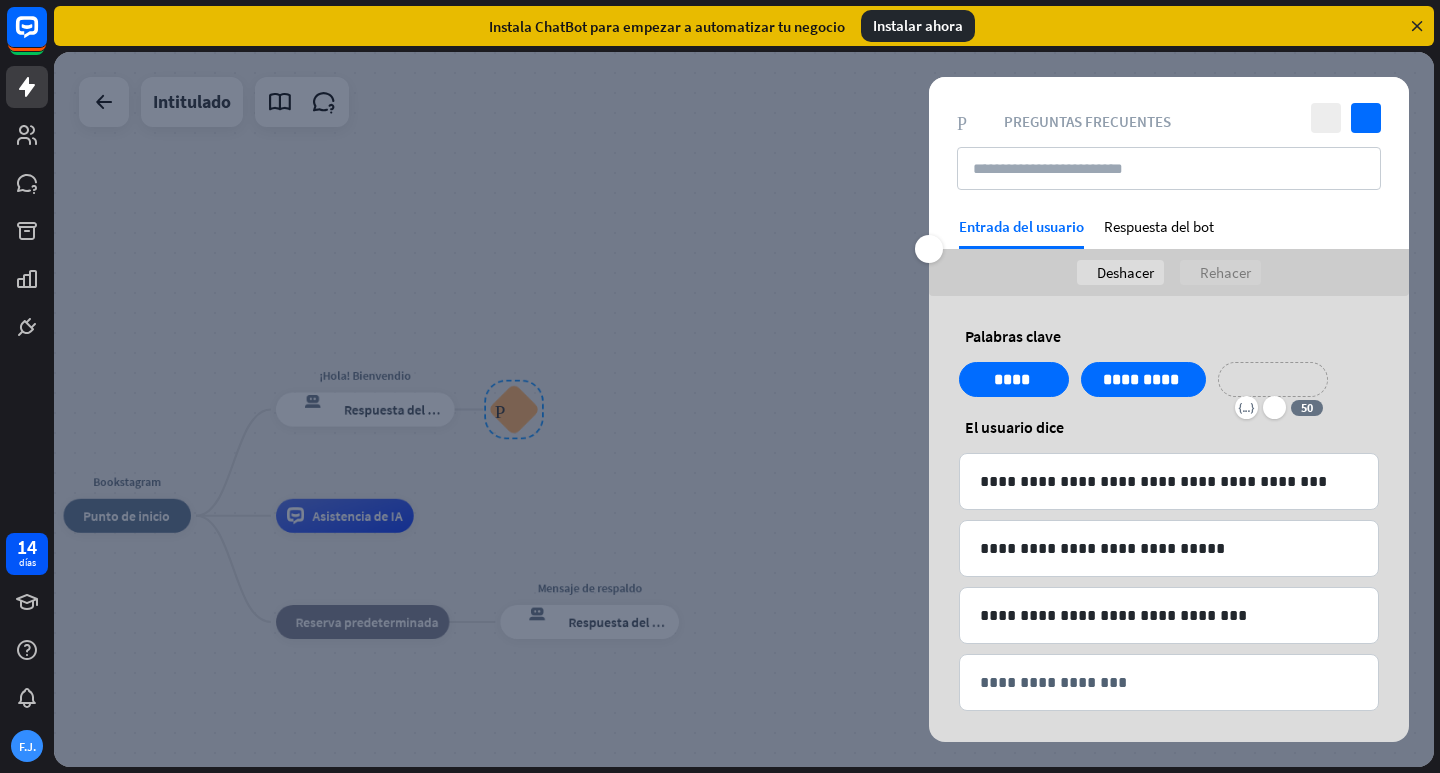 type 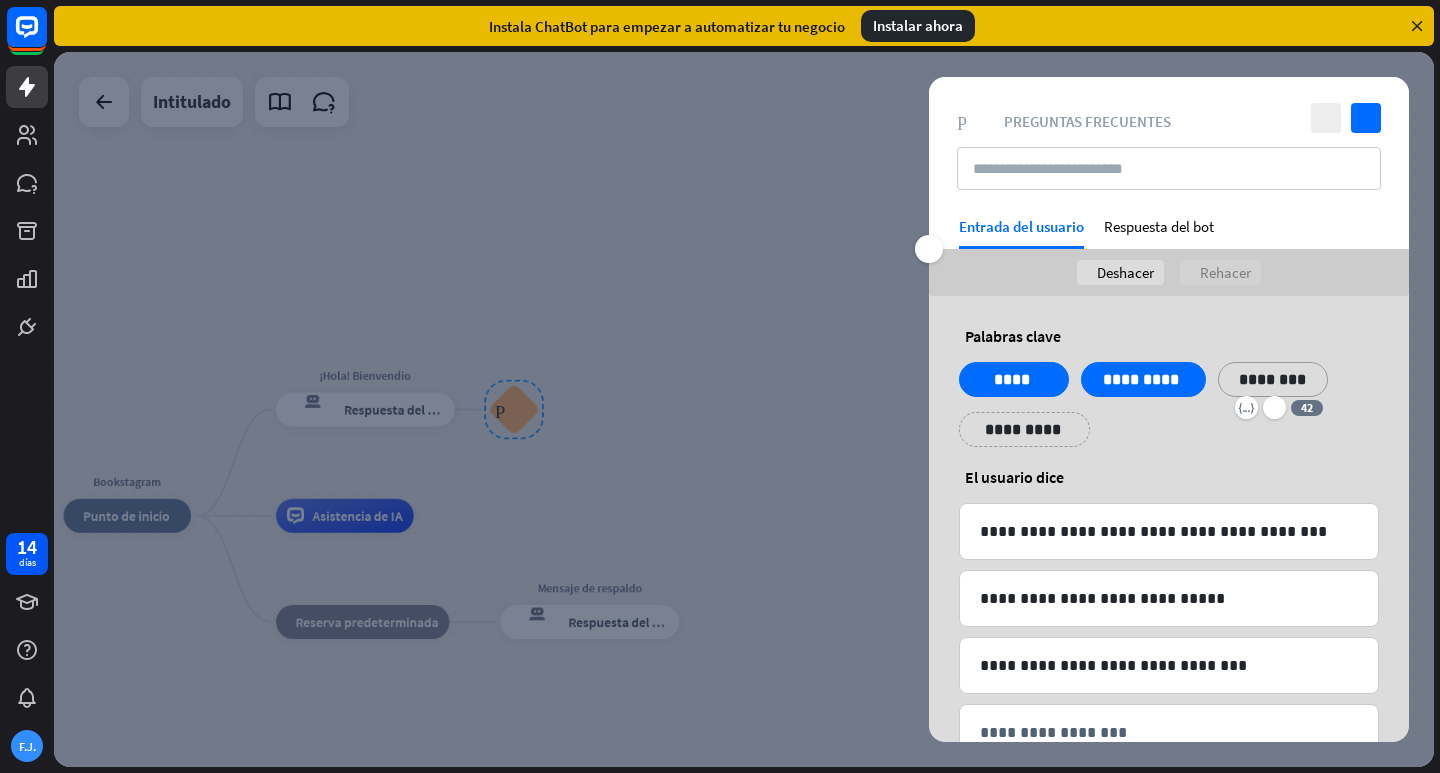 click on "**********" at bounding box center (1024, 429) 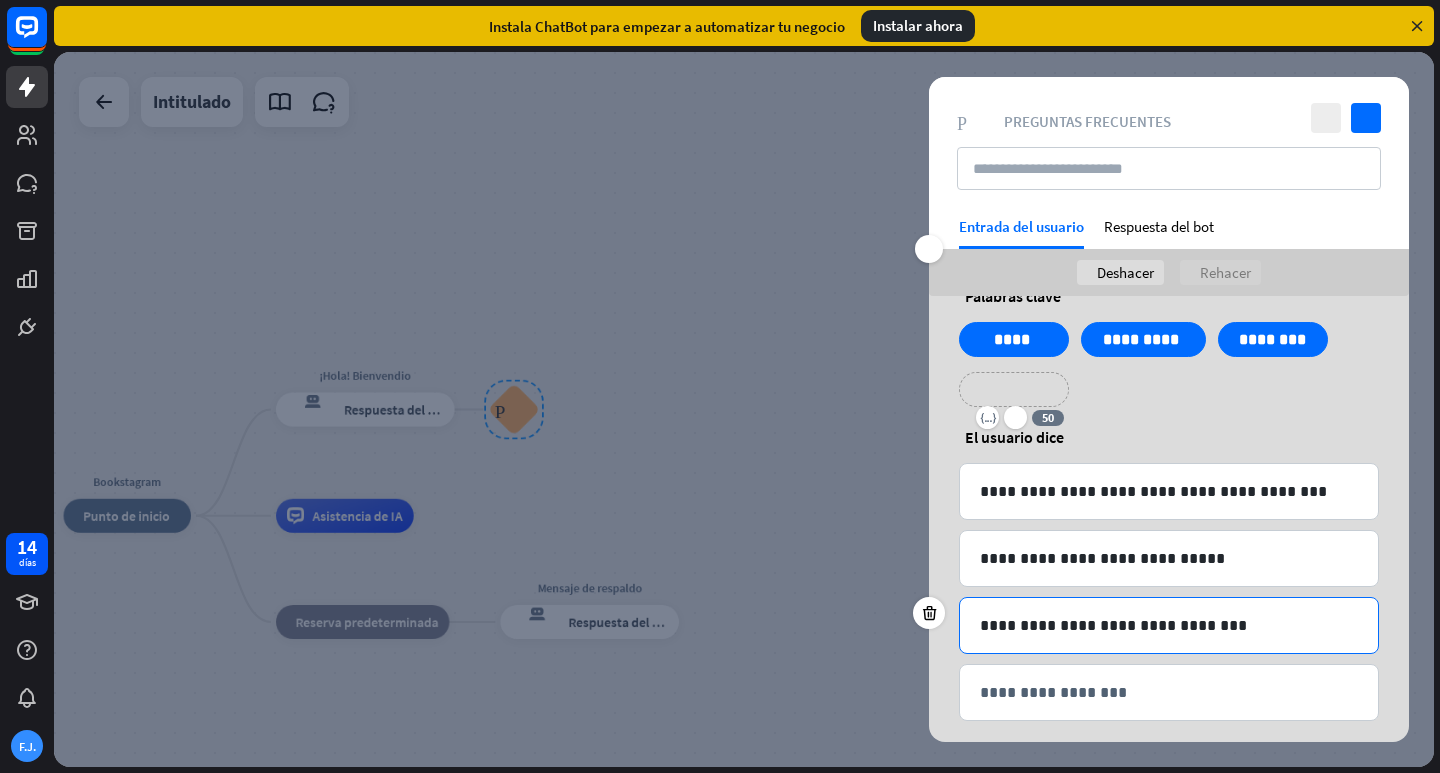scroll, scrollTop: 59, scrollLeft: 0, axis: vertical 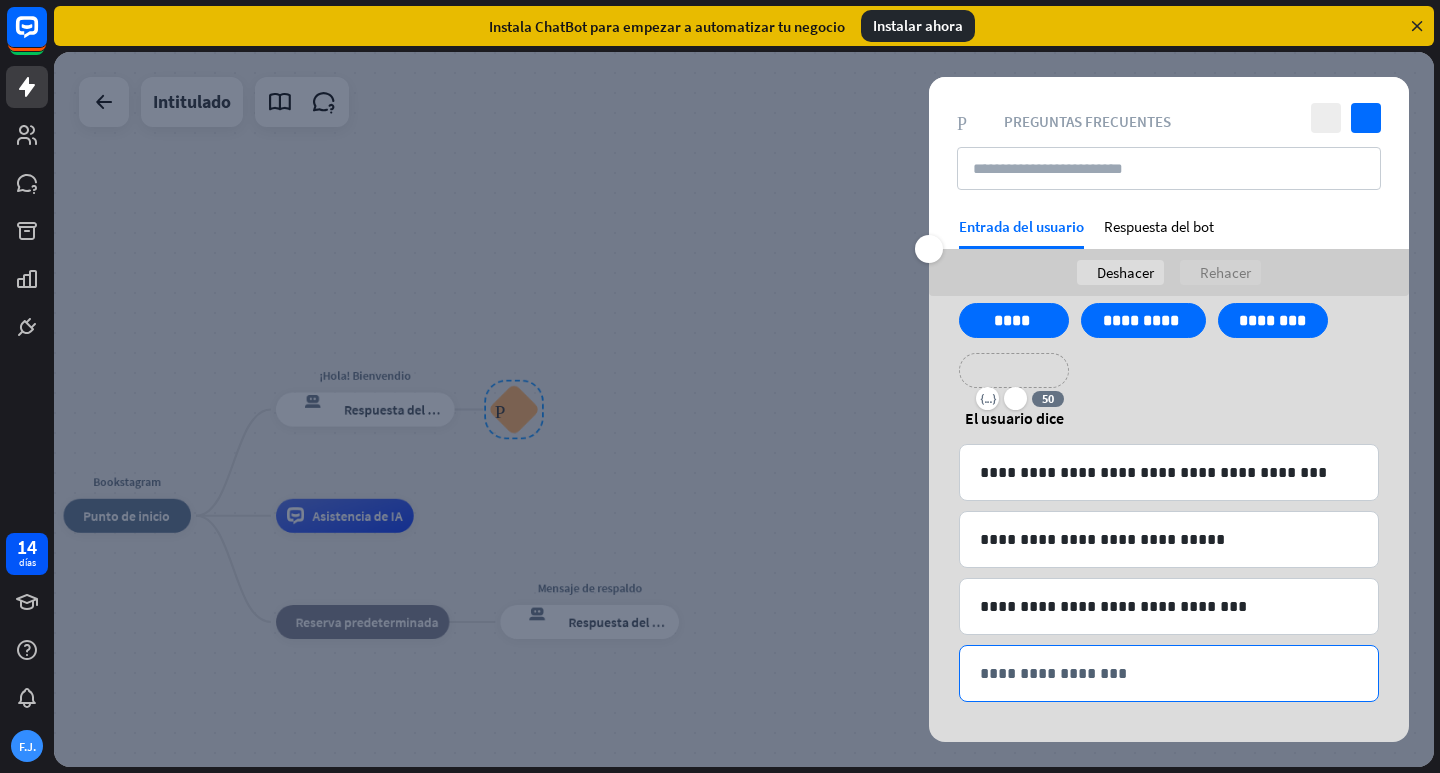 click on "**********" at bounding box center (1169, 673) 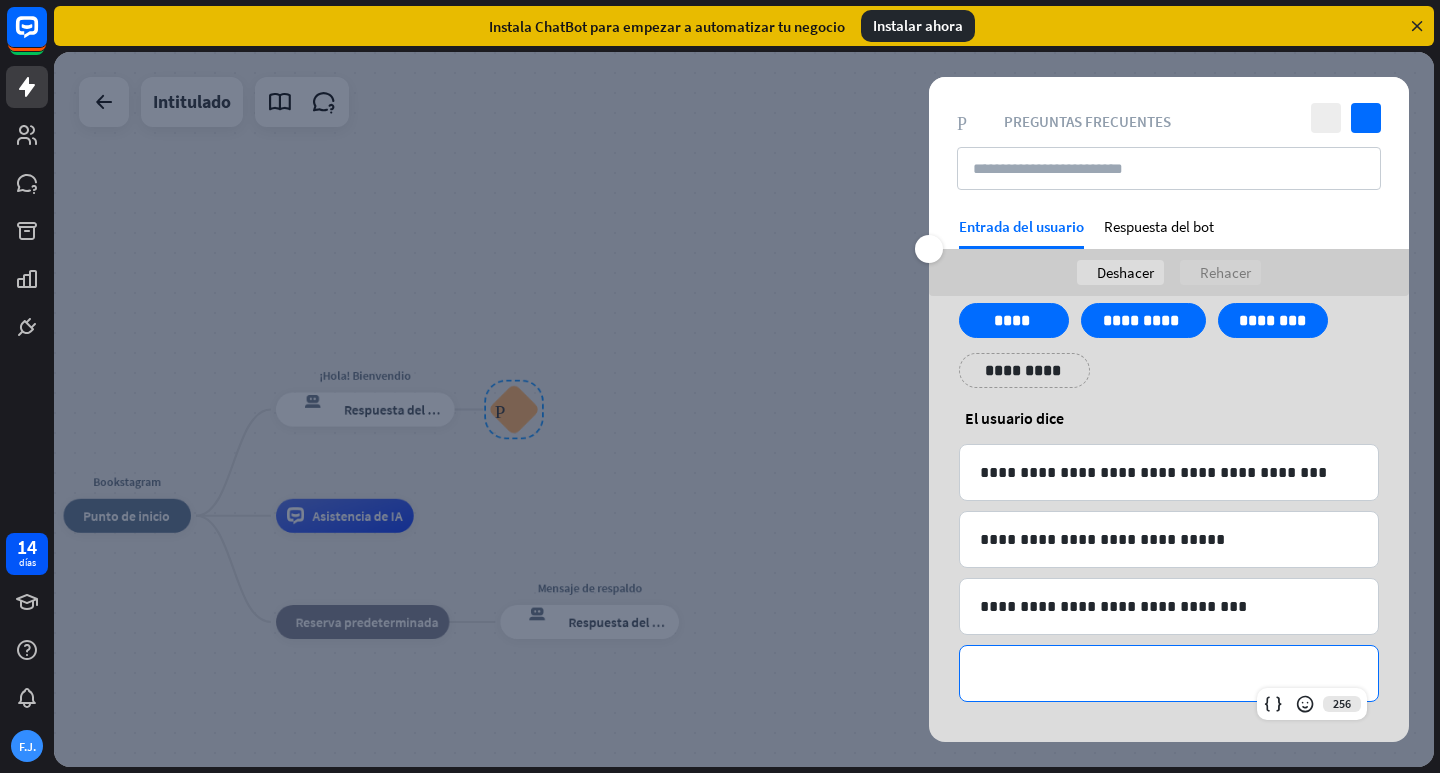 type 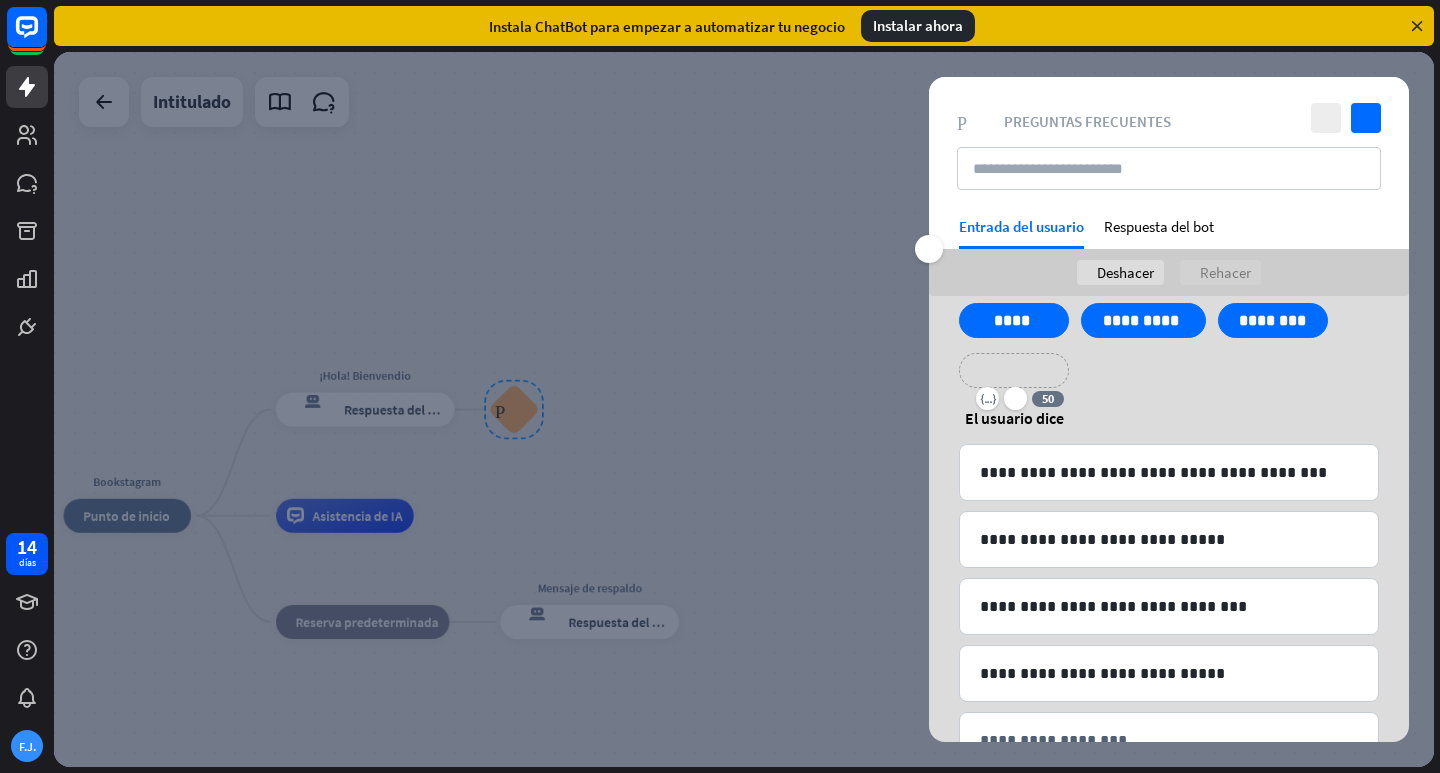 click on "**********" at bounding box center [1014, 370] 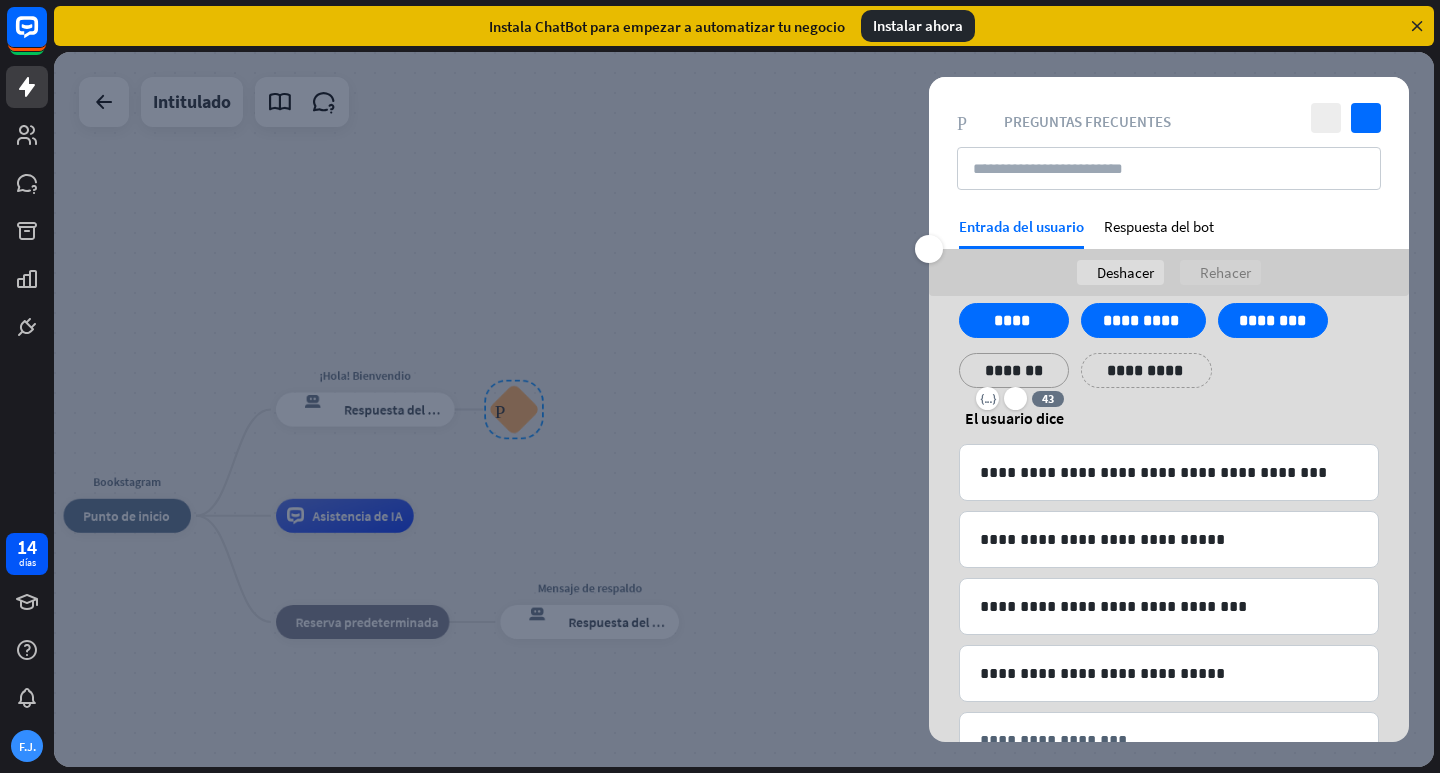 click on "**********" at bounding box center (1146, 370) 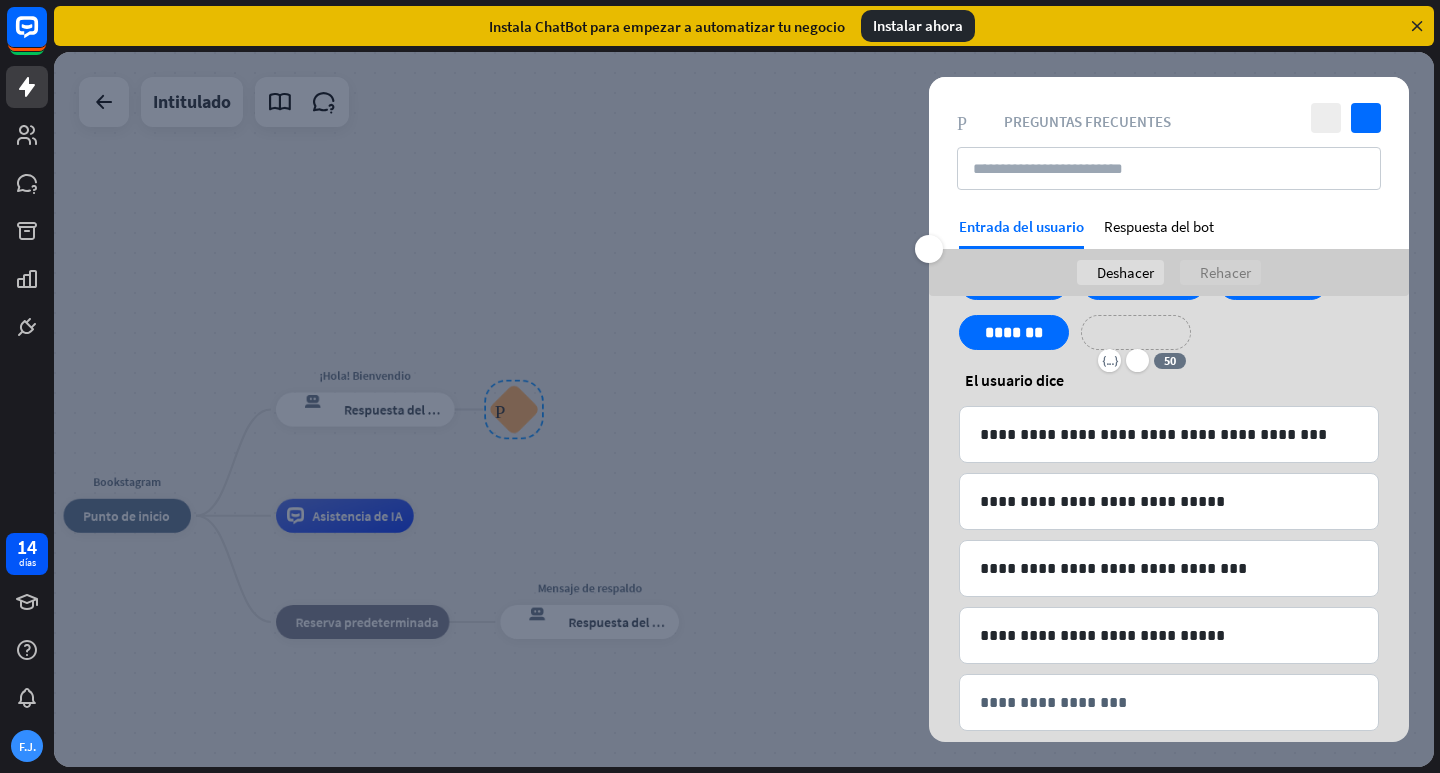 scroll, scrollTop: 126, scrollLeft: 0, axis: vertical 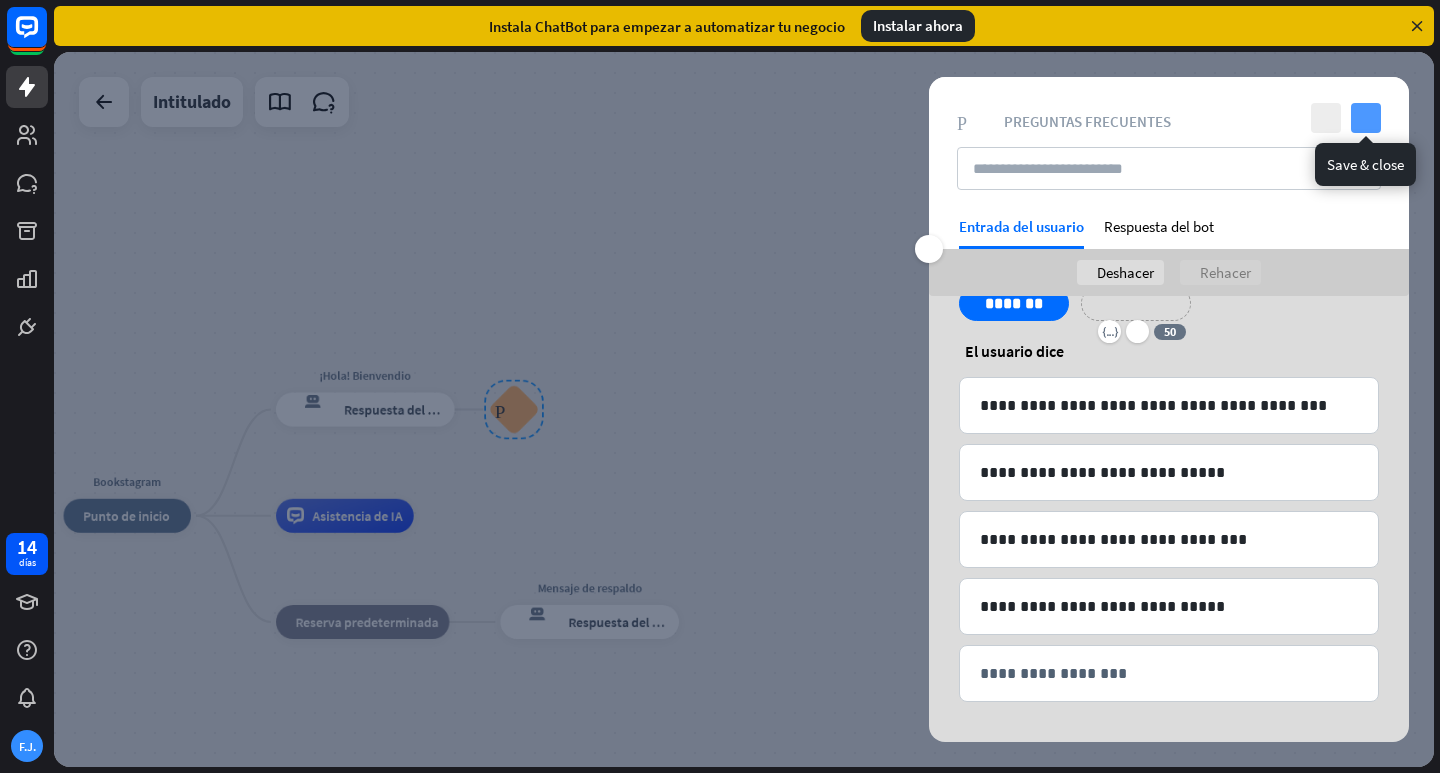 click on "controlar" at bounding box center [1366, 118] 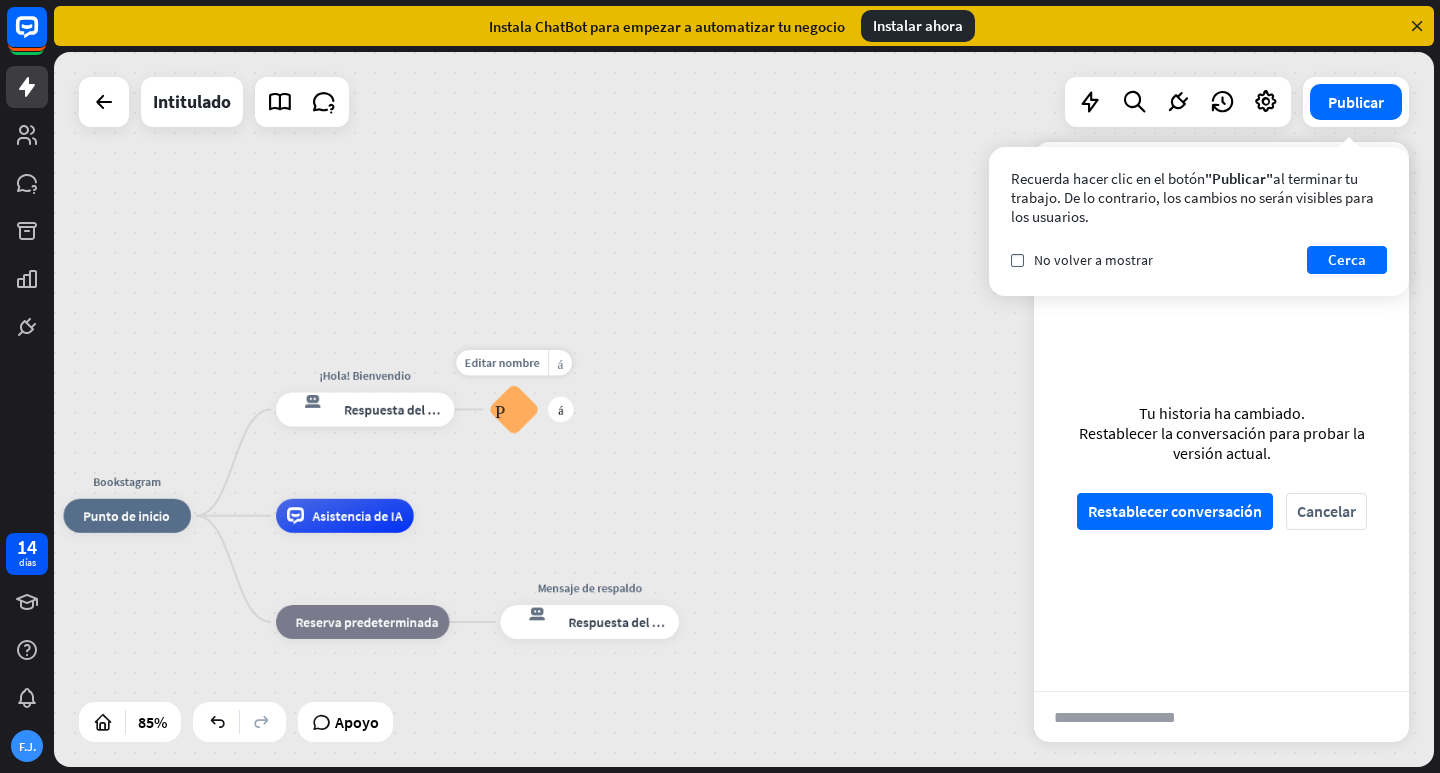 click on "Preguntas frecuentes sobre bloques" at bounding box center (514, 409) 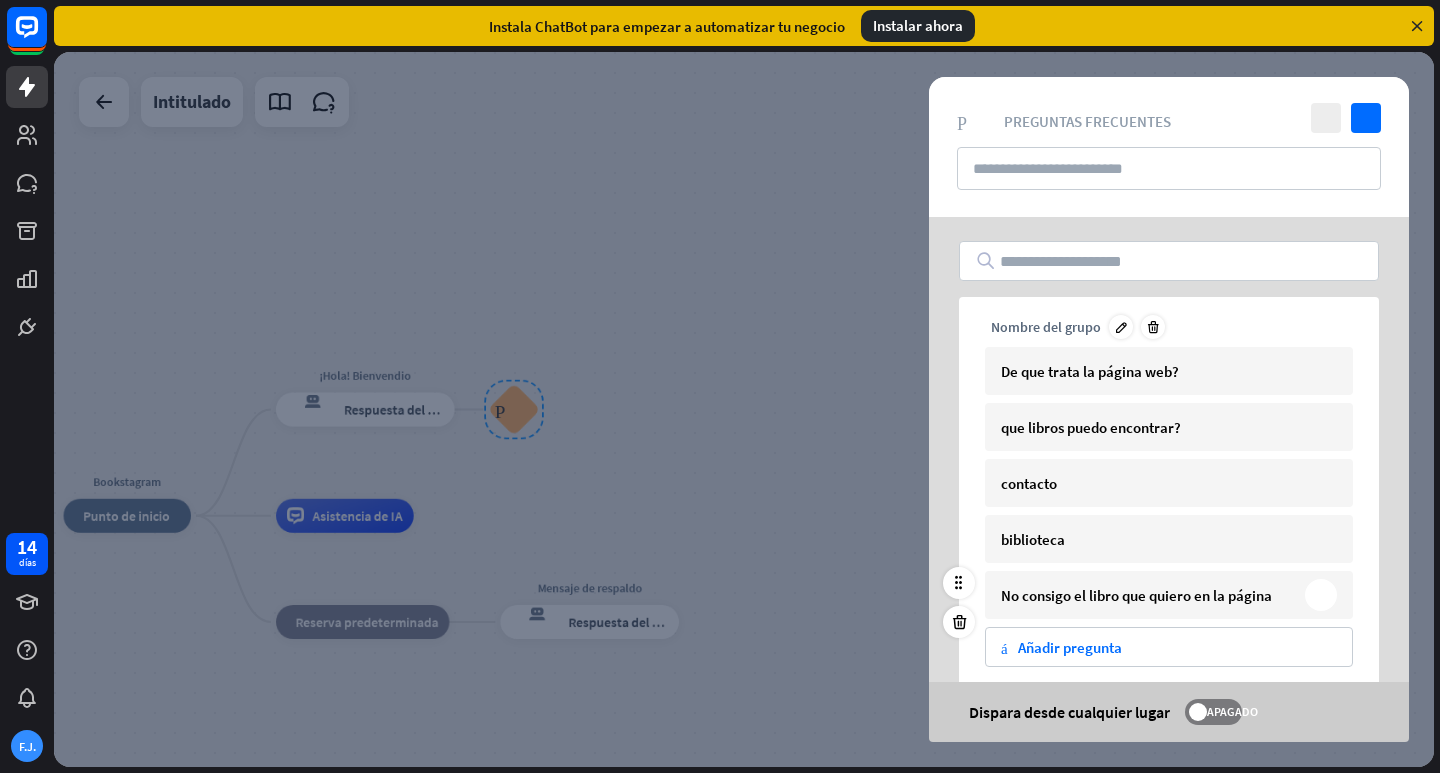 click on "No consigo el libro que quiero en la página" at bounding box center [1149, 595] 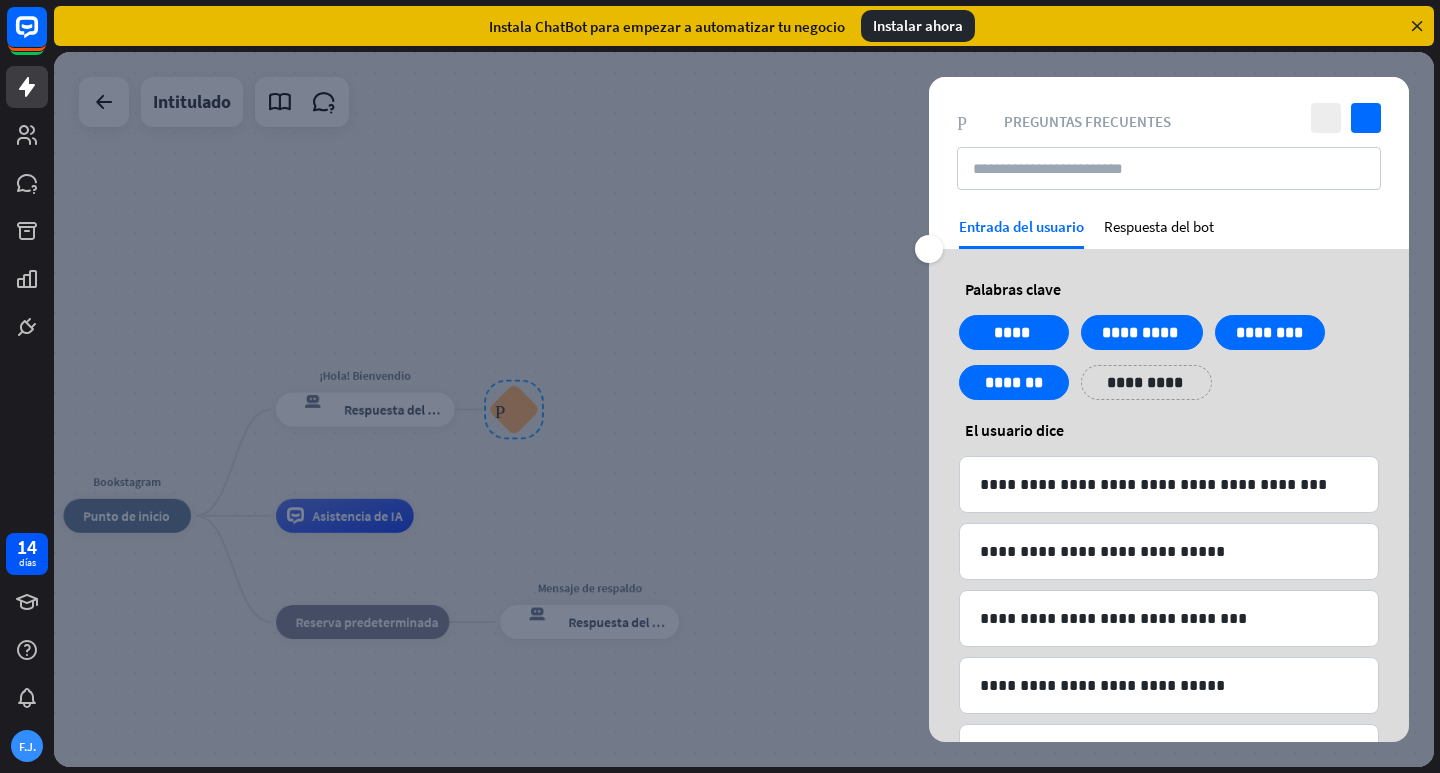 click on "cerca
controlar
Preguntas frecuentes sobre bloques   Preguntas frecuentes" at bounding box center [1169, 147] 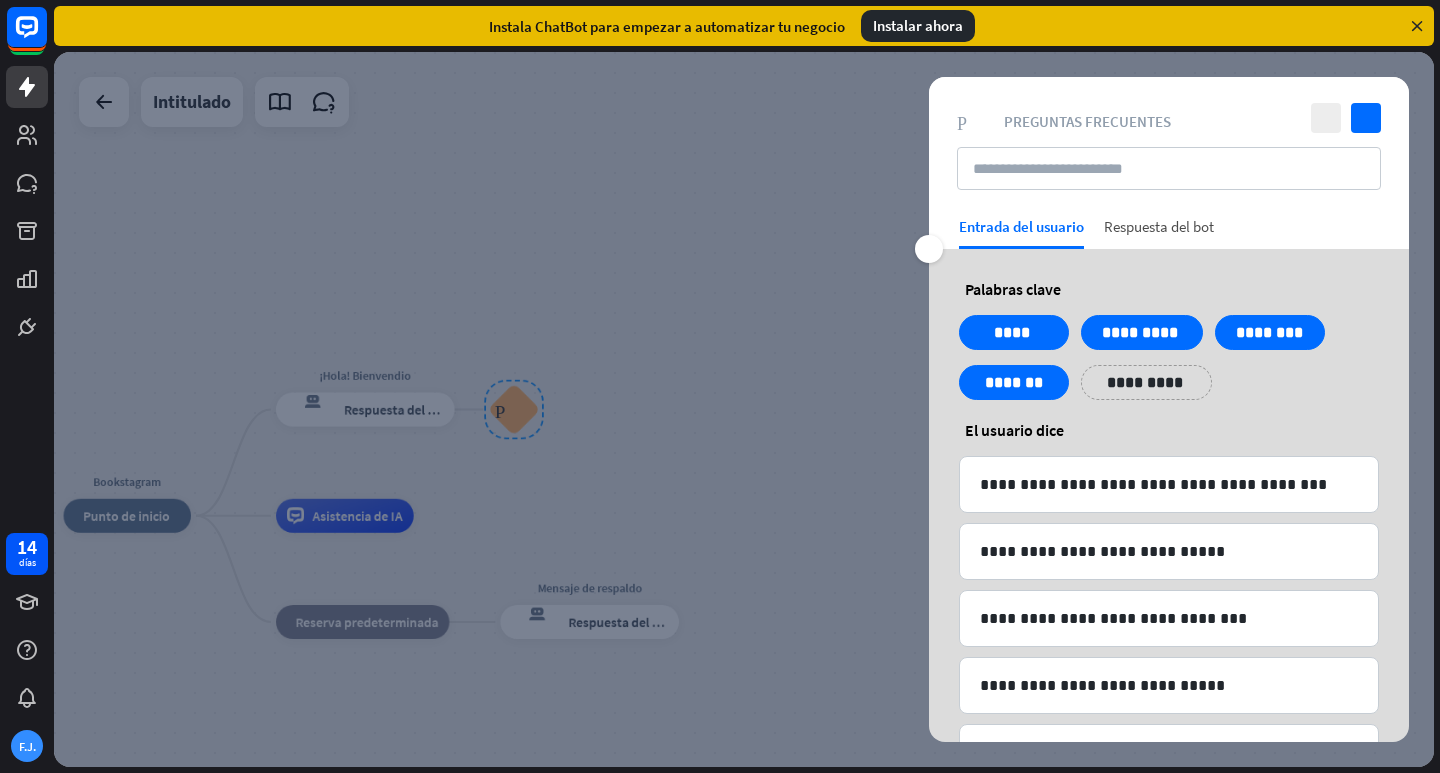 click on "Respuesta del bot" at bounding box center (1159, 233) 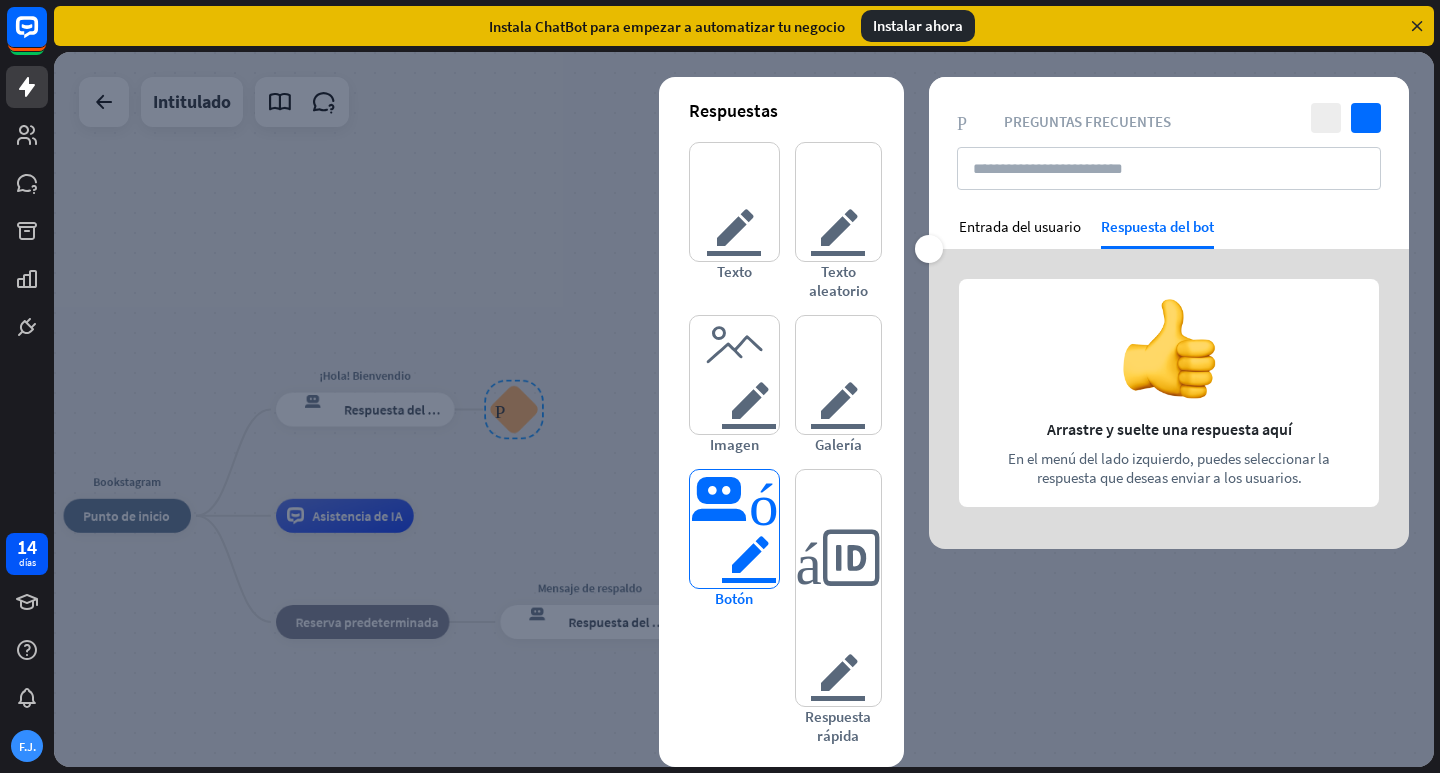type 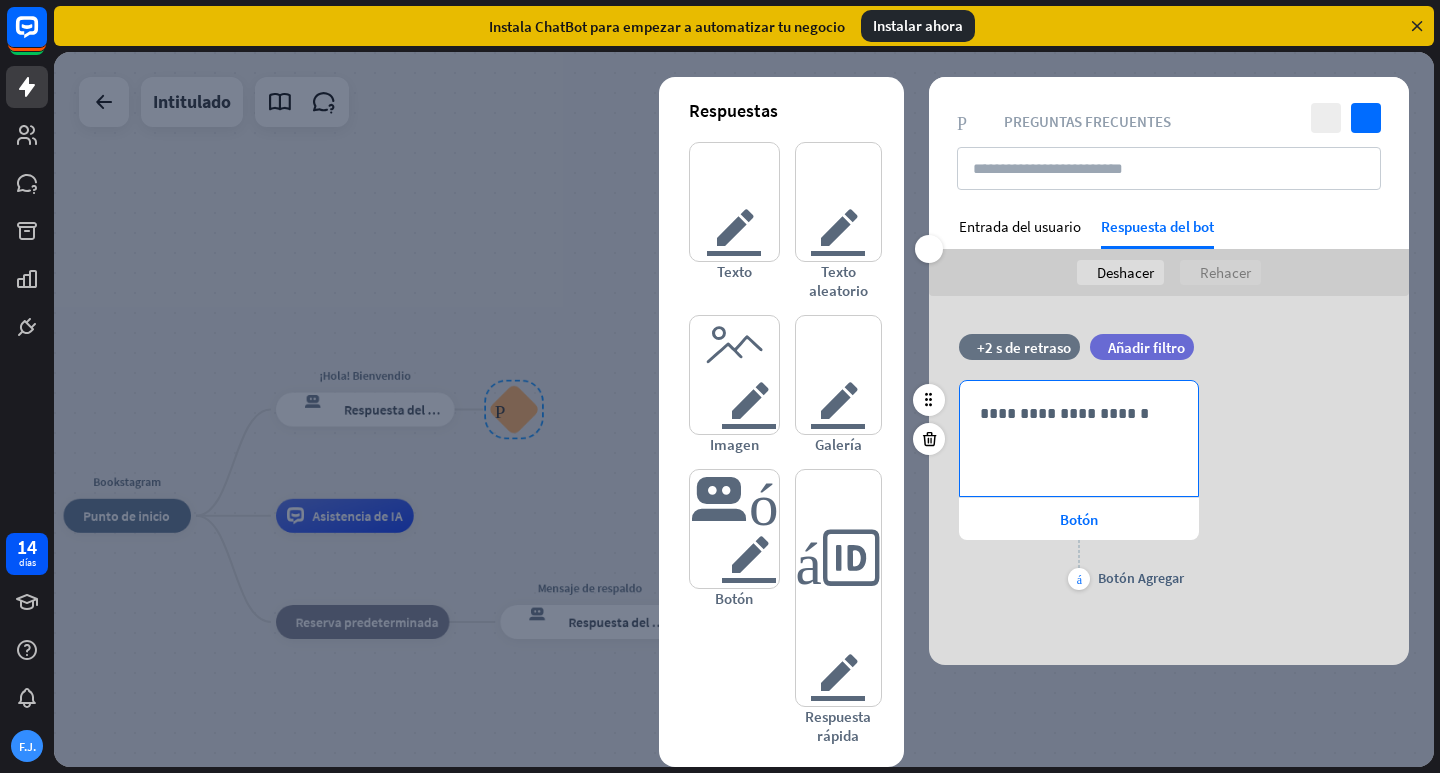 click on "**********" at bounding box center [1079, 413] 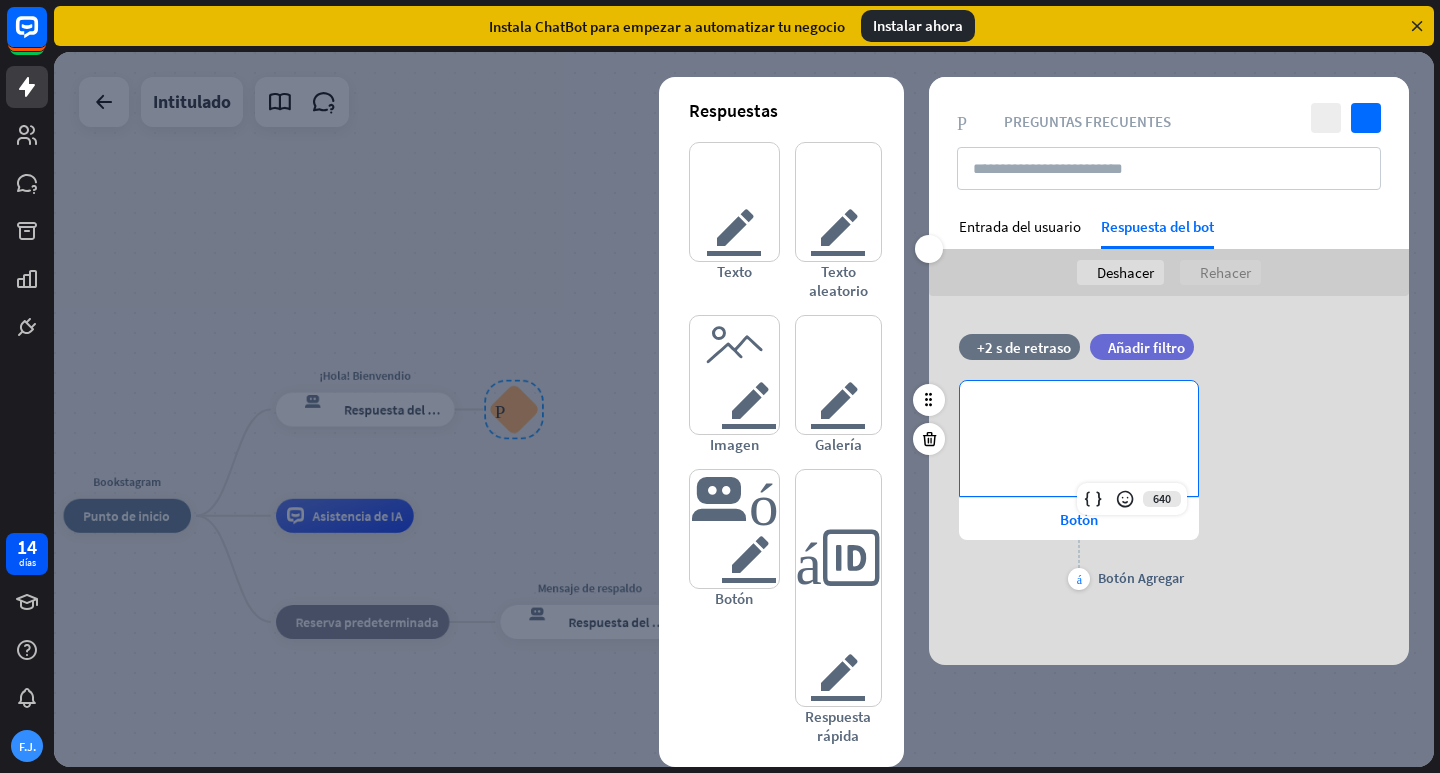 type 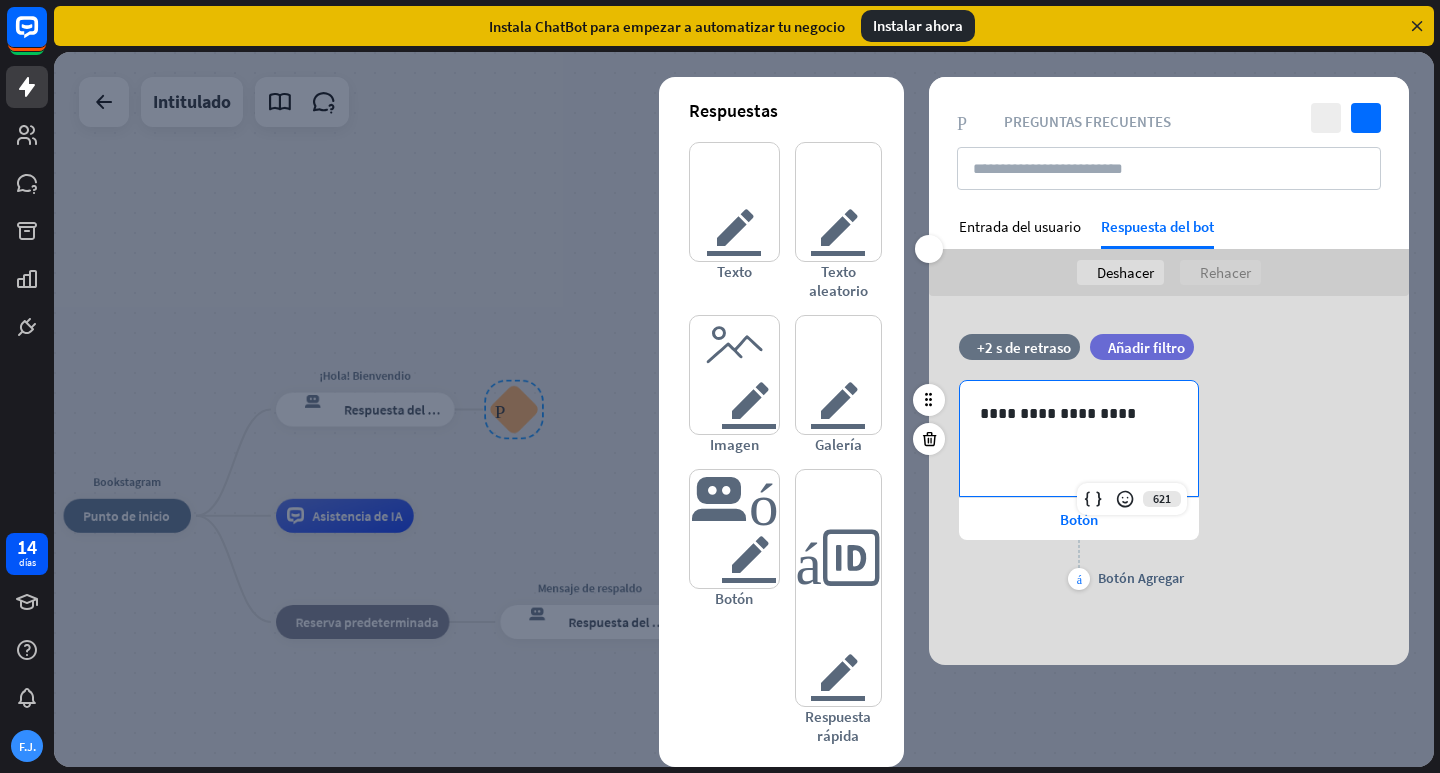 click on "**********" at bounding box center (1079, 438) 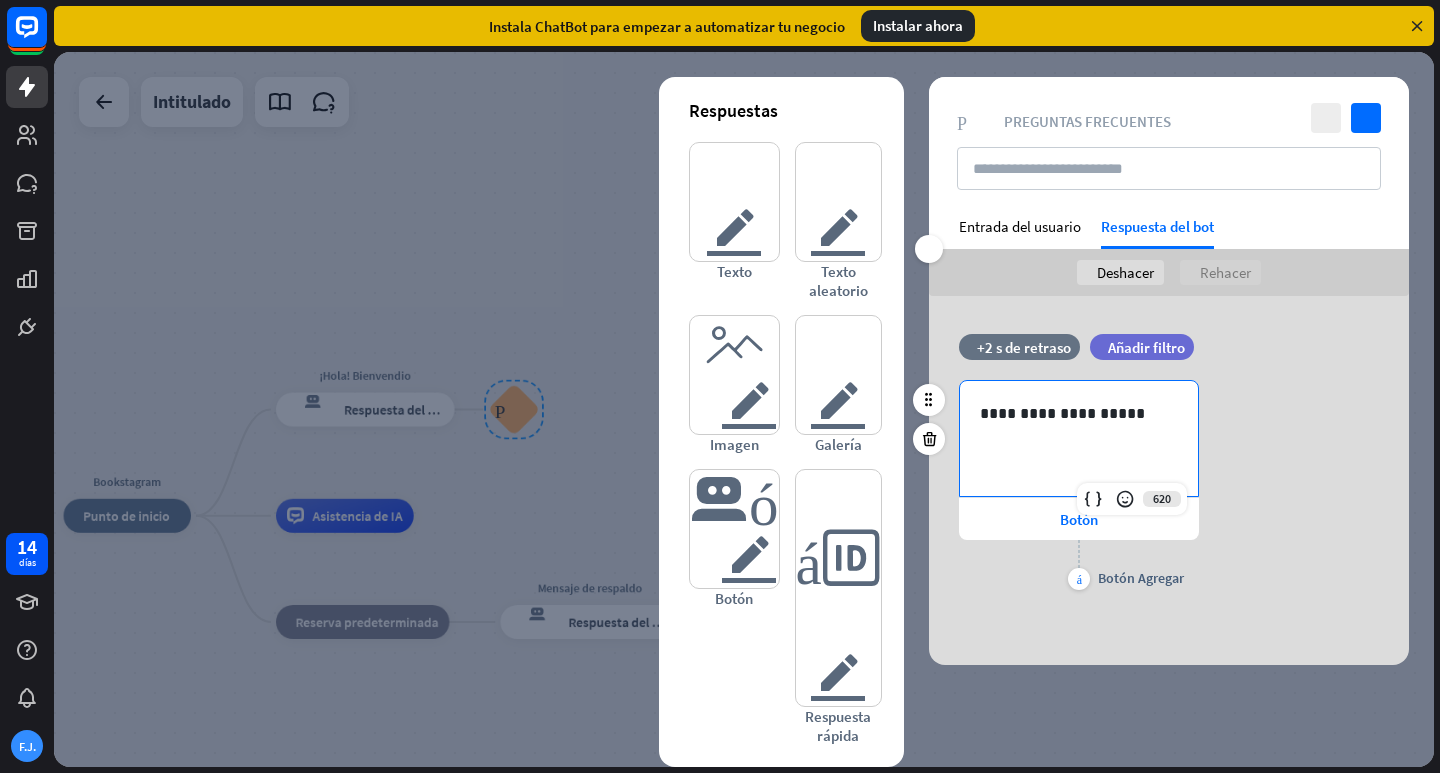 click on "**********" at bounding box center (1079, 413) 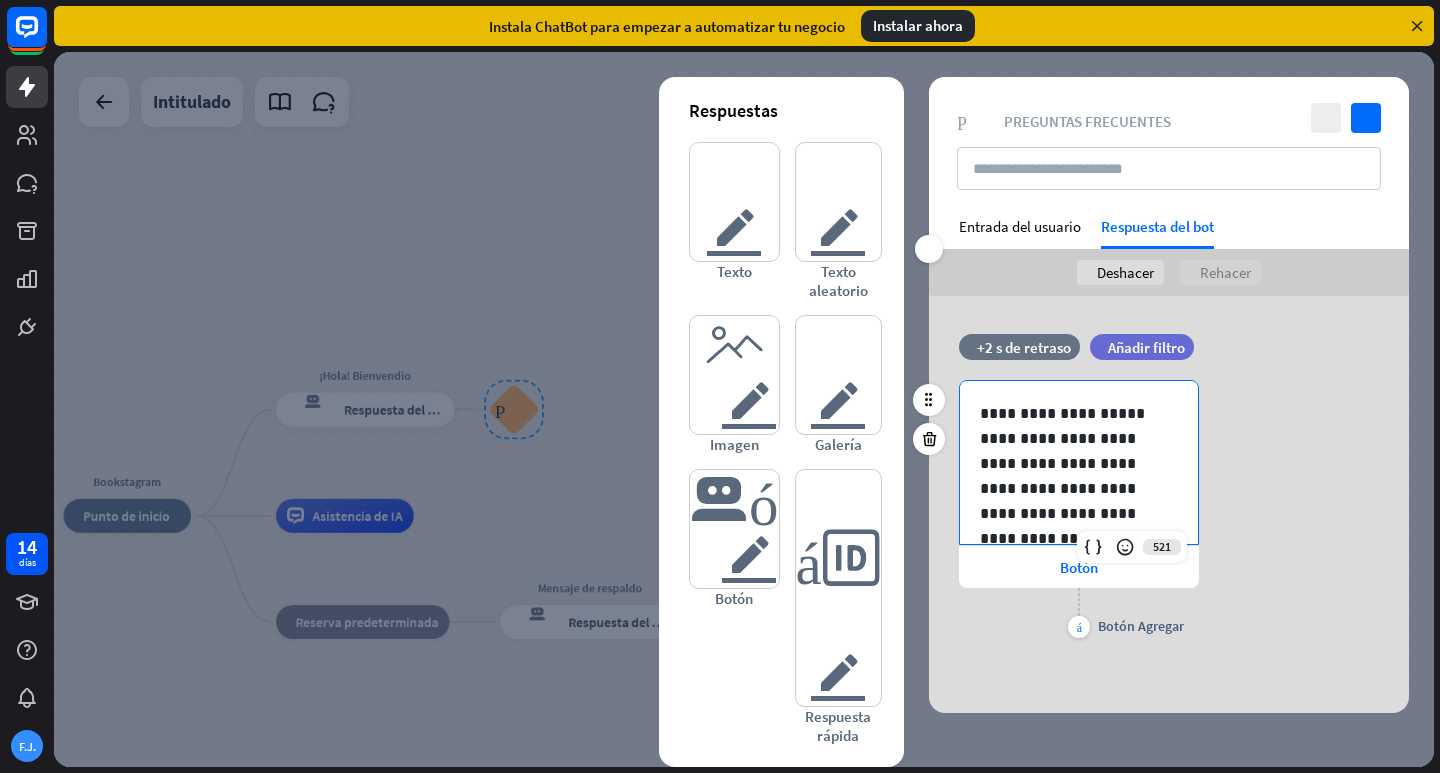 scroll, scrollTop: 10, scrollLeft: 0, axis: vertical 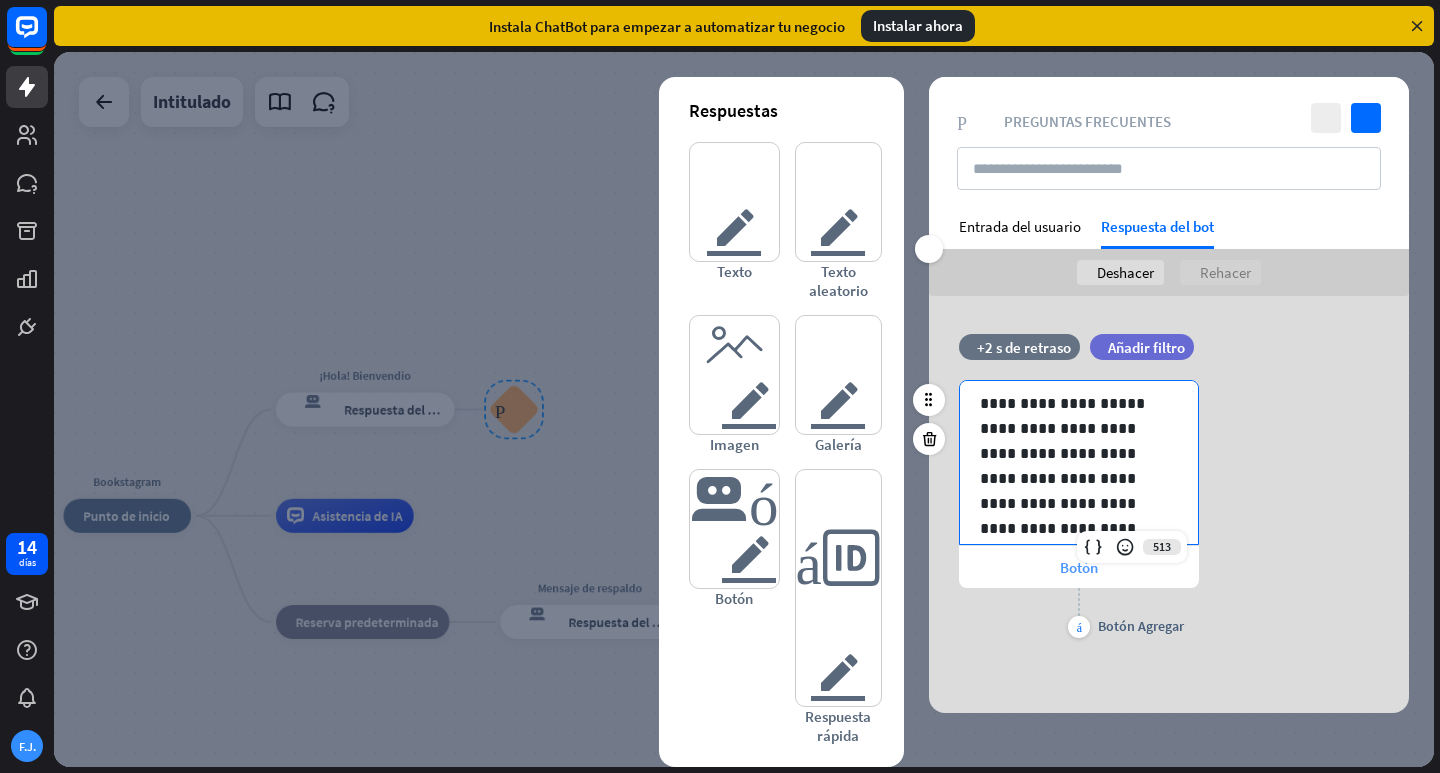 click on "Botón" at bounding box center (1079, 567) 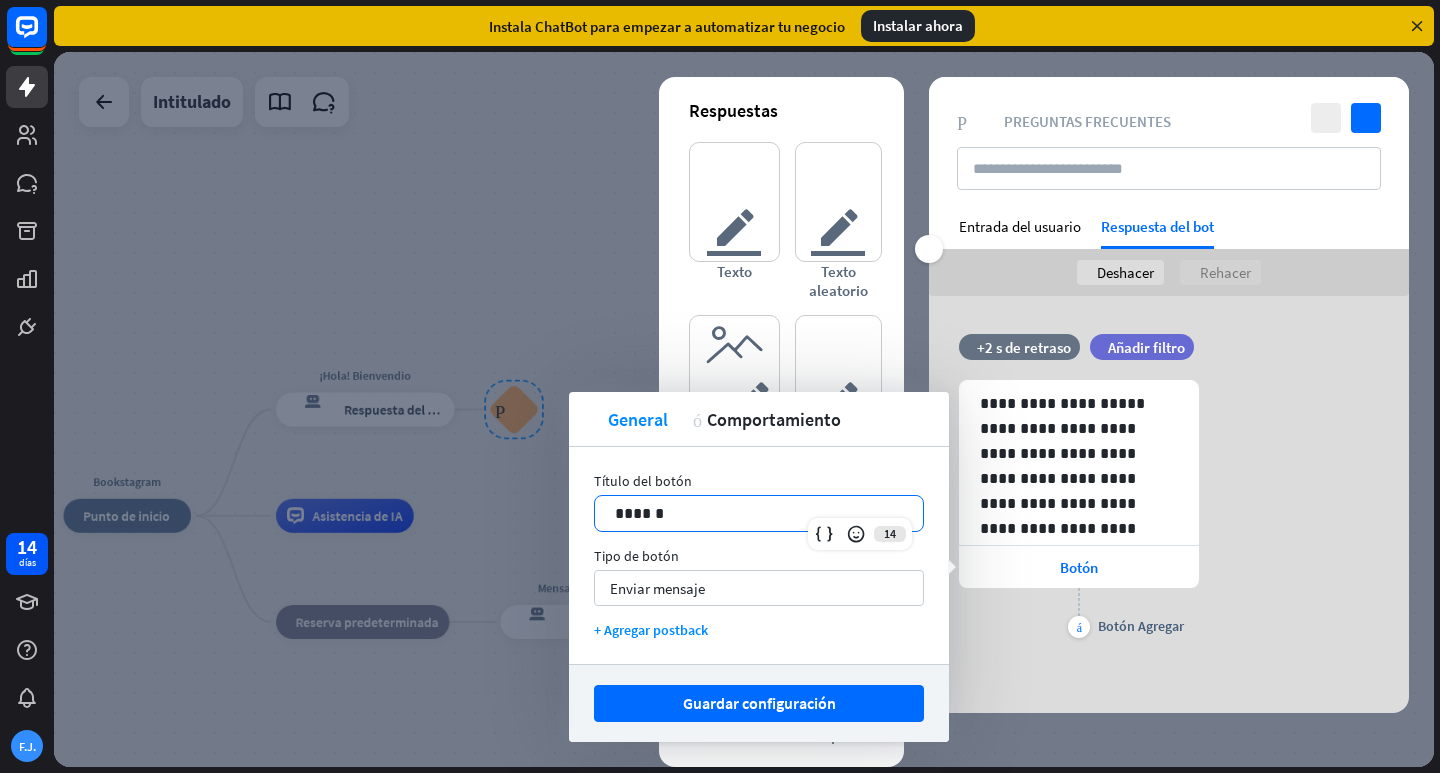 drag, startPoint x: 759, startPoint y: 511, endPoint x: 528, endPoint y: 498, distance: 231.36551 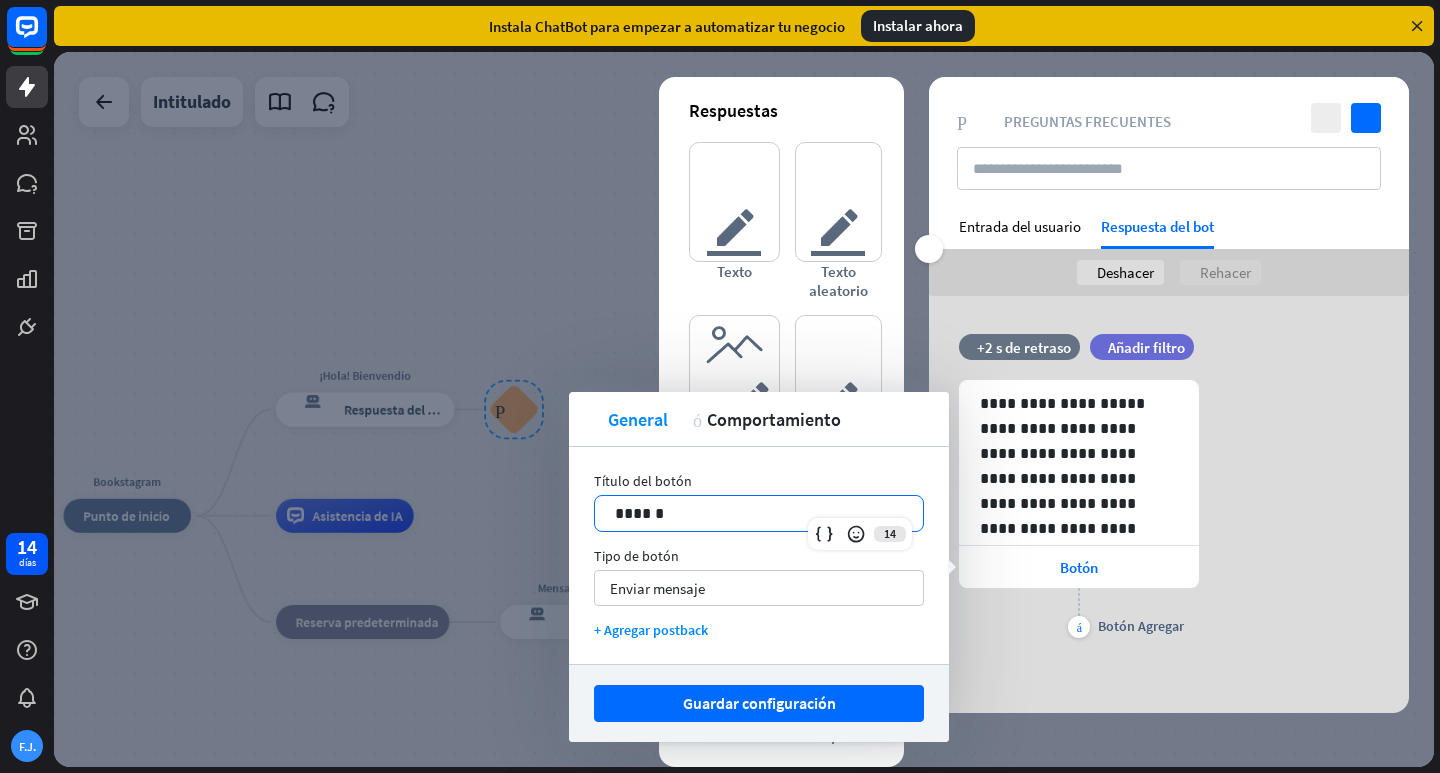 type 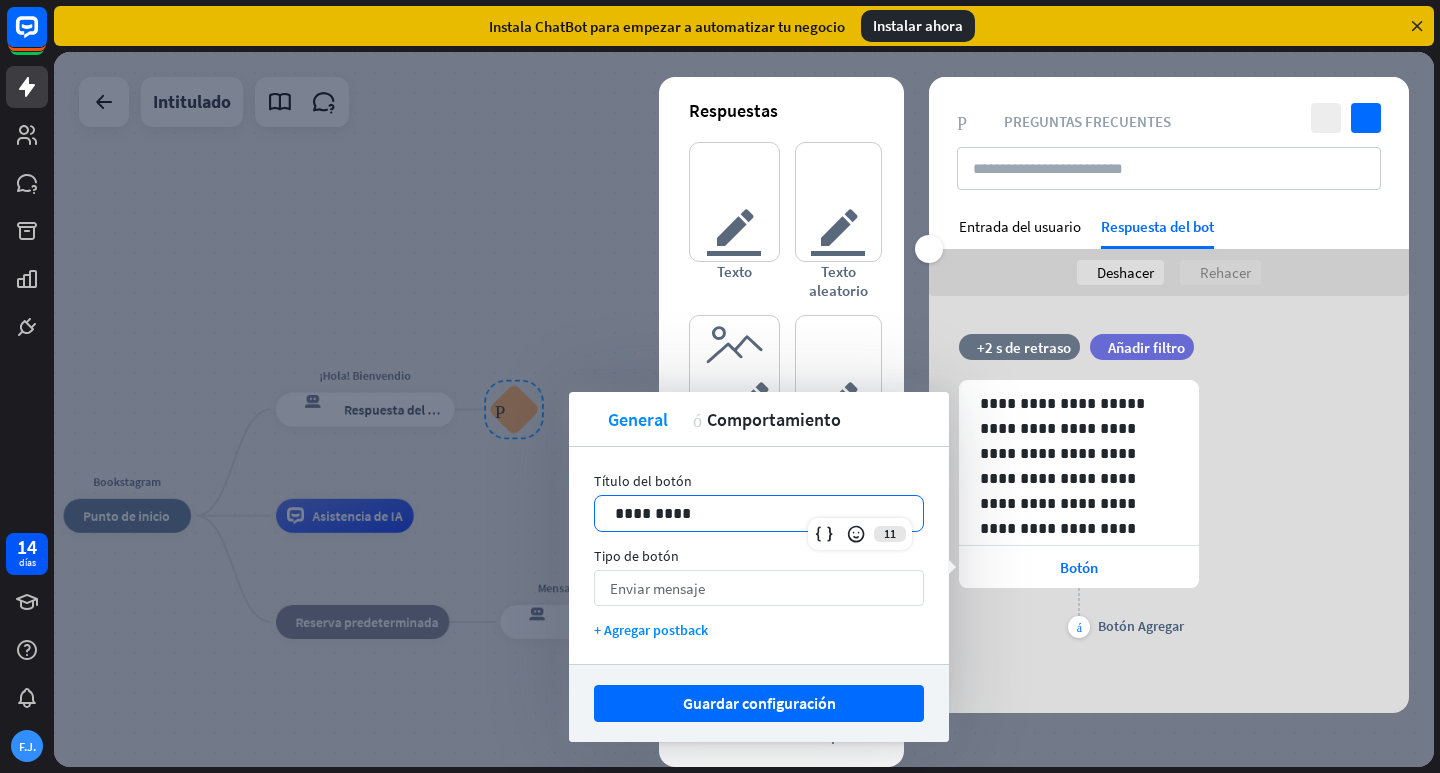 click on "Enviar mensaje" at bounding box center (657, 588) 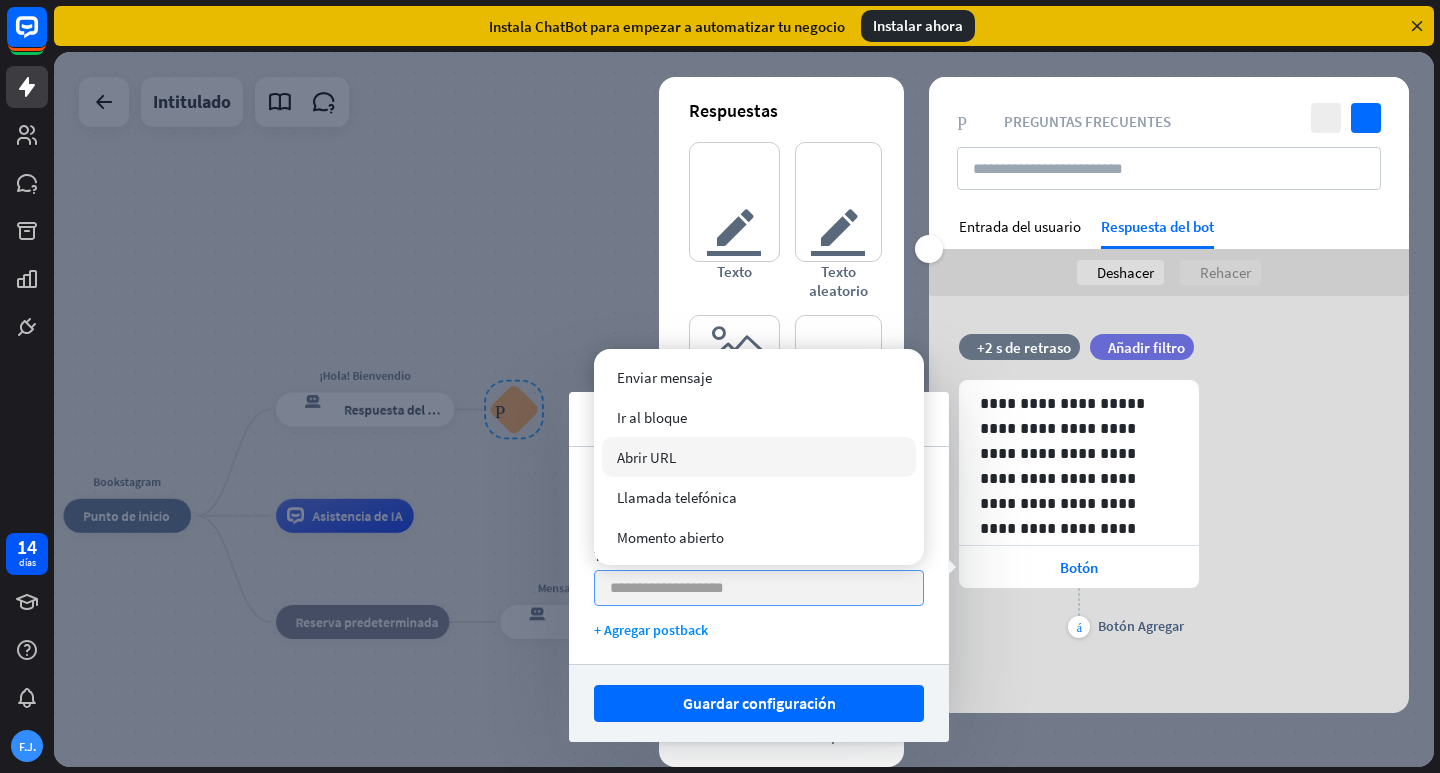 click on "Abrir URL" at bounding box center [646, 457] 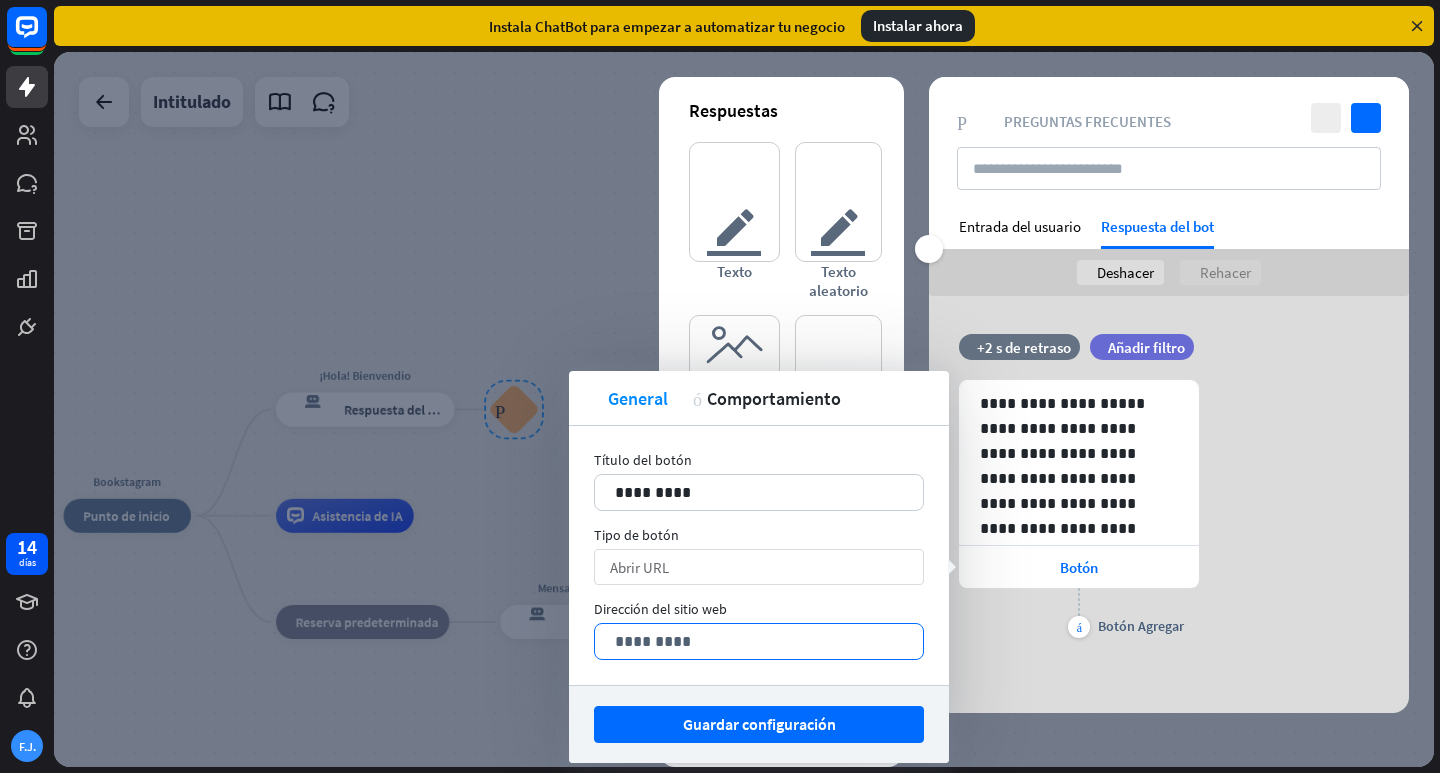 click on "*********" at bounding box center [759, 641] 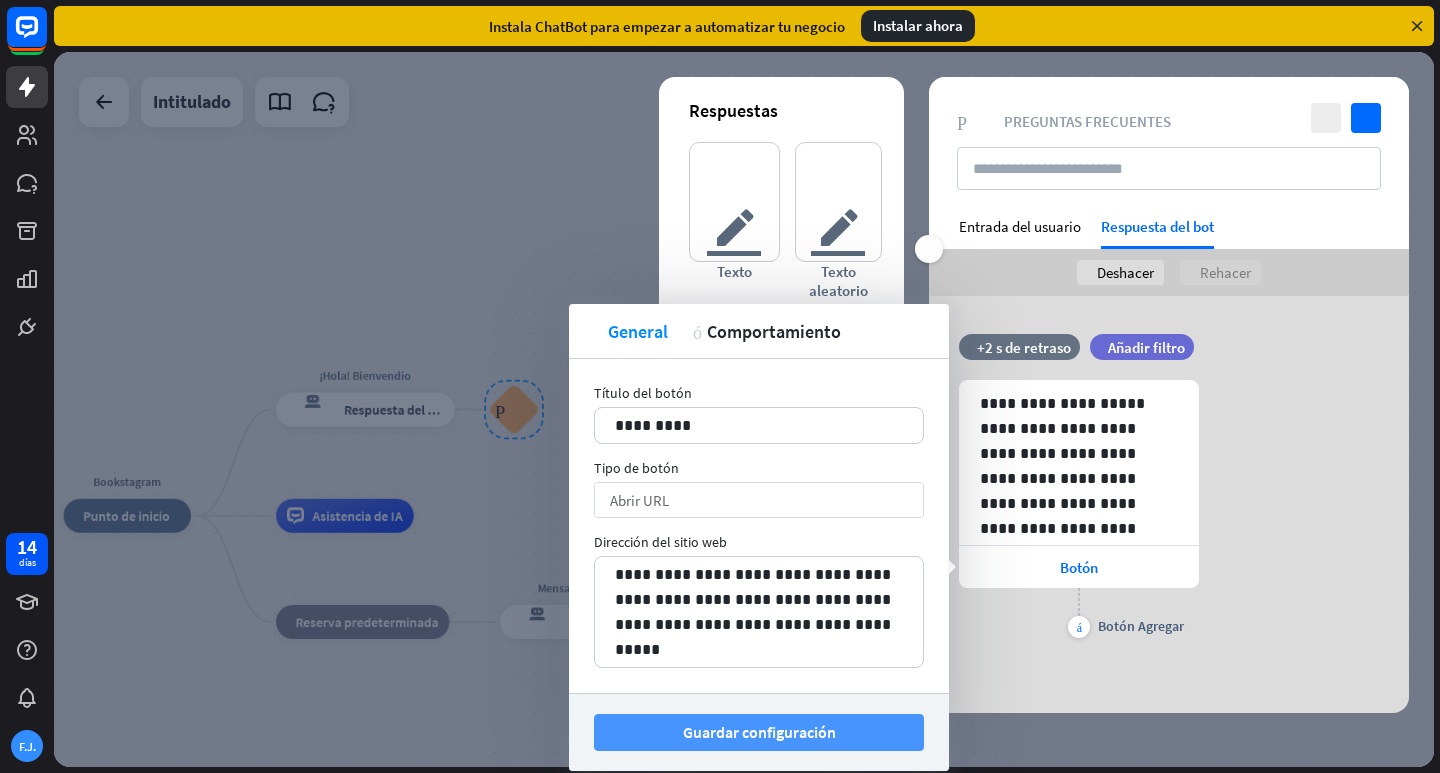 click on "Guardar configuración" at bounding box center [759, 732] 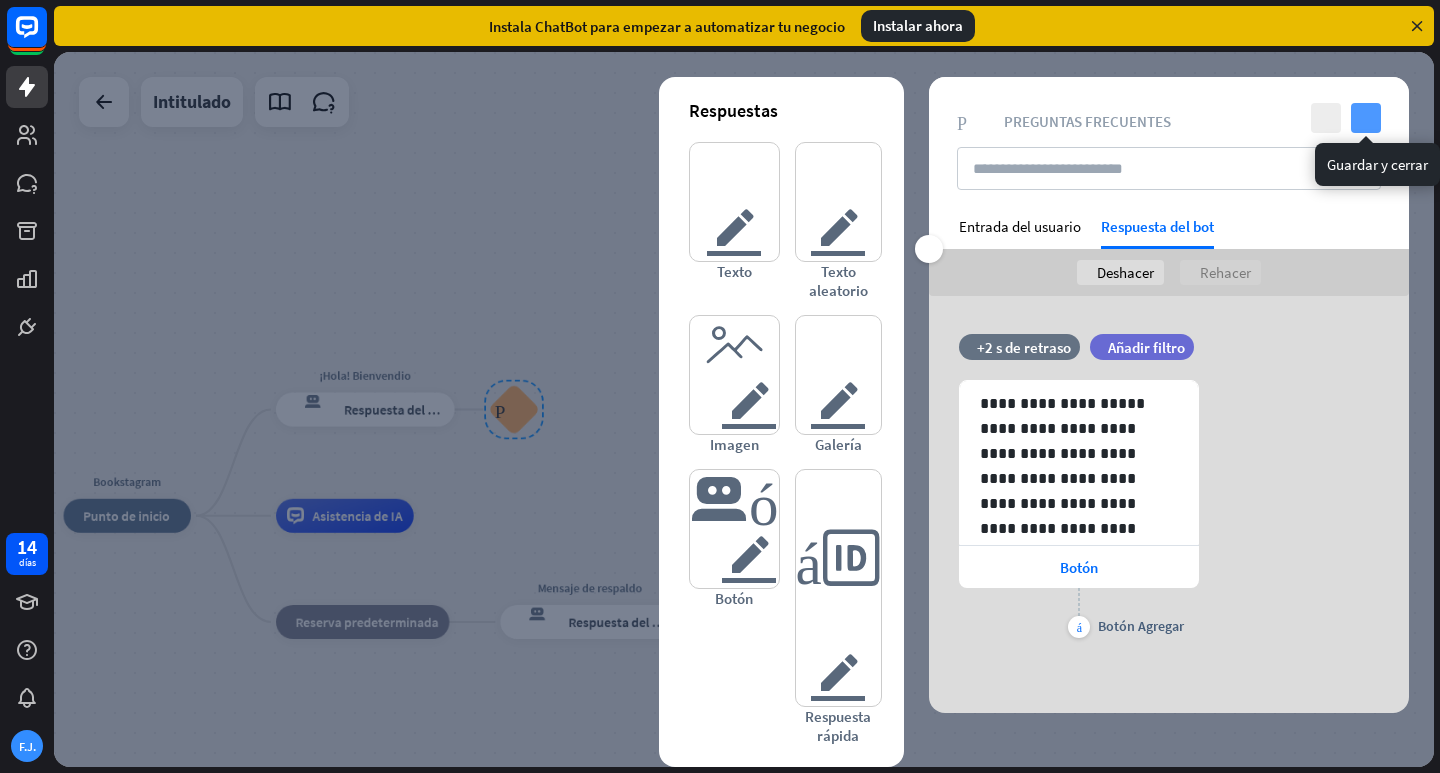 click on "controlar" at bounding box center [1366, 118] 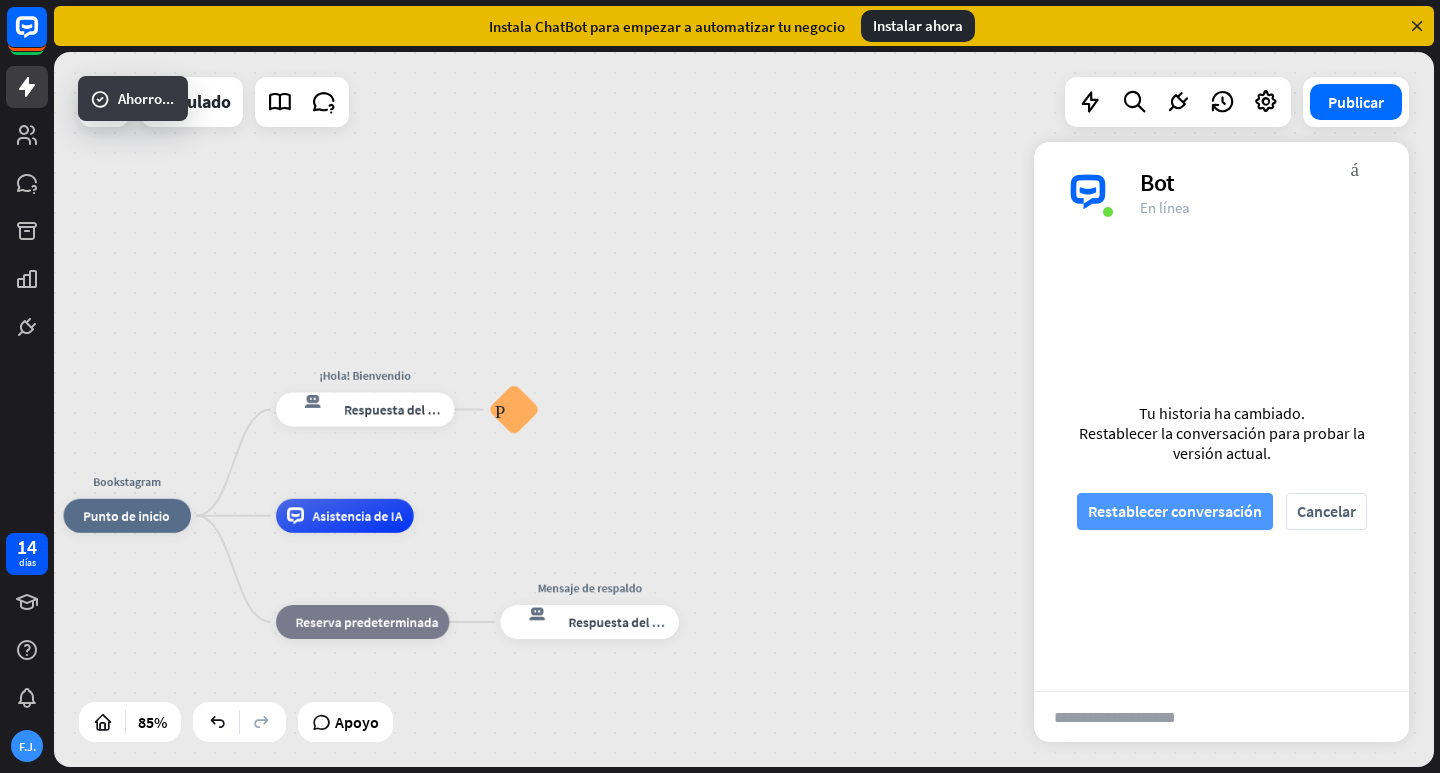 click on "Restablecer conversación" at bounding box center (1175, 511) 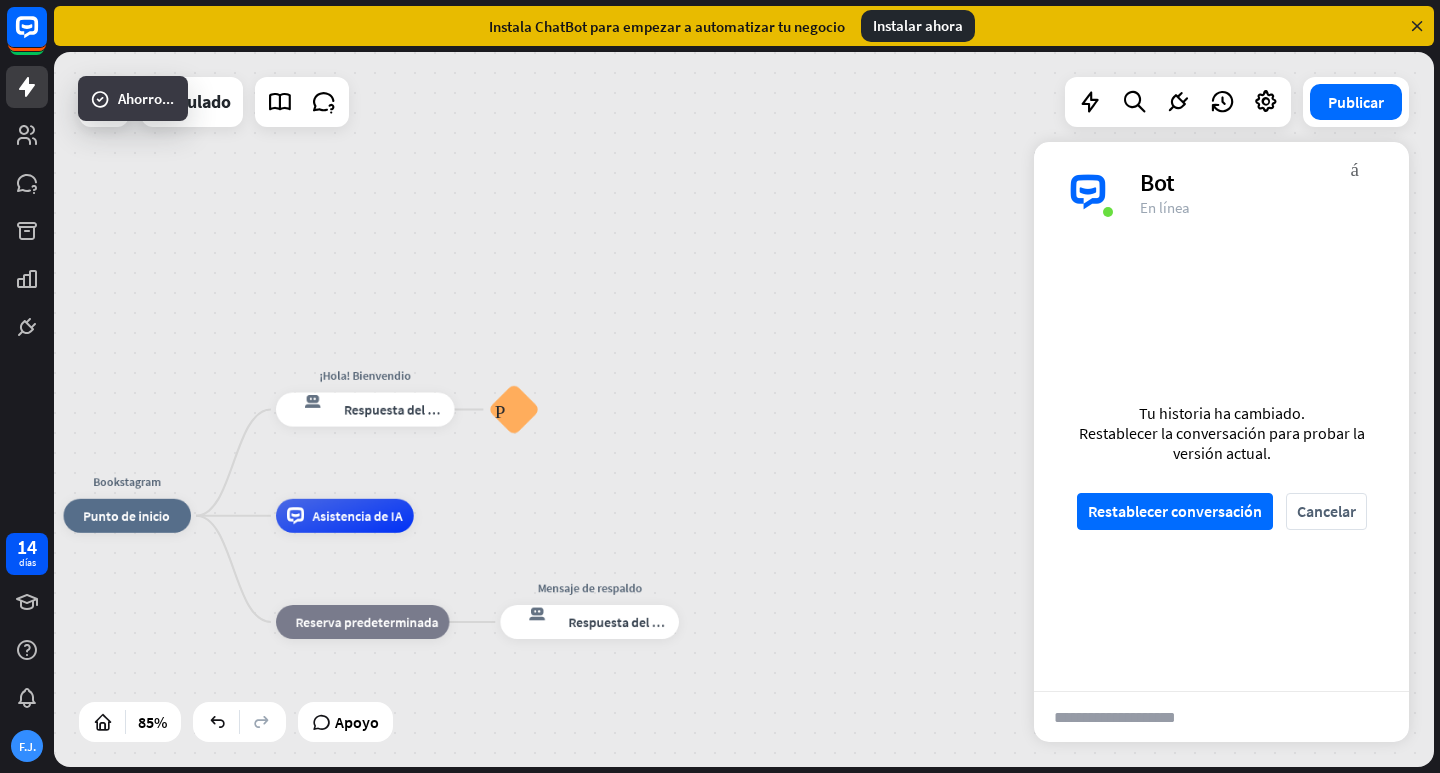 scroll, scrollTop: 0, scrollLeft: 0, axis: both 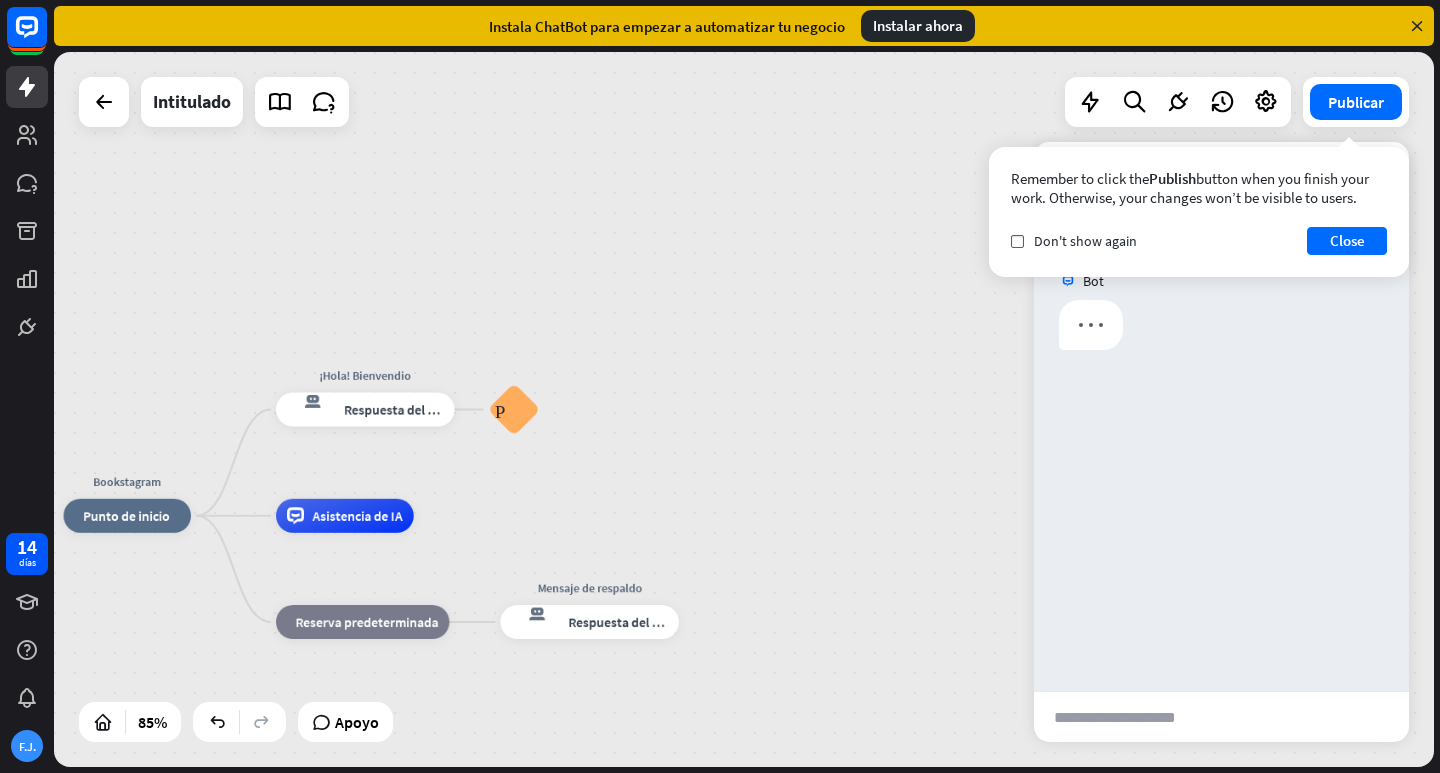 click at bounding box center (1132, 717) 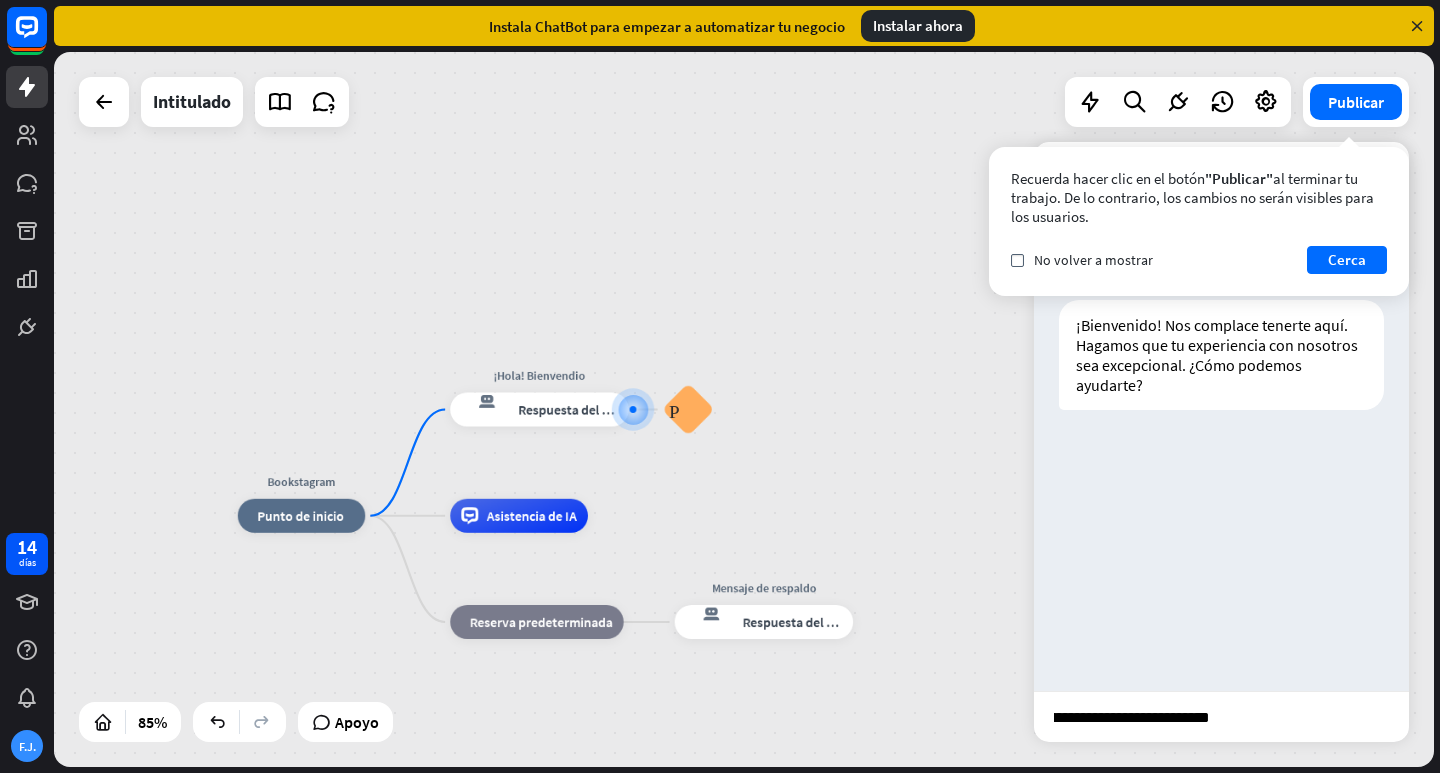 type on "**********" 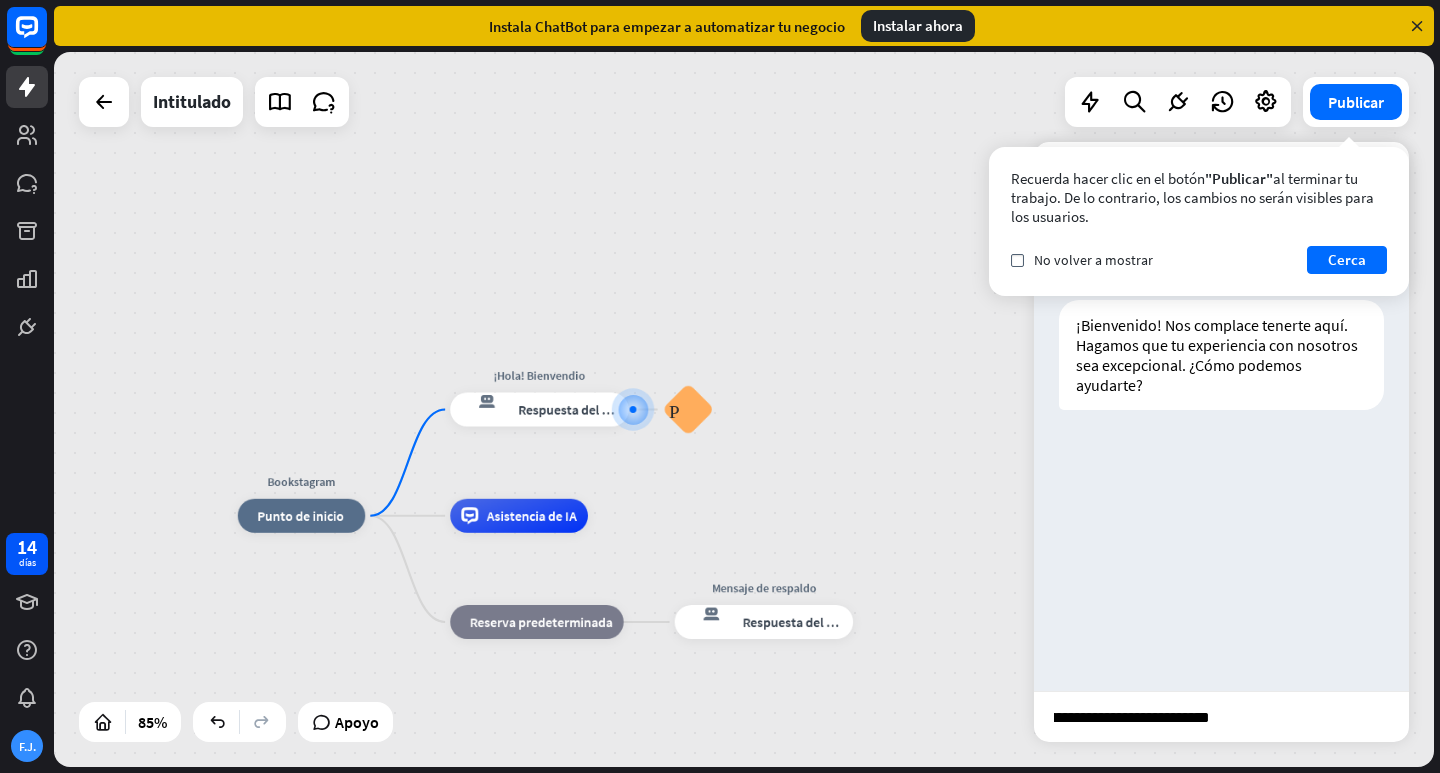 scroll, scrollTop: 0, scrollLeft: 153, axis: horizontal 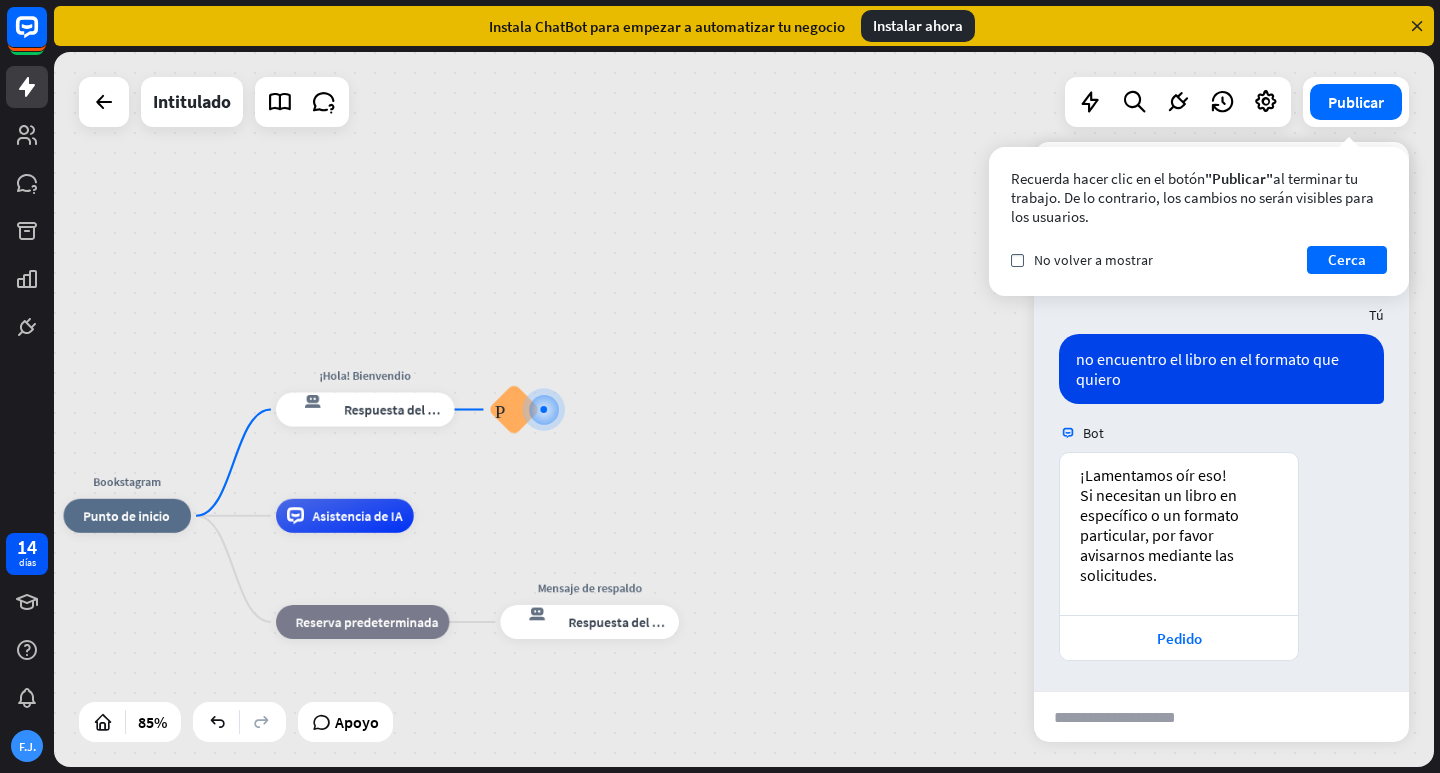 click on "Bookstagram   inicio_2   Punto de inicio                 ¡Hola! Bienvendio   respuesta del bot de bloqueo   Respuesta del bot                   Preguntas frecuentes sobre bloques                         Asistencia de IA                   bloque_de_retroceso   Reserva predeterminada                 Mensaje de respaldo   respuesta del bot de bloqueo   Respuesta del bot" at bounding box center (744, 409) 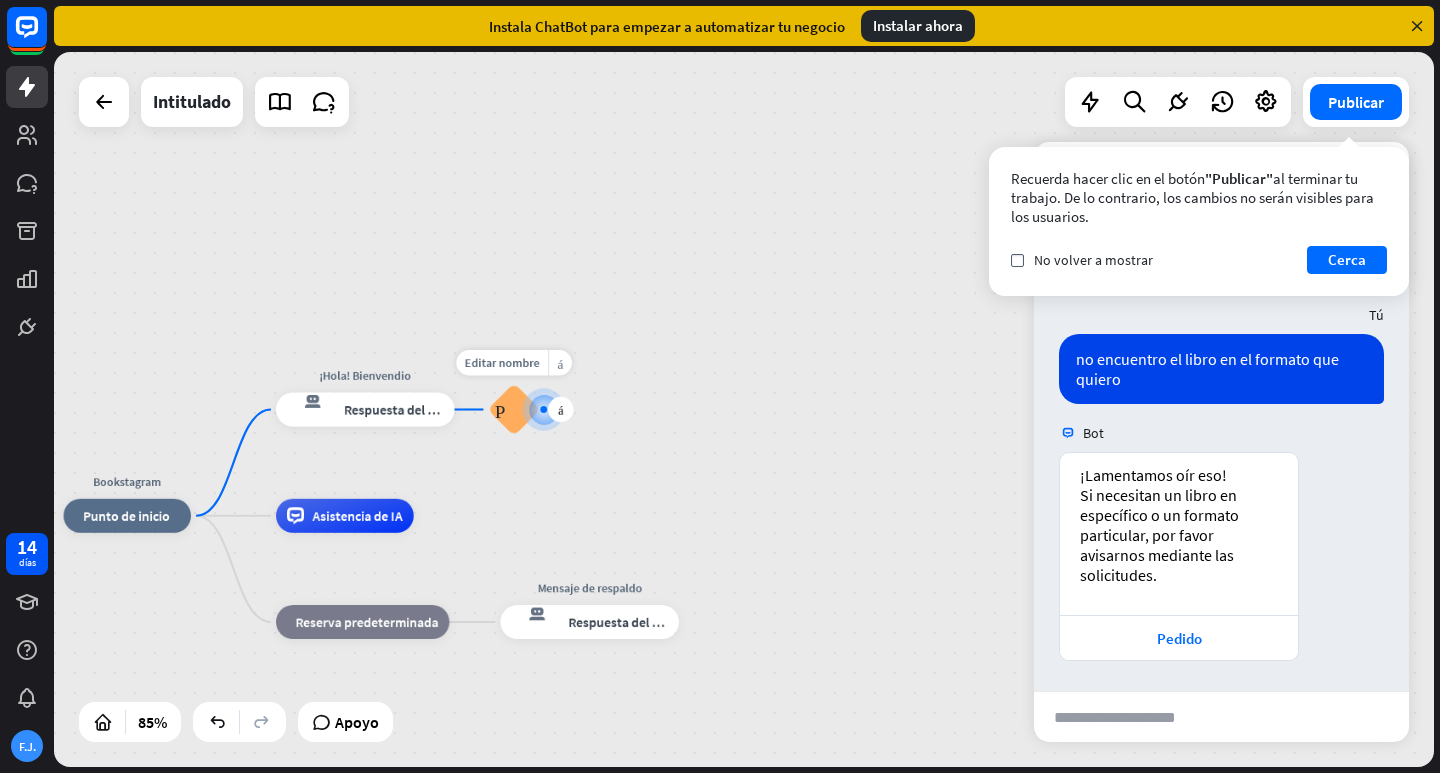 click on "Preguntas frecuentes sobre bloques" at bounding box center [514, 409] 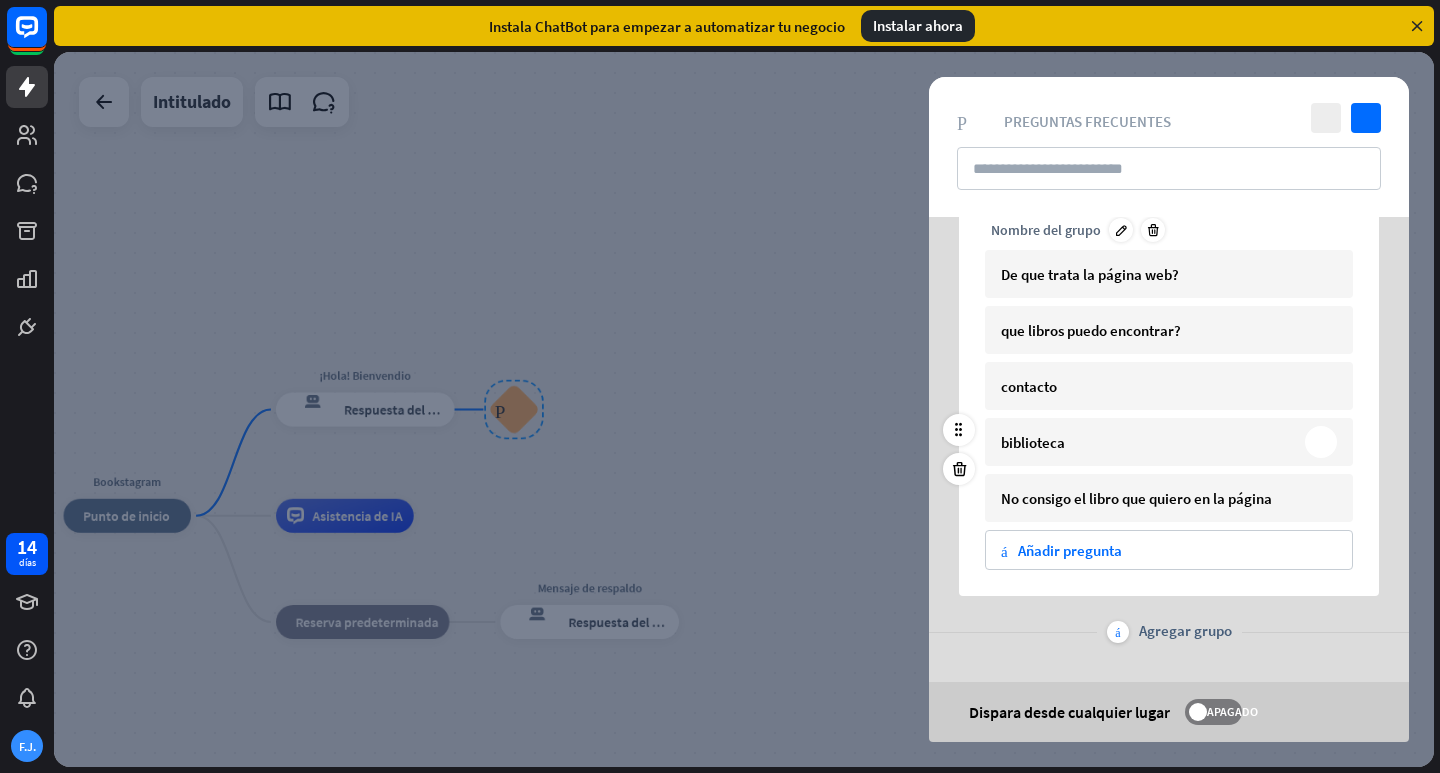 scroll, scrollTop: 0, scrollLeft: 0, axis: both 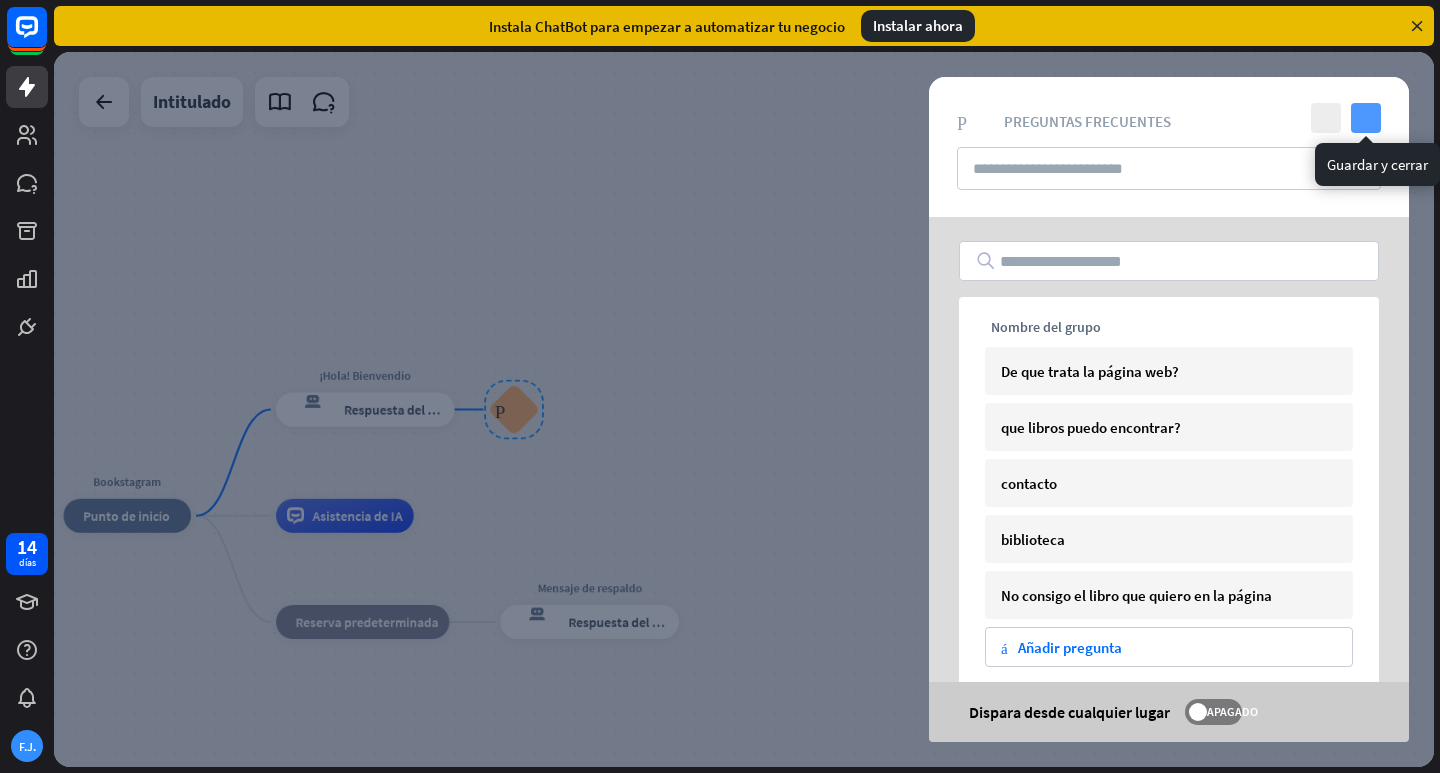 click on "controlar" at bounding box center [1366, 118] 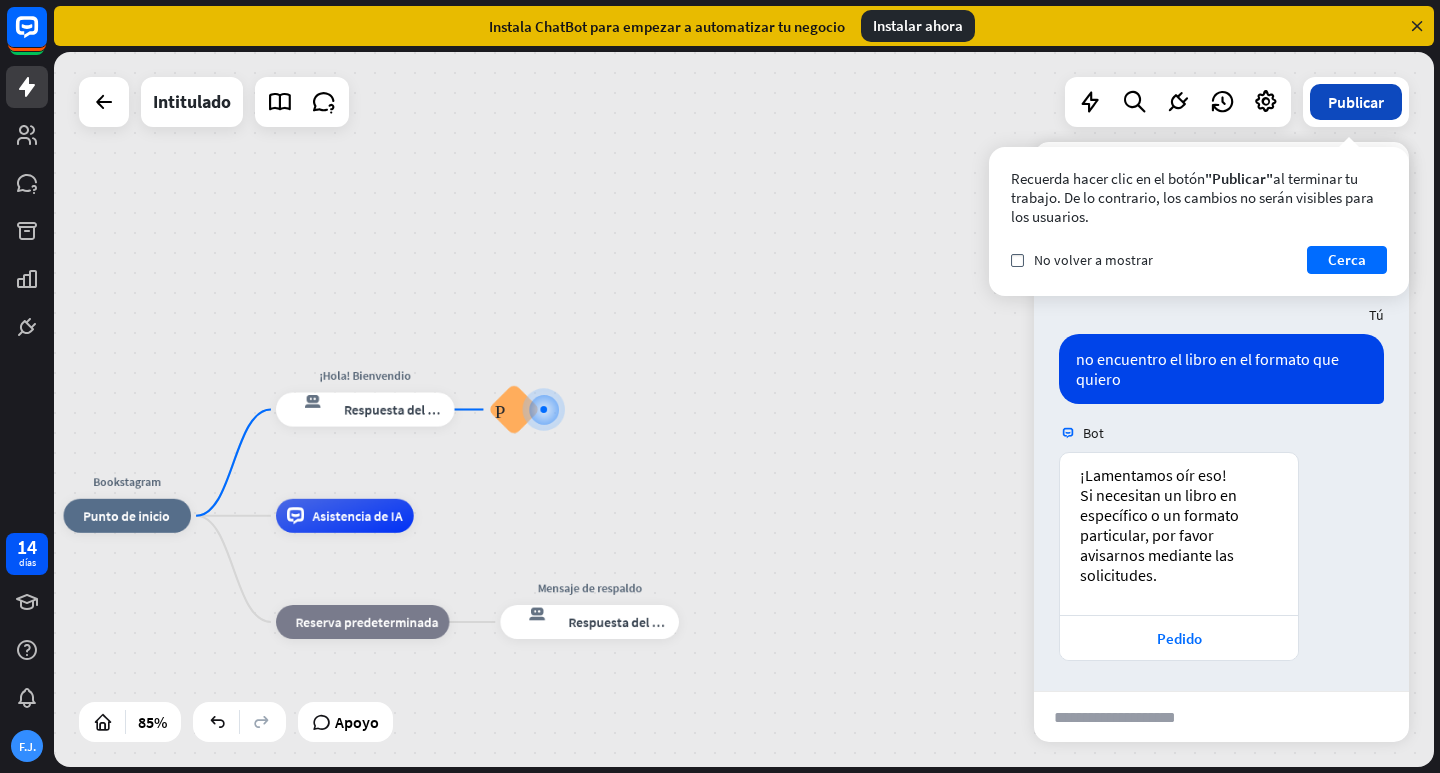 click on "Publicar" at bounding box center (1356, 102) 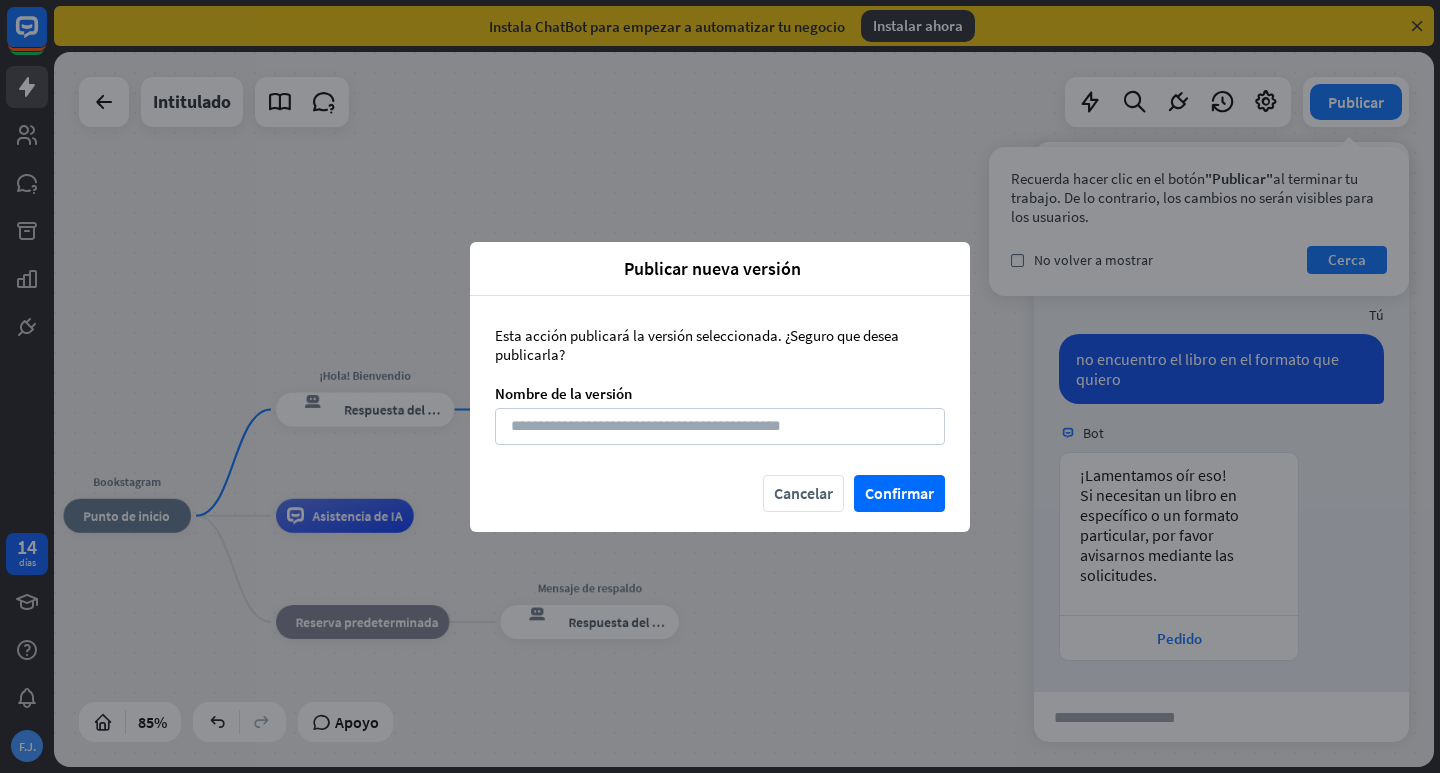 click on "Publicar nueva versión
cerca
Esta acción publicará la versión seleccionada. ¿Seguro que desea publicarla?
Nombre de la versión
Cancelar   Confirmar" at bounding box center (720, 386) 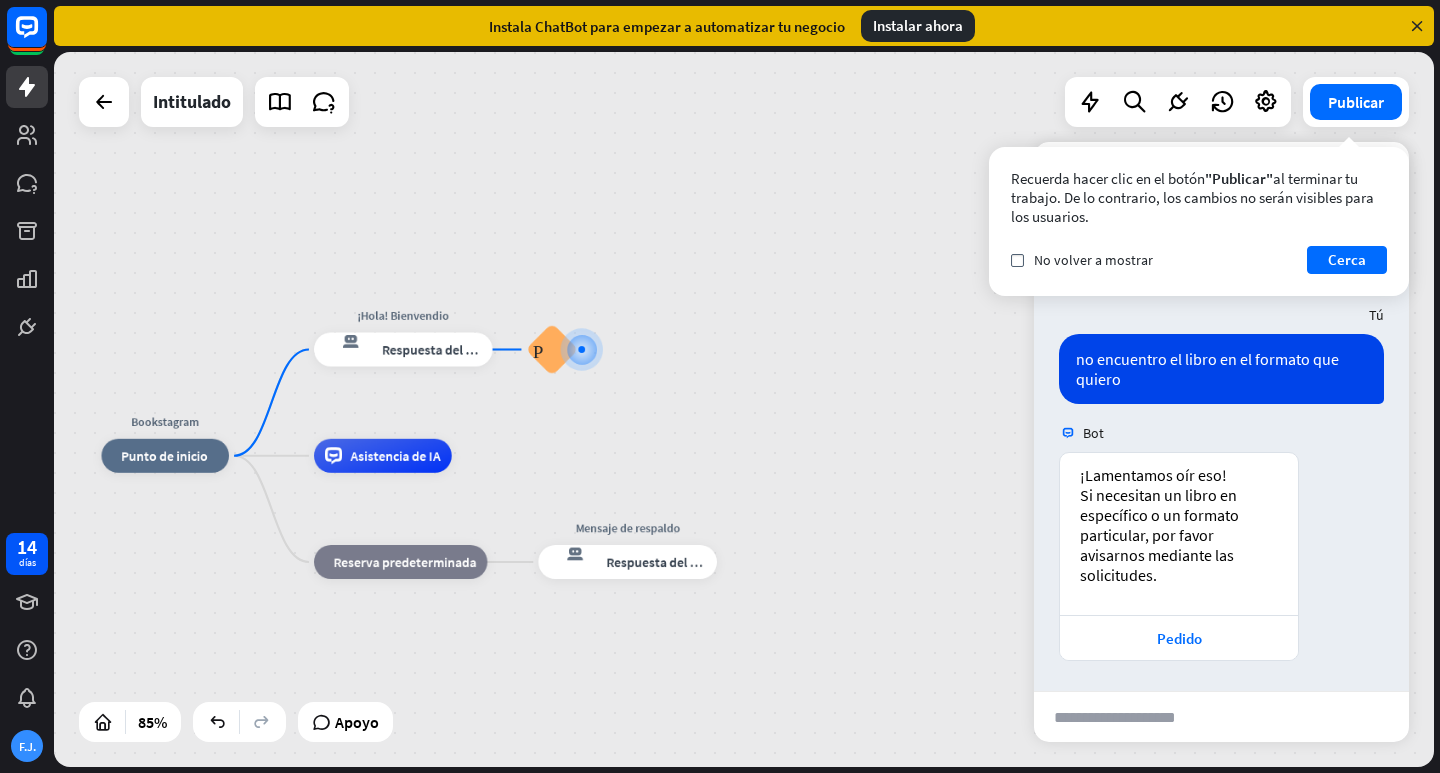 drag, startPoint x: 363, startPoint y: 319, endPoint x: 417, endPoint y: 227, distance: 106.677086 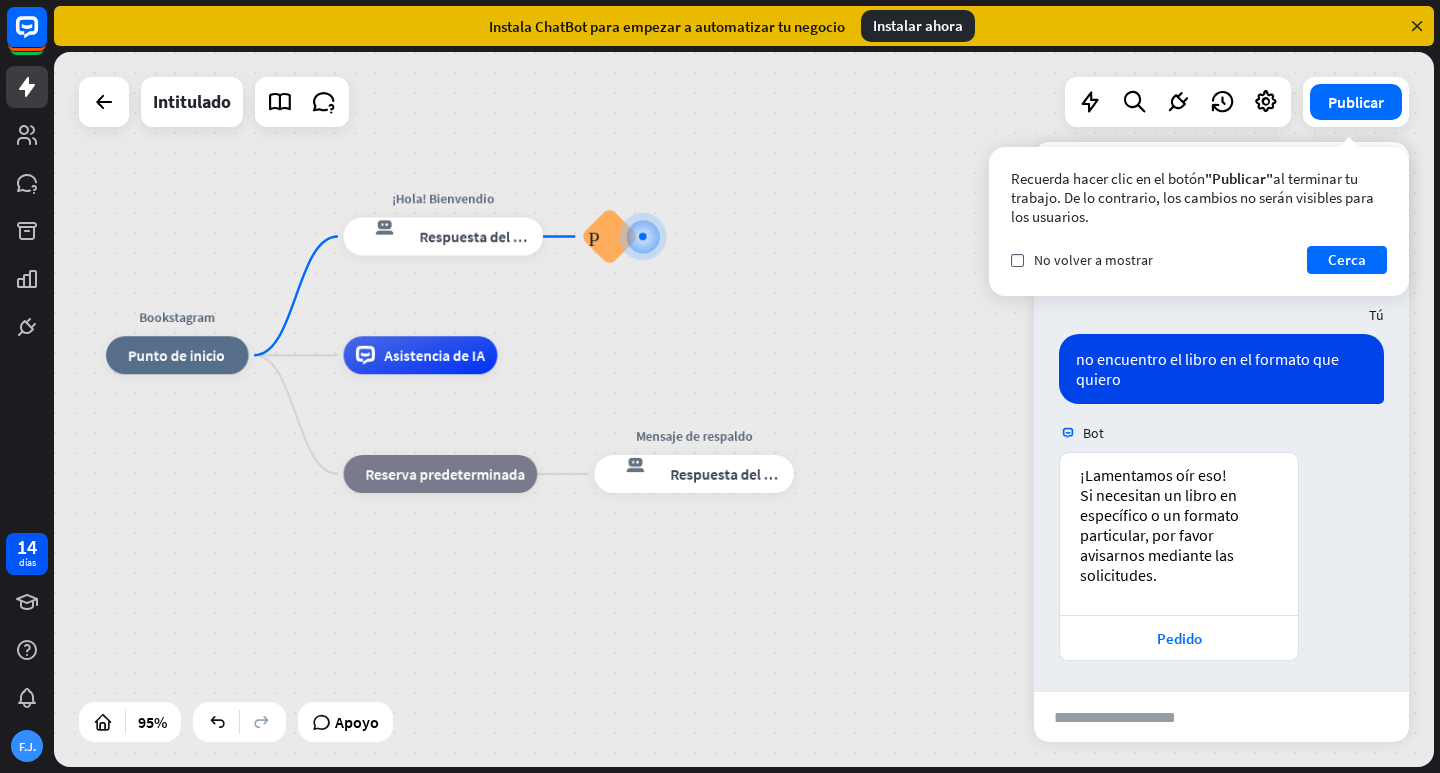 drag, startPoint x: 417, startPoint y: 227, endPoint x: 444, endPoint y: 132, distance: 98.762344 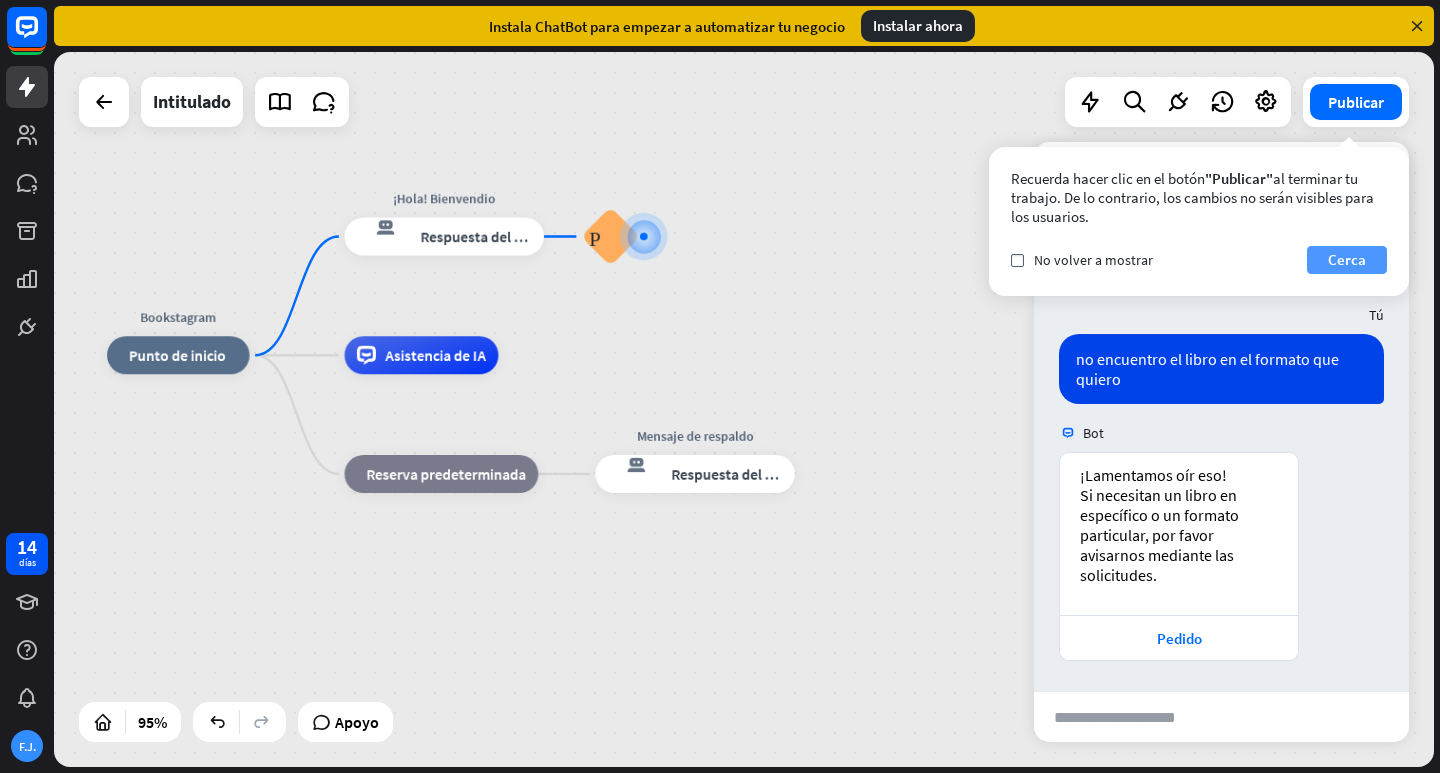 click on "Cerca" at bounding box center (1347, 259) 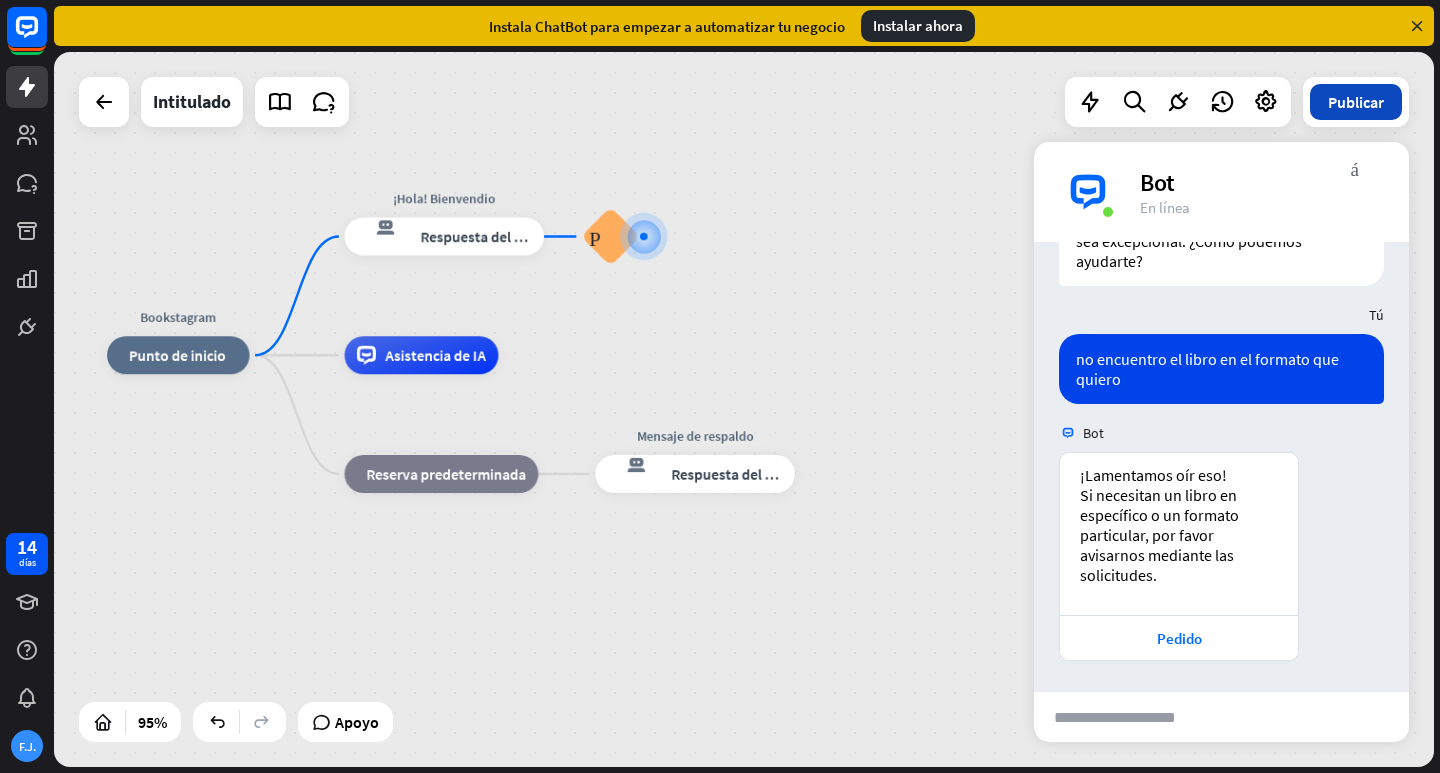 click on "Publicar" at bounding box center (1356, 102) 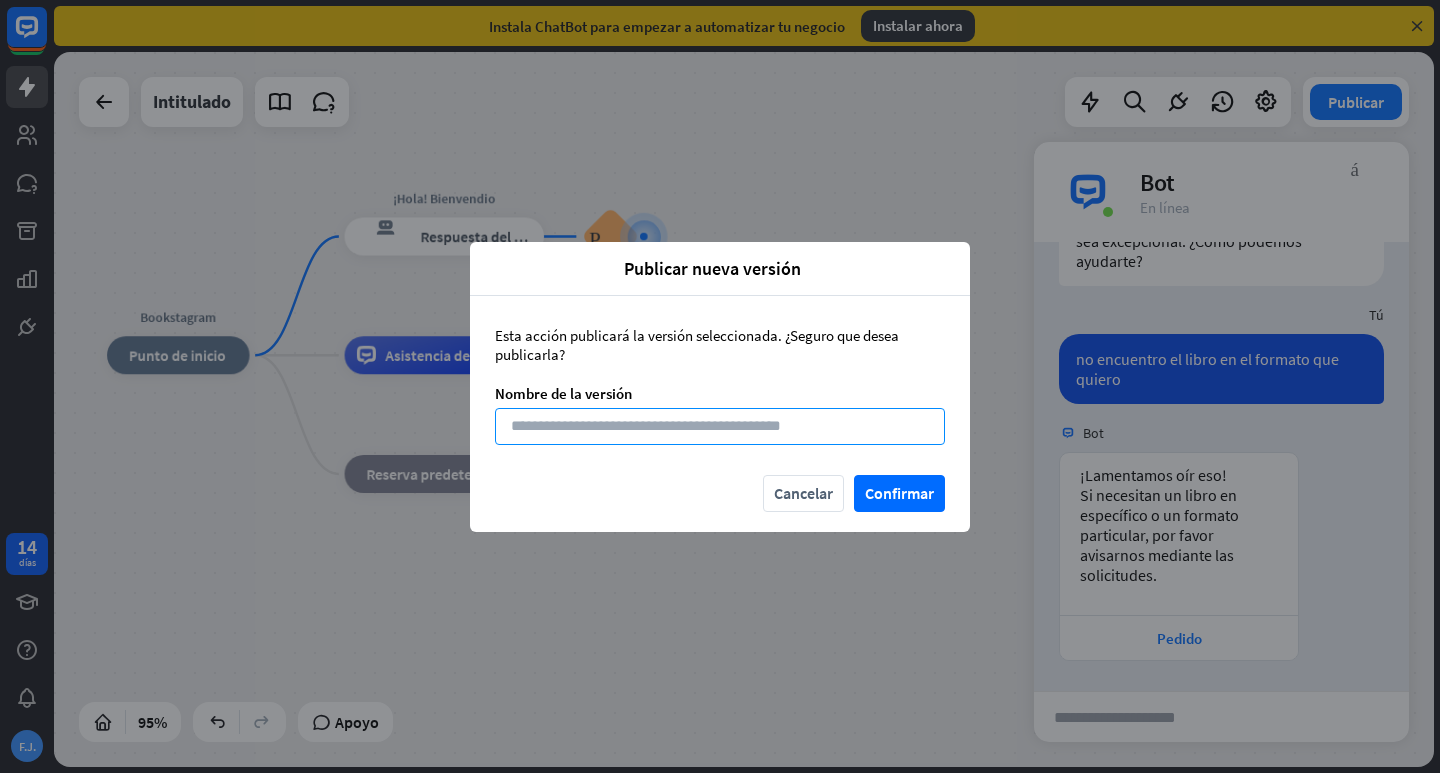 click at bounding box center (720, 426) 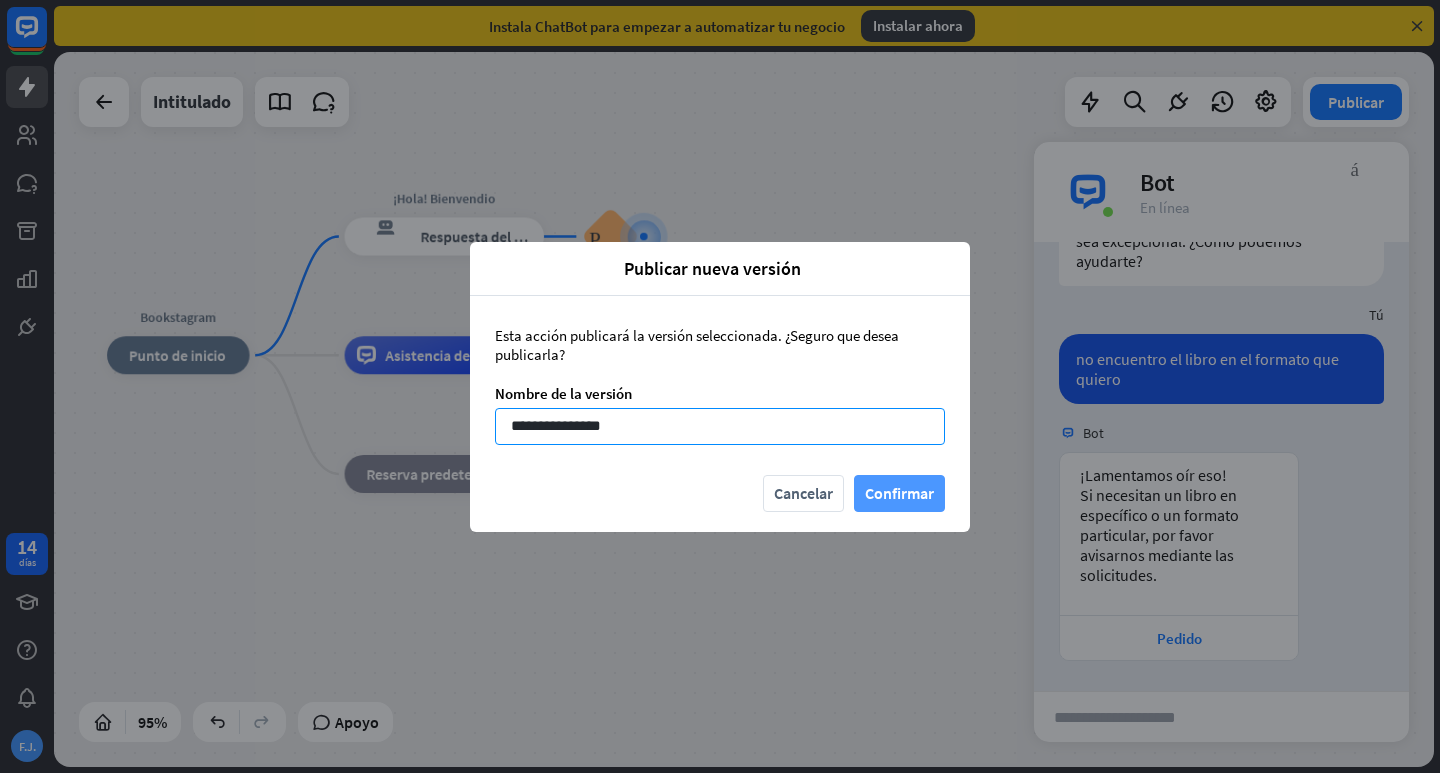 type on "**********" 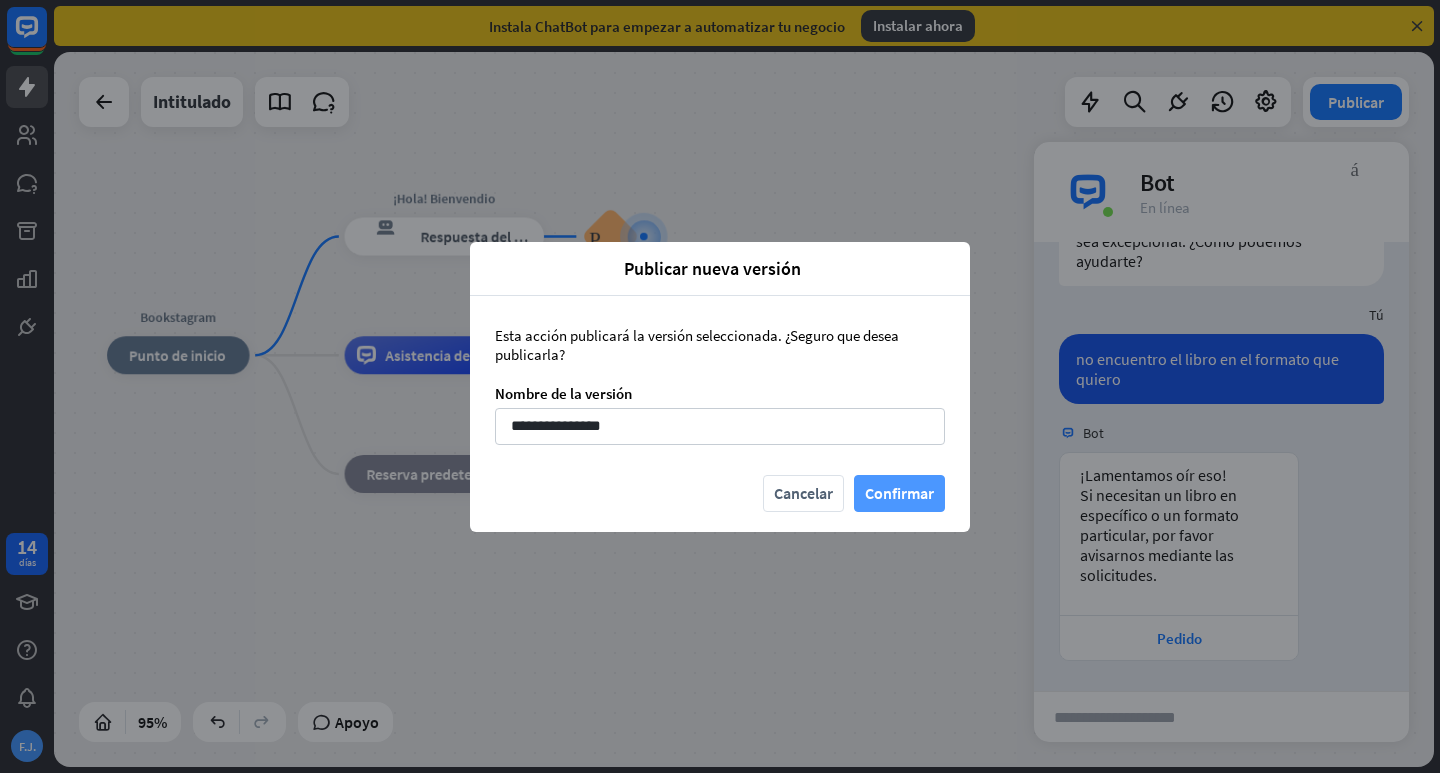 click on "Confirmar" at bounding box center (899, 493) 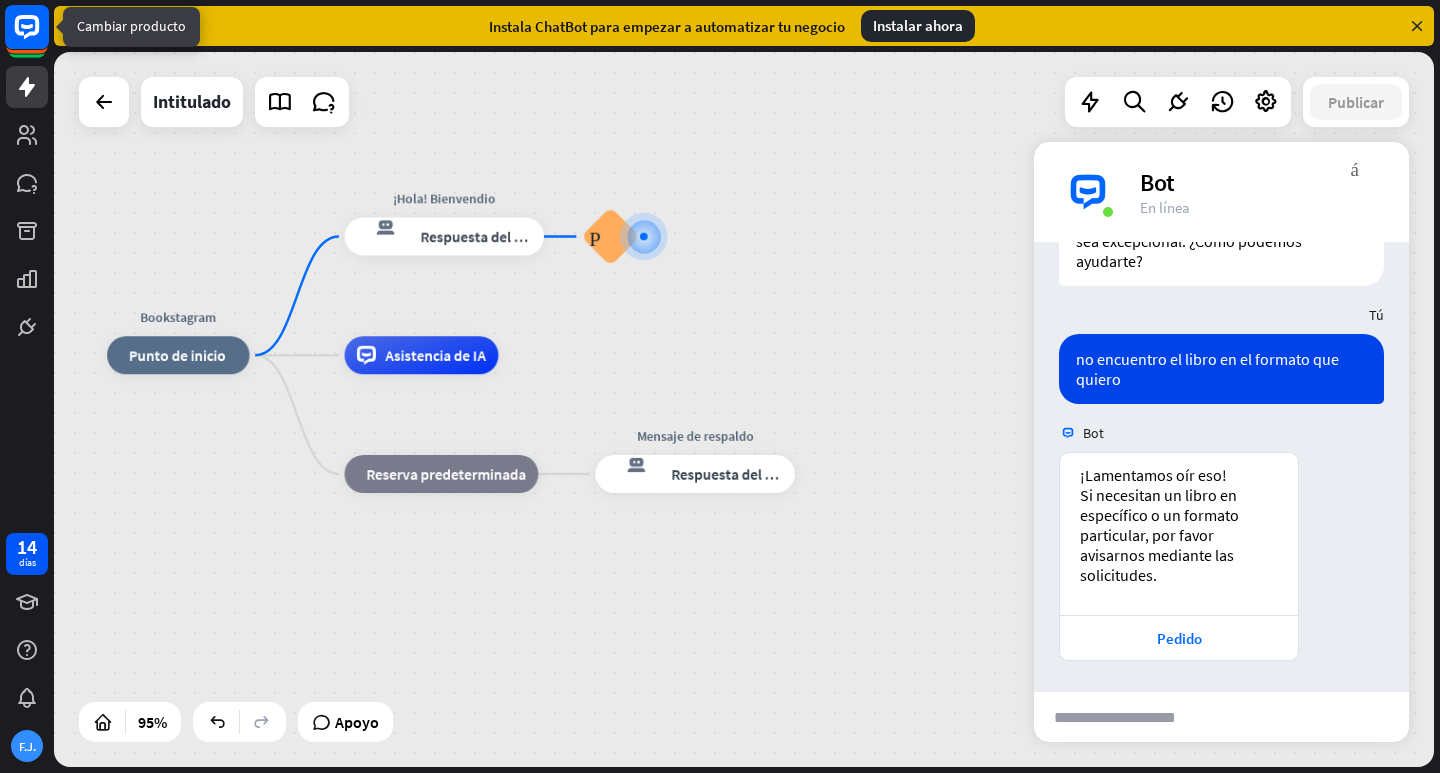 click 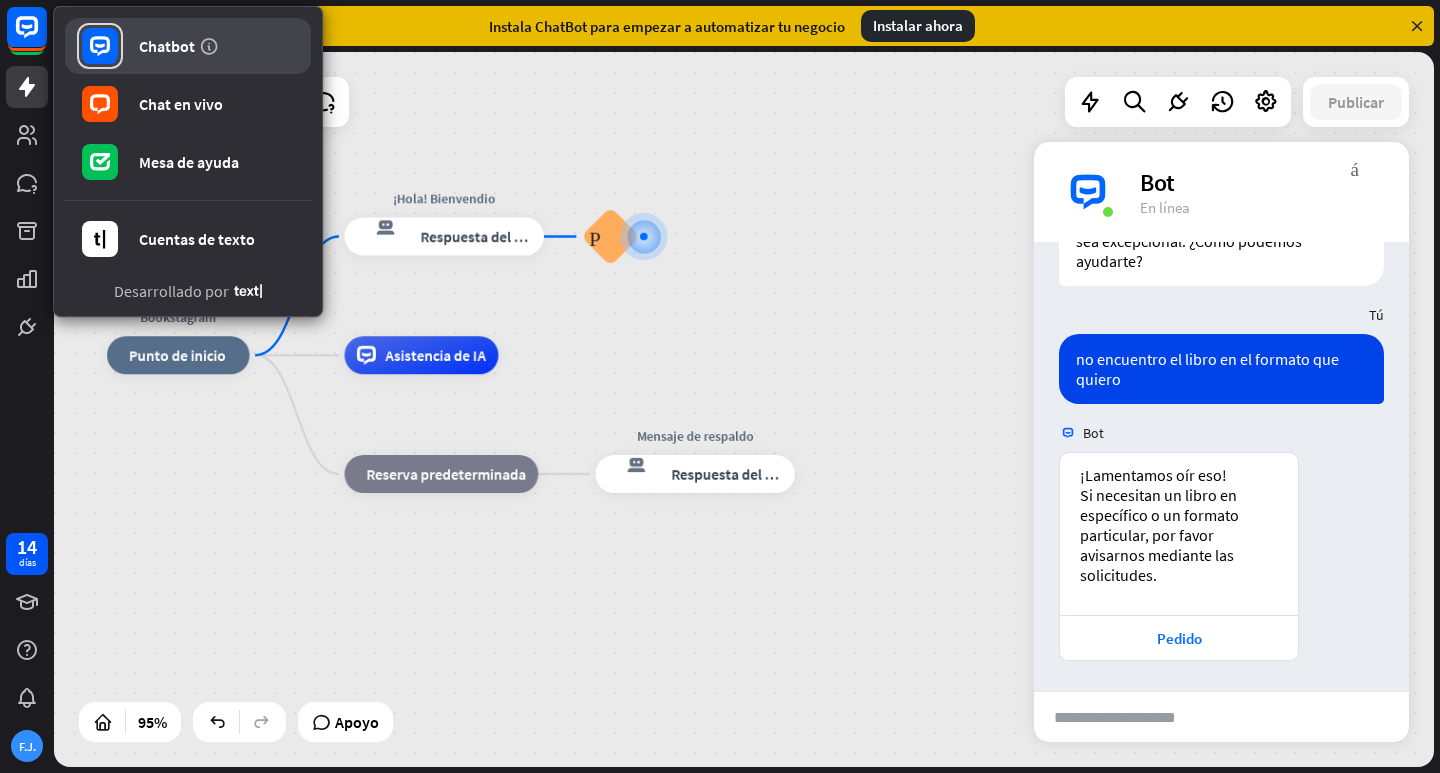 click on "Chatbot" at bounding box center (167, 46) 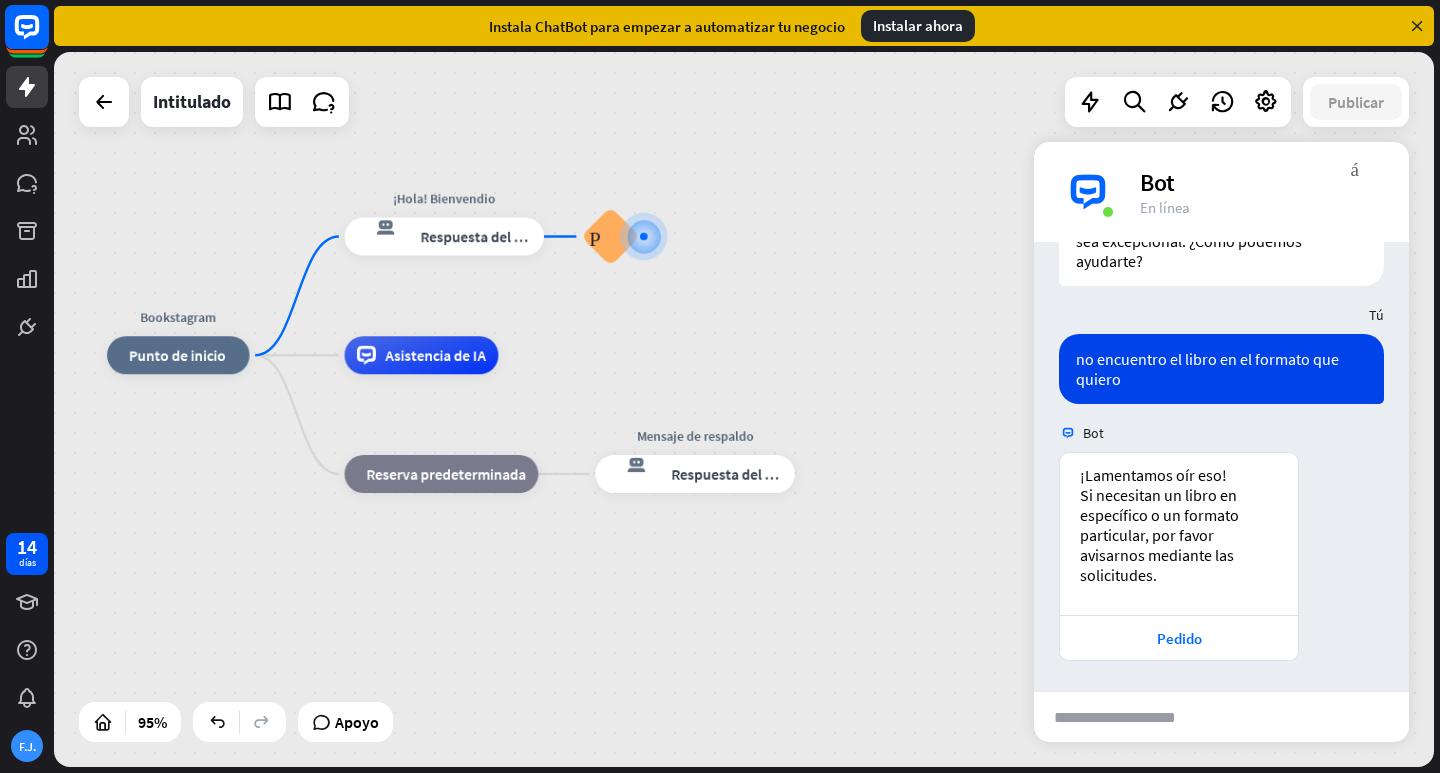 click 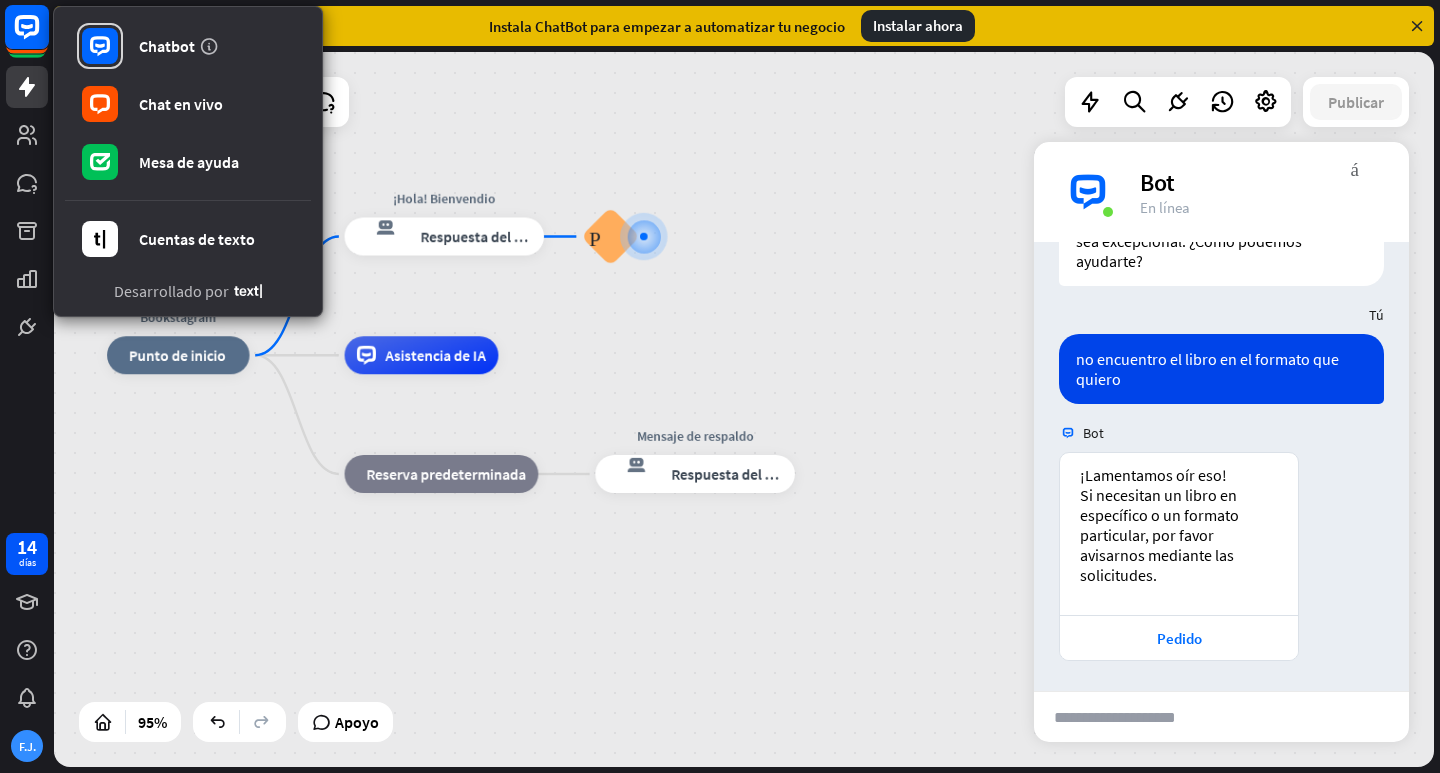 click 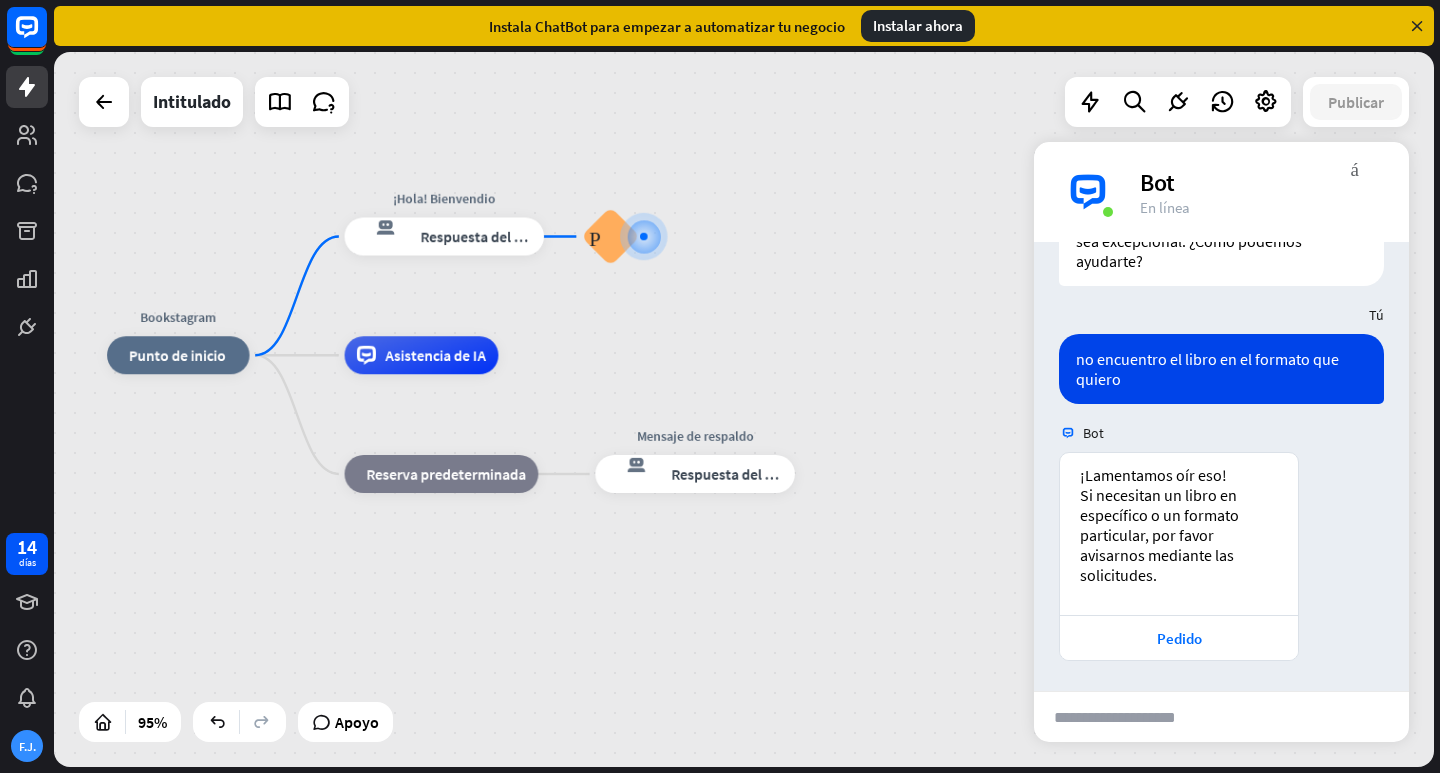 click at bounding box center [1417, 26] 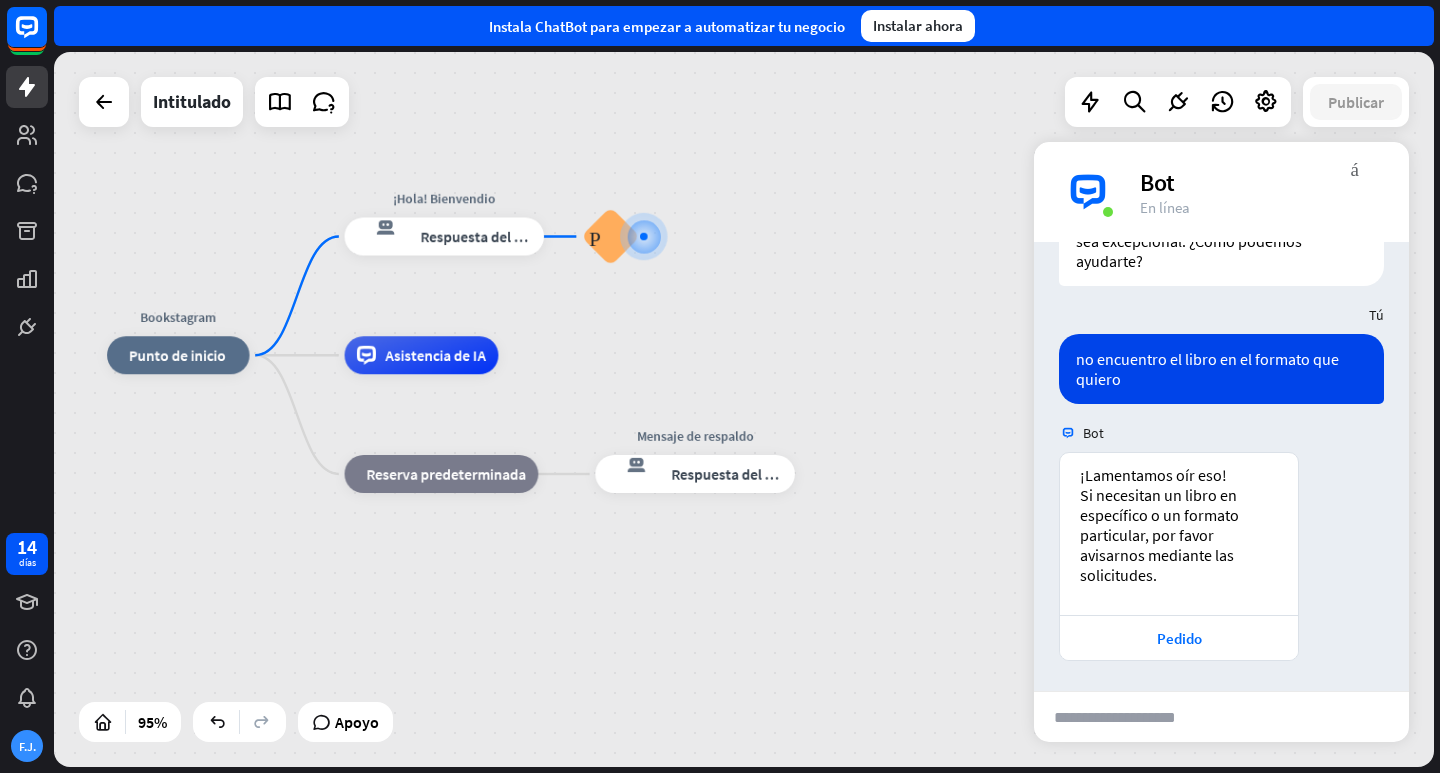 click on "Bookstagram   inicio_2   Punto de inicio                 ¡Hola! Bienvendio   respuesta del bot de bloqueo   Respuesta del bot                   Preguntas frecuentes sobre bloques                         Asistencia de IA                   bloque_de_retroceso   Reserva predeterminada                 Mensaje de respaldo   respuesta del bot de bloqueo   Respuesta del bot" at bounding box center [744, 409] 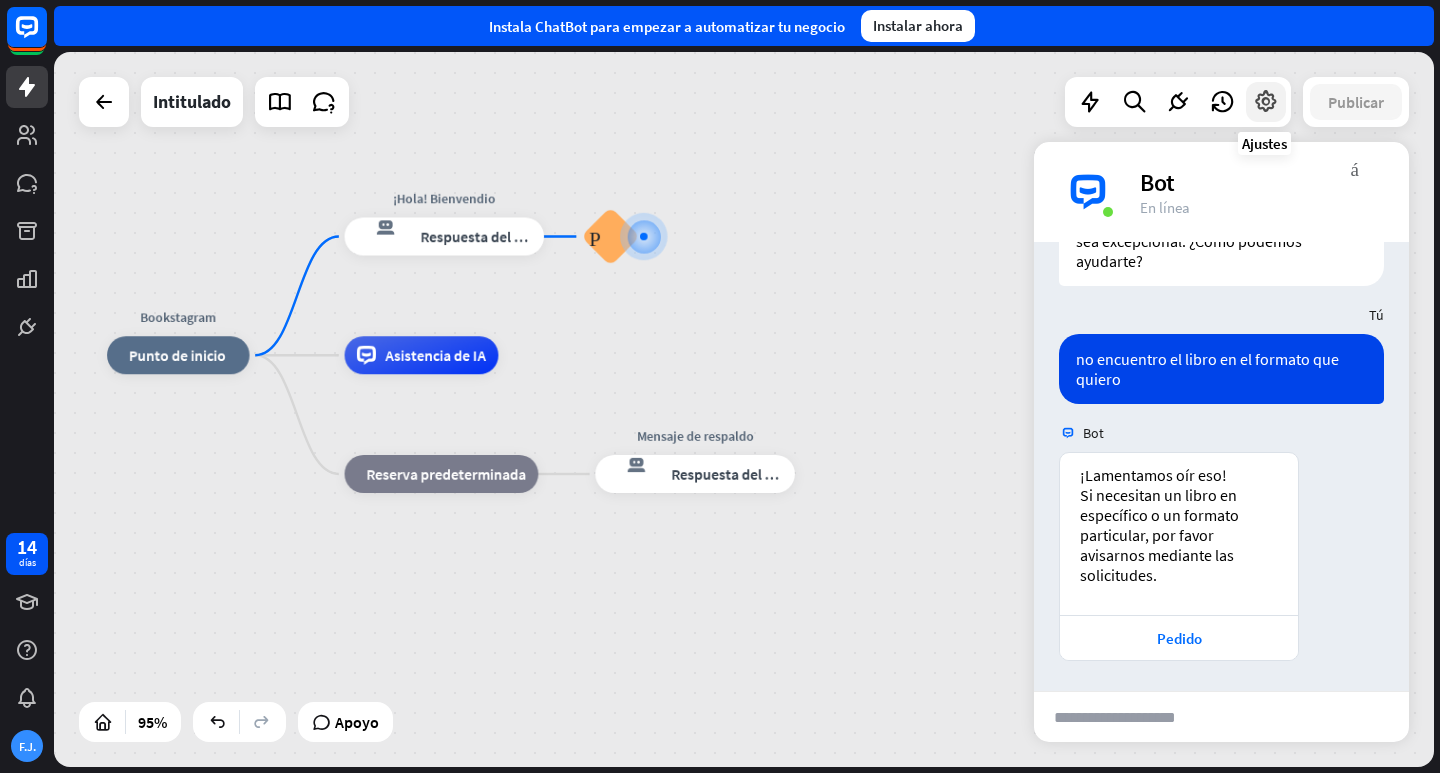 click at bounding box center [1266, 102] 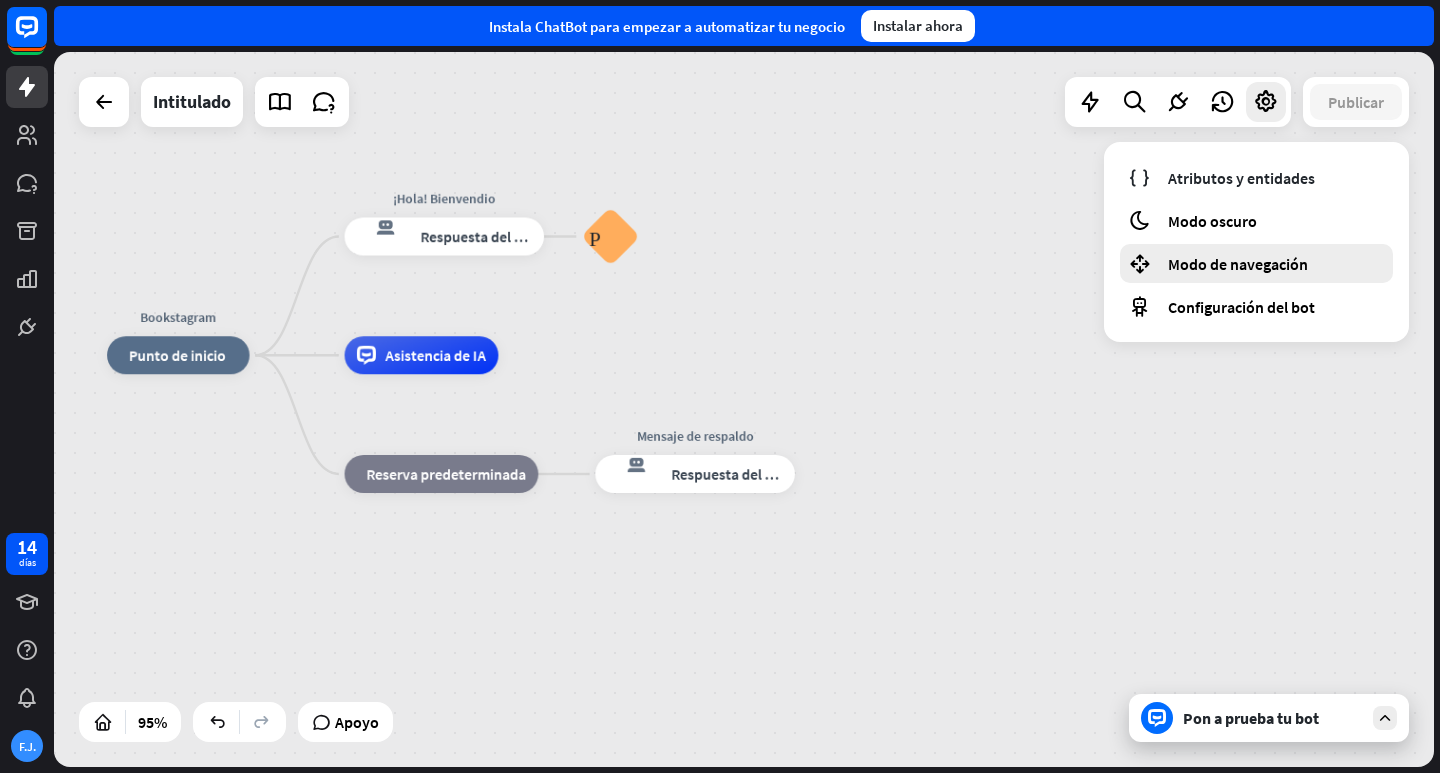 click on "Modo de navegación" at bounding box center (1238, 264) 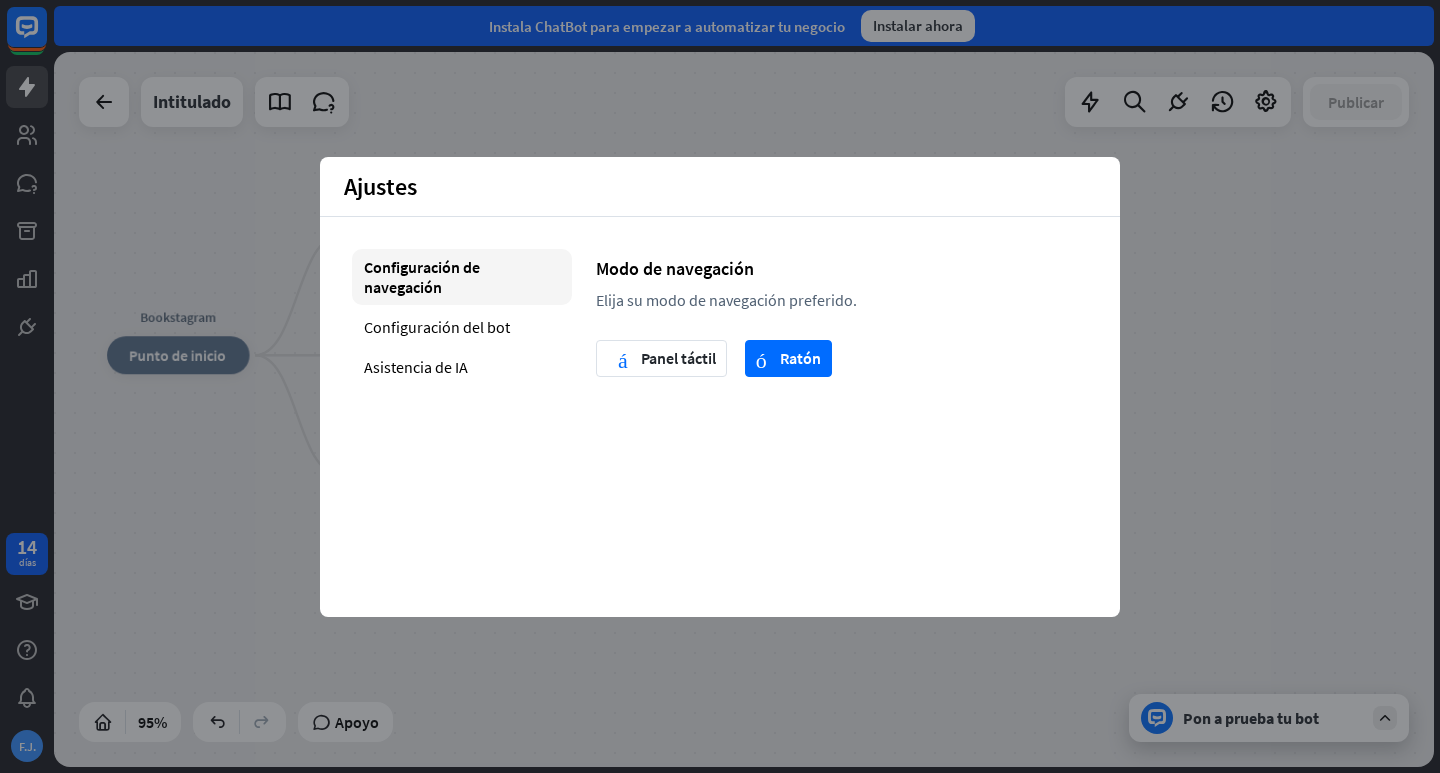 click on "Bookstagram   inicio_2   Punto de inicio                 ¡Hola! Bienvendio   respuesta del bot de bloqueo   Respuesta del bot                   Preguntas frecuentes sobre bloques                     Asistencia de IA                   bloque_de_retroceso   Reserva predeterminada                 Mensaje de respaldo   respuesta del bot de bloqueo   Respuesta del bot" at bounding box center (744, 409) 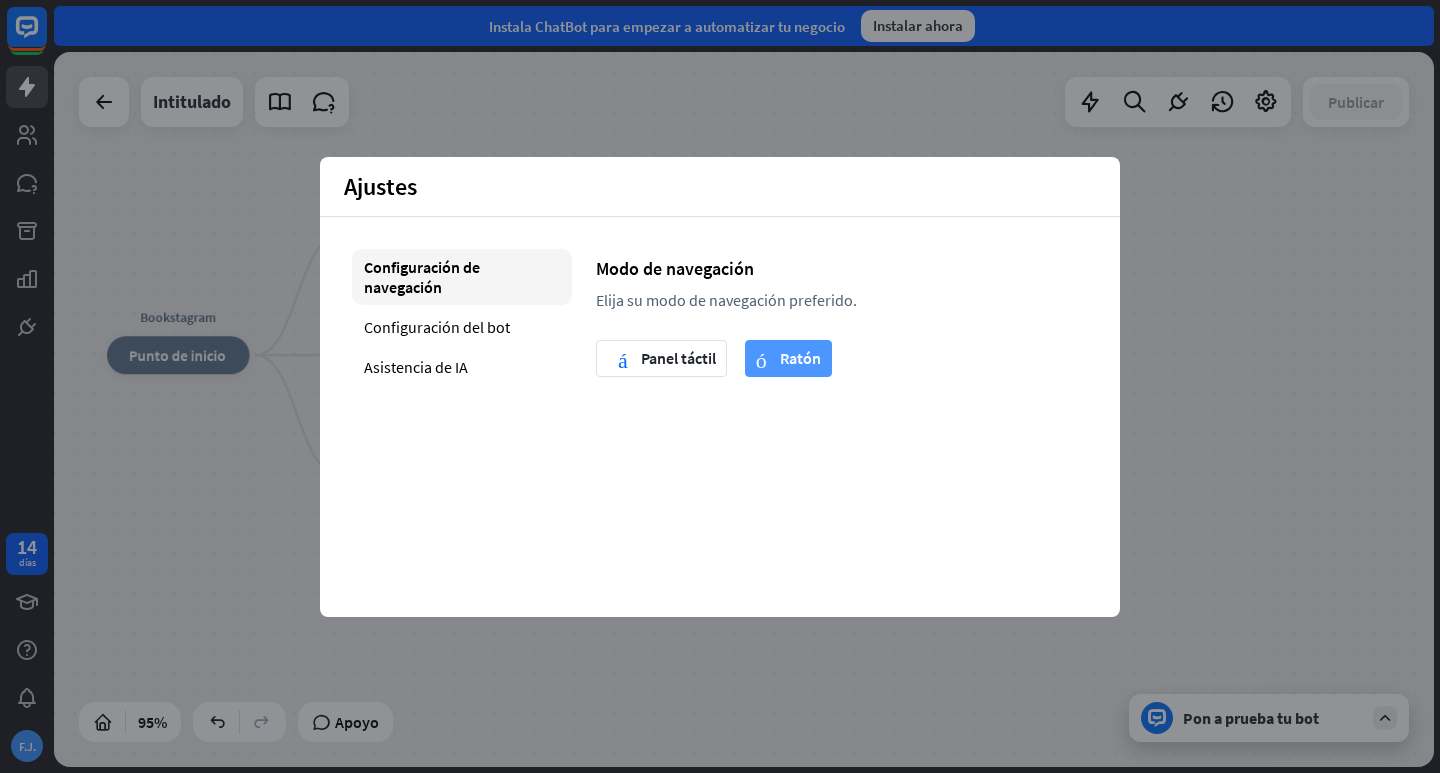 click on "Ratón" at bounding box center [800, 358] 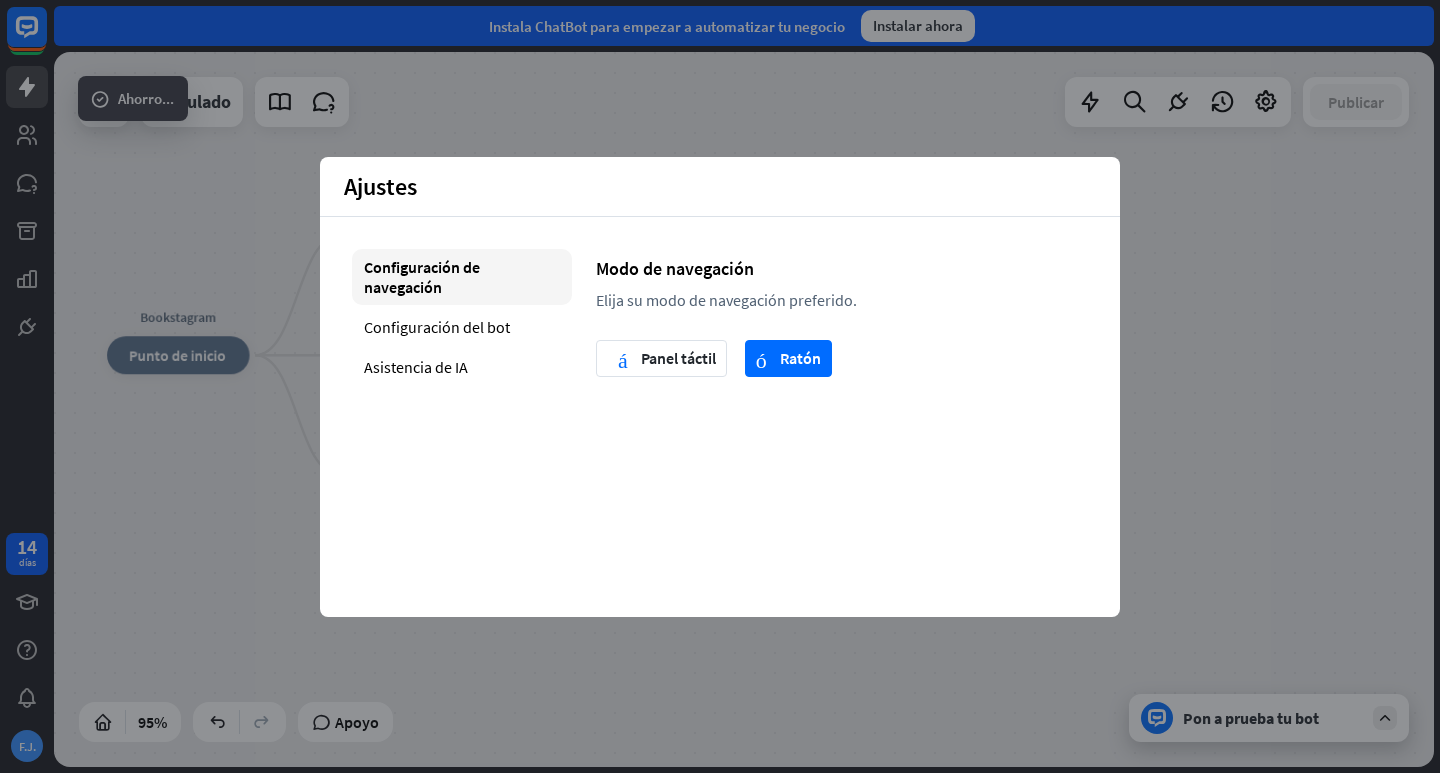 click on "Ajustes
cerca
Configuración de navegación
Configuración del bot
Asistencia de IA
Modo de navegación
Elija su modo de navegación preferido.
panel táctil
Panel táctil
ratón
Ratón" at bounding box center (720, 387) 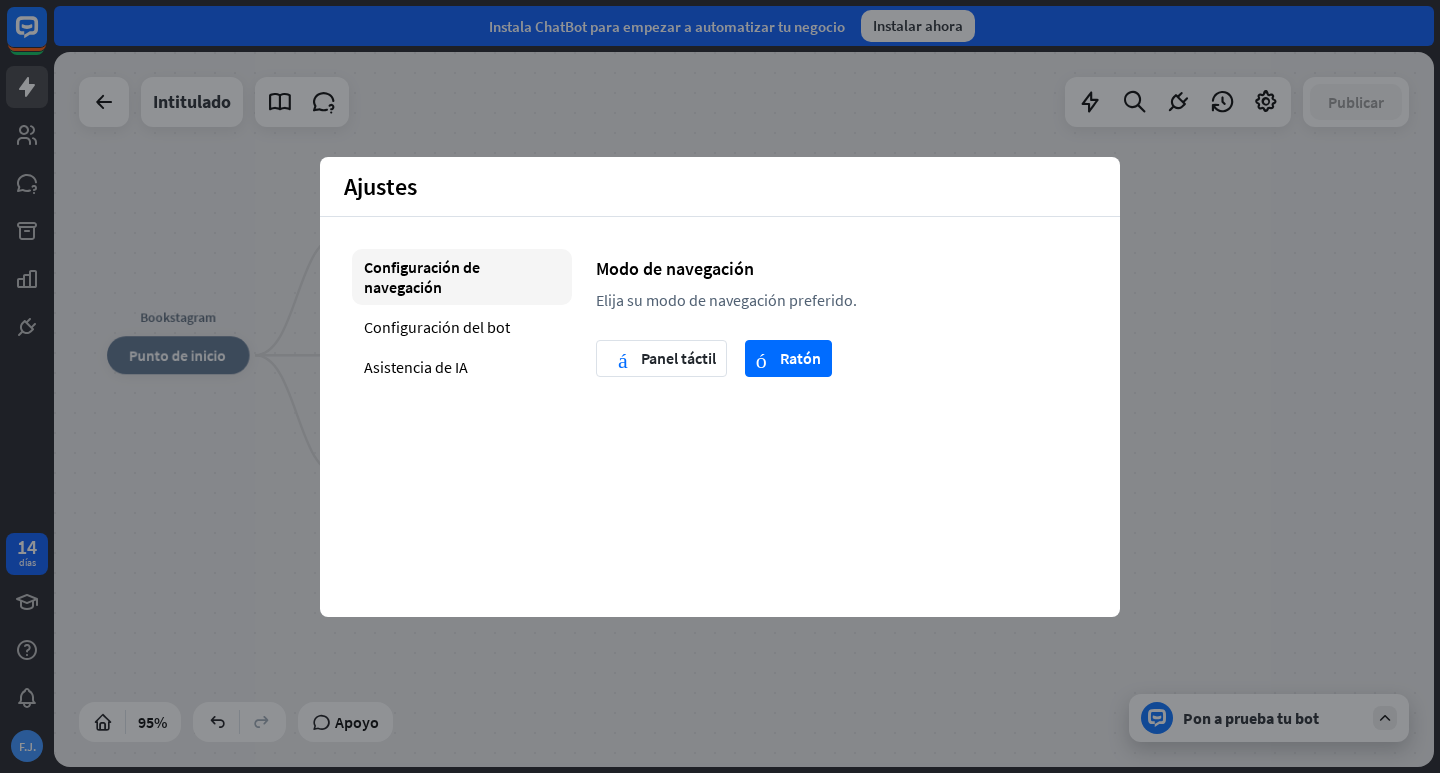drag, startPoint x: 1307, startPoint y: 465, endPoint x: 1251, endPoint y: 478, distance: 57.48913 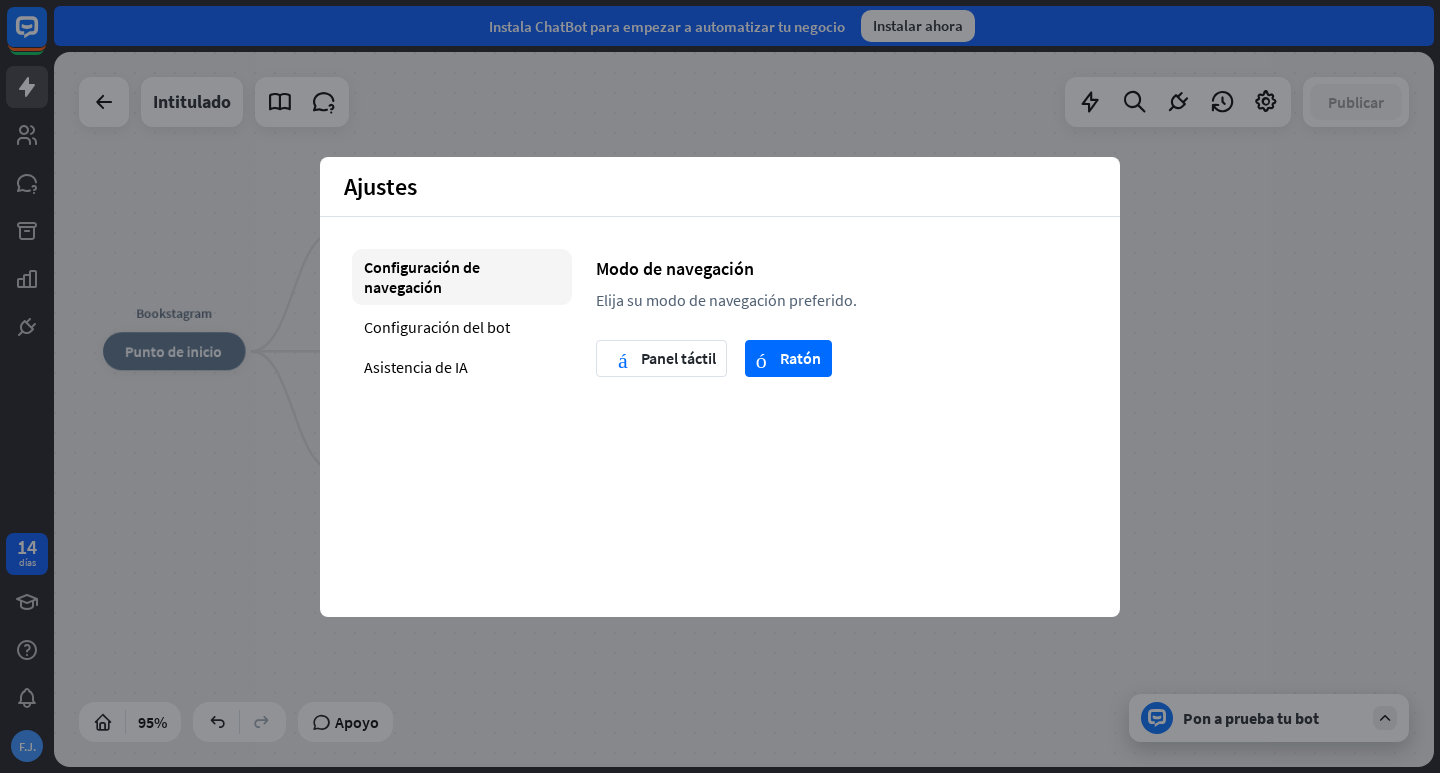 click on "Bookstagram   inicio_2   Punto de inicio                 ¡Hola! Bienvendio   respuesta del bot de bloqueo   Respuesta del bot                   Preguntas frecuentes sobre bloques                     Asistencia de IA                   bloque_de_retroceso   Reserva predeterminada                 Mensaje de respaldo   respuesta del bot de bloqueo   Respuesta del bot" at bounding box center (758, 690) 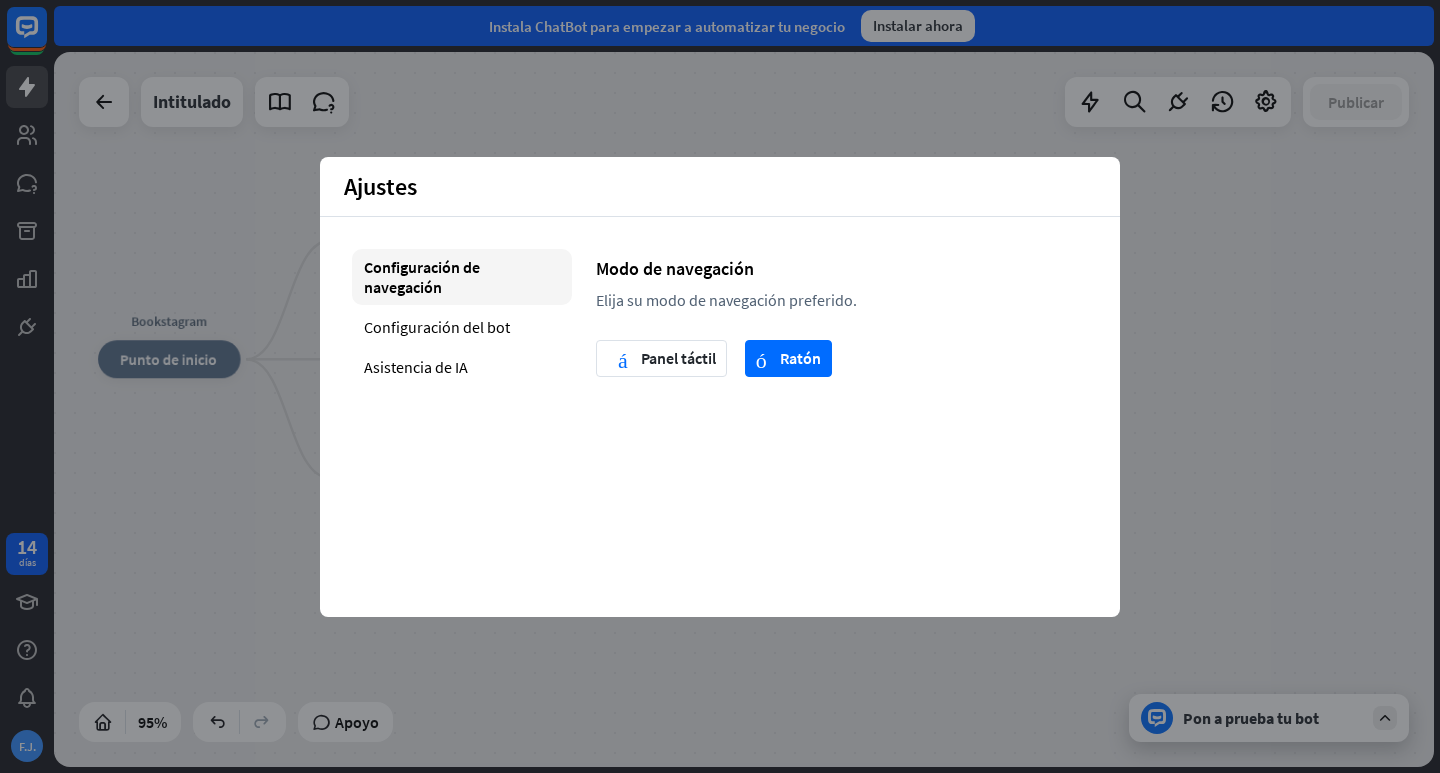 click on "Bookstagram   inicio_2   Punto de inicio                 ¡Hola! Bienvendio   respuesta del bot de bloqueo   Respuesta del bot                   Preguntas frecuentes sobre bloques                     Asistencia de IA                   bloque_de_retroceso   Reserva predeterminada                 Mensaje de respaldo   respuesta del bot de bloqueo   Respuesta del bot" at bounding box center [753, 698] 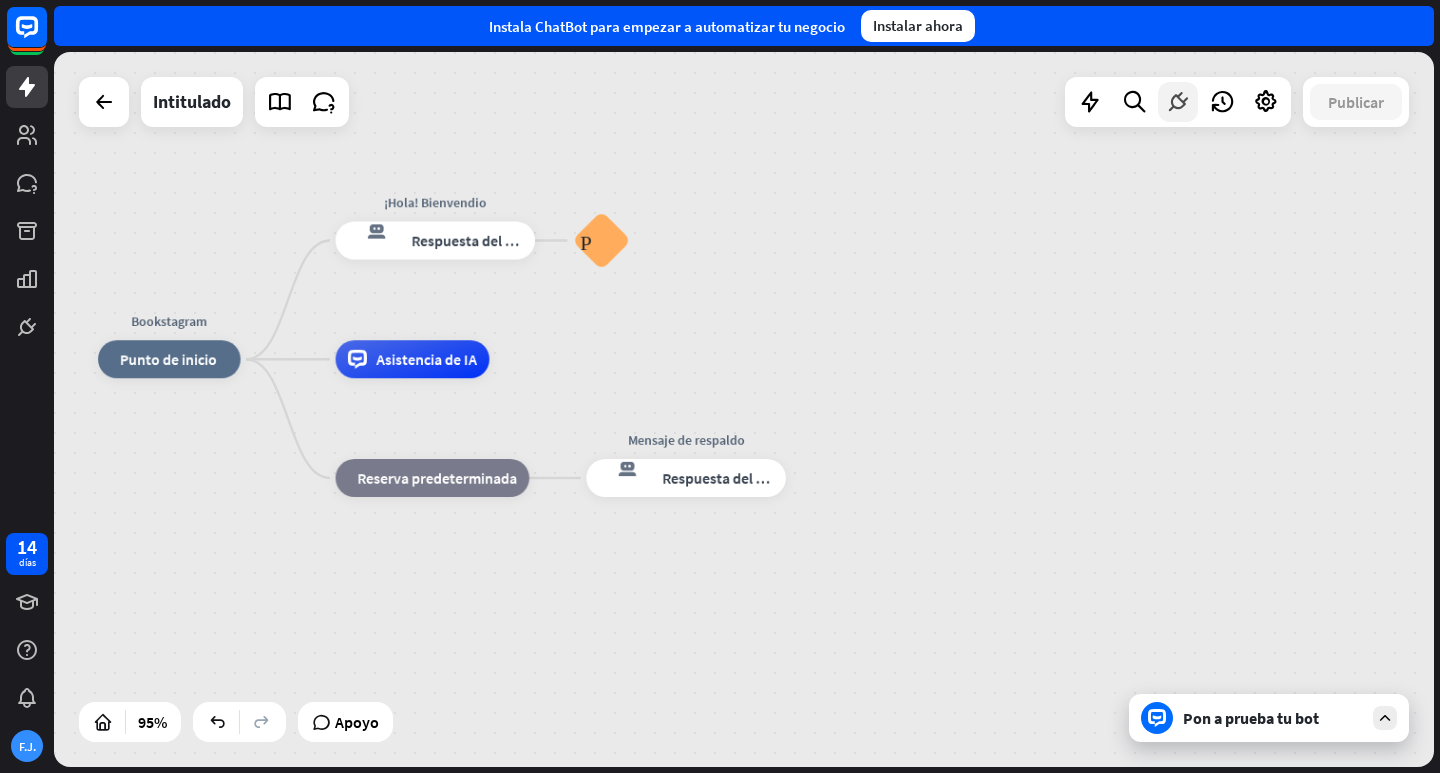 click at bounding box center [1178, 102] 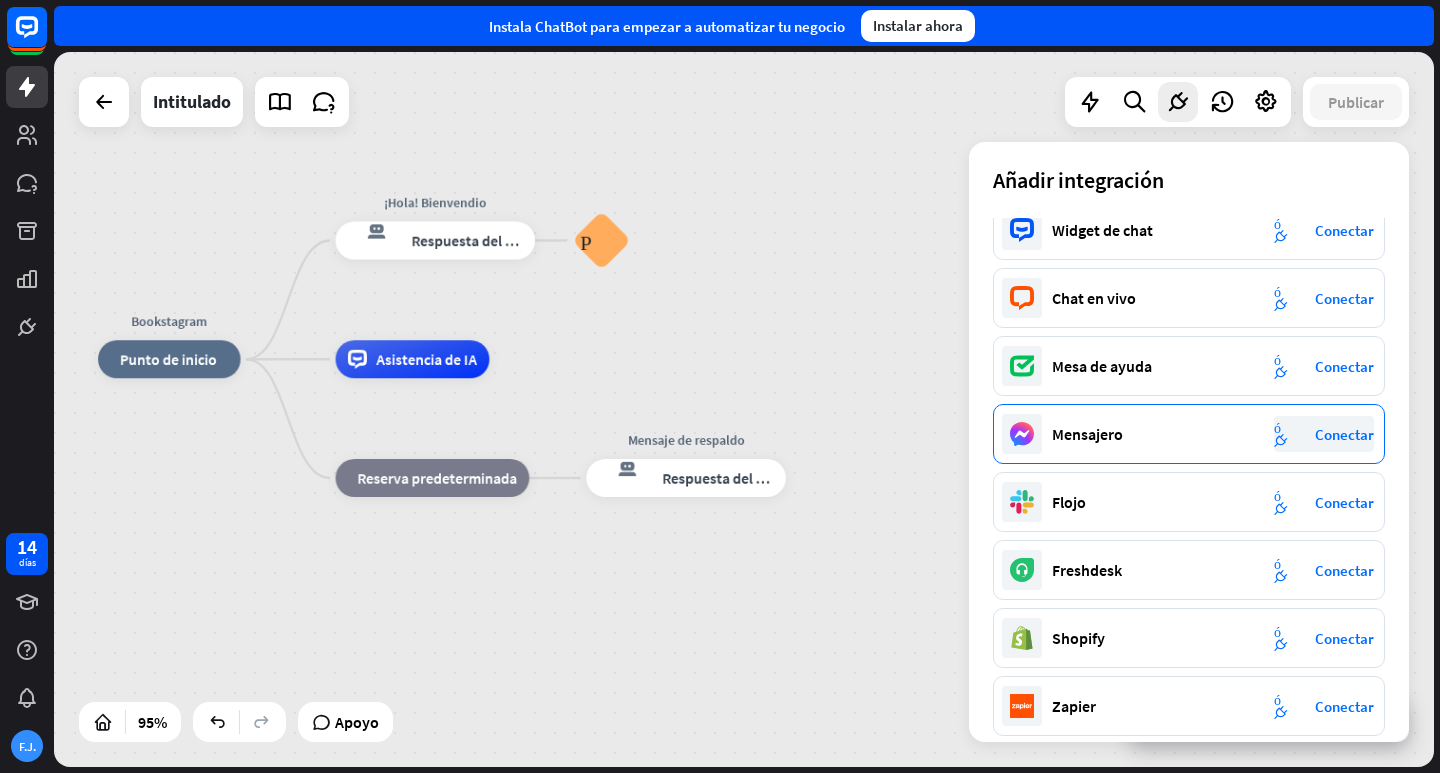 scroll, scrollTop: 0, scrollLeft: 0, axis: both 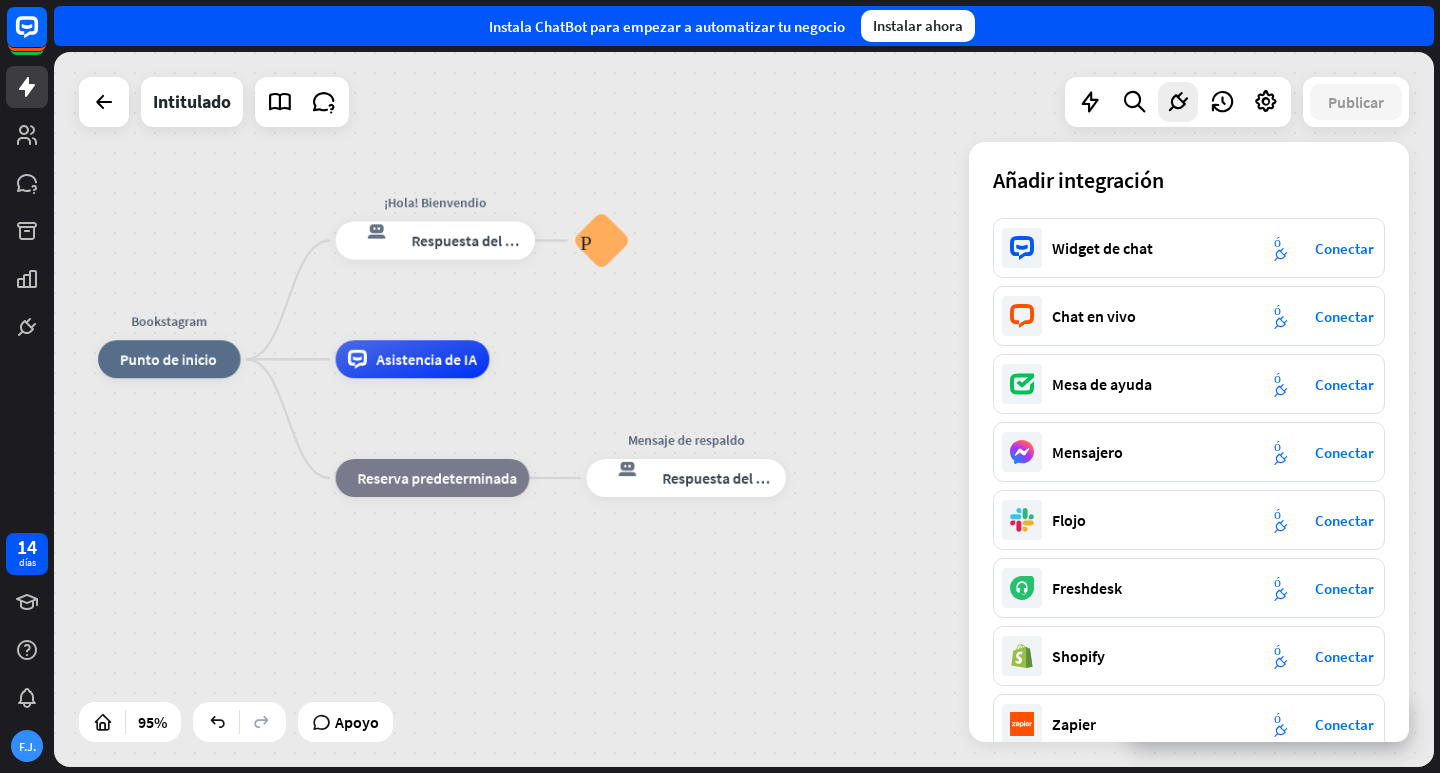 click on "Bookstagram   inicio_2   Punto de inicio                 ¡Hola! Bienvendio   respuesta del bot de bloqueo   Respuesta del bot                   Preguntas frecuentes sobre bloques                     Asistencia de IA                   bloque_de_retroceso   Reserva predeterminada                 Mensaje de respaldo   respuesta del bot de bloqueo   Respuesta del bot" at bounding box center [744, 409] 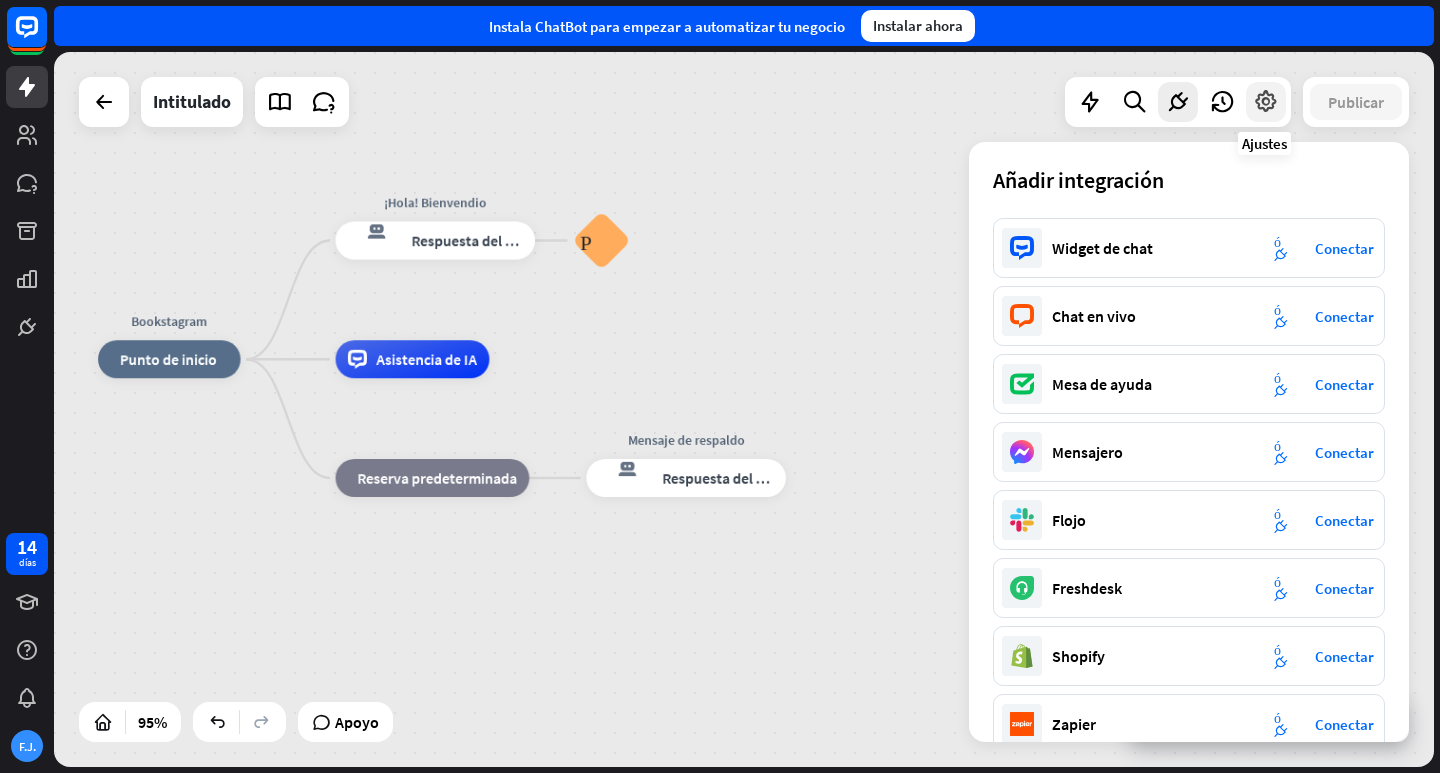 click at bounding box center (1266, 102) 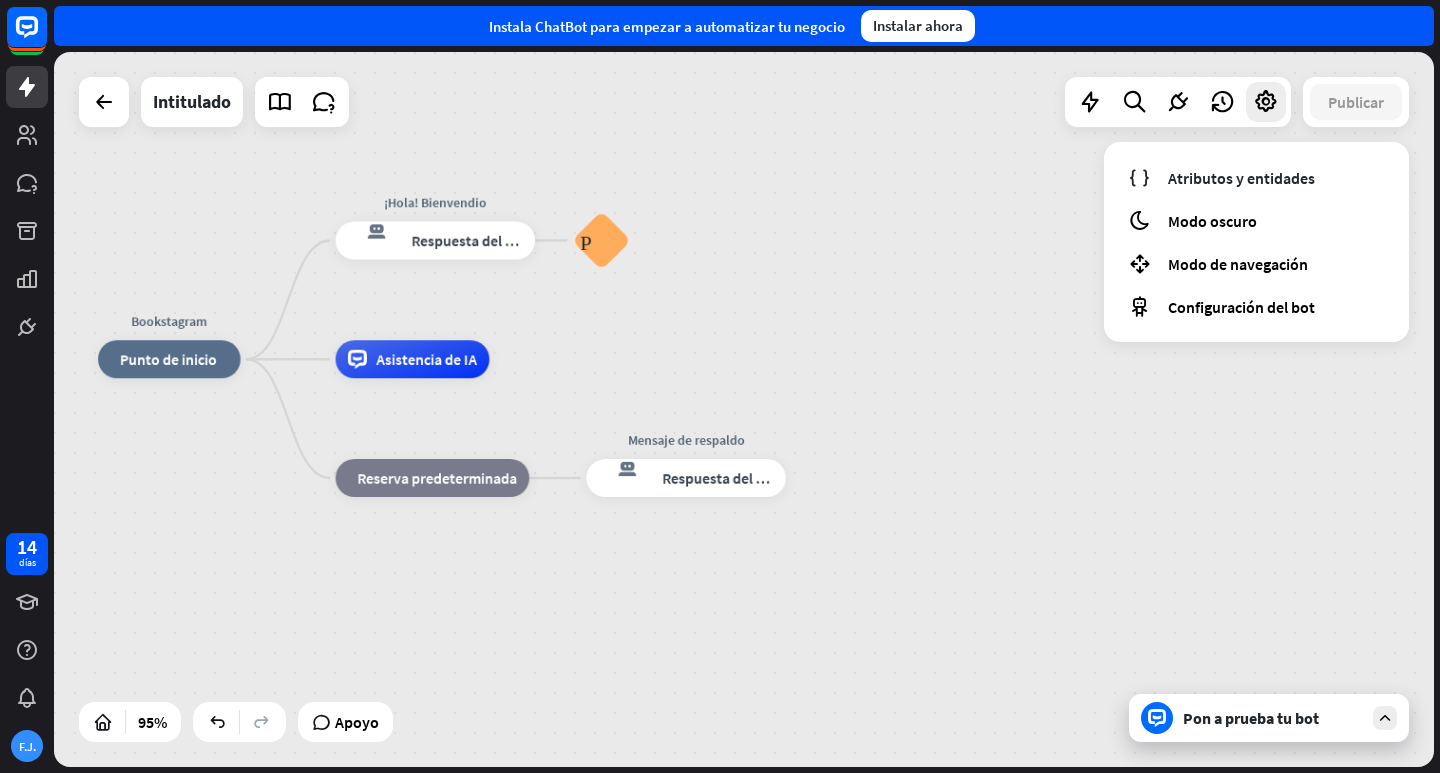 click on "Bookstagram   inicio_2   Punto de inicio                 ¡Hola! Bienvendio   respuesta del bot de bloqueo   Respuesta del bot                   Preguntas frecuentes sobre bloques                     Asistencia de IA                   bloque_de_retroceso   Reserva predeterminada                 Mensaje de respaldo   respuesta del bot de bloqueo   Respuesta del bot" at bounding box center (744, 409) 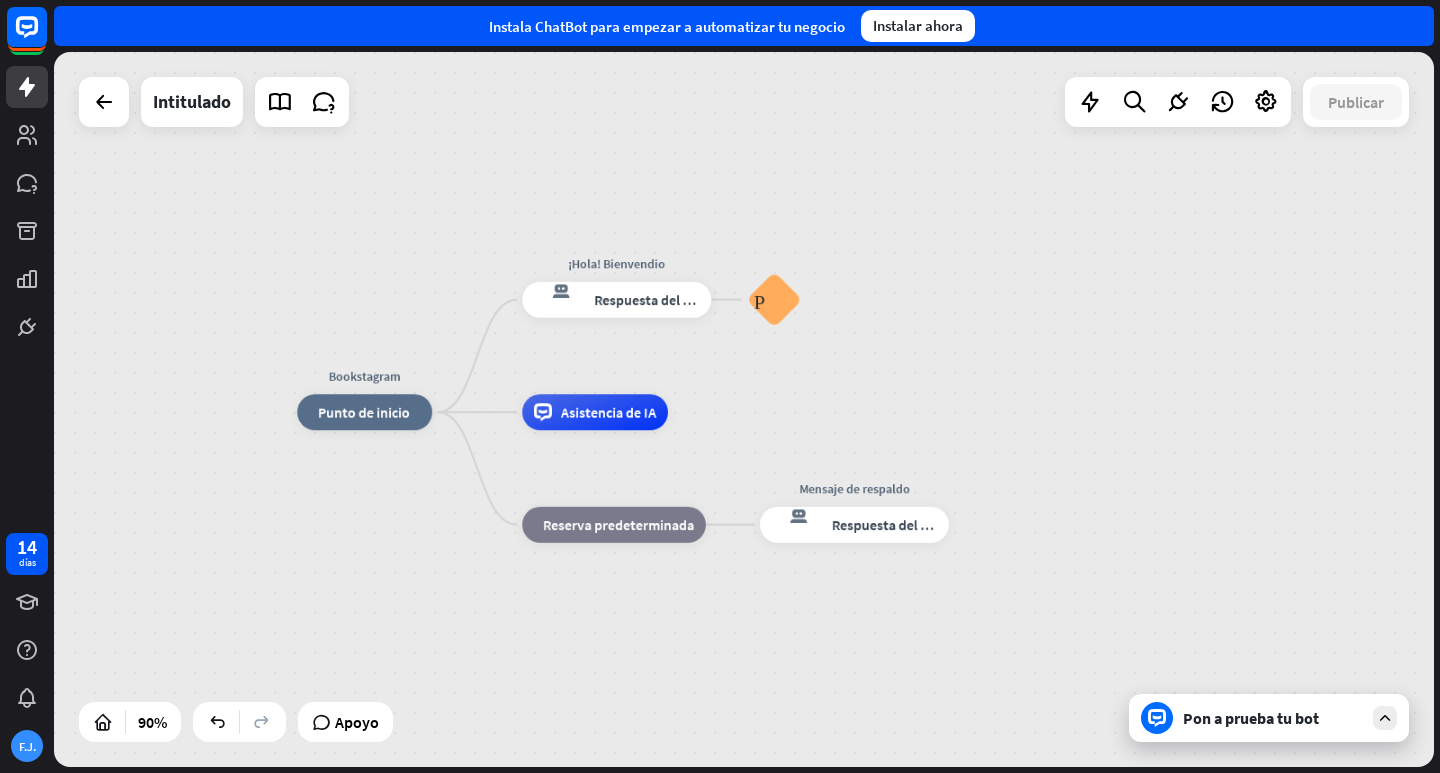 drag, startPoint x: 618, startPoint y: 305, endPoint x: 768, endPoint y: 369, distance: 163.0828 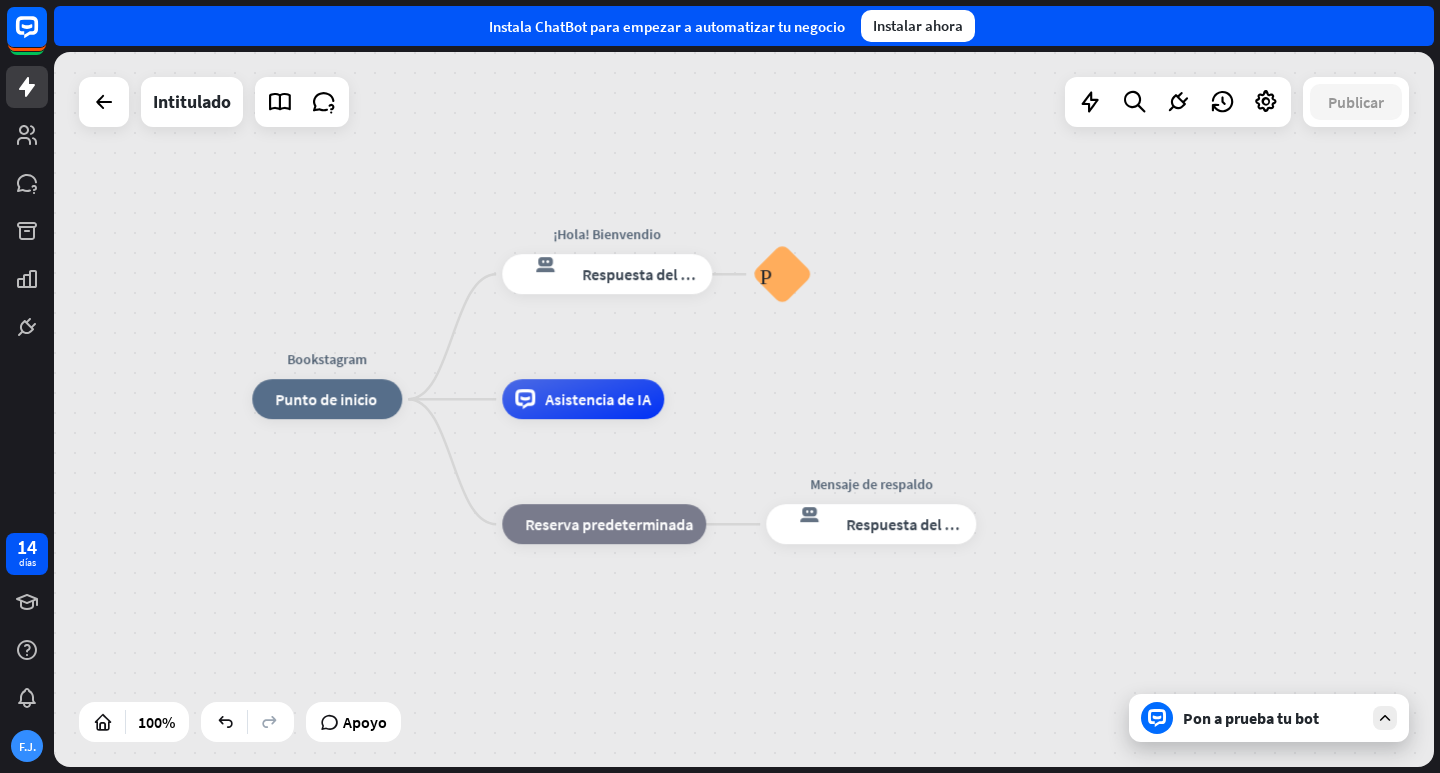 click on "Bookstagram   inicio_2   Punto de inicio                 ¡Hola! Bienvendio   respuesta del bot de bloqueo   Respuesta del bot                   Preguntas frecuentes sobre bloques                     Asistencia de IA                   bloque_de_retroceso   Reserva predeterminada                 Mensaje de respaldo   respuesta del bot de bloqueo   Respuesta del bot" at bounding box center (942, 756) 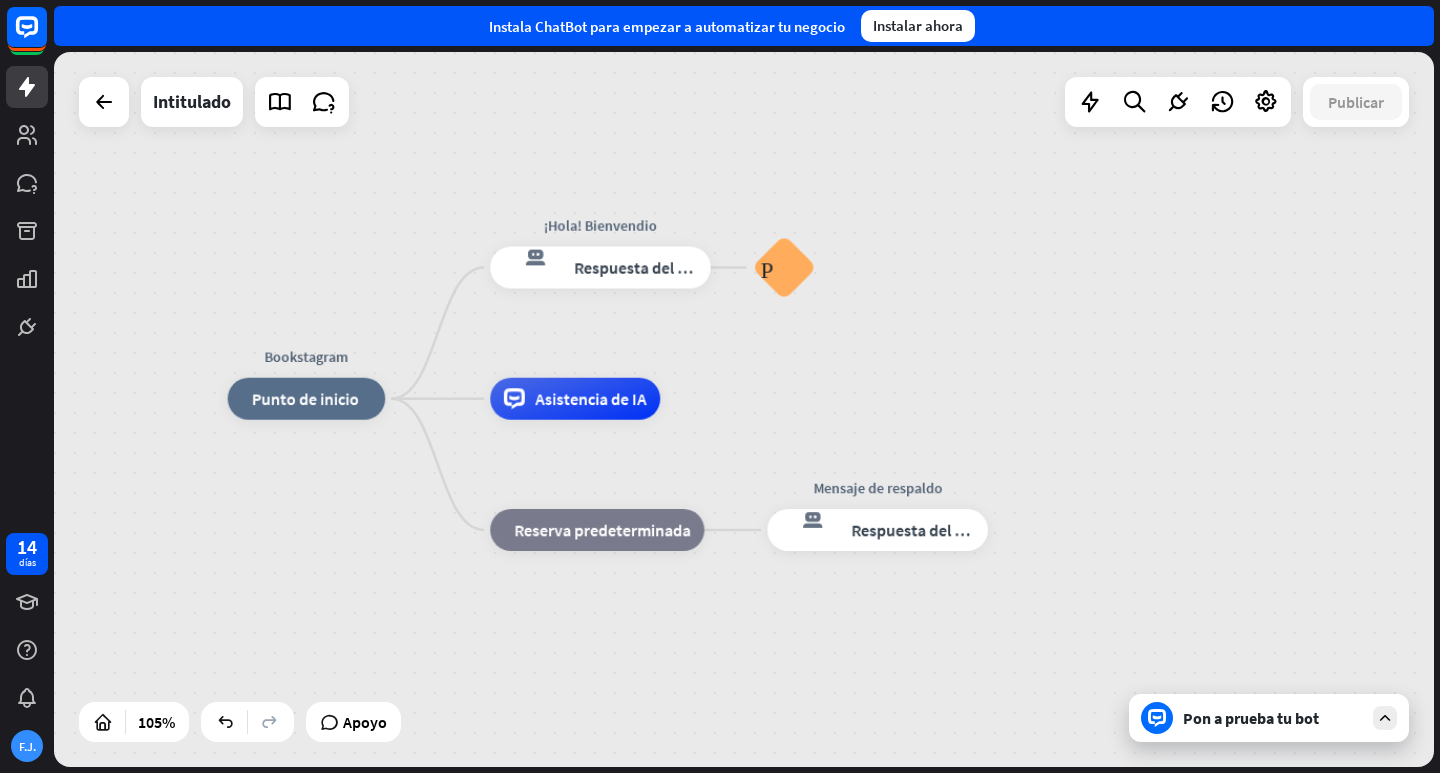 drag, startPoint x: 834, startPoint y: 413, endPoint x: 849, endPoint y: 408, distance: 15.811388 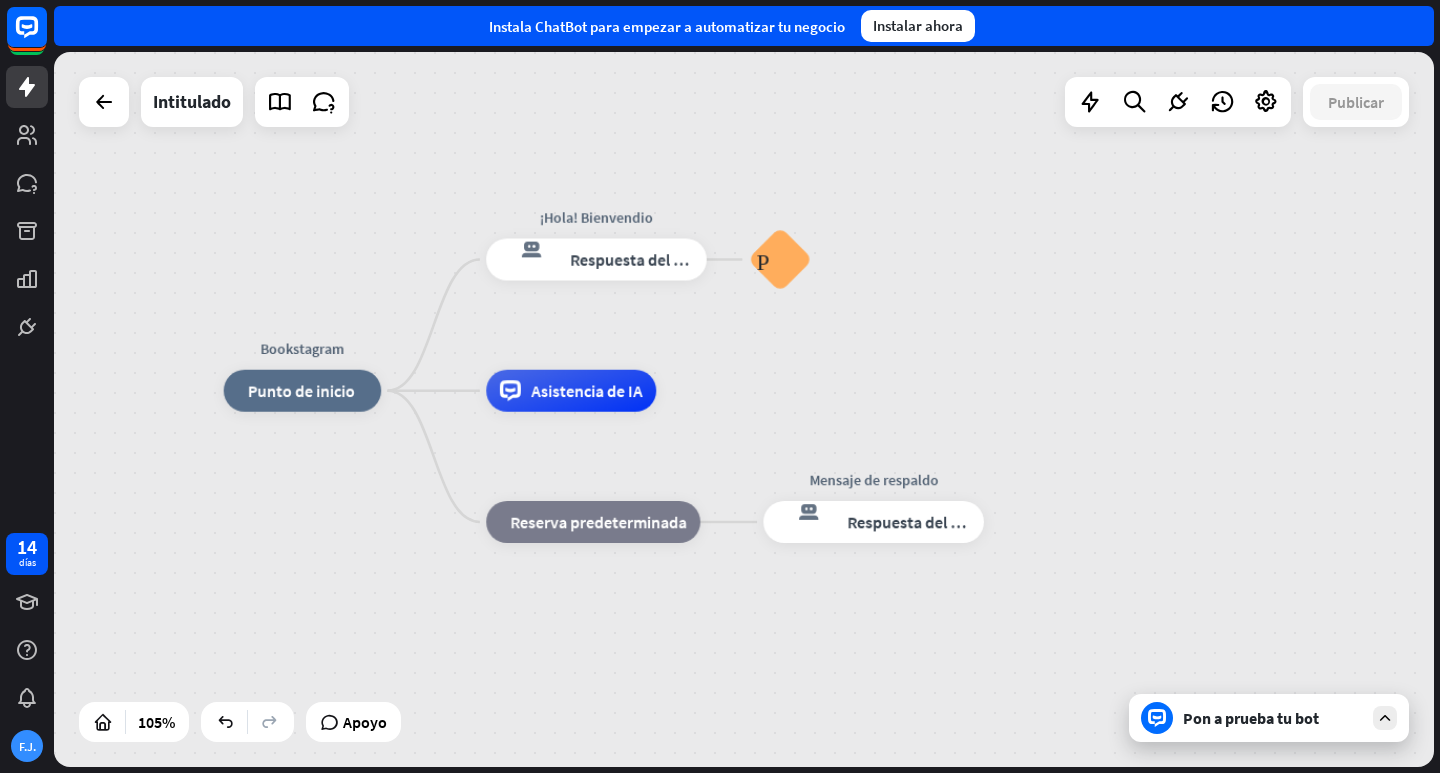 click on "Bookstagram   inicio_2   Punto de inicio                 ¡Hola! Bienvendio   respuesta del bot de bloqueo   Respuesta del bot                   Preguntas frecuentes sobre bloques                     Asistencia de IA                   bloque_de_retroceso   Reserva predeterminada                 Mensaje de respaldo   respuesta del bot de bloqueo   Respuesta del bot" at bounding box center (948, 766) 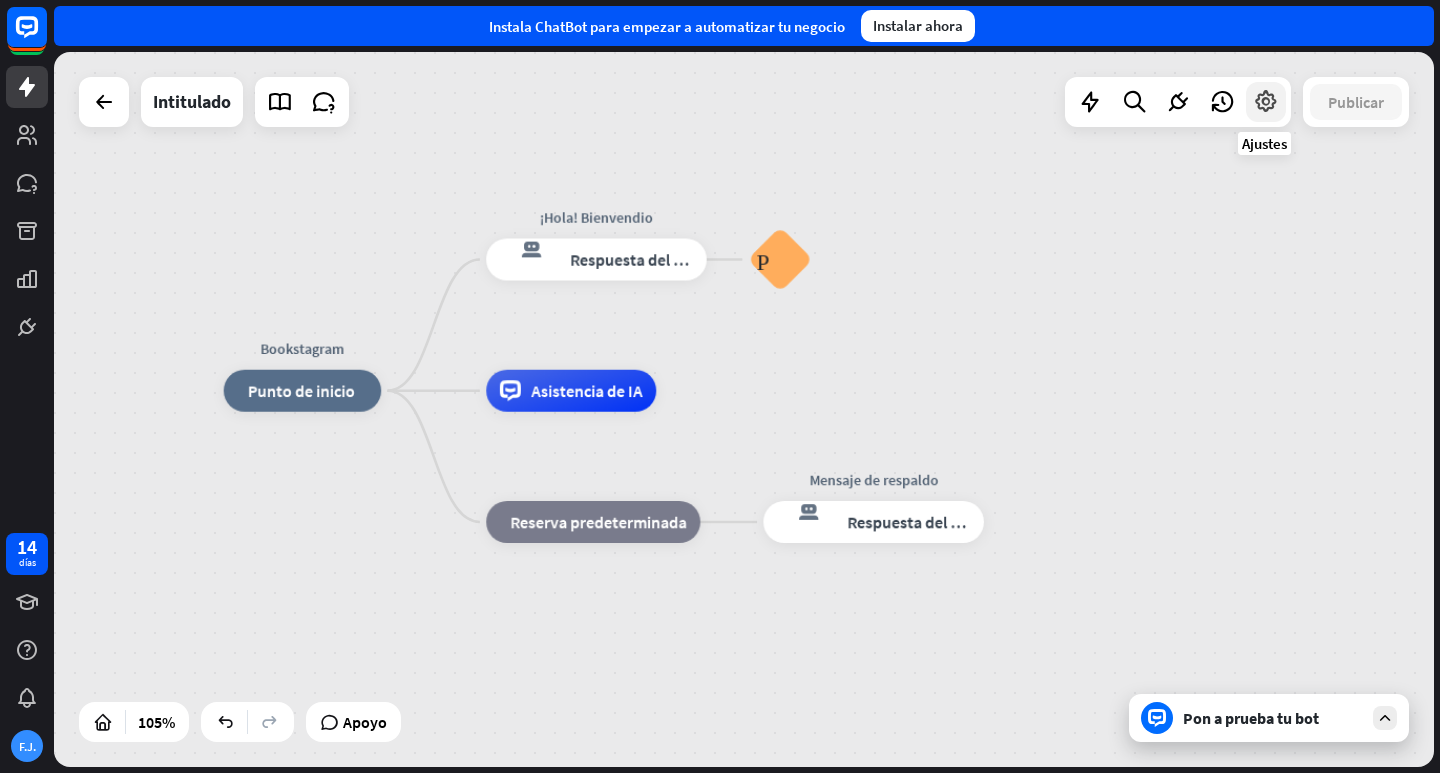 click at bounding box center (1266, 102) 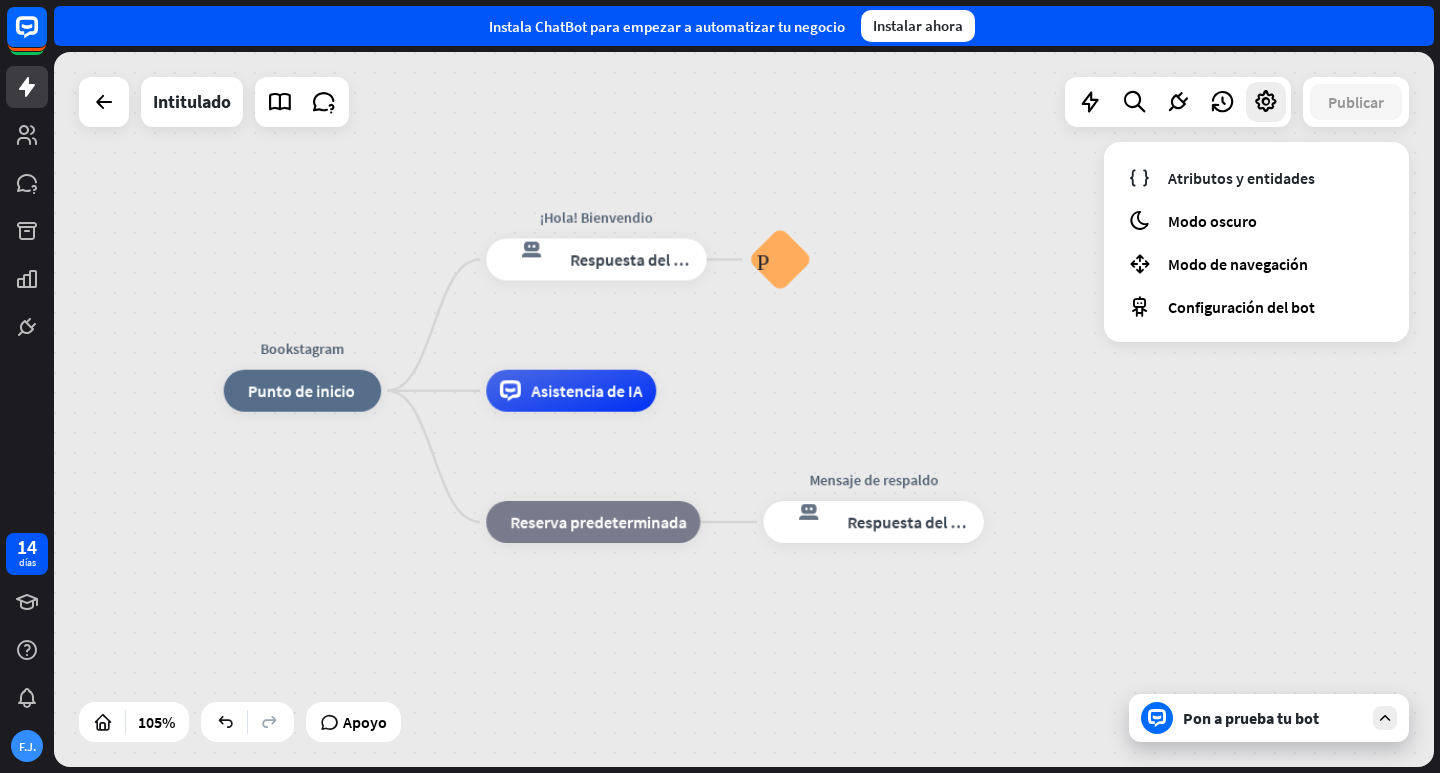 click on "Bookstagram   inicio_2   Punto de inicio                 ¡Hola! Bienvendio   respuesta del bot de bloqueo   Respuesta del bot                   Preguntas frecuentes sobre bloques                     Asistencia de IA                   bloque_de_retroceso   Reserva predeterminada                 Mensaje de respaldo   respuesta del bot de bloqueo   Respuesta del bot" at bounding box center [948, 766] 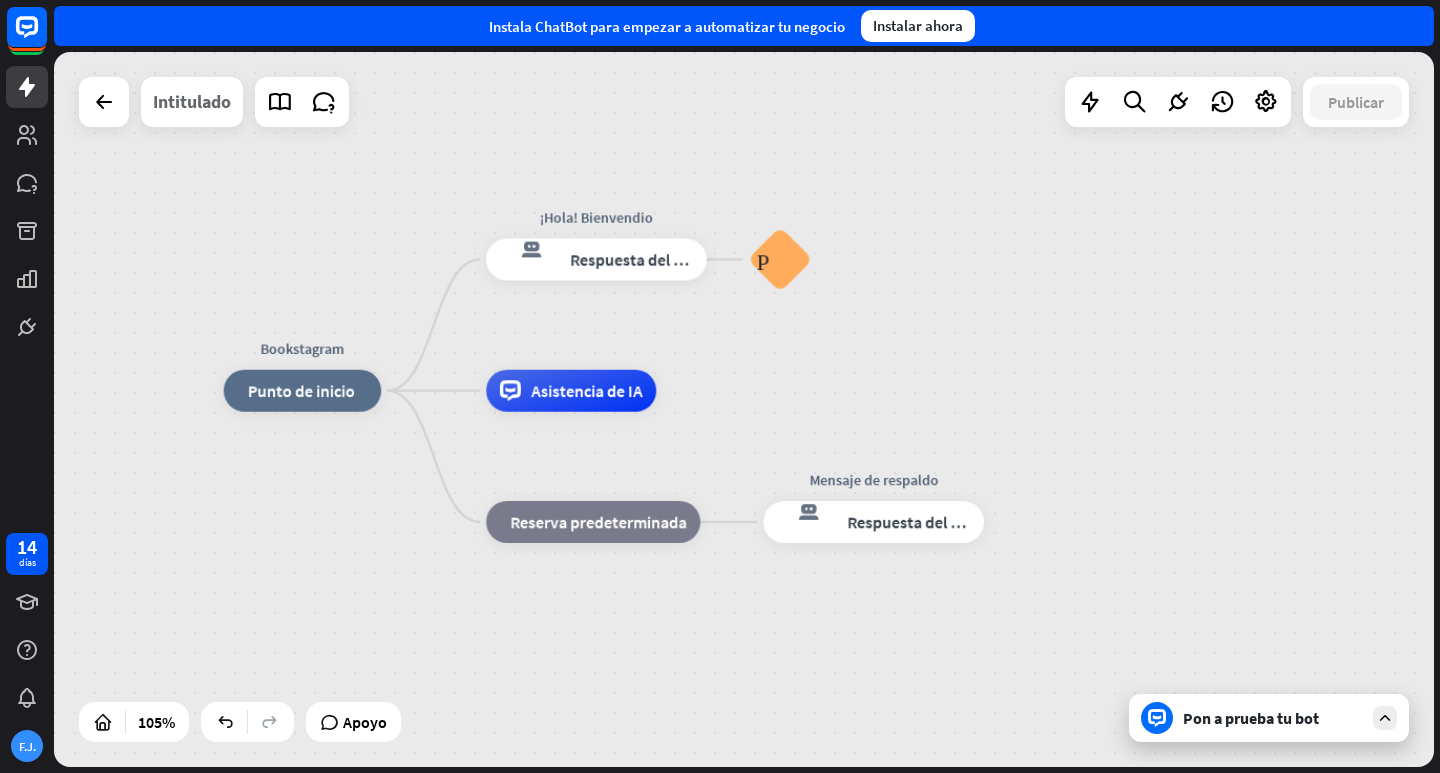 click on "Intitulado" at bounding box center (192, 101) 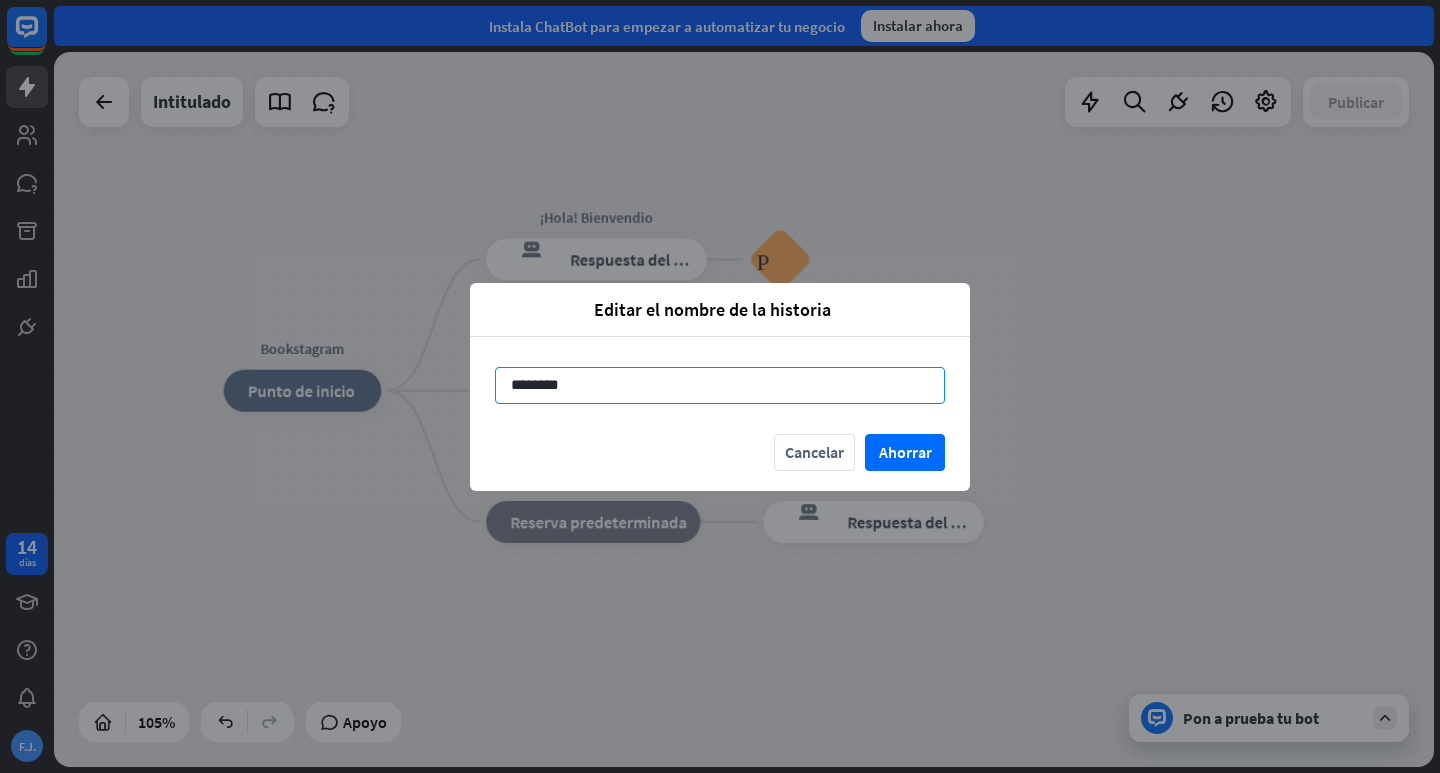 click on "********" at bounding box center [720, 385] 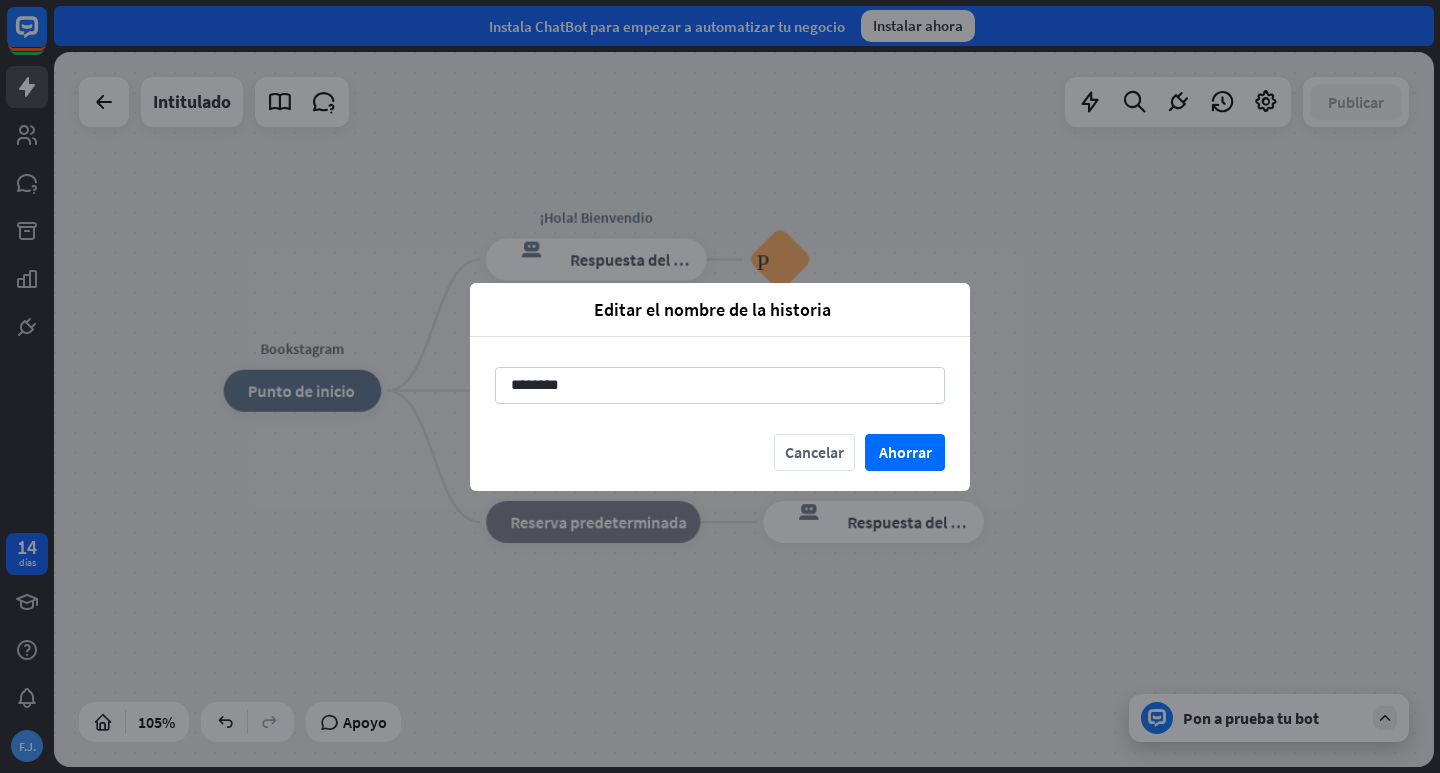 drag, startPoint x: 637, startPoint y: 380, endPoint x: 490, endPoint y: 380, distance: 147 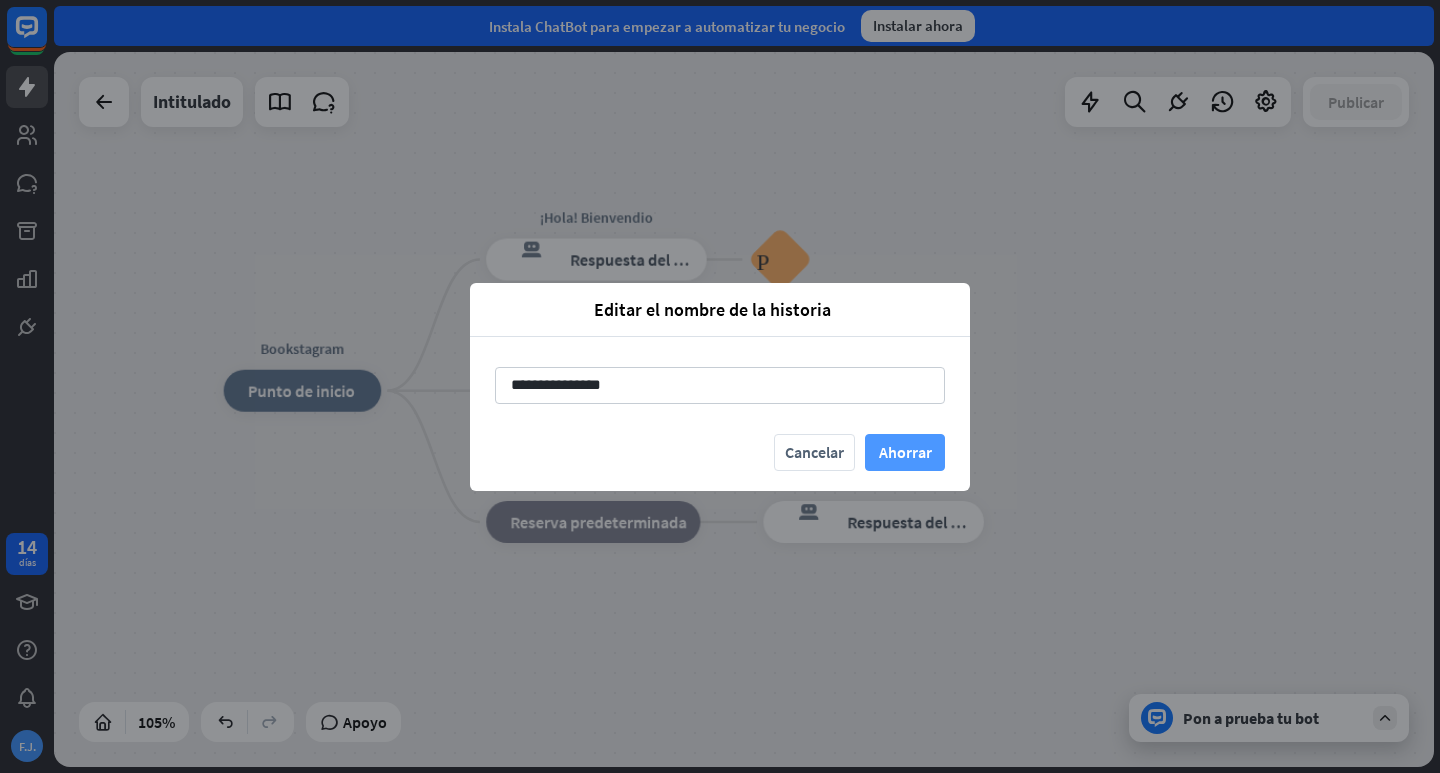 type on "**********" 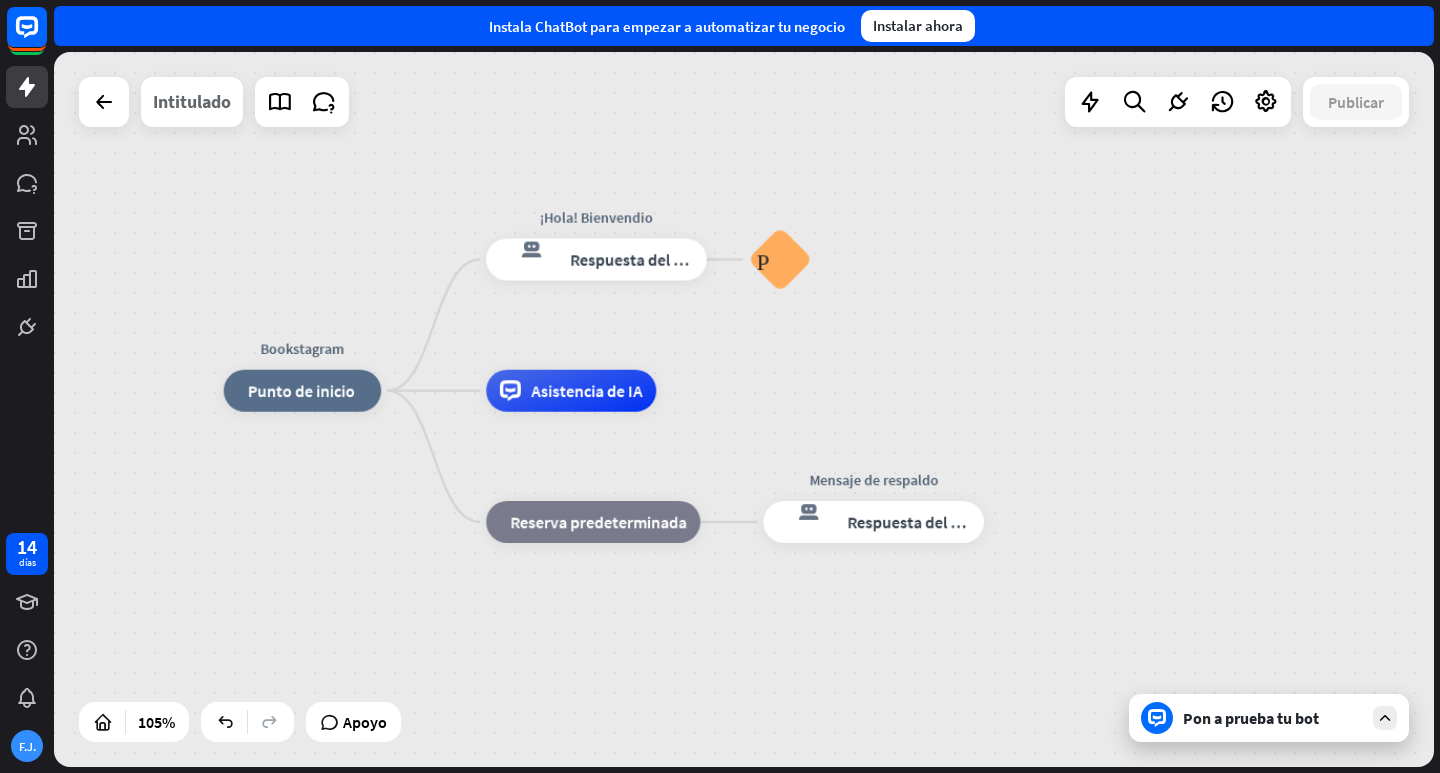click on "Intitulado" at bounding box center (192, 101) 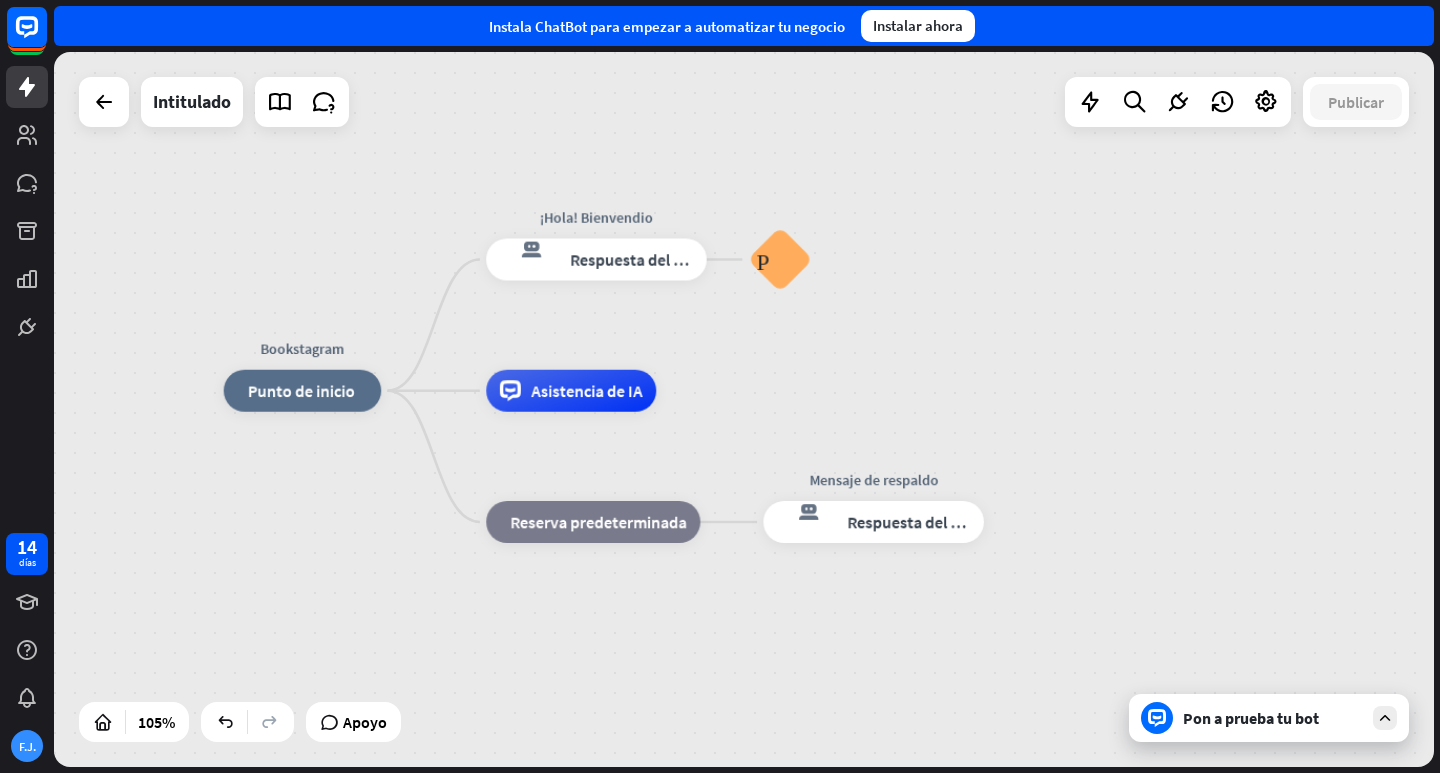 drag, startPoint x: 796, startPoint y: 639, endPoint x: 684, endPoint y: 535, distance: 152.83978 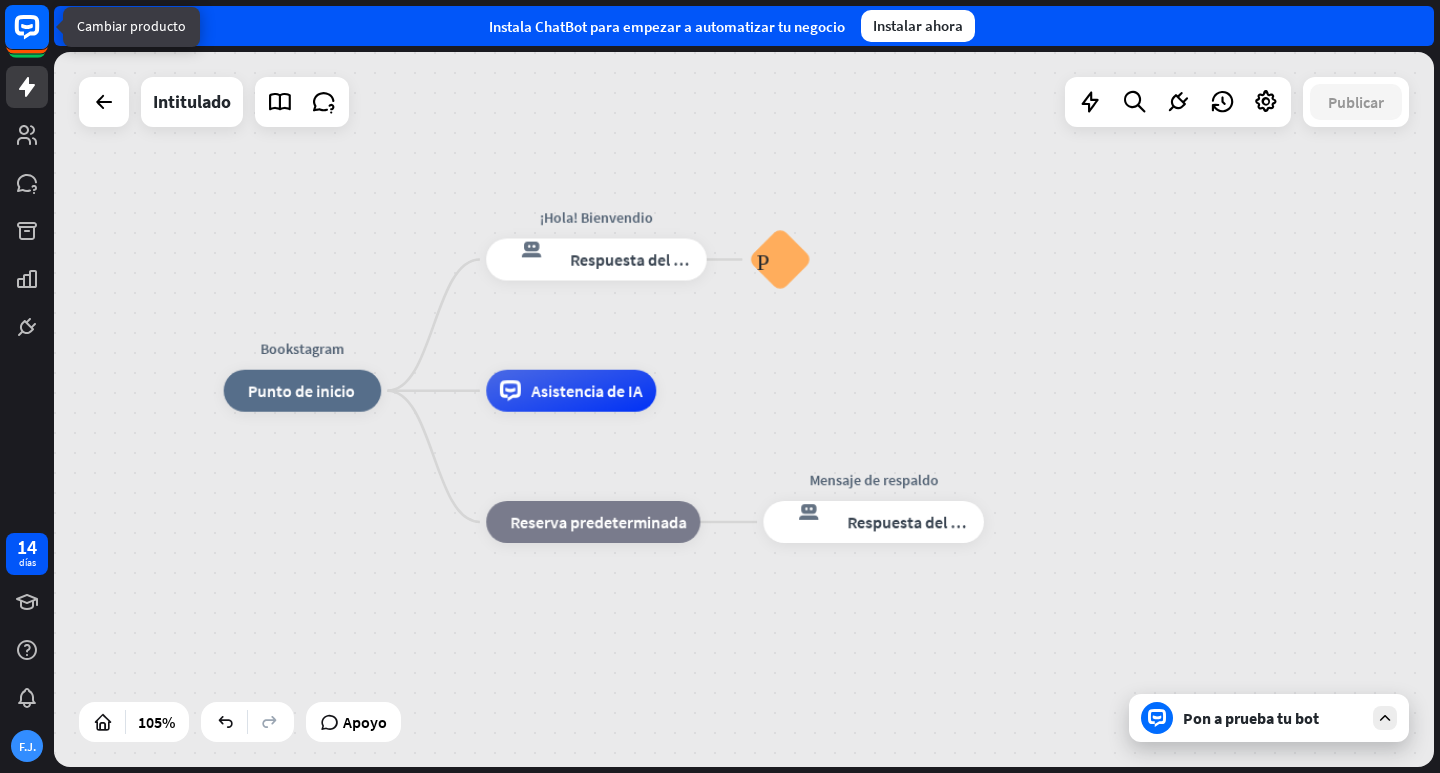 click 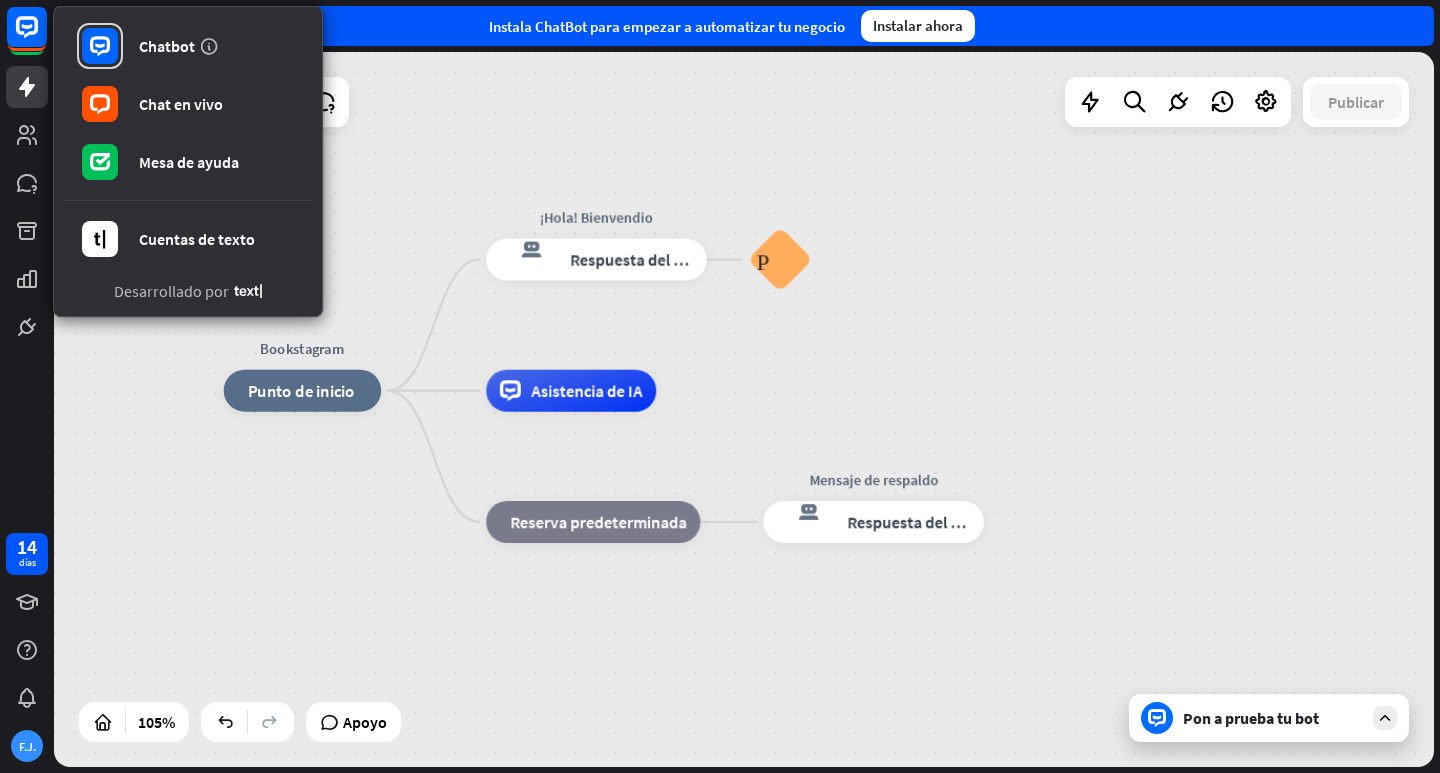 click on "Editar nombre   más_amarillo           Bookstagram   inicio_2   Punto de inicio                 ¡Hola! Bienvendio   respuesta del bot de bloqueo   Respuesta del bot                   Preguntas frecuentes sobre bloques                     Asistencia de IA                   bloque_de_retroceso   Reserva predeterminada                 Mensaje de respaldo   respuesta del bot de bloqueo   Respuesta del bot" at bounding box center (744, 409) 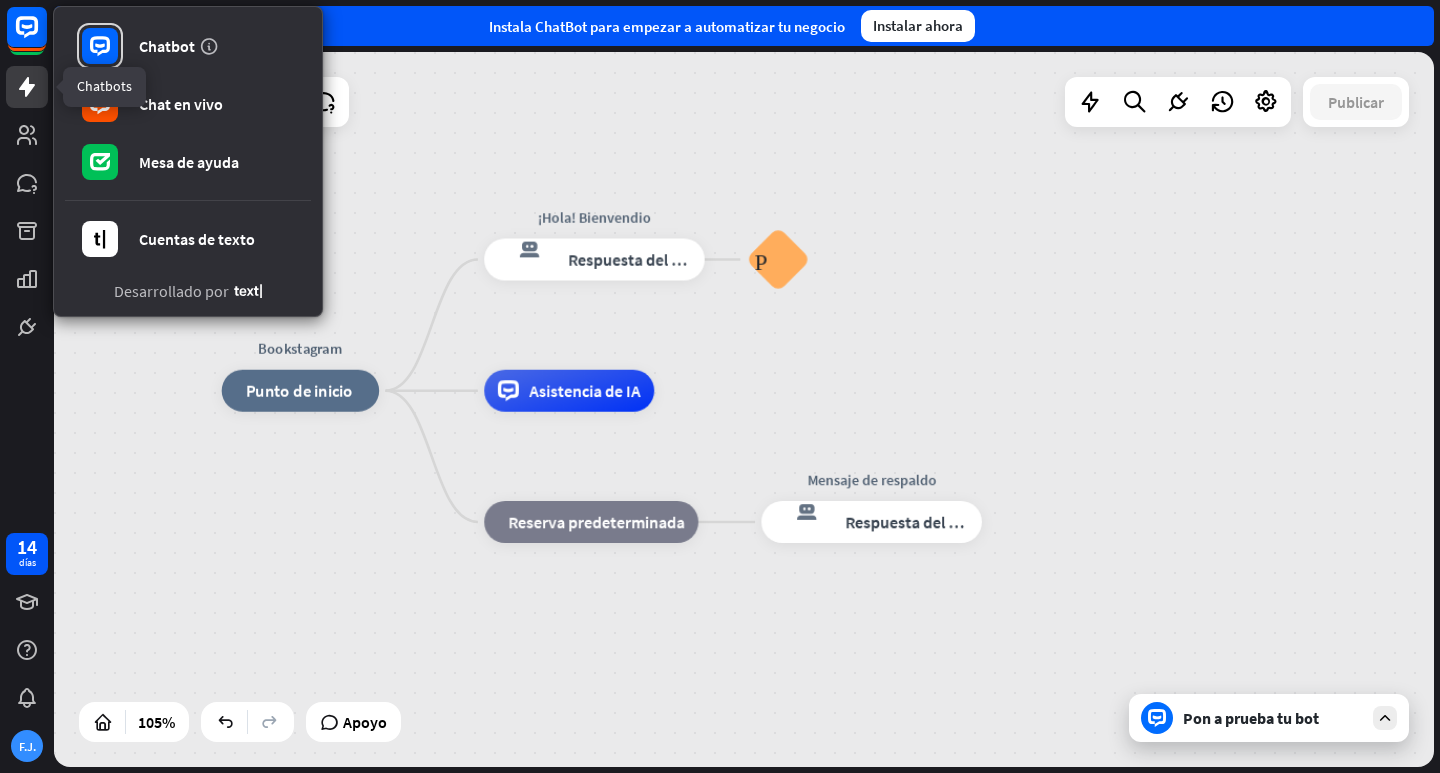 click at bounding box center [27, 87] 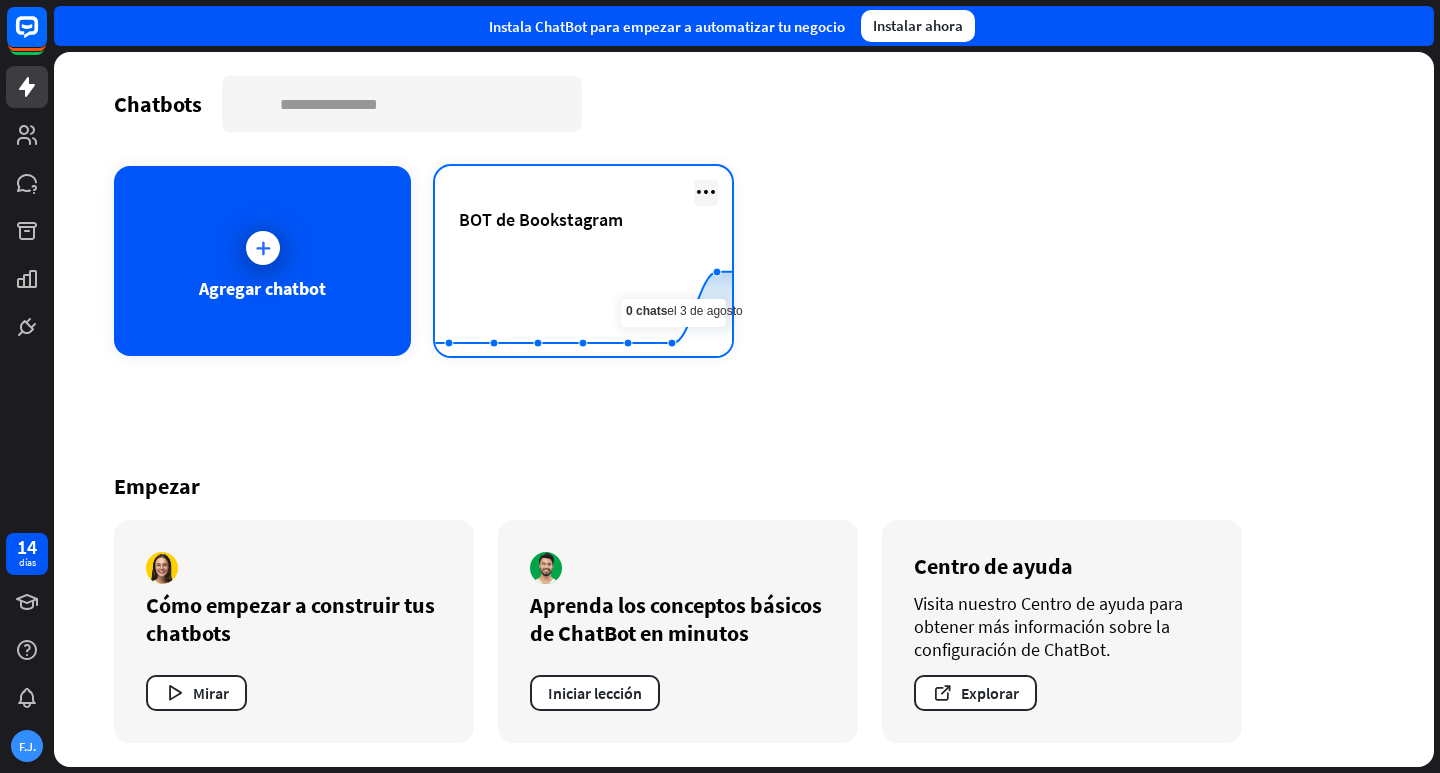 click at bounding box center (706, 192) 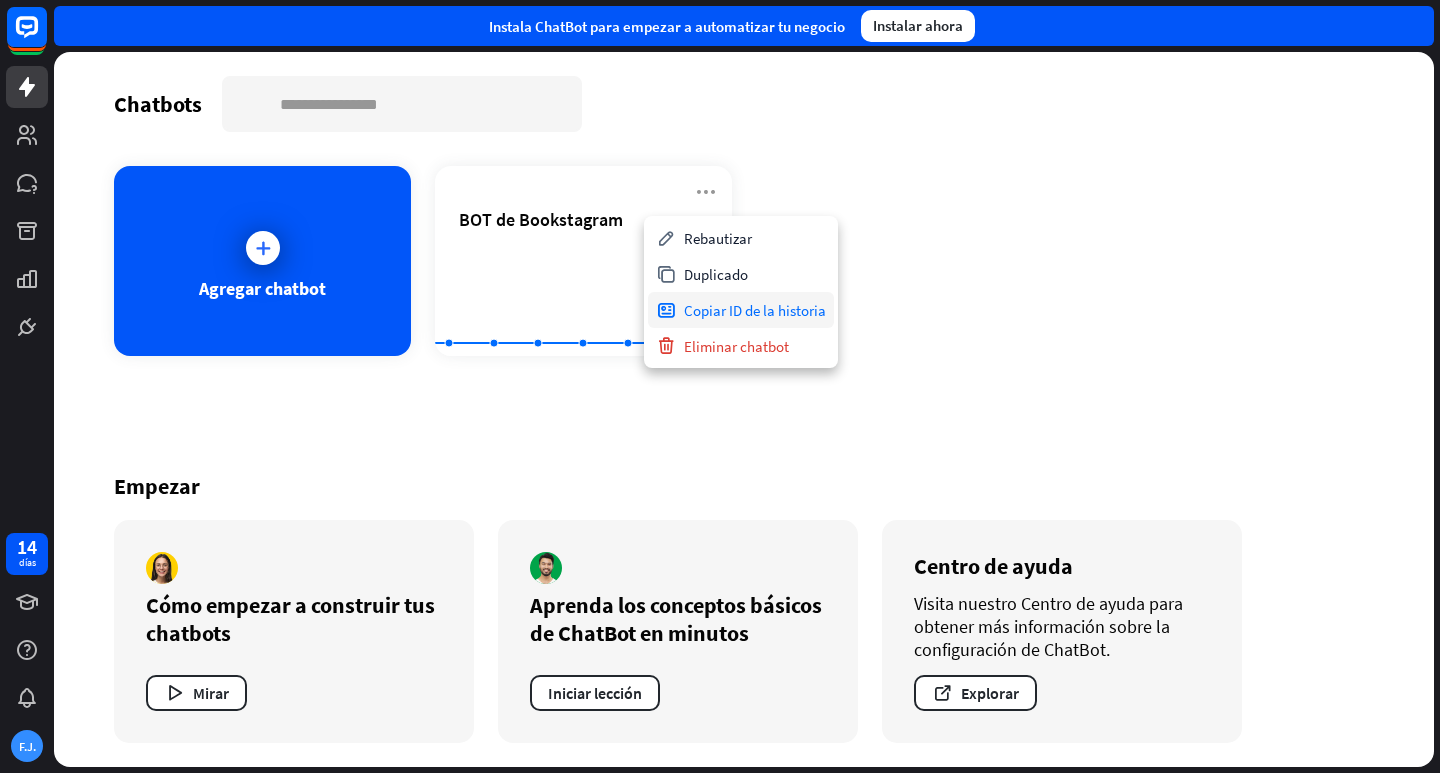 click on "Copiar ID de la historia" at bounding box center (755, 310) 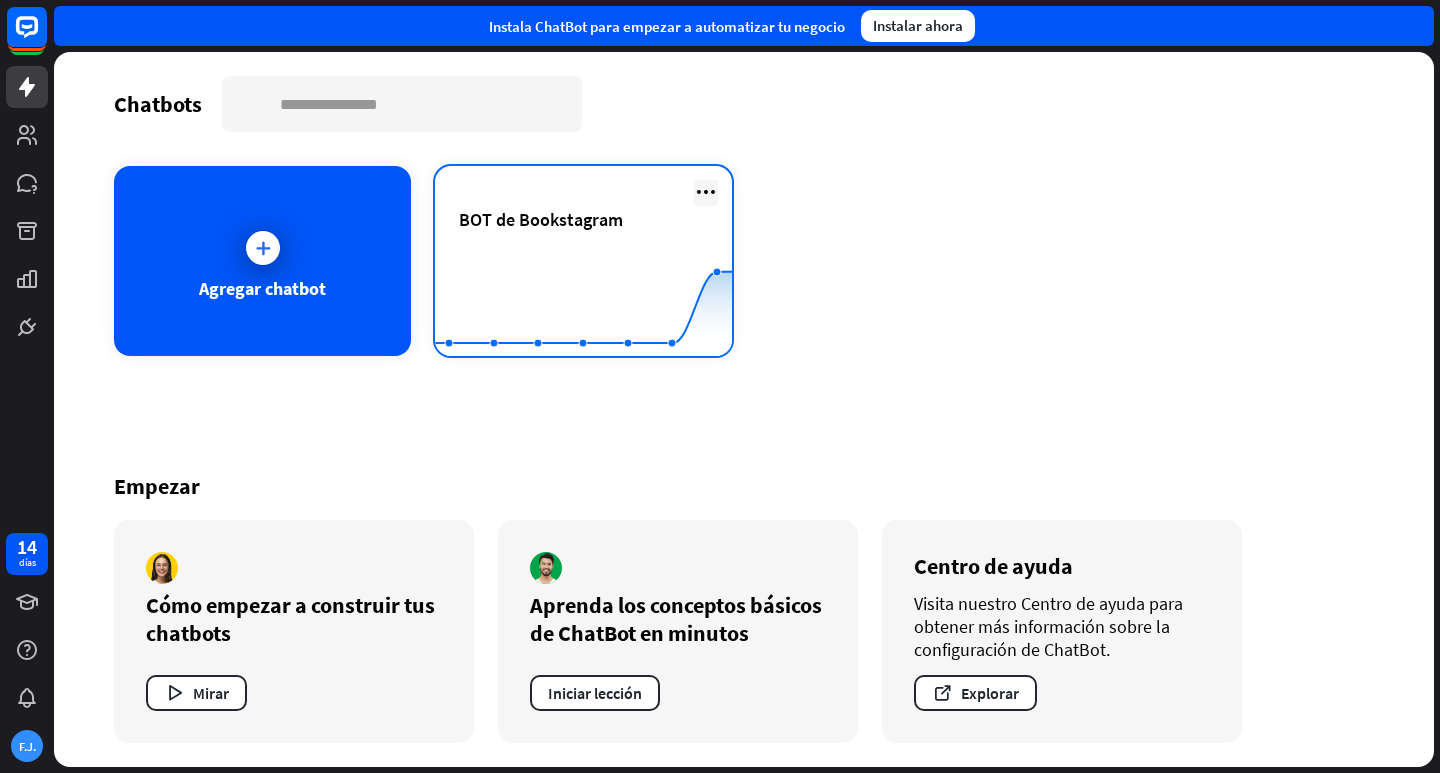 click at bounding box center [706, 192] 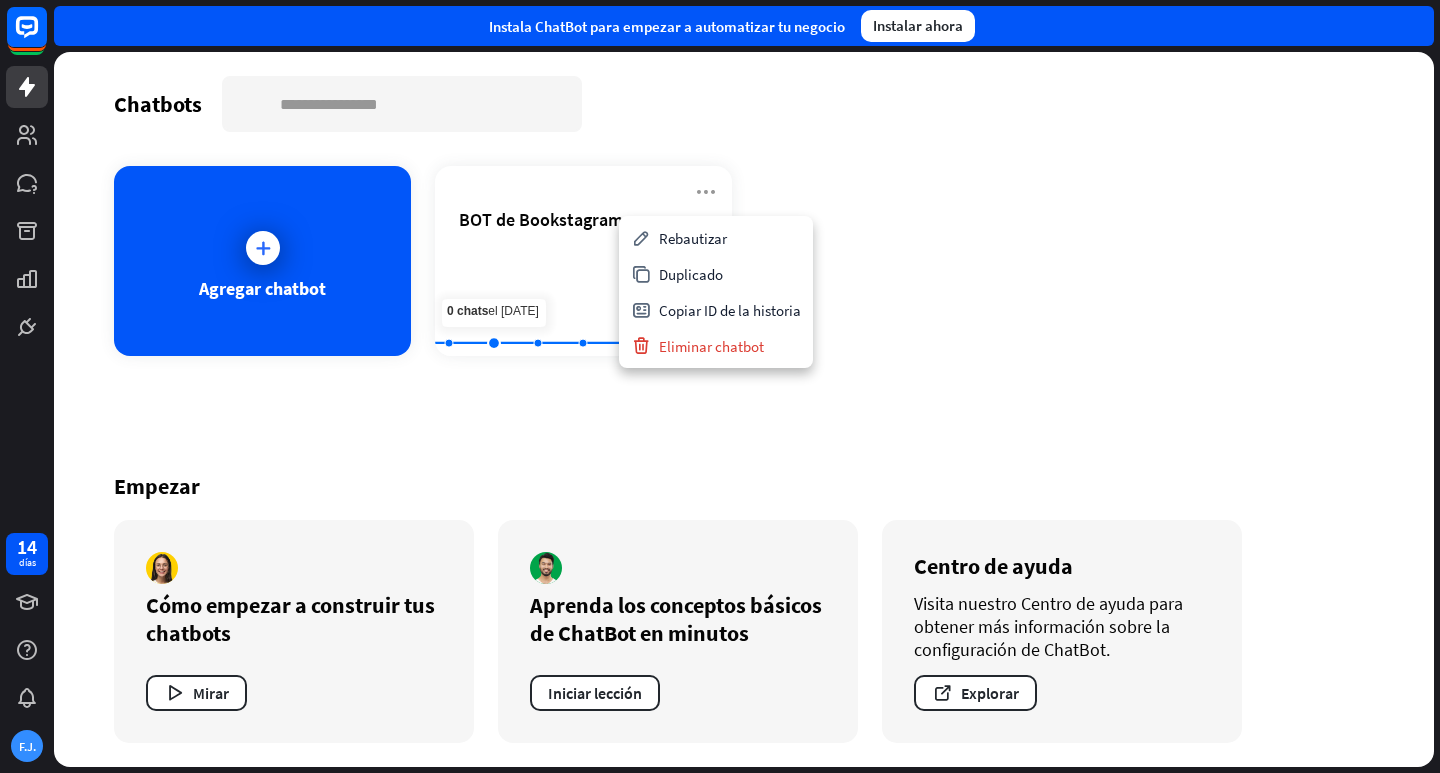click on "Empezar" at bounding box center (744, 486) 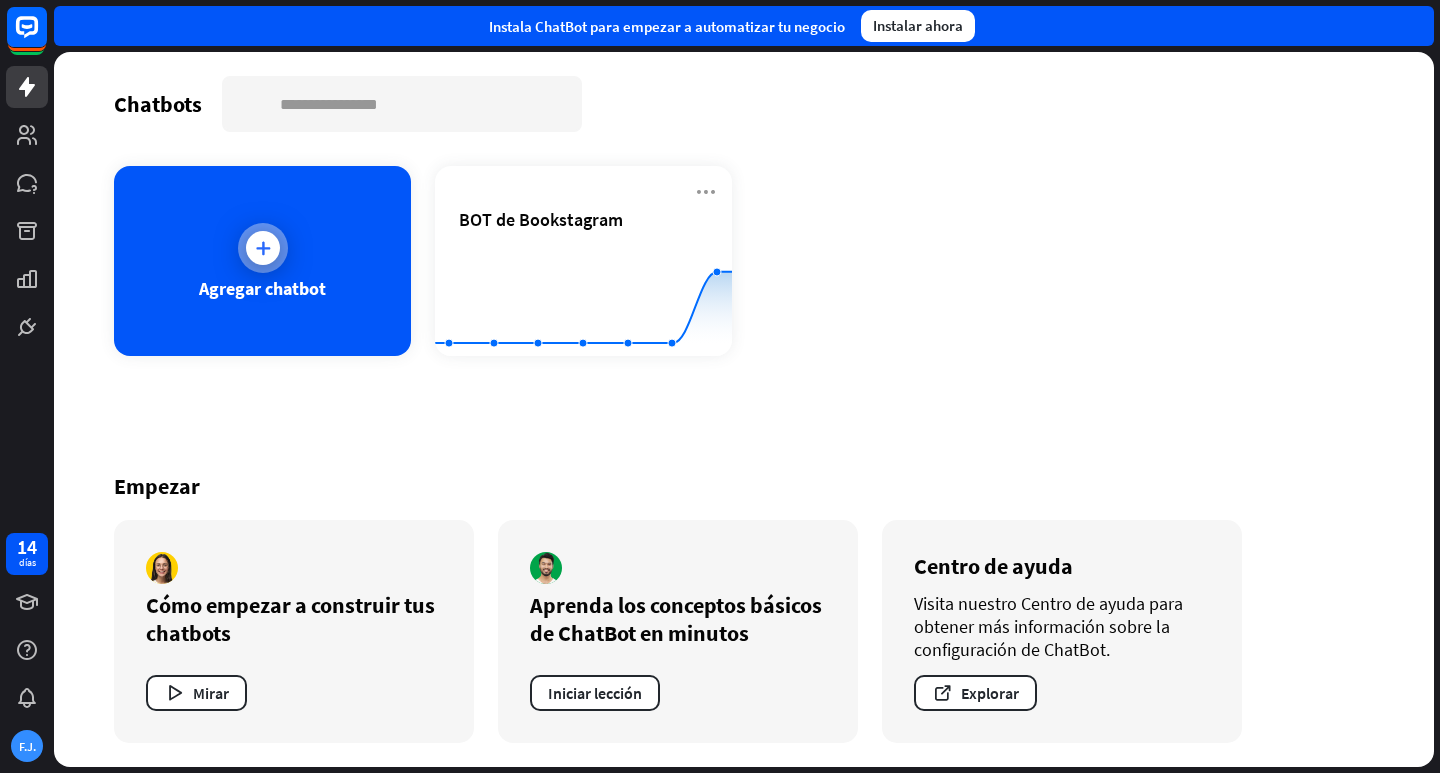 click at bounding box center [263, 248] 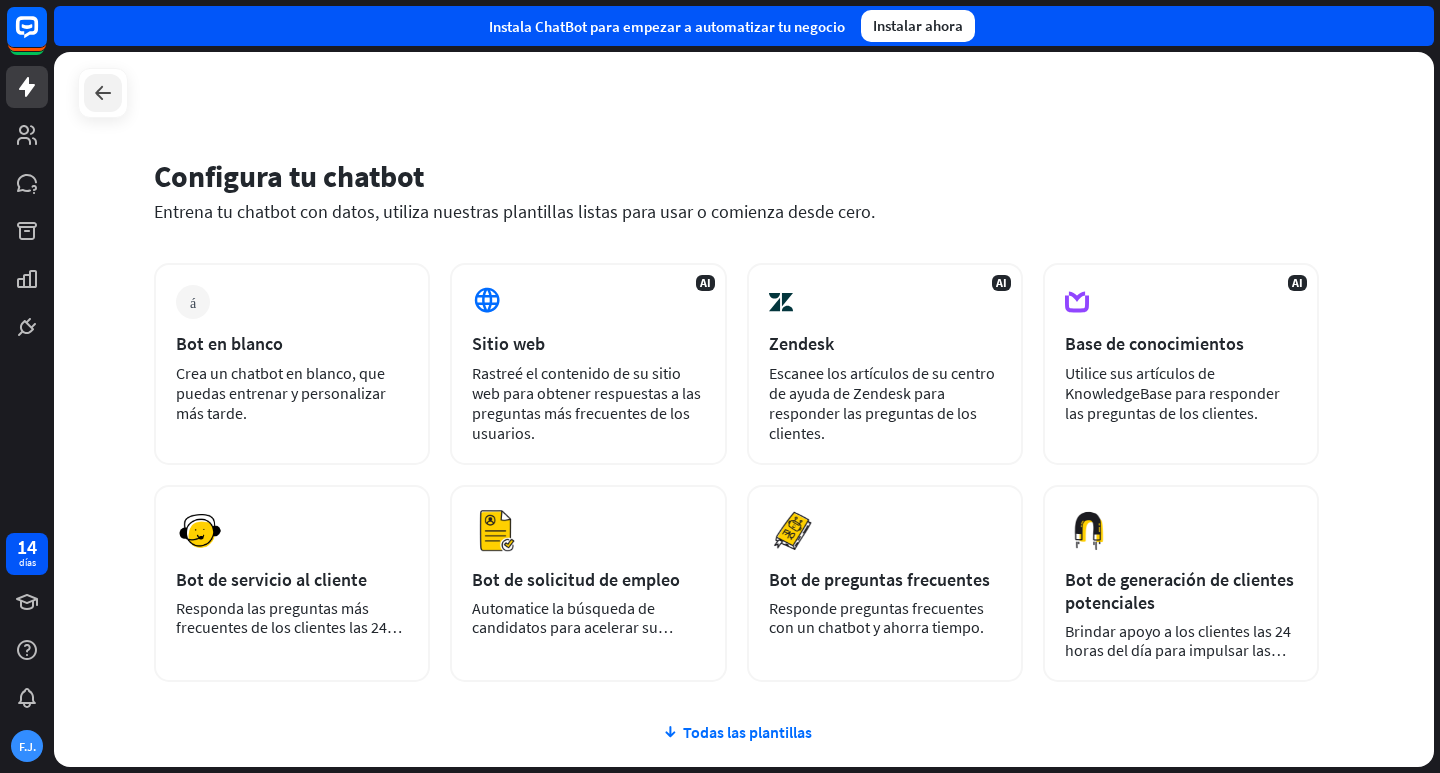 click at bounding box center [103, 93] 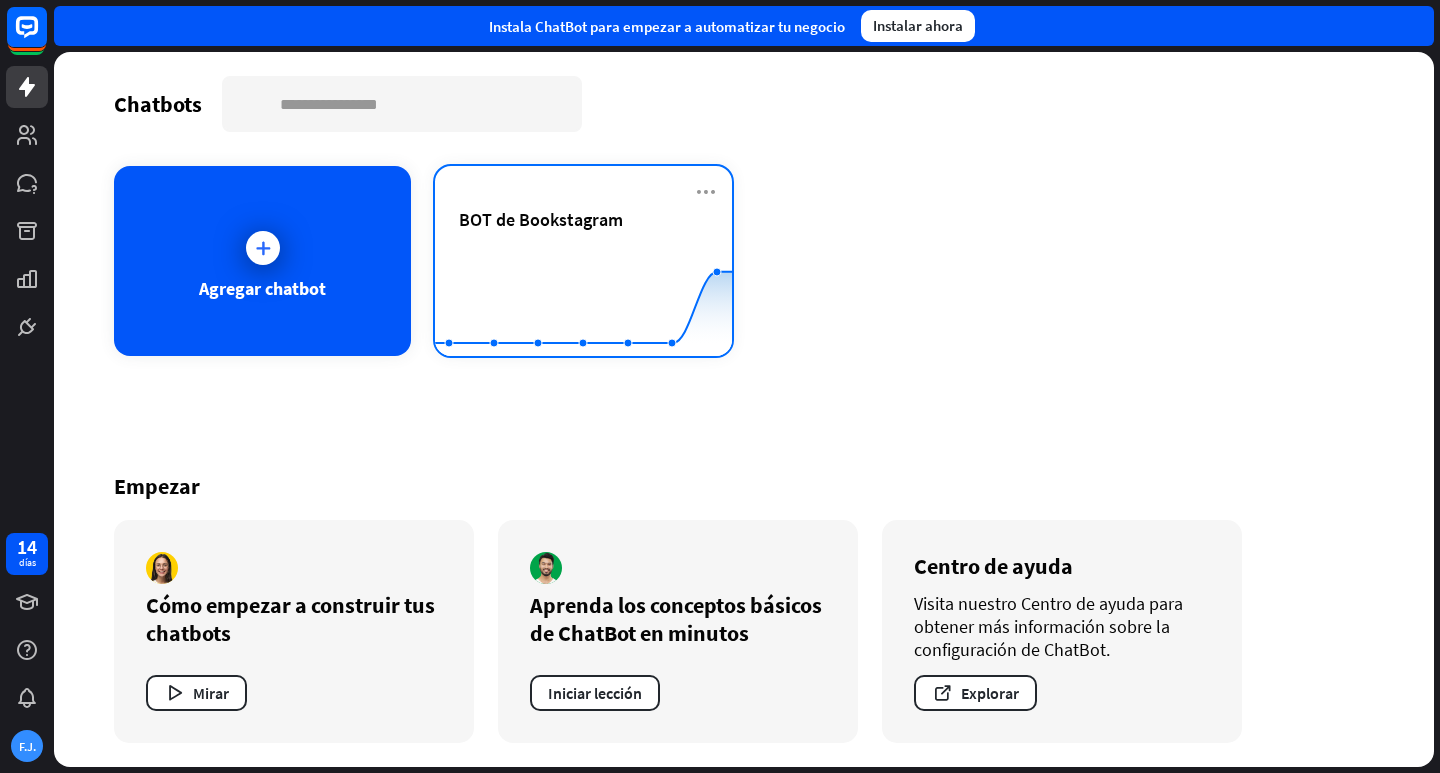 click on "BOT de Bookstagram" at bounding box center [583, 243] 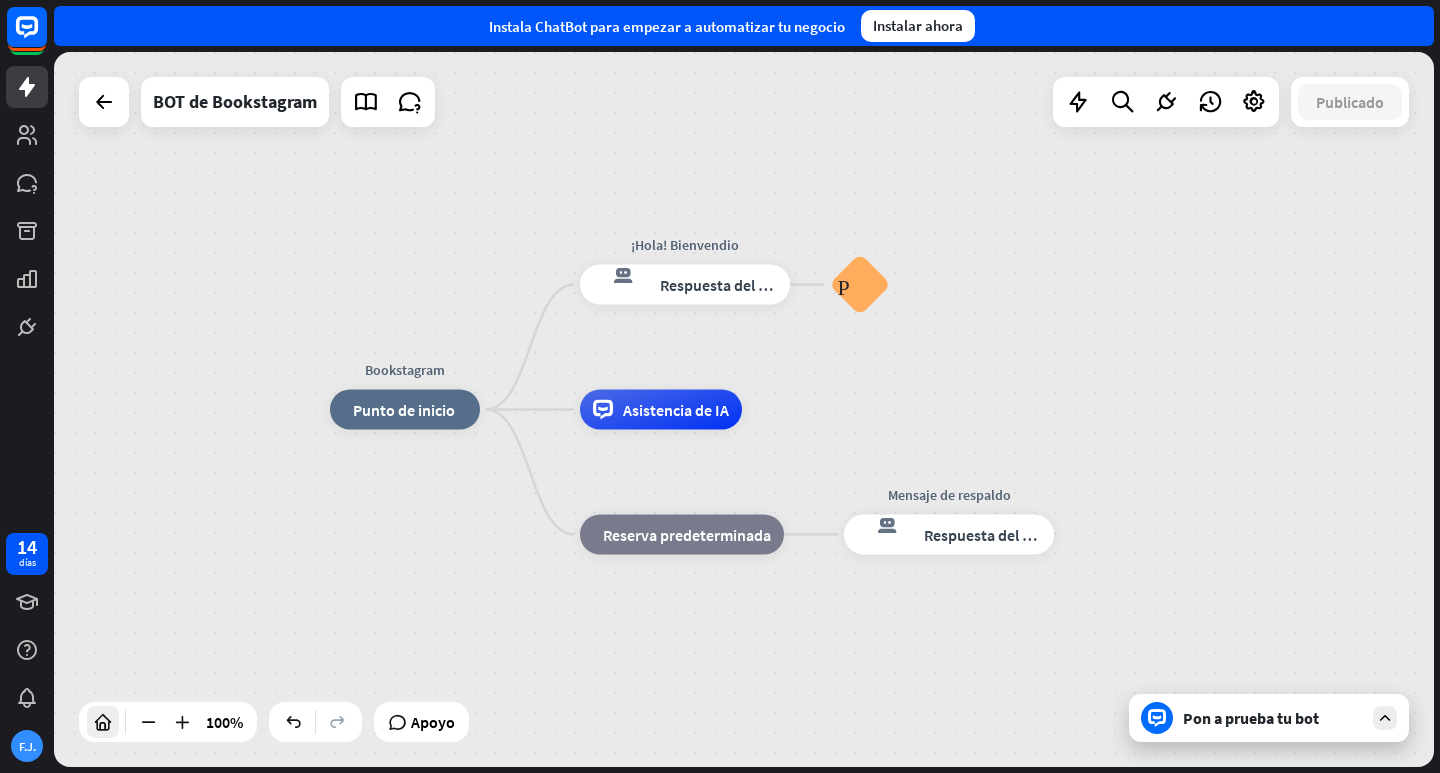 click at bounding box center (103, 722) 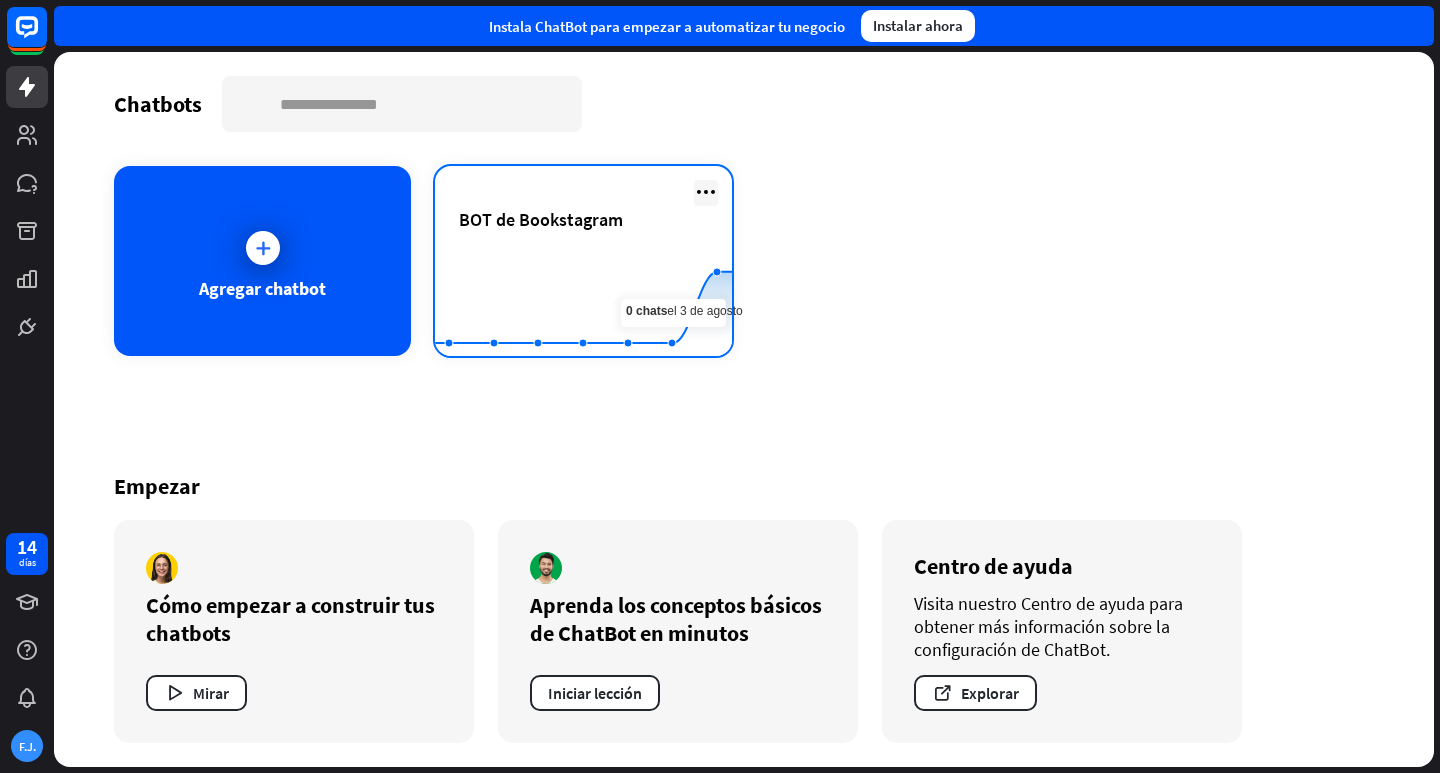 click at bounding box center [706, 192] 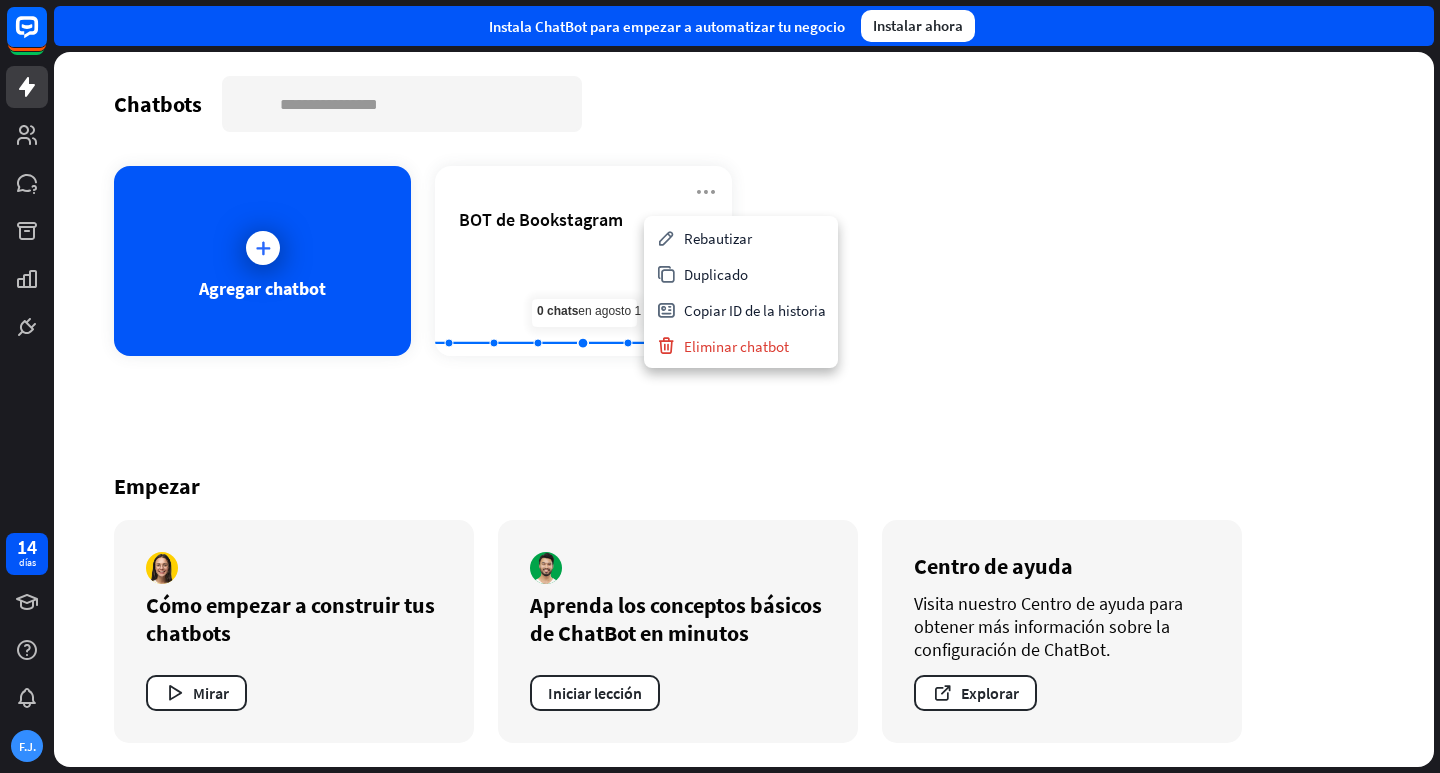 click on "Chatbots   buscar         Agregar chatbot
BOT de Bookstagram
Created with Highcharts 10.1.0 0 5 10   Empezar
Cómo empezar a construir tus chatbots
Mirar
Aprenda los conceptos básicos de ChatBot en minutos
Iniciar lección
Centro de ayuda
Visita nuestro Centro de ayuda para obtener más información sobre la configuración de ChatBot.
Explorar" at bounding box center (744, 409) 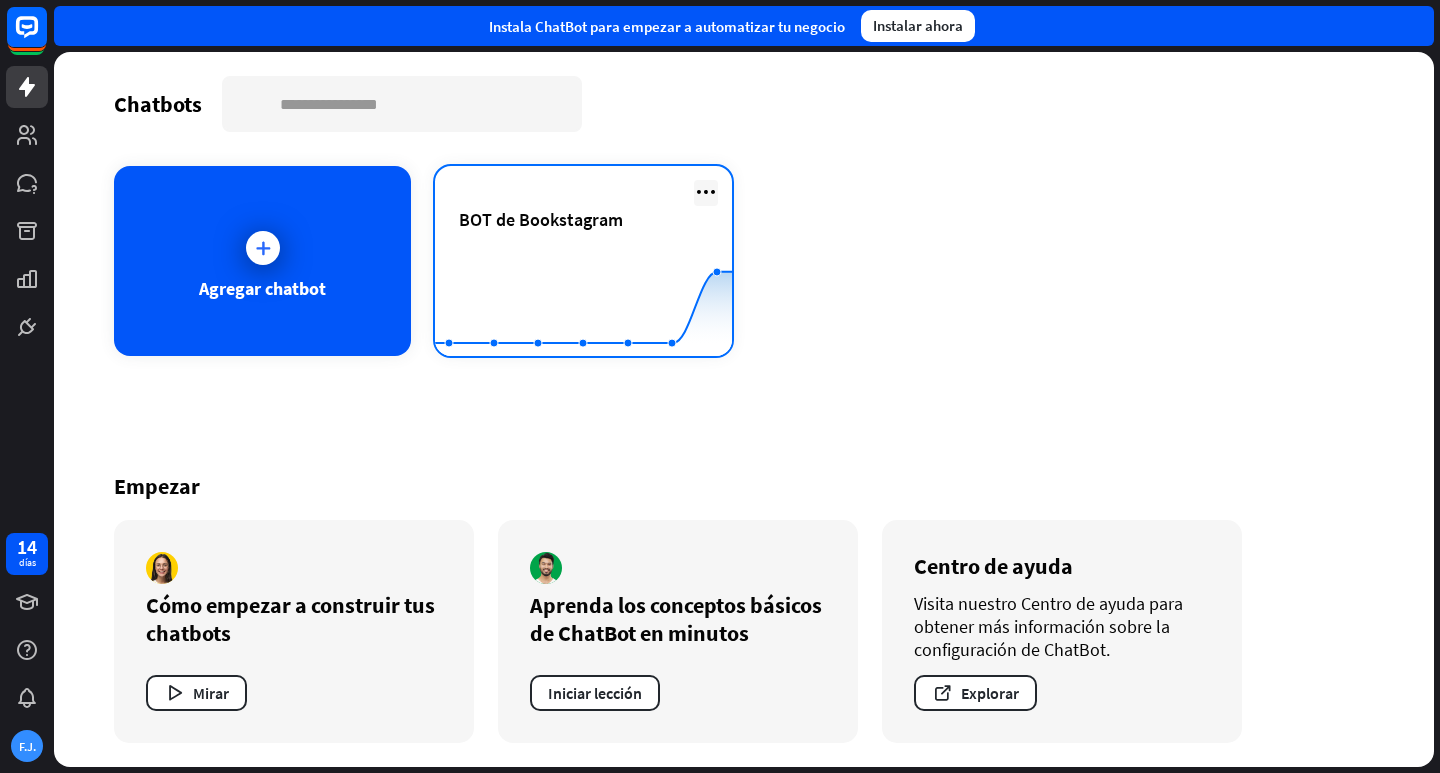 click at bounding box center (706, 192) 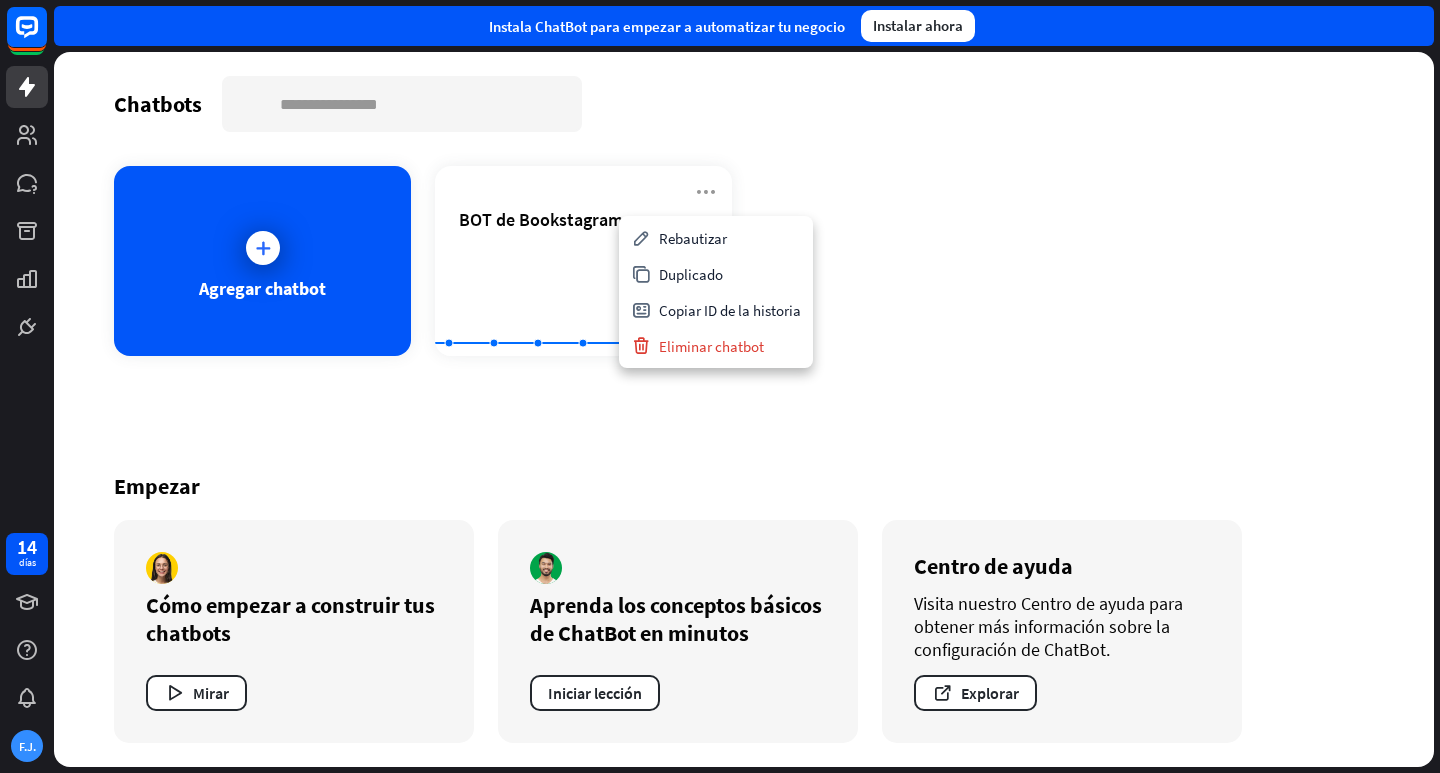 click on "Agregar chatbot
BOT de Bookstagram
Created with Highcharts 10.1.0 0 5 10" at bounding box center (744, 261) 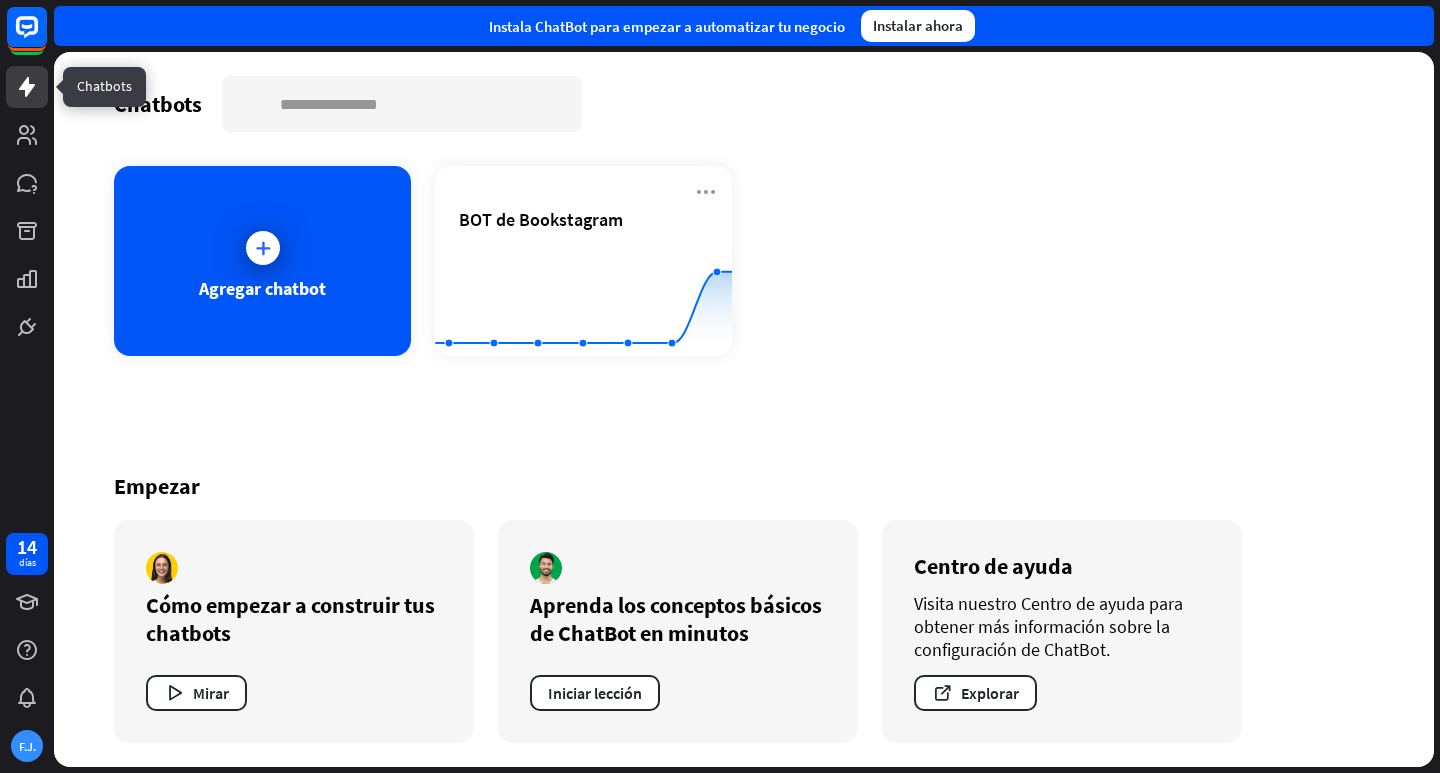 click 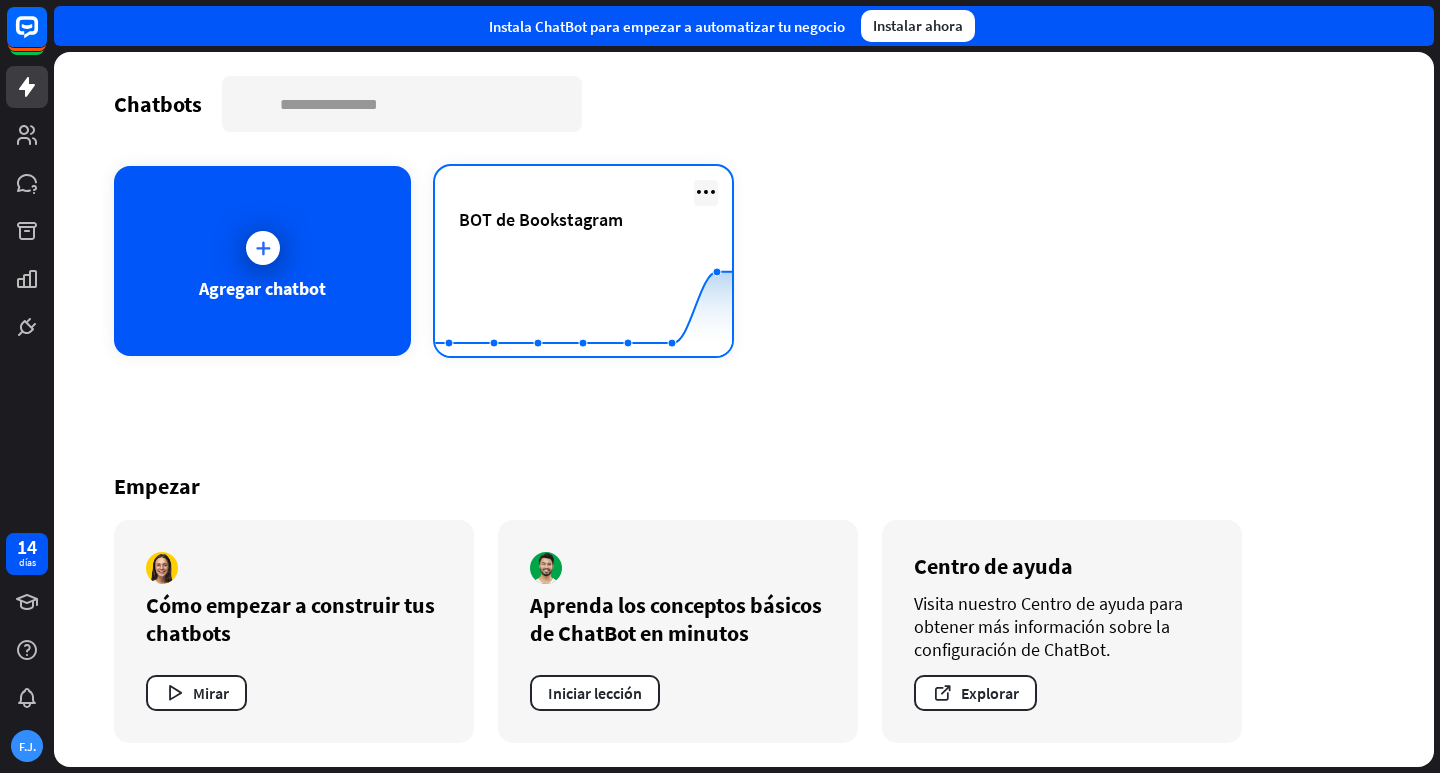 click at bounding box center [706, 192] 